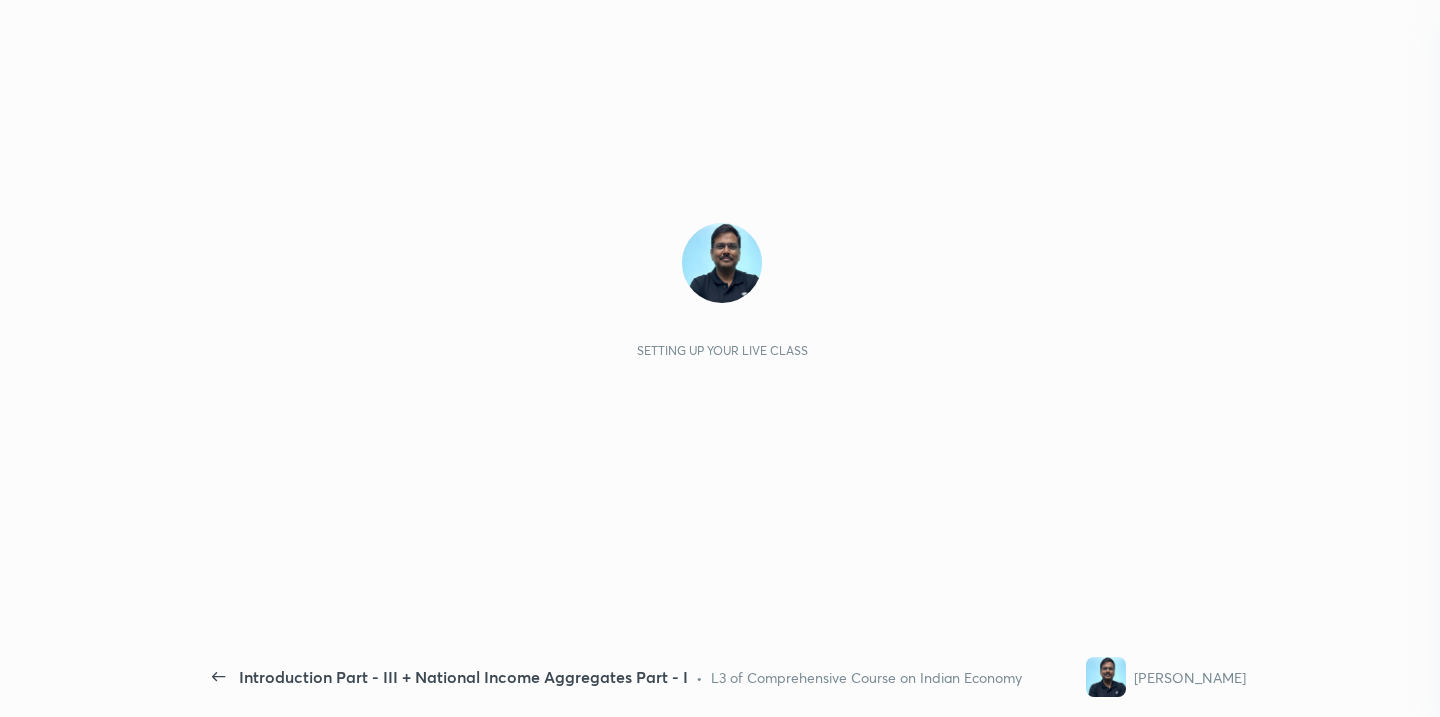 scroll, scrollTop: 0, scrollLeft: 0, axis: both 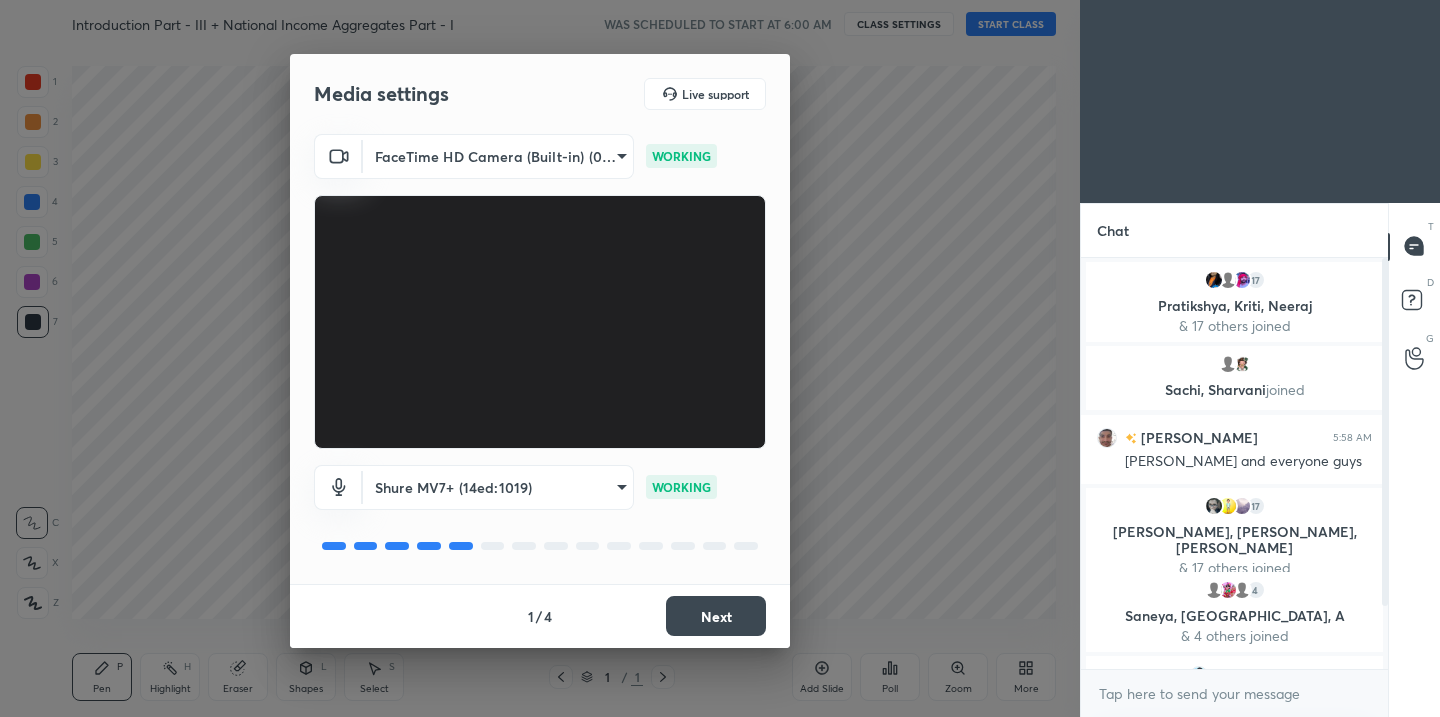 click on "Next" at bounding box center (716, 616) 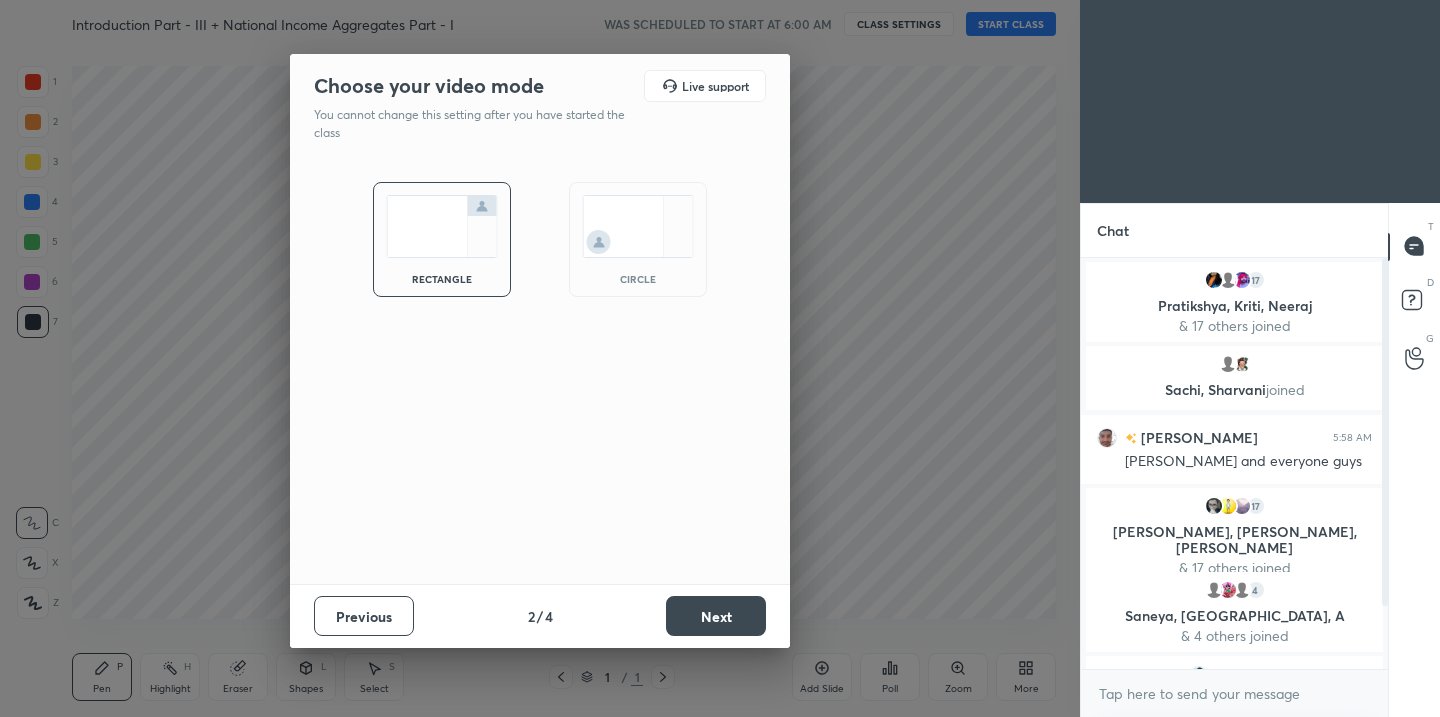 click on "Next" at bounding box center (716, 616) 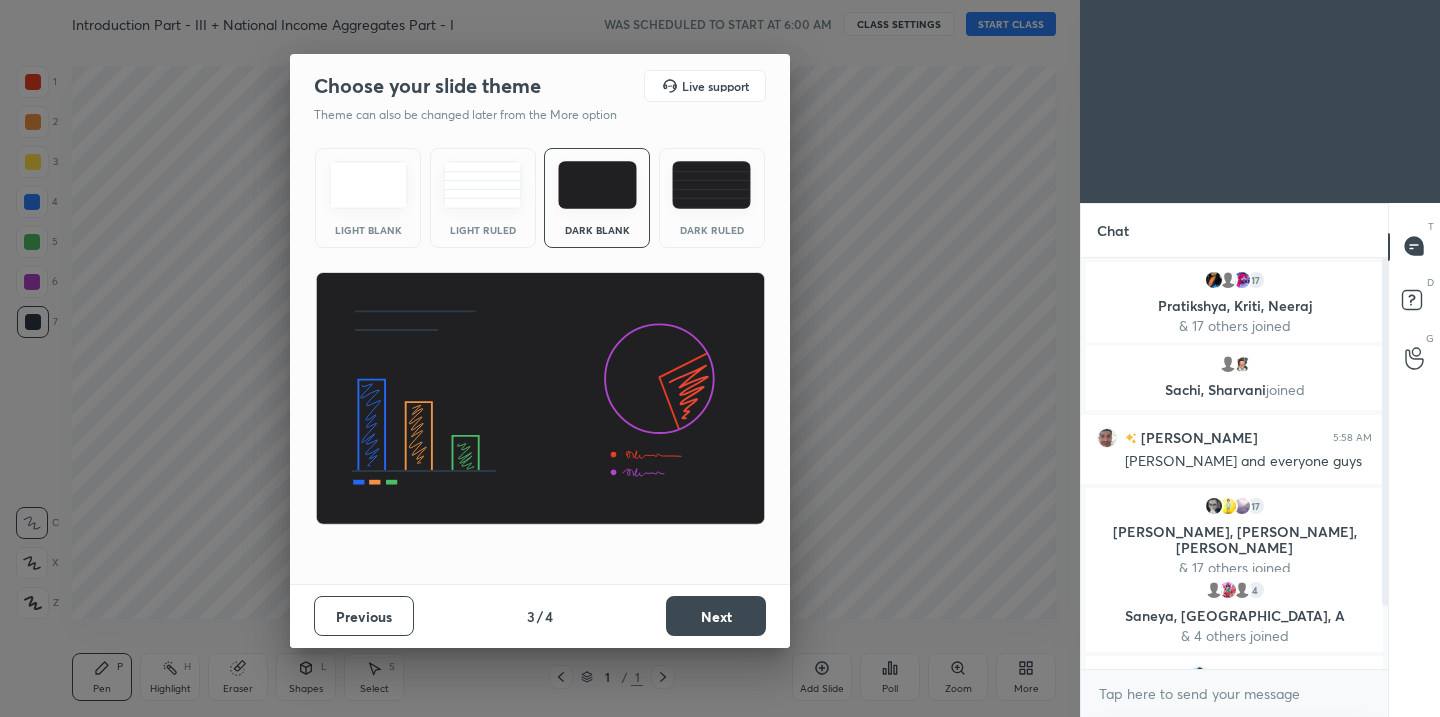 click on "Next" at bounding box center (716, 616) 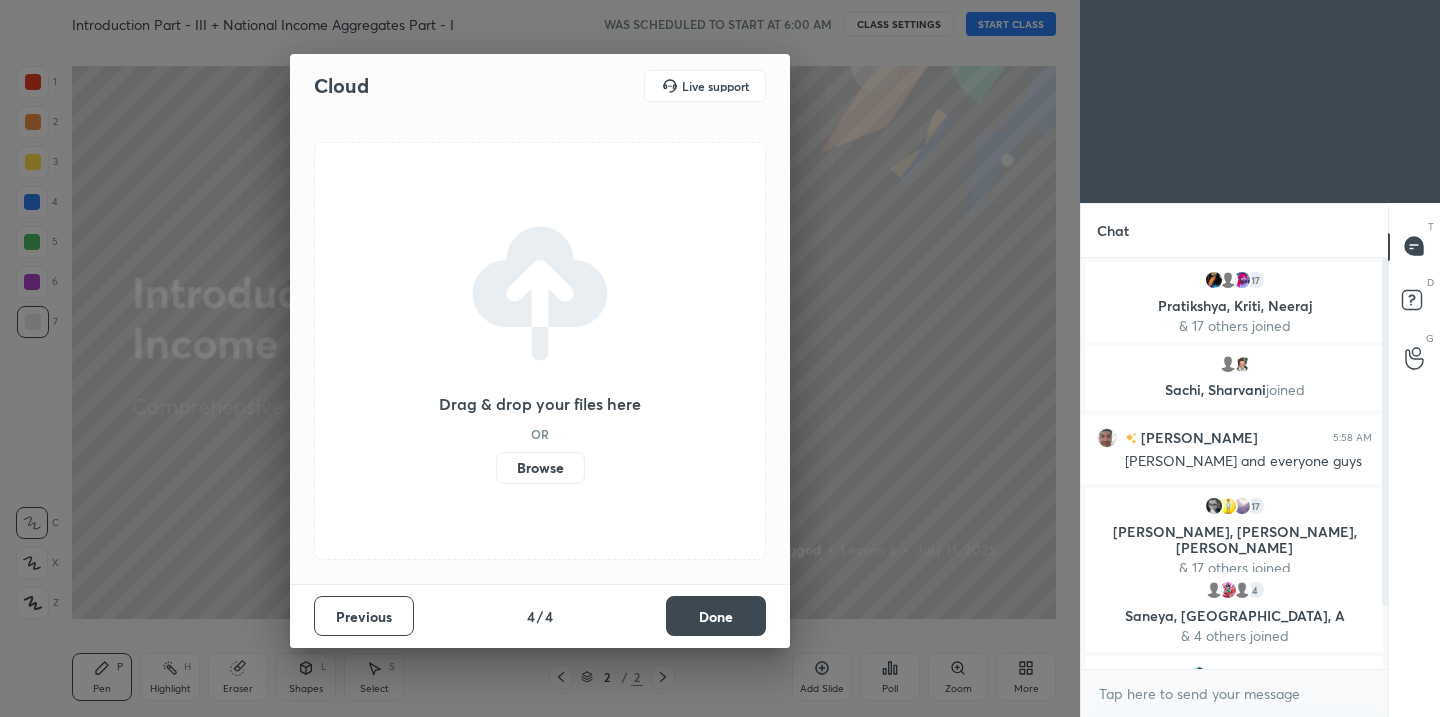 click on "Browse" at bounding box center (540, 468) 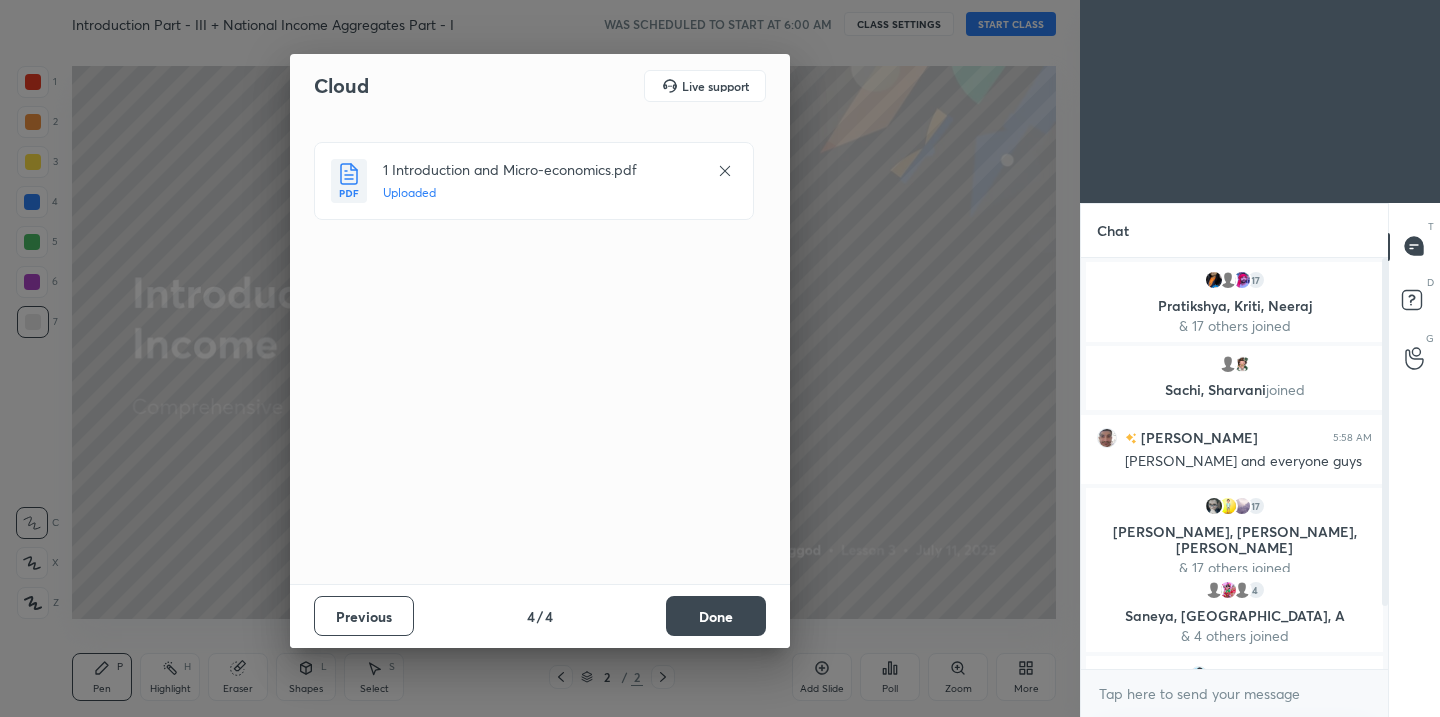 click on "Done" at bounding box center [716, 616] 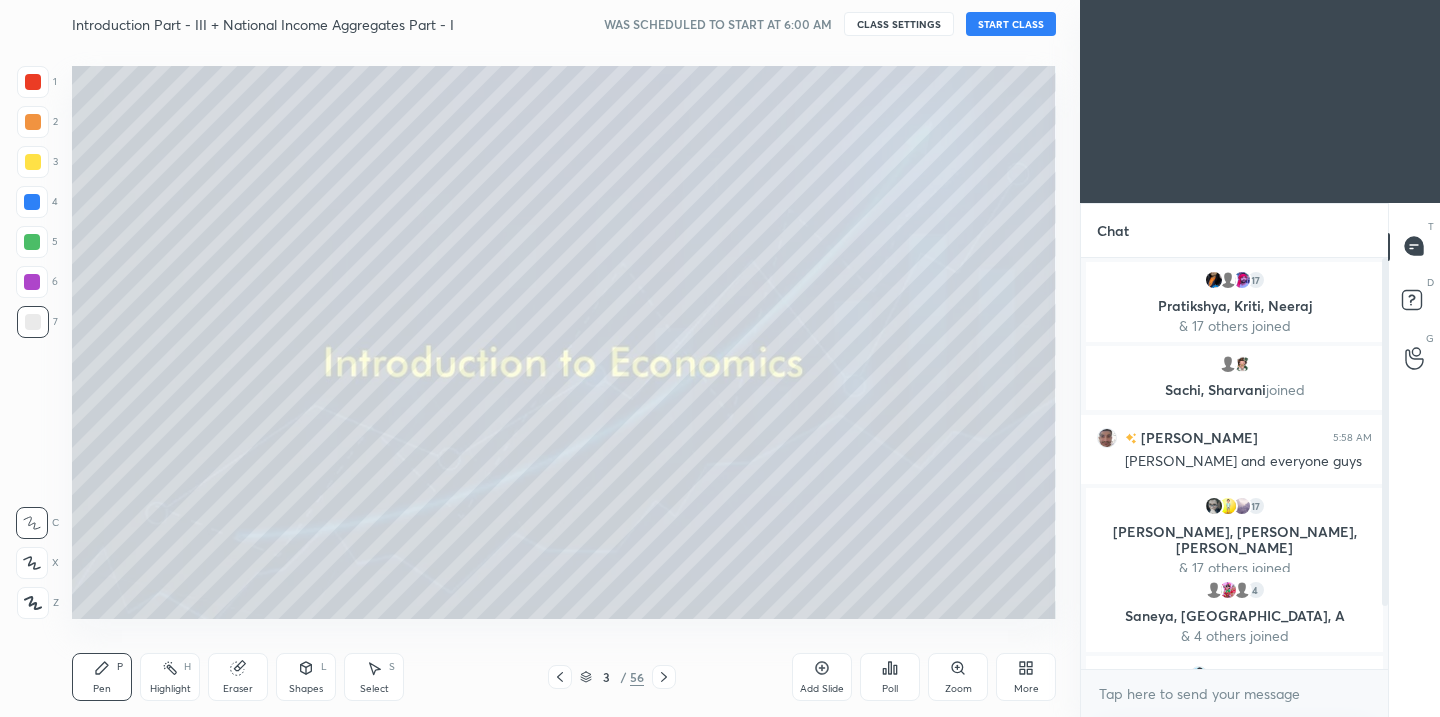 click on "START CLASS" at bounding box center [1011, 24] 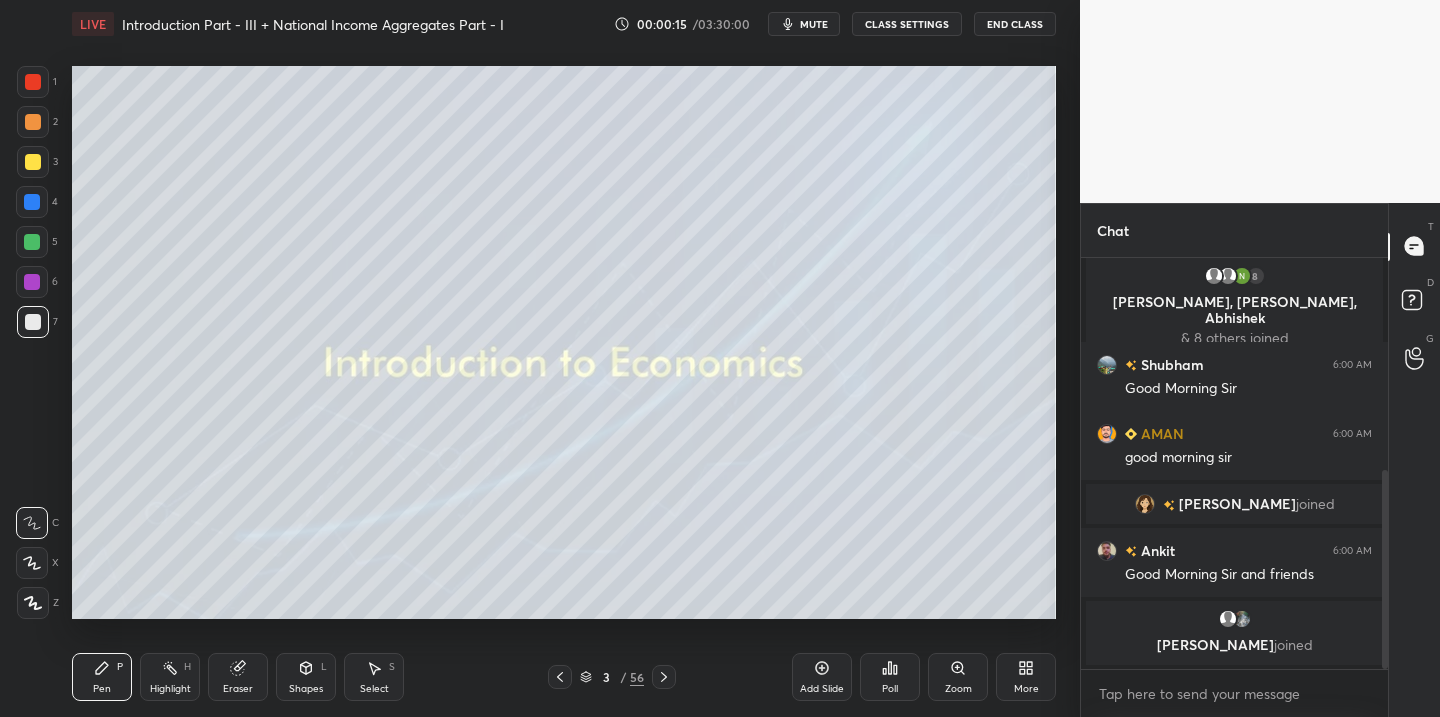 scroll, scrollTop: 489, scrollLeft: 0, axis: vertical 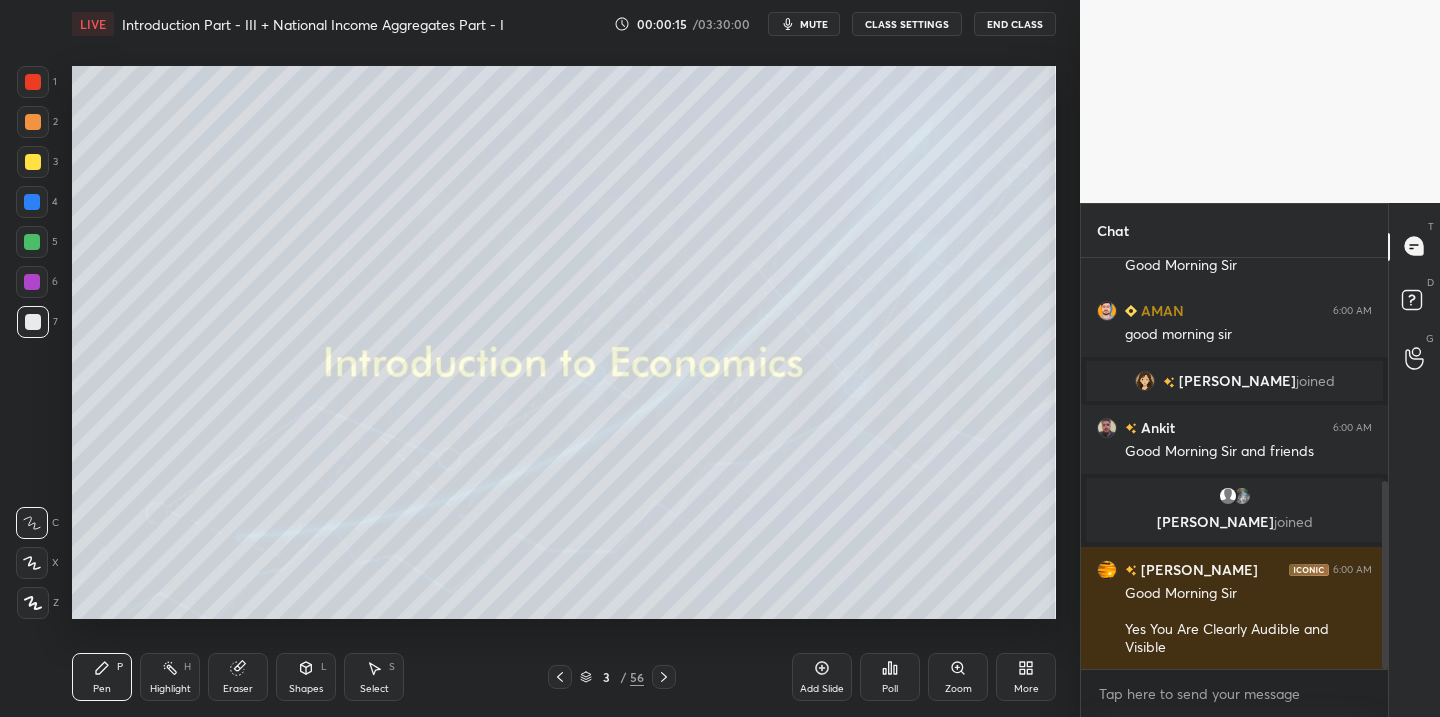 click at bounding box center (33, 162) 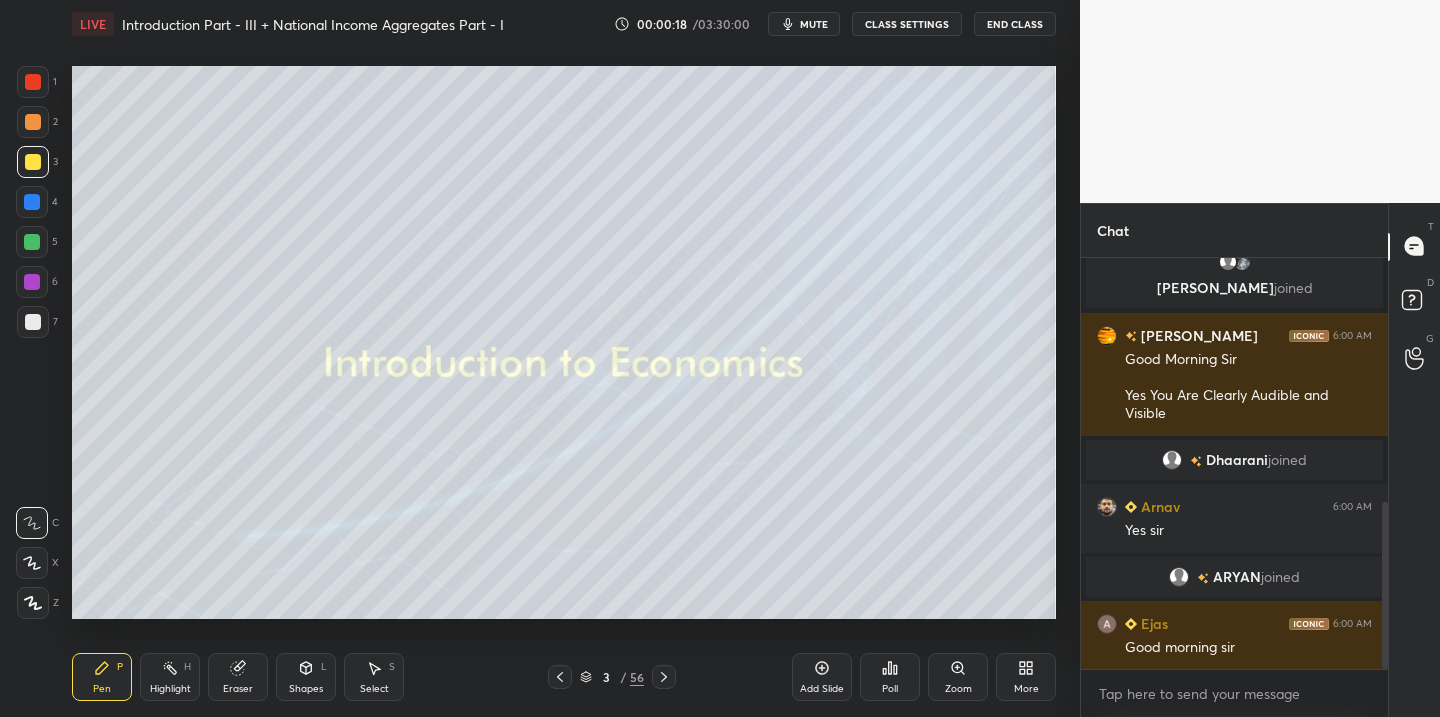 scroll, scrollTop: 673, scrollLeft: 0, axis: vertical 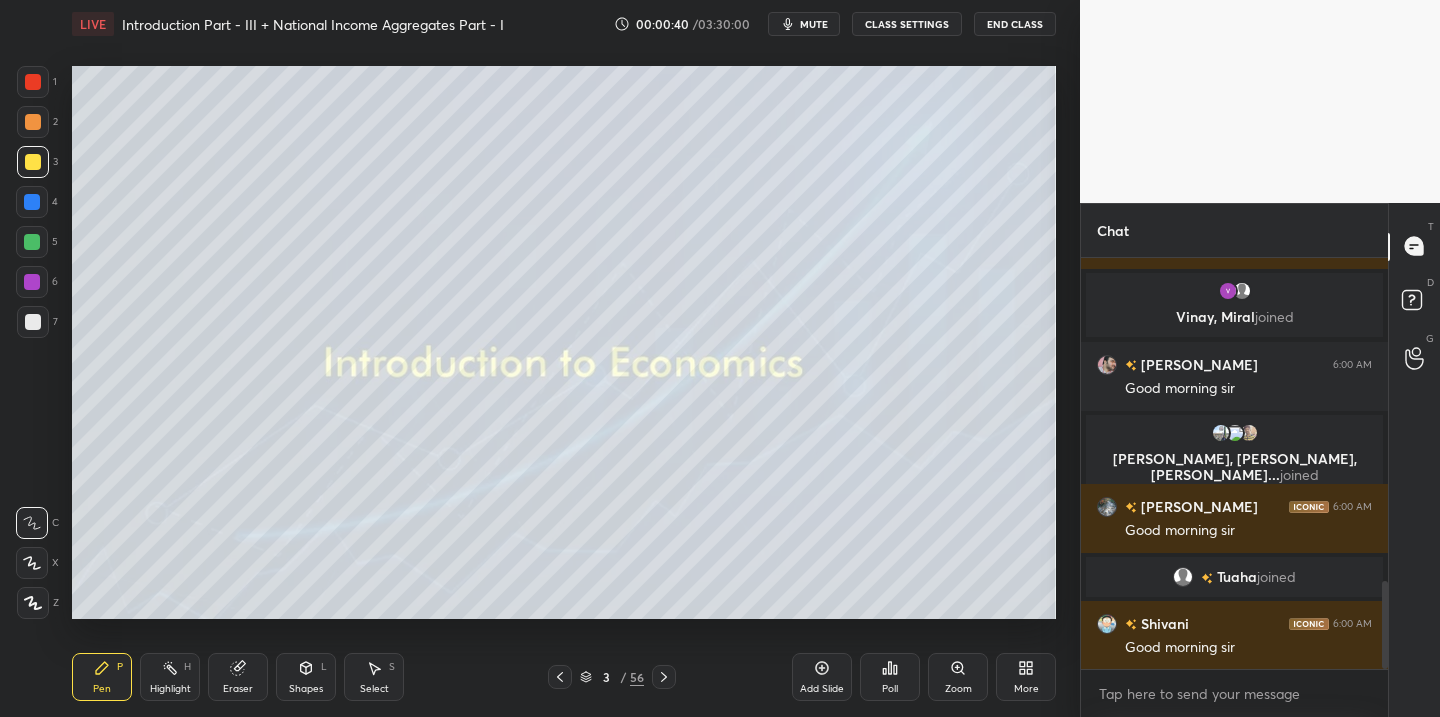 click 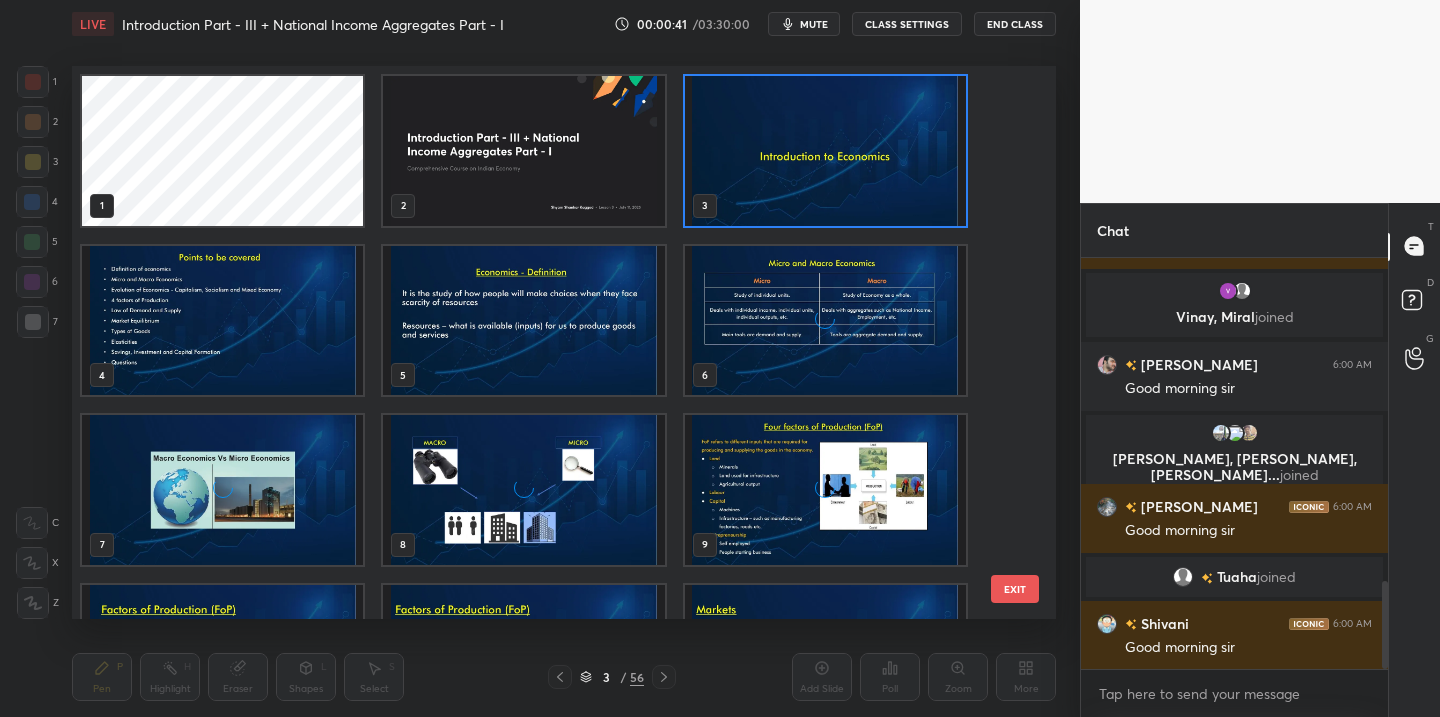 scroll, scrollTop: 7, scrollLeft: 11, axis: both 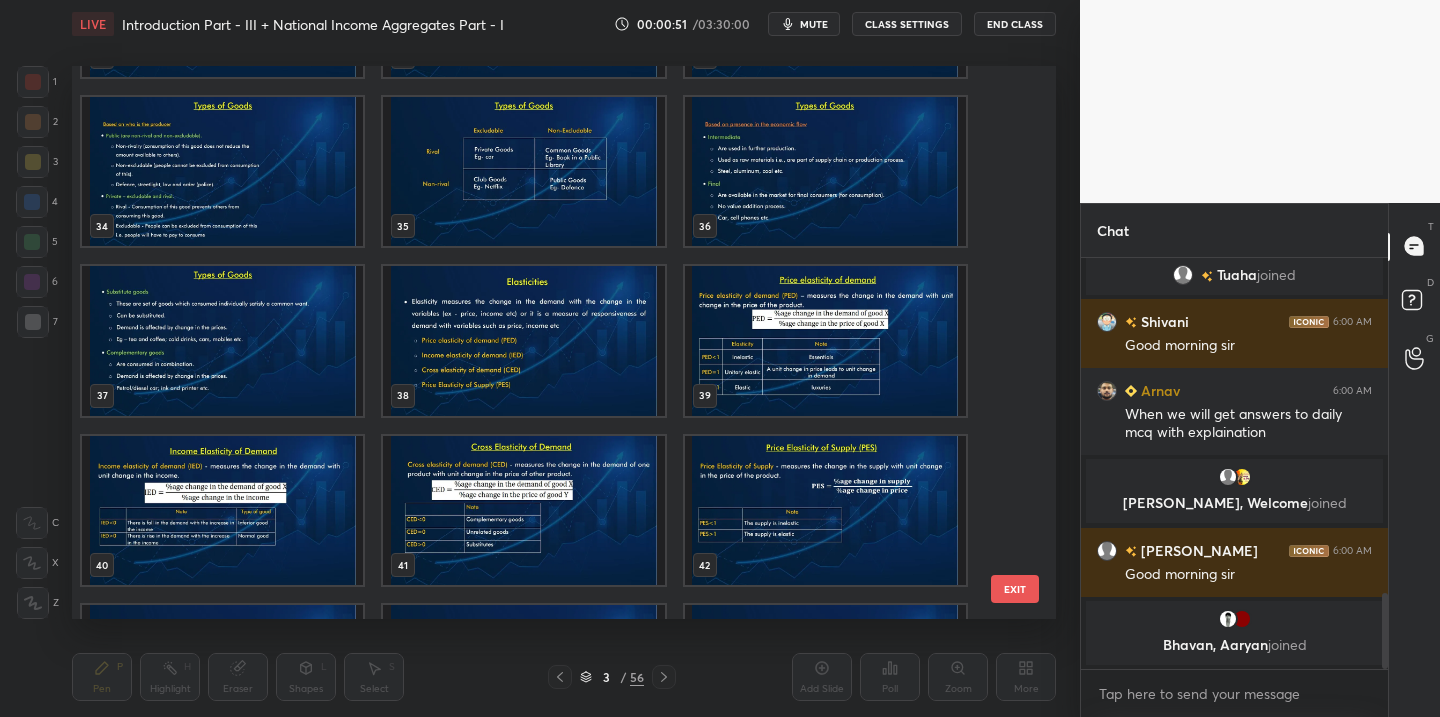 click at bounding box center (825, 341) 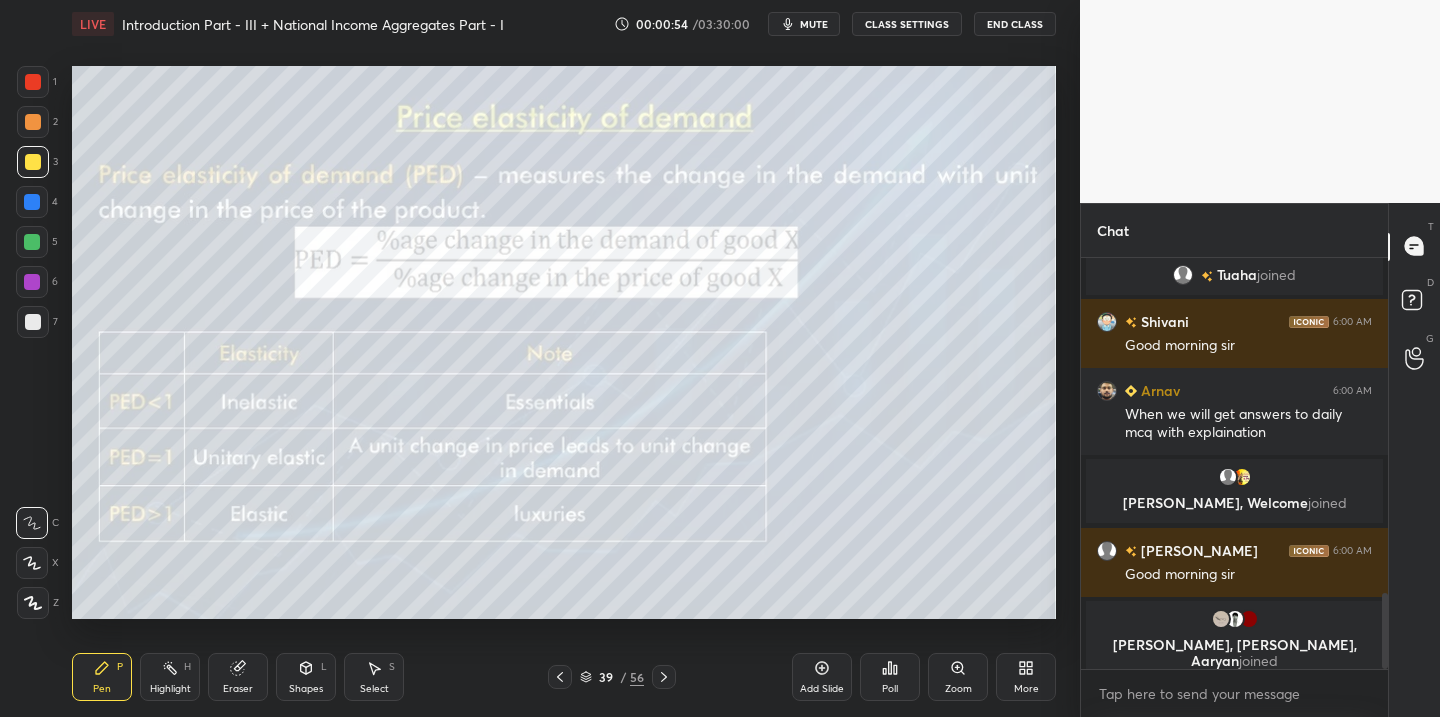 drag, startPoint x: 824, startPoint y: 666, endPoint x: 787, endPoint y: 655, distance: 38.600517 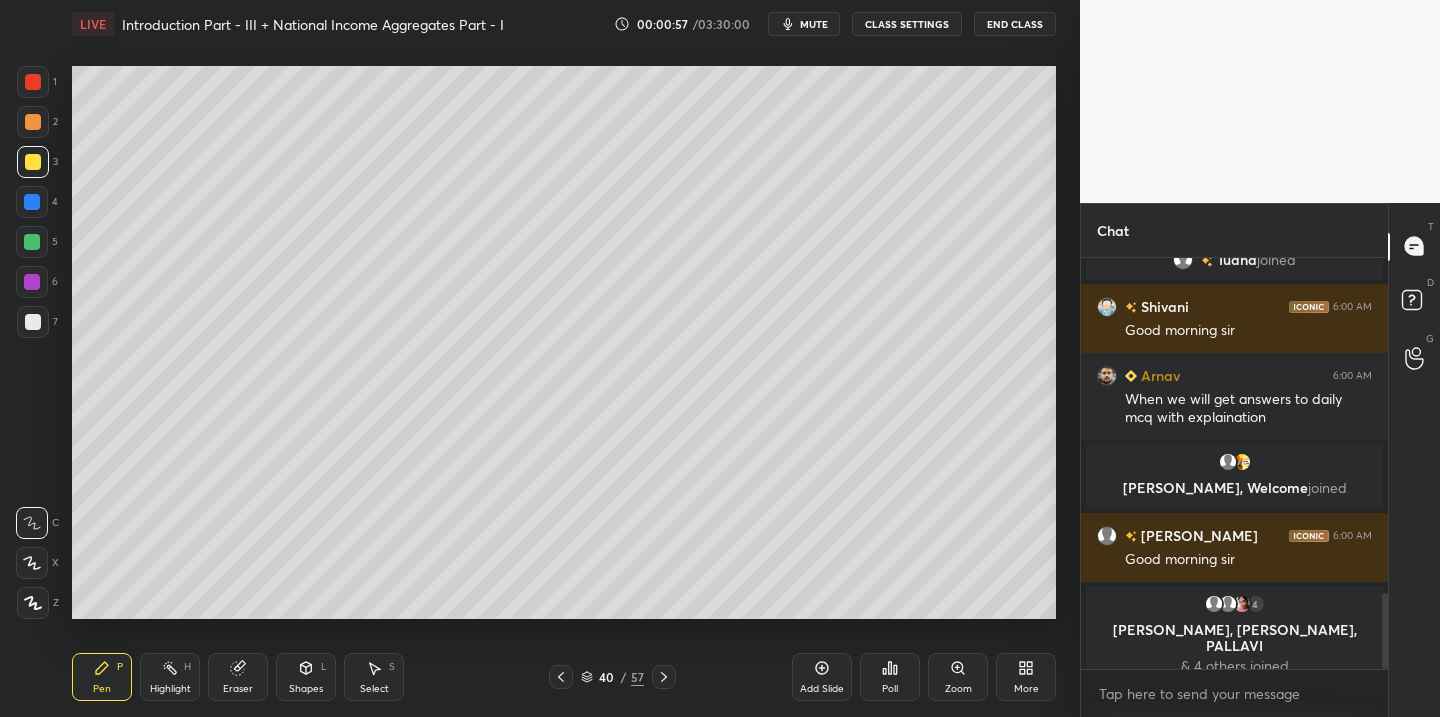 drag, startPoint x: 31, startPoint y: 607, endPoint x: 40, endPoint y: 571, distance: 37.107952 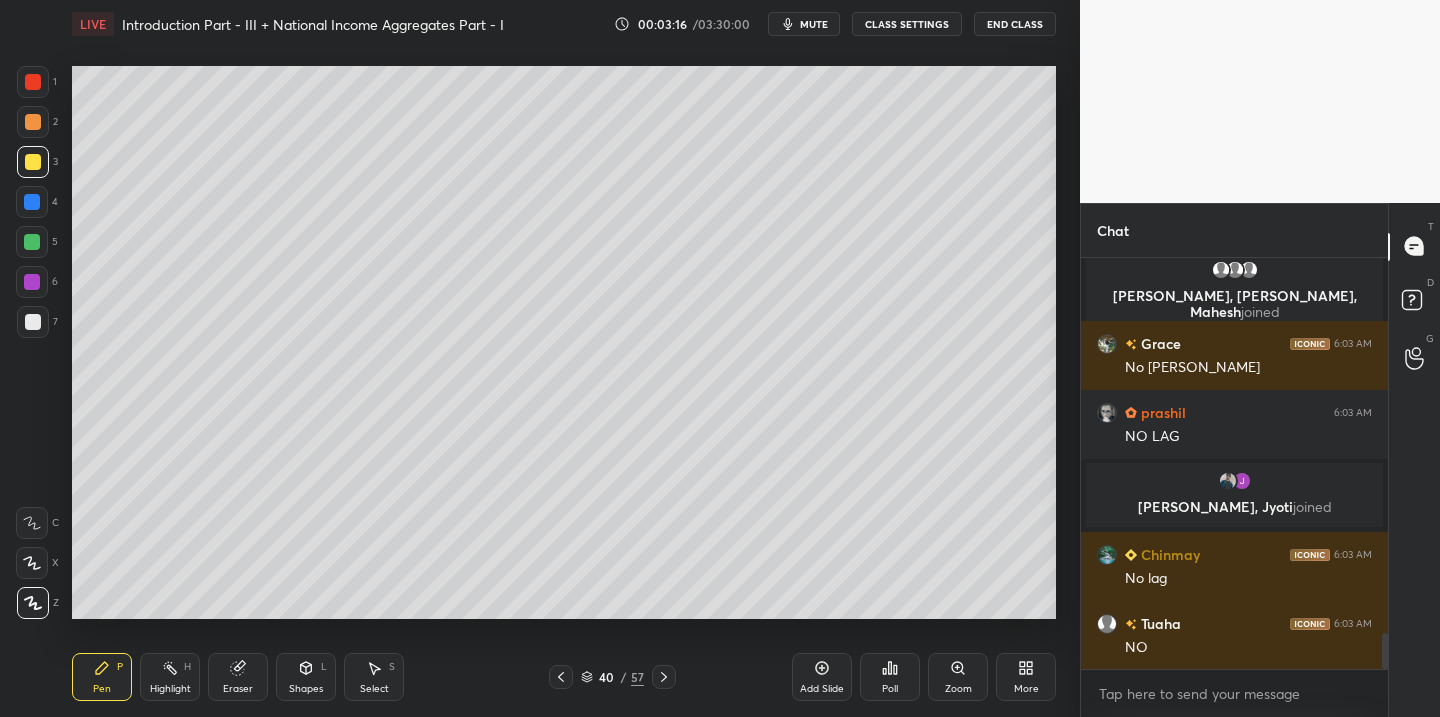 scroll, scrollTop: 4338, scrollLeft: 0, axis: vertical 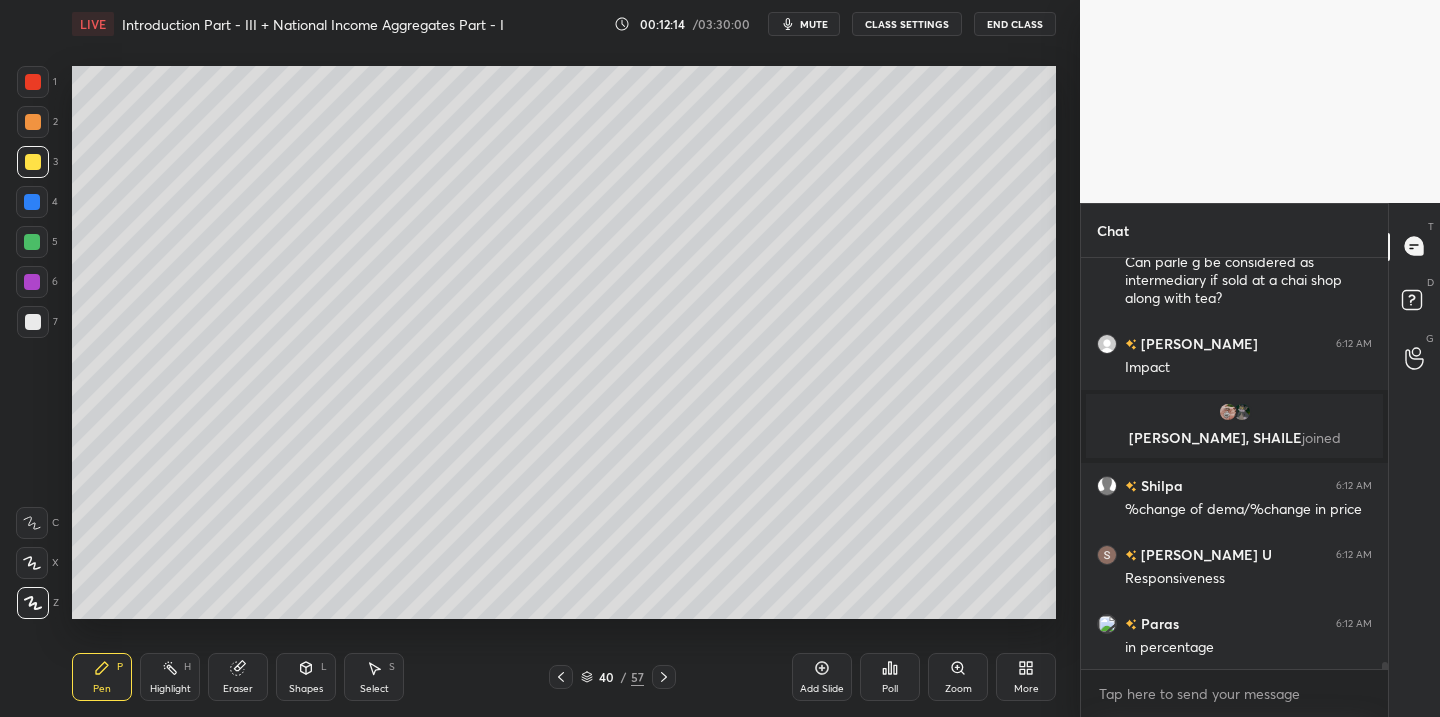 click 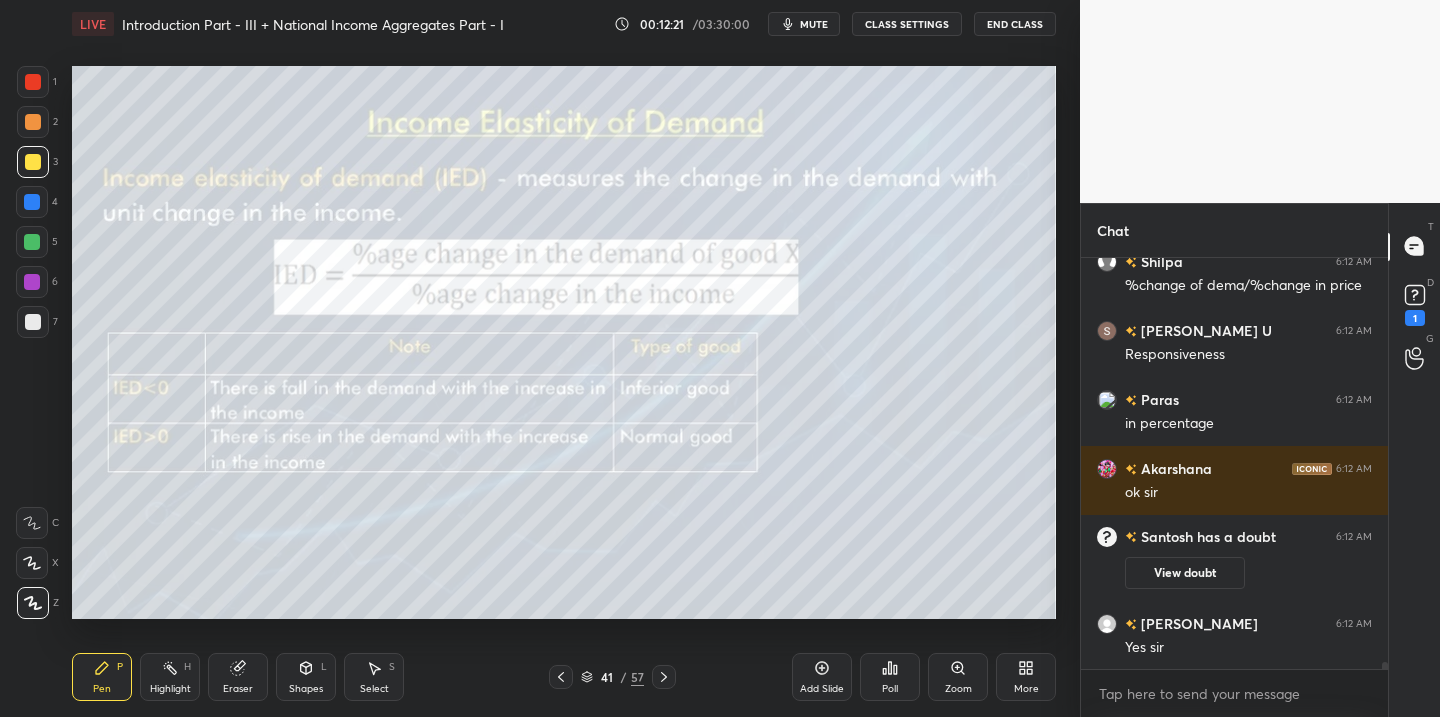 scroll, scrollTop: 24389, scrollLeft: 0, axis: vertical 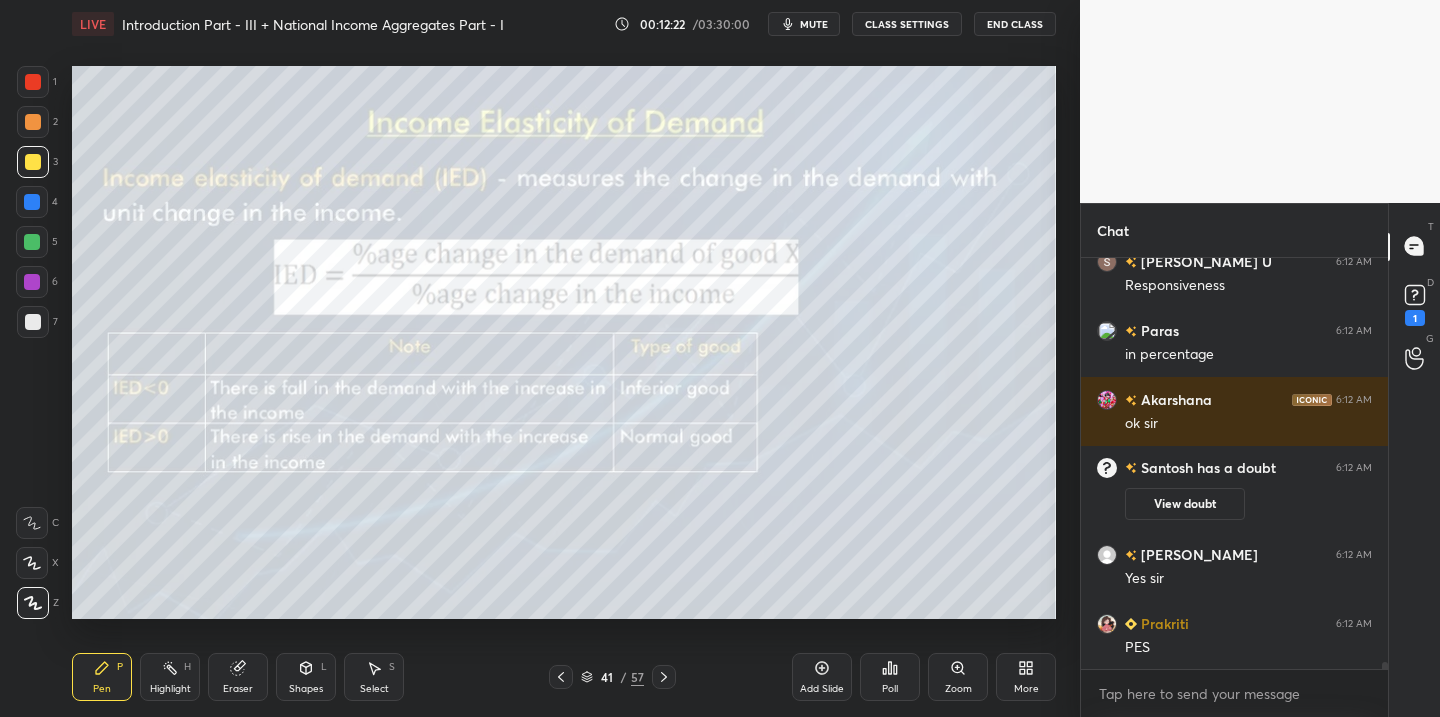 drag, startPoint x: 32, startPoint y: 243, endPoint x: 60, endPoint y: 240, distance: 28.160255 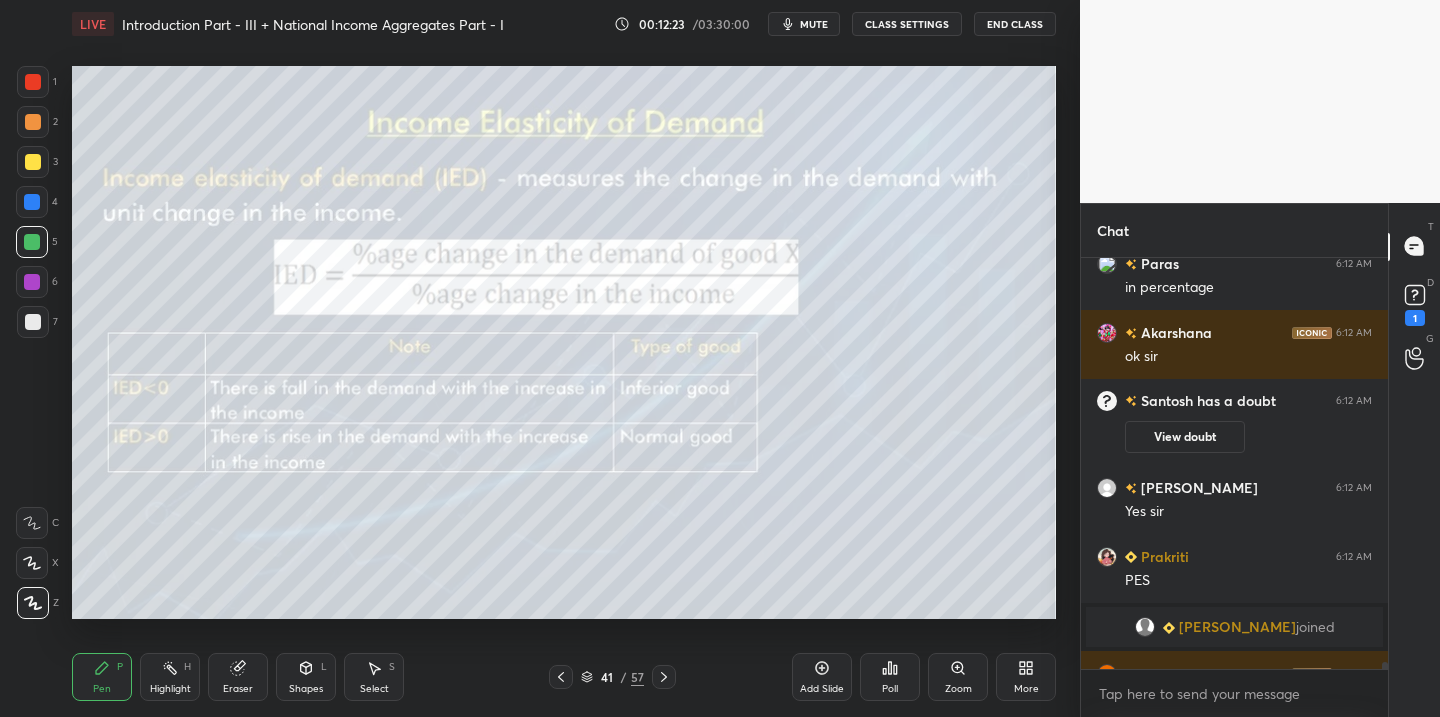 scroll, scrollTop: 24487, scrollLeft: 0, axis: vertical 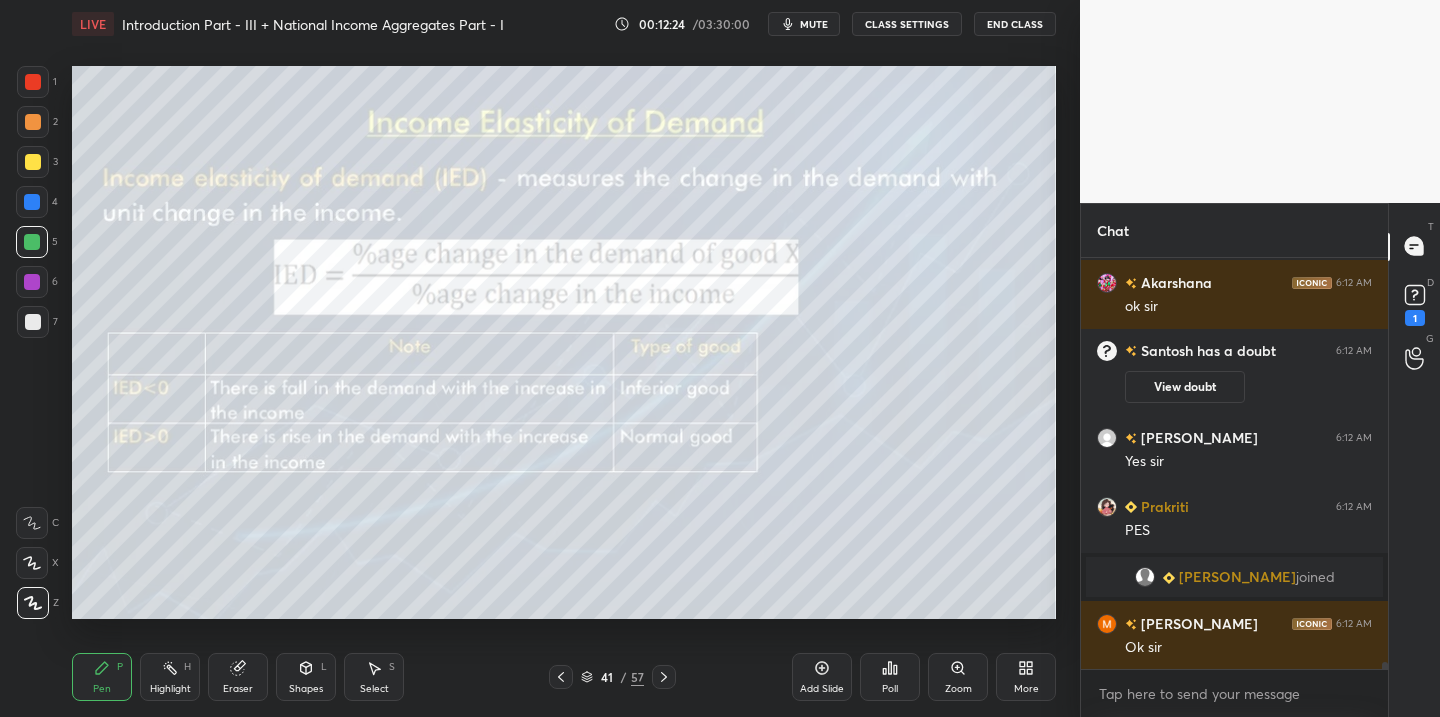 drag, startPoint x: 30, startPoint y: 164, endPoint x: 69, endPoint y: 162, distance: 39.051247 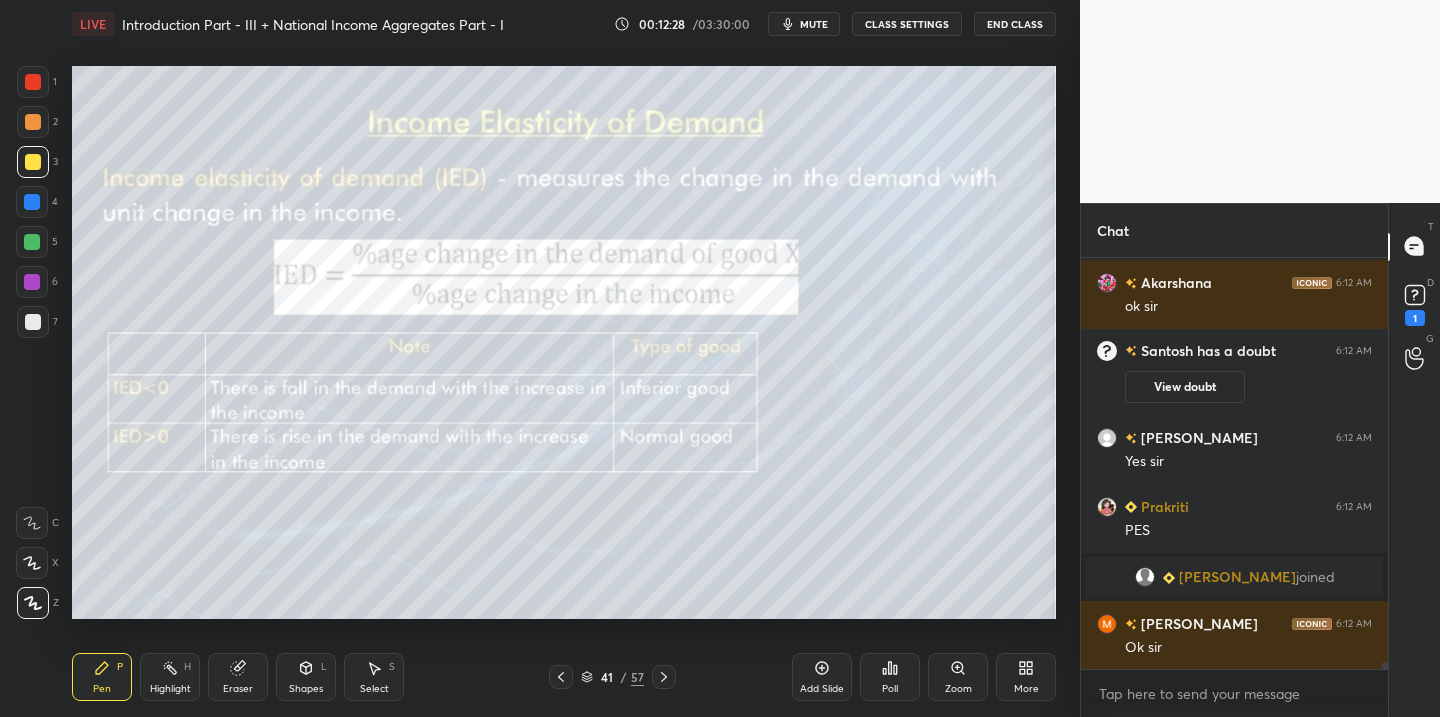 scroll, scrollTop: 24556, scrollLeft: 0, axis: vertical 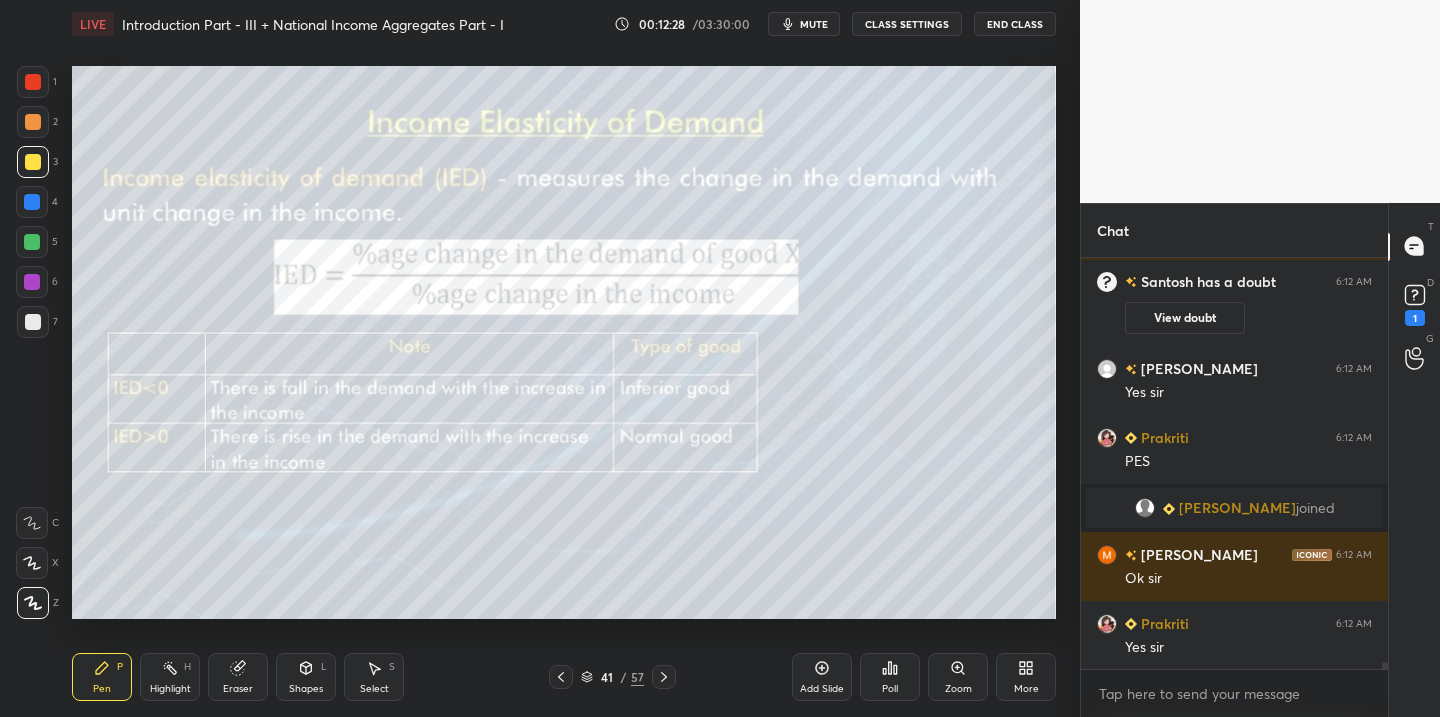 click 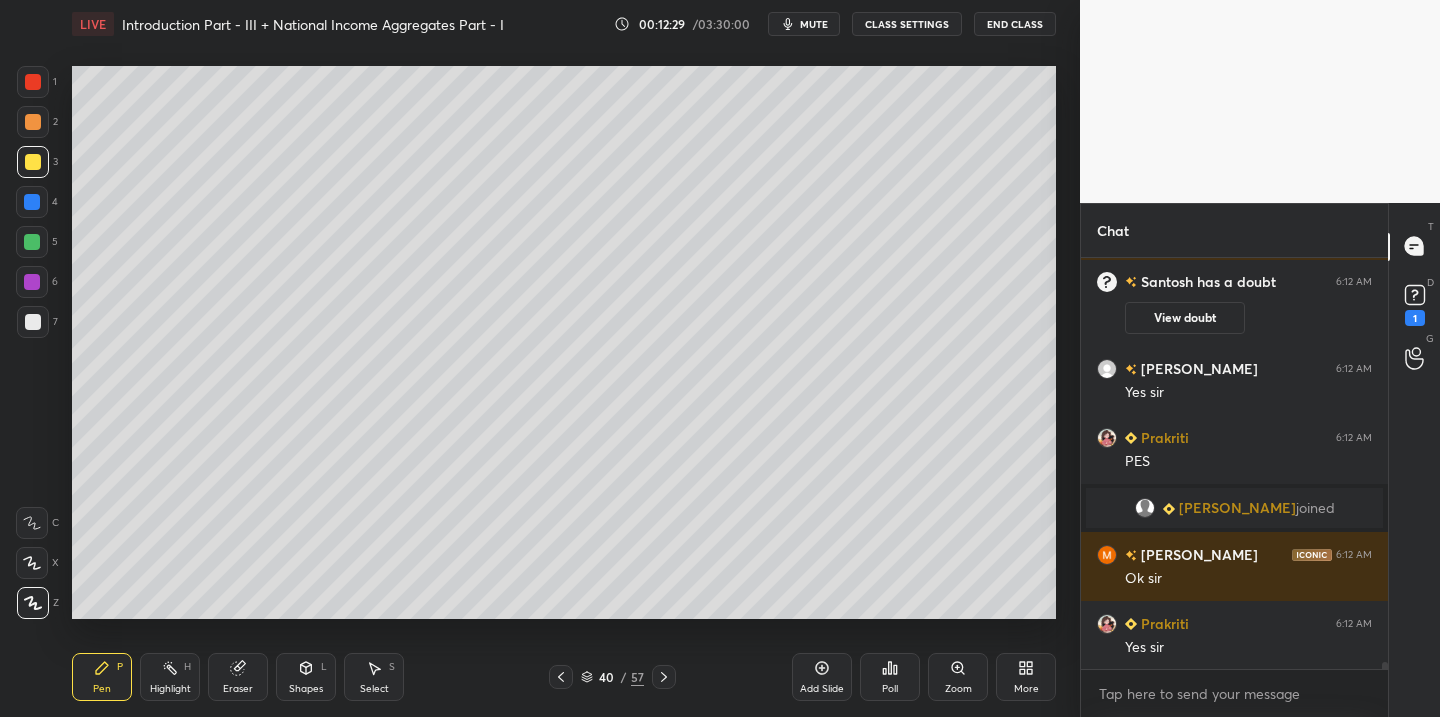 scroll, scrollTop: 24625, scrollLeft: 0, axis: vertical 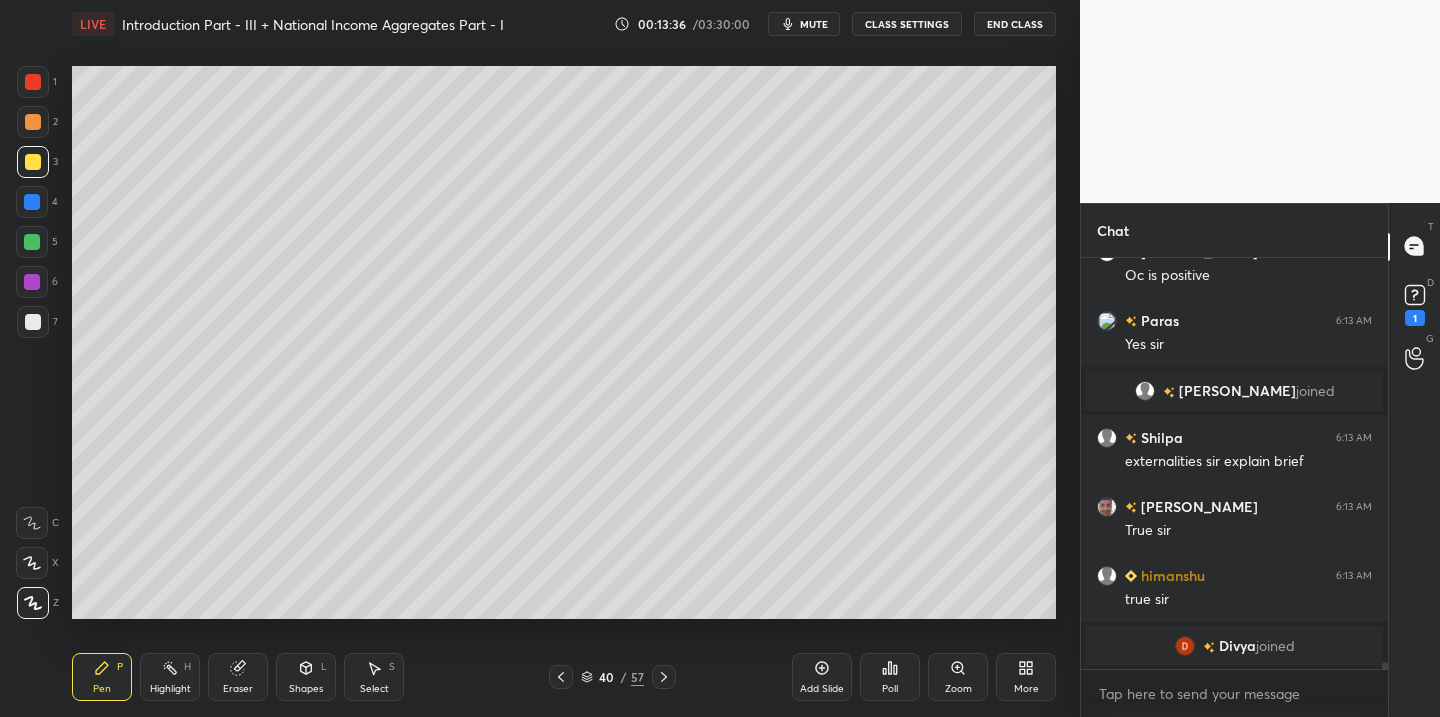 click 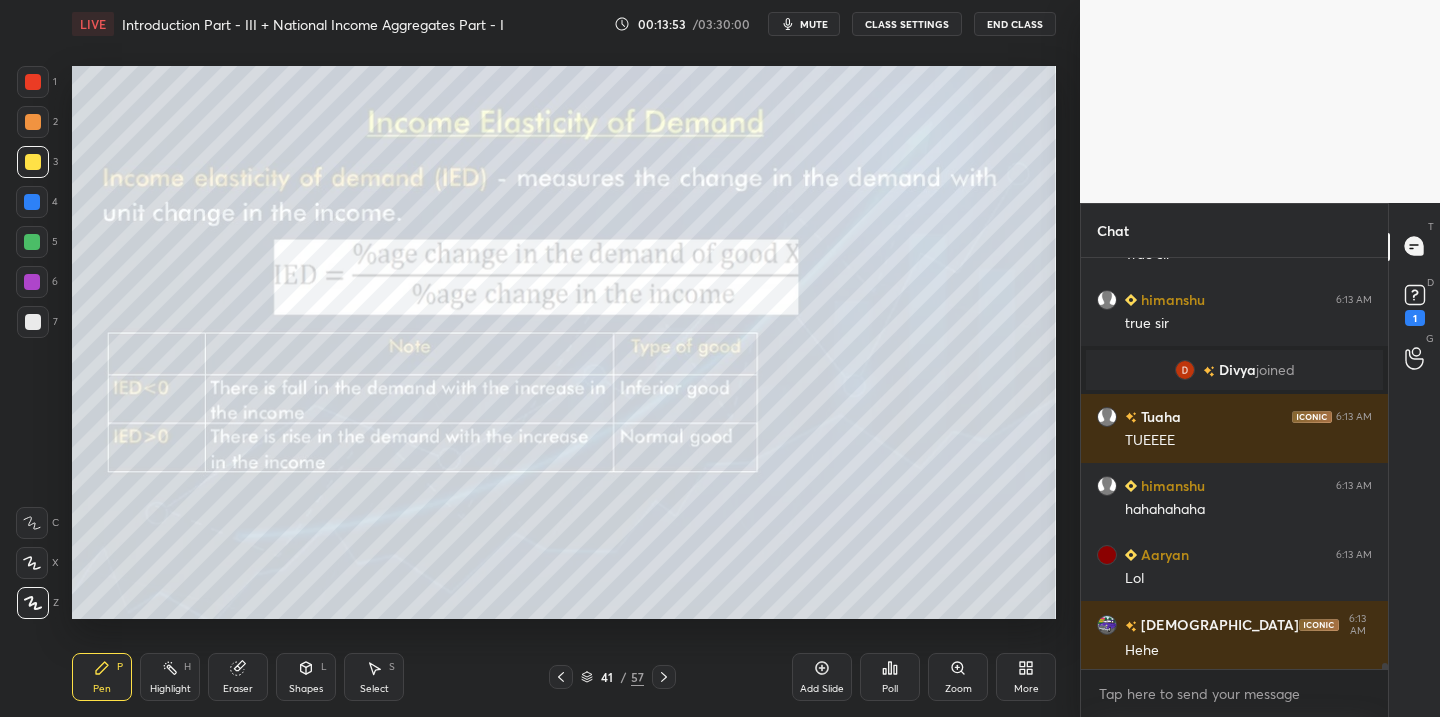 scroll, scrollTop: 25909, scrollLeft: 0, axis: vertical 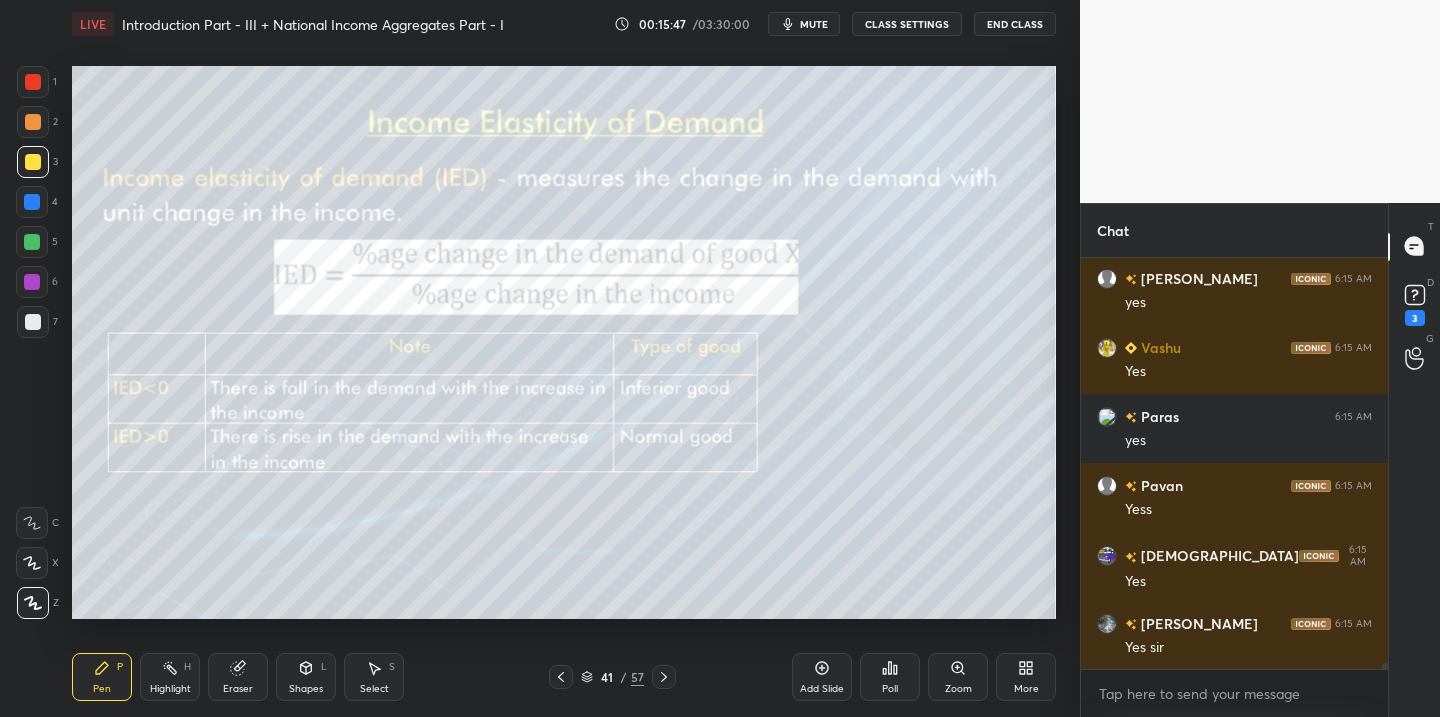 click 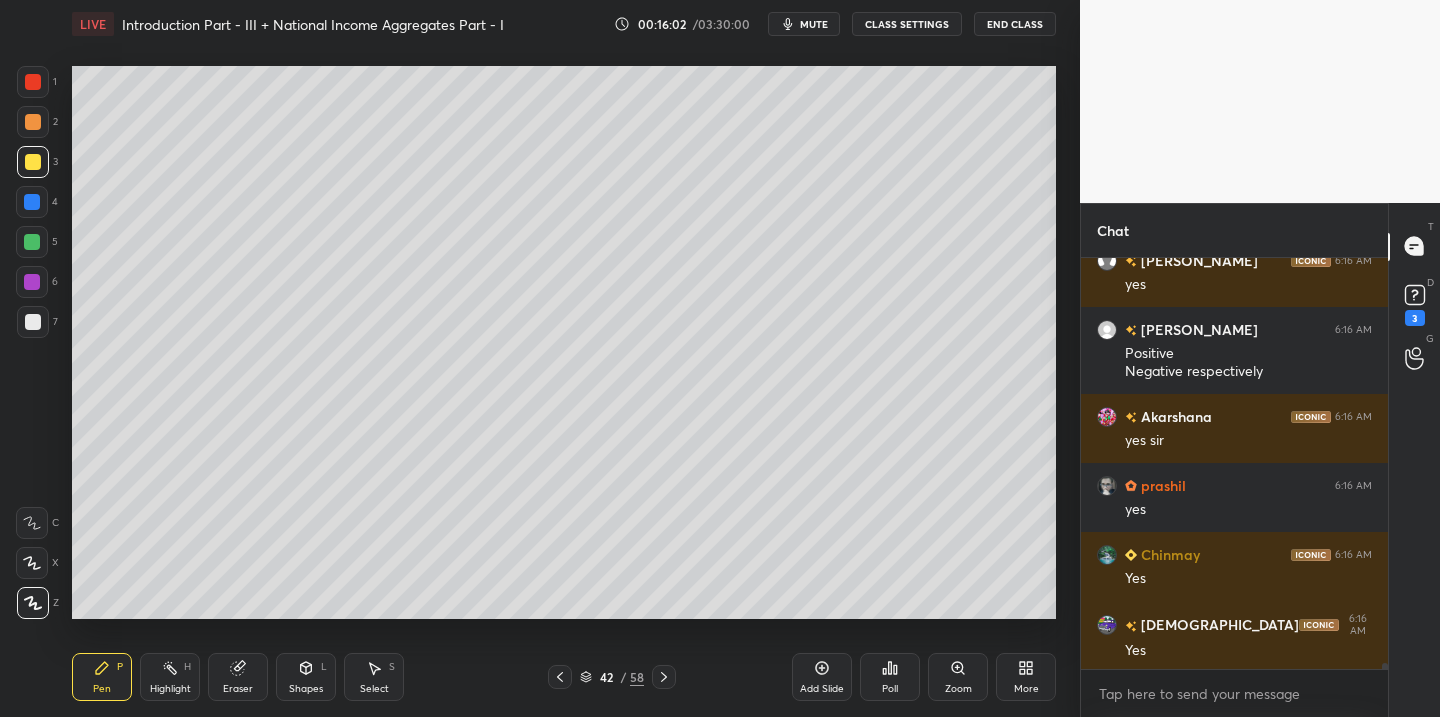scroll, scrollTop: 28975, scrollLeft: 0, axis: vertical 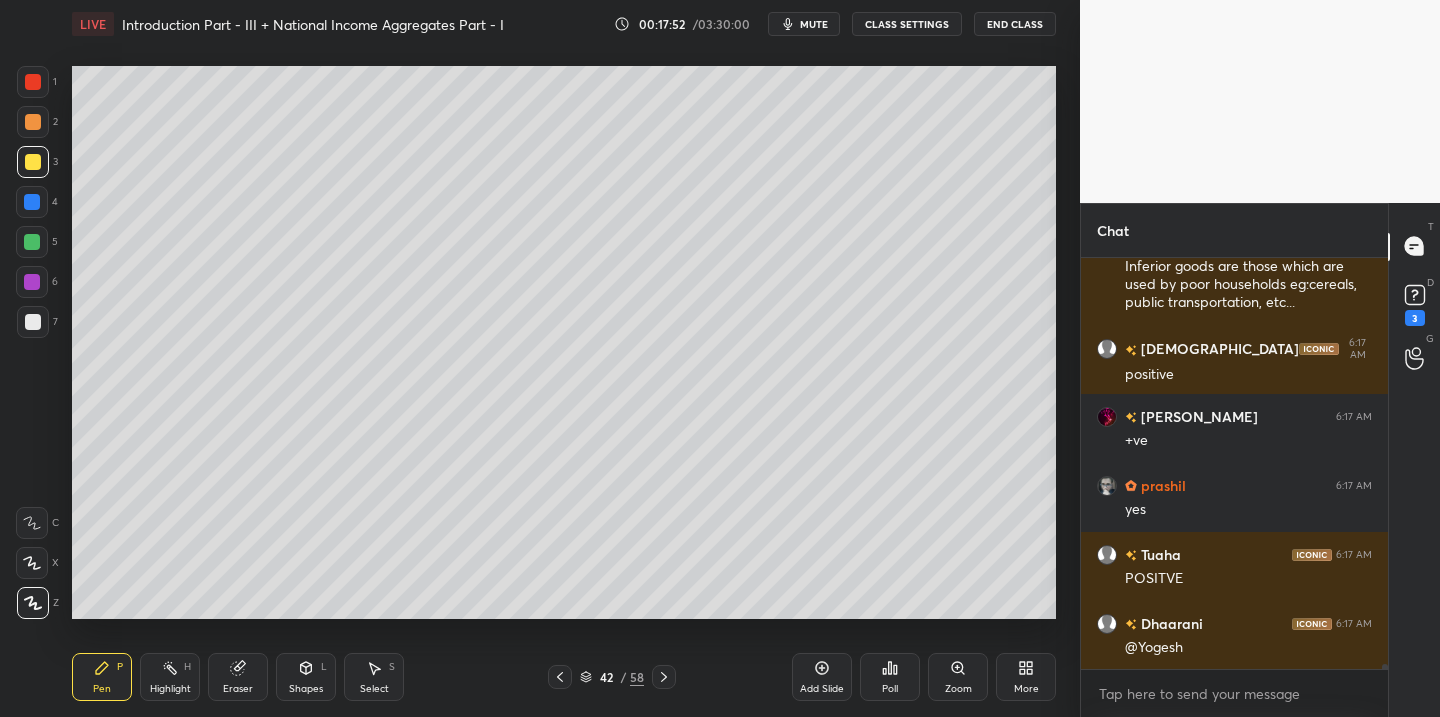 click 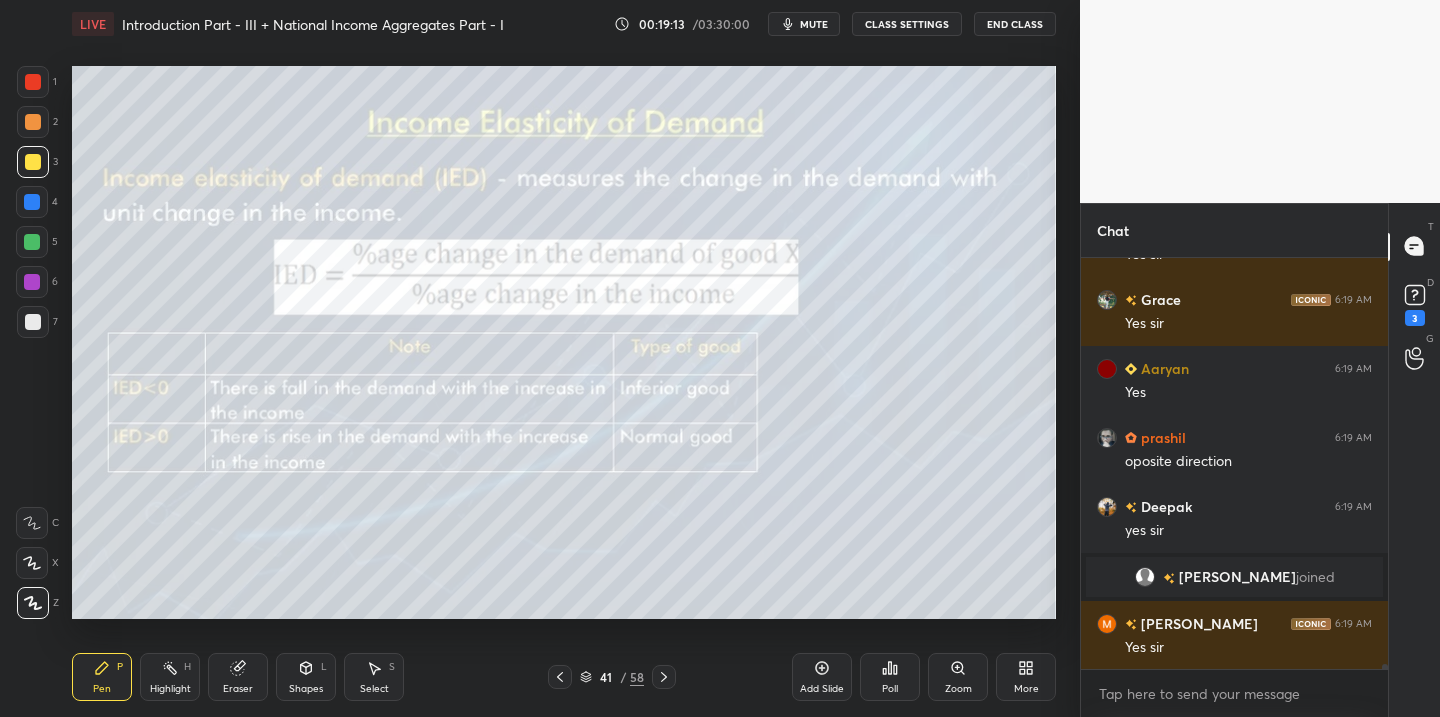 scroll, scrollTop: 34574, scrollLeft: 0, axis: vertical 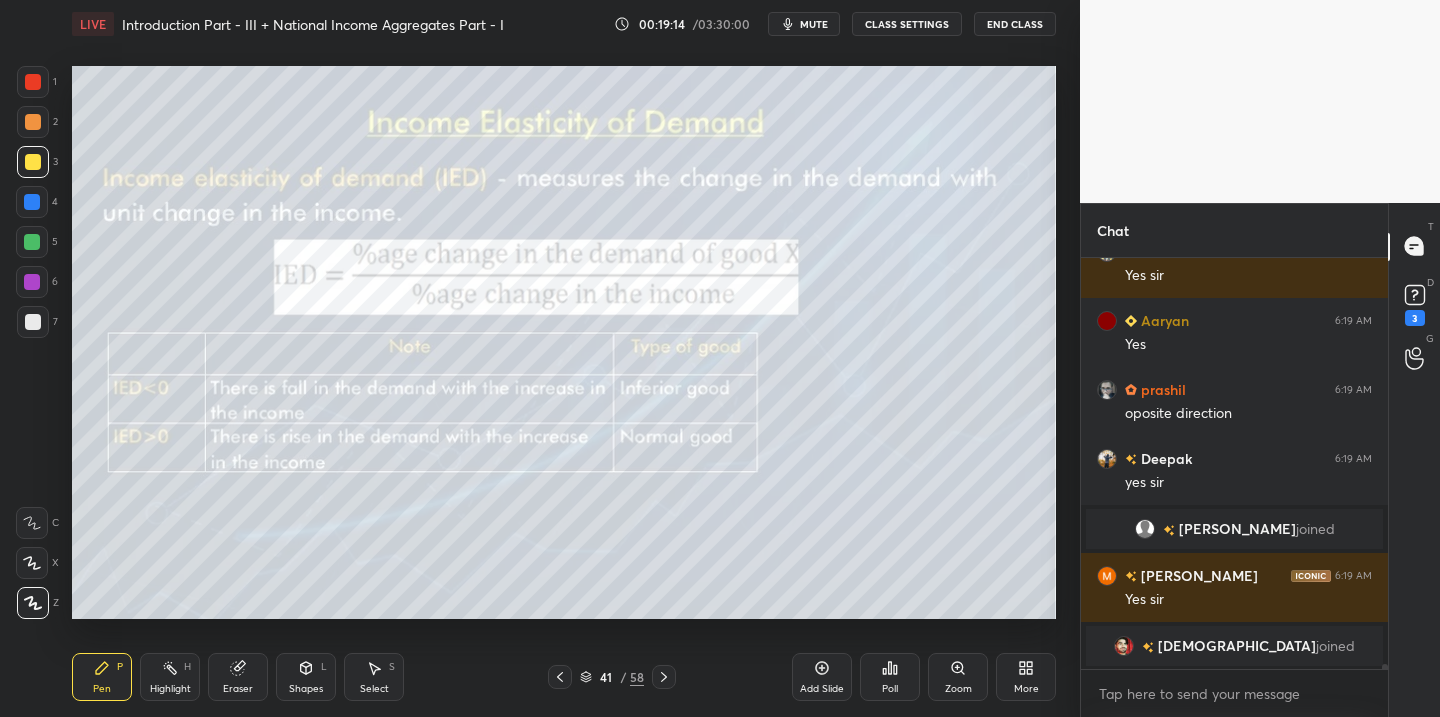 click 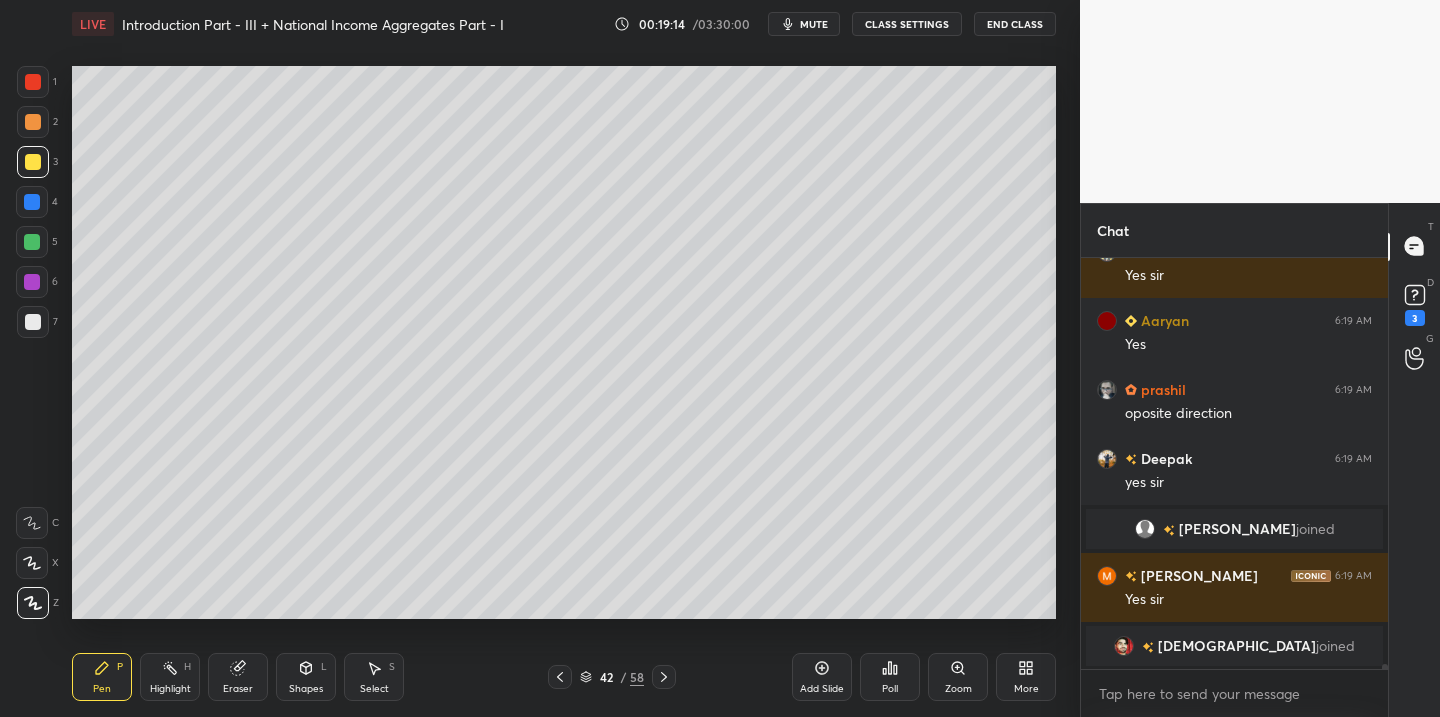 click at bounding box center [664, 677] 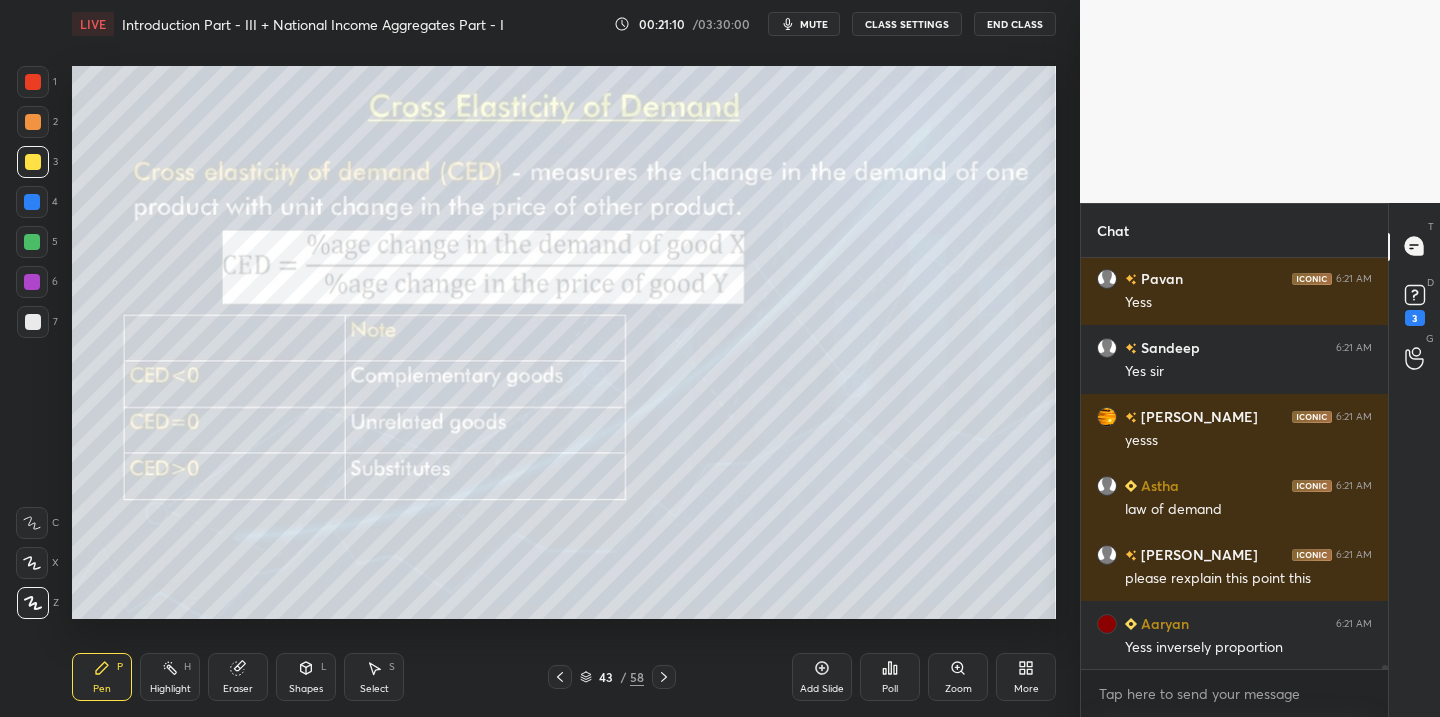scroll, scrollTop: 37957, scrollLeft: 0, axis: vertical 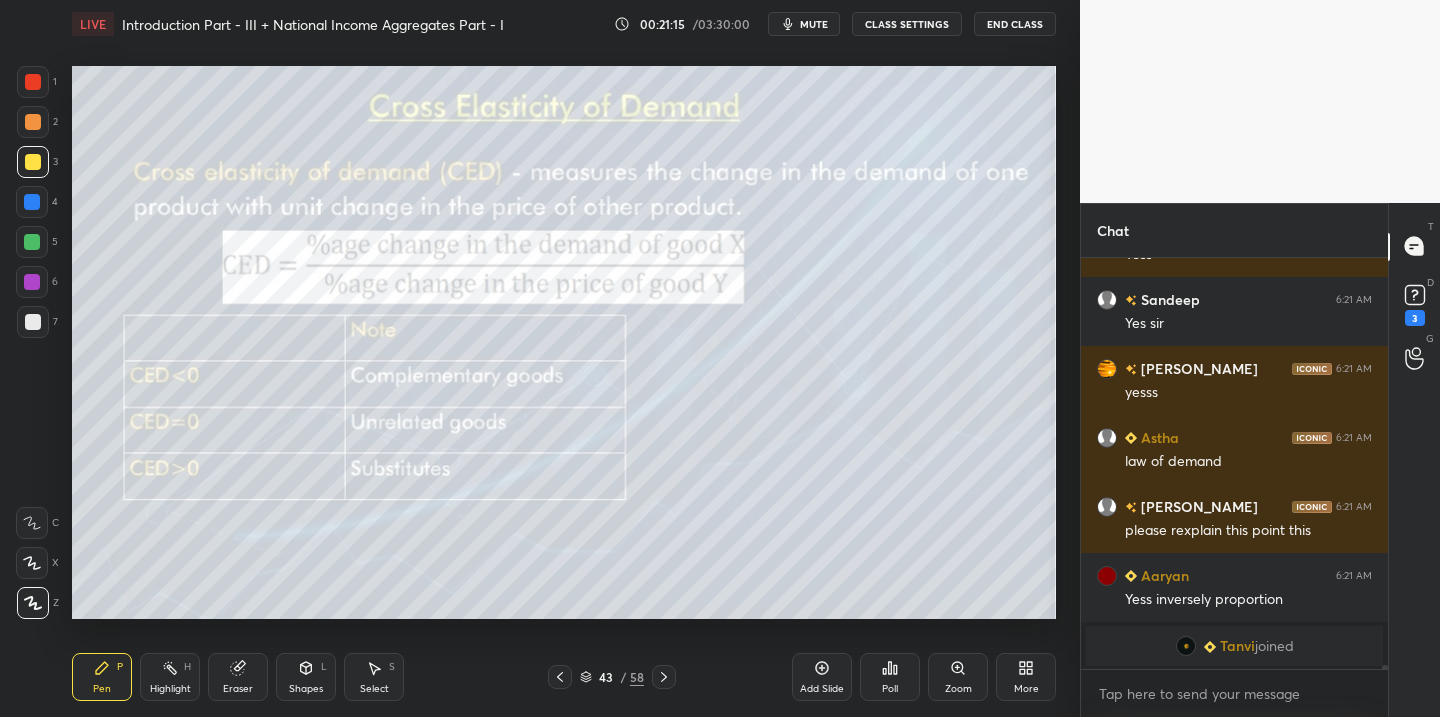 click on "Add Slide" at bounding box center [822, 677] 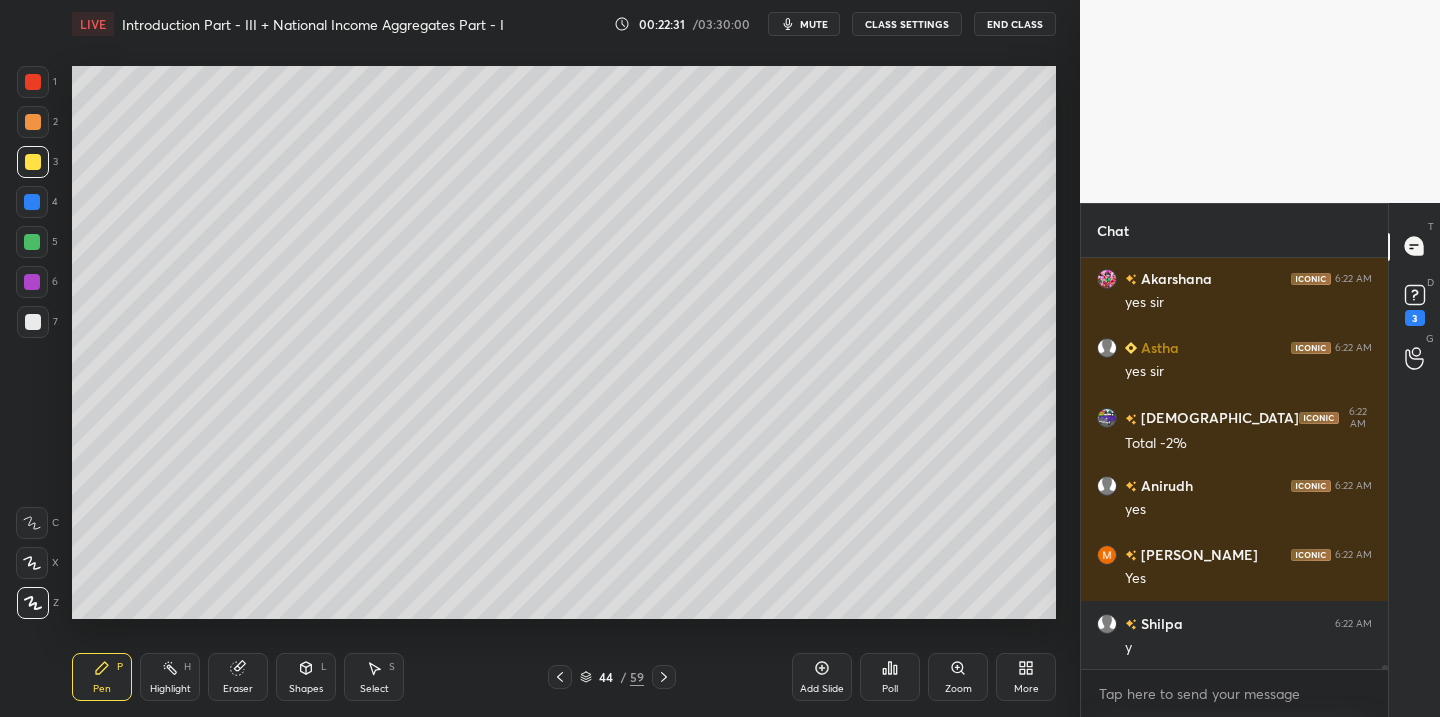 scroll, scrollTop: 38264, scrollLeft: 0, axis: vertical 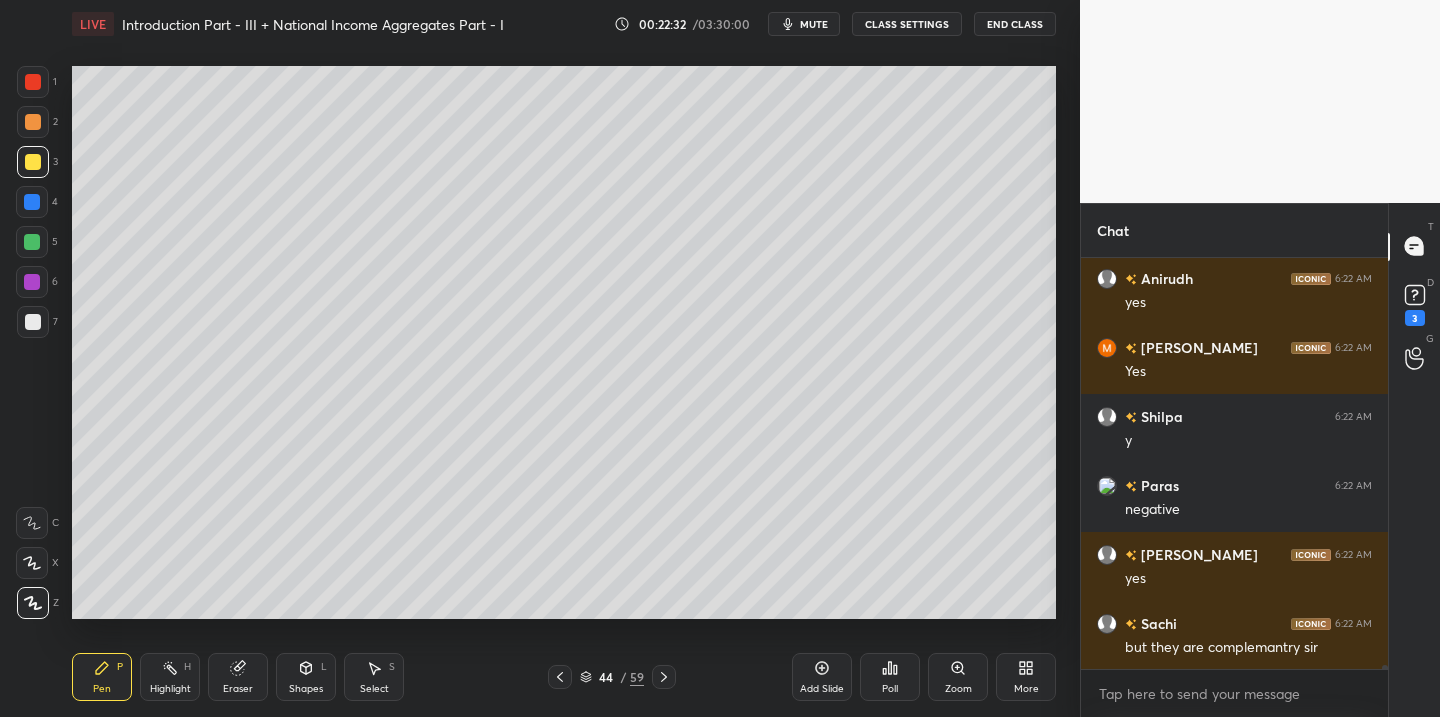 click 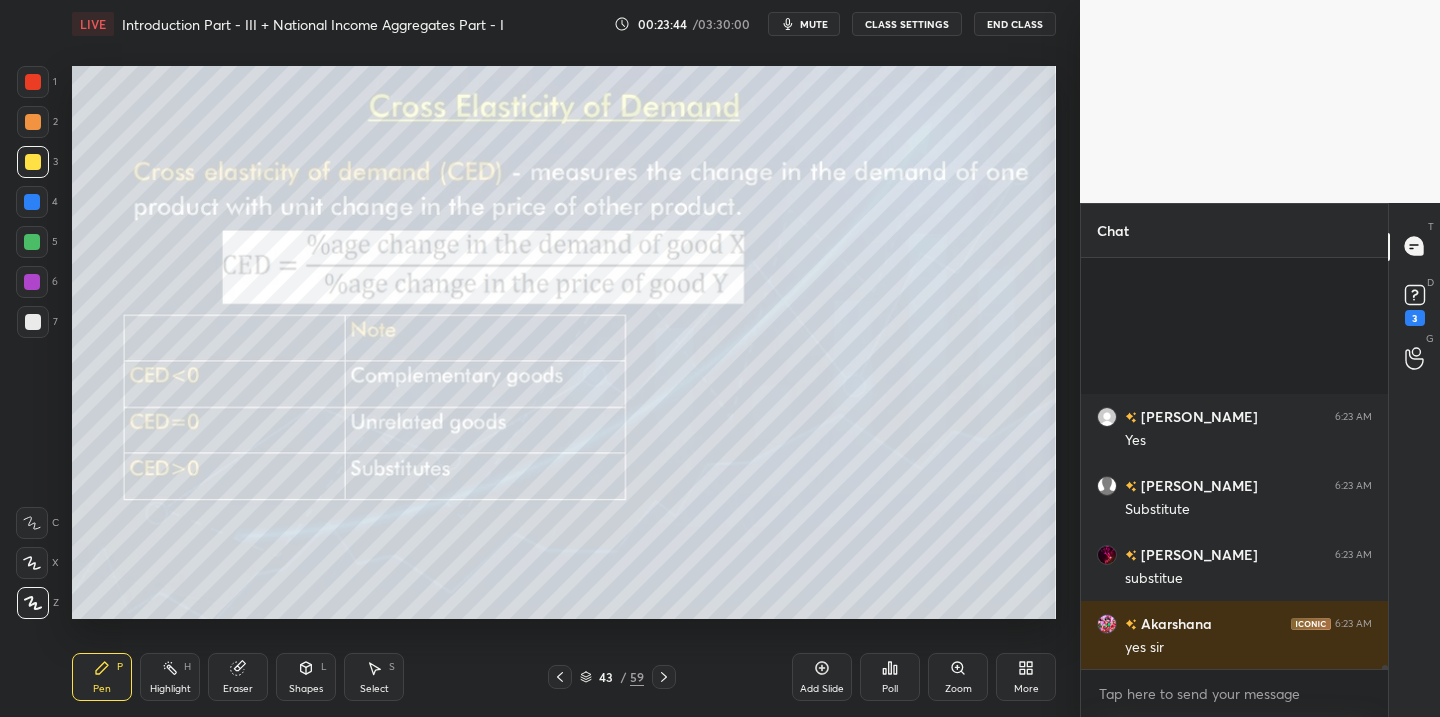 scroll, scrollTop: 40950, scrollLeft: 0, axis: vertical 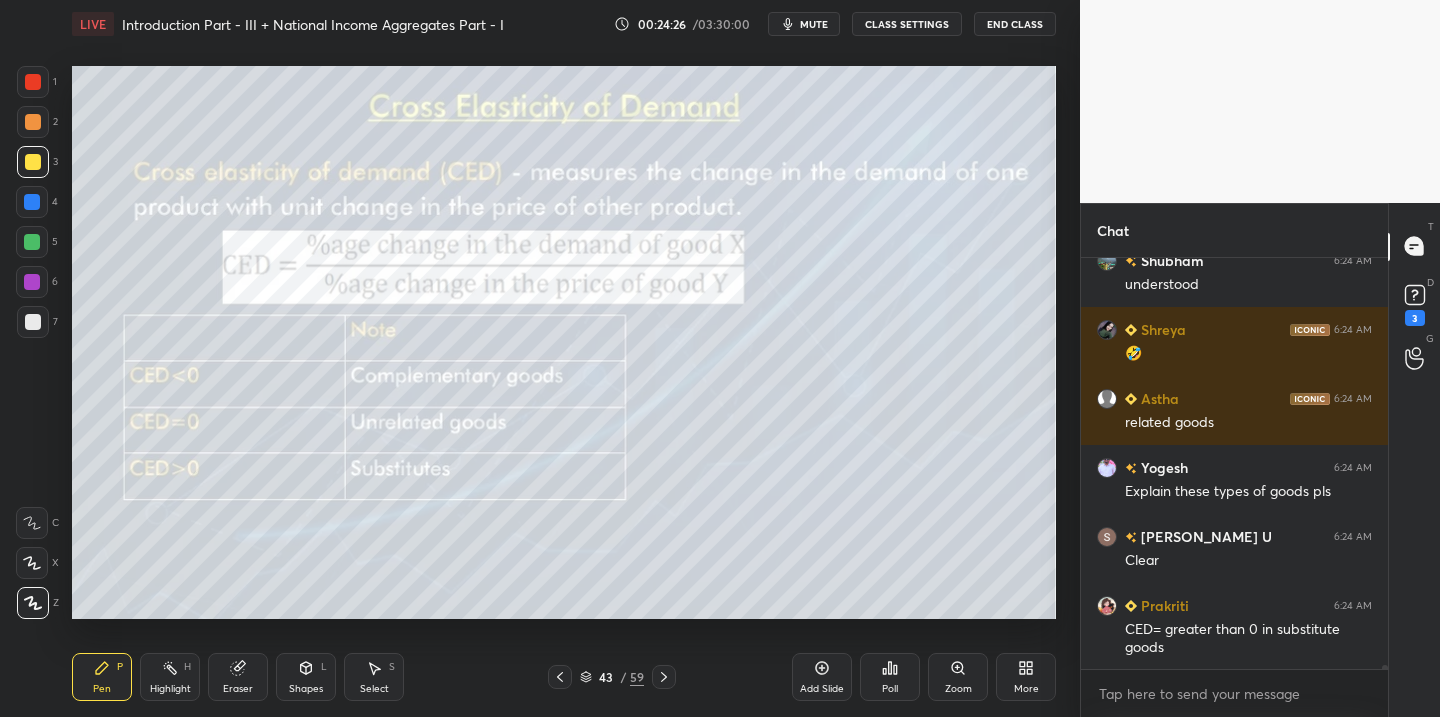 click 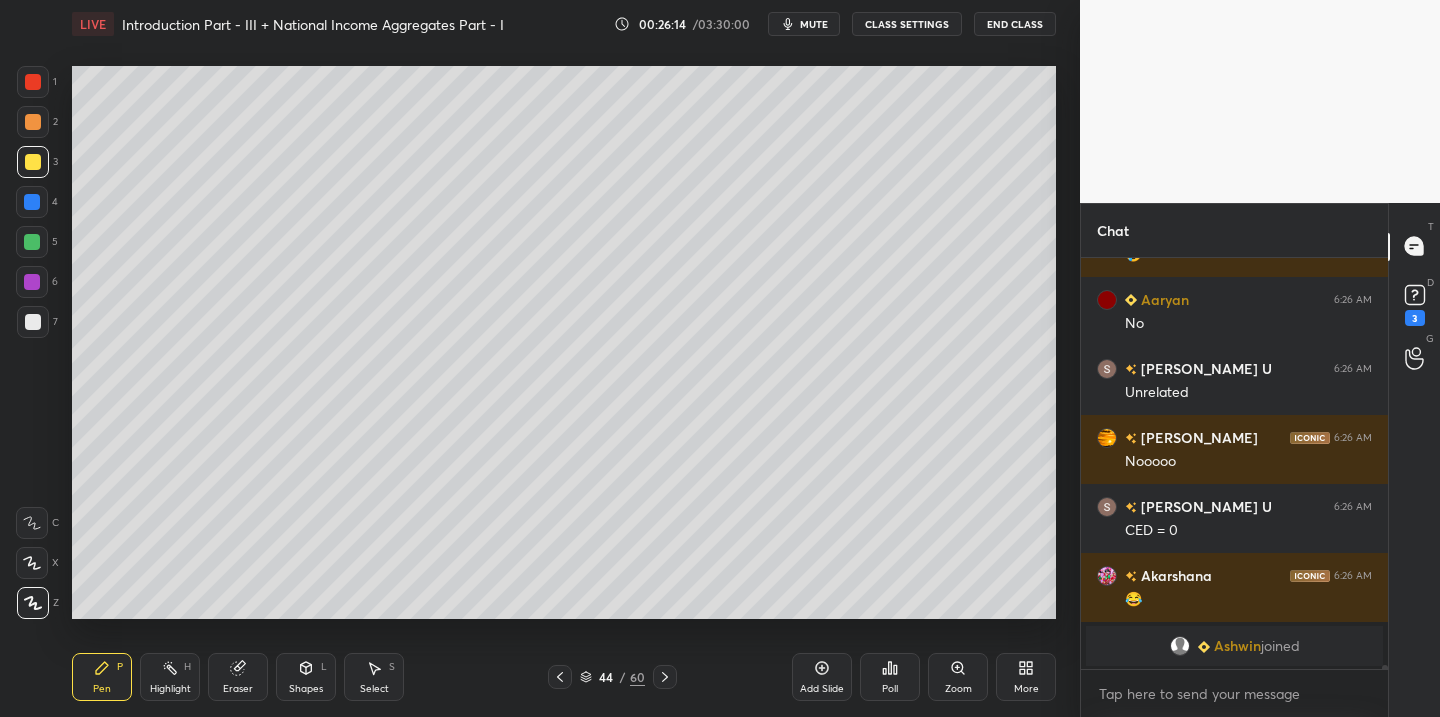 scroll, scrollTop: 45097, scrollLeft: 0, axis: vertical 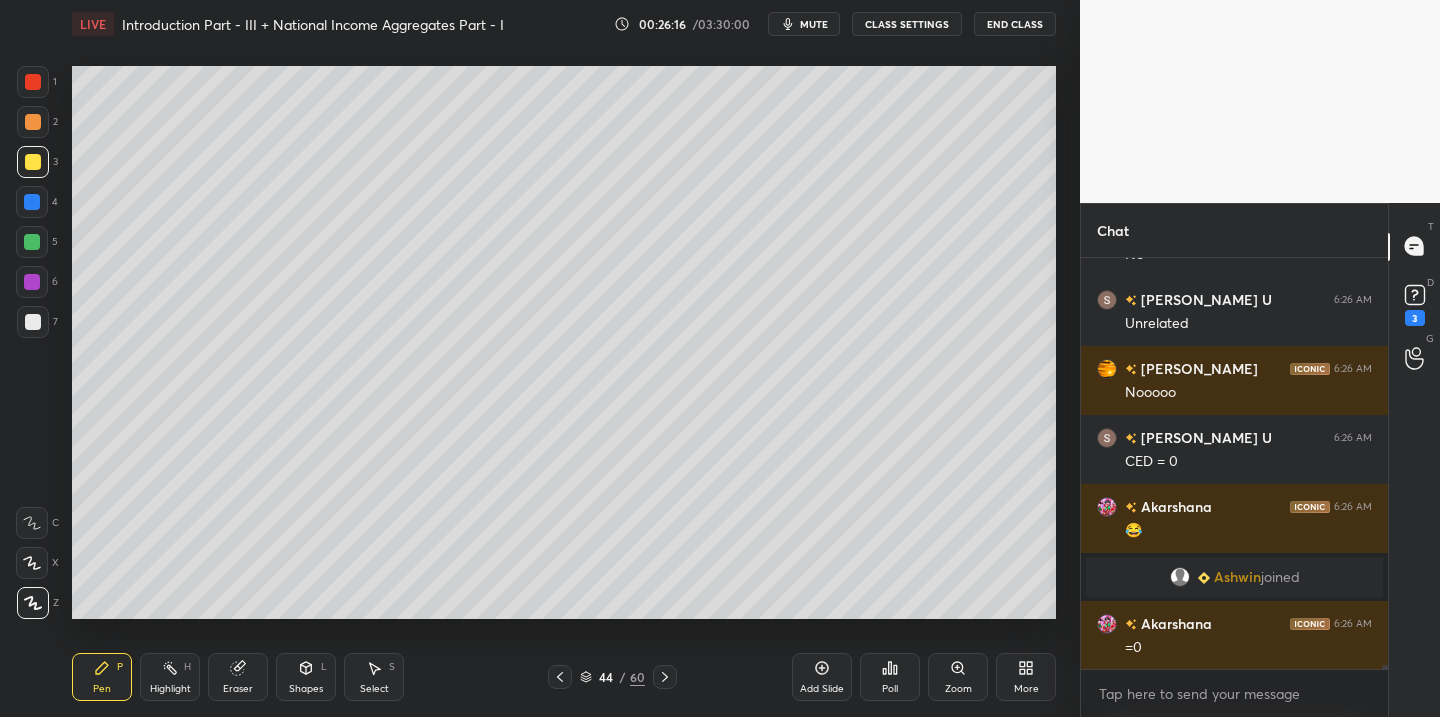 click 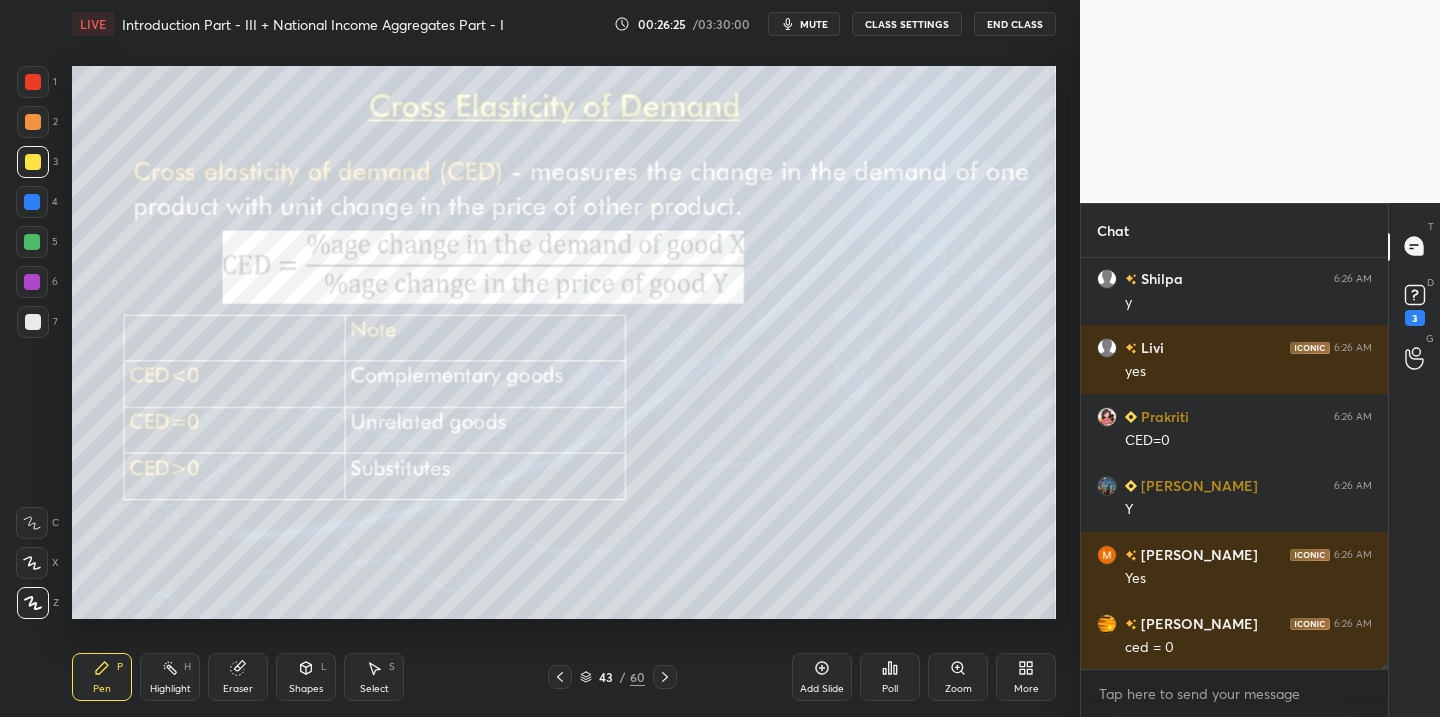 scroll, scrollTop: 45669, scrollLeft: 0, axis: vertical 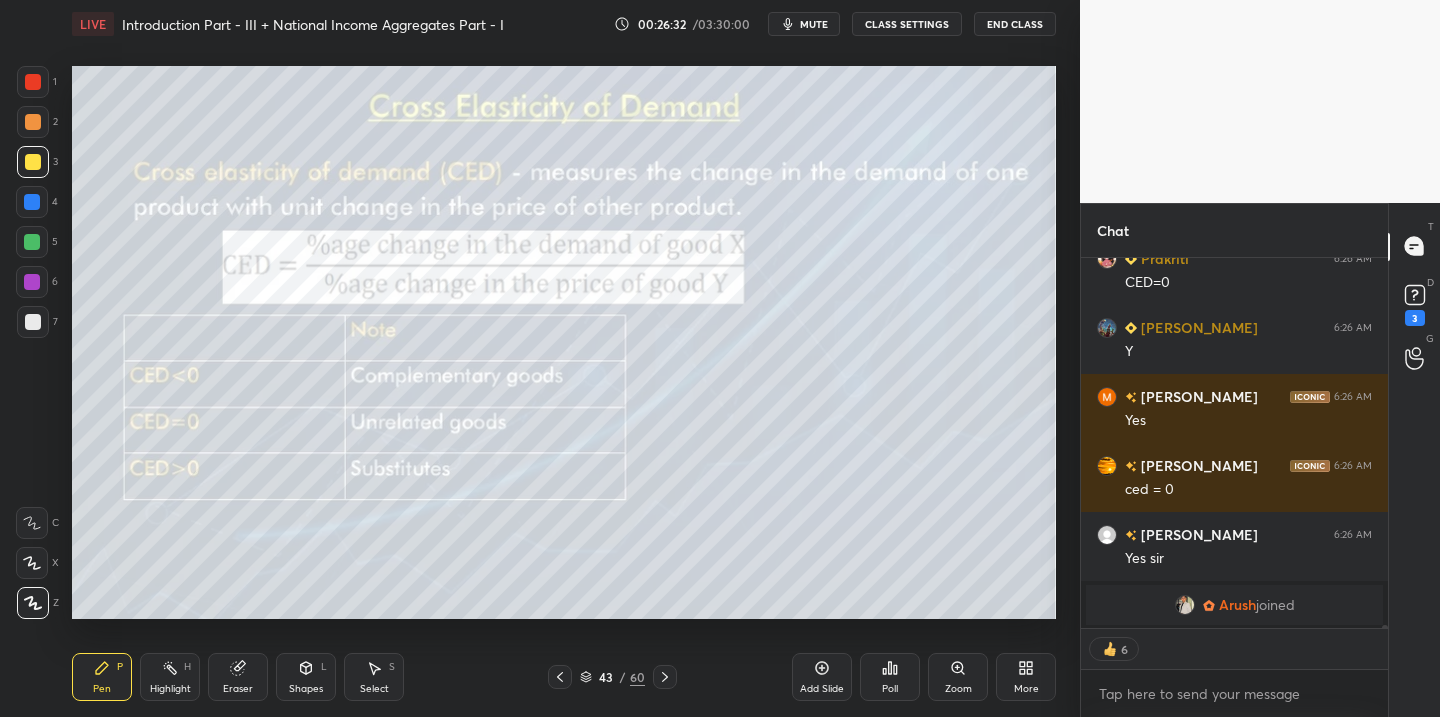 click 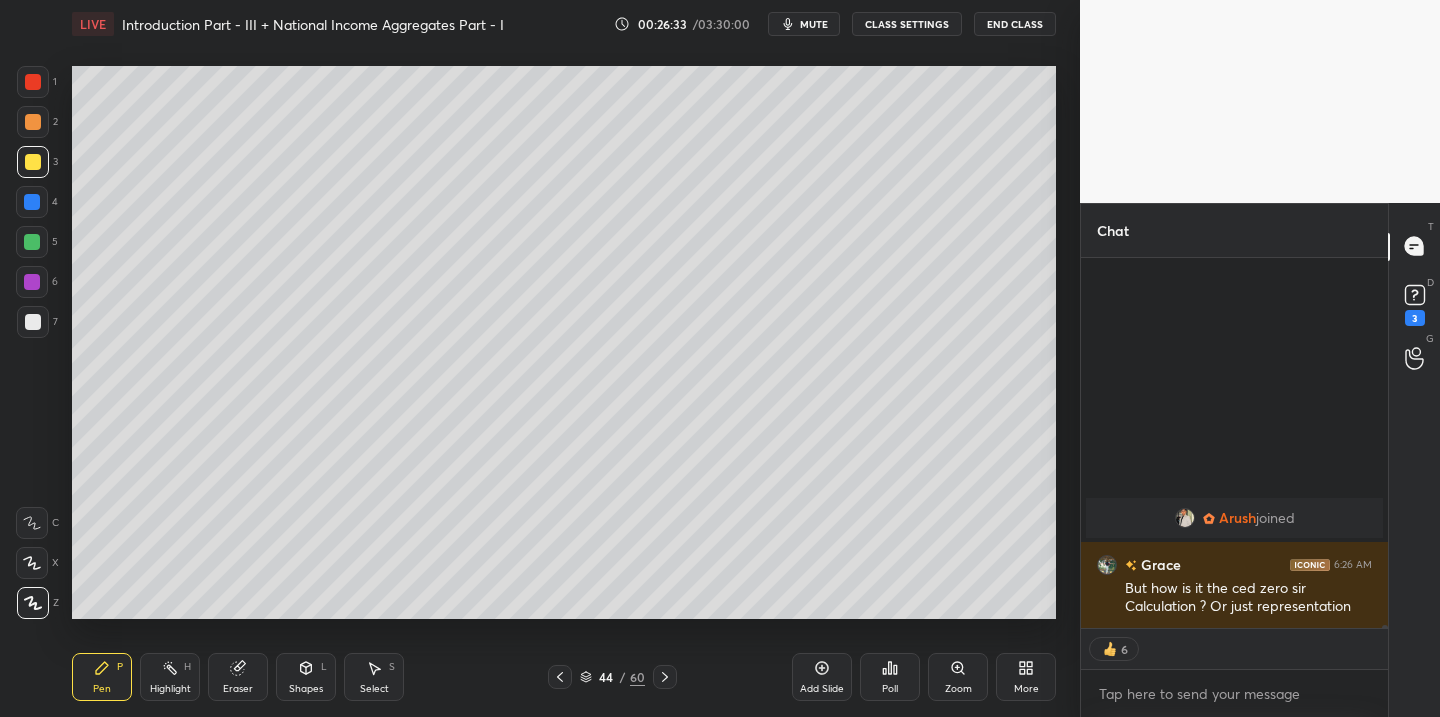 scroll, scrollTop: 45617, scrollLeft: 0, axis: vertical 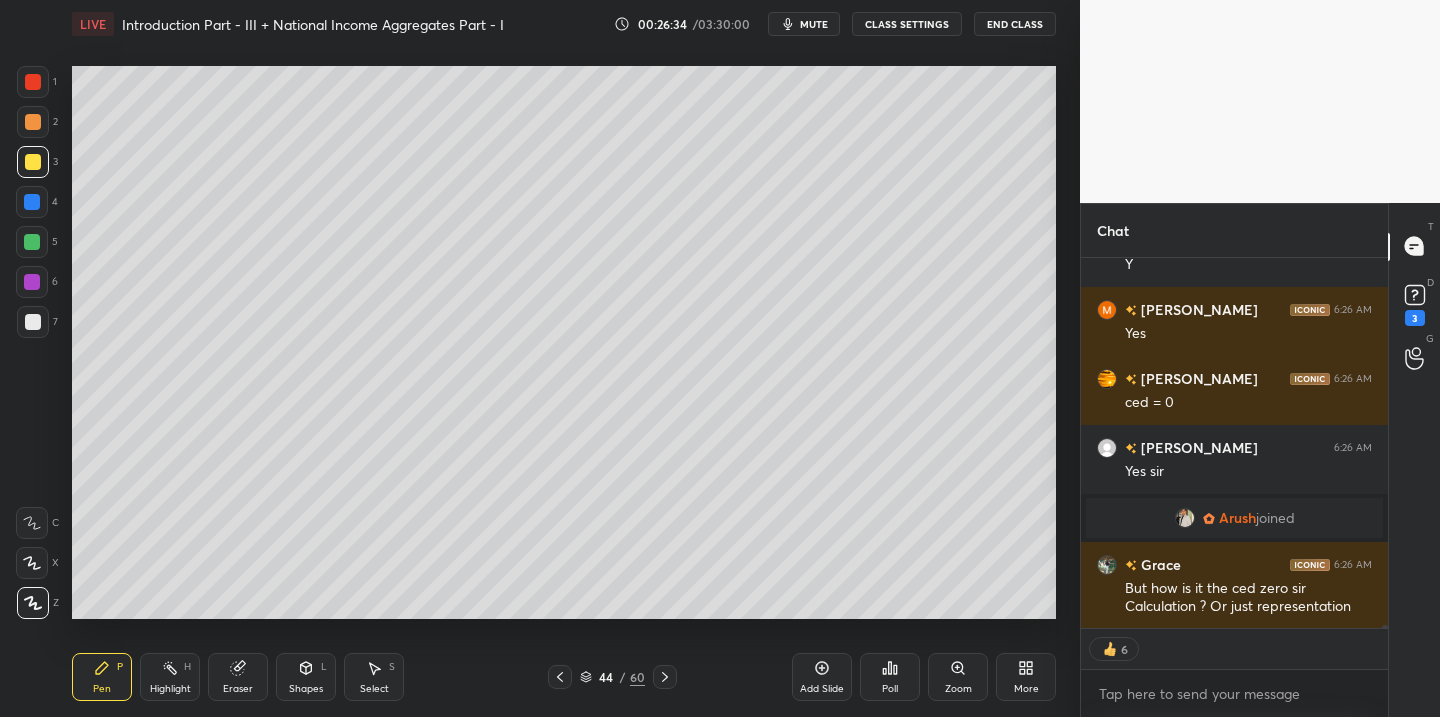 click 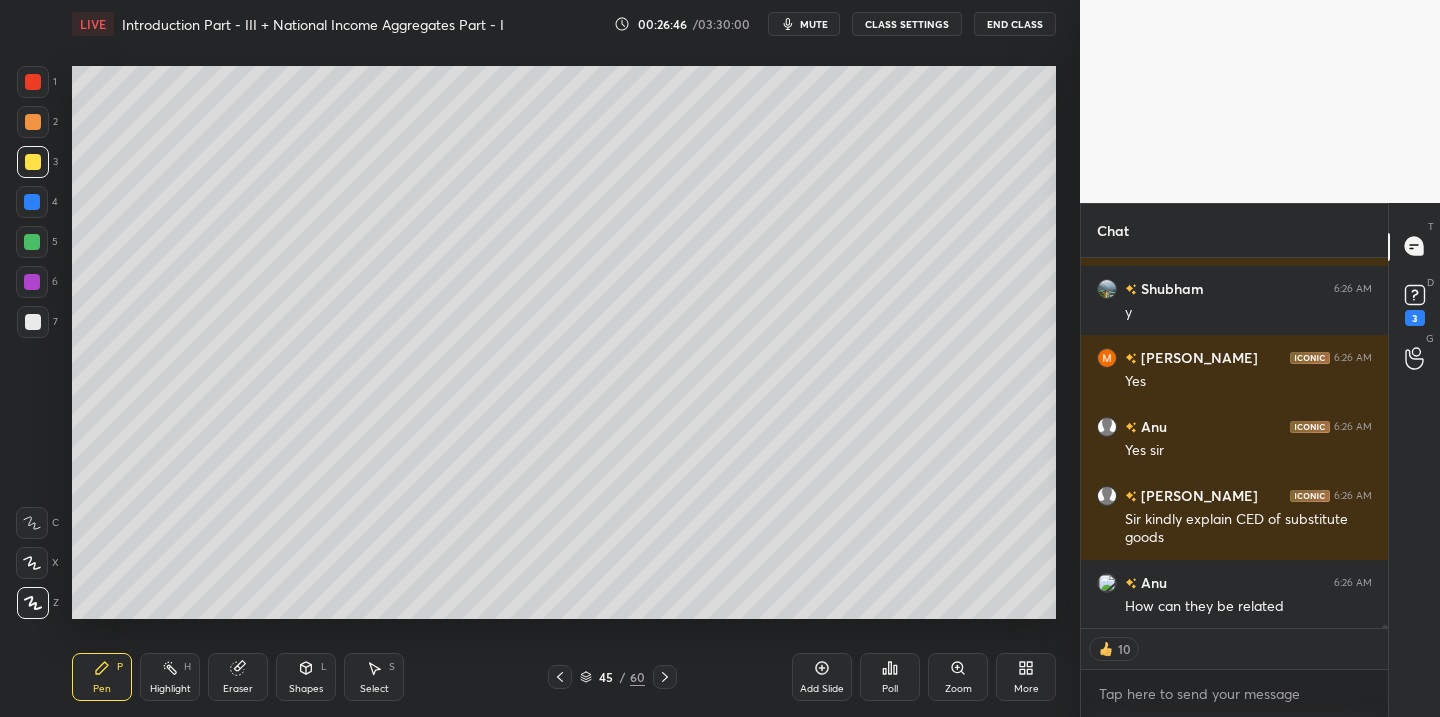 scroll, scrollTop: 46187, scrollLeft: 0, axis: vertical 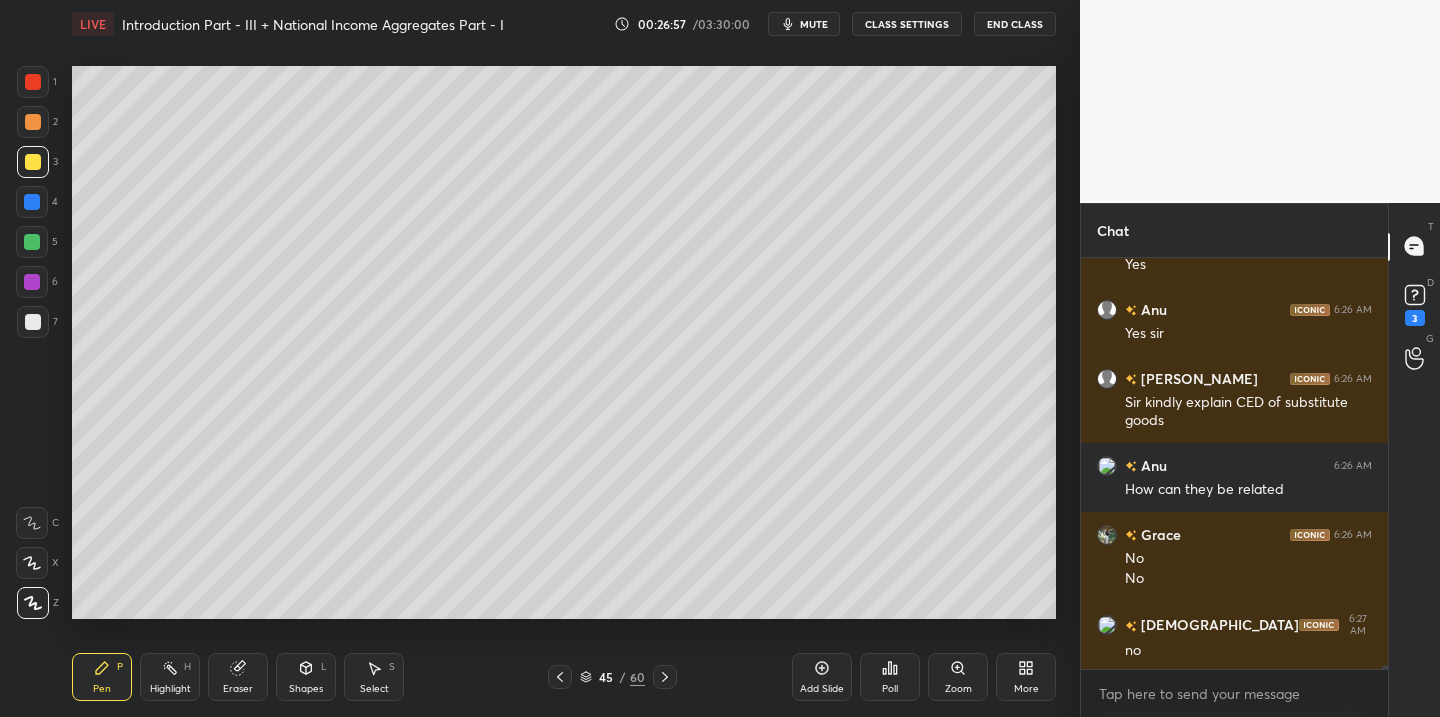 click 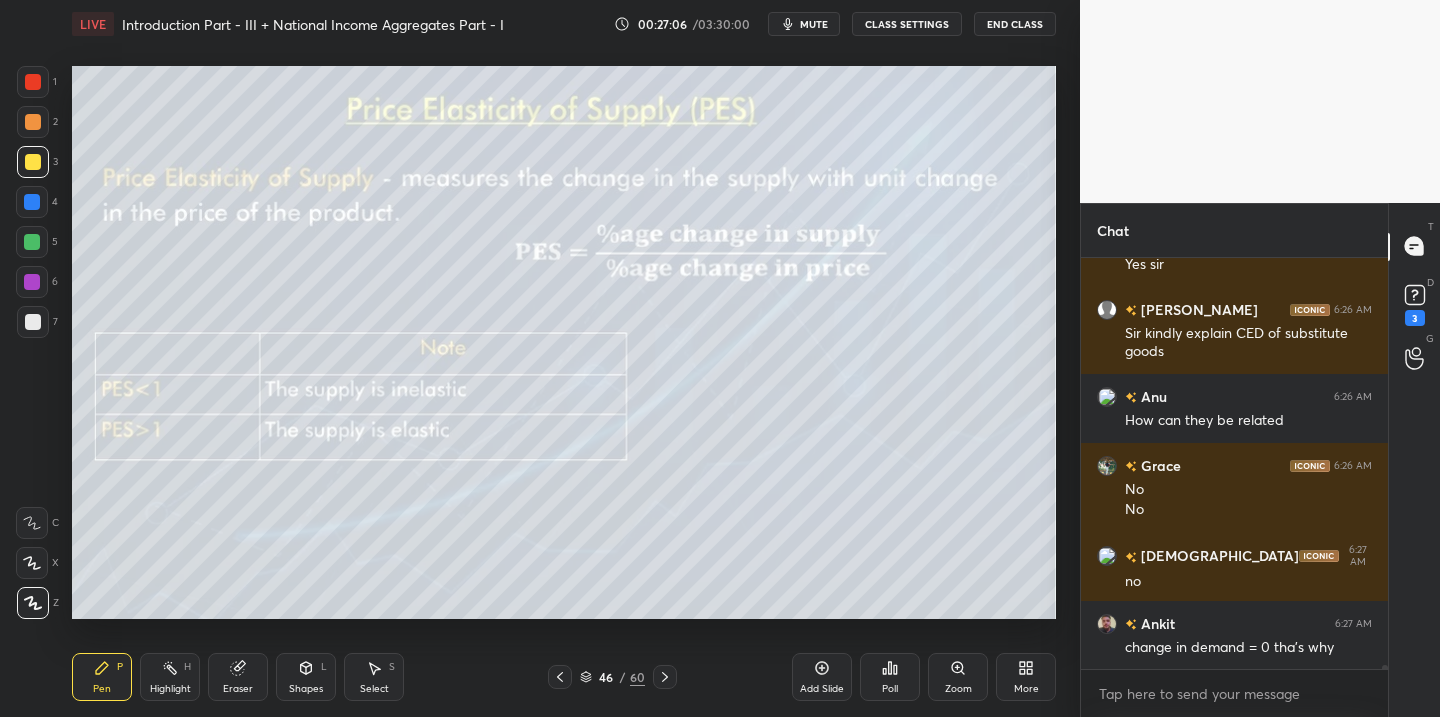 scroll, scrollTop: 46352, scrollLeft: 0, axis: vertical 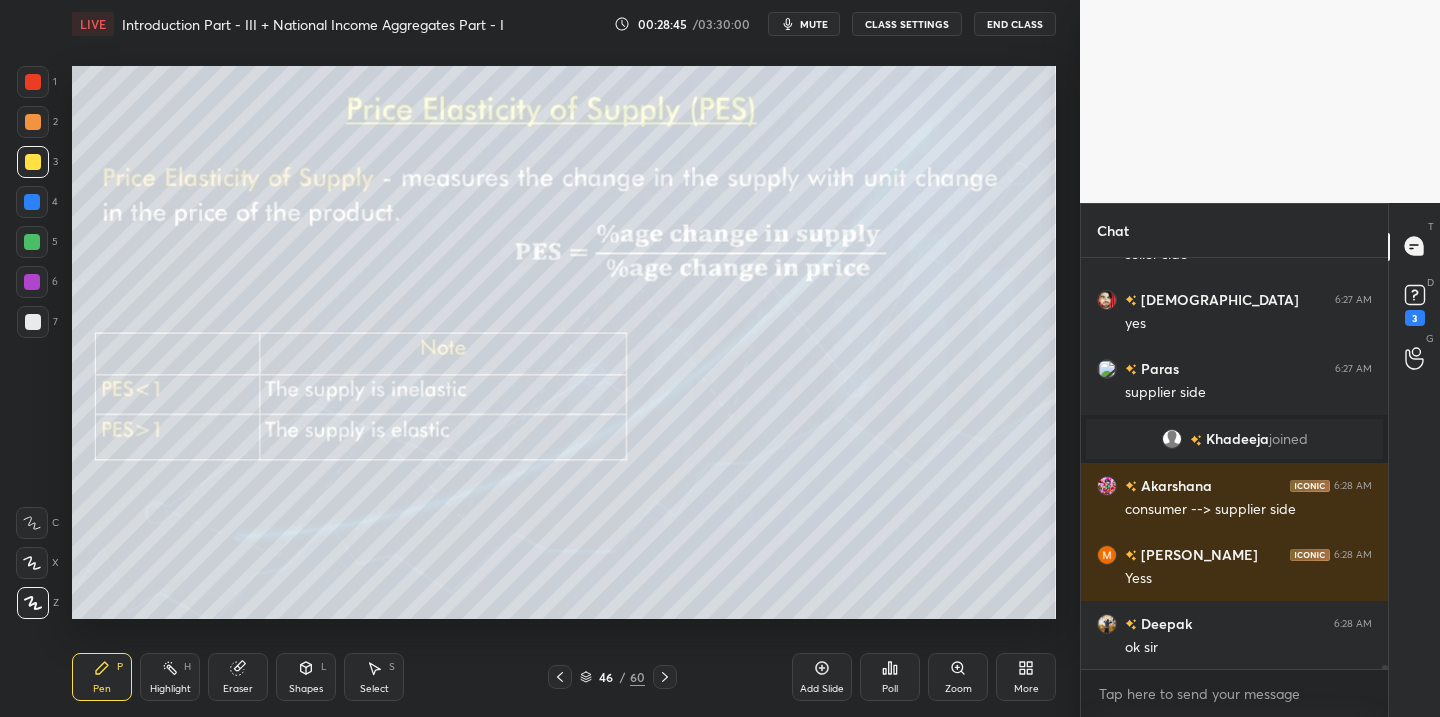 click 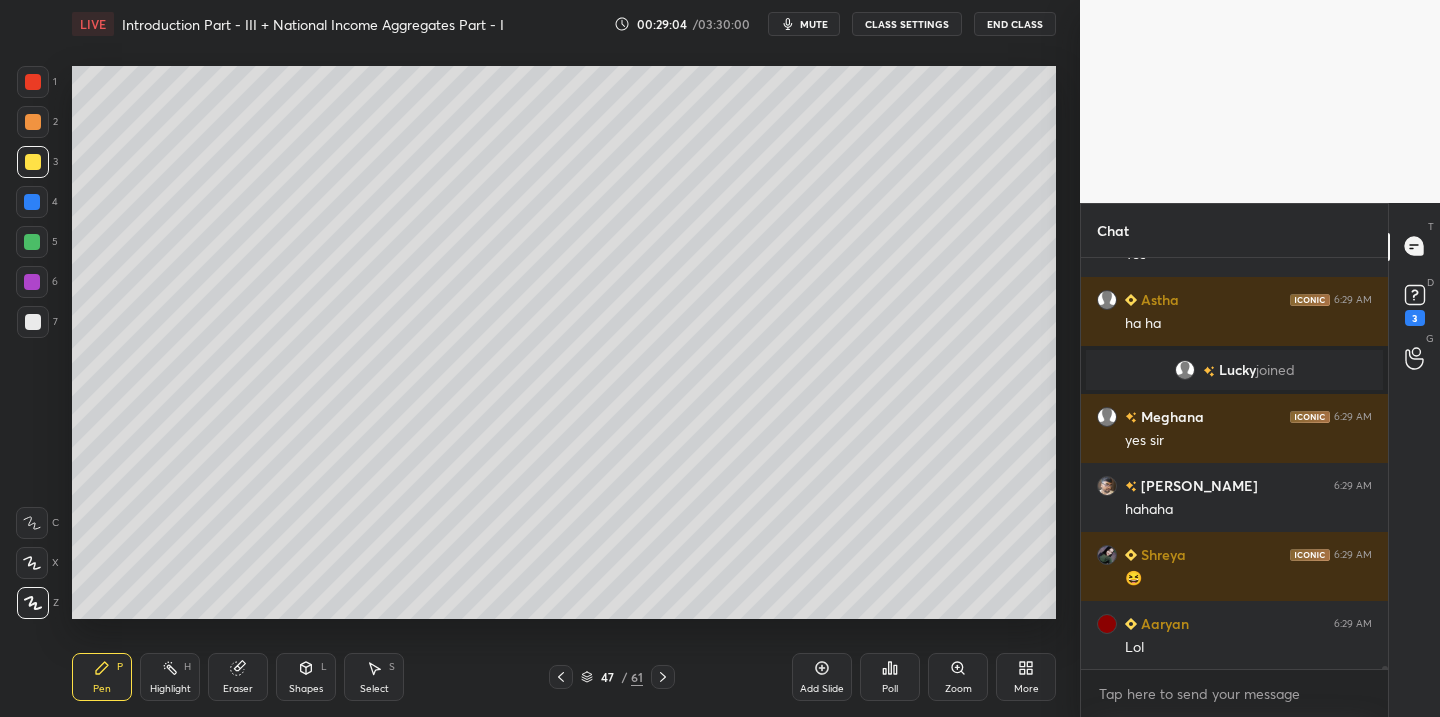 scroll, scrollTop: 48490, scrollLeft: 0, axis: vertical 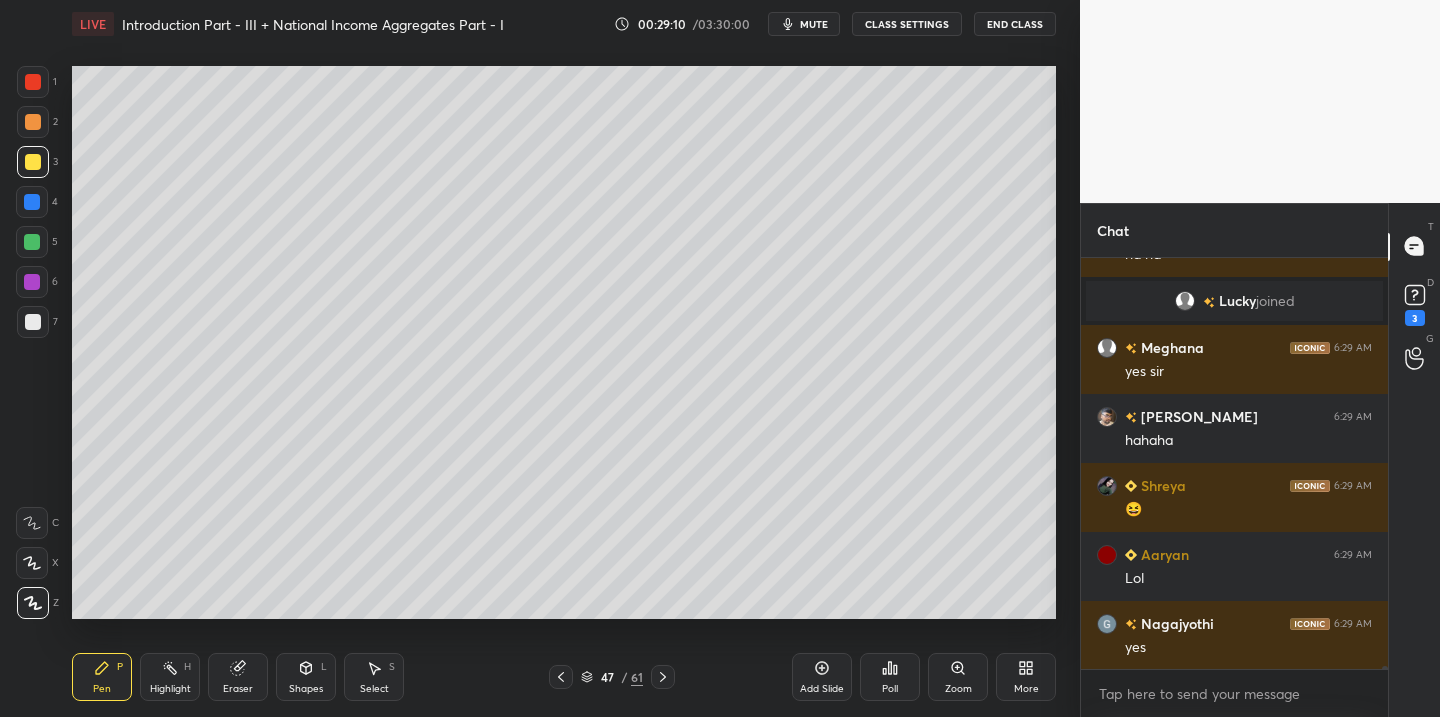 click 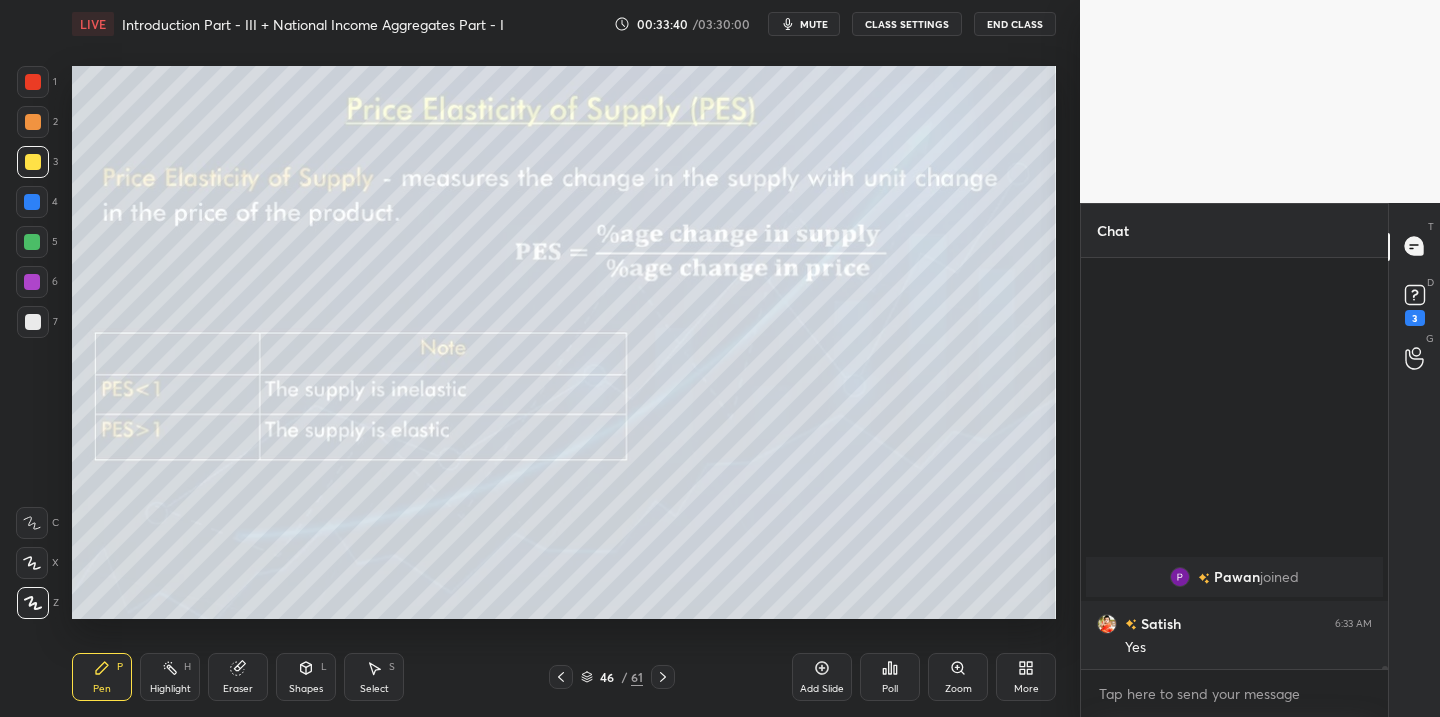 scroll, scrollTop: 52696, scrollLeft: 0, axis: vertical 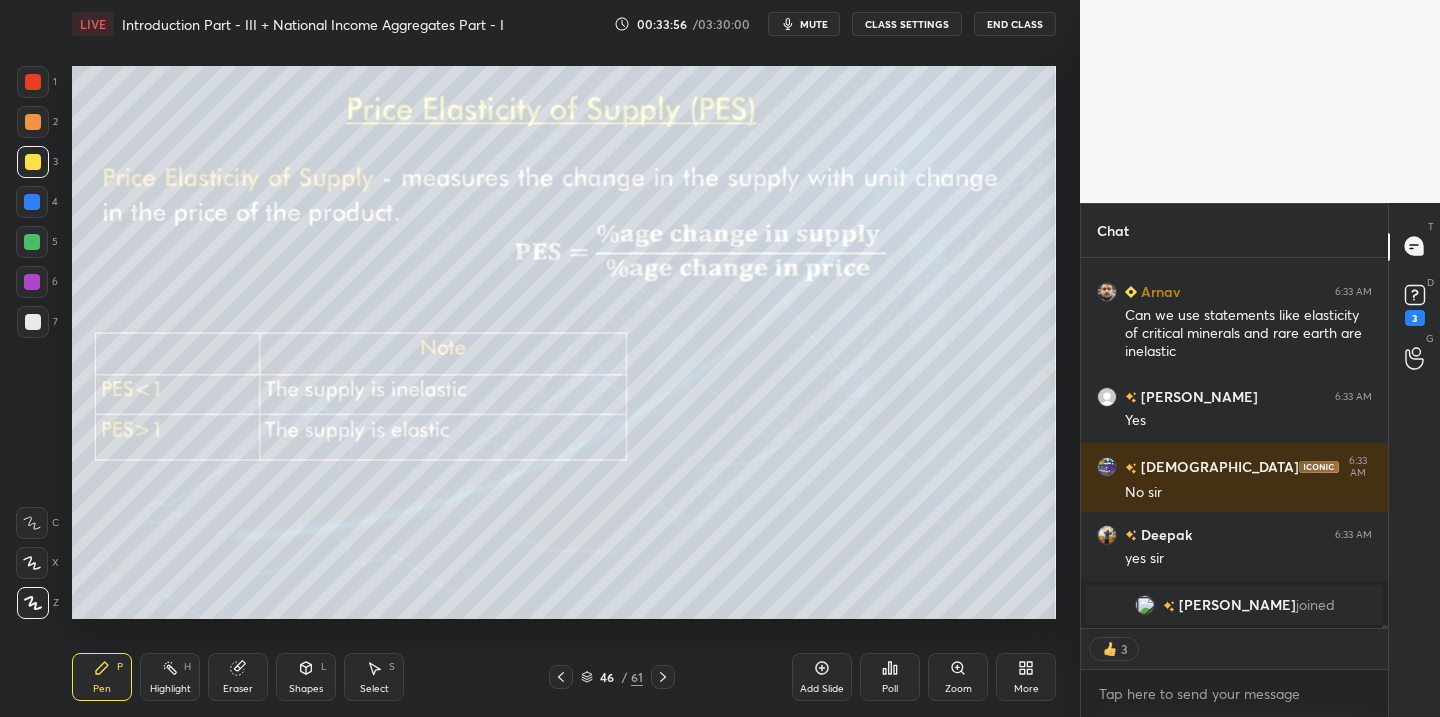 click 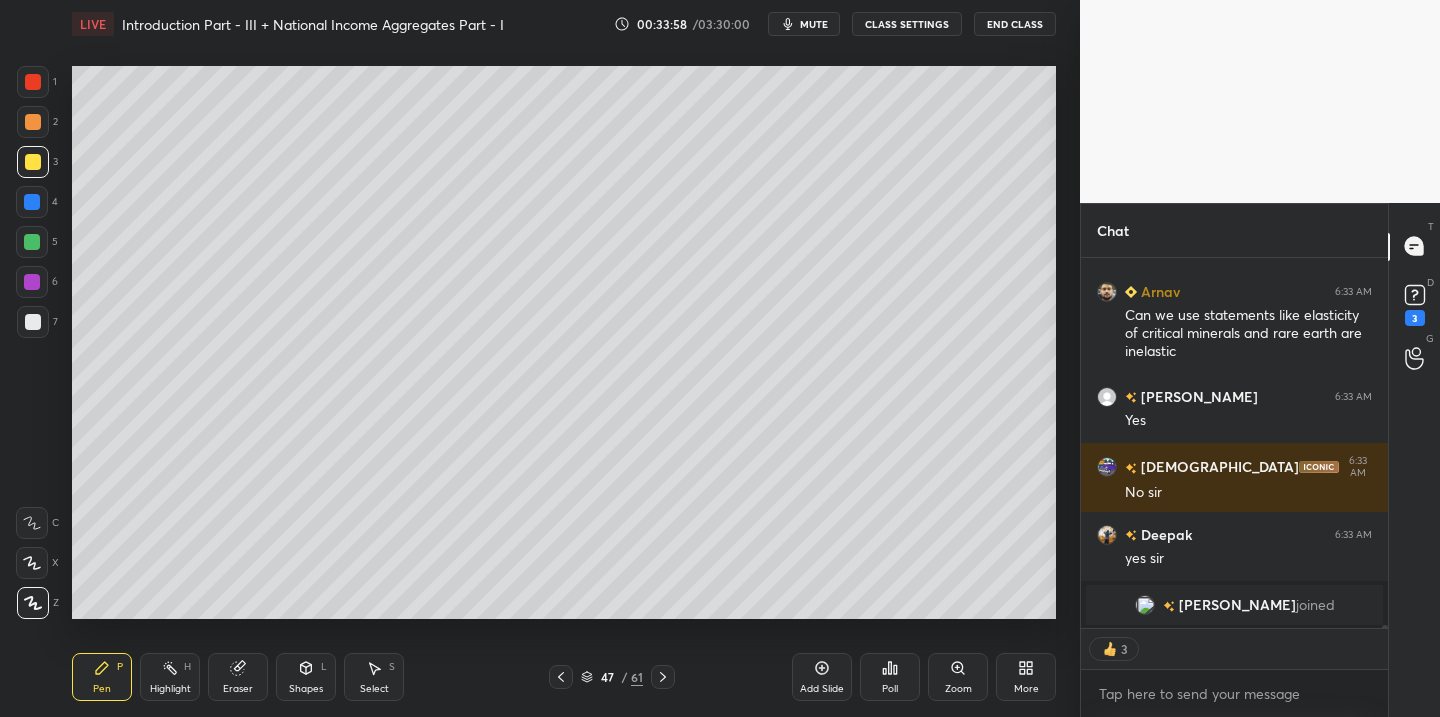 scroll, scrollTop: 7, scrollLeft: 7, axis: both 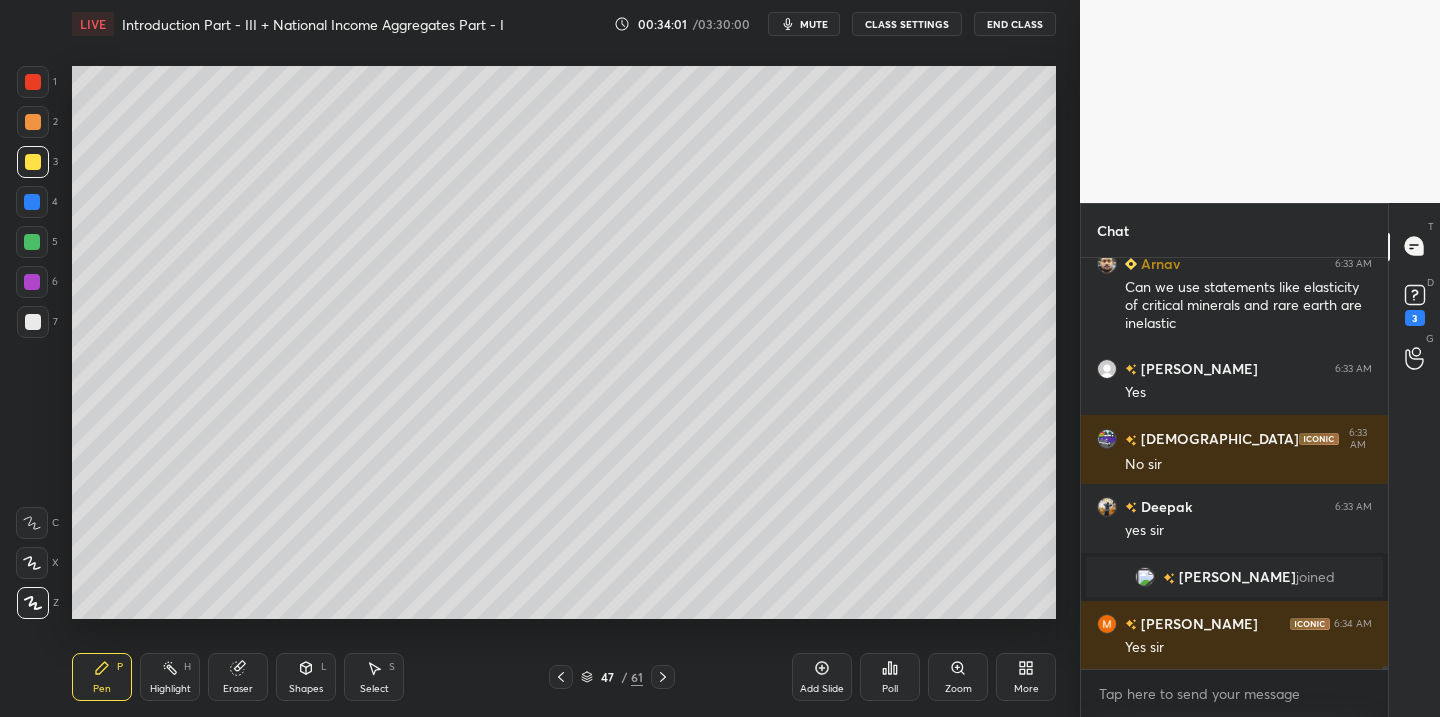 click 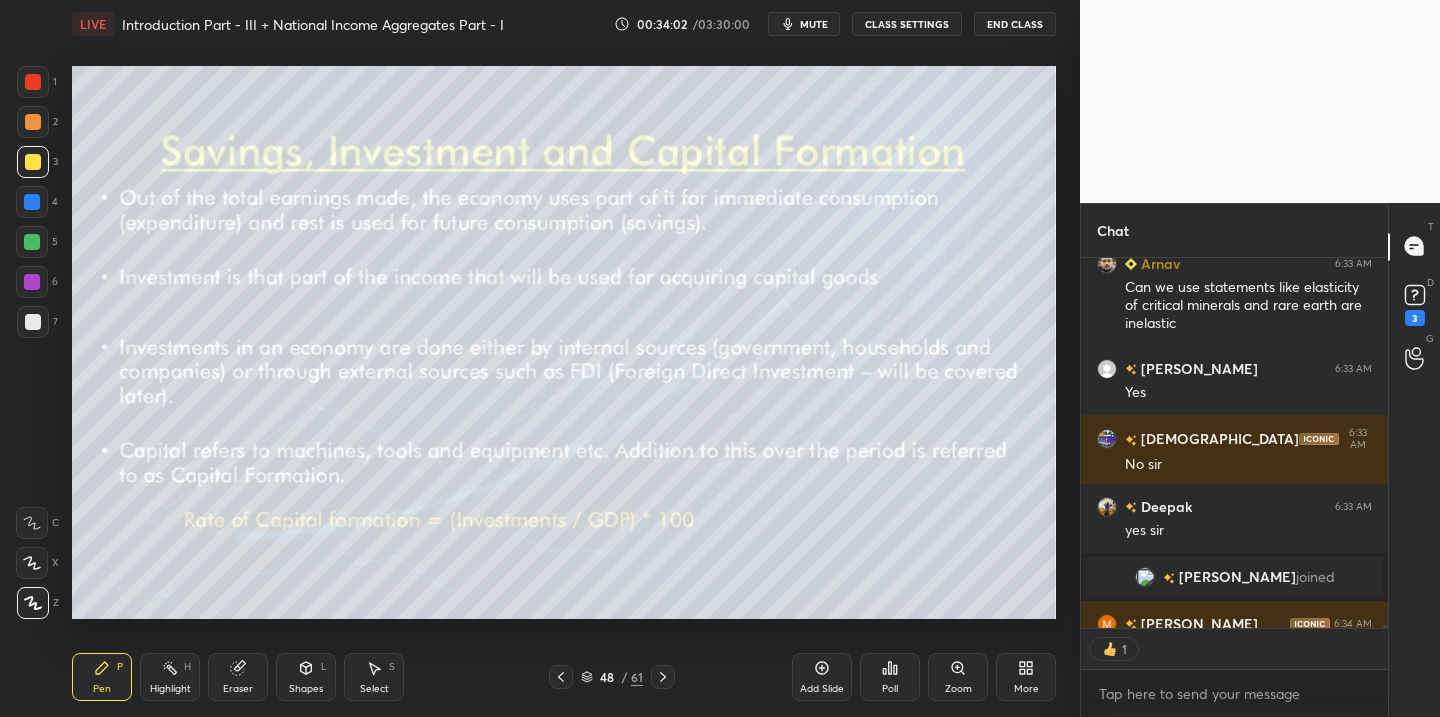 scroll, scrollTop: 364, scrollLeft: 301, axis: both 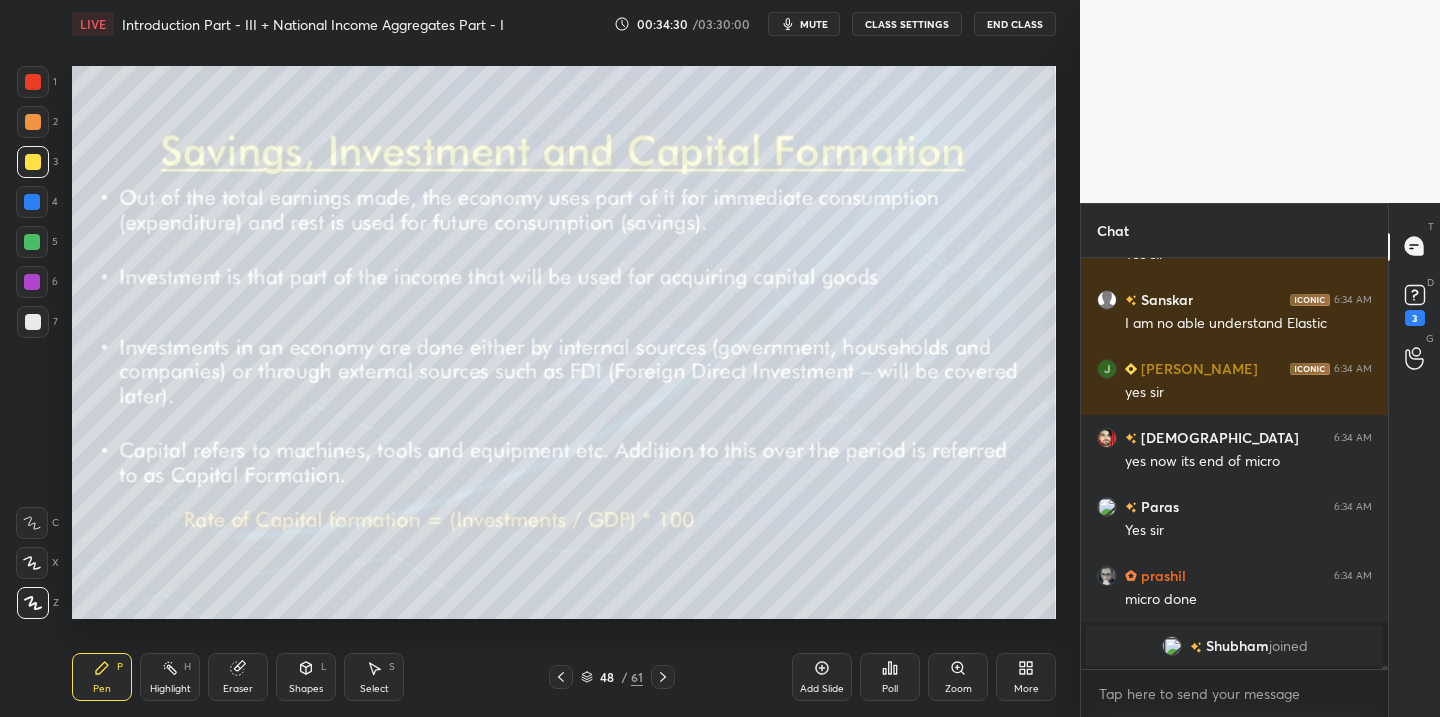 drag, startPoint x: 565, startPoint y: 675, endPoint x: 601, endPoint y: 684, distance: 37.107952 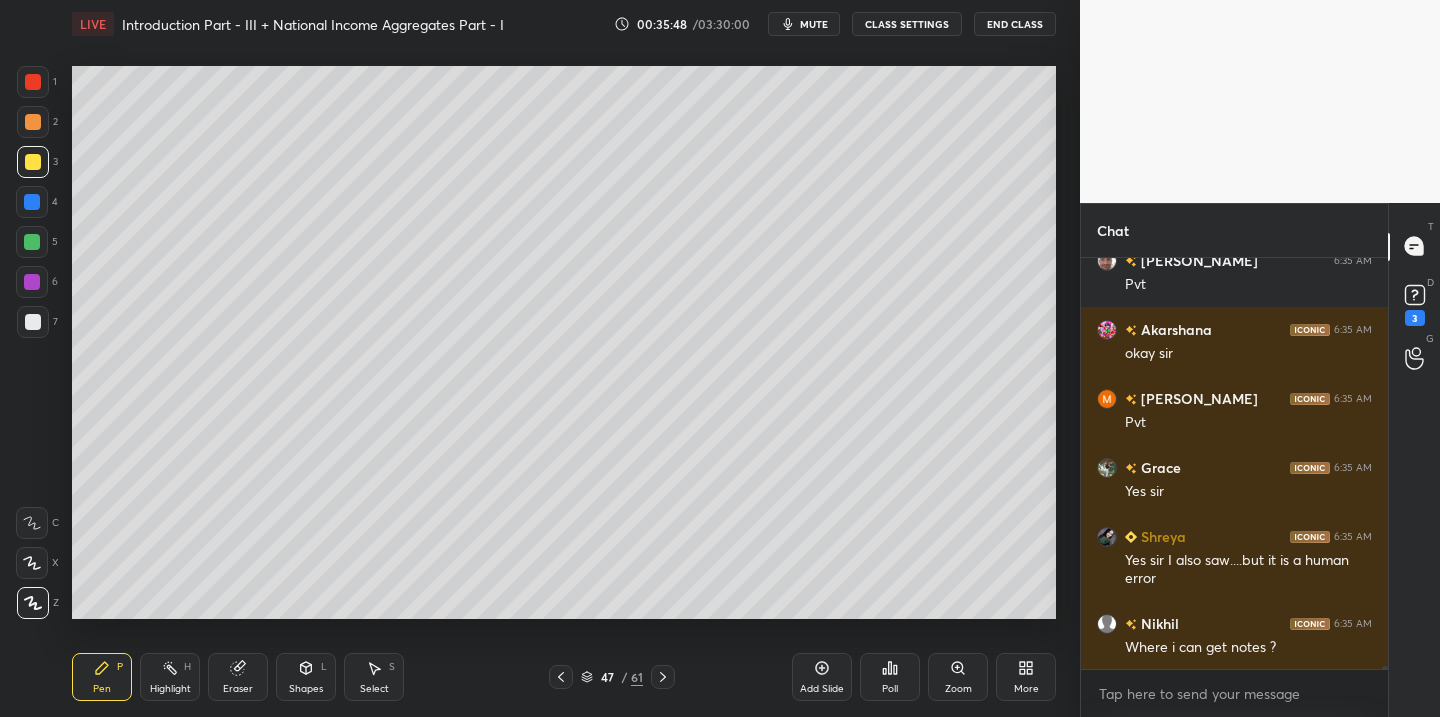 scroll, scrollTop: 55574, scrollLeft: 0, axis: vertical 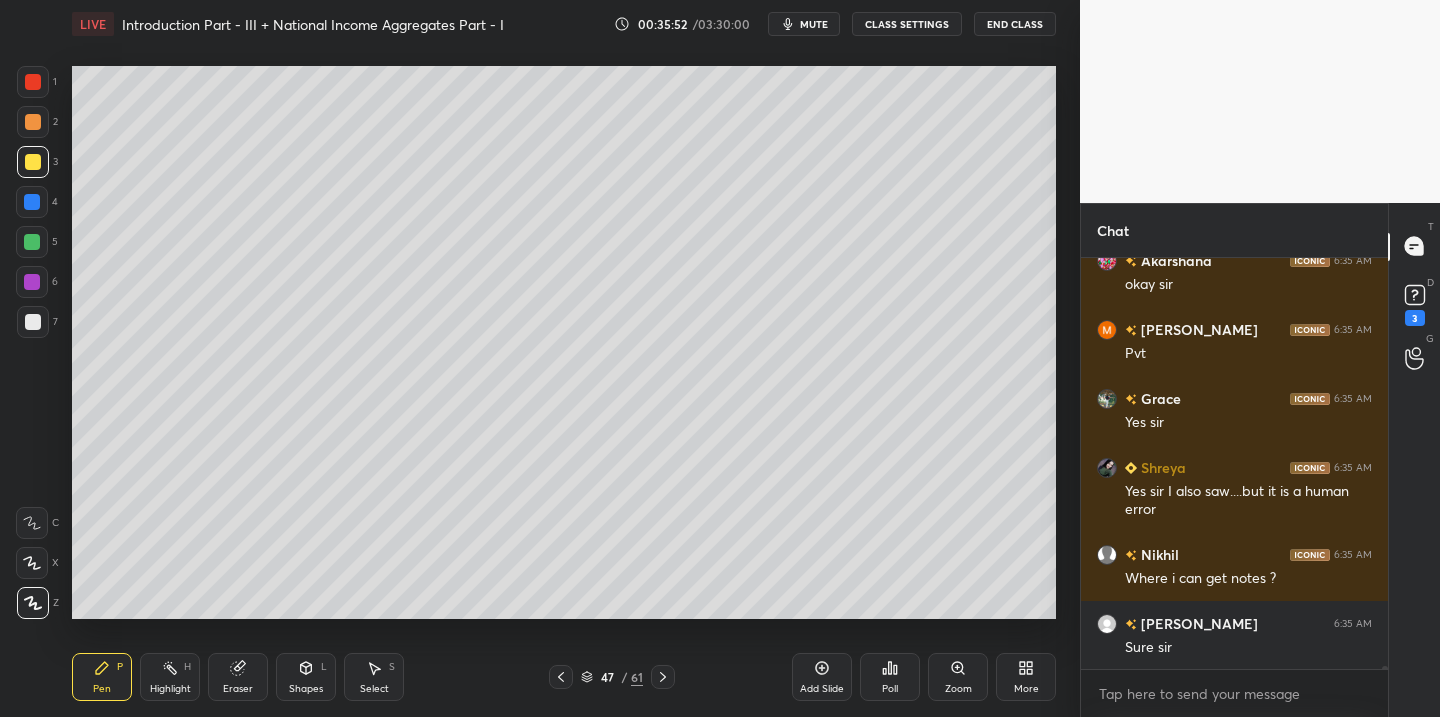 click 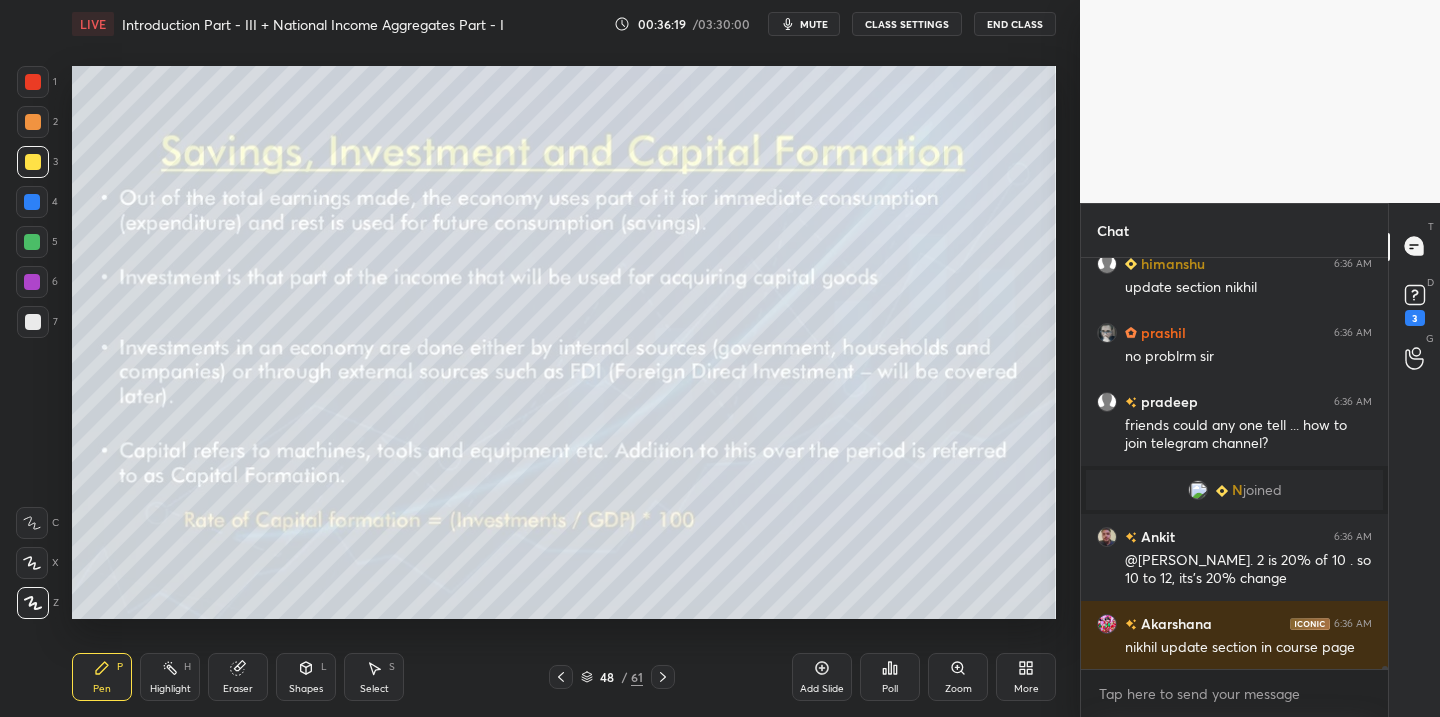 scroll, scrollTop: 55882, scrollLeft: 0, axis: vertical 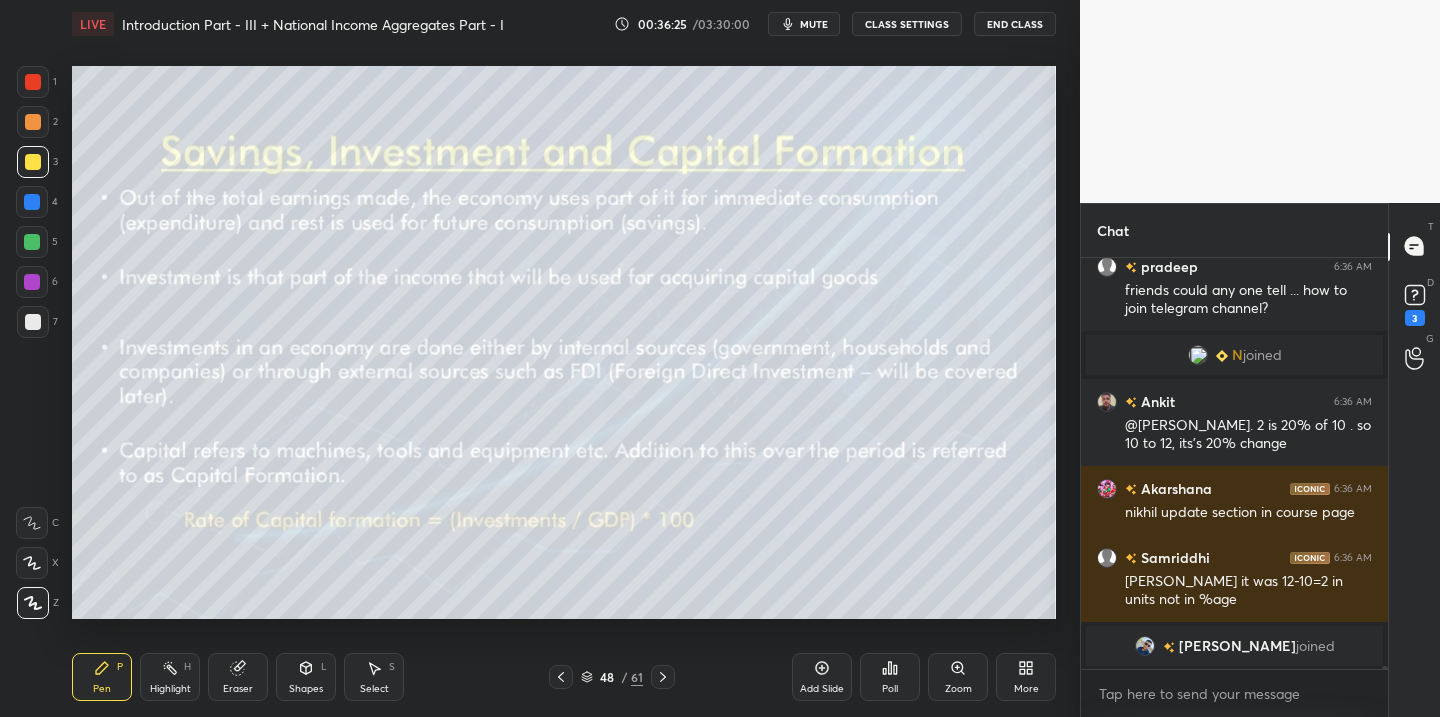 click 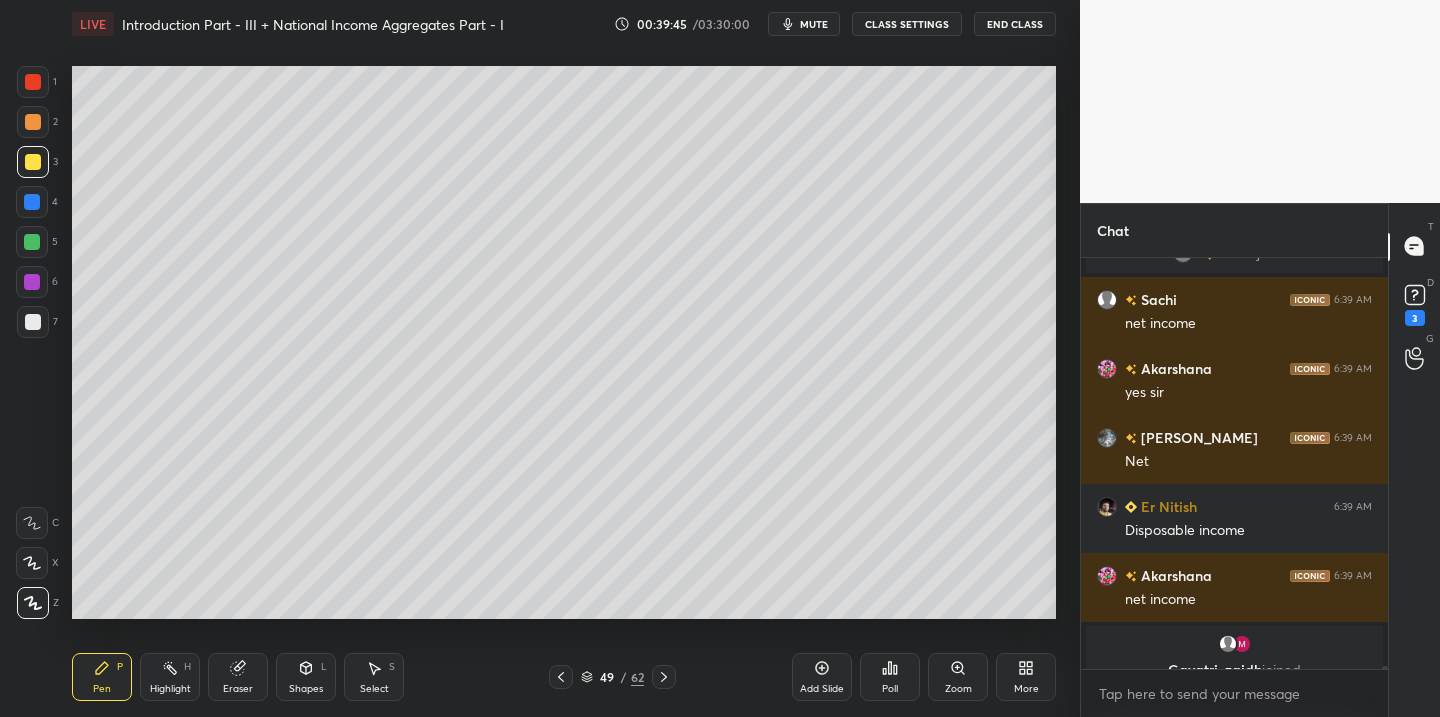 scroll, scrollTop: 59803, scrollLeft: 0, axis: vertical 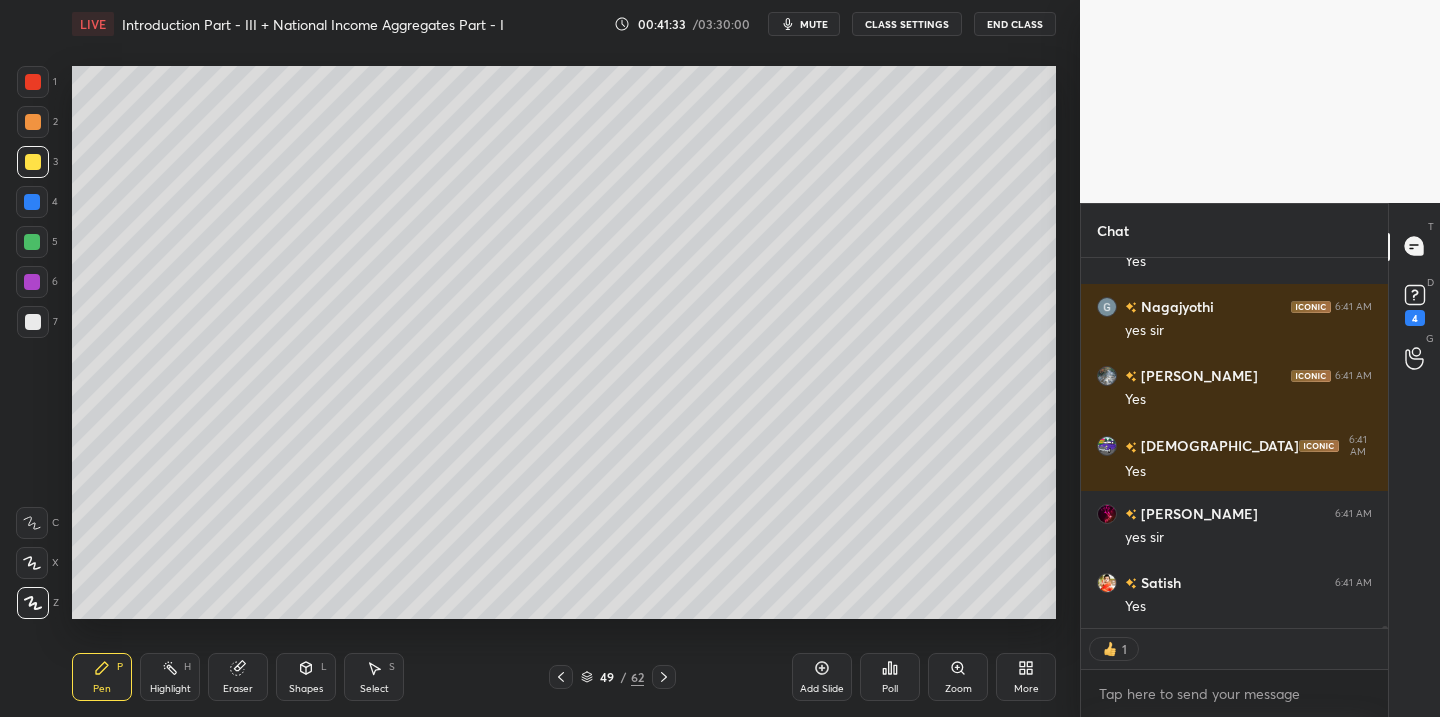 click on "Add Slide" at bounding box center (822, 677) 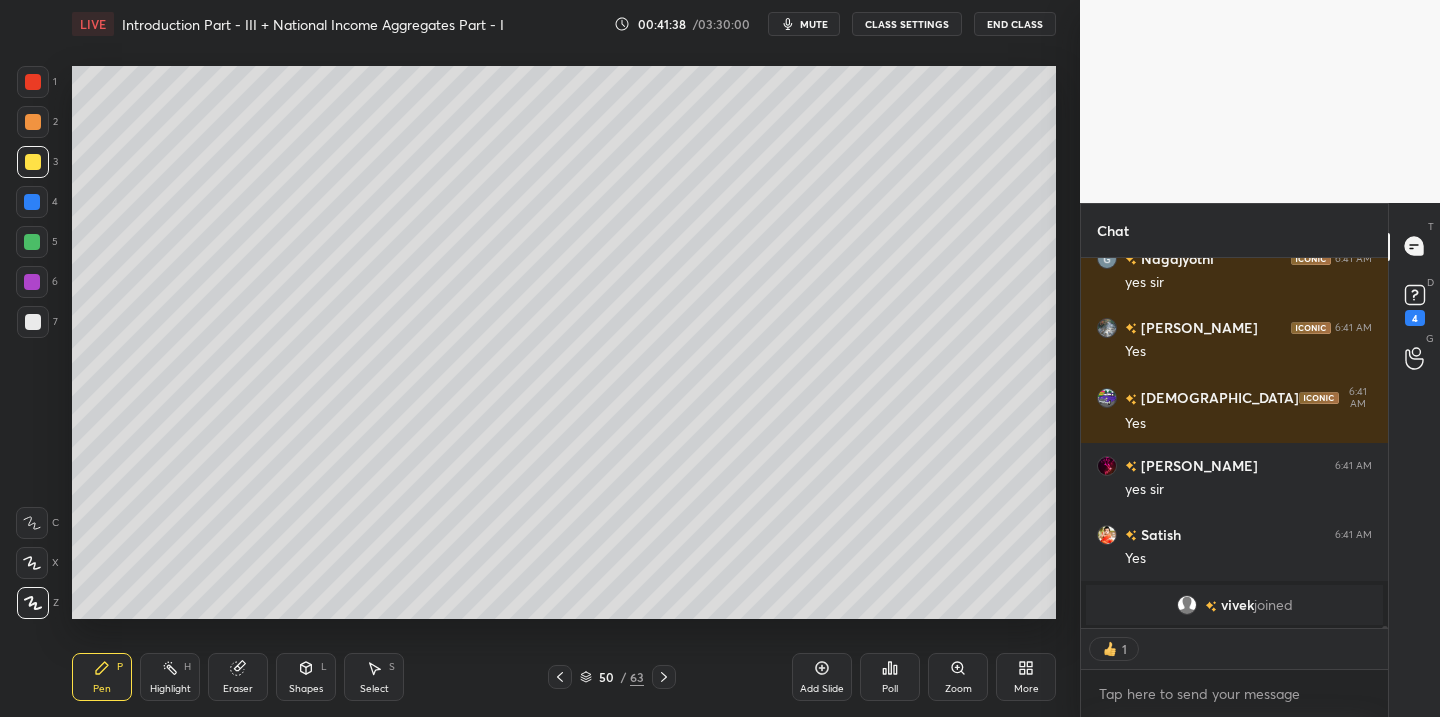 scroll, scrollTop: 63844, scrollLeft: 0, axis: vertical 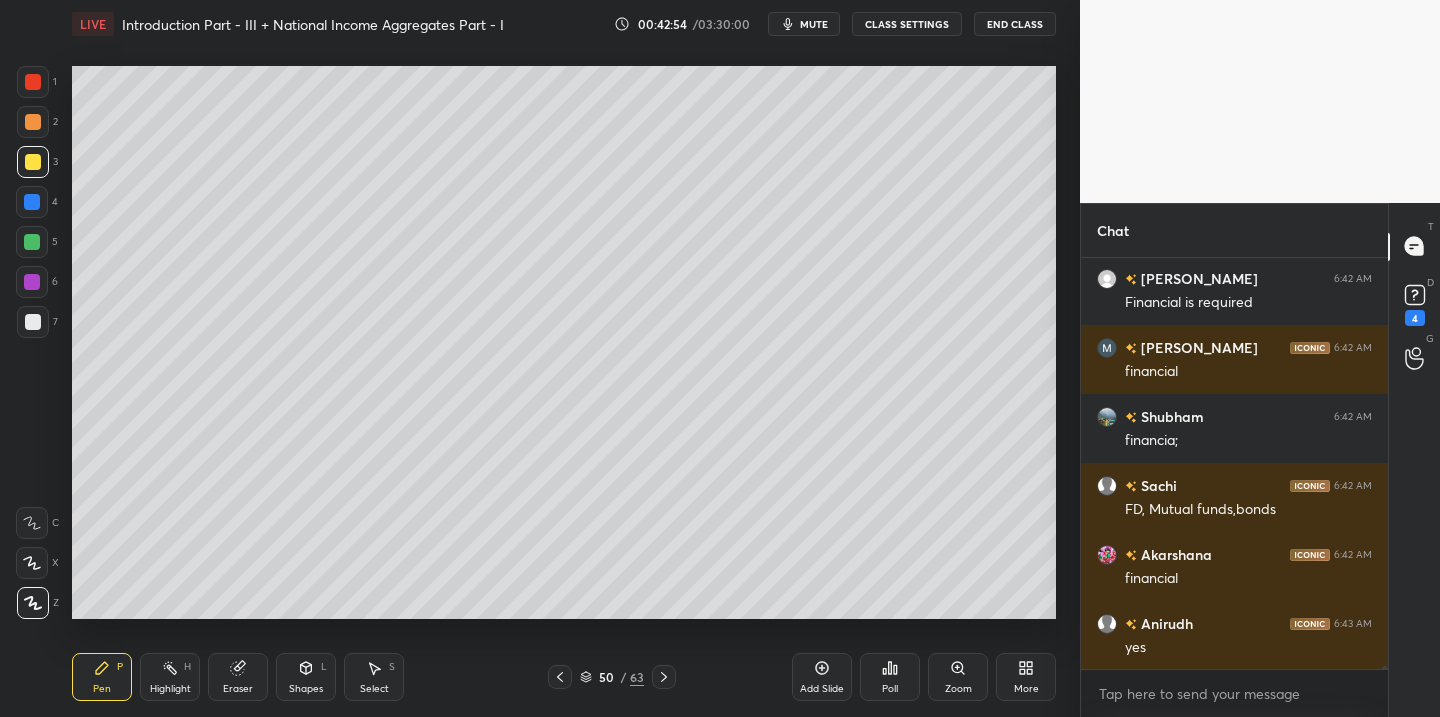 click 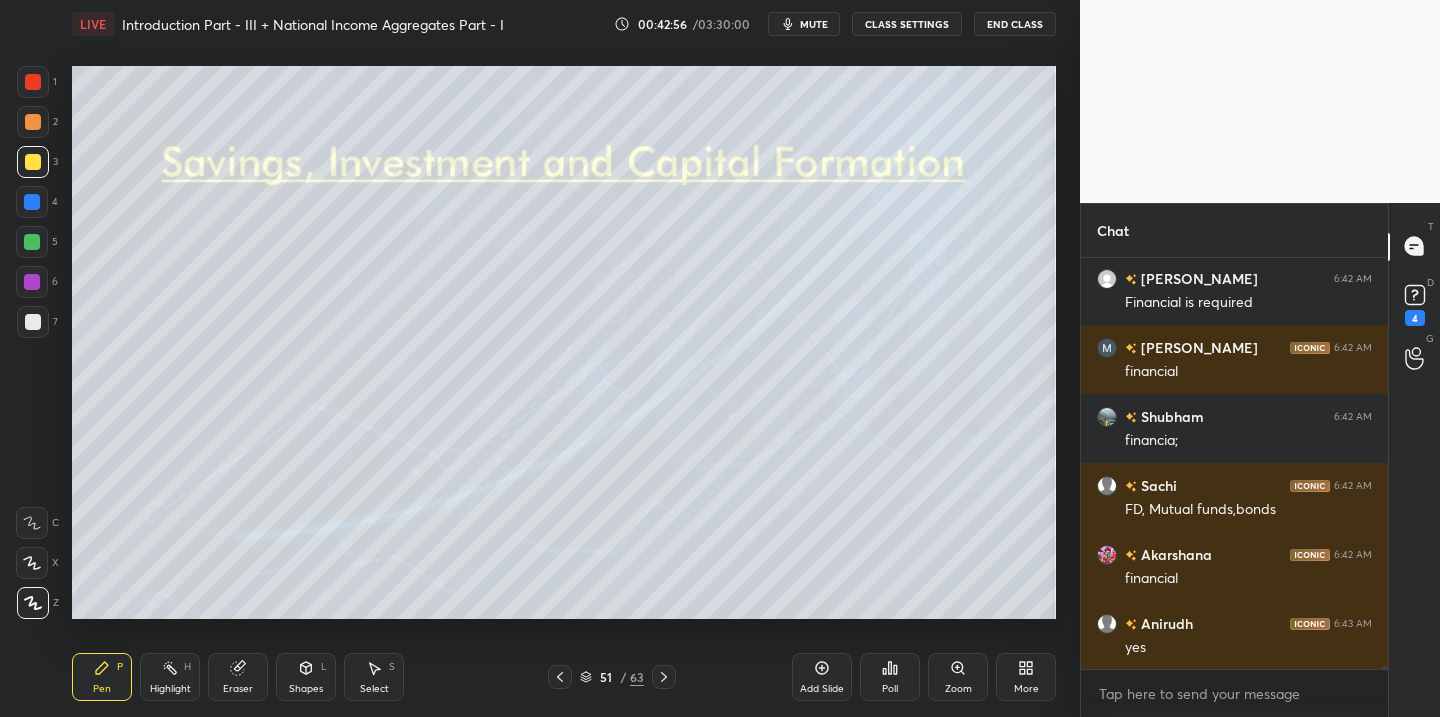 click 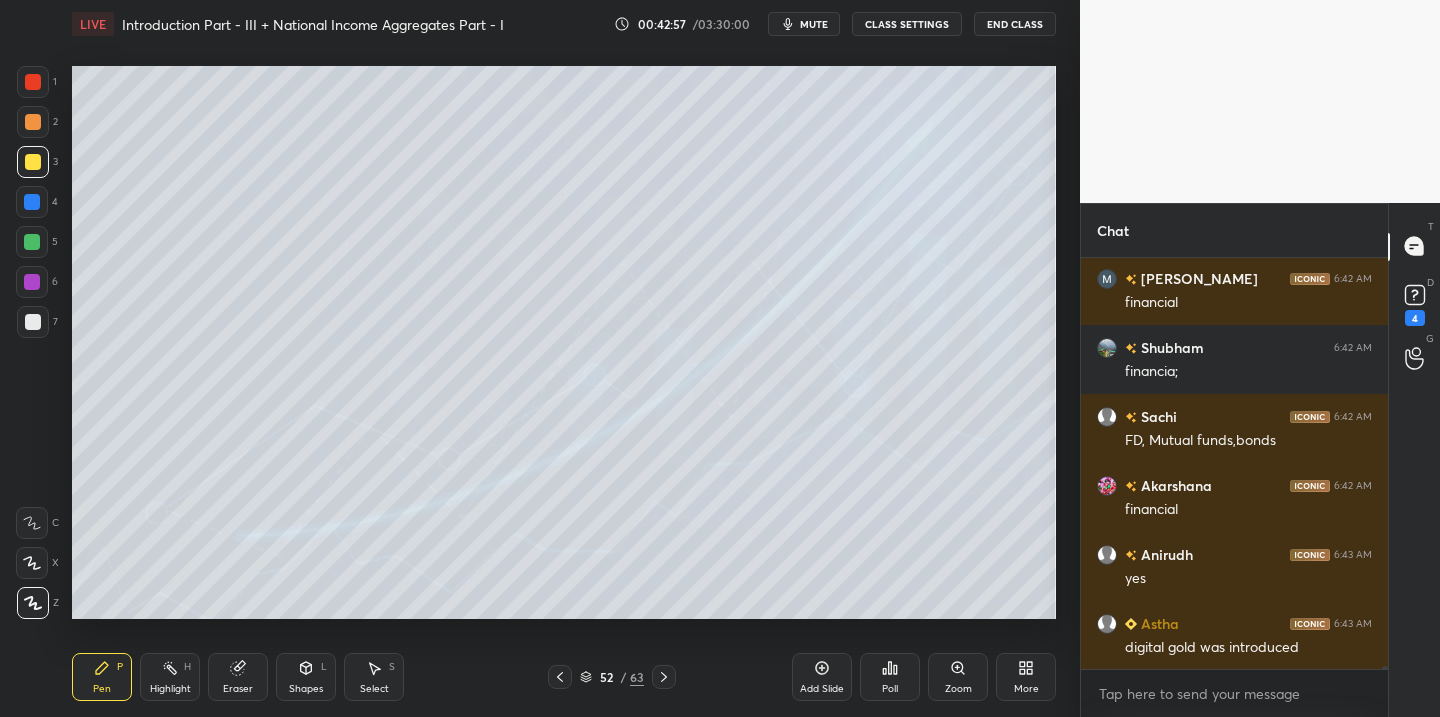 click 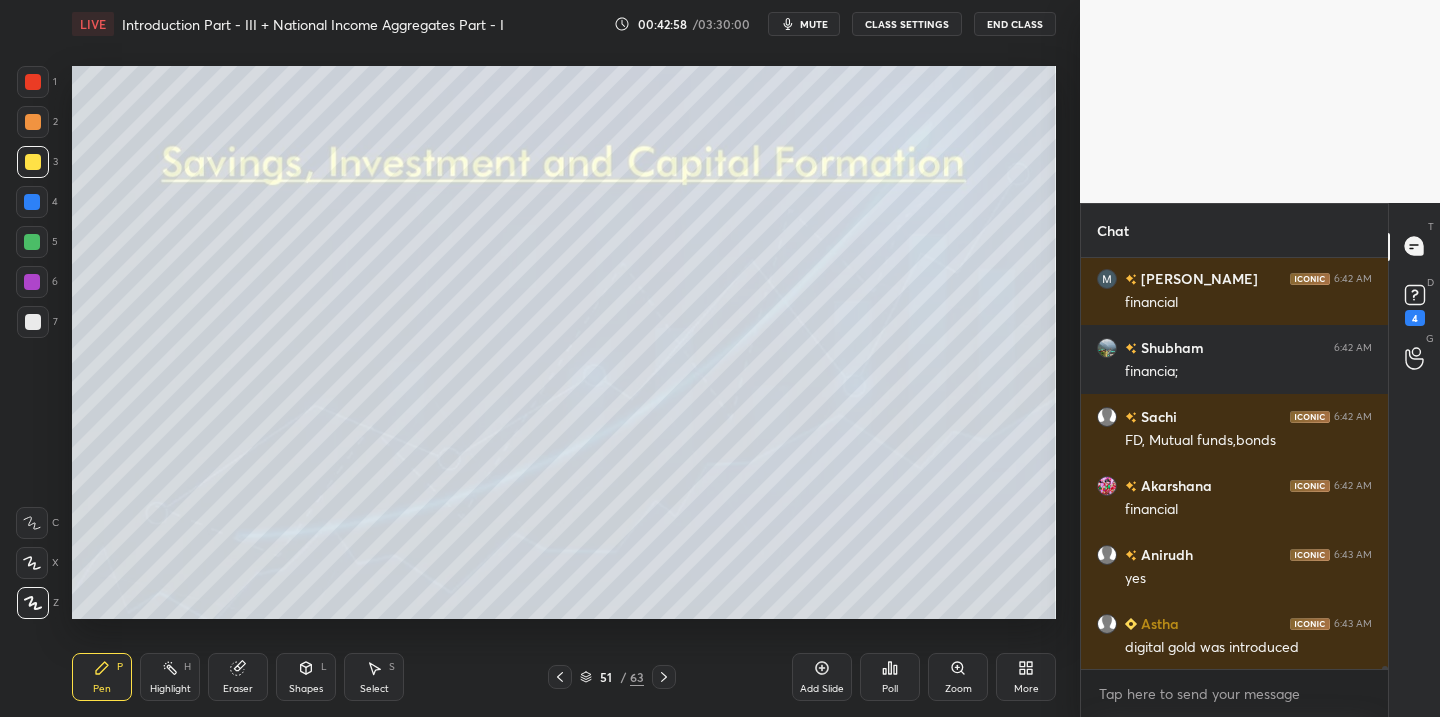 click 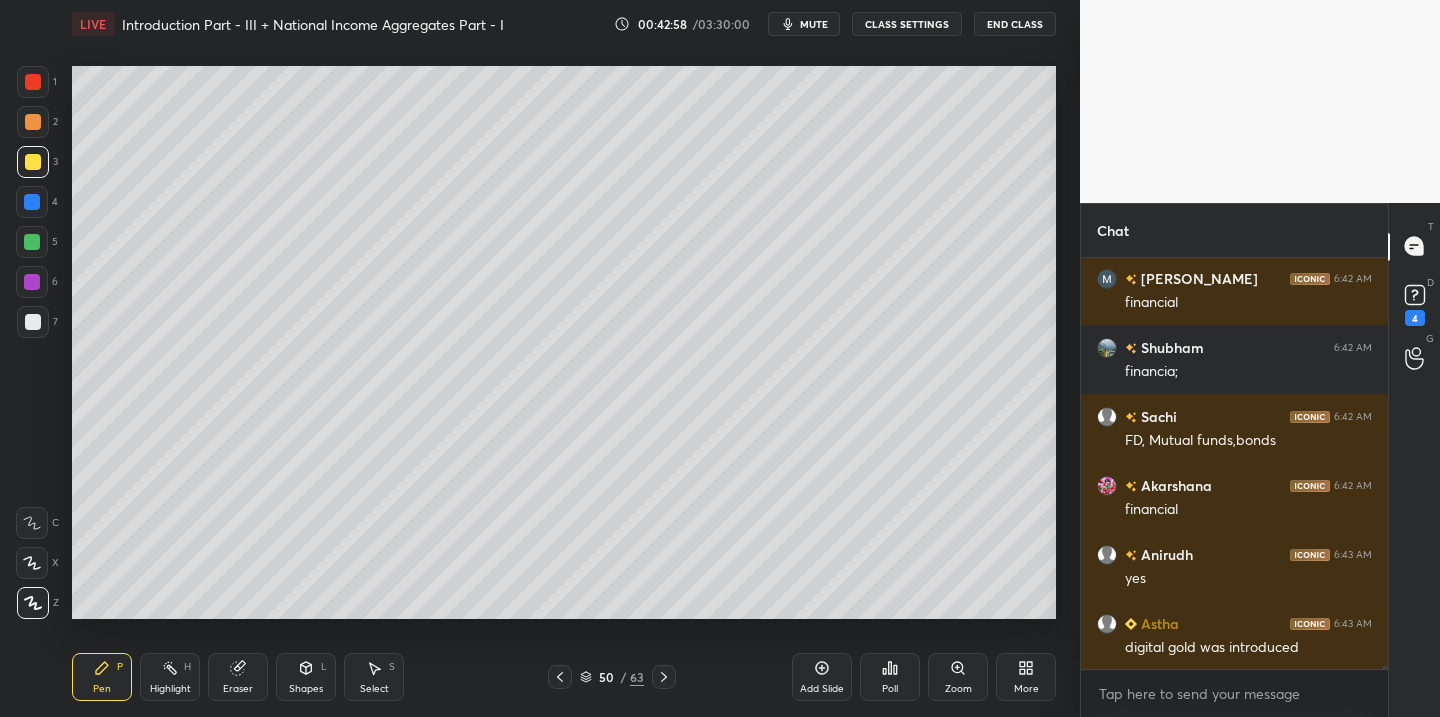 click 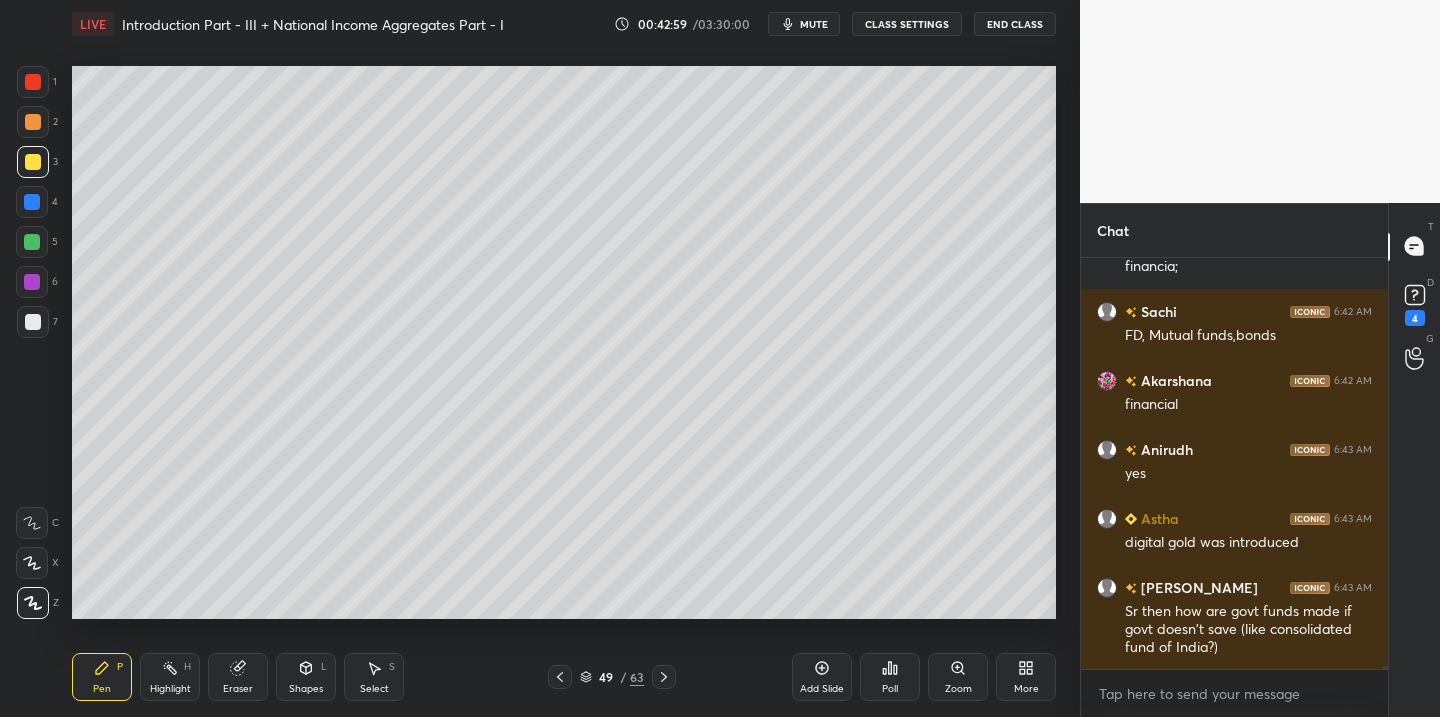 click 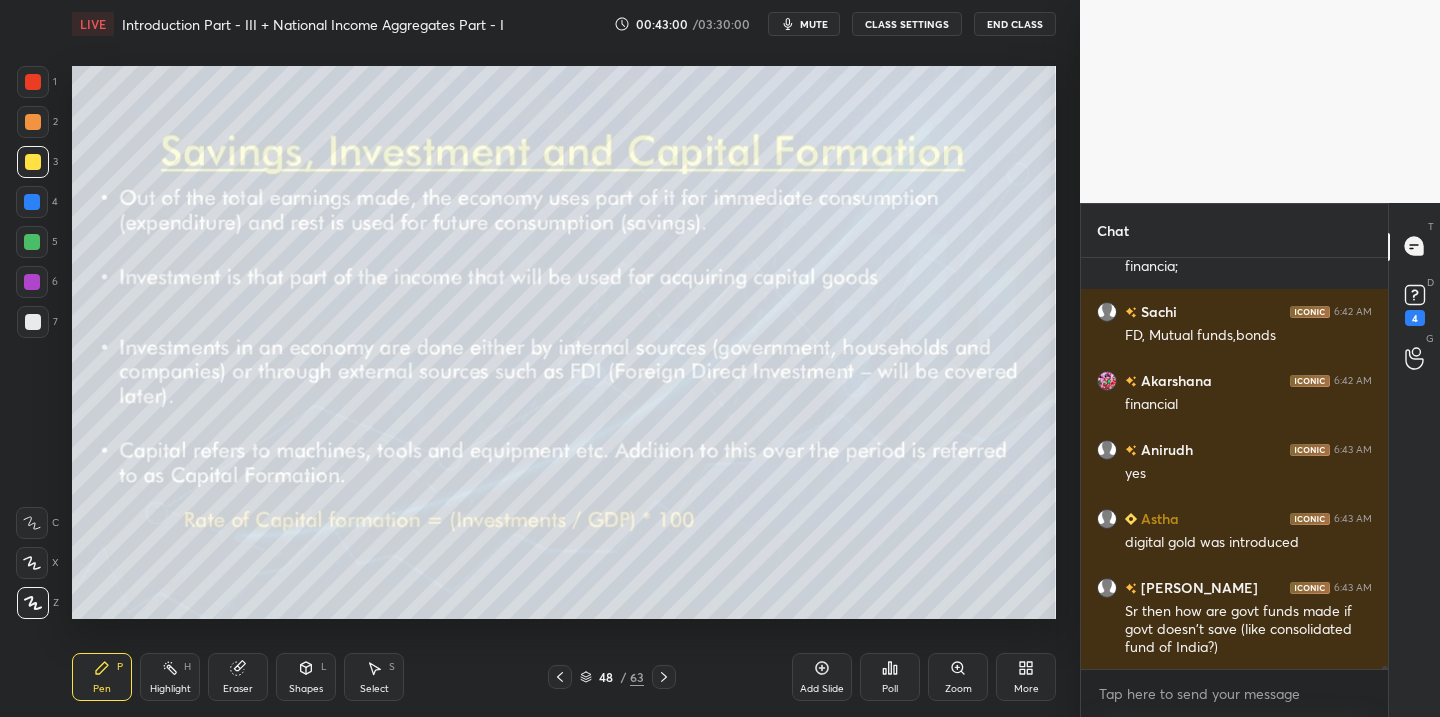 click 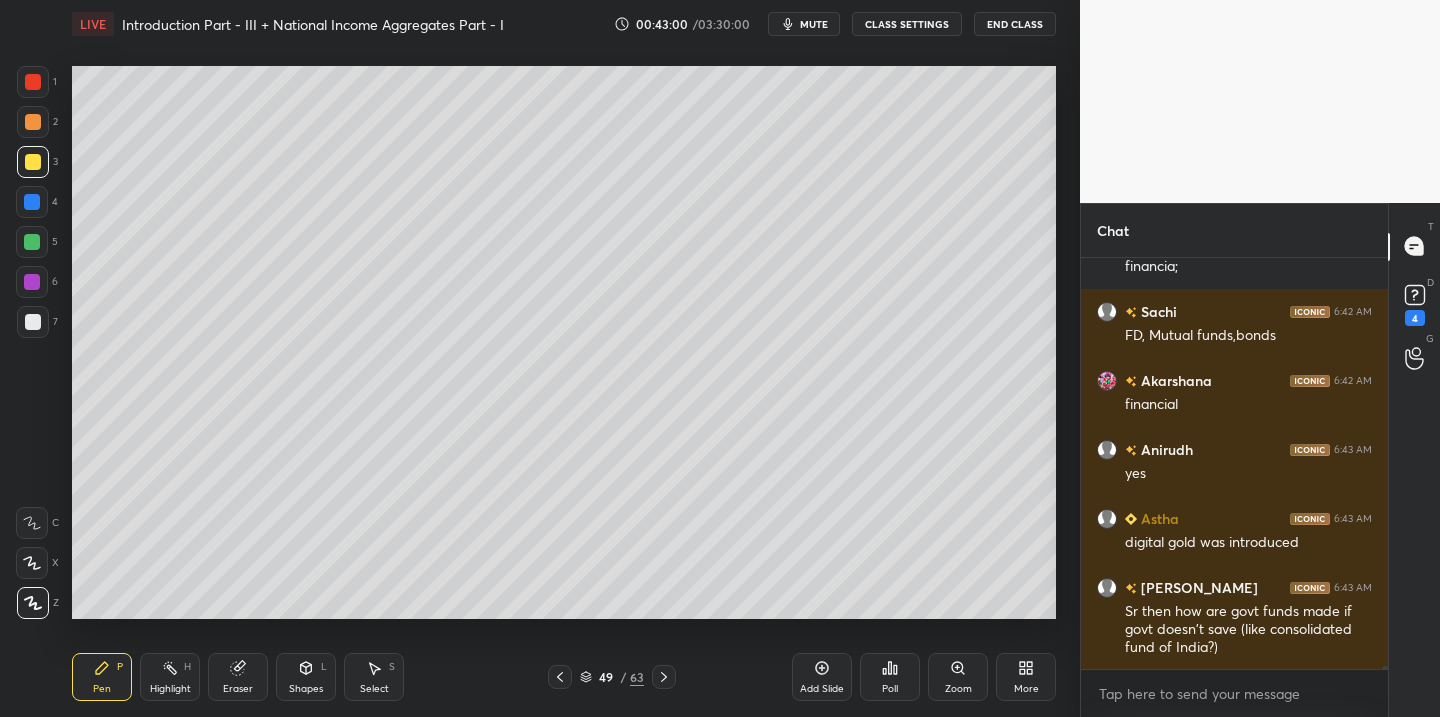 click 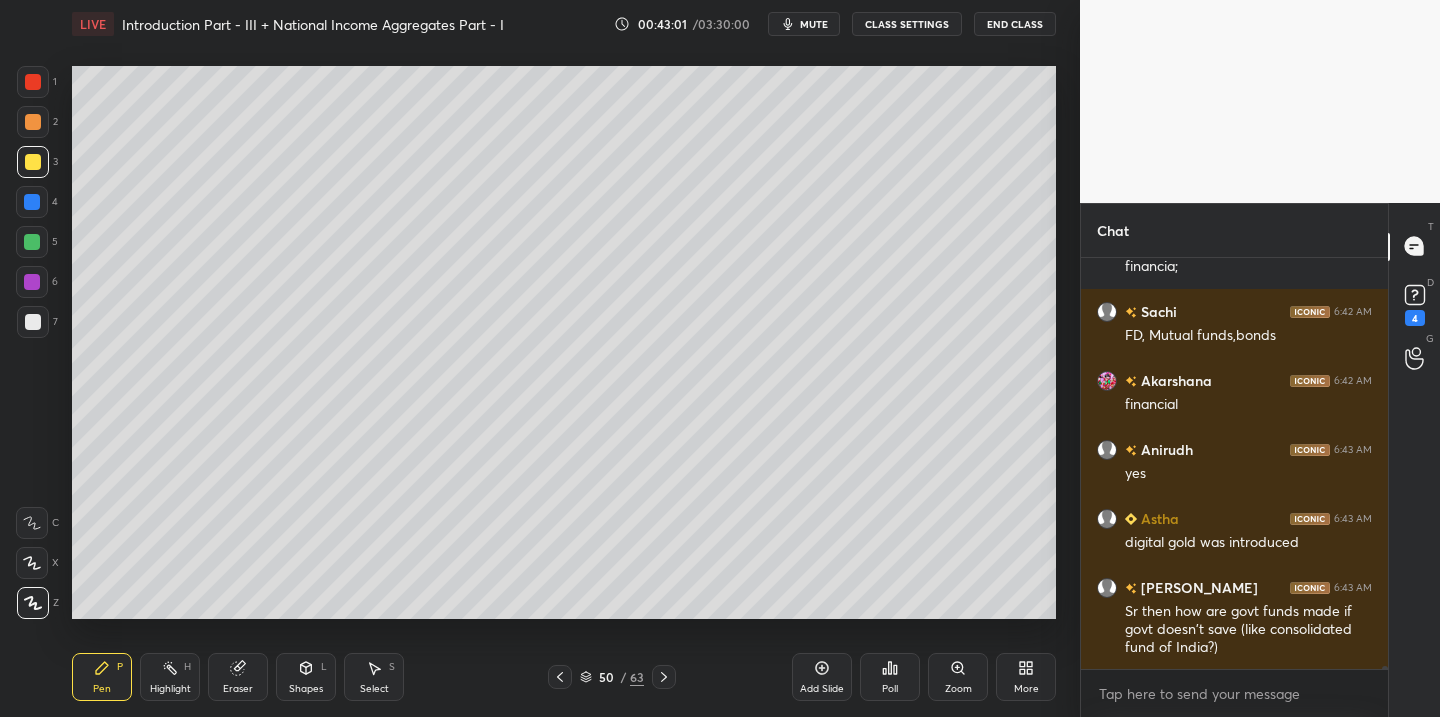 click 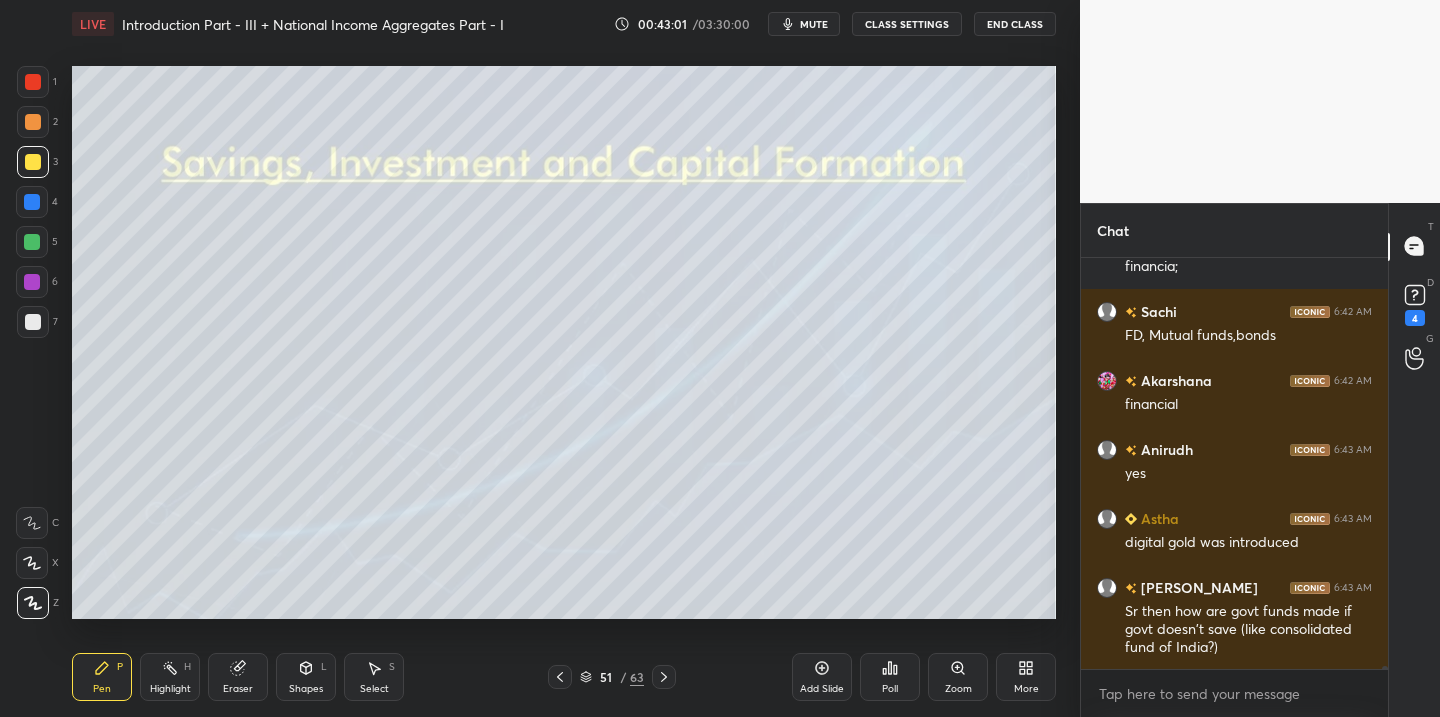 click 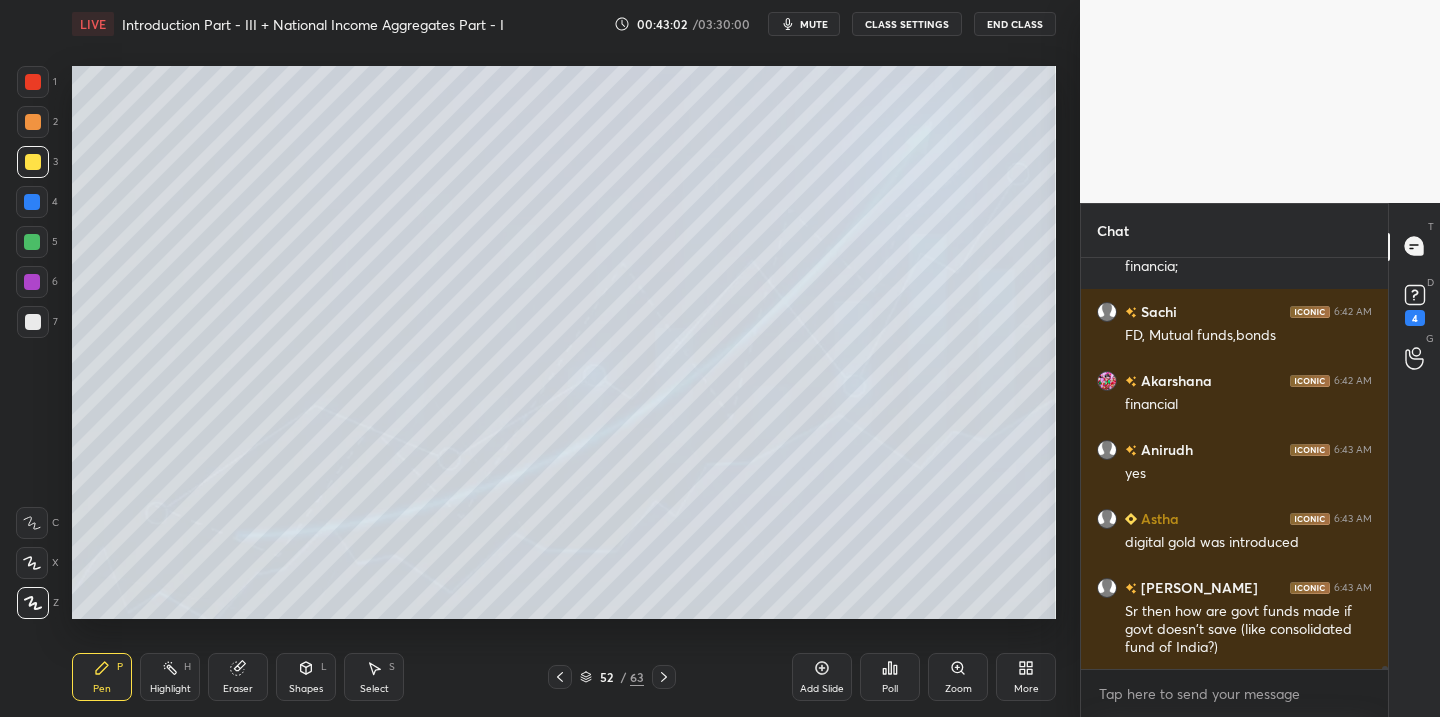 click 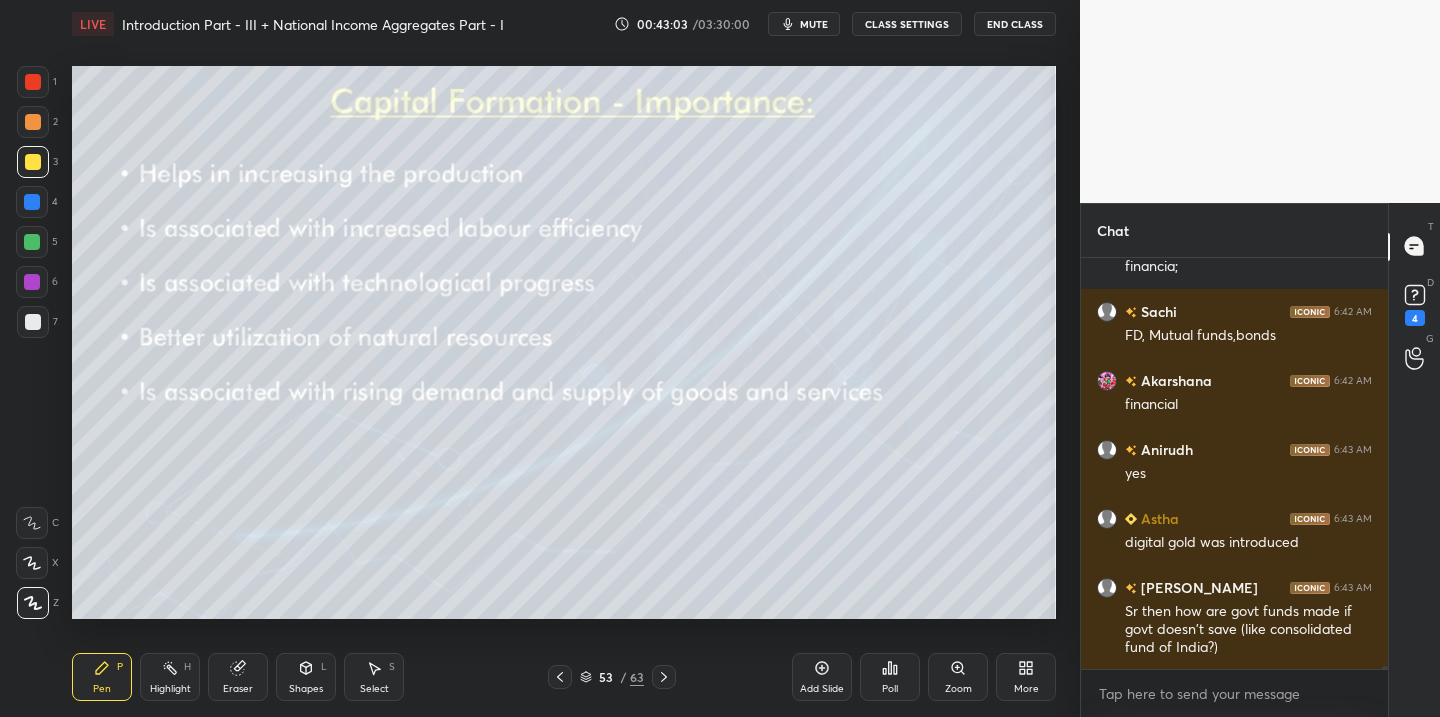 click 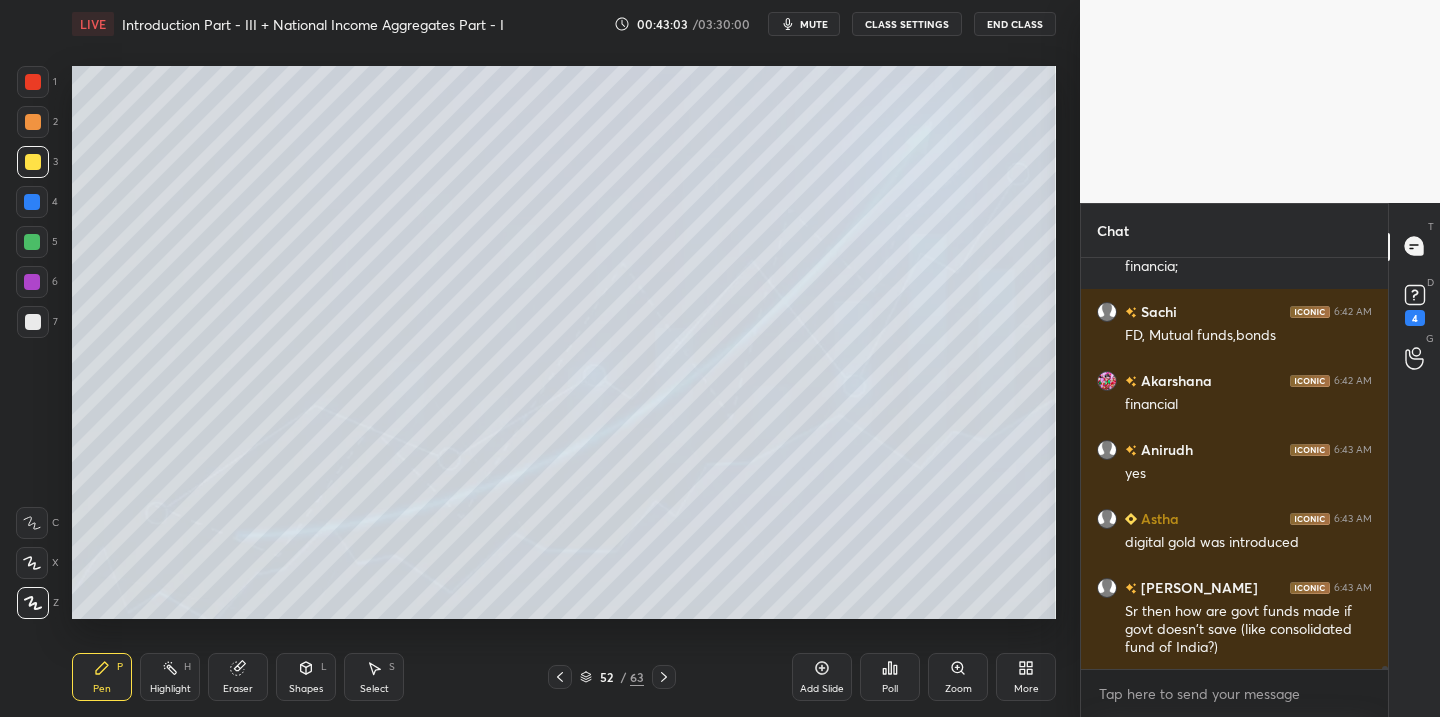 click 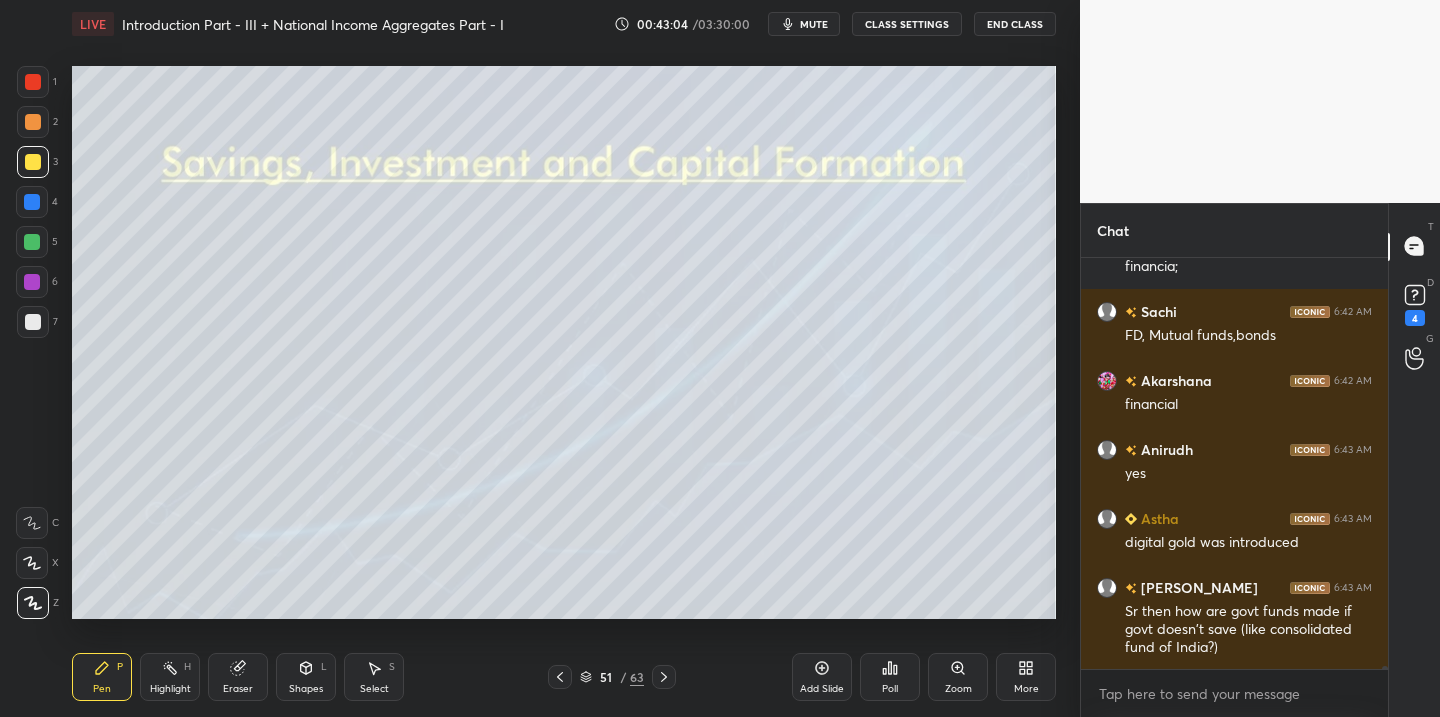click 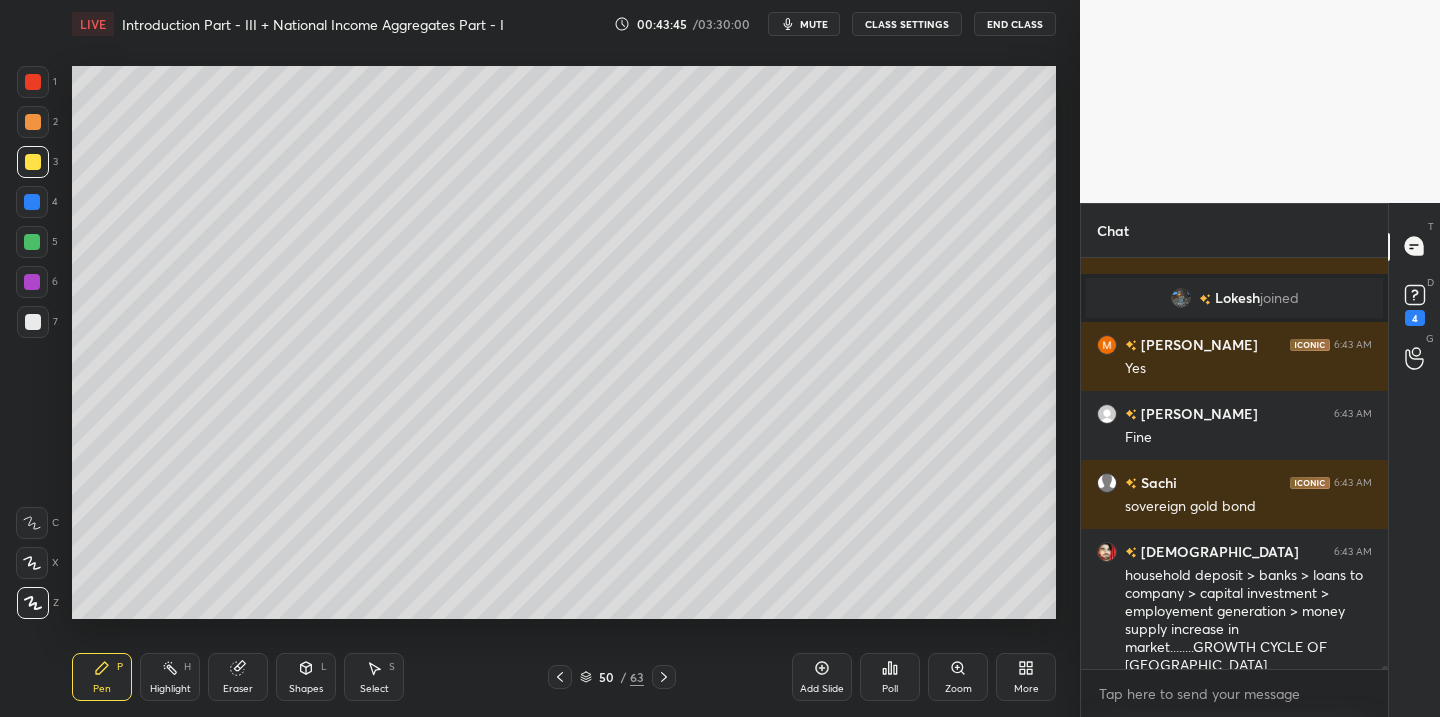 scroll, scrollTop: 66891, scrollLeft: 0, axis: vertical 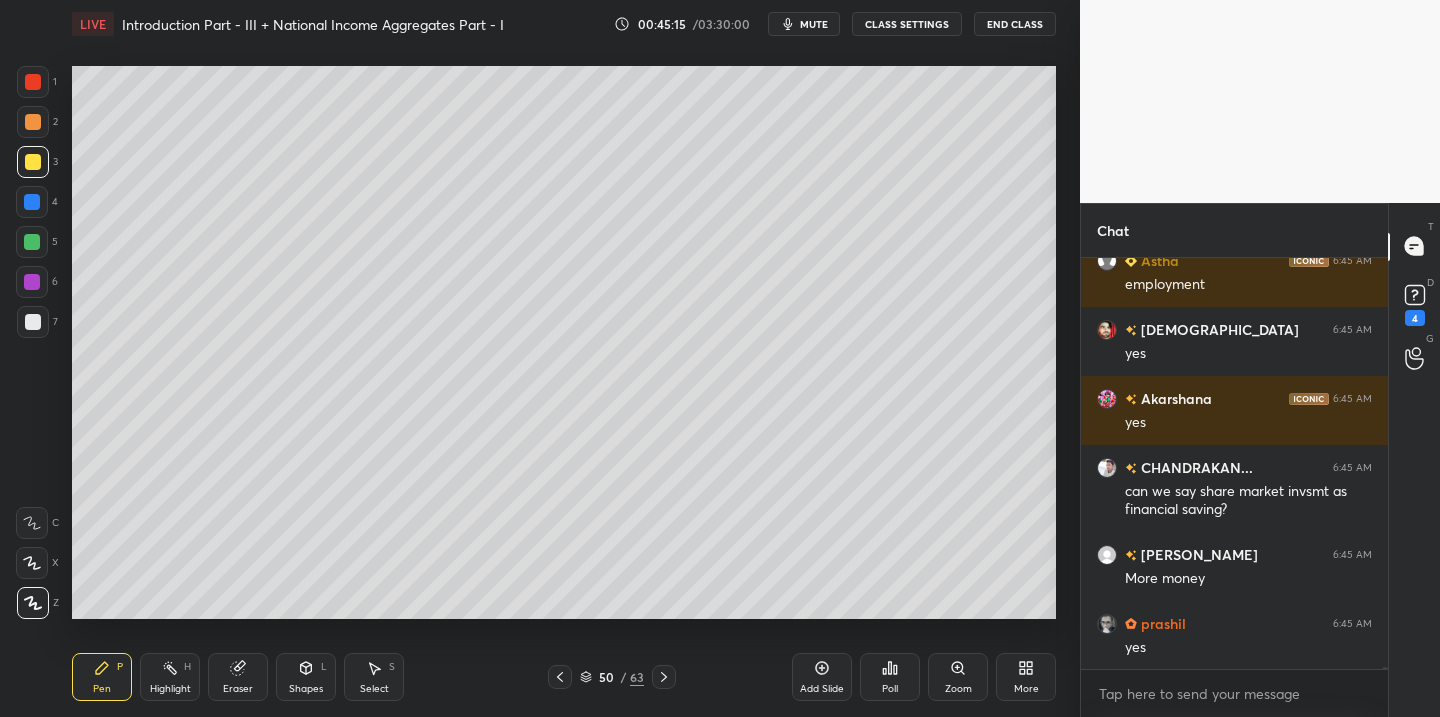 drag, startPoint x: 35, startPoint y: 241, endPoint x: 60, endPoint y: 250, distance: 26.57066 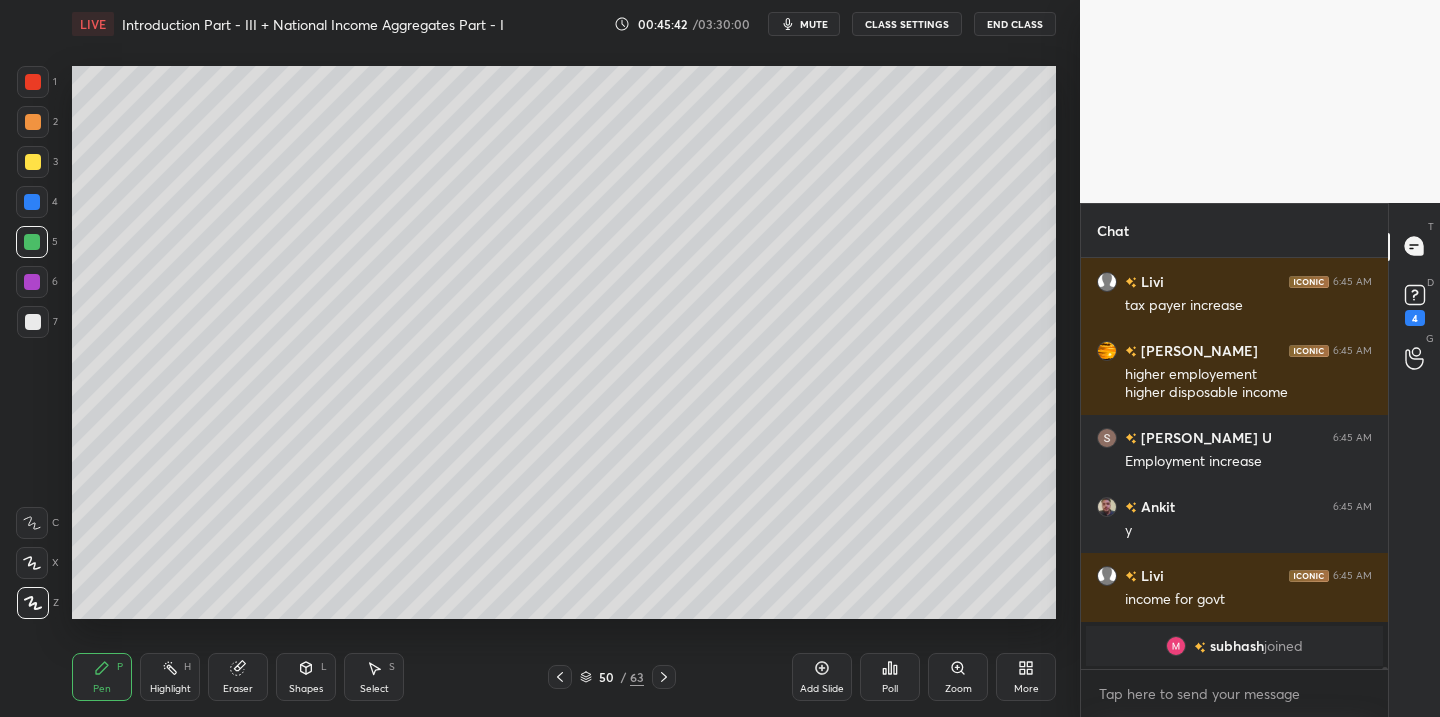 scroll, scrollTop: 68696, scrollLeft: 0, axis: vertical 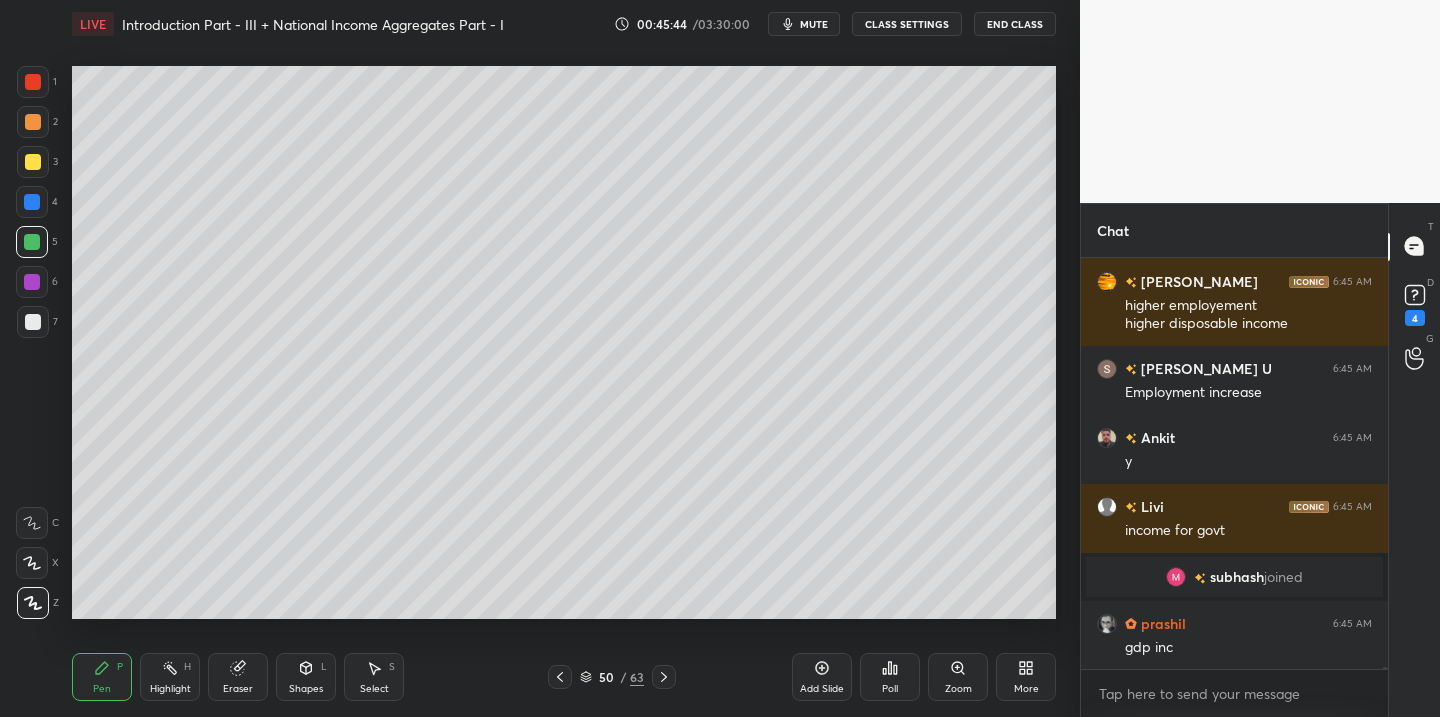 click 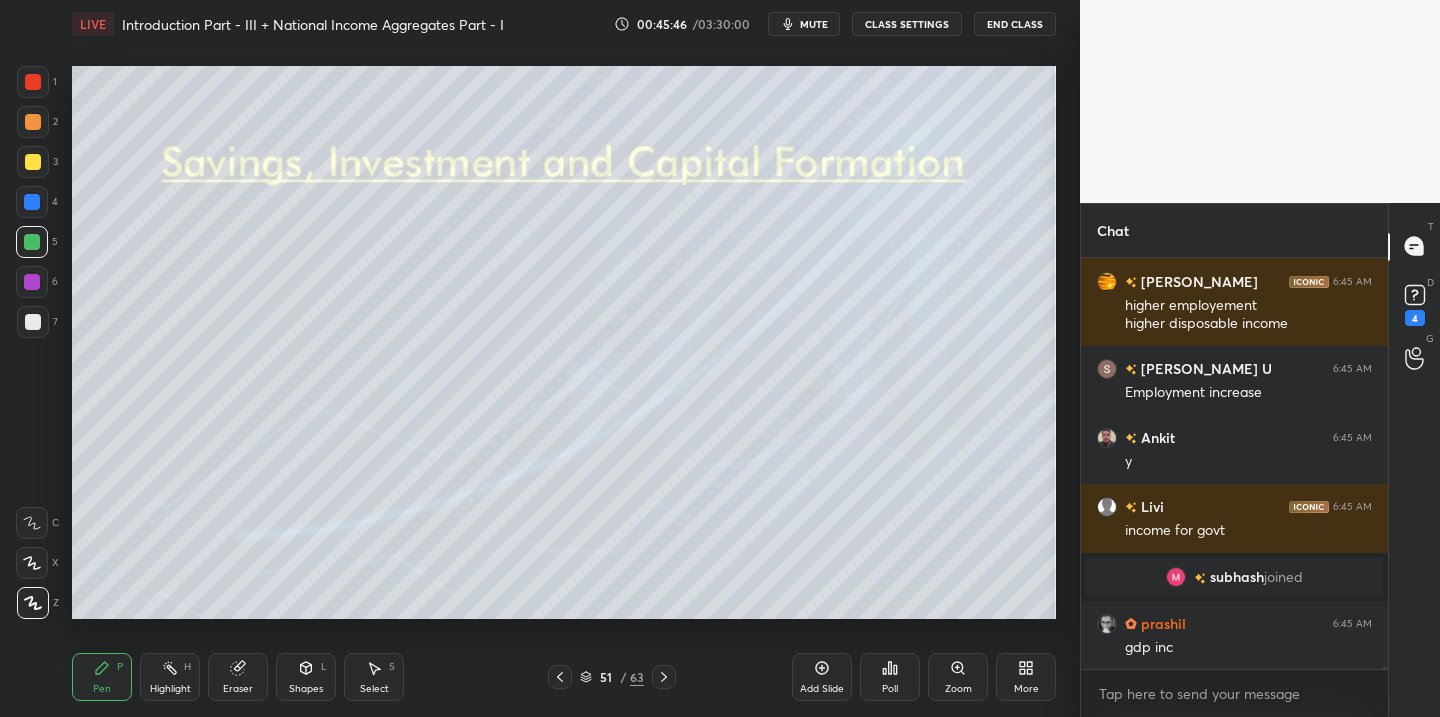 click at bounding box center [33, 162] 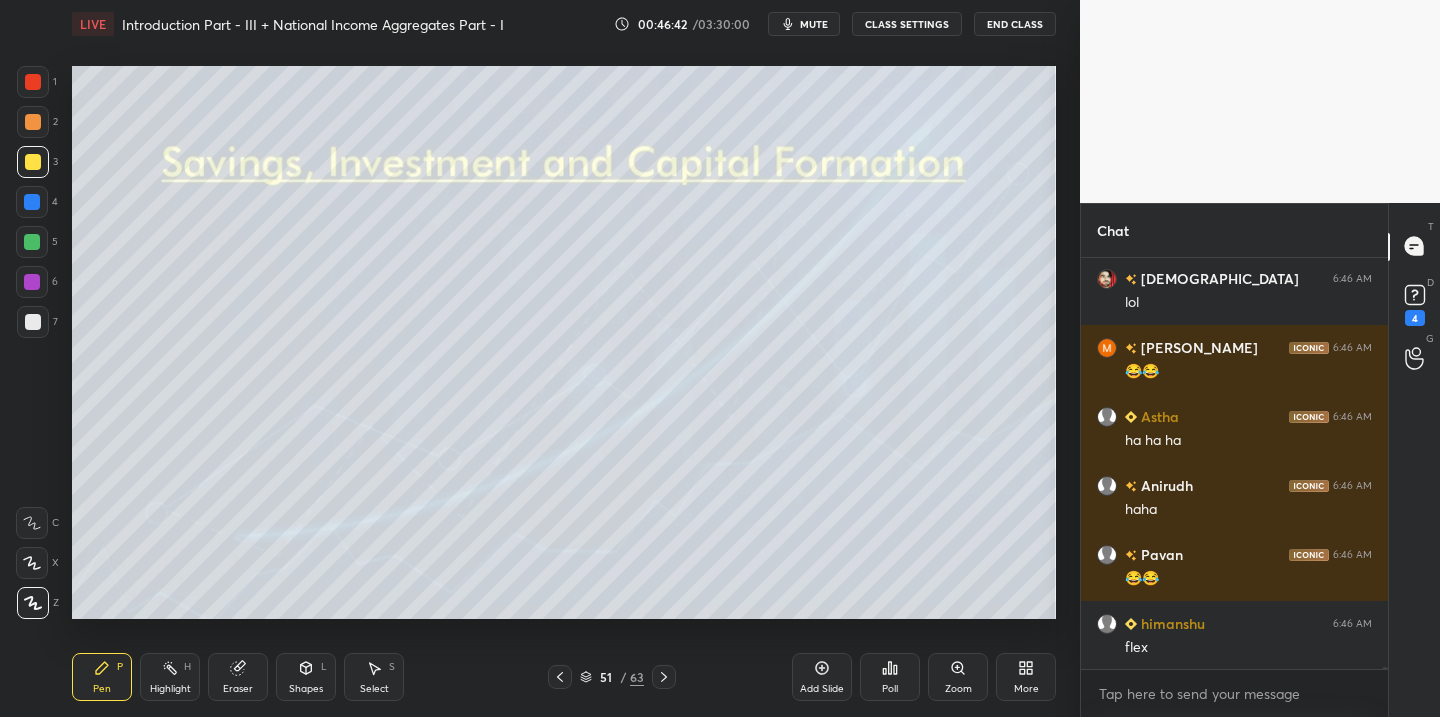 scroll, scrollTop: 71129, scrollLeft: 0, axis: vertical 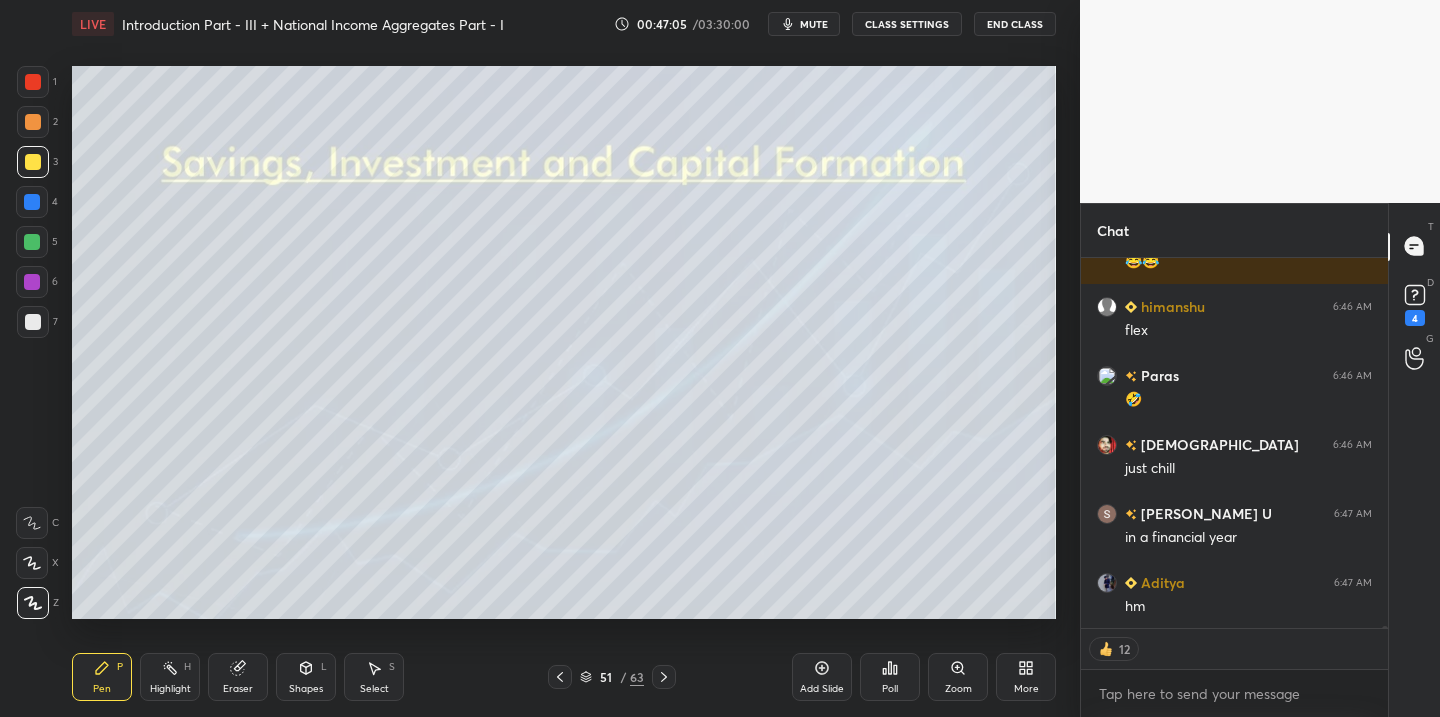 click 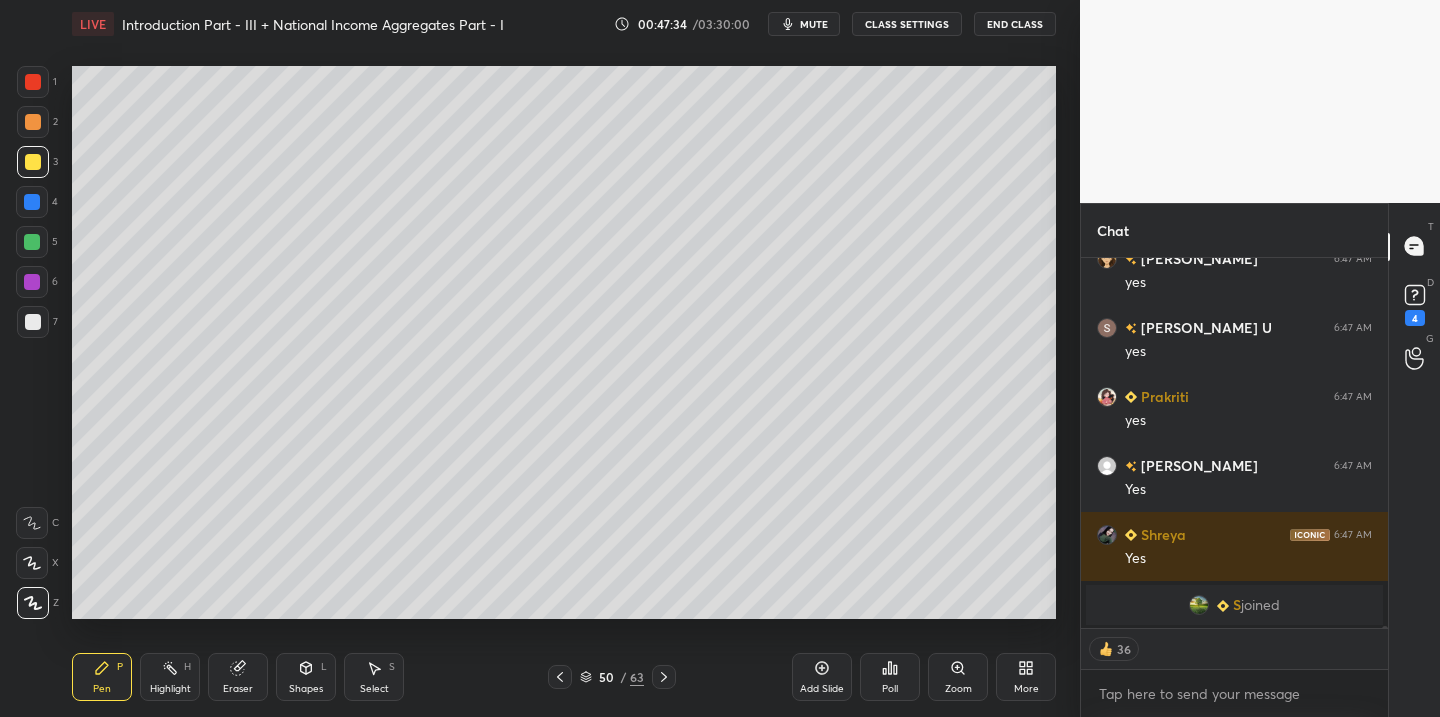 scroll, scrollTop: 71629, scrollLeft: 0, axis: vertical 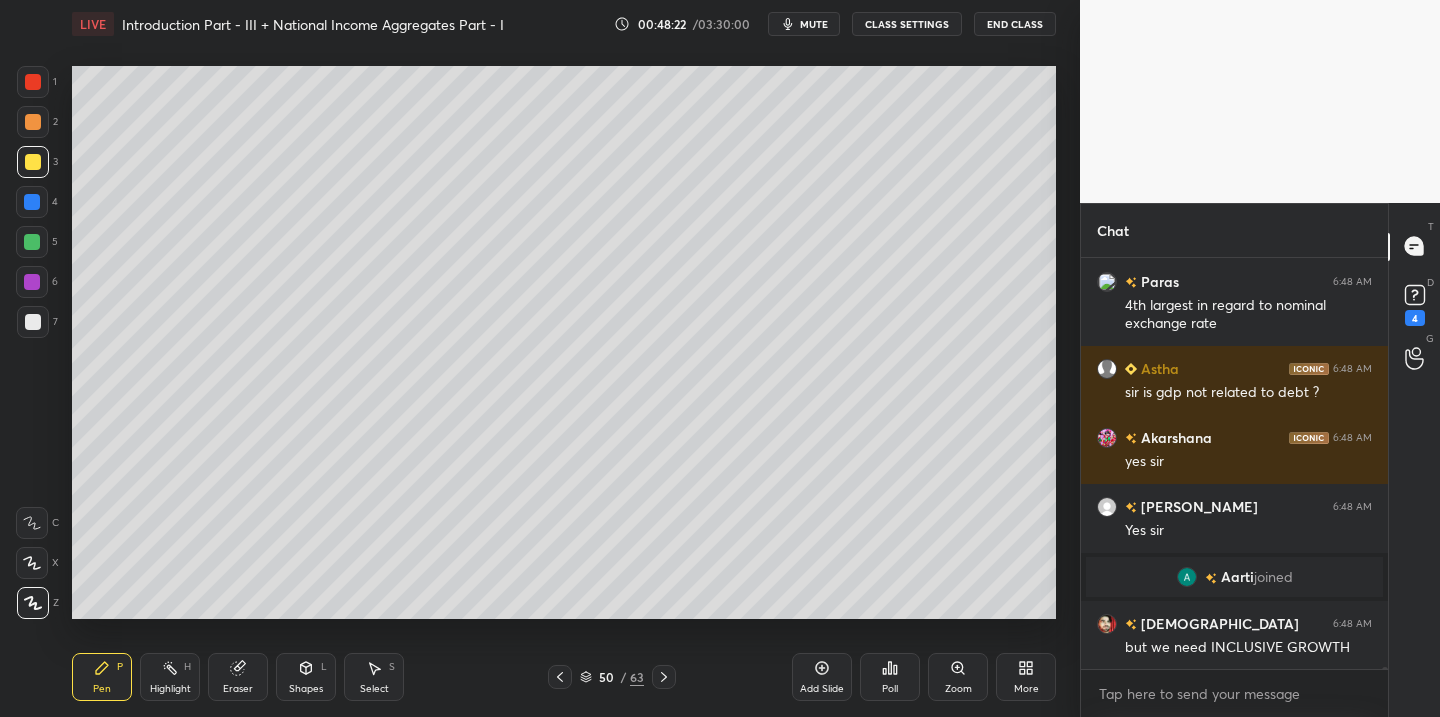 click 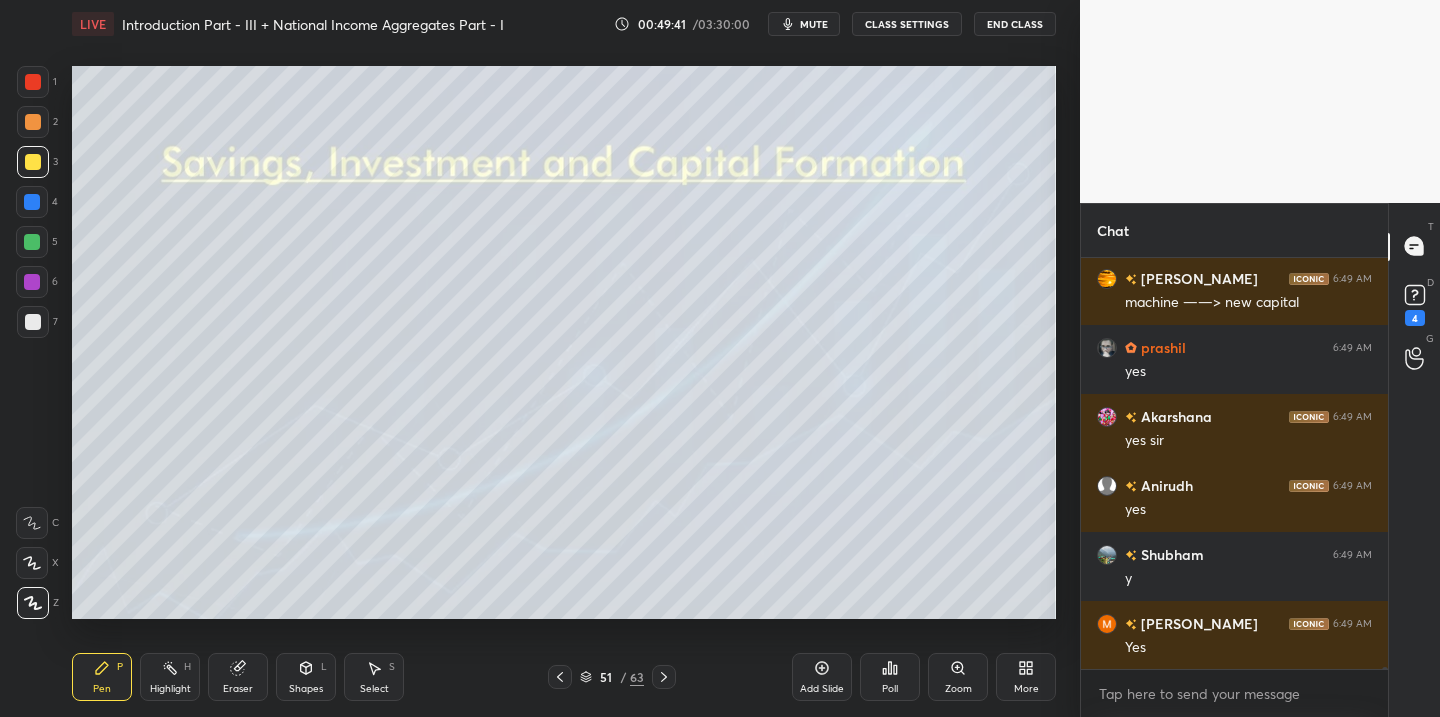 scroll, scrollTop: 73659, scrollLeft: 0, axis: vertical 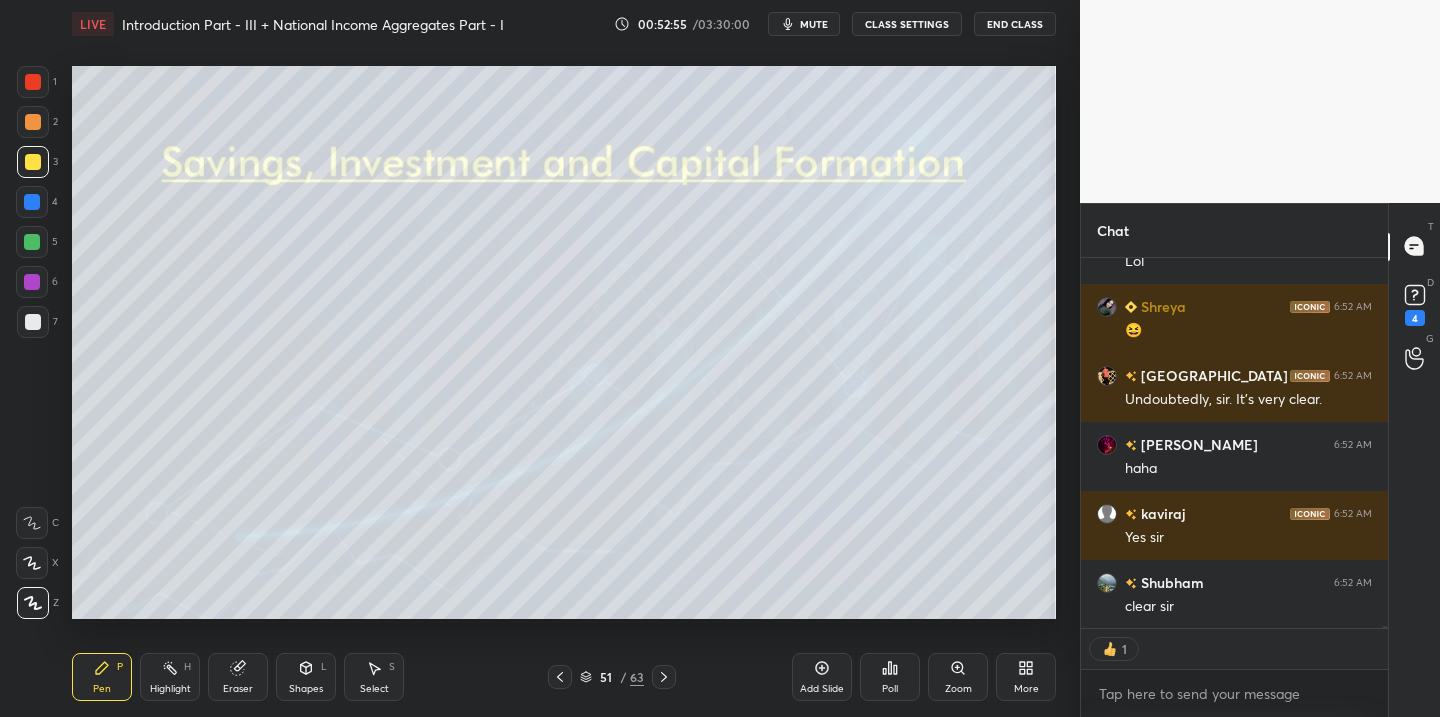 click 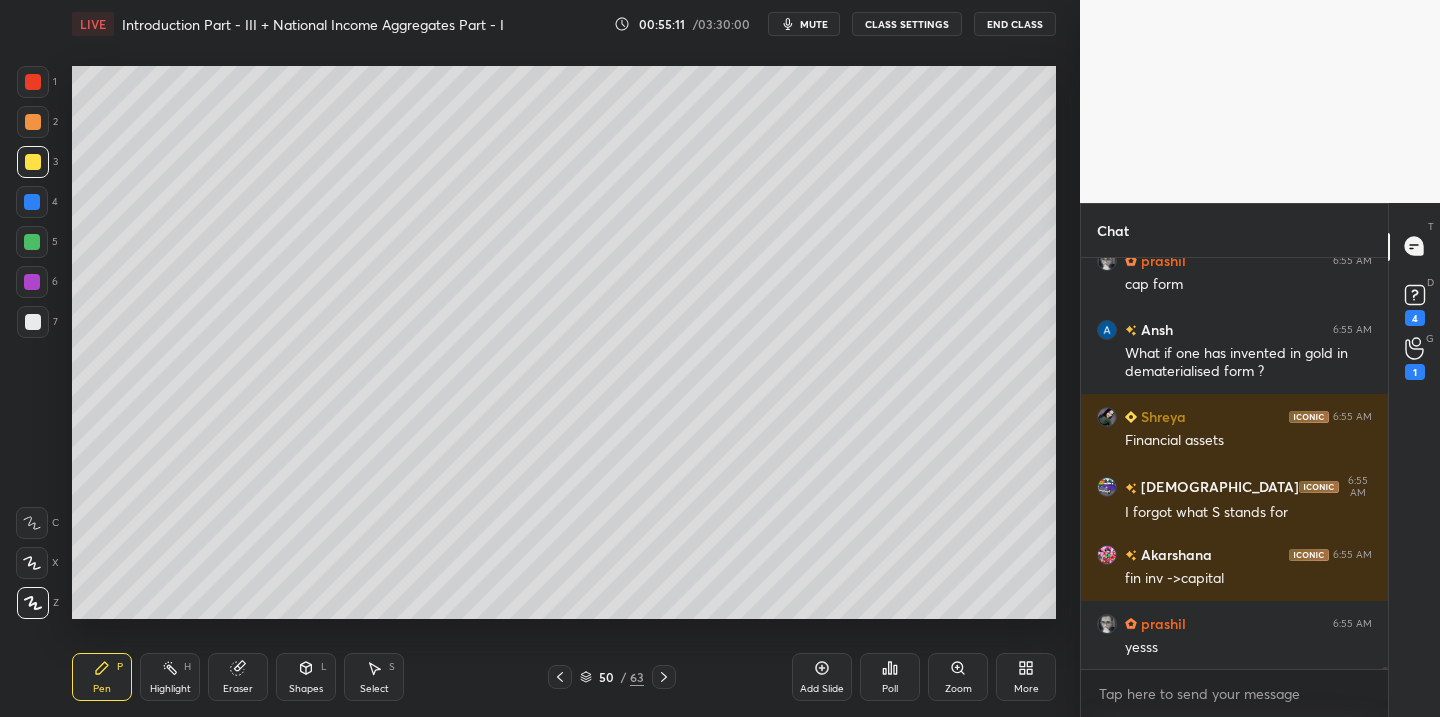 scroll, scrollTop: 84200, scrollLeft: 0, axis: vertical 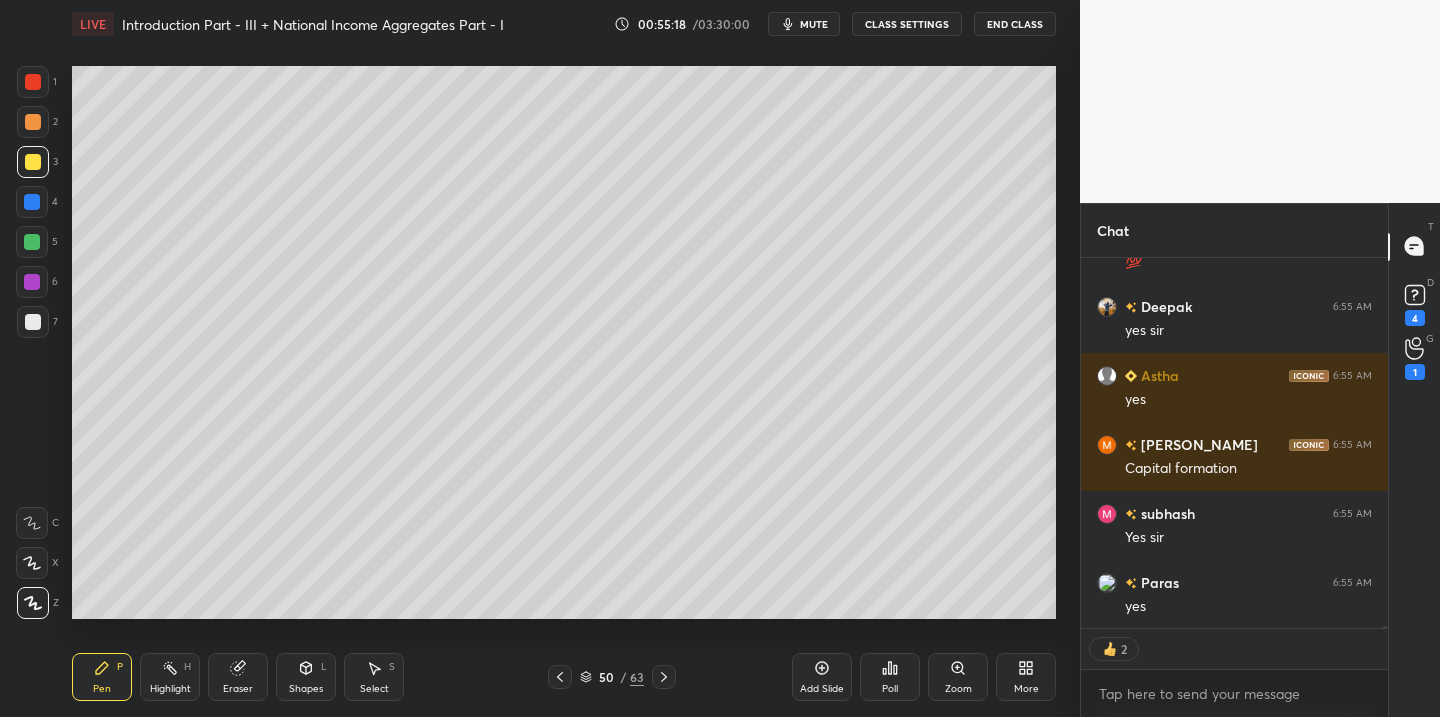 click 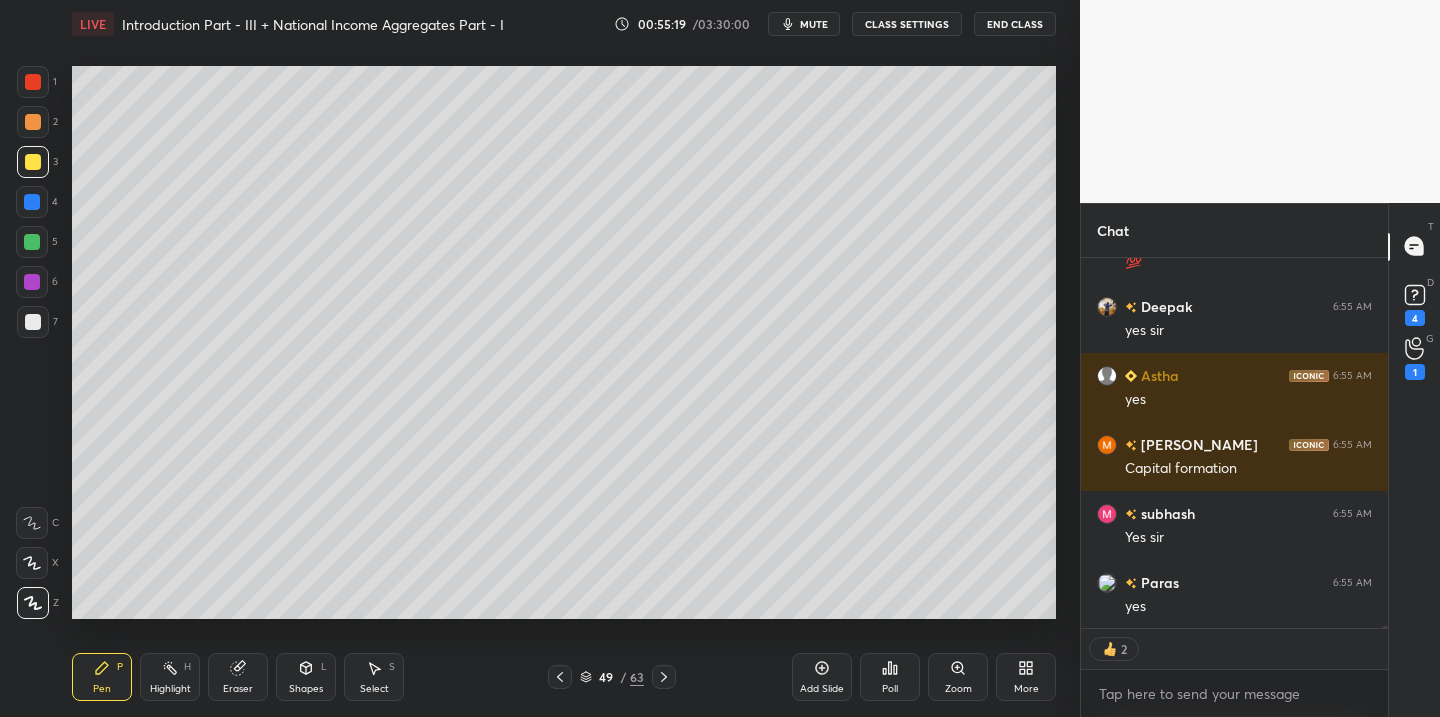 click at bounding box center [560, 677] 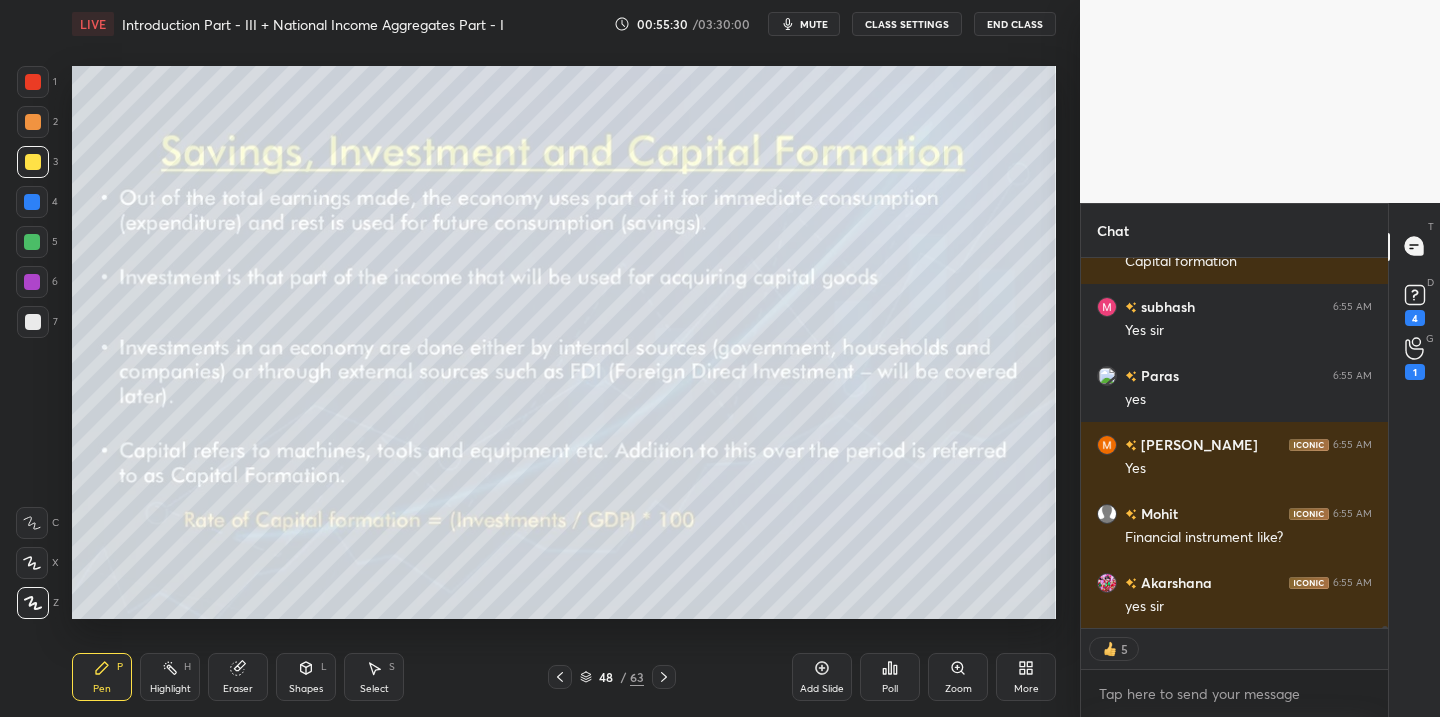 scroll, scrollTop: 85069, scrollLeft: 0, axis: vertical 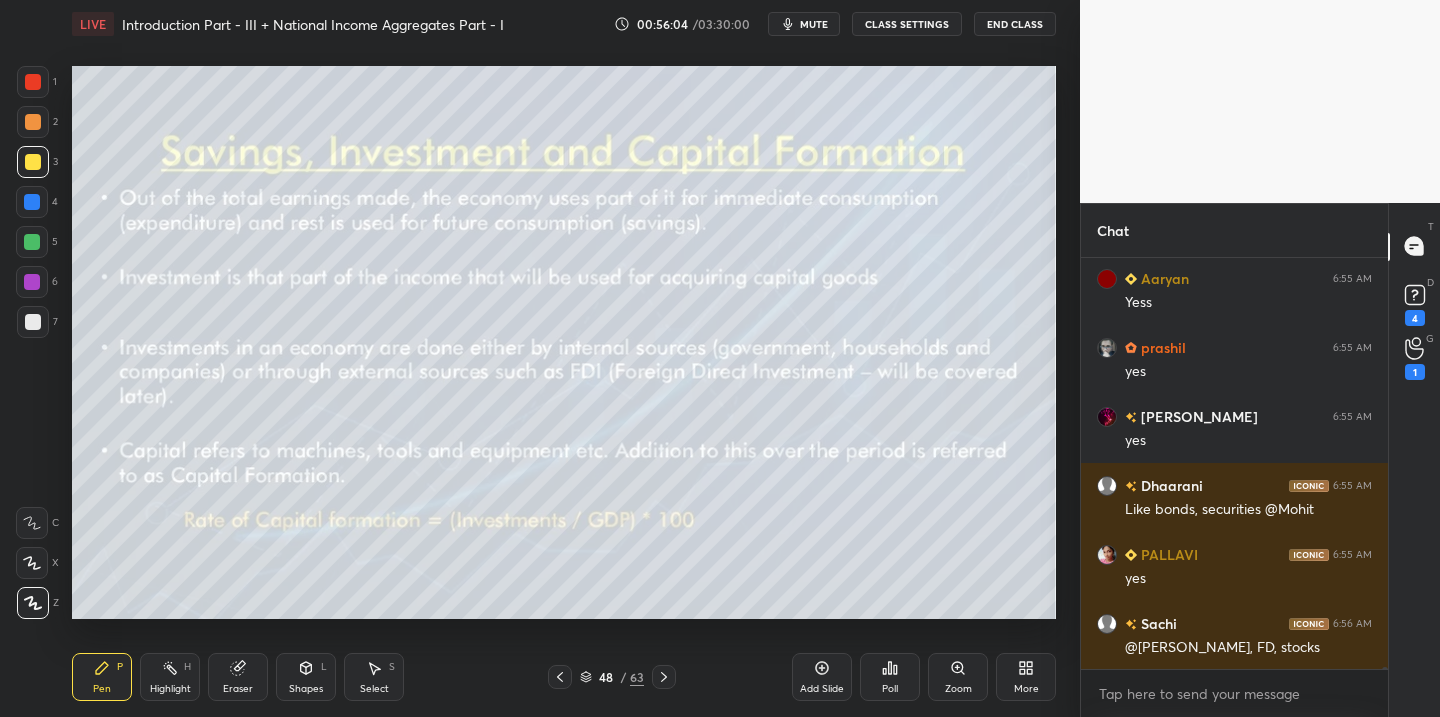 drag, startPoint x: 670, startPoint y: 676, endPoint x: 654, endPoint y: 676, distance: 16 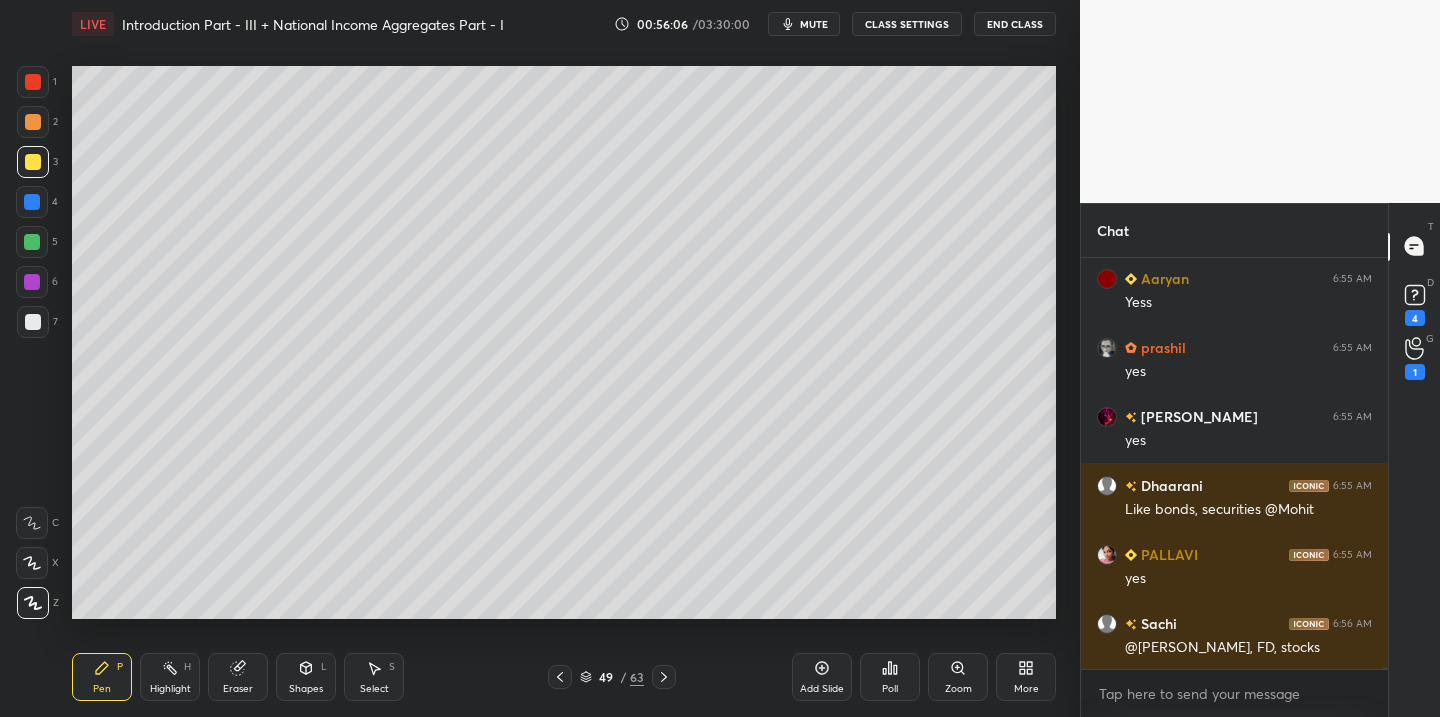 scroll, scrollTop: 85580, scrollLeft: 0, axis: vertical 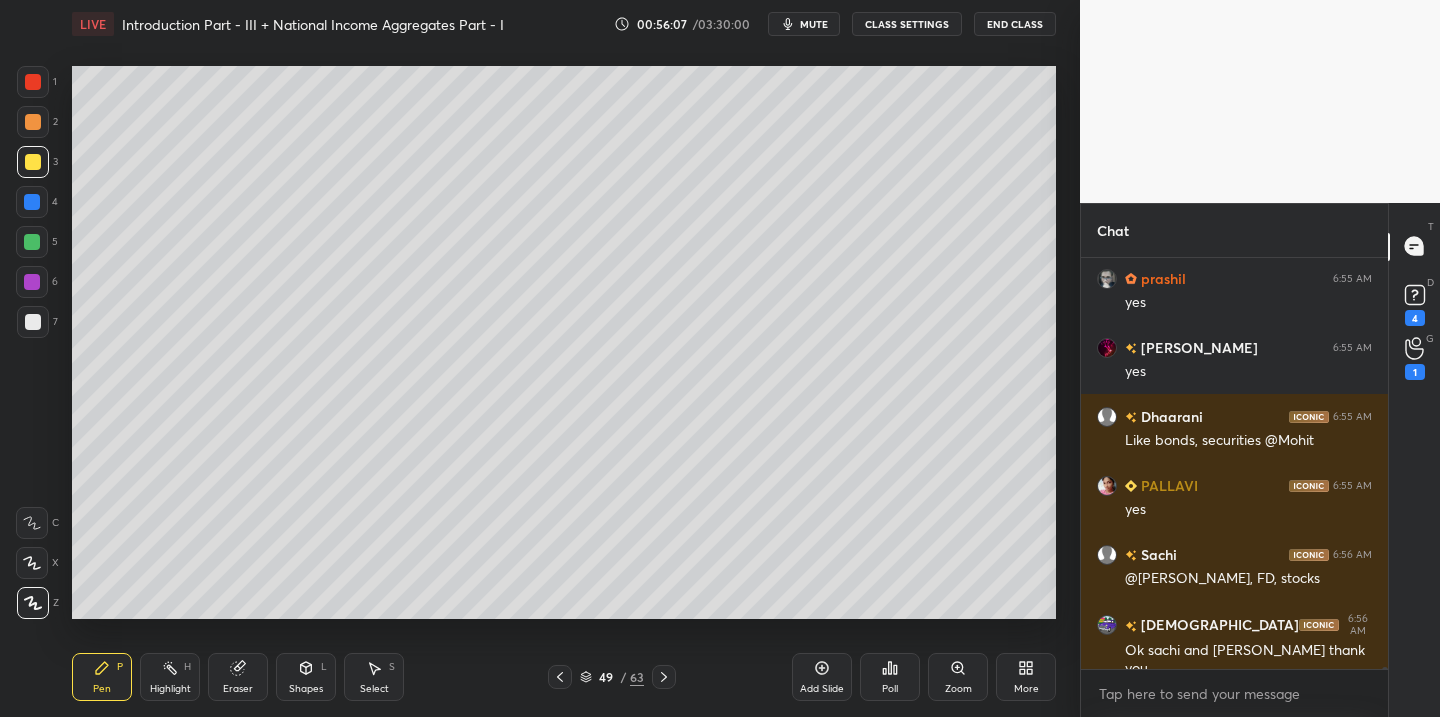 click 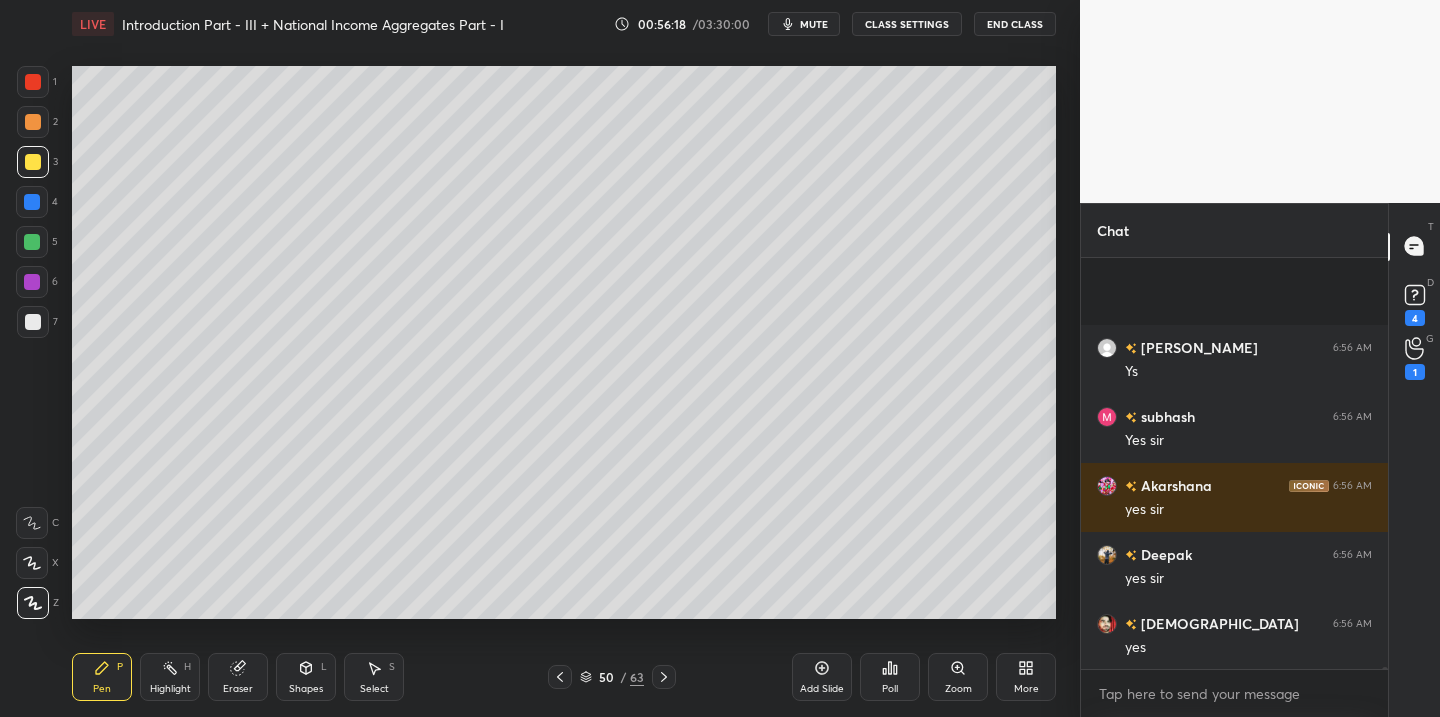 scroll, scrollTop: 86684, scrollLeft: 0, axis: vertical 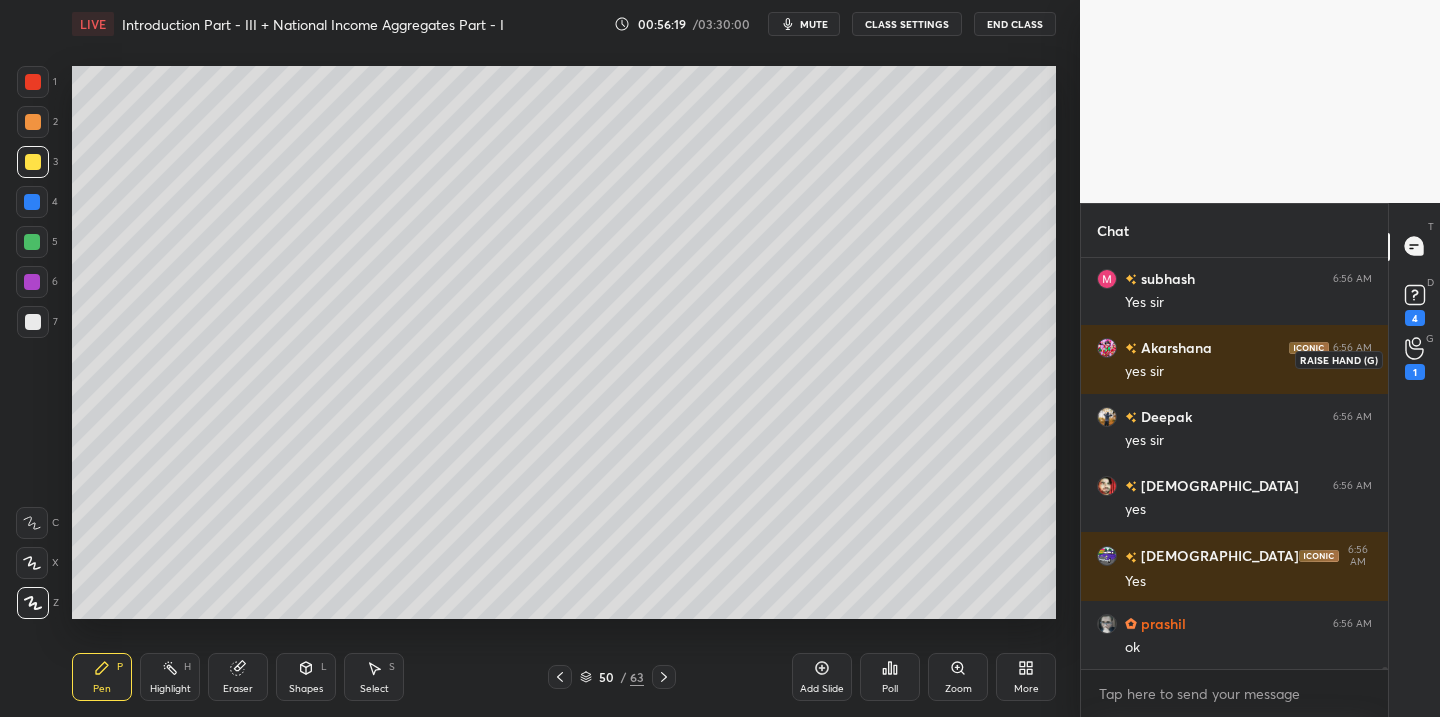drag, startPoint x: 1421, startPoint y: 352, endPoint x: 1390, endPoint y: 369, distance: 35.35534 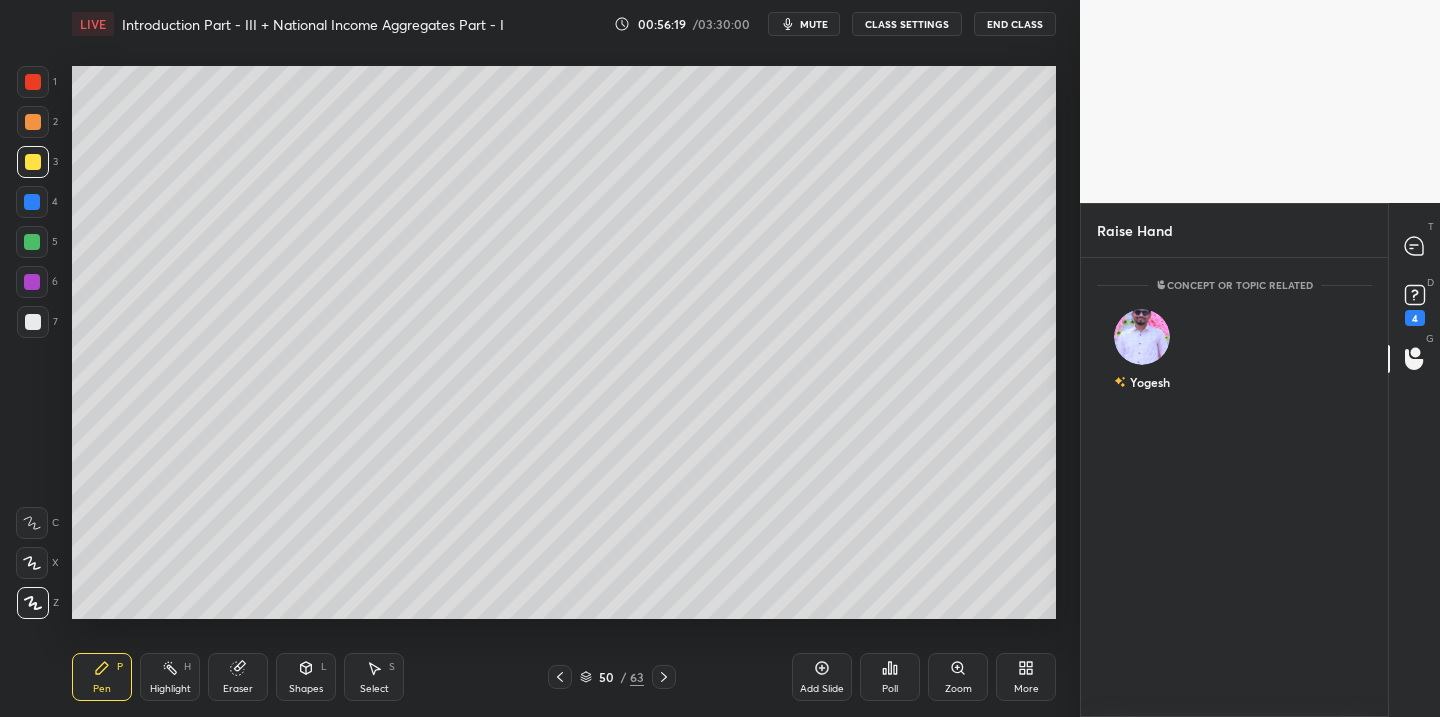 scroll, scrollTop: 453, scrollLeft: 301, axis: both 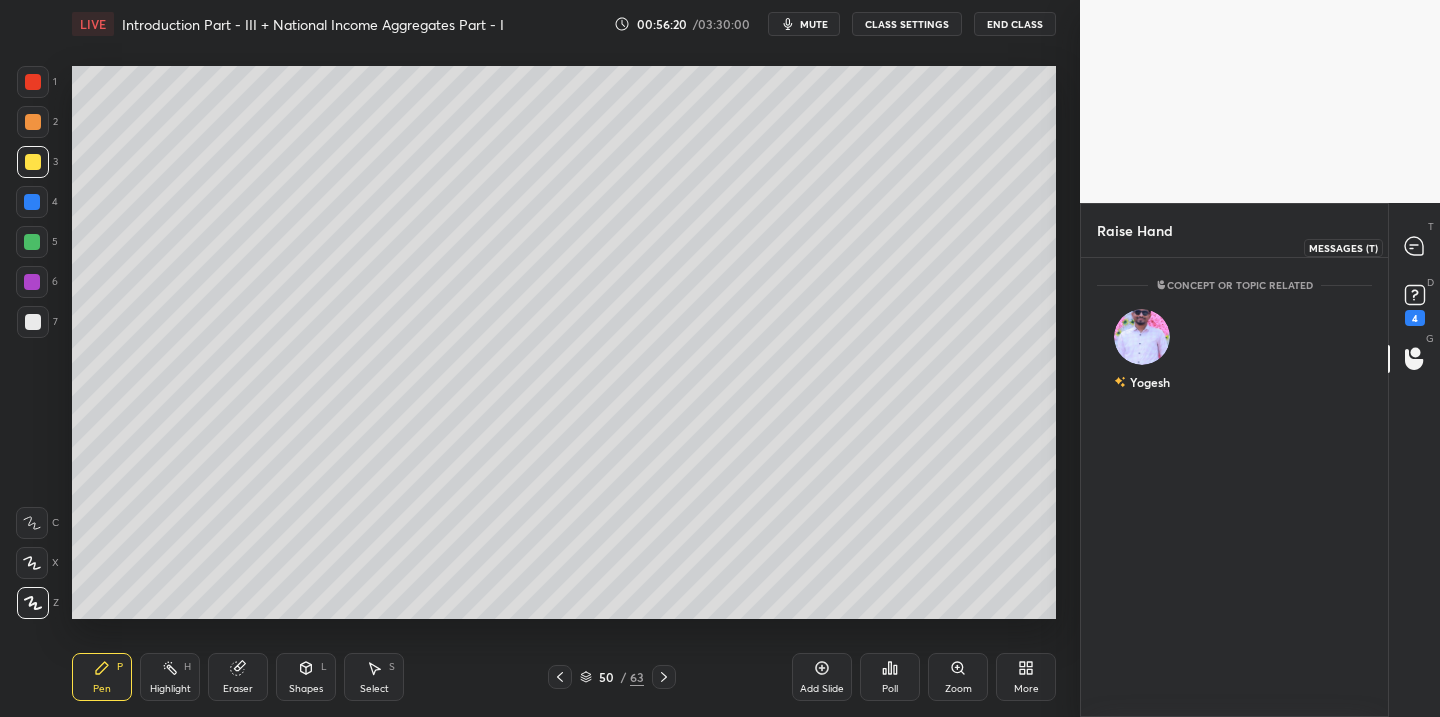 drag, startPoint x: 1415, startPoint y: 249, endPoint x: 1393, endPoint y: 259, distance: 24.166092 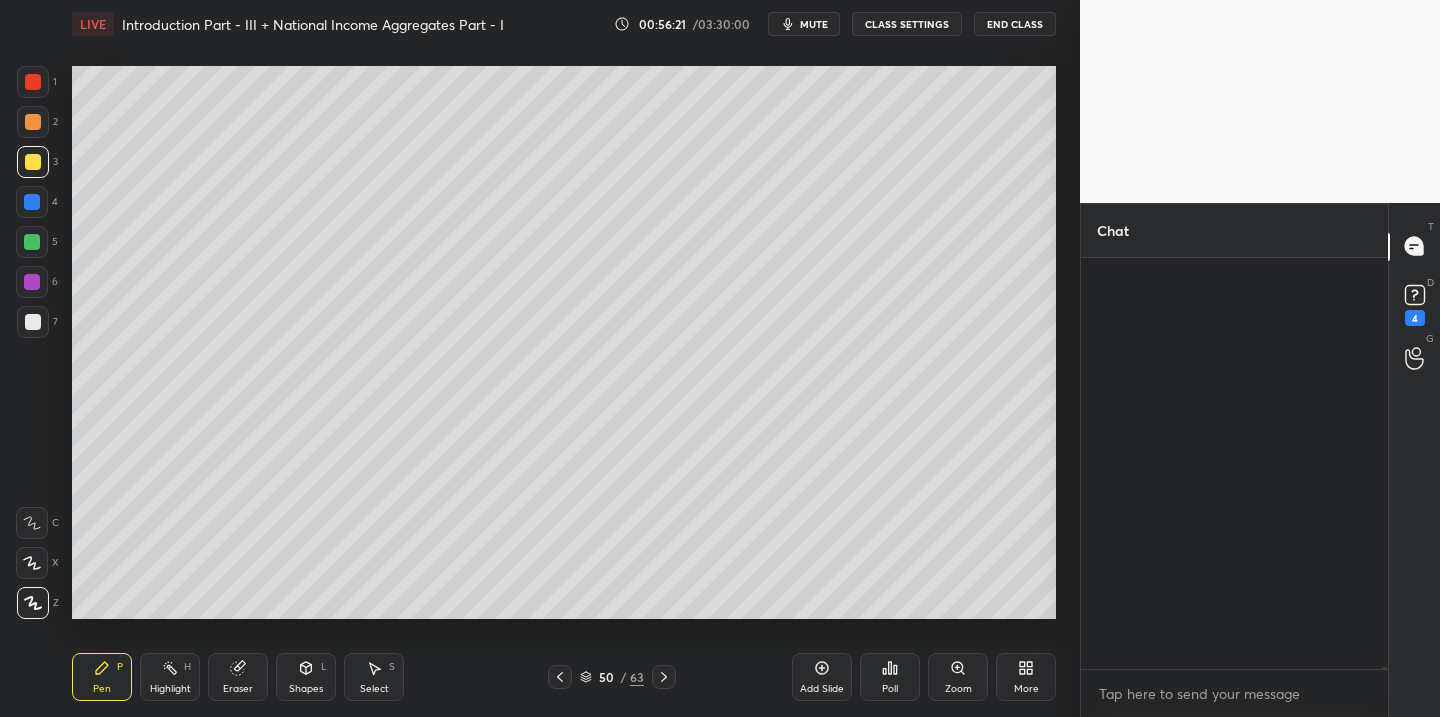 scroll, scrollTop: 87162, scrollLeft: 0, axis: vertical 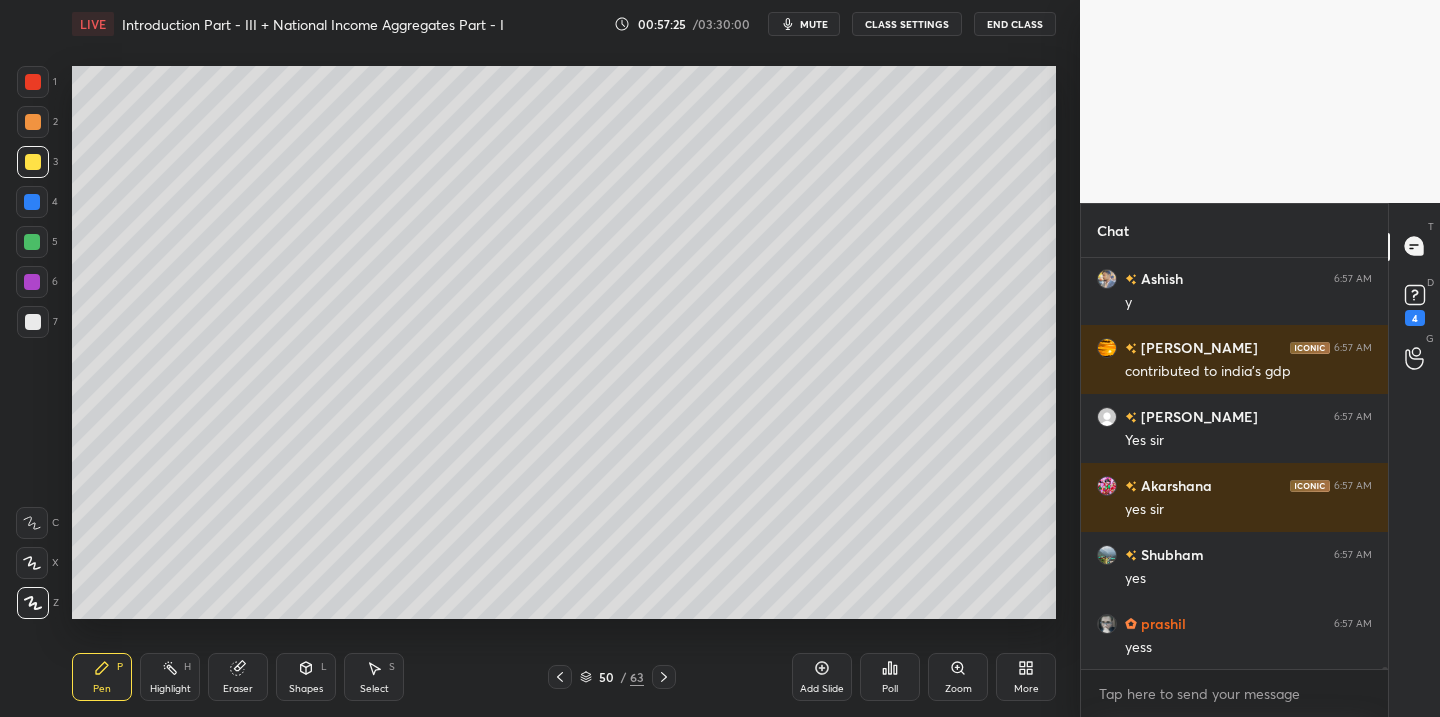 click 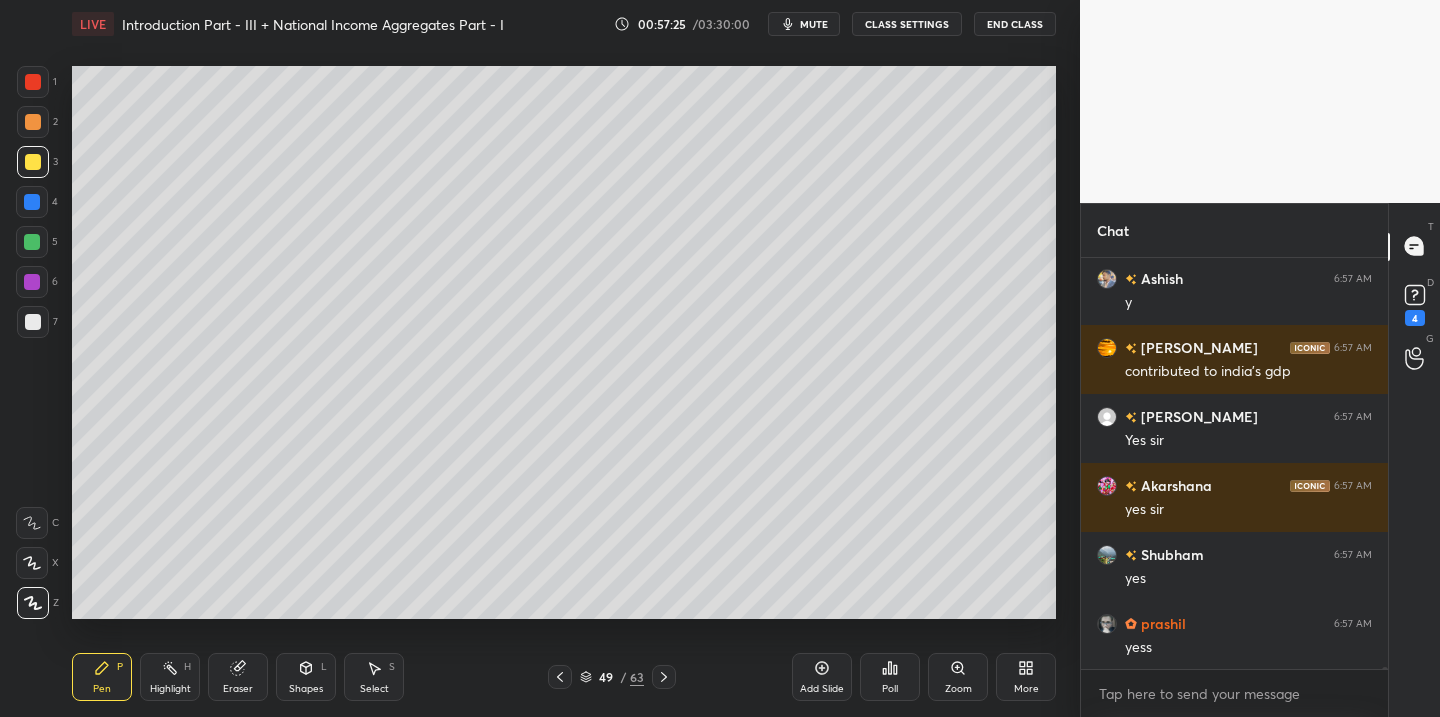 scroll, scrollTop: 90875, scrollLeft: 0, axis: vertical 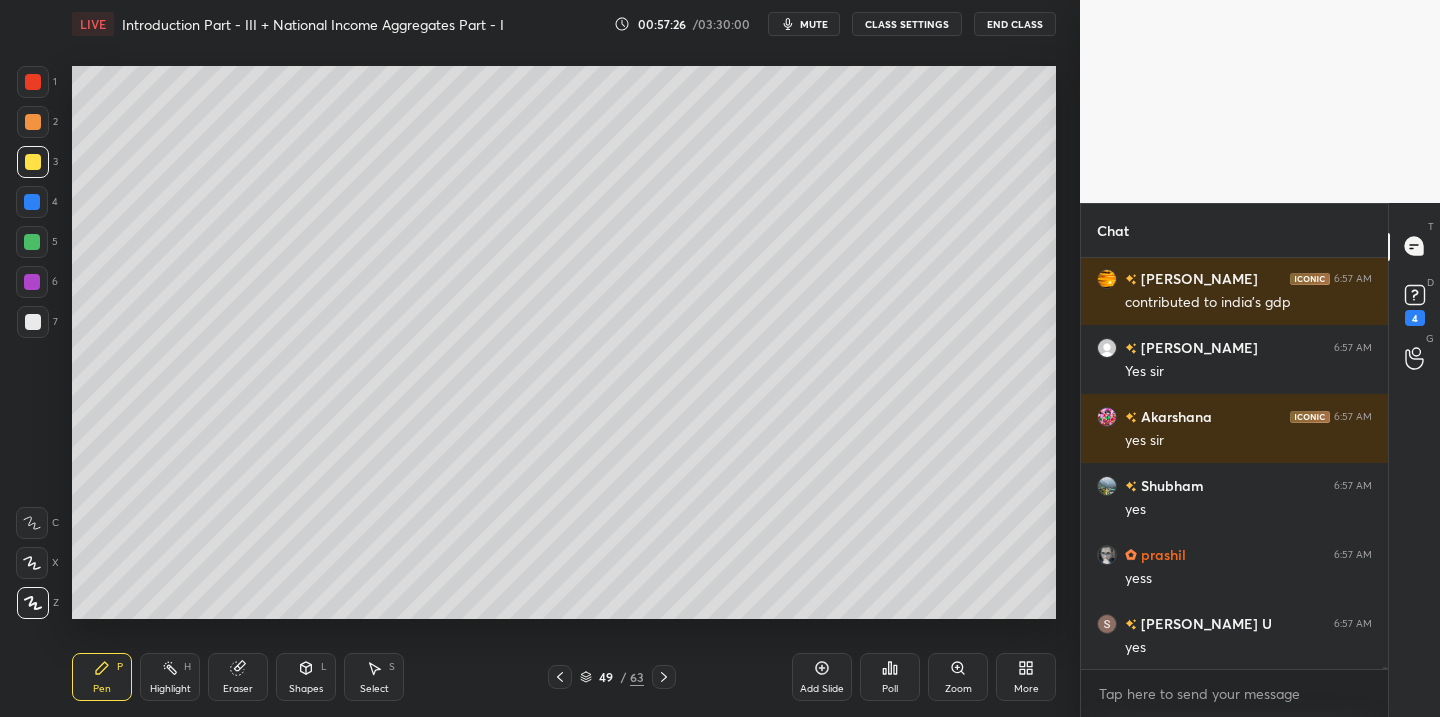 click 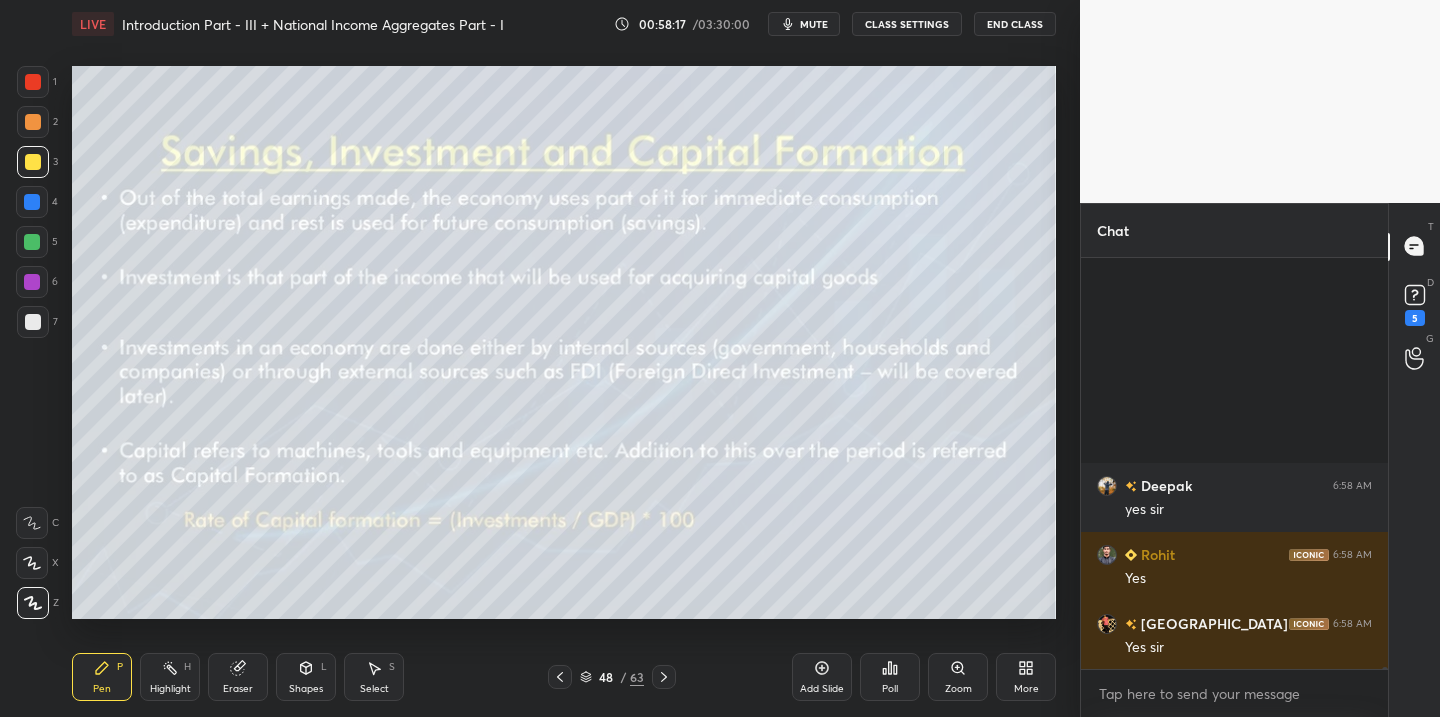 scroll, scrollTop: 89763, scrollLeft: 0, axis: vertical 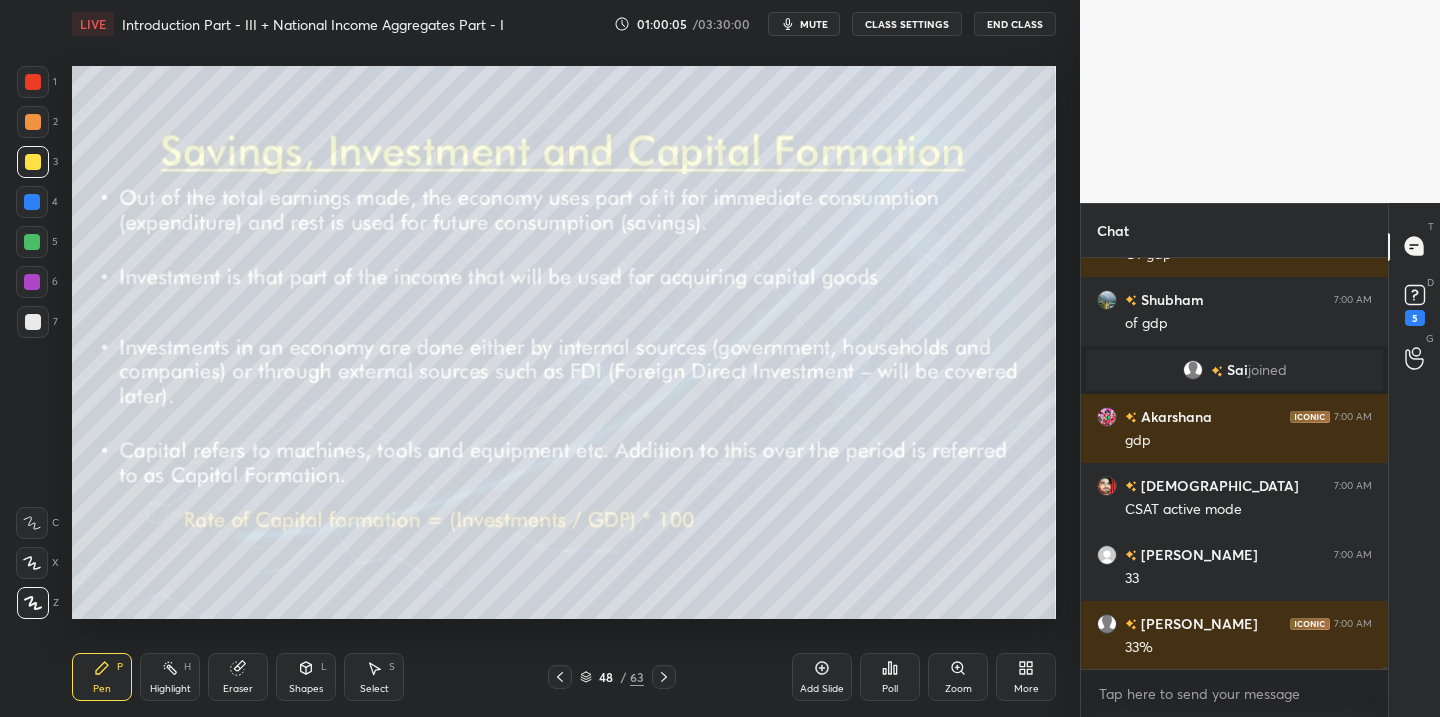 click 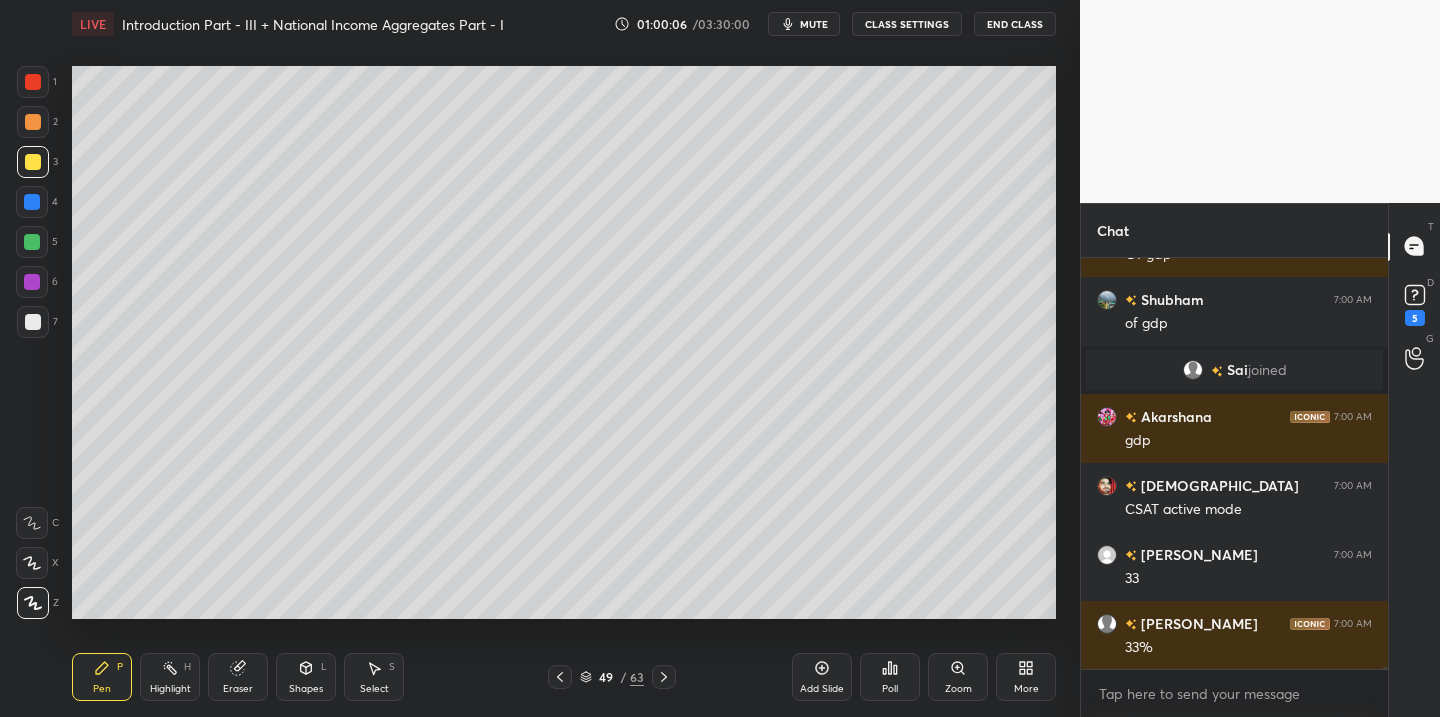 click 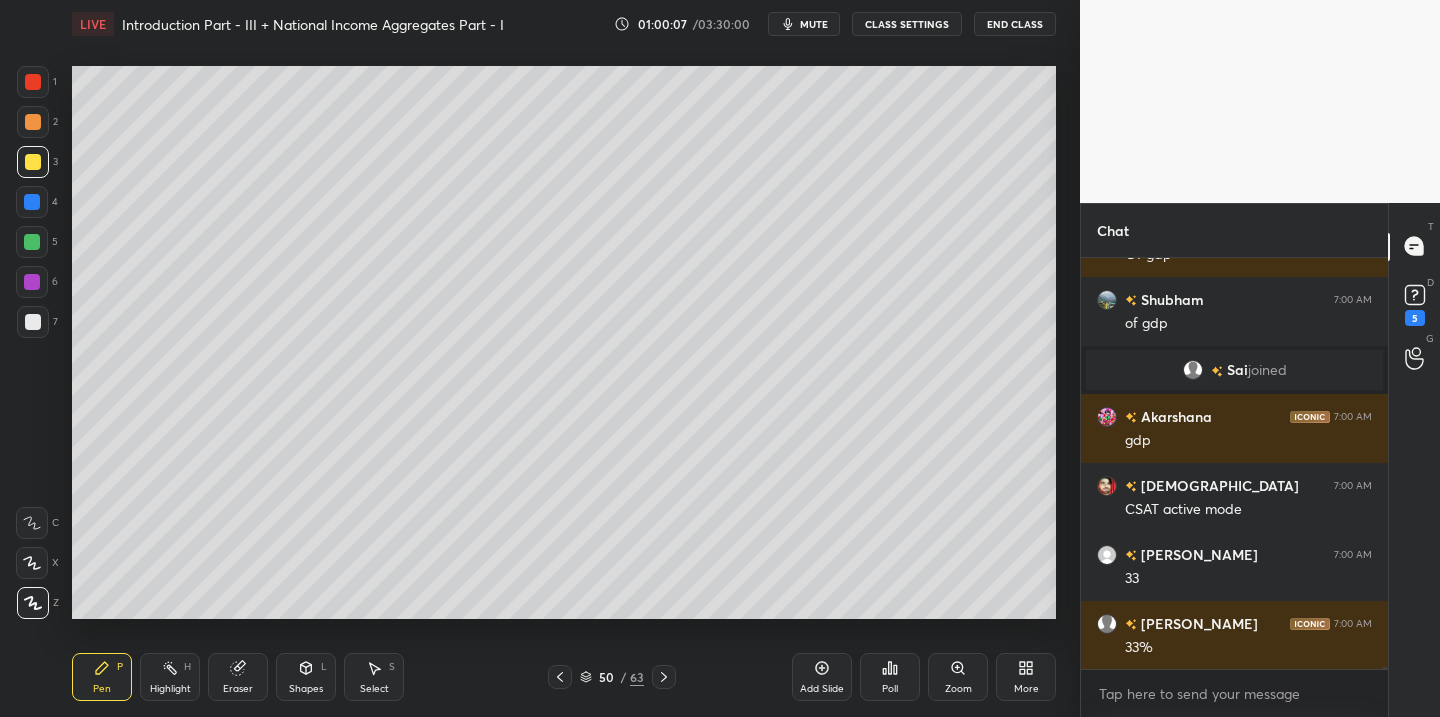 scroll, scrollTop: 91403, scrollLeft: 0, axis: vertical 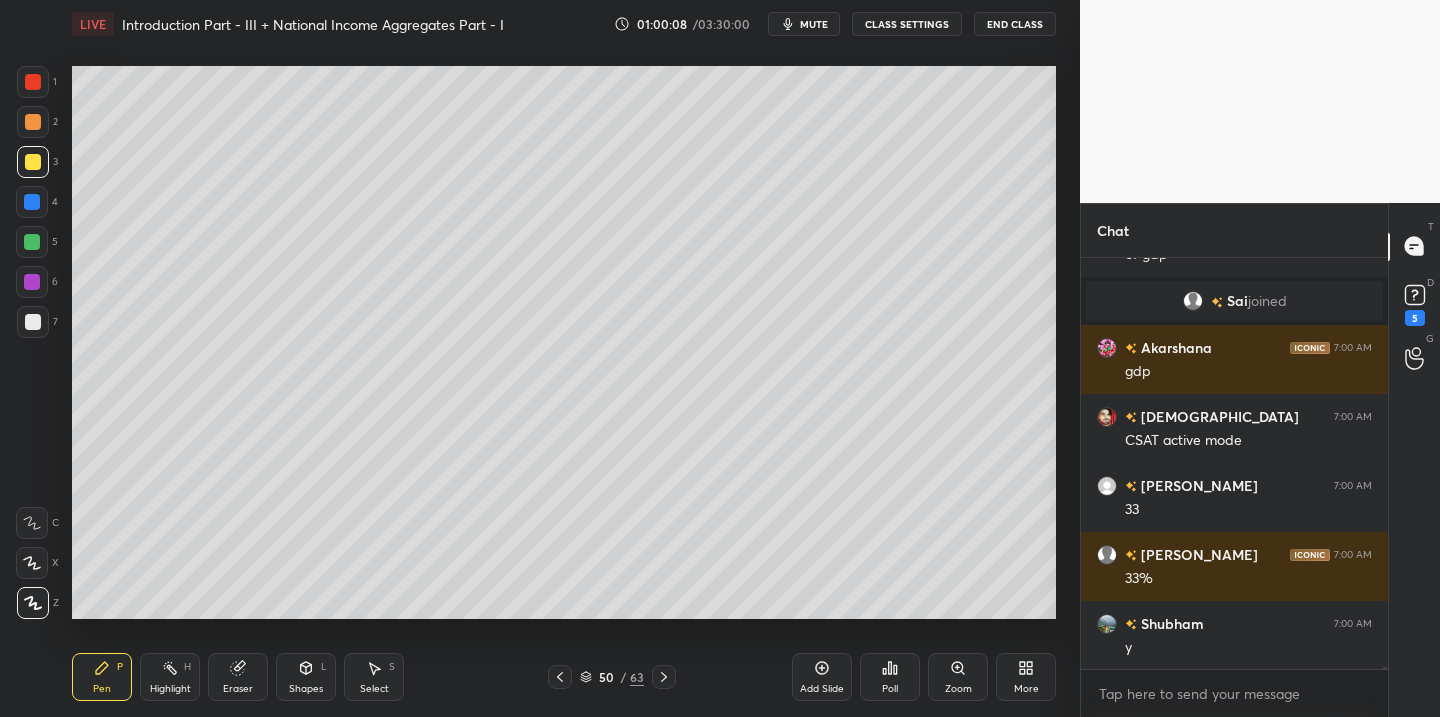 click 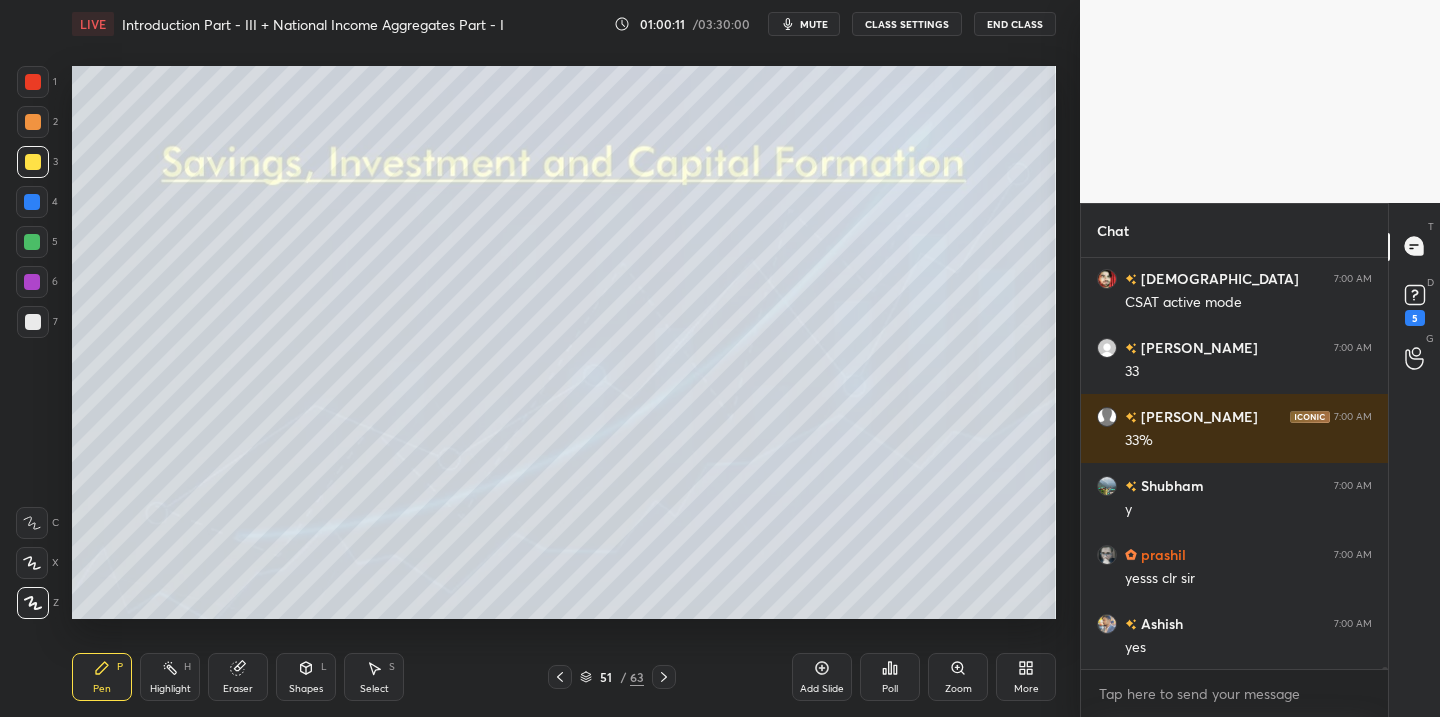 scroll, scrollTop: 91610, scrollLeft: 0, axis: vertical 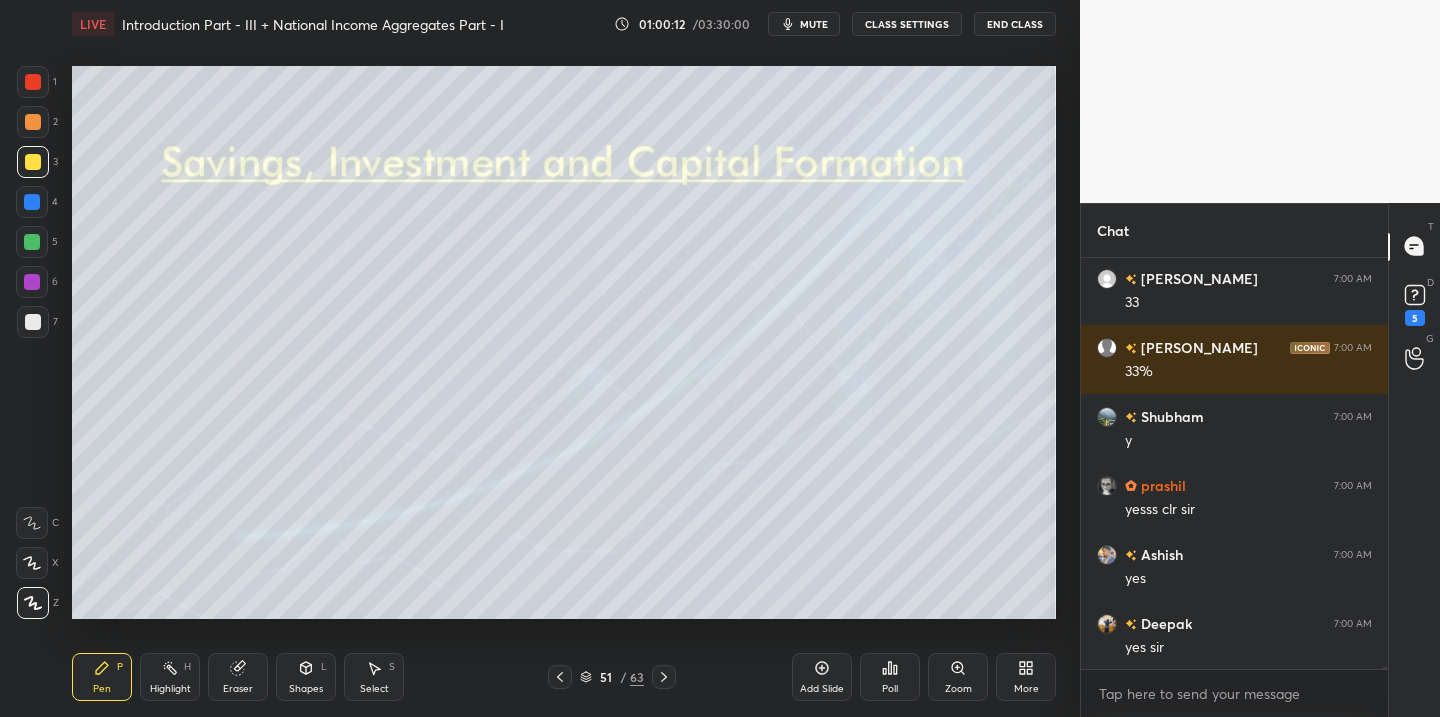 click 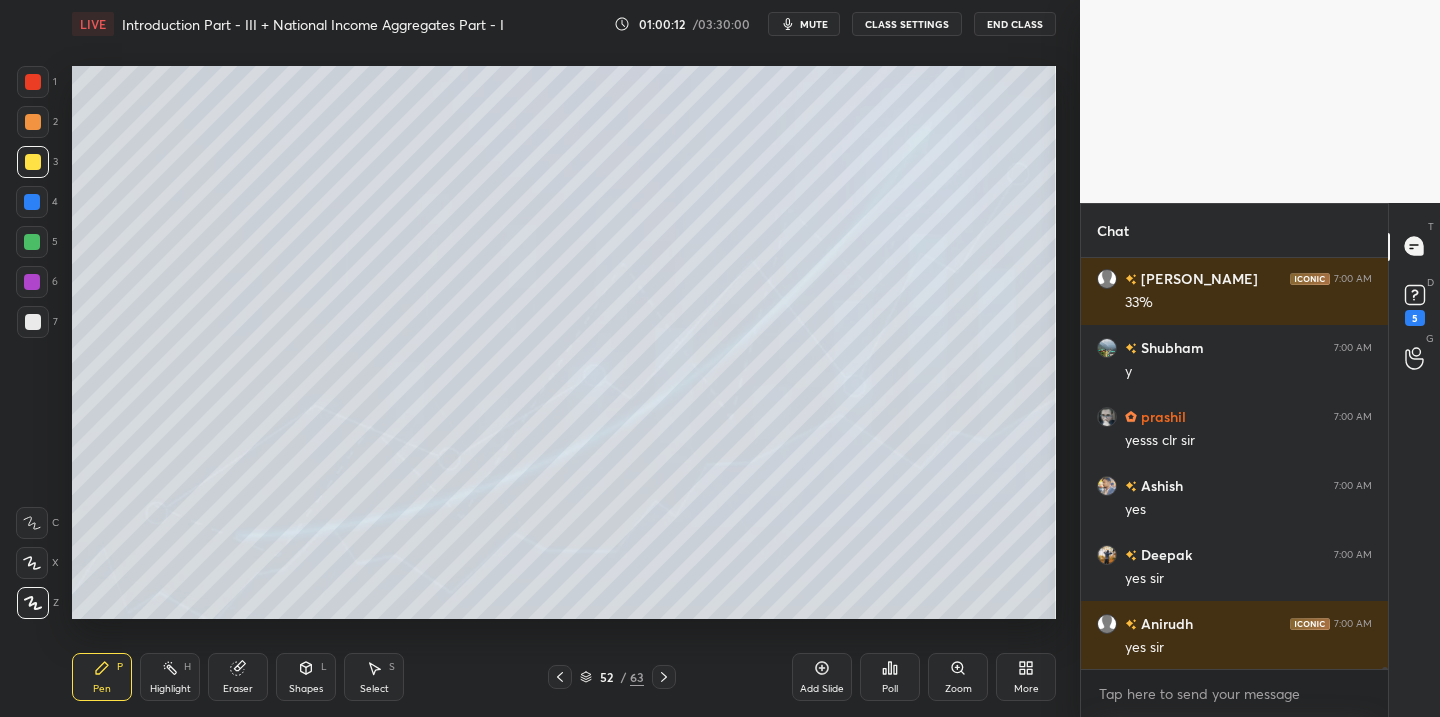 scroll, scrollTop: 91748, scrollLeft: 0, axis: vertical 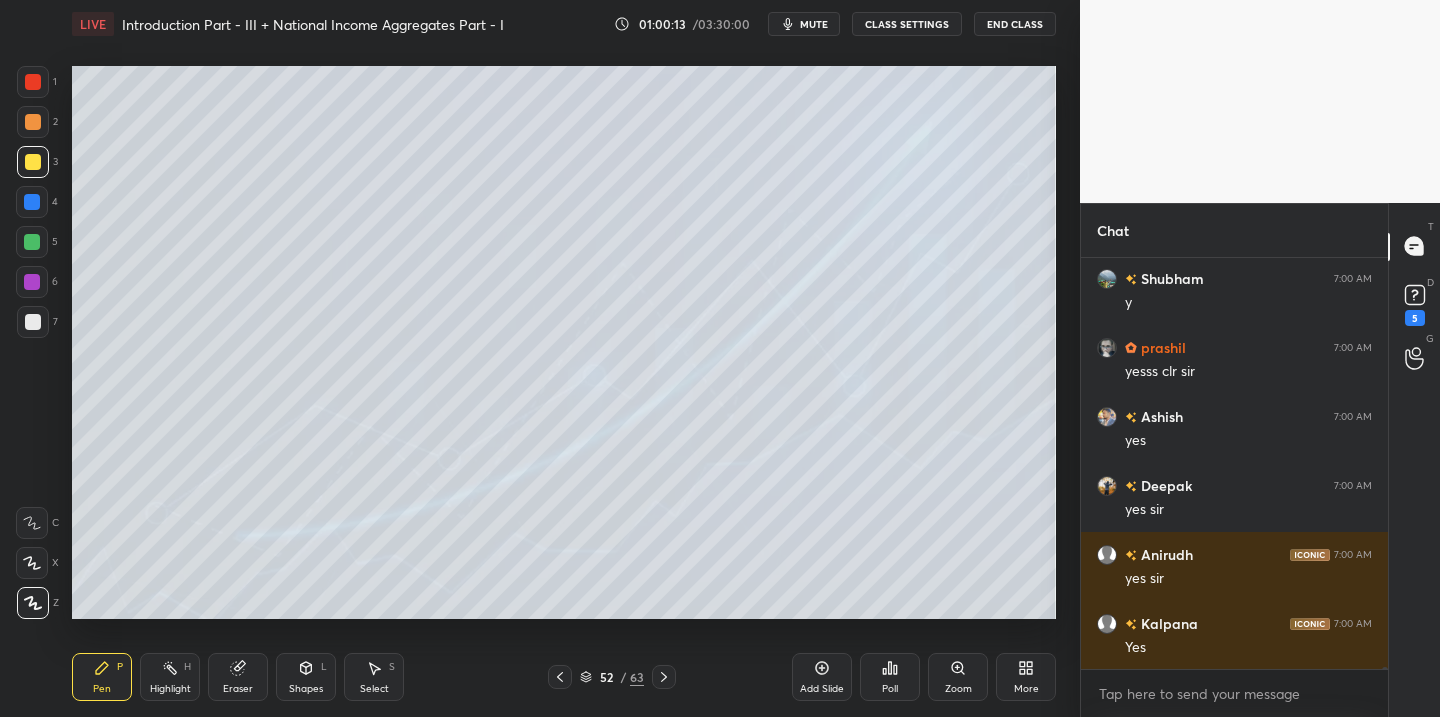 click 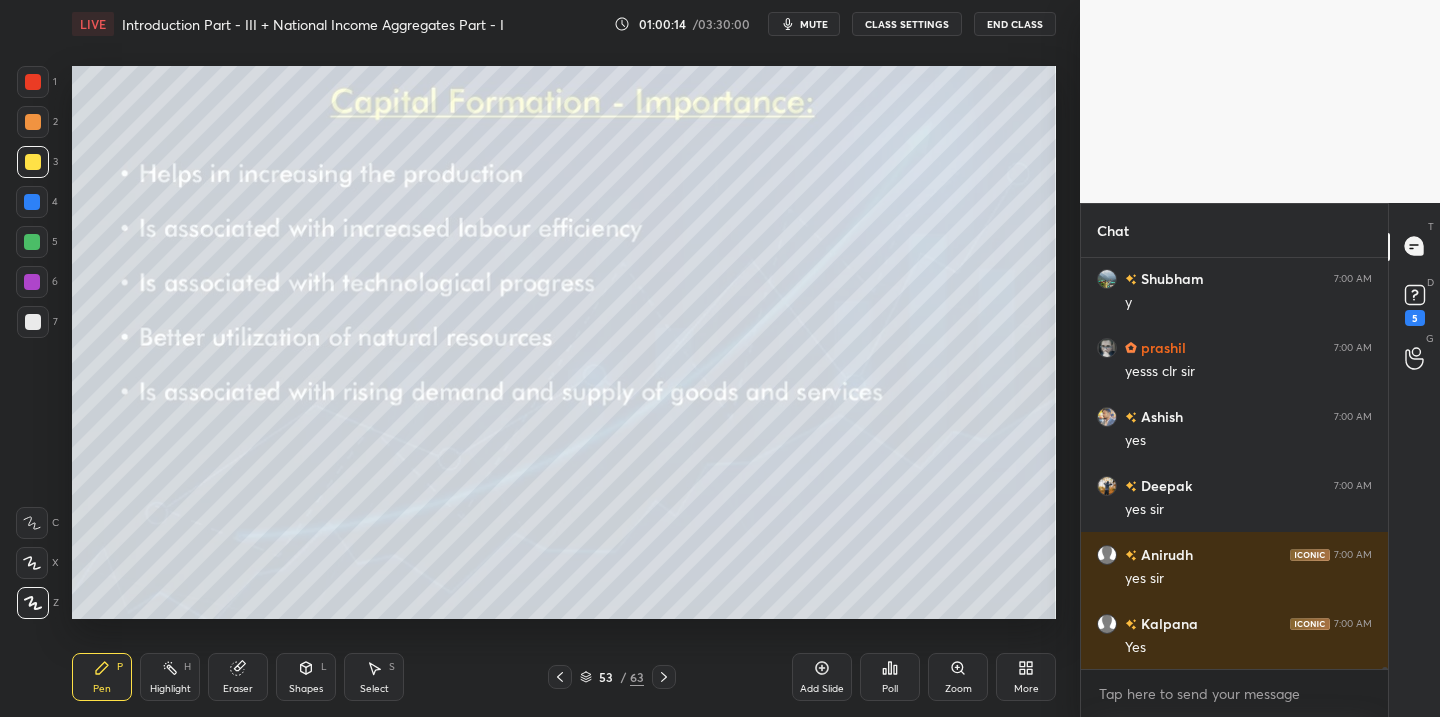 drag, startPoint x: 563, startPoint y: 680, endPoint x: 581, endPoint y: 679, distance: 18.027756 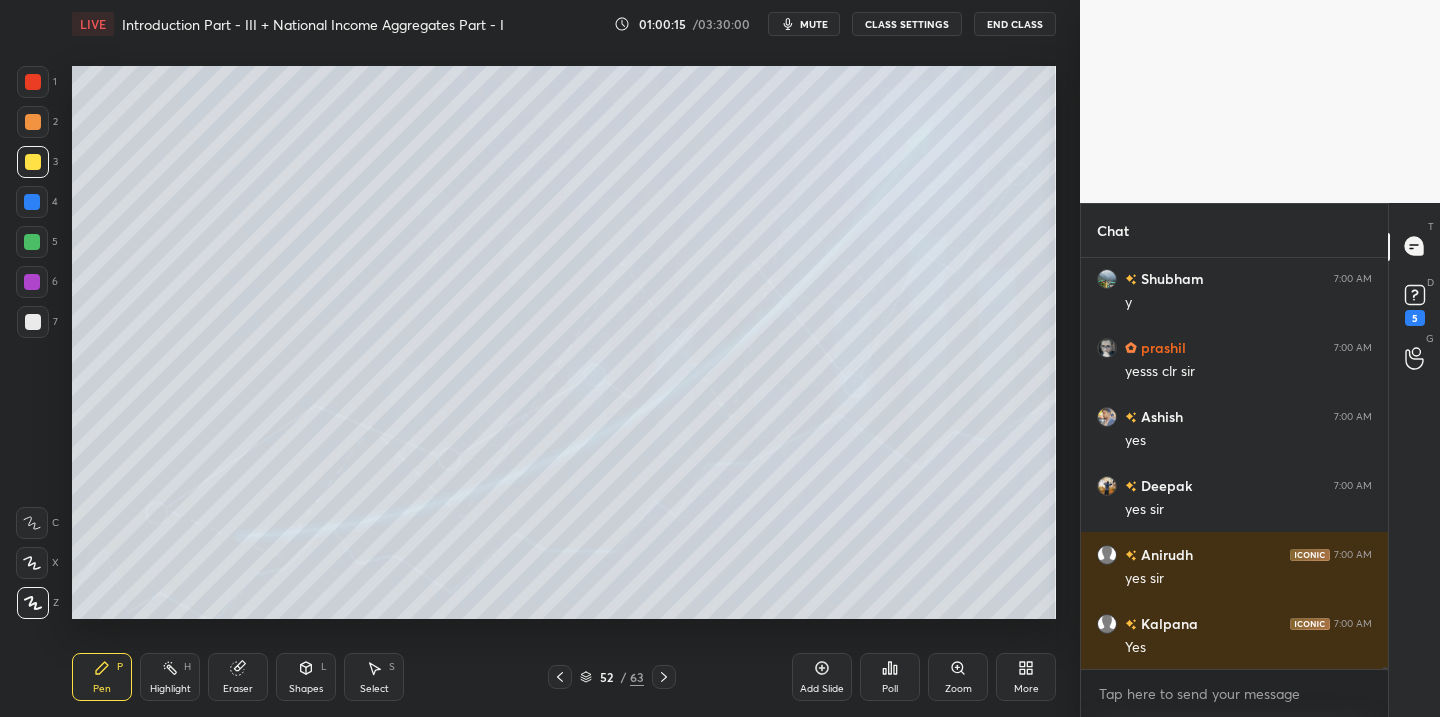 click 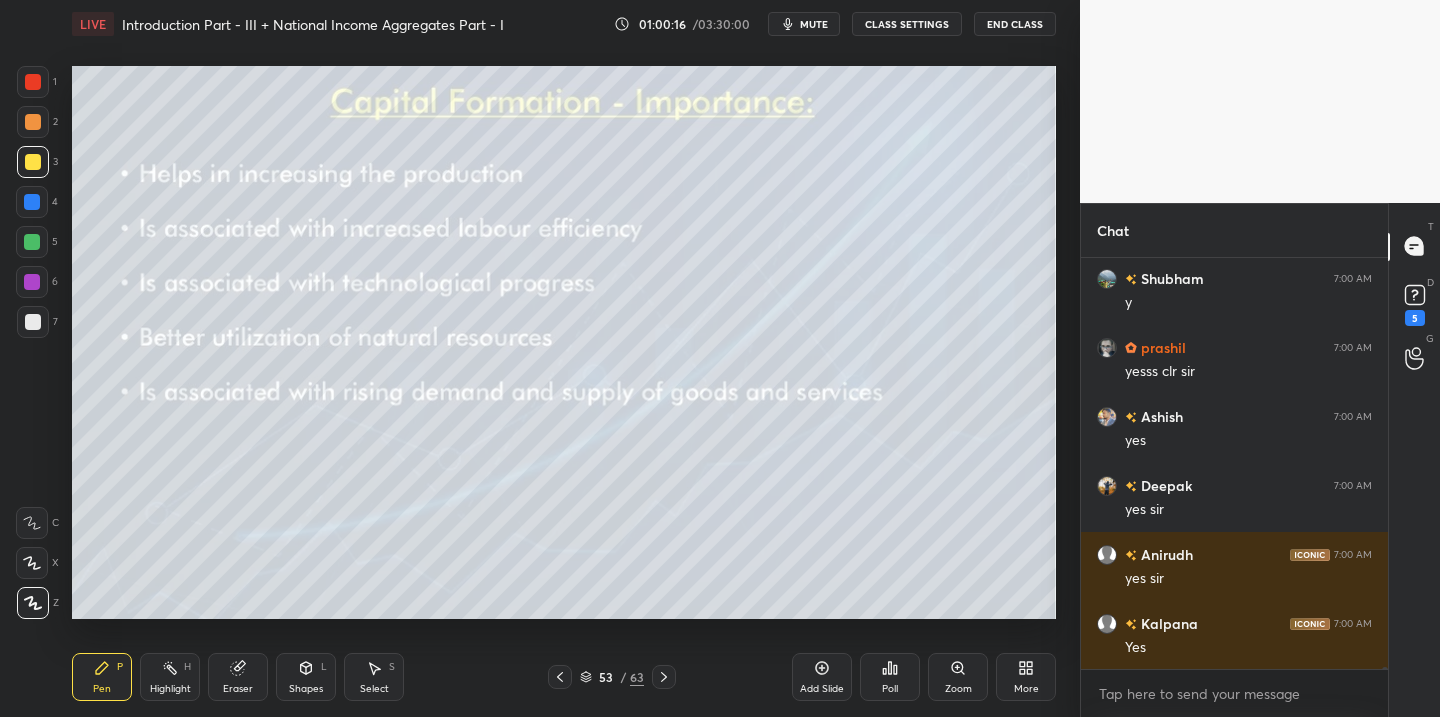 scroll, scrollTop: 91817, scrollLeft: 0, axis: vertical 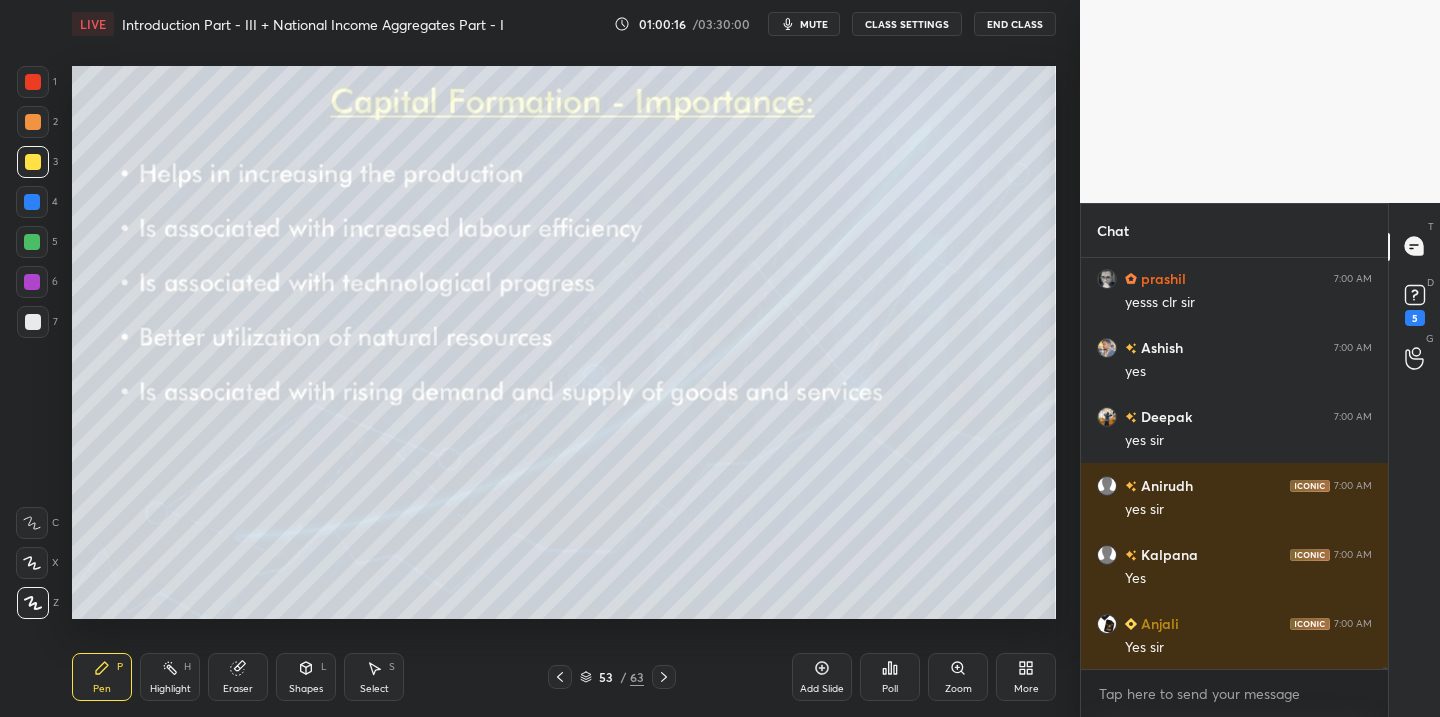 click 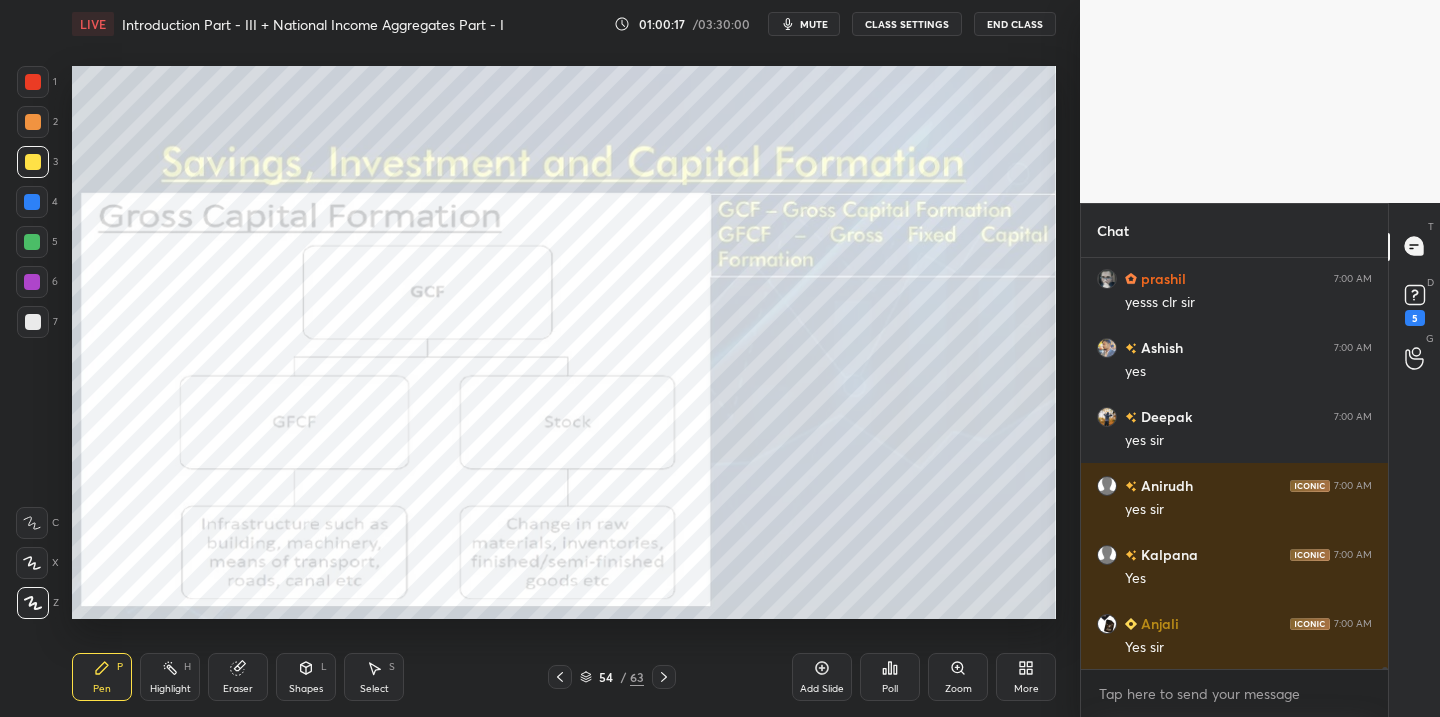 scroll, scrollTop: 91886, scrollLeft: 0, axis: vertical 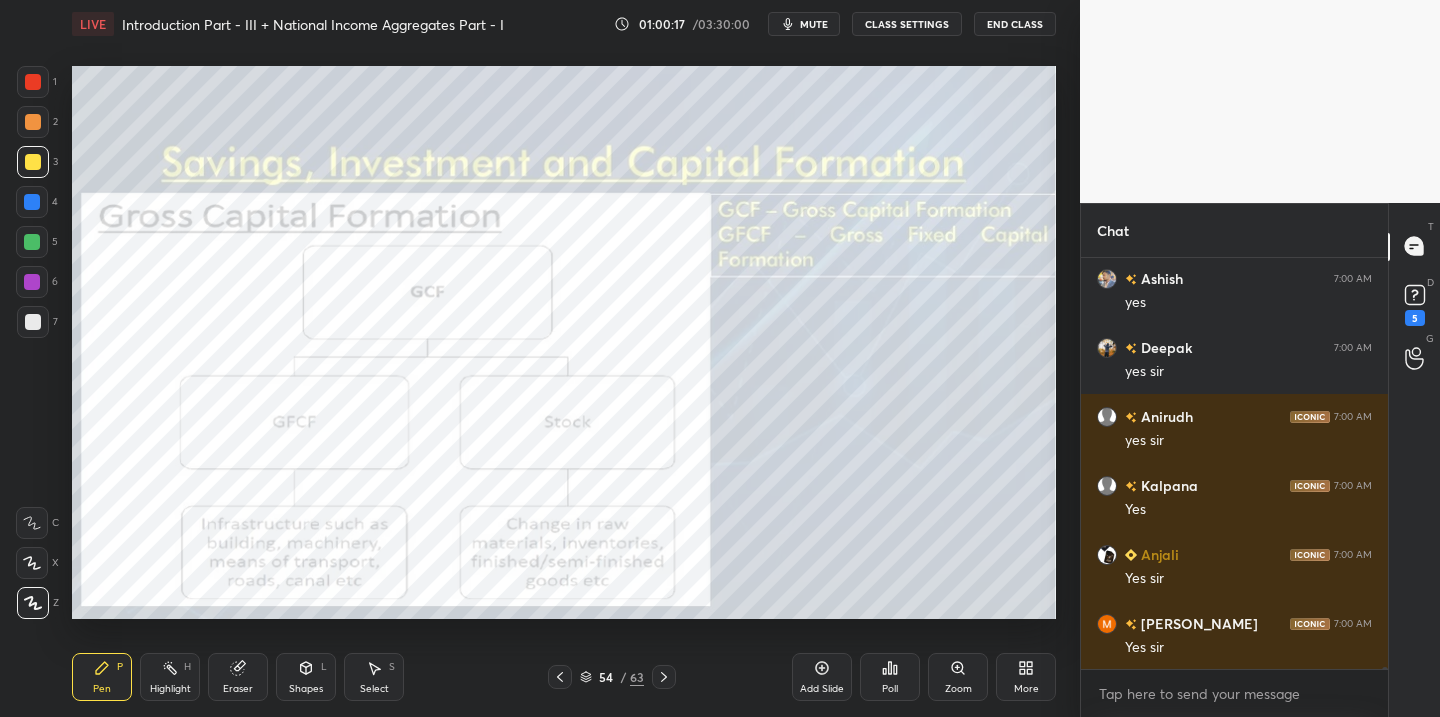 click 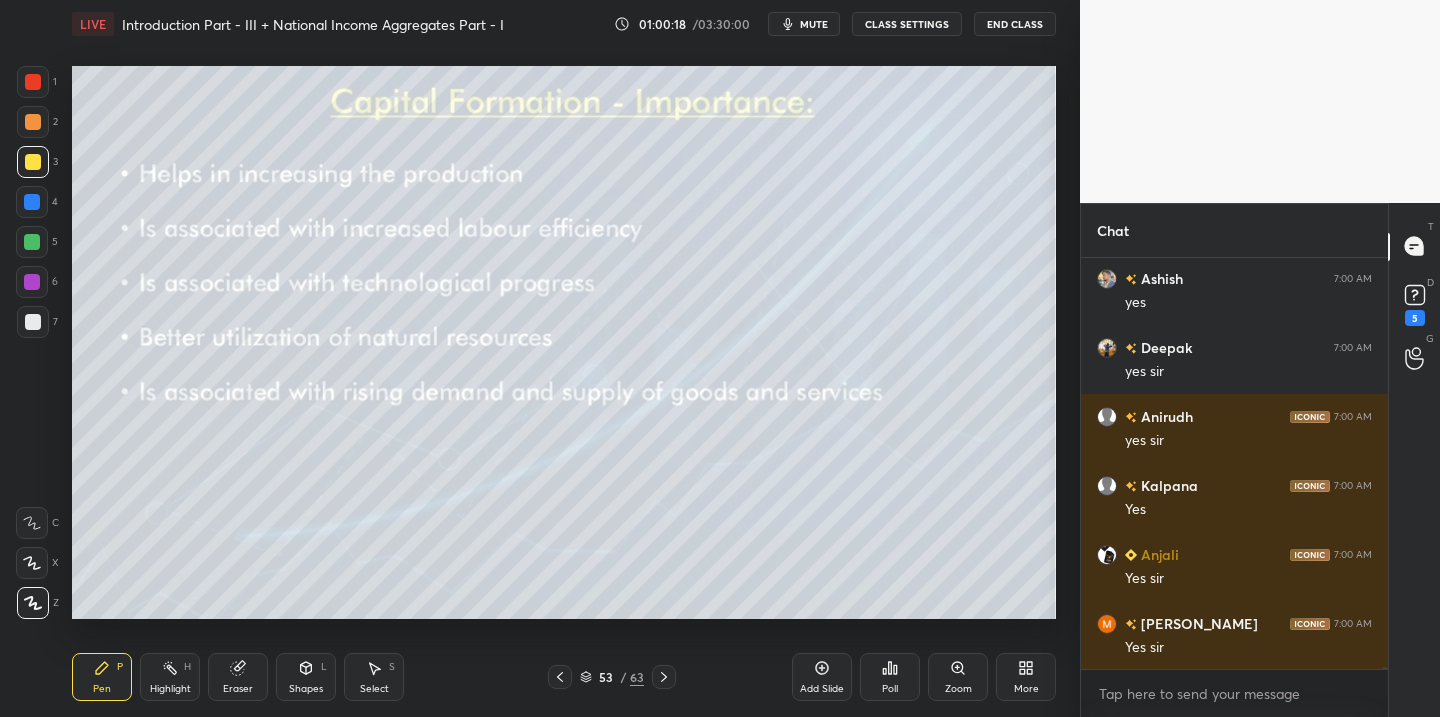 drag, startPoint x: 666, startPoint y: 678, endPoint x: 658, endPoint y: 685, distance: 10.630146 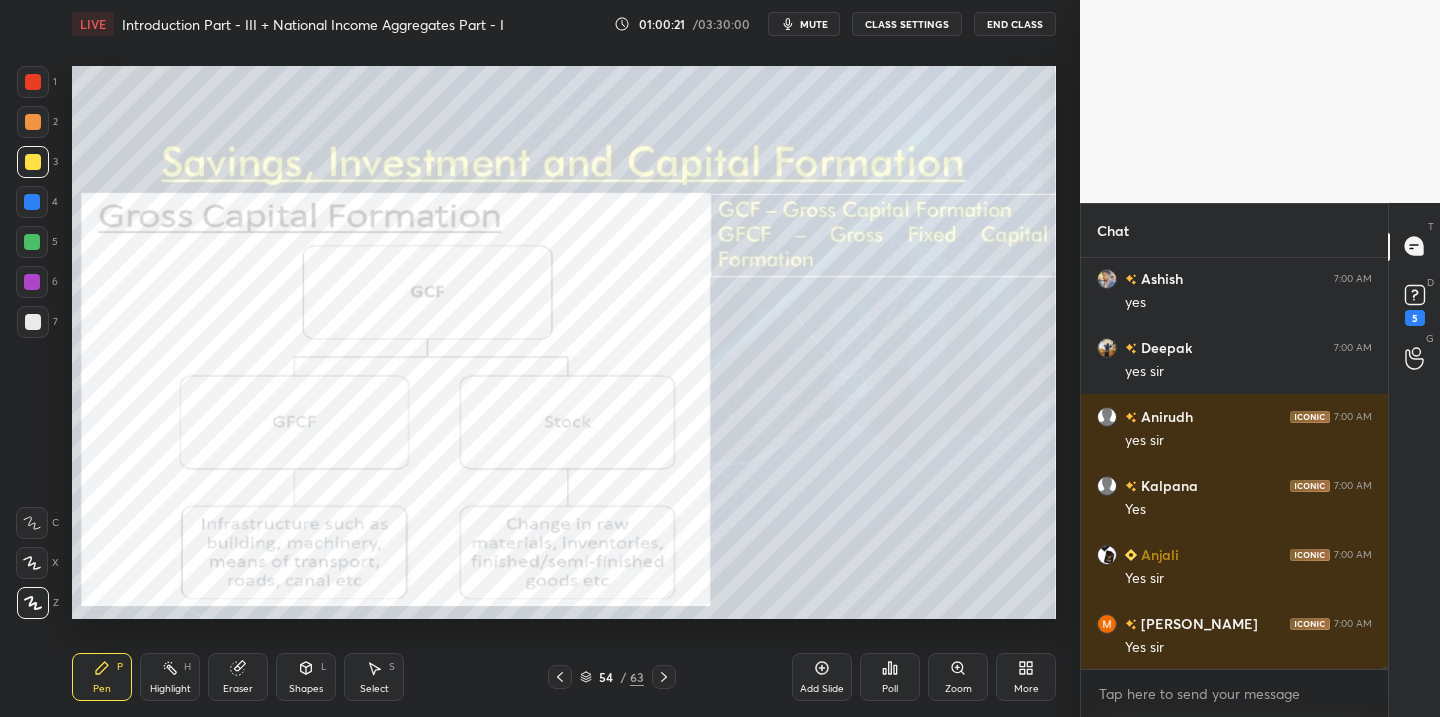 scroll, scrollTop: 91973, scrollLeft: 0, axis: vertical 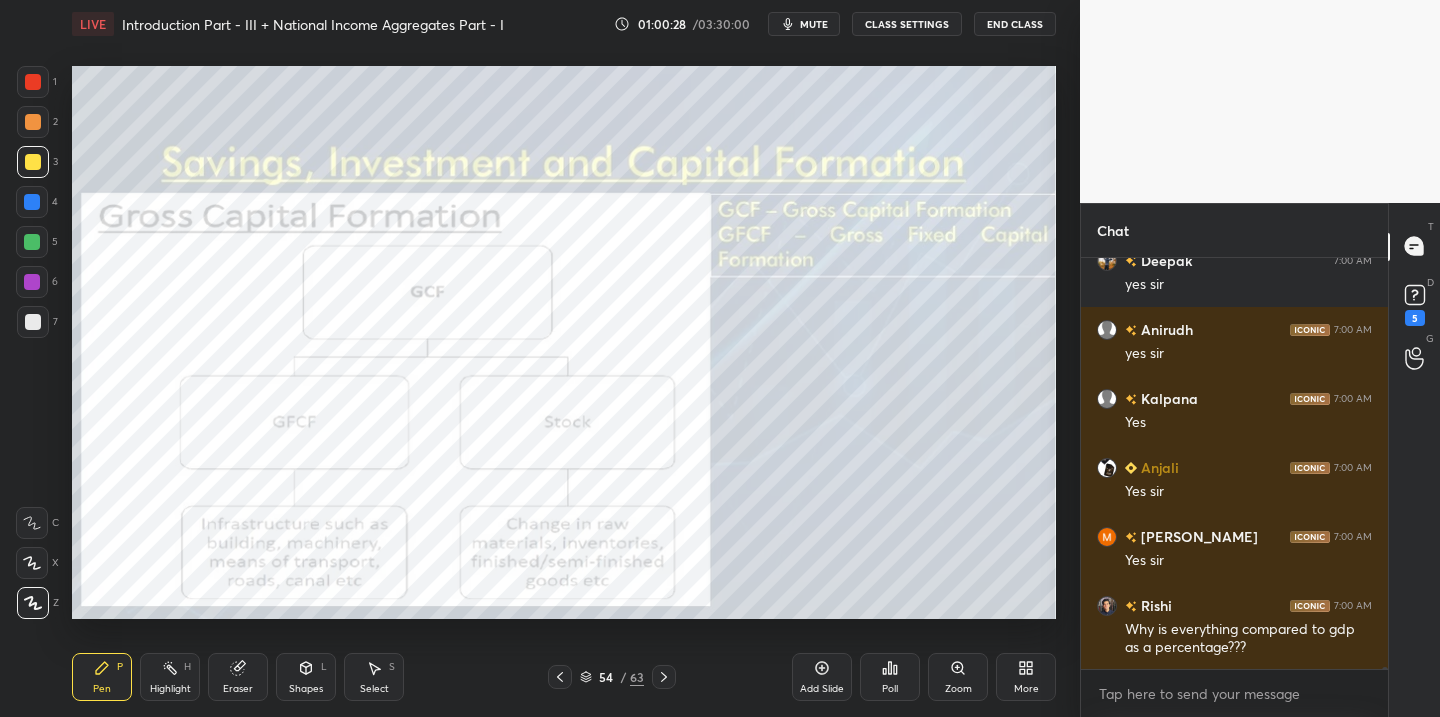 drag, startPoint x: 36, startPoint y: 79, endPoint x: 51, endPoint y: 119, distance: 42.72002 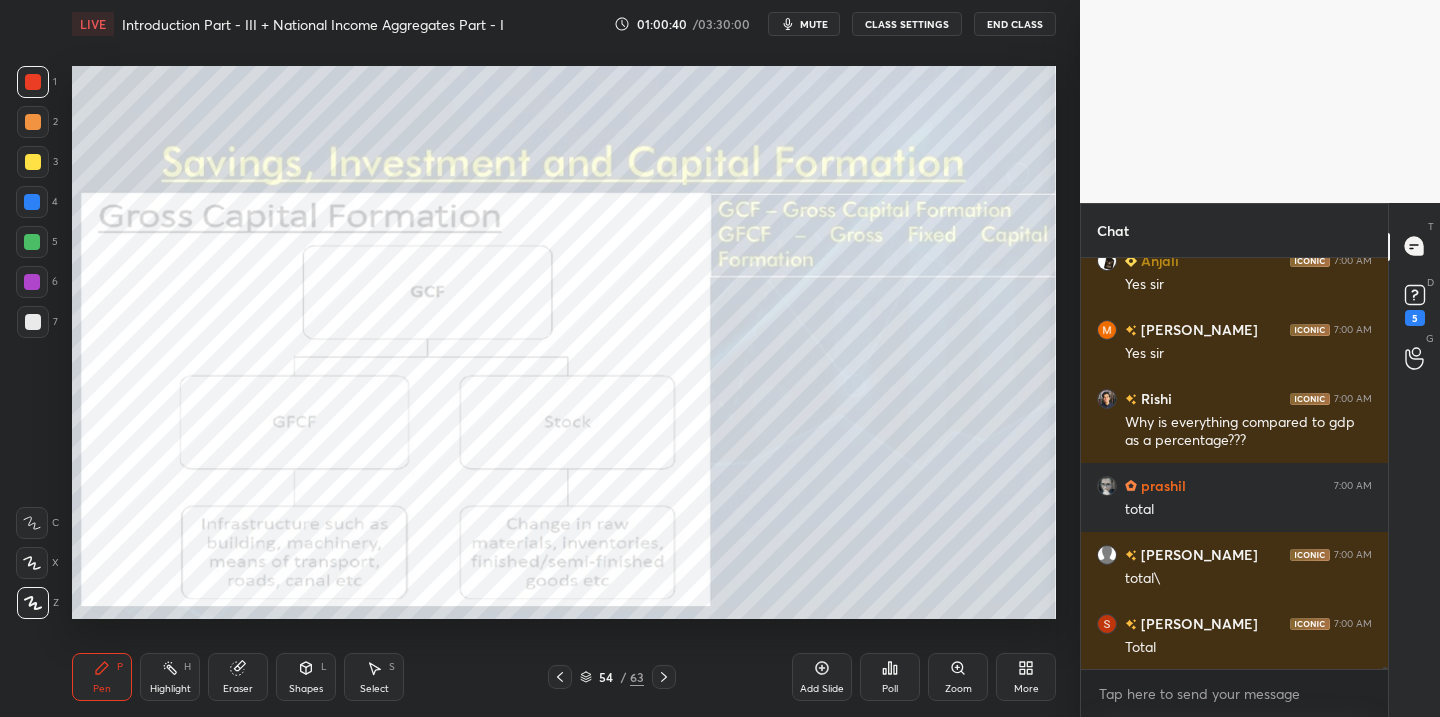 scroll, scrollTop: 92249, scrollLeft: 0, axis: vertical 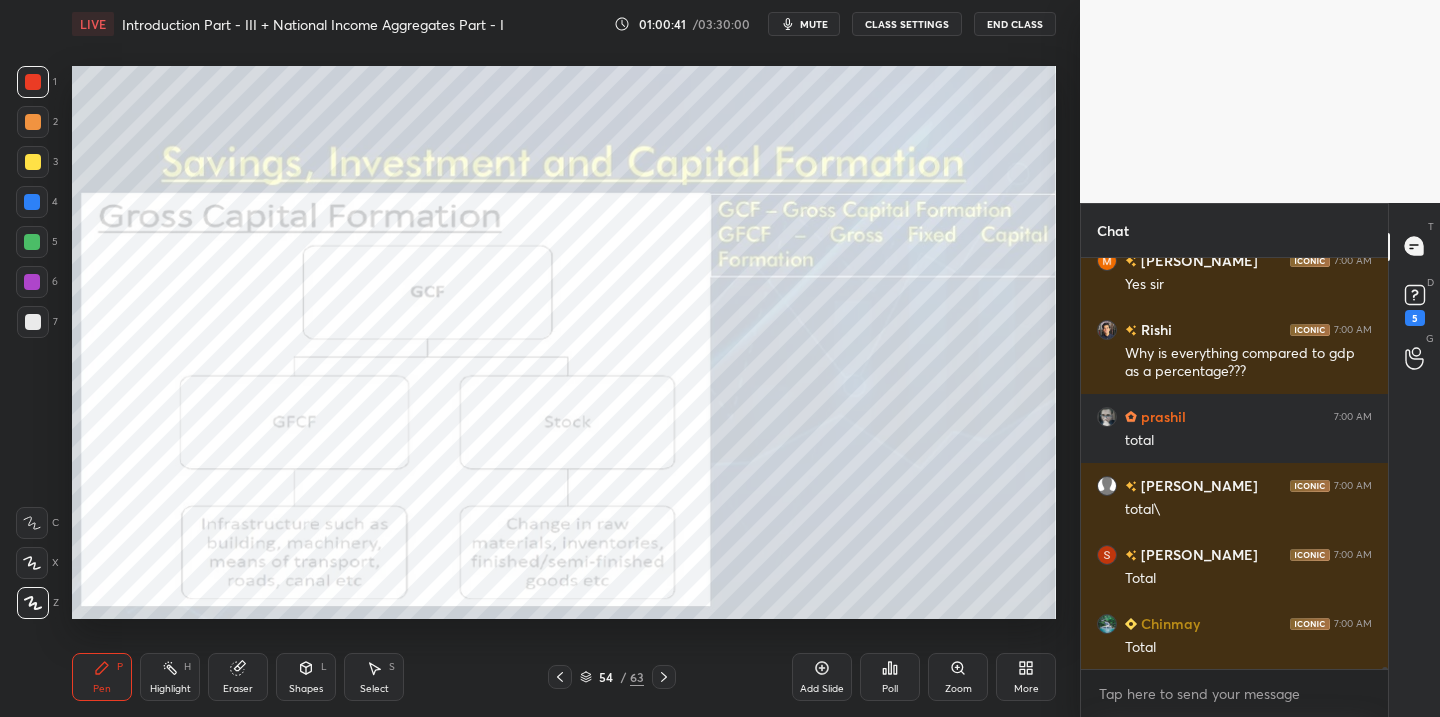 click at bounding box center [33, 162] 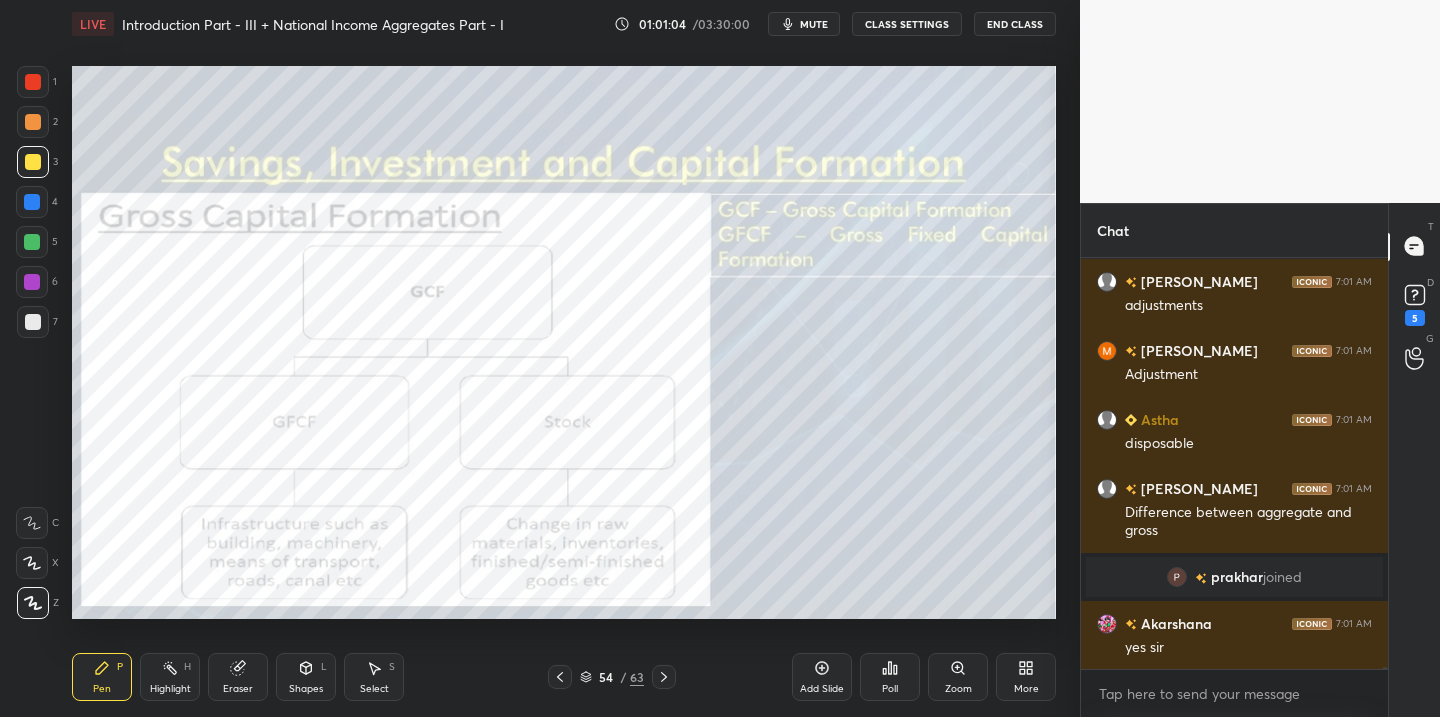 scroll, scrollTop: 92652, scrollLeft: 0, axis: vertical 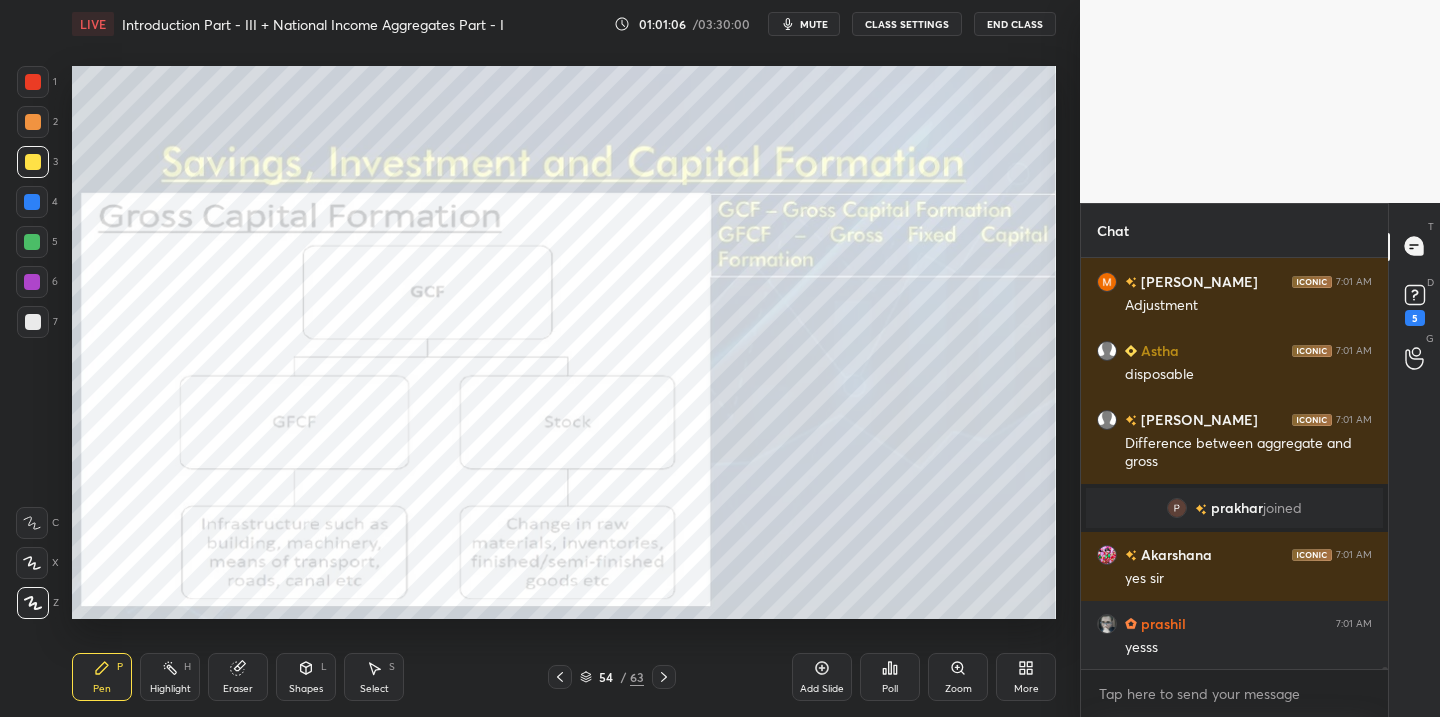drag, startPoint x: 40, startPoint y: 77, endPoint x: 56, endPoint y: 114, distance: 40.311287 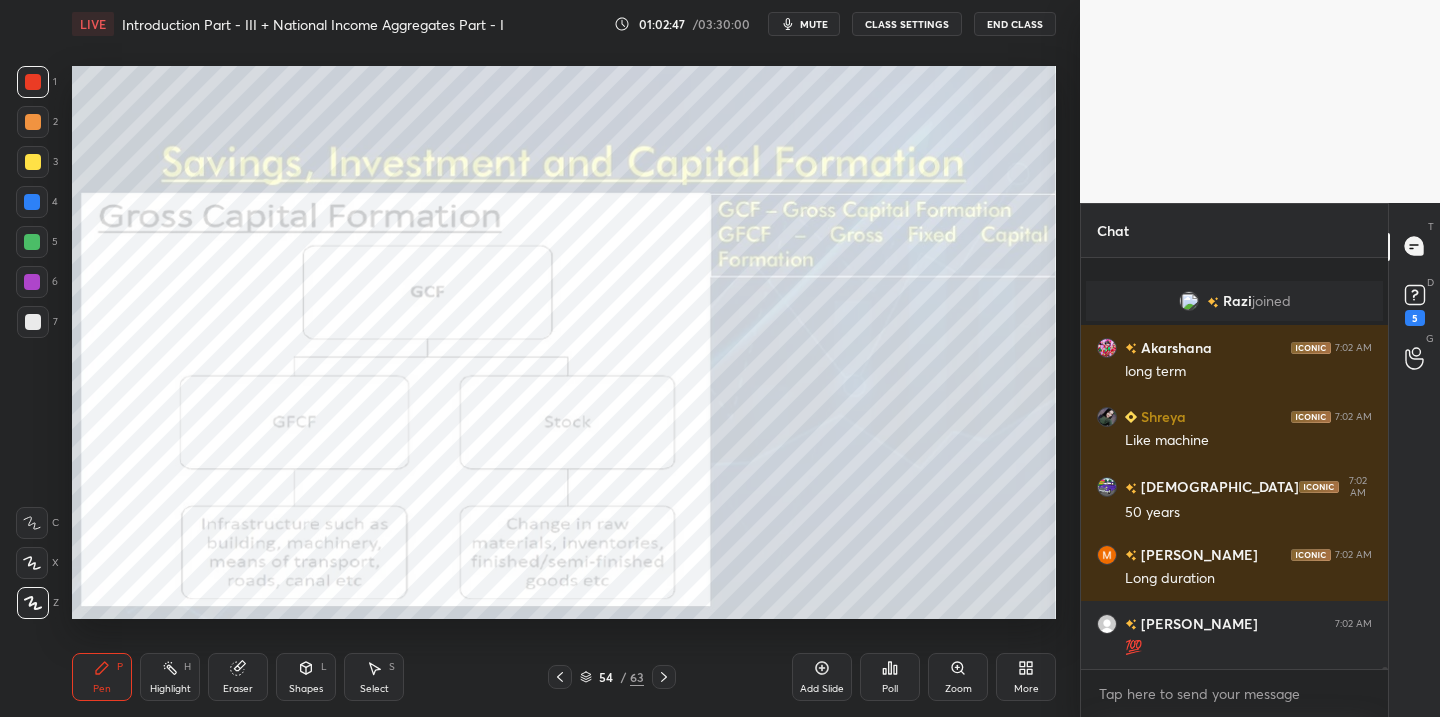 scroll, scrollTop: 93499, scrollLeft: 0, axis: vertical 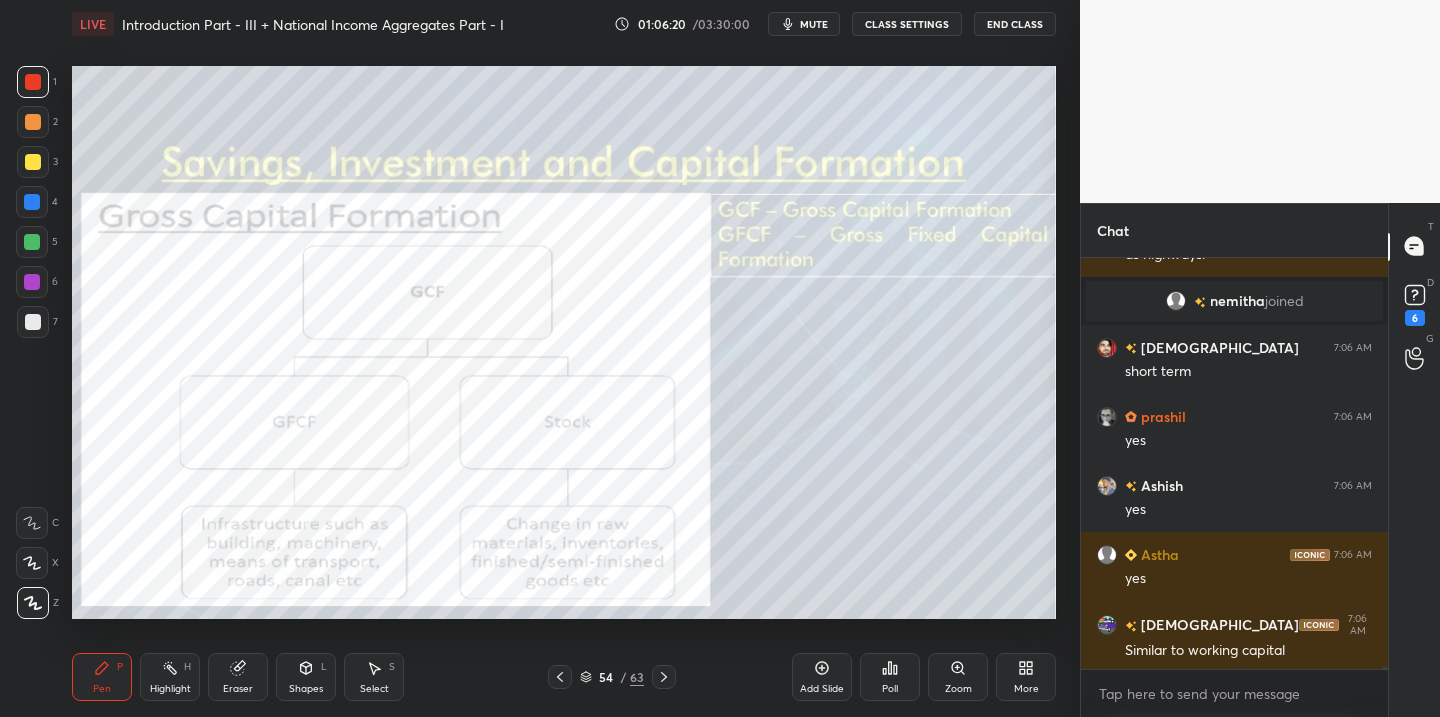drag, startPoint x: 825, startPoint y: 672, endPoint x: 813, endPoint y: 675, distance: 12.369317 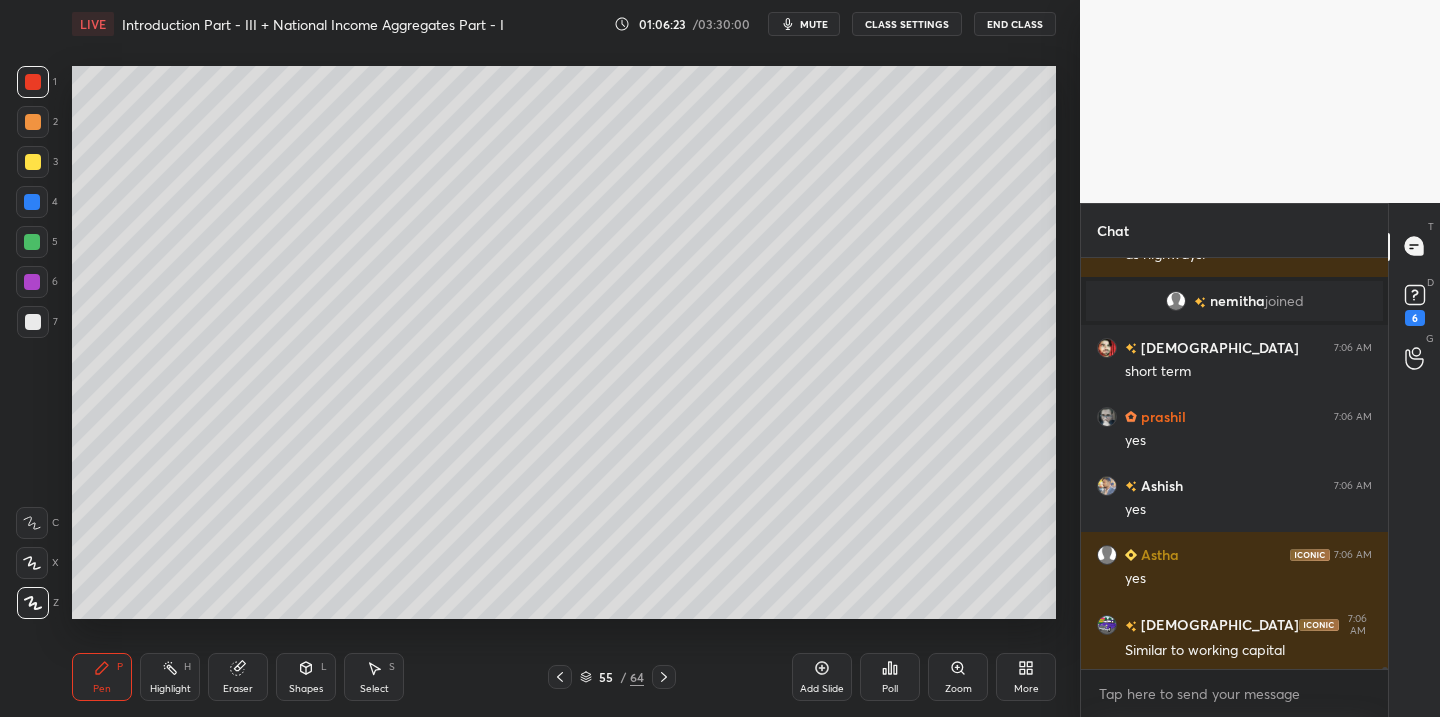click at bounding box center (33, 162) 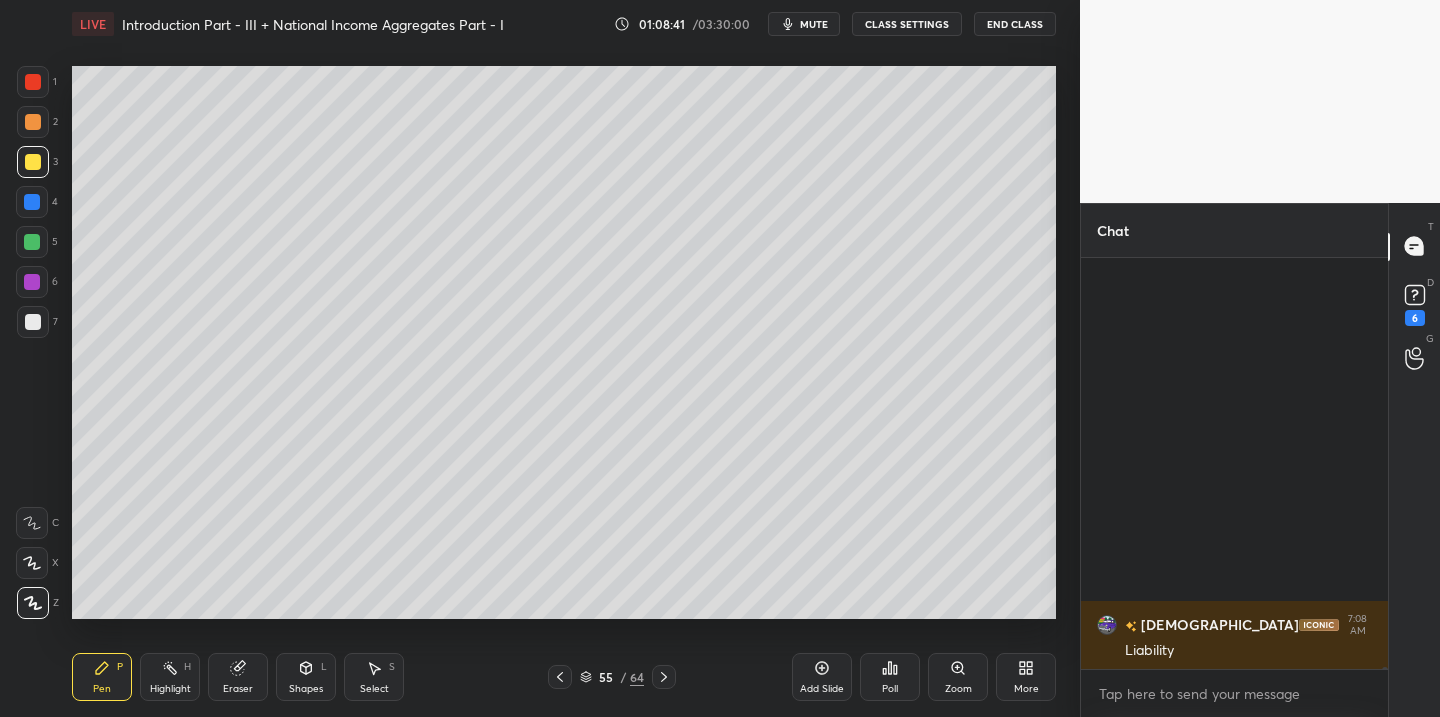 scroll, scrollTop: 104777, scrollLeft: 0, axis: vertical 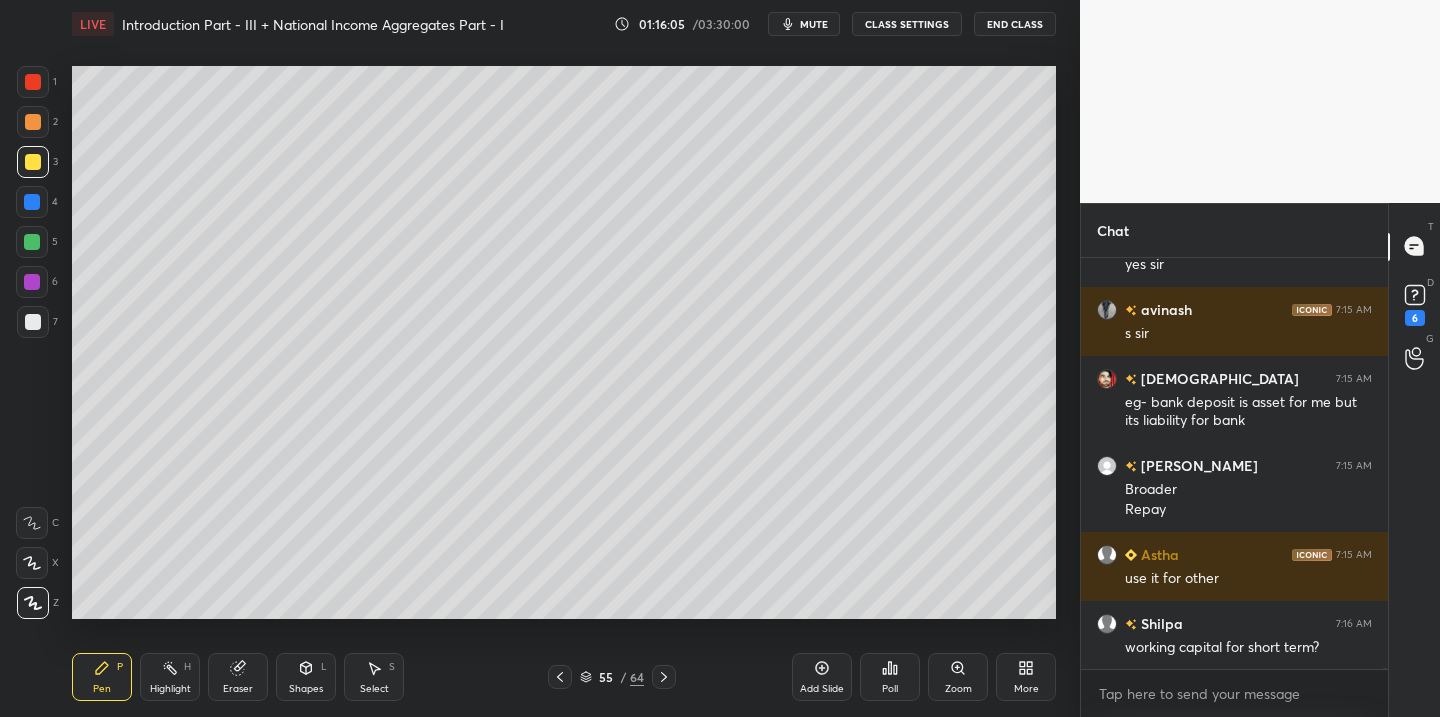 click 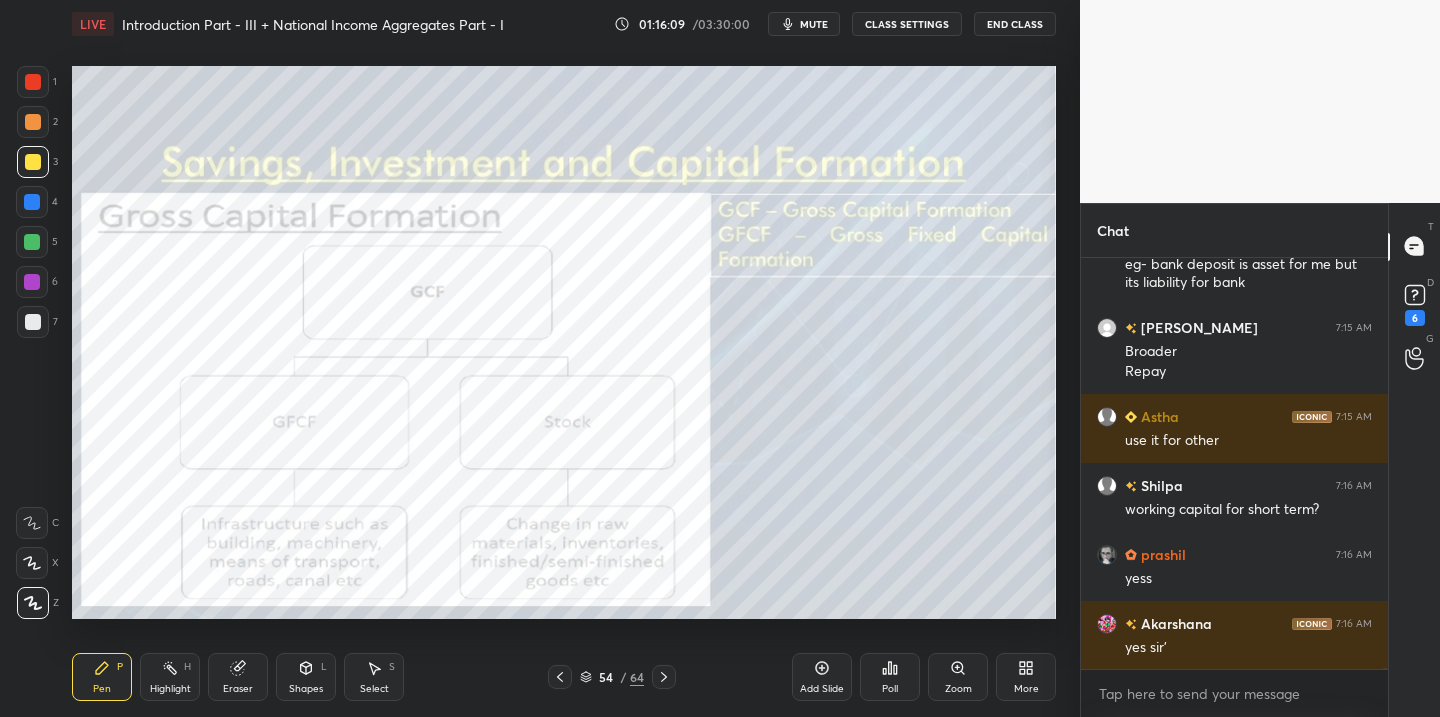 scroll, scrollTop: 116757, scrollLeft: 0, axis: vertical 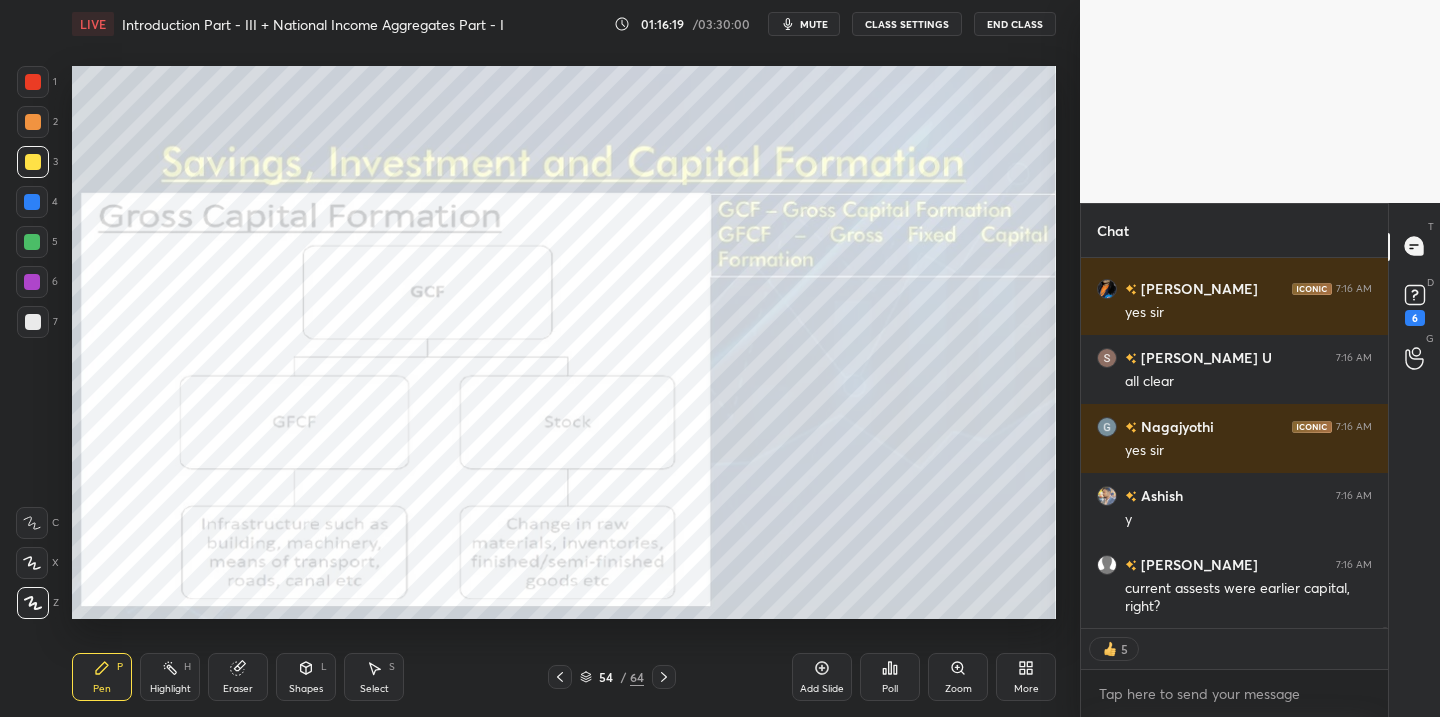 click 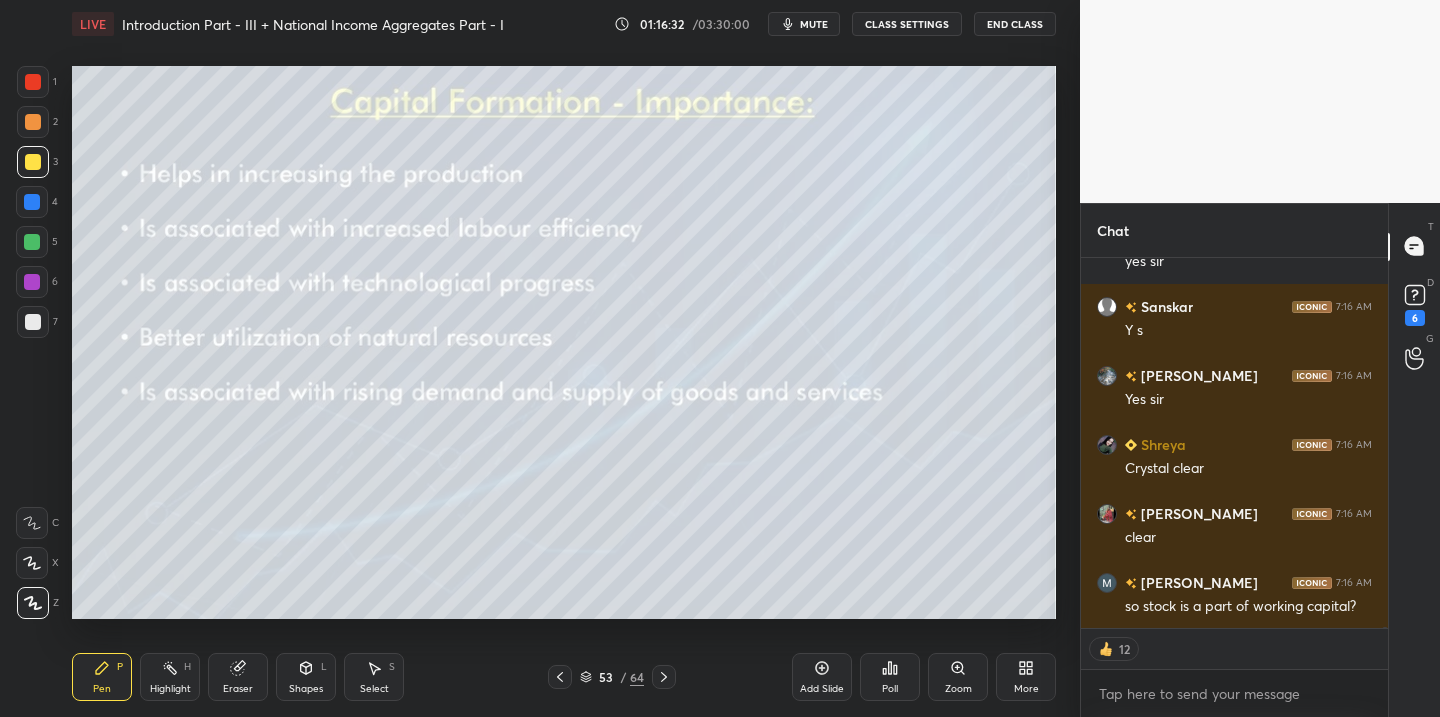 scroll, scrollTop: 118214, scrollLeft: 0, axis: vertical 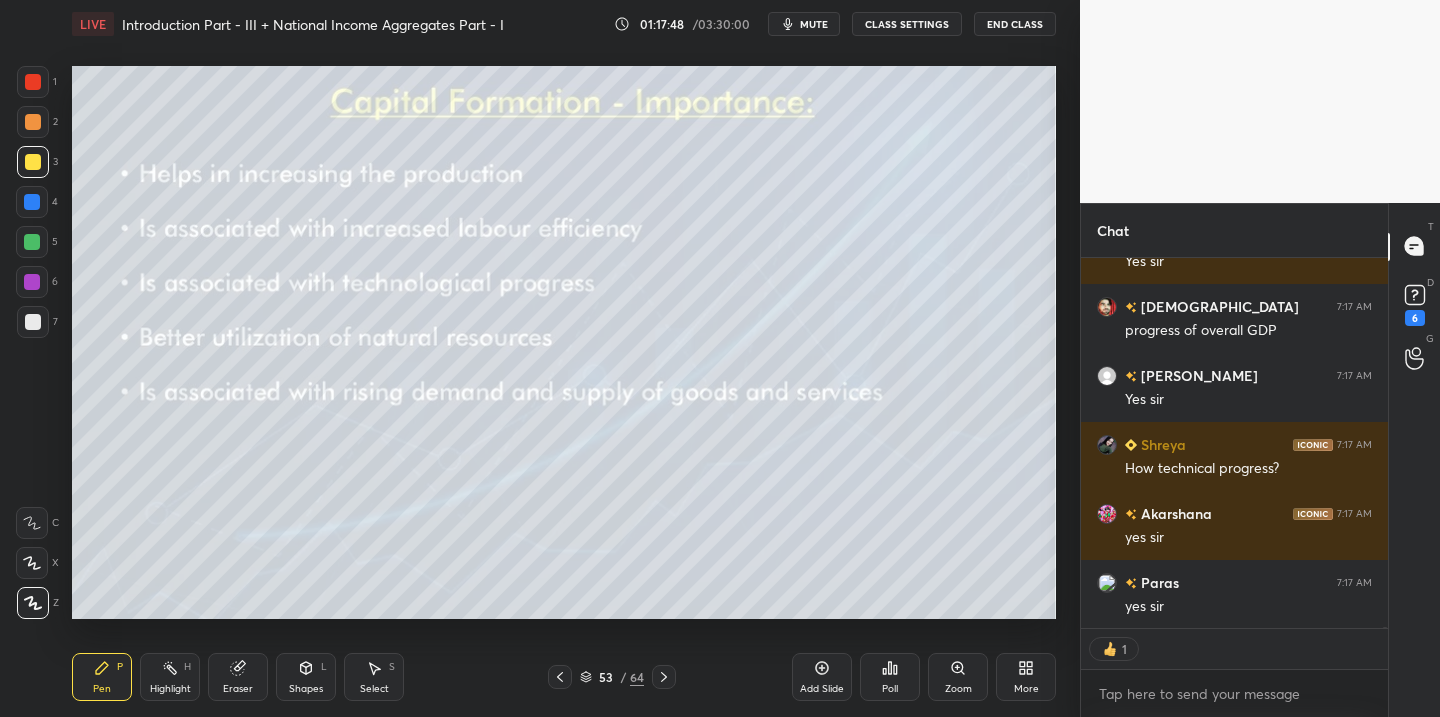 click on "Add Slide" at bounding box center (822, 677) 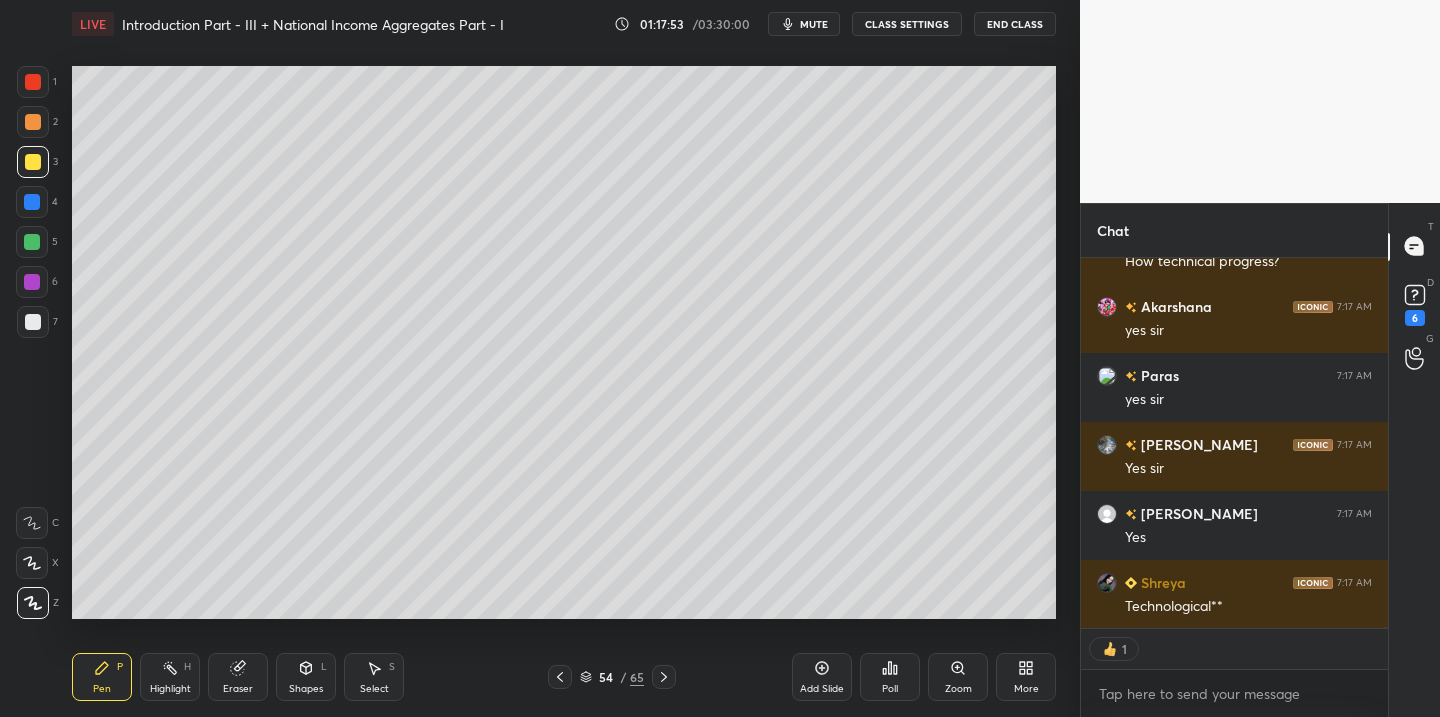 scroll, scrollTop: 119474, scrollLeft: 0, axis: vertical 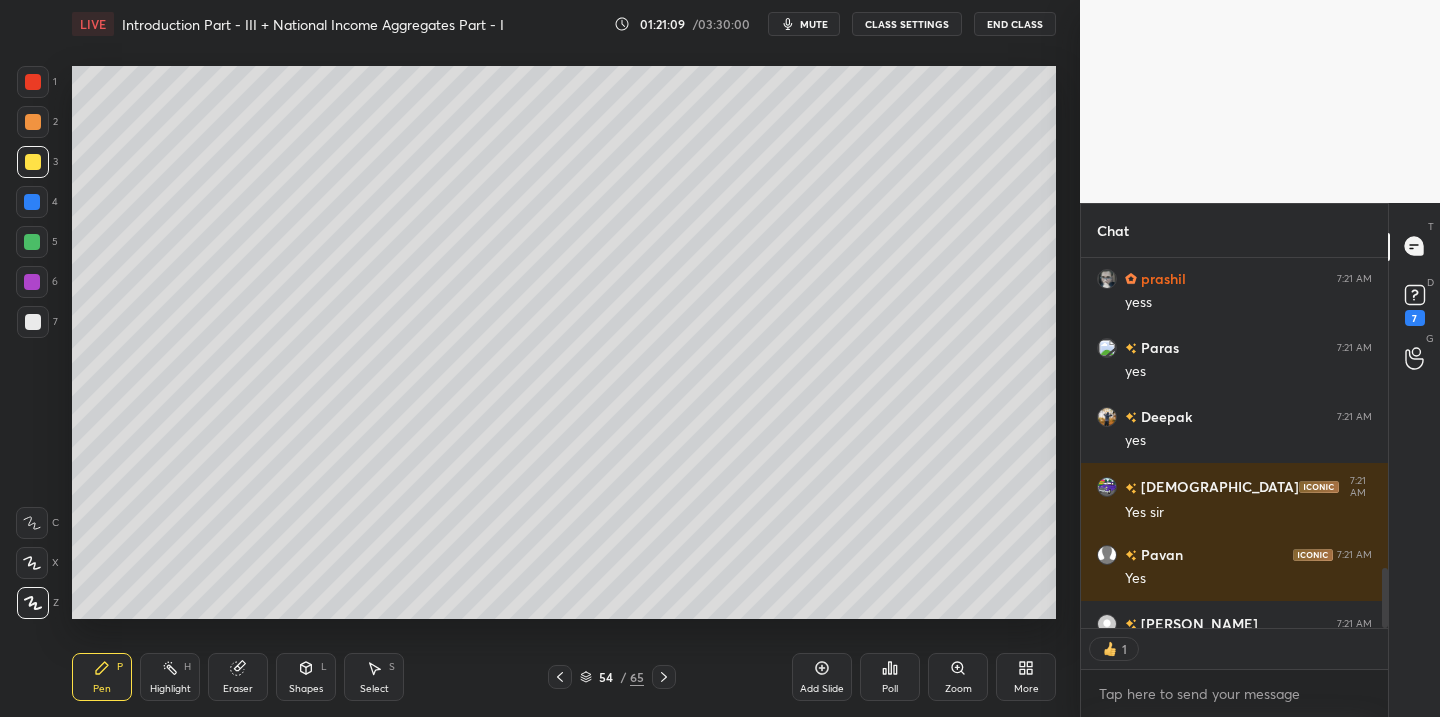 click 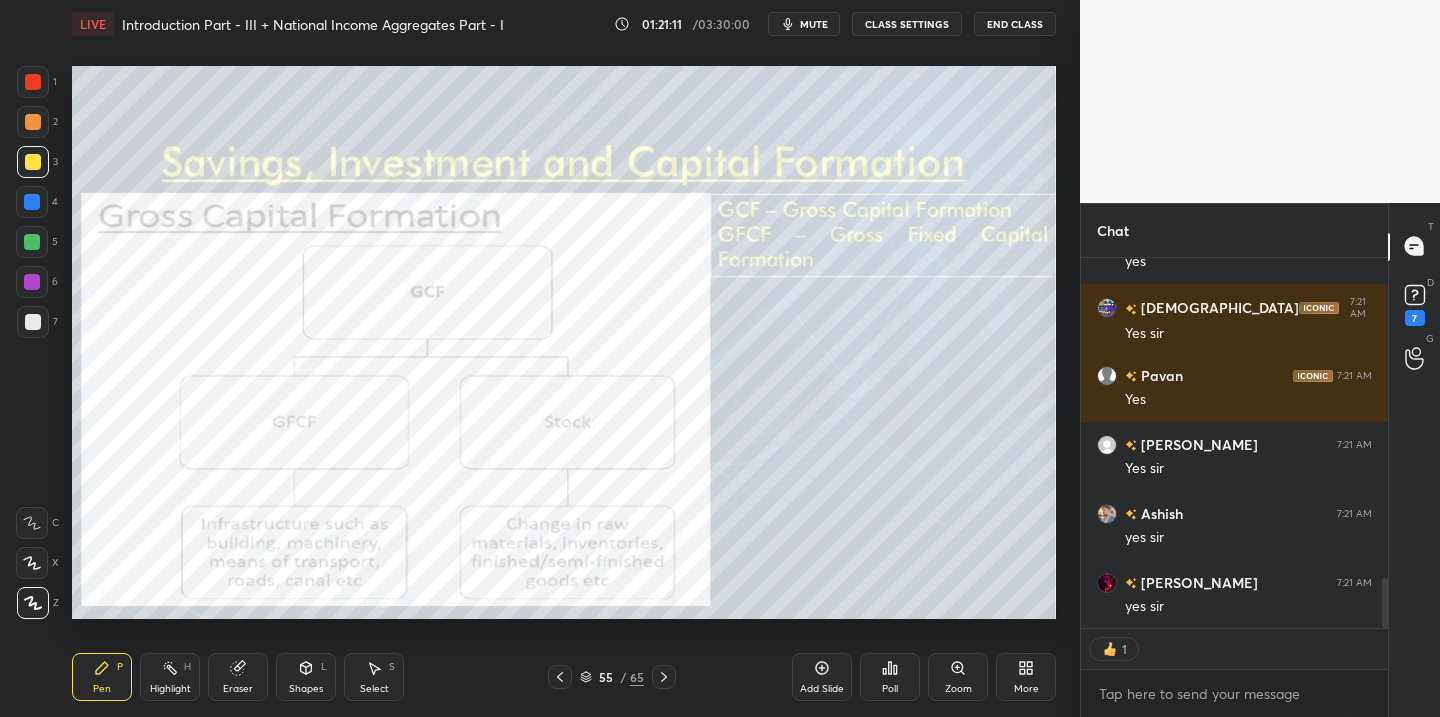 scroll, scrollTop: 2373, scrollLeft: 0, axis: vertical 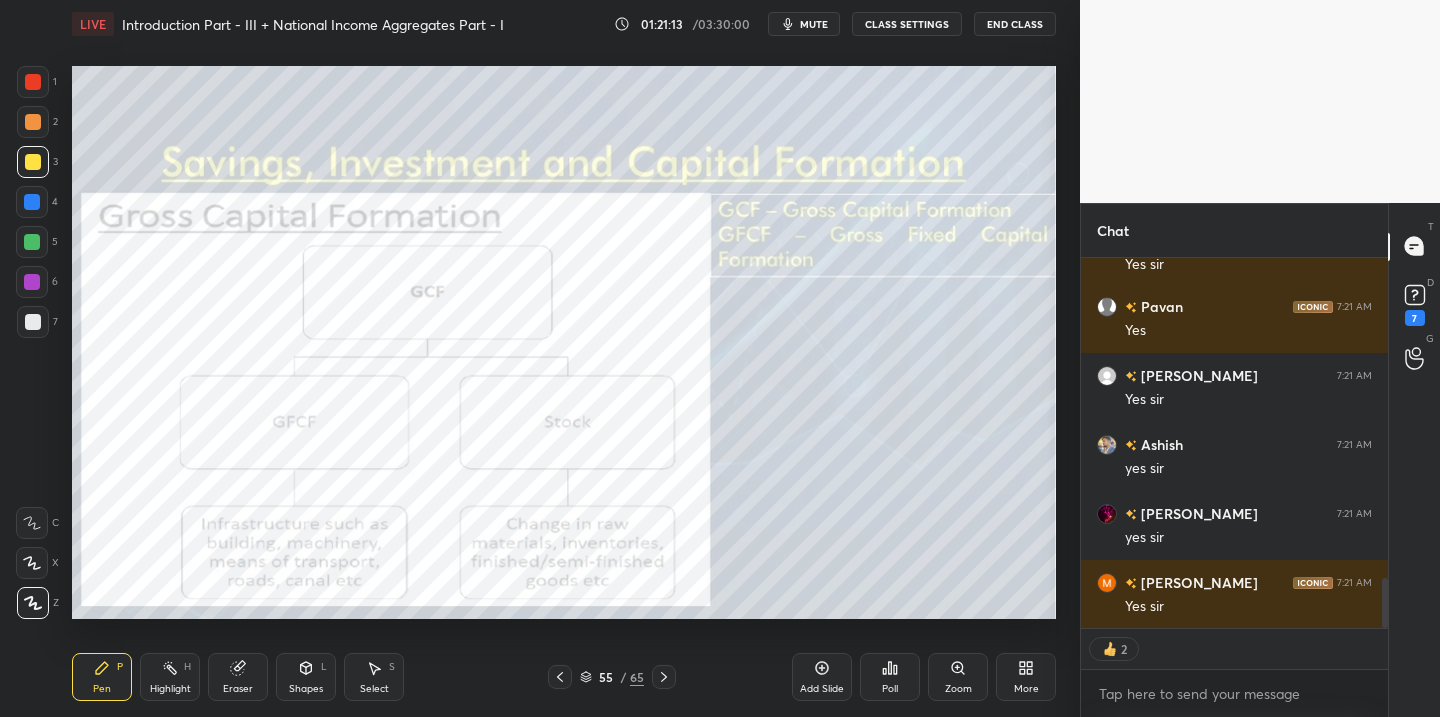 click 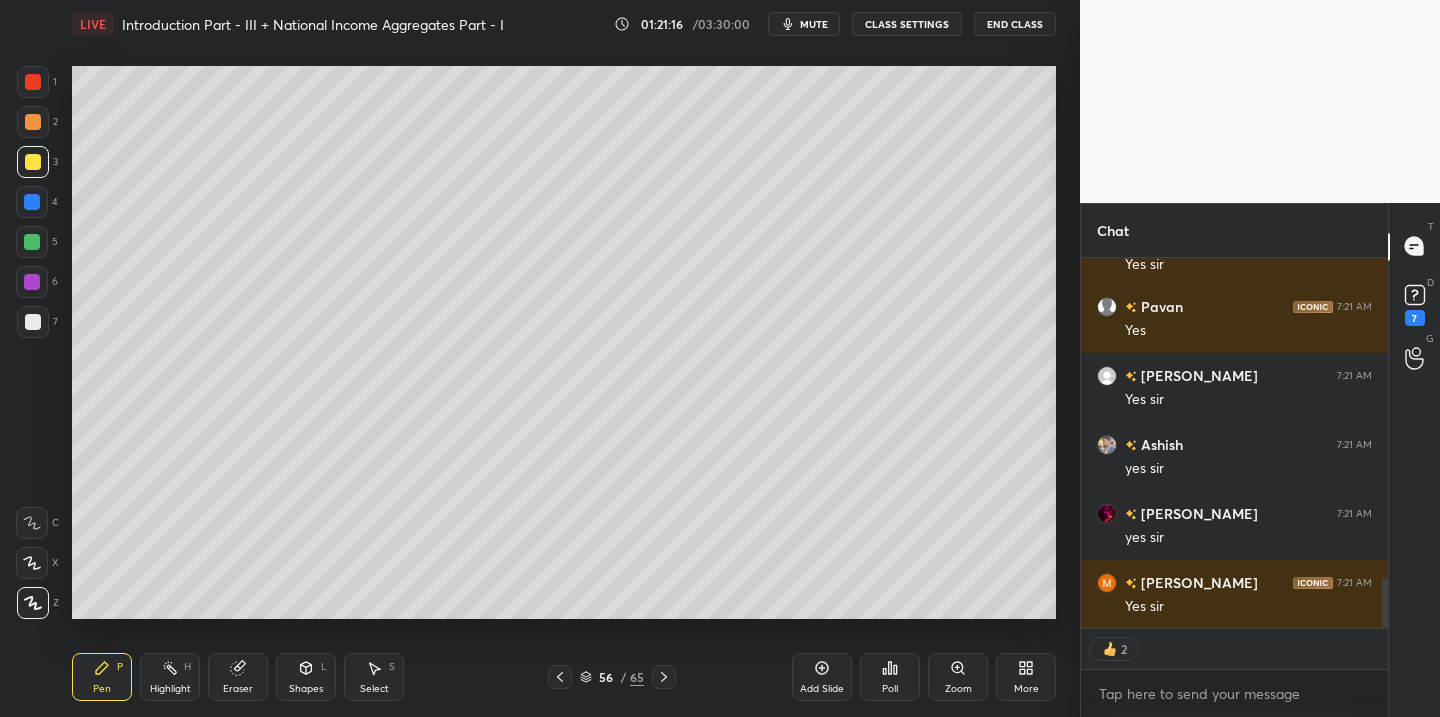 click 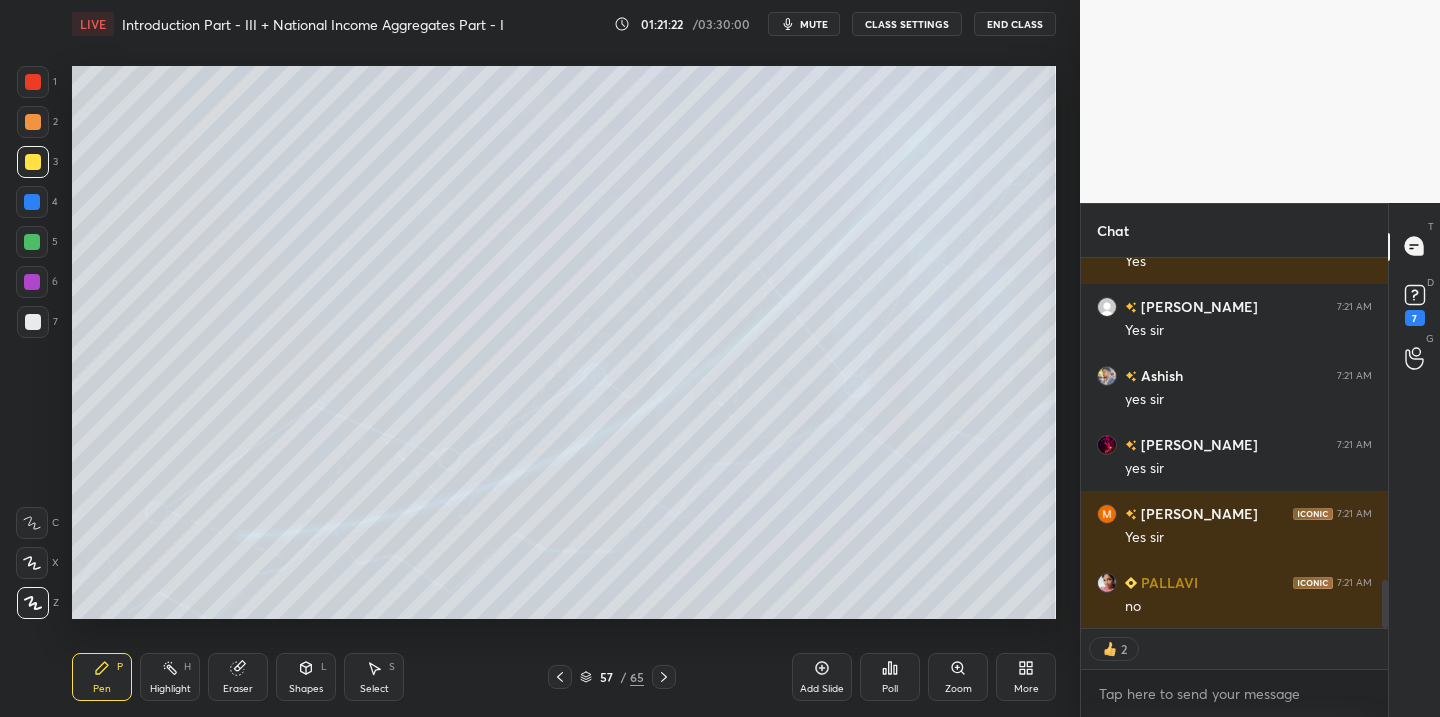 scroll, scrollTop: 2511, scrollLeft: 0, axis: vertical 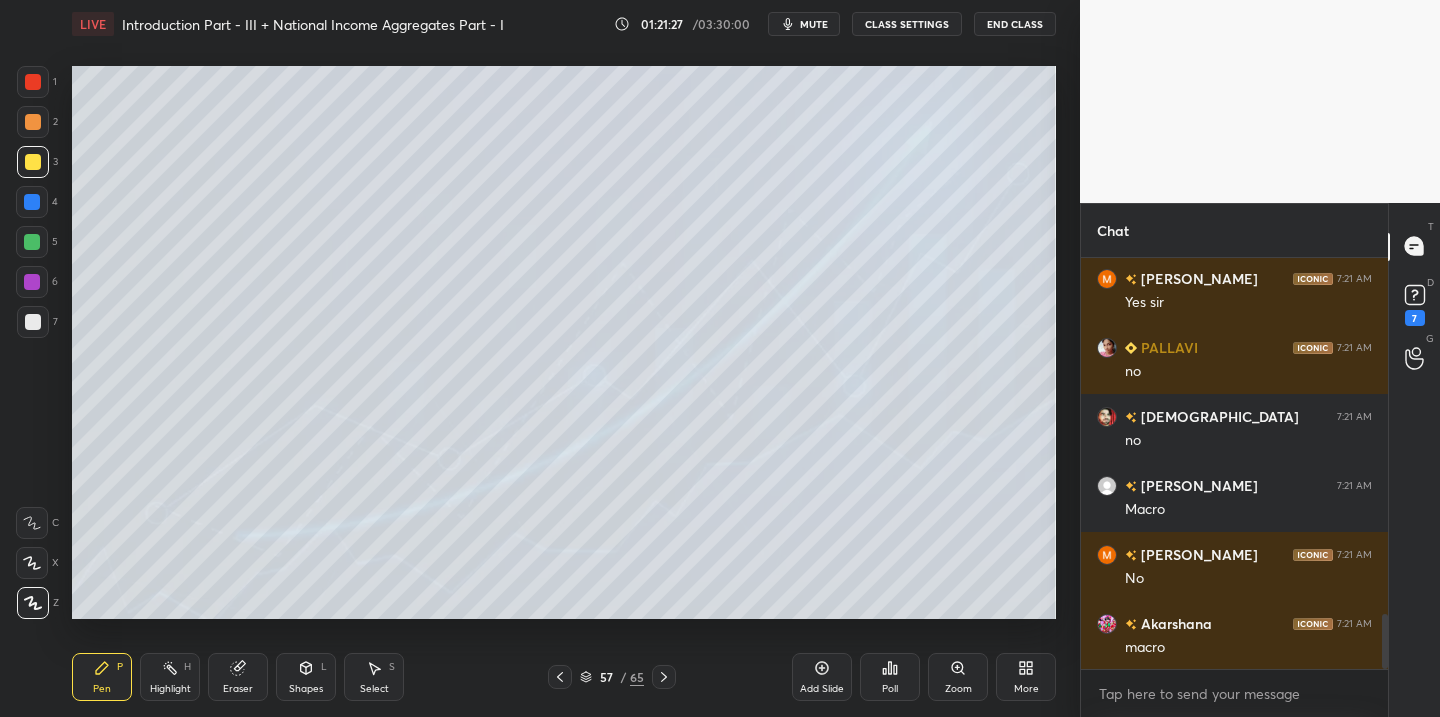 click 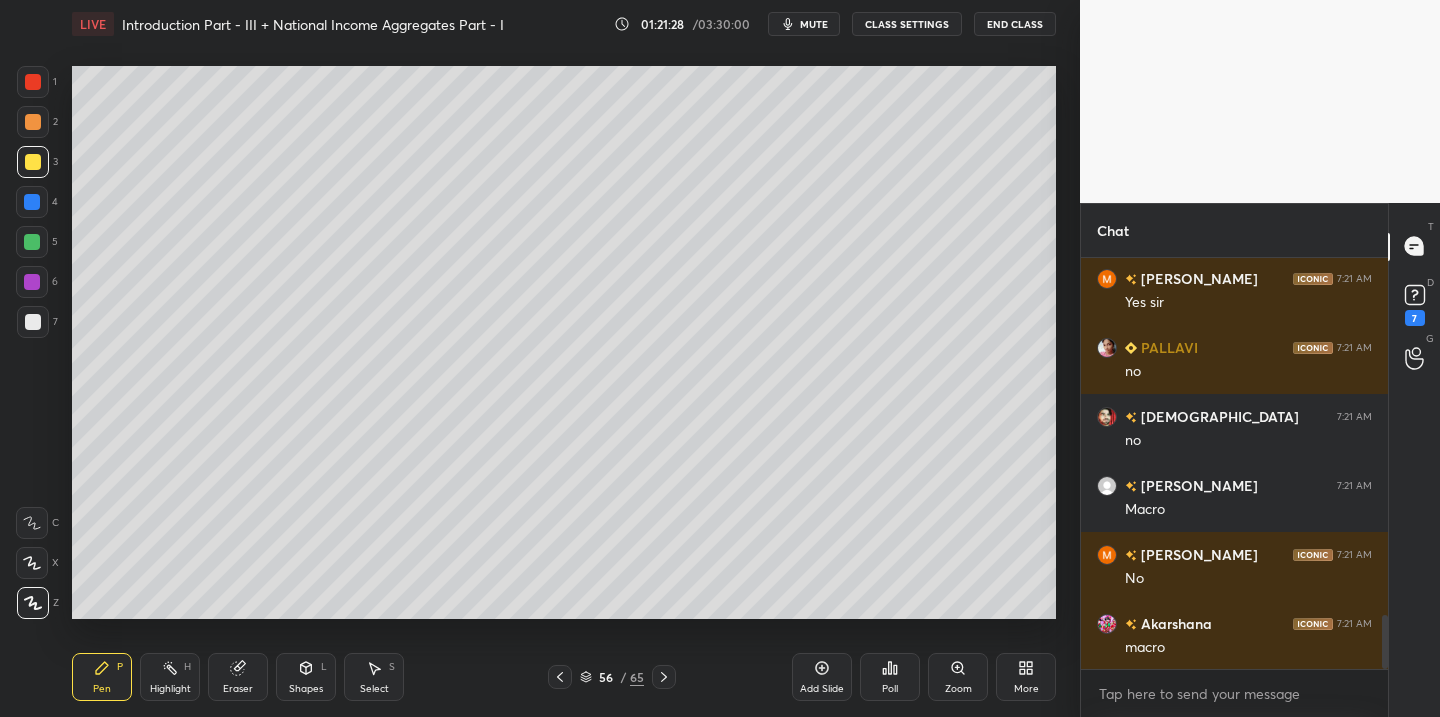 scroll, scrollTop: 2746, scrollLeft: 0, axis: vertical 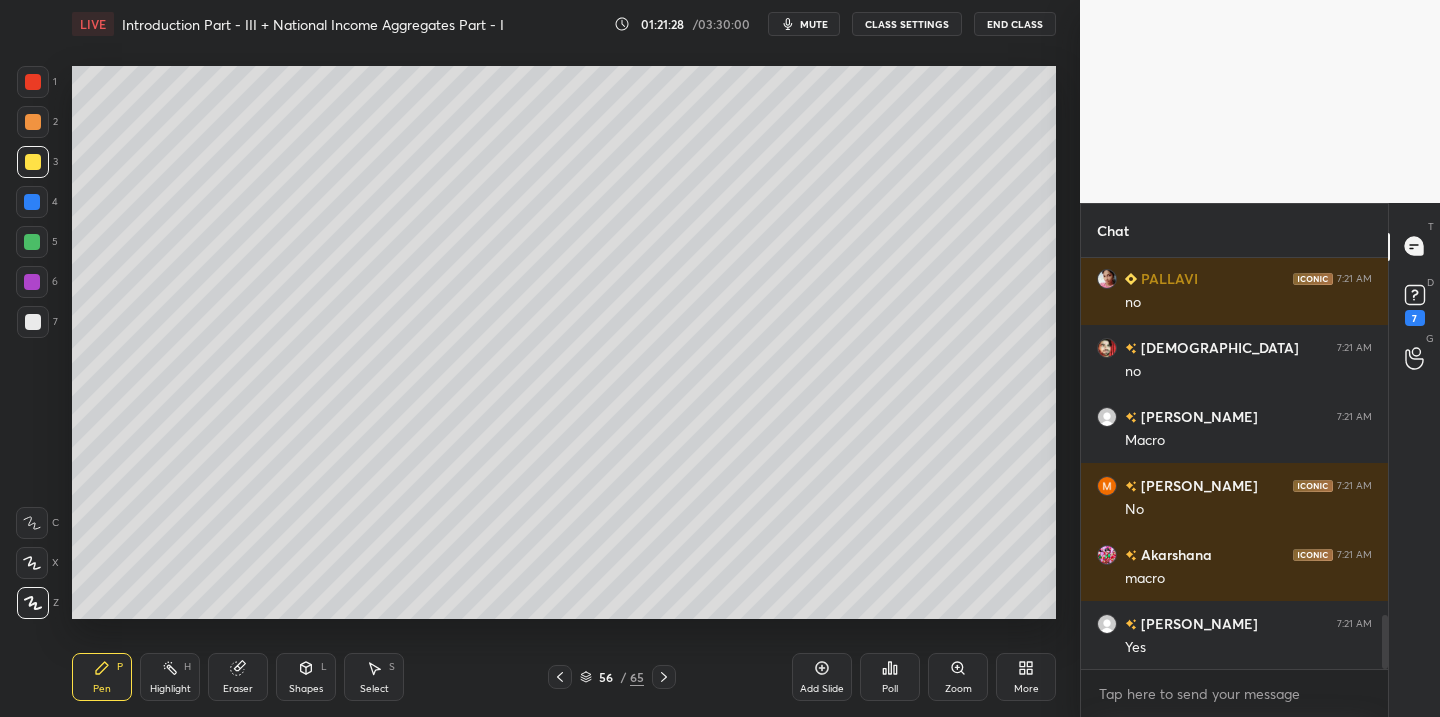 click 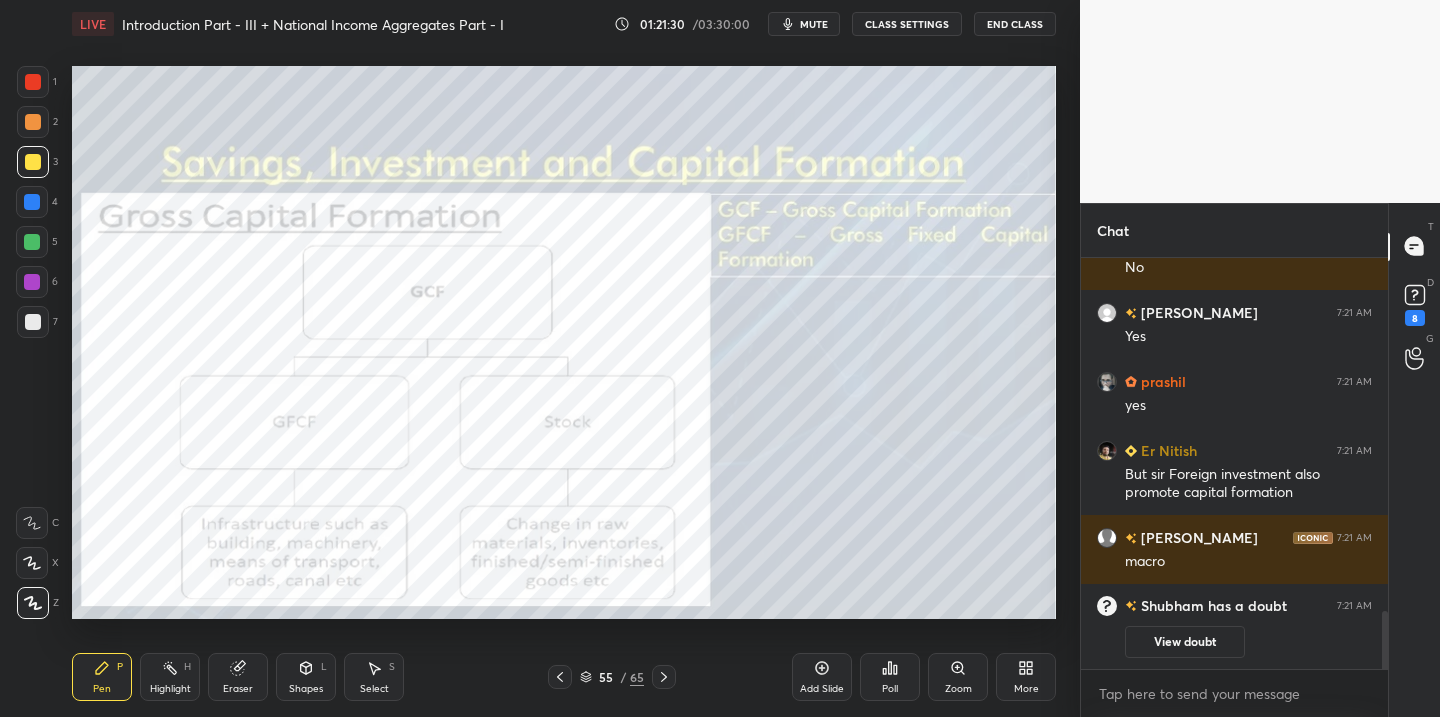 scroll, scrollTop: 2557, scrollLeft: 0, axis: vertical 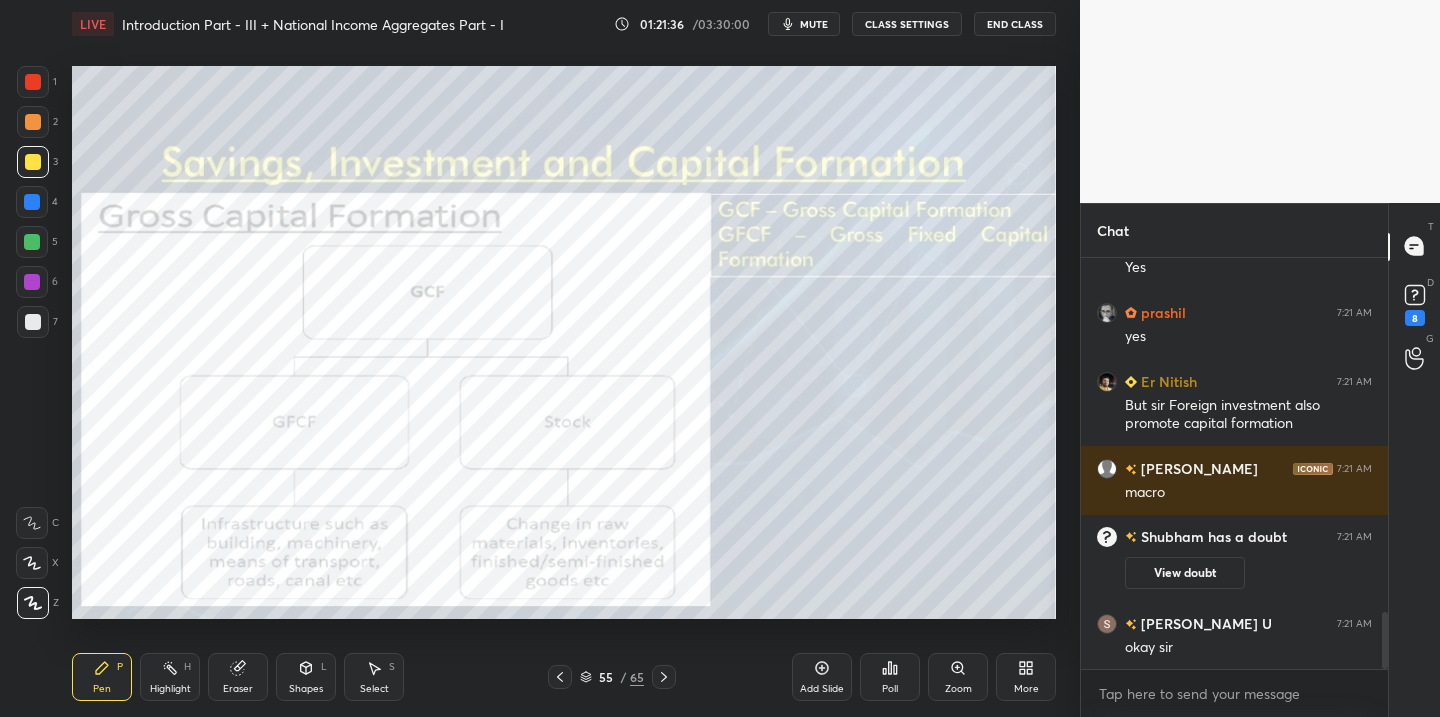 drag, startPoint x: 34, startPoint y: 85, endPoint x: 35, endPoint y: 97, distance: 12.0415945 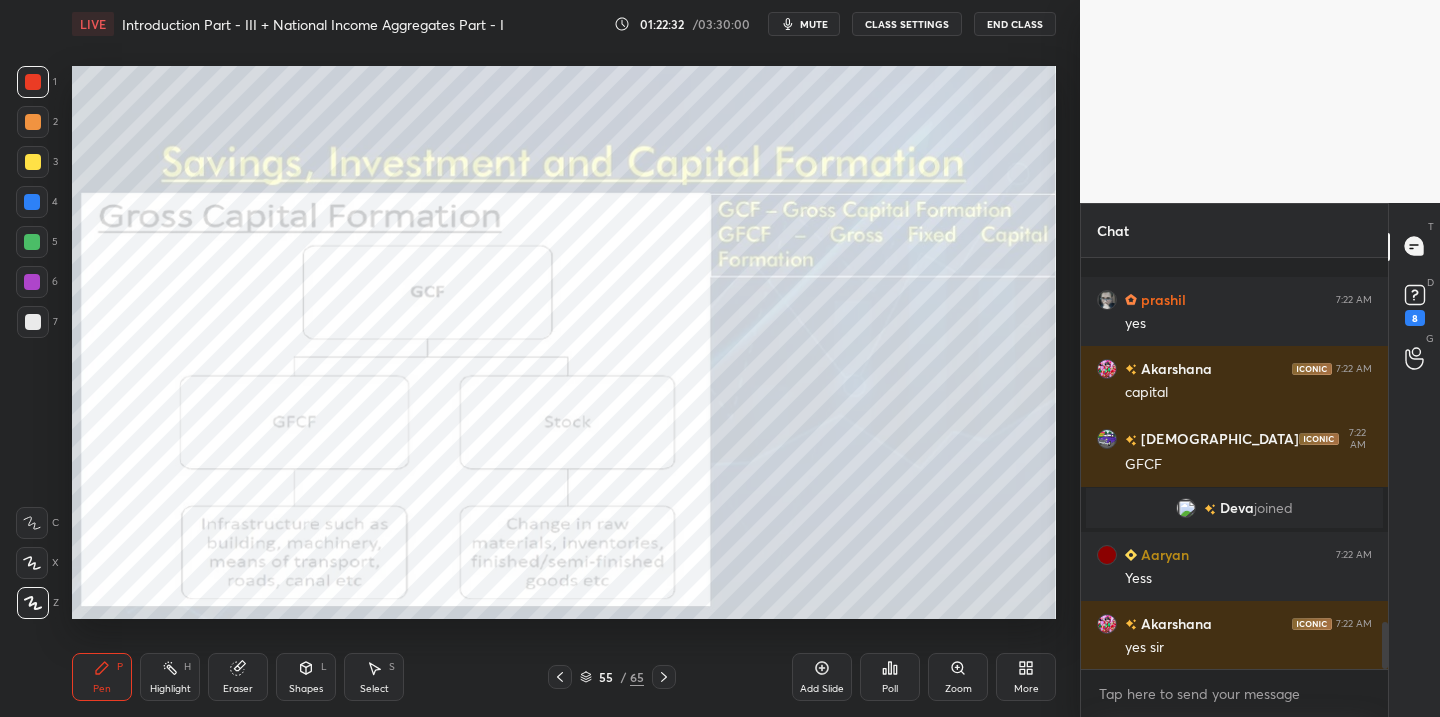 scroll, scrollTop: 3189, scrollLeft: 0, axis: vertical 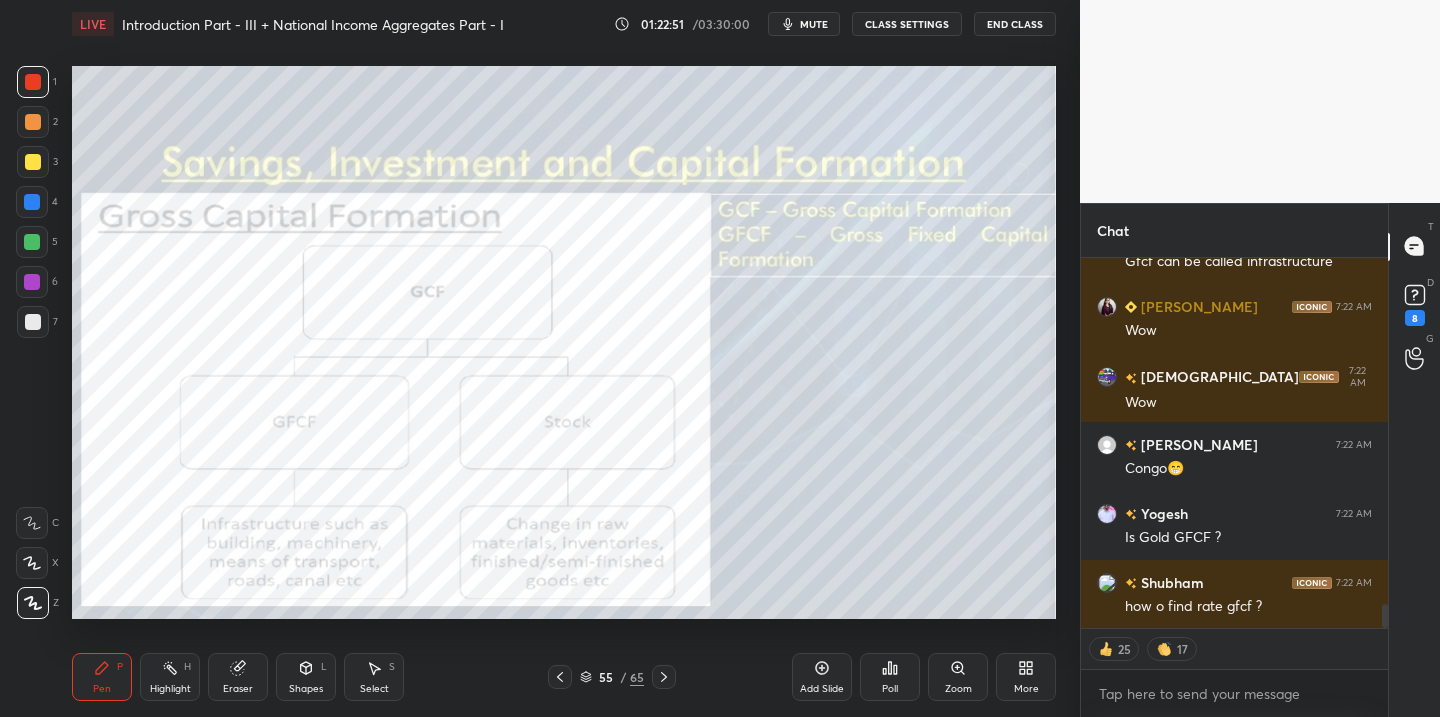 click 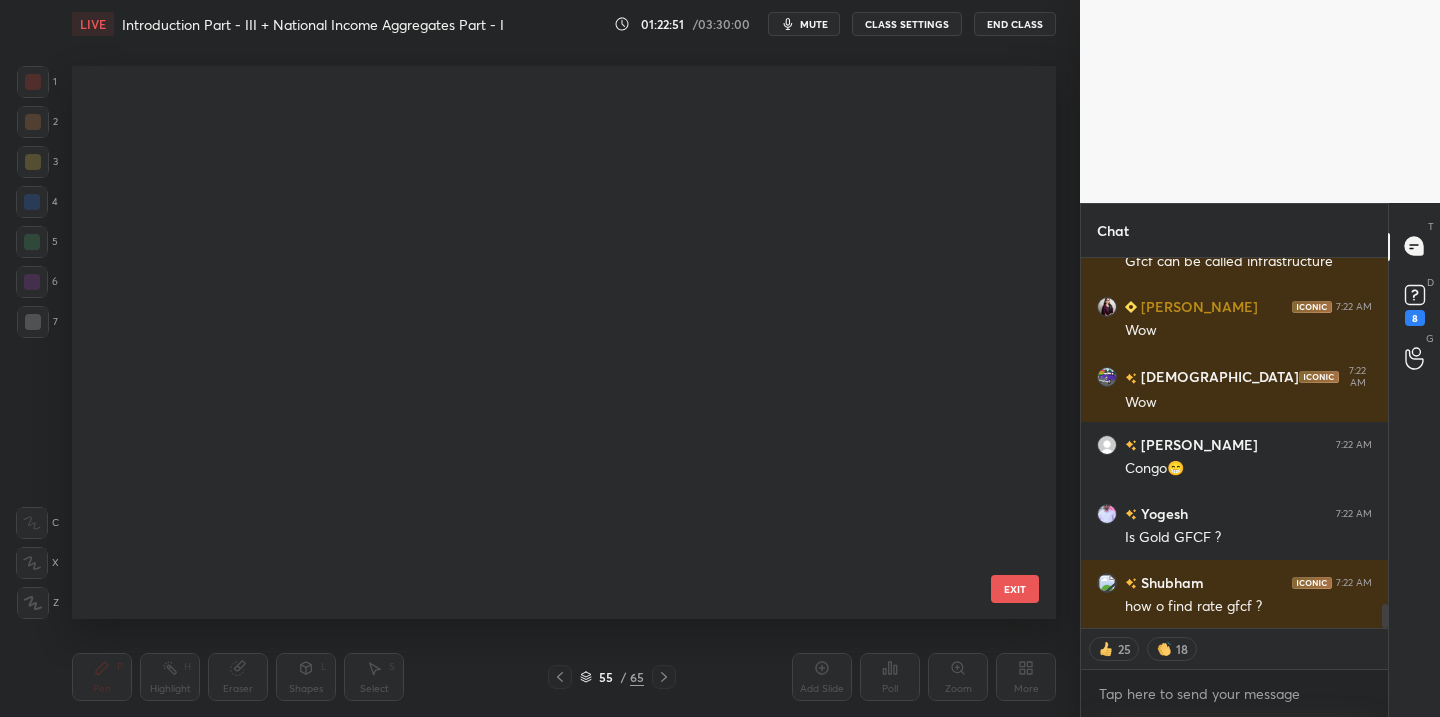 scroll, scrollTop: 2666, scrollLeft: 0, axis: vertical 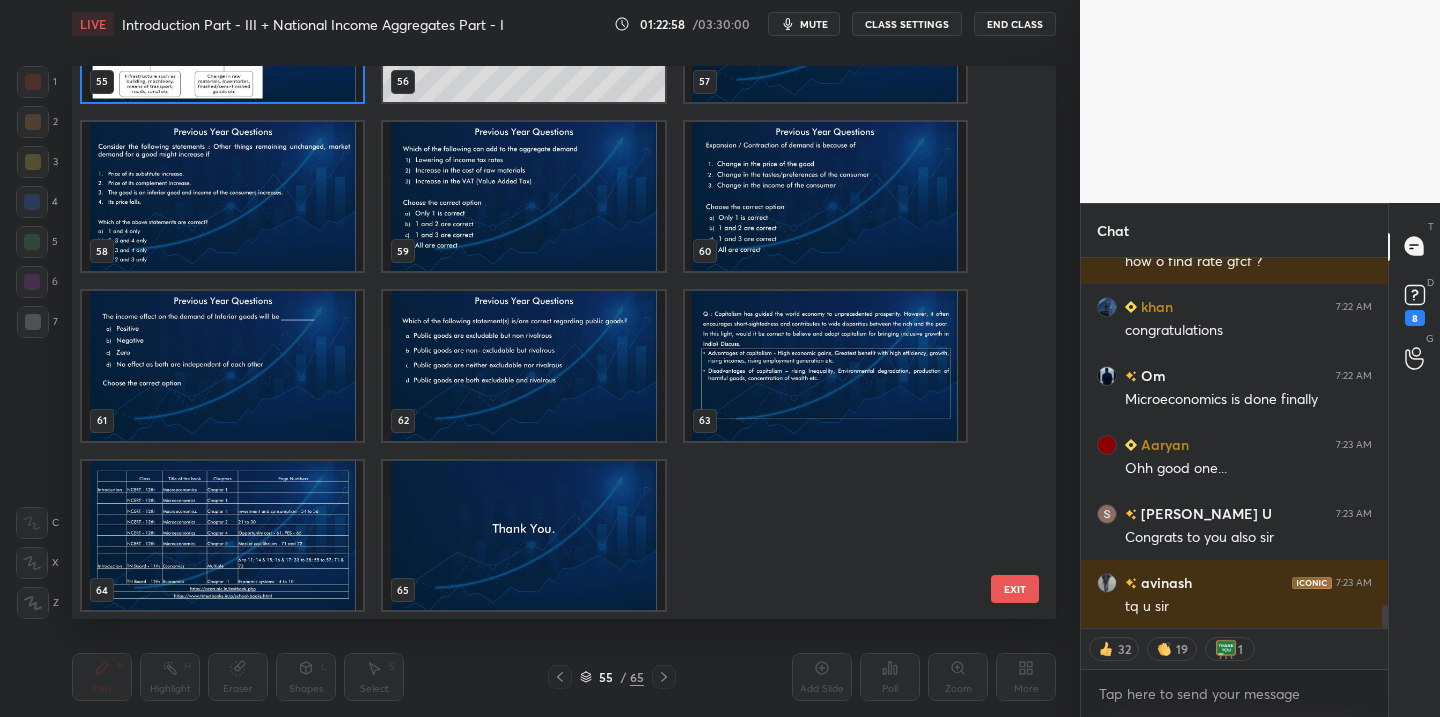 click at bounding box center [523, 535] 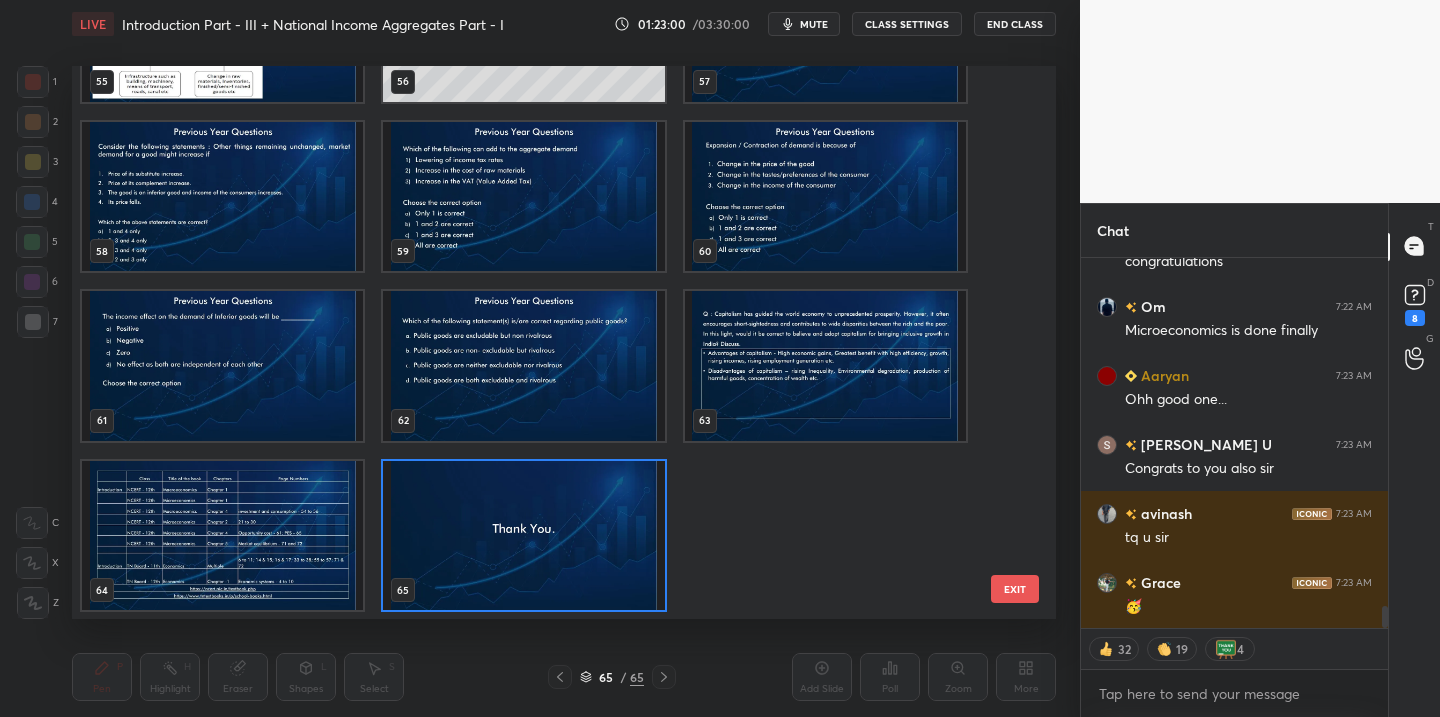 scroll, scrollTop: 5831, scrollLeft: 0, axis: vertical 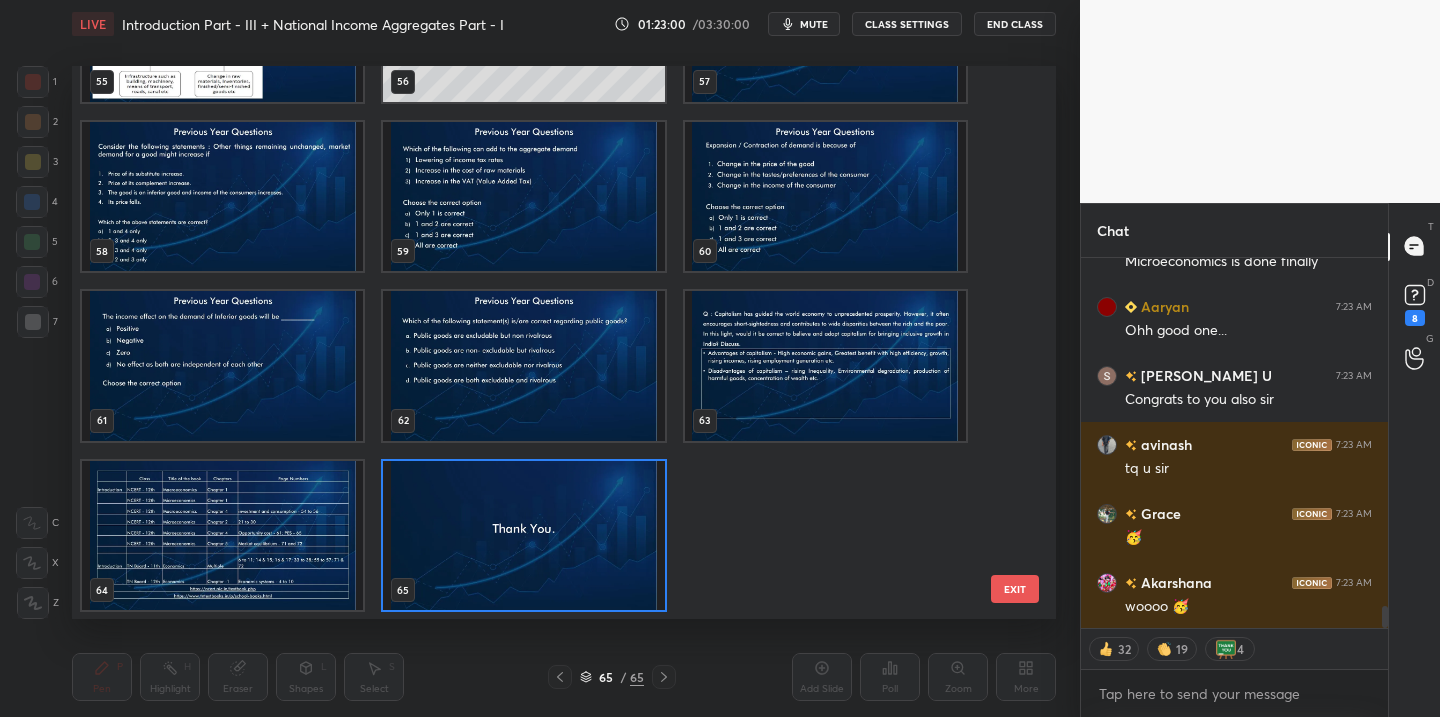 click at bounding box center (222, 535) 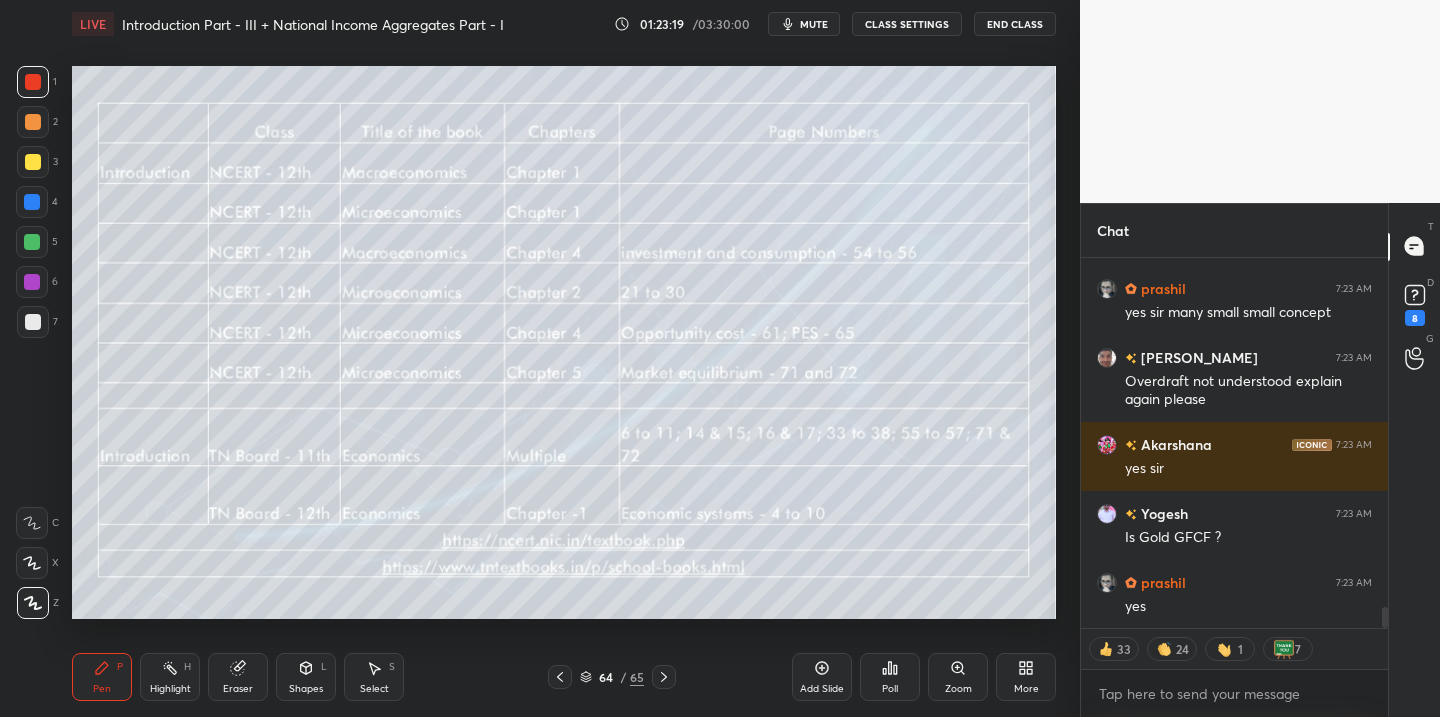scroll, scrollTop: 6332, scrollLeft: 0, axis: vertical 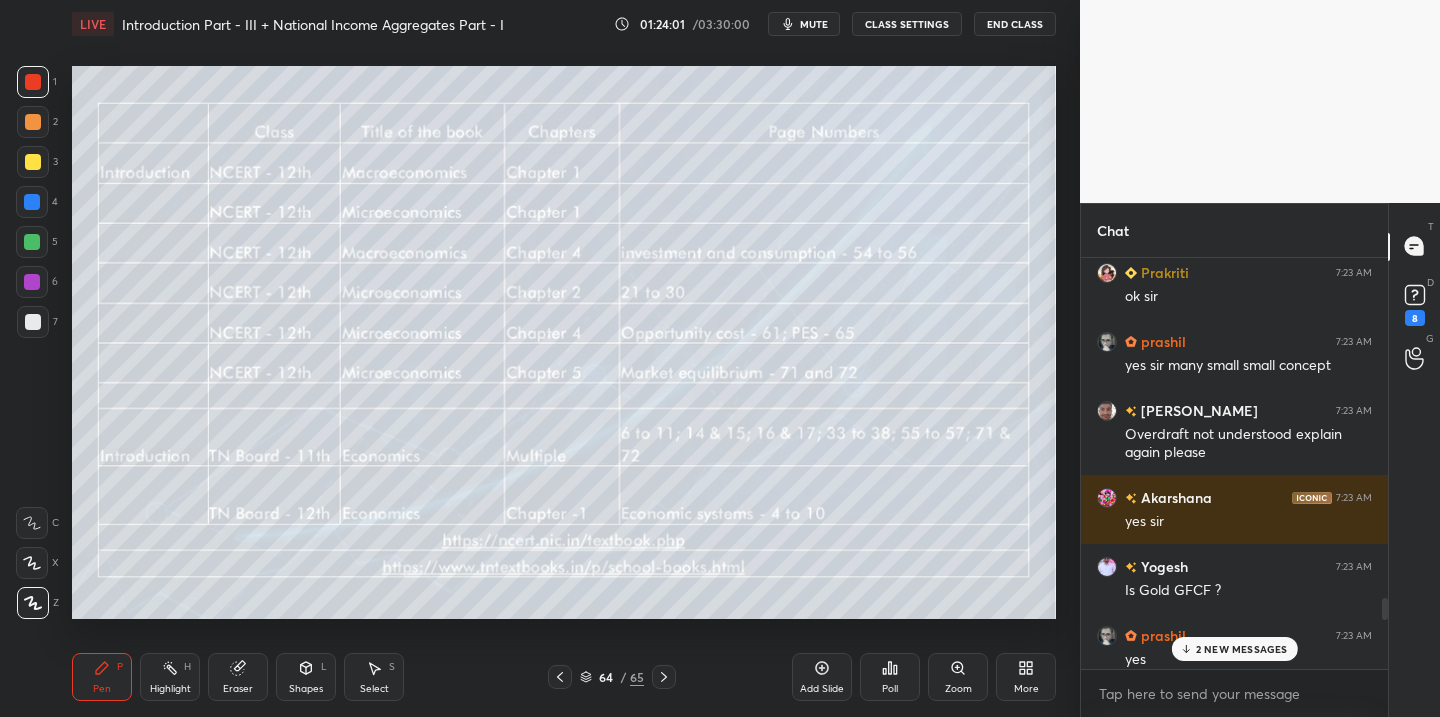 click on "2 NEW MESSAGES" at bounding box center [1242, 649] 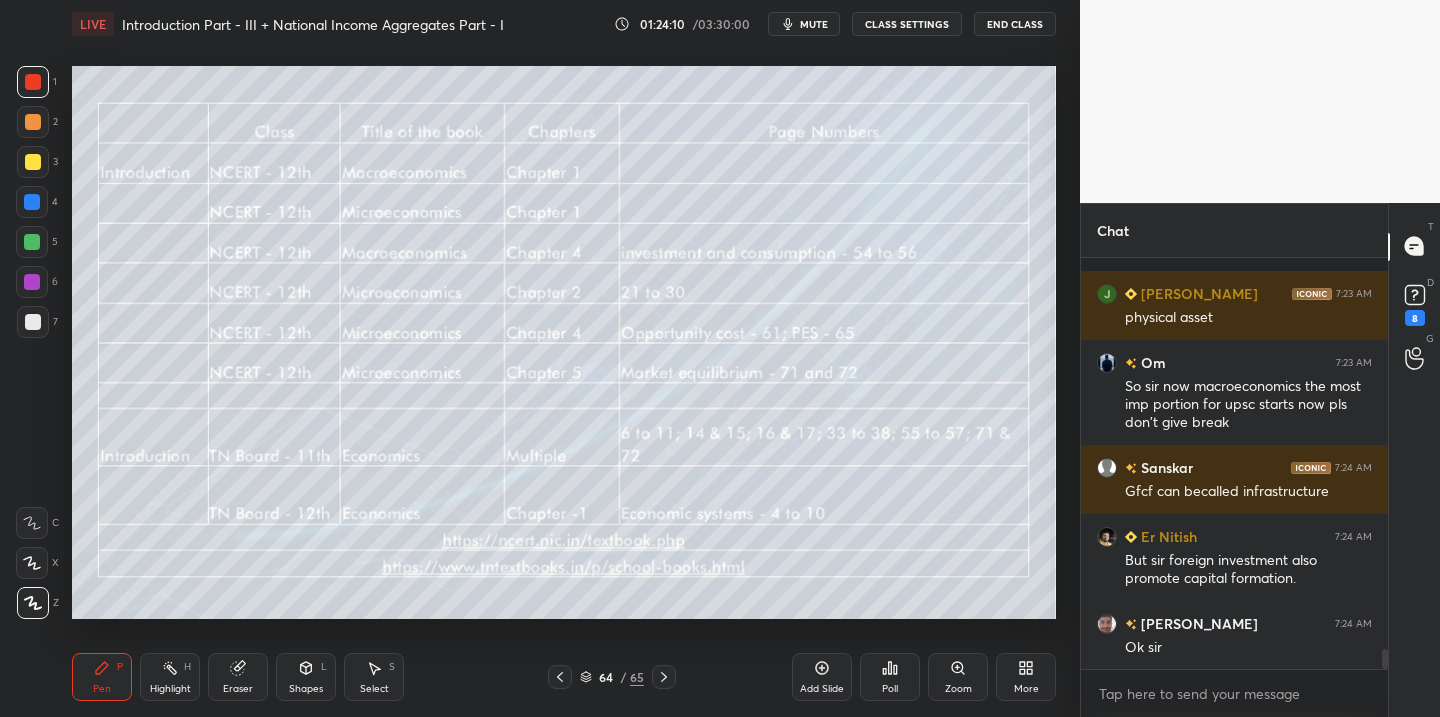 scroll, scrollTop: 7950, scrollLeft: 0, axis: vertical 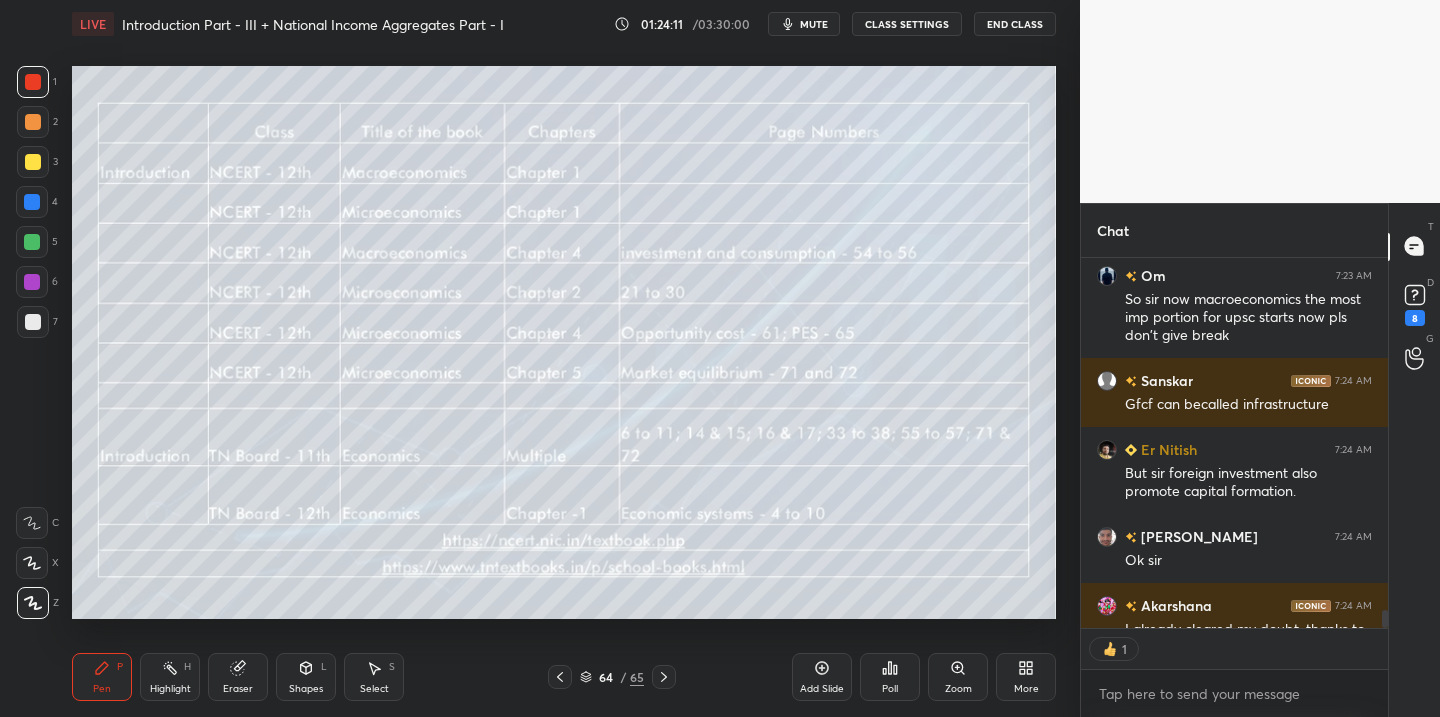 click at bounding box center [33, 162] 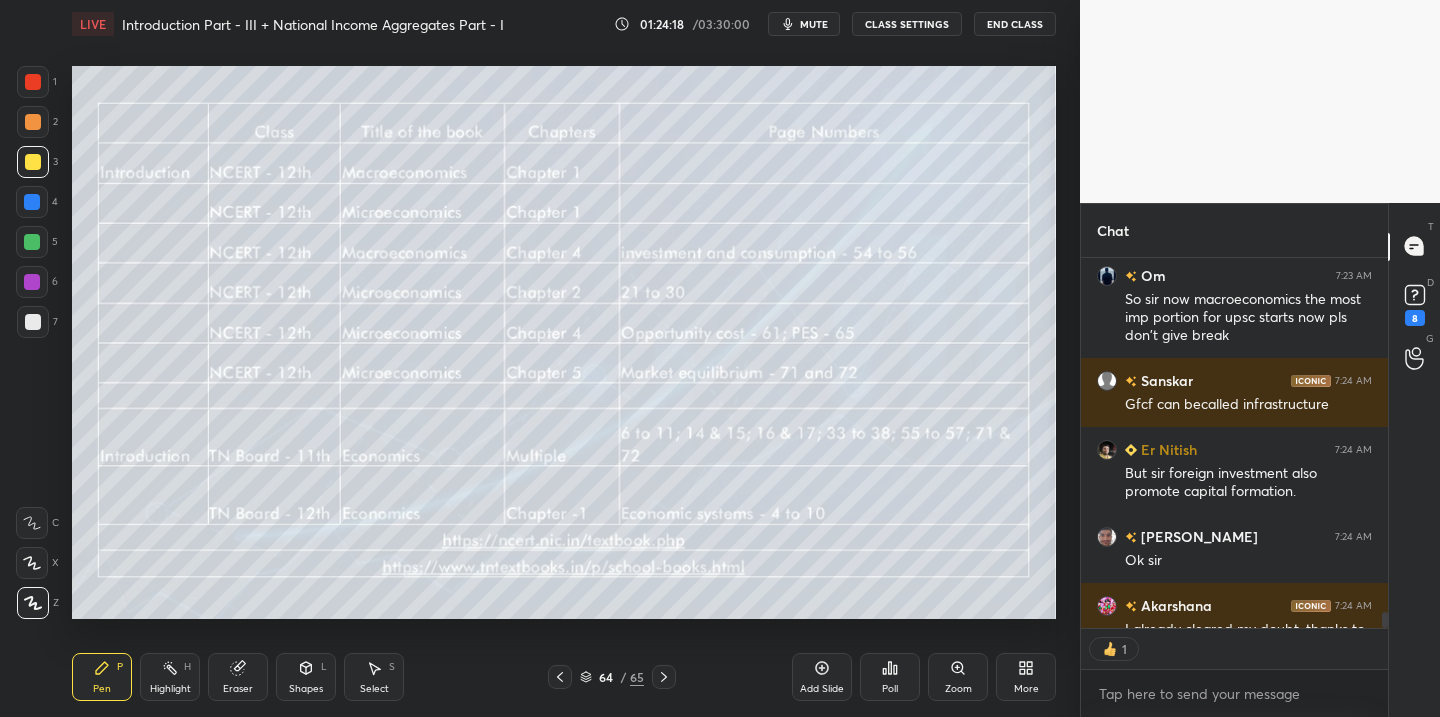 scroll, scrollTop: 8060, scrollLeft: 0, axis: vertical 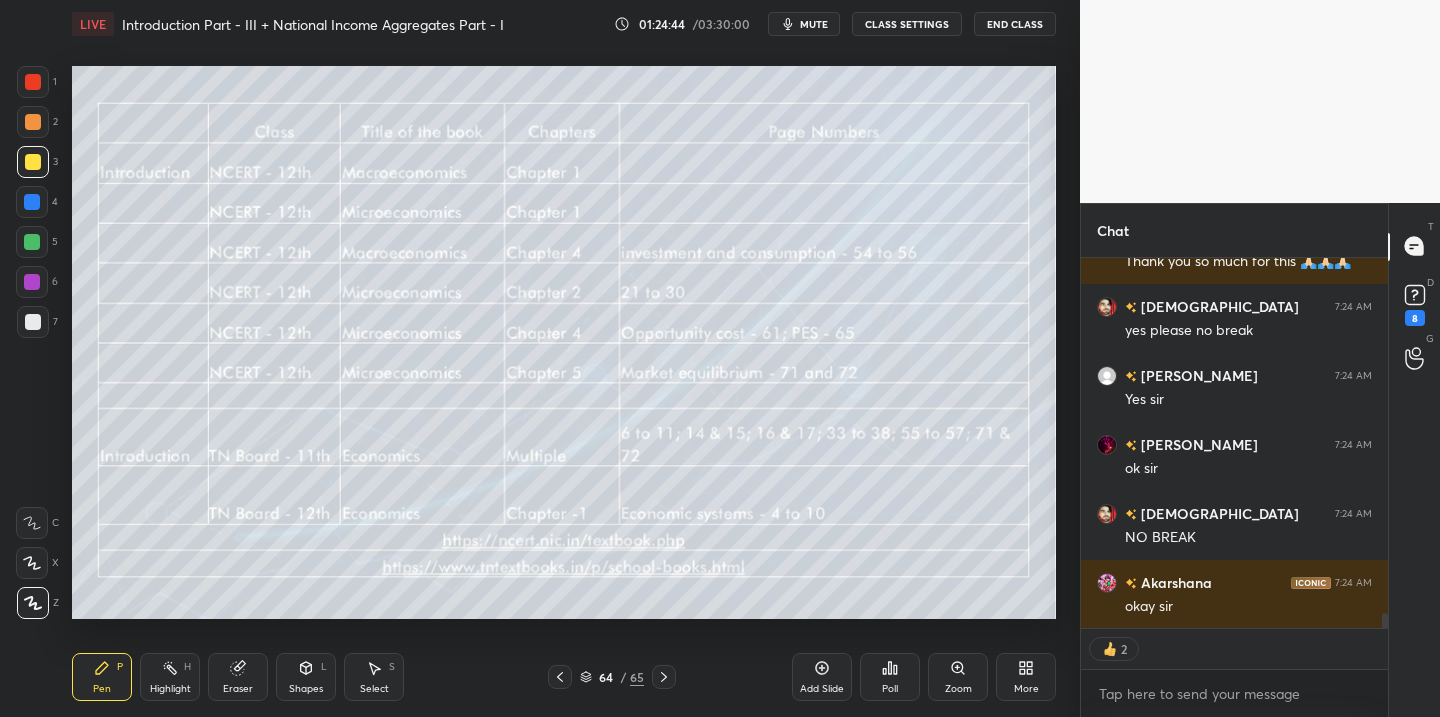 drag, startPoint x: 658, startPoint y: 676, endPoint x: 638, endPoint y: 696, distance: 28.284271 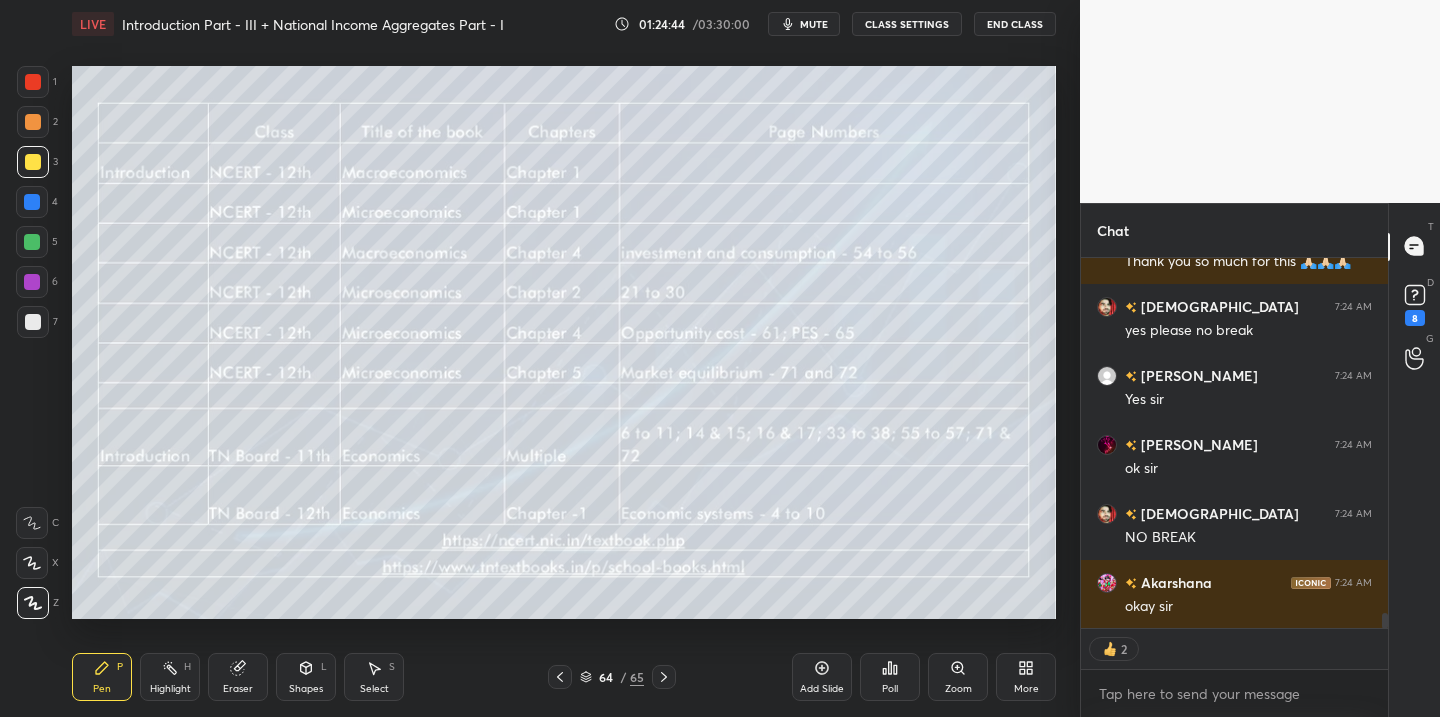 click 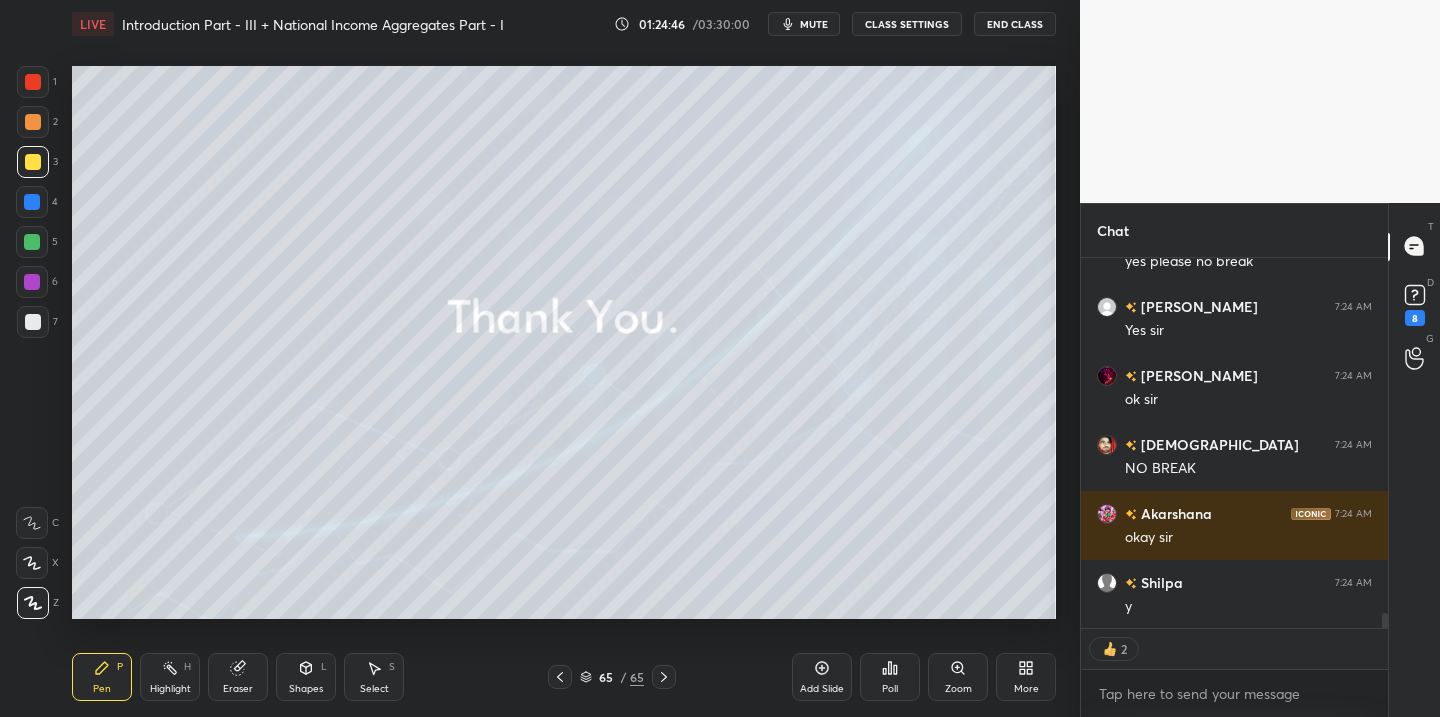 click 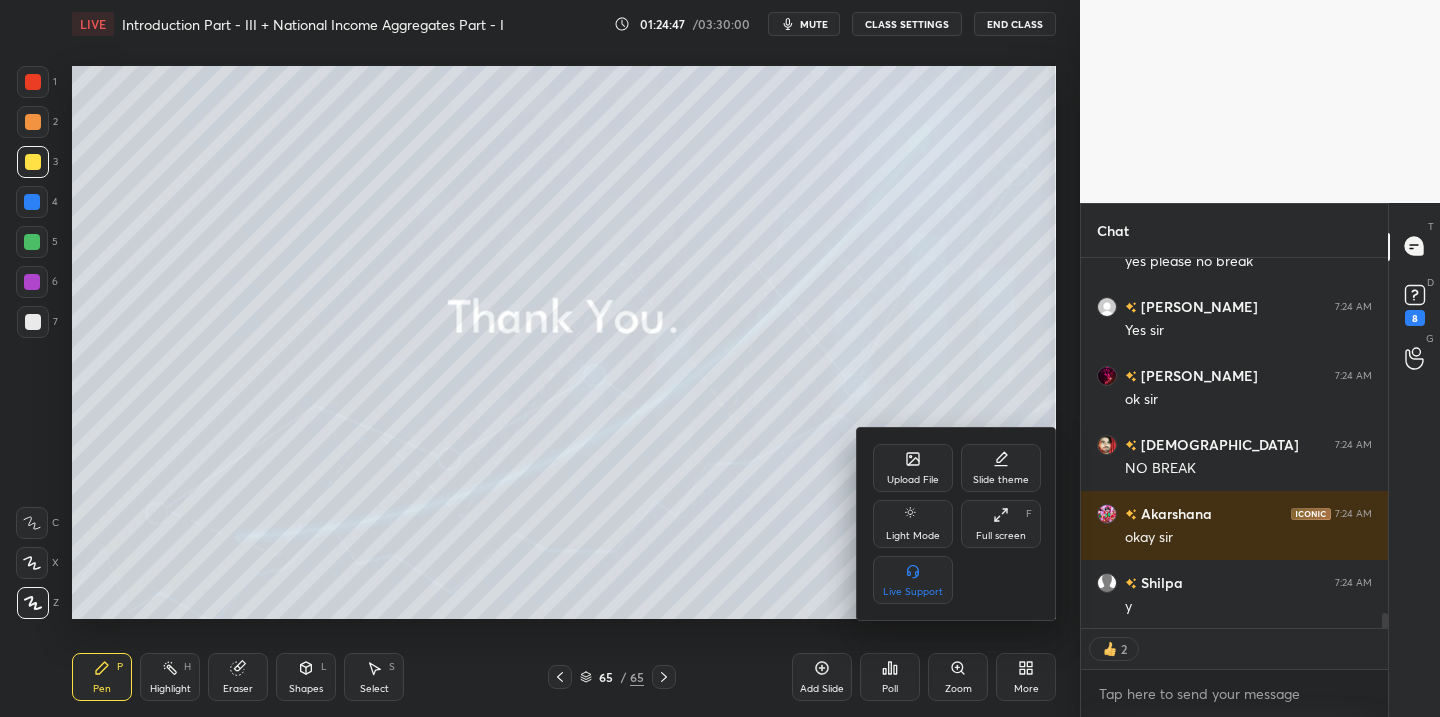 scroll, scrollTop: 8819, scrollLeft: 0, axis: vertical 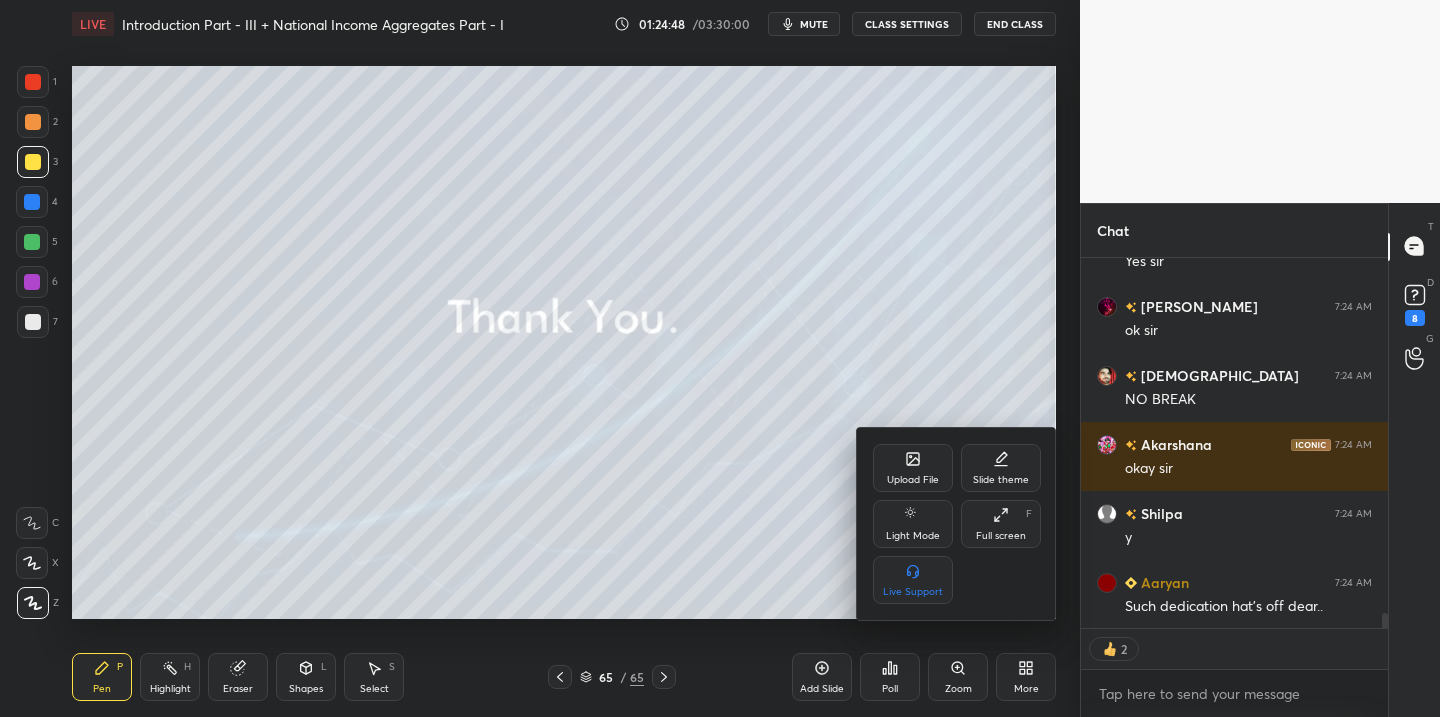 click on "Upload File" at bounding box center [913, 468] 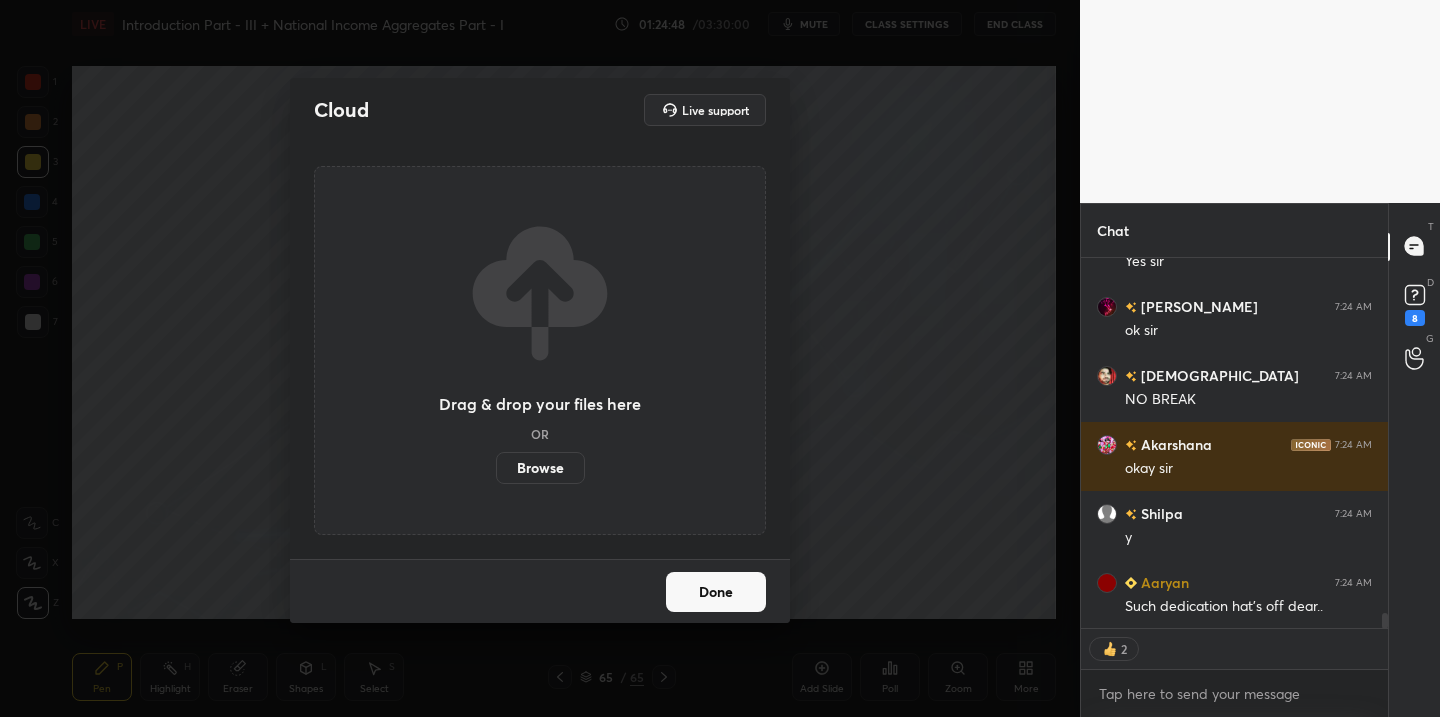 scroll, scrollTop: 6, scrollLeft: 7, axis: both 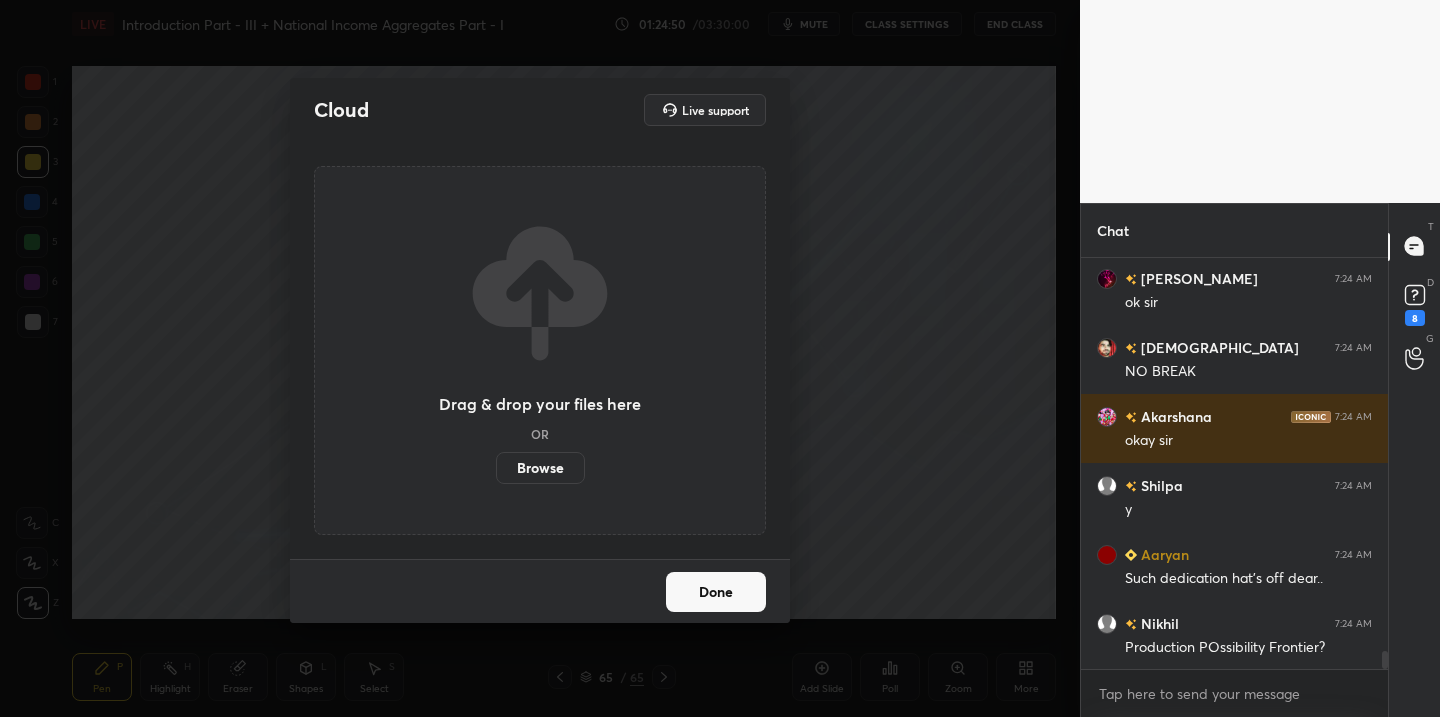 click on "Browse" at bounding box center (540, 468) 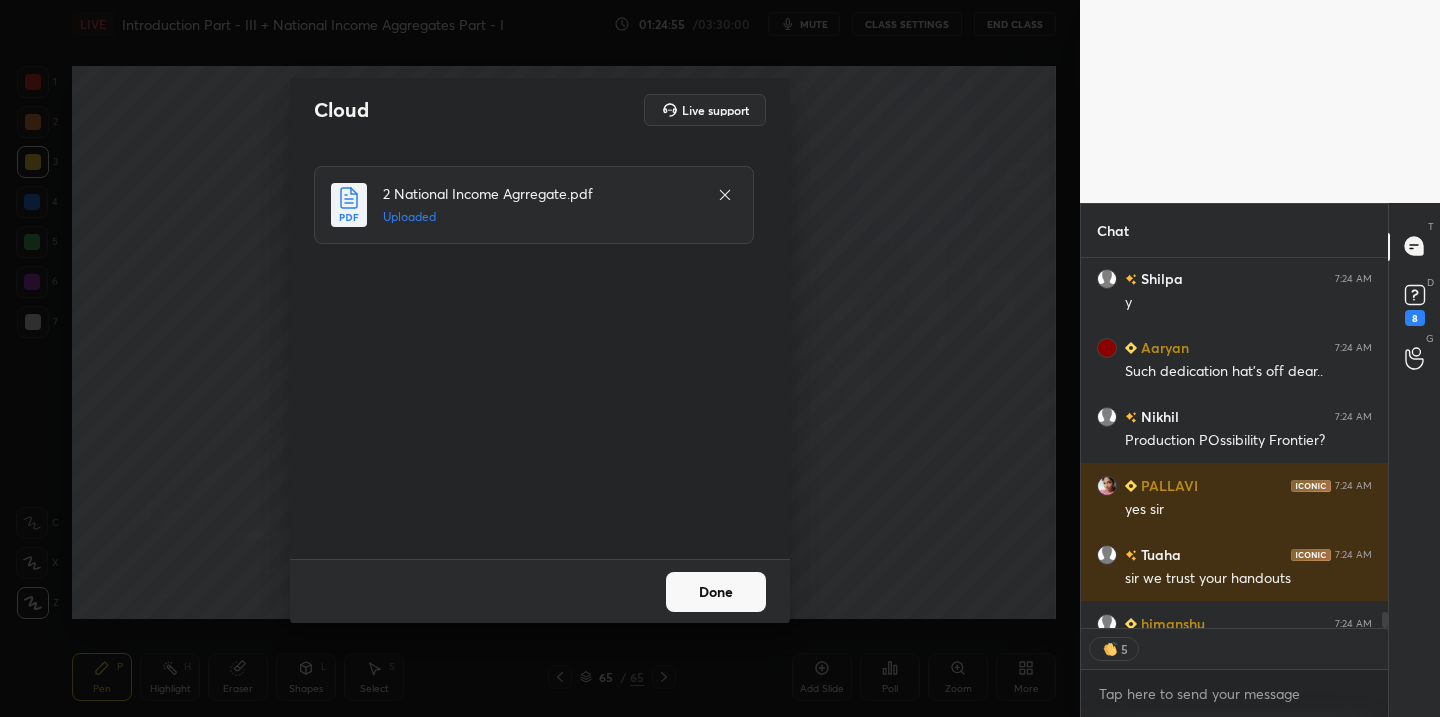 click on "Done" at bounding box center [716, 592] 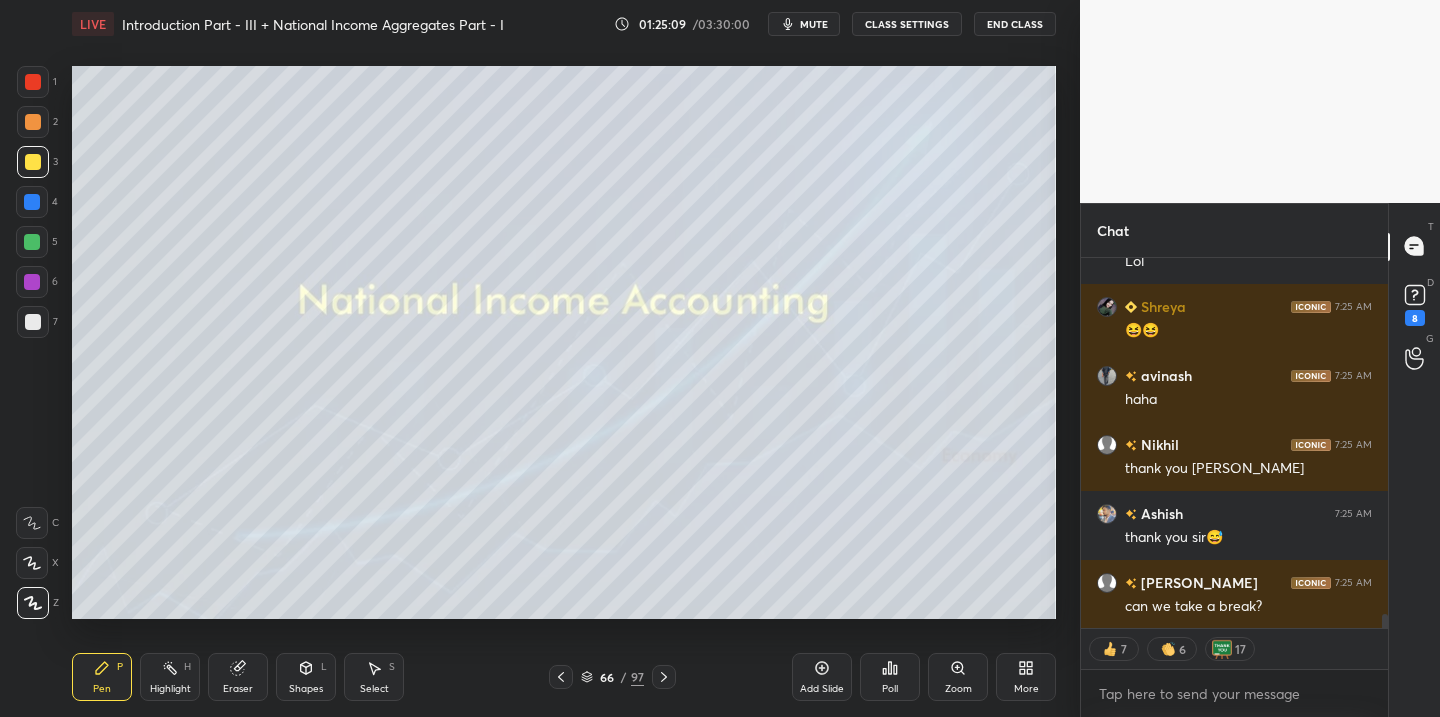 click 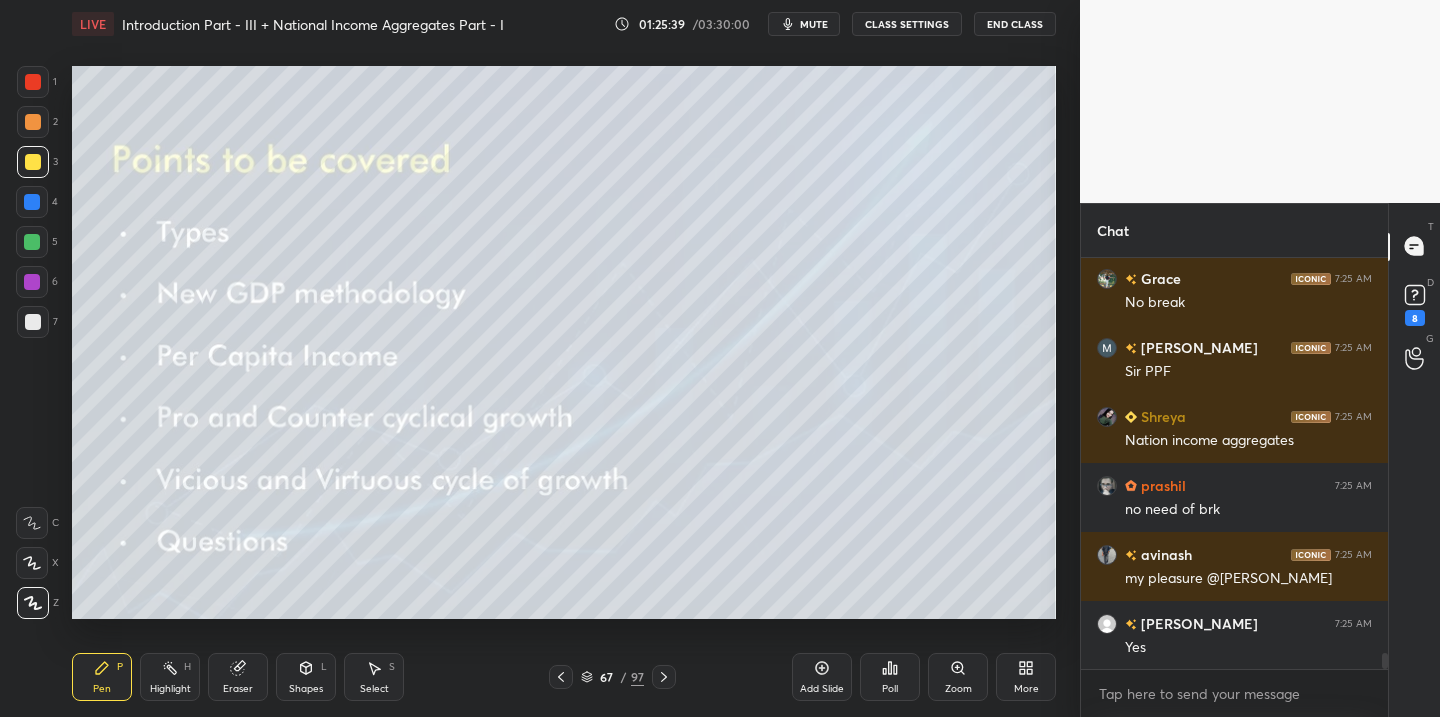 click 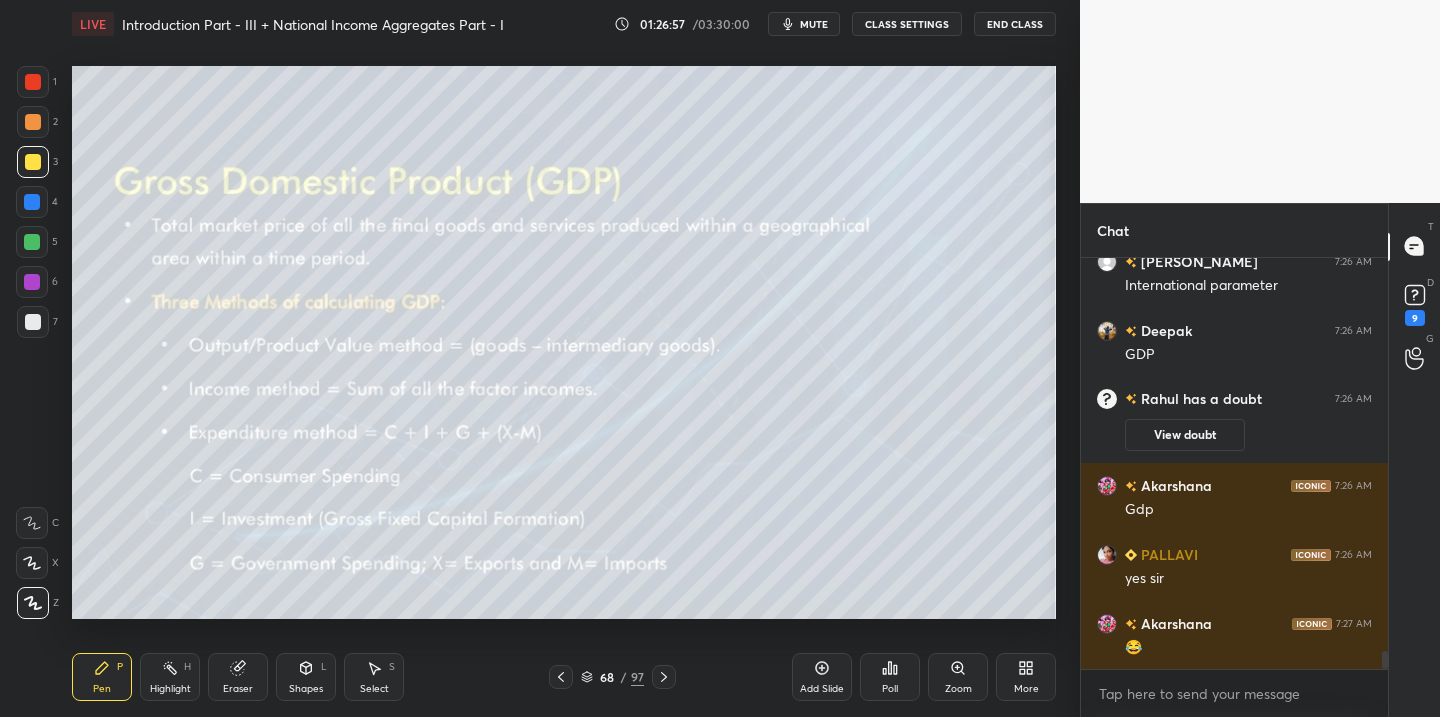 scroll, scrollTop: 9009, scrollLeft: 0, axis: vertical 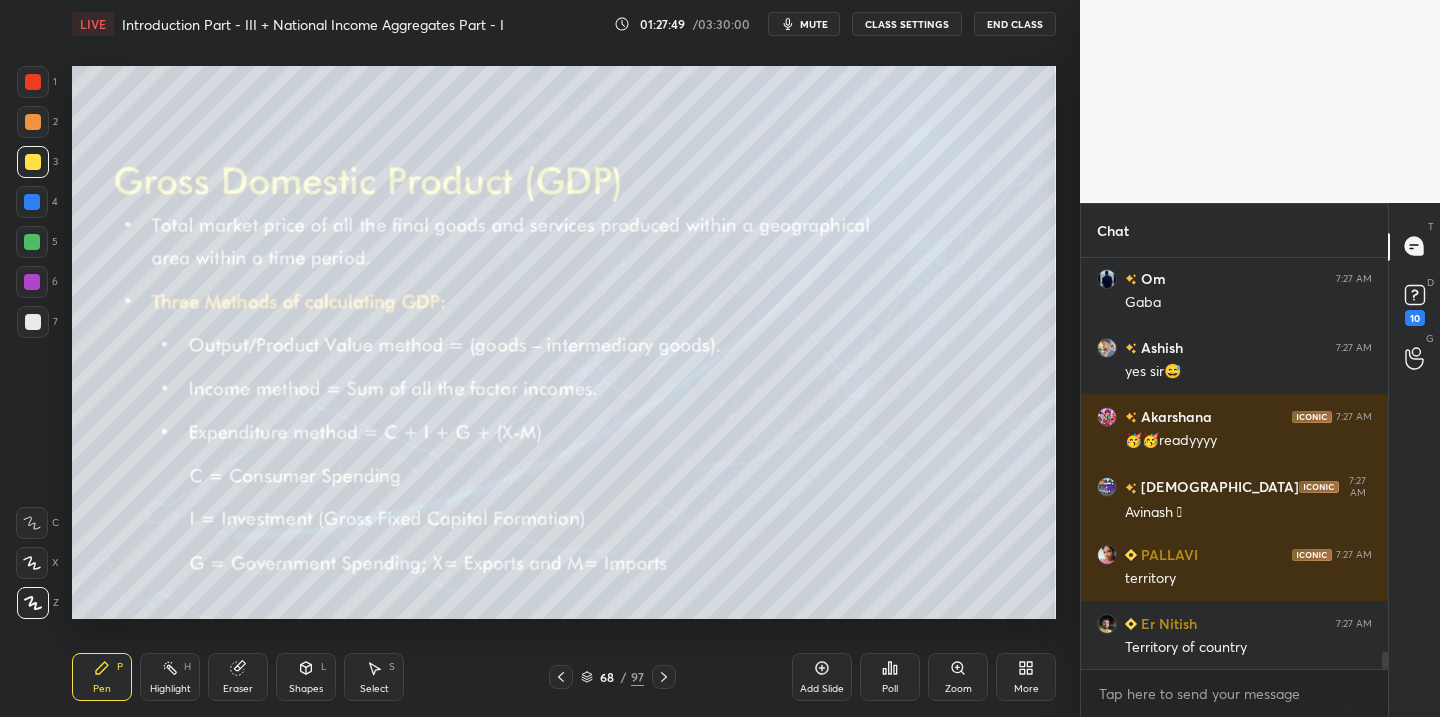 drag, startPoint x: 818, startPoint y: 669, endPoint x: 804, endPoint y: 668, distance: 14.035668 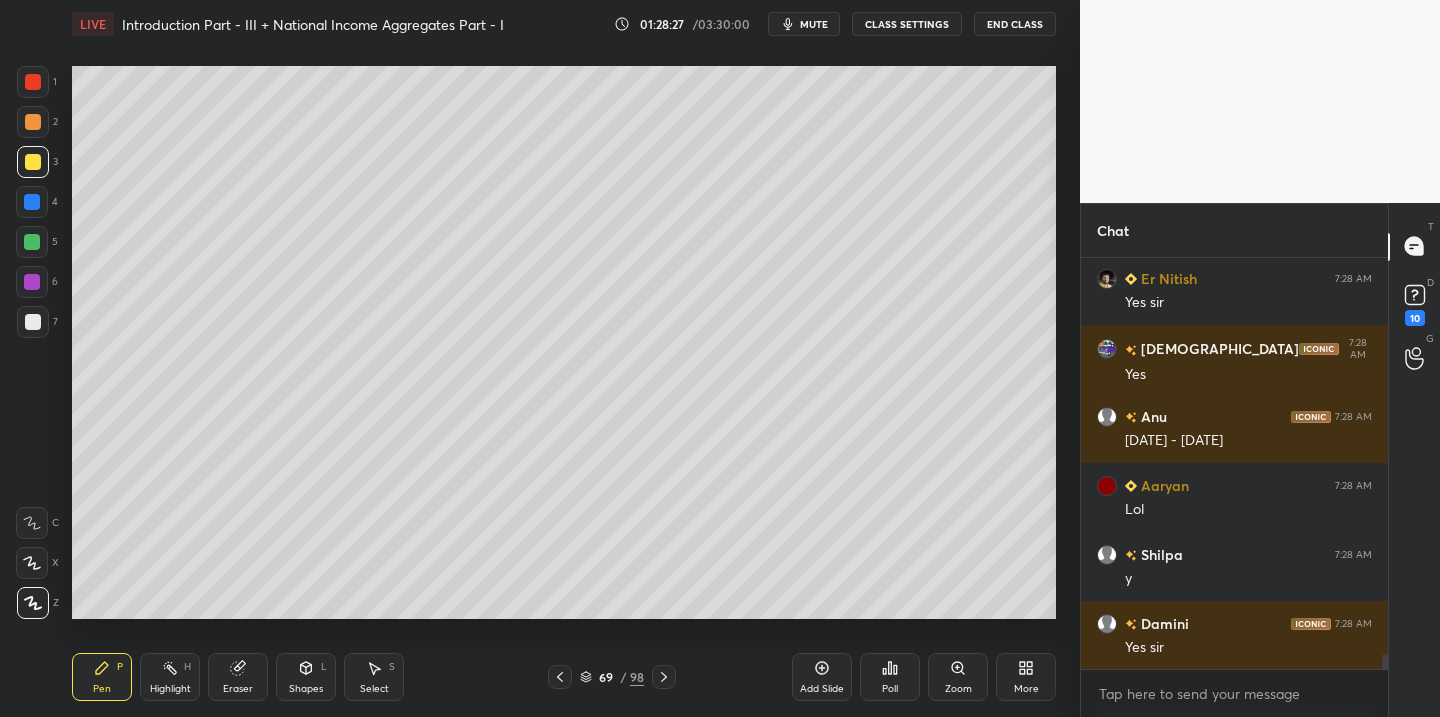 scroll, scrollTop: 11098, scrollLeft: 0, axis: vertical 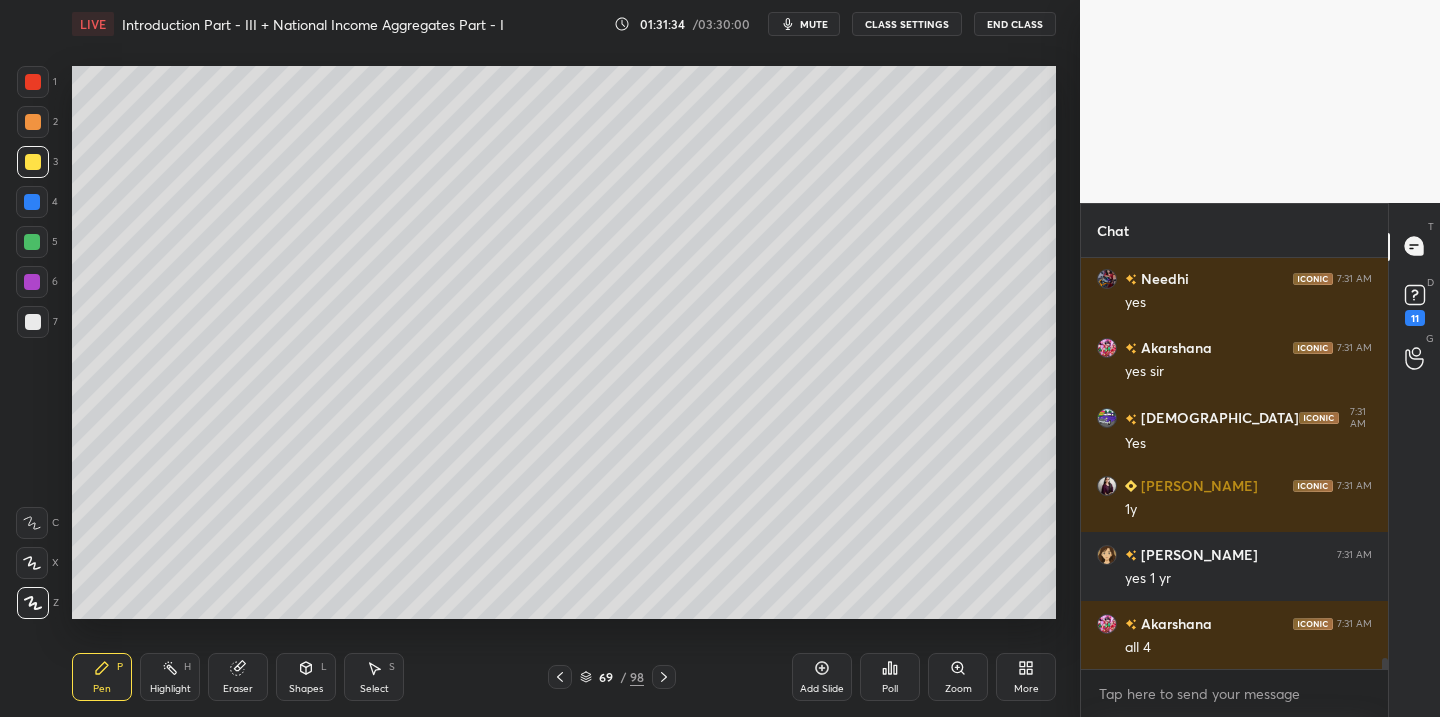 click 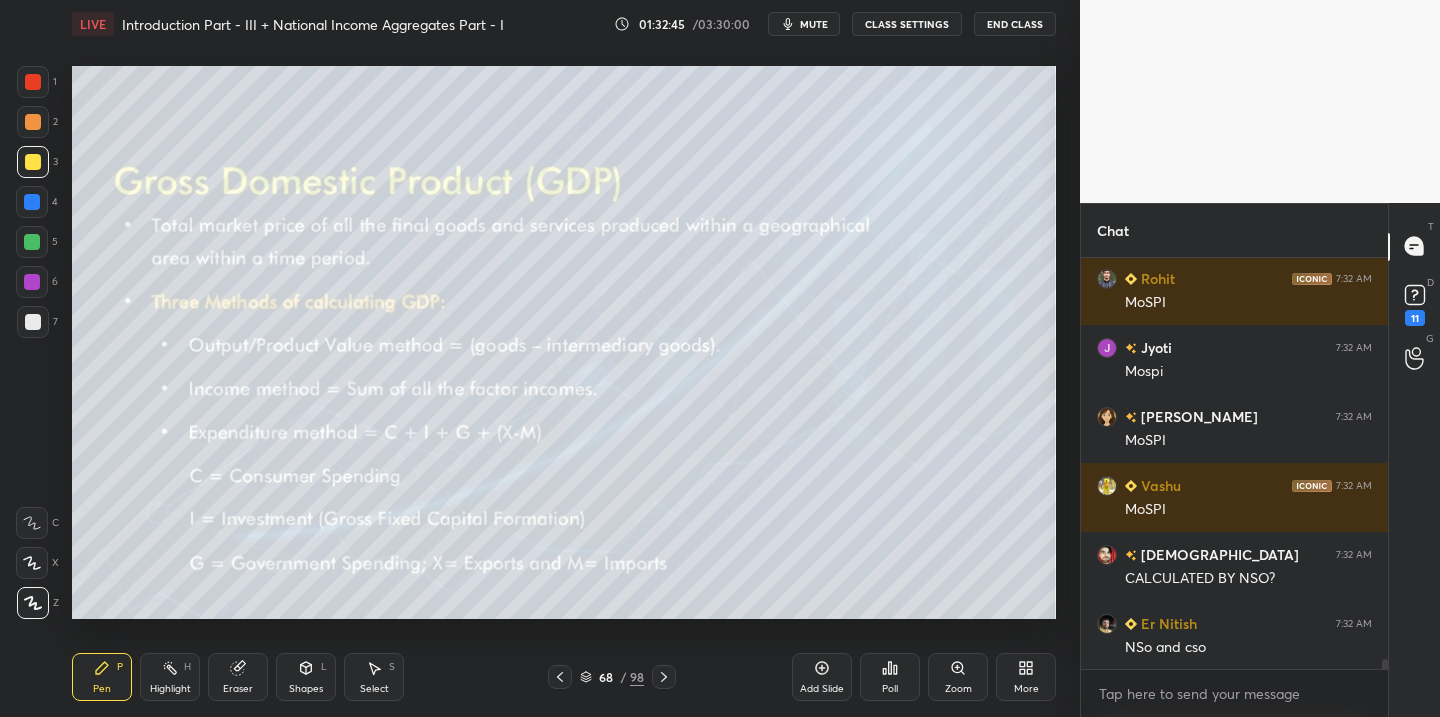 scroll, scrollTop: 16857, scrollLeft: 0, axis: vertical 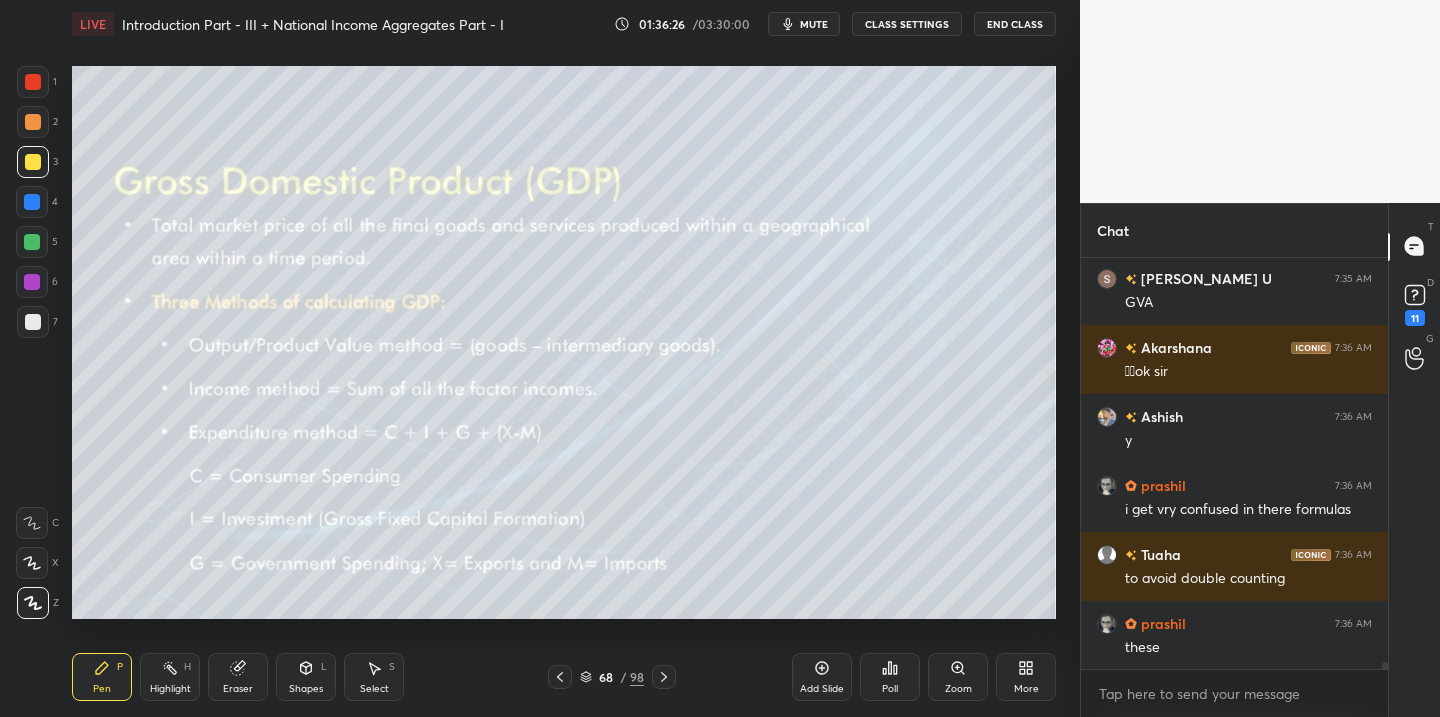 drag, startPoint x: 791, startPoint y: 652, endPoint x: 798, endPoint y: 660, distance: 10.630146 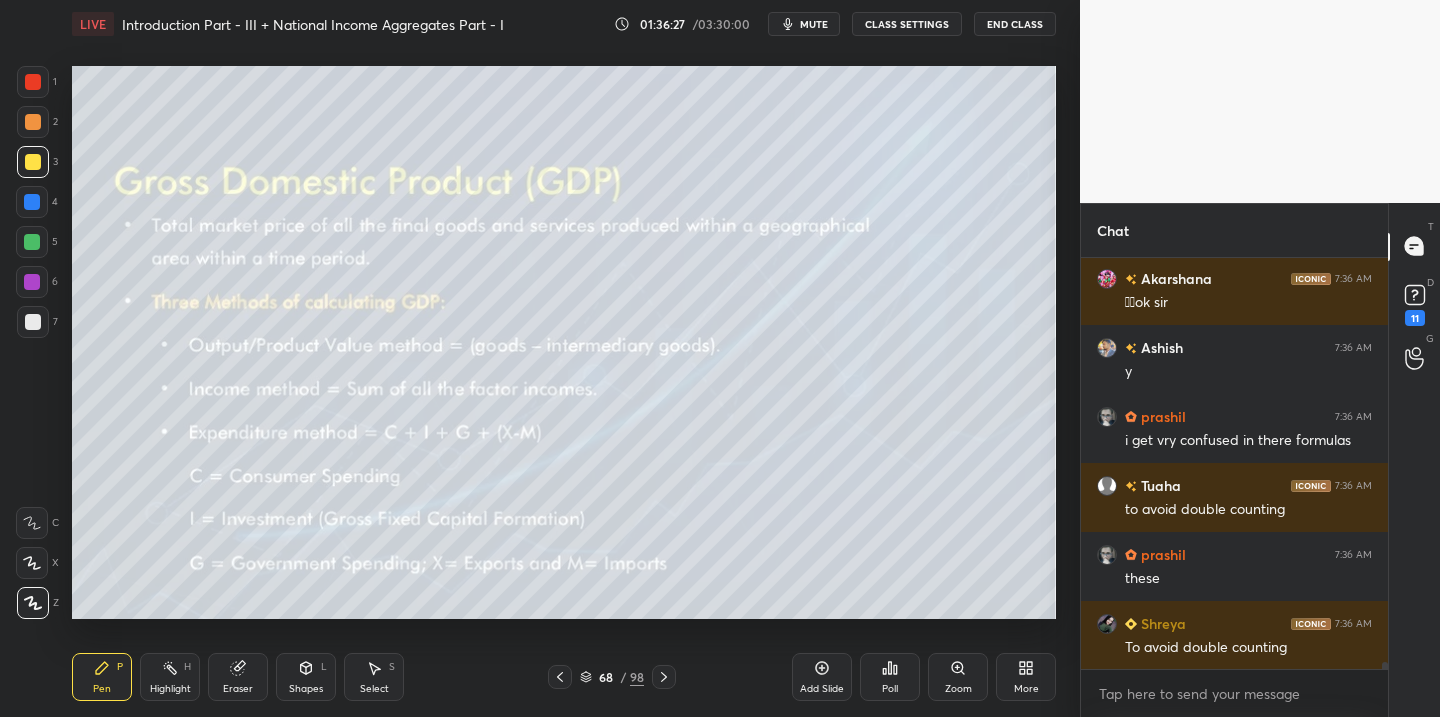 click 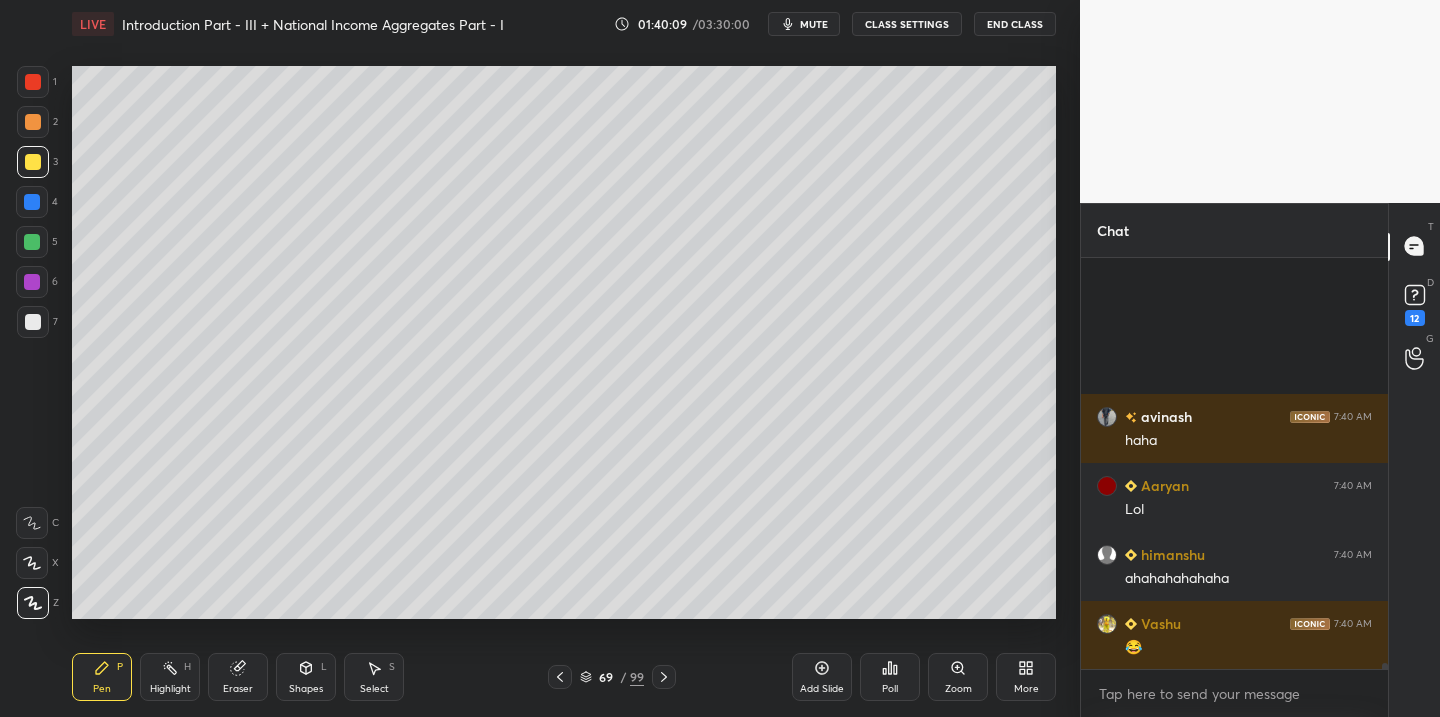 scroll, scrollTop: 26217, scrollLeft: 0, axis: vertical 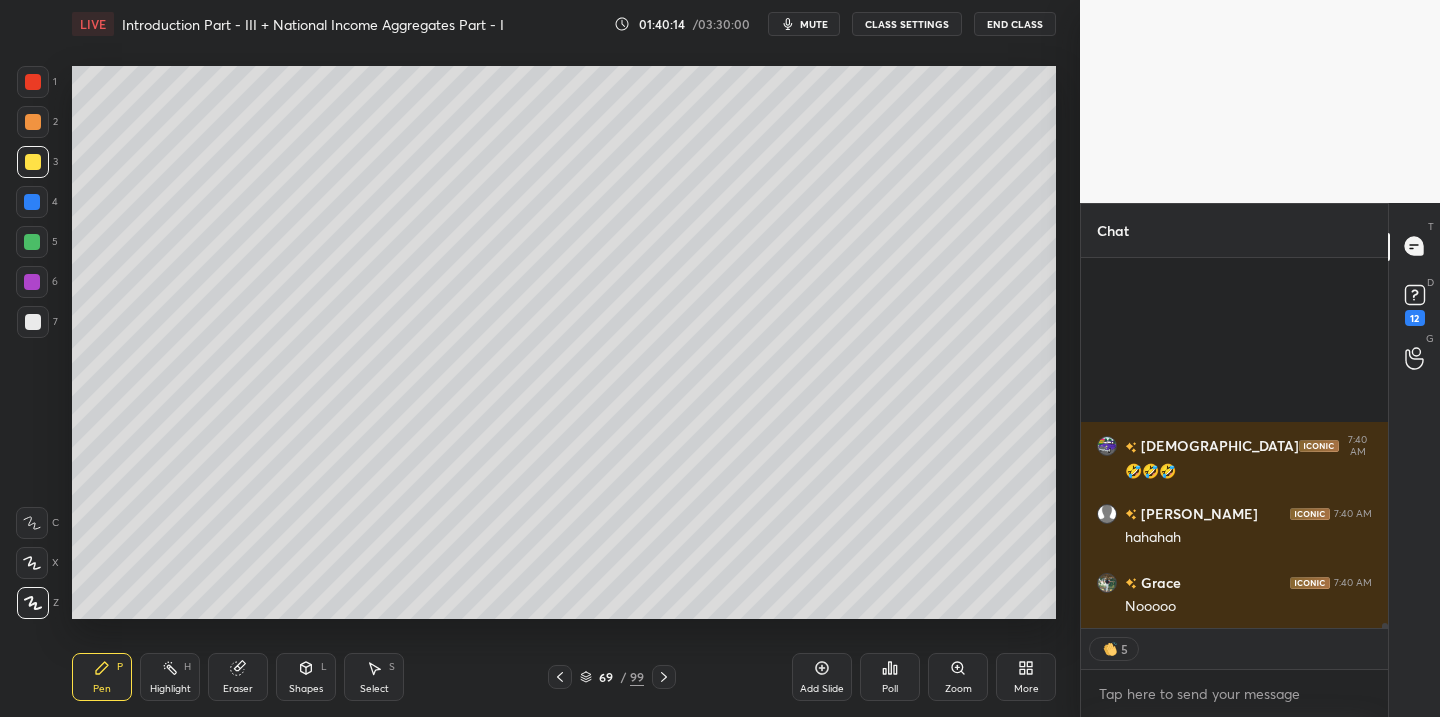 drag, startPoint x: 830, startPoint y: 665, endPoint x: 809, endPoint y: 664, distance: 21.023796 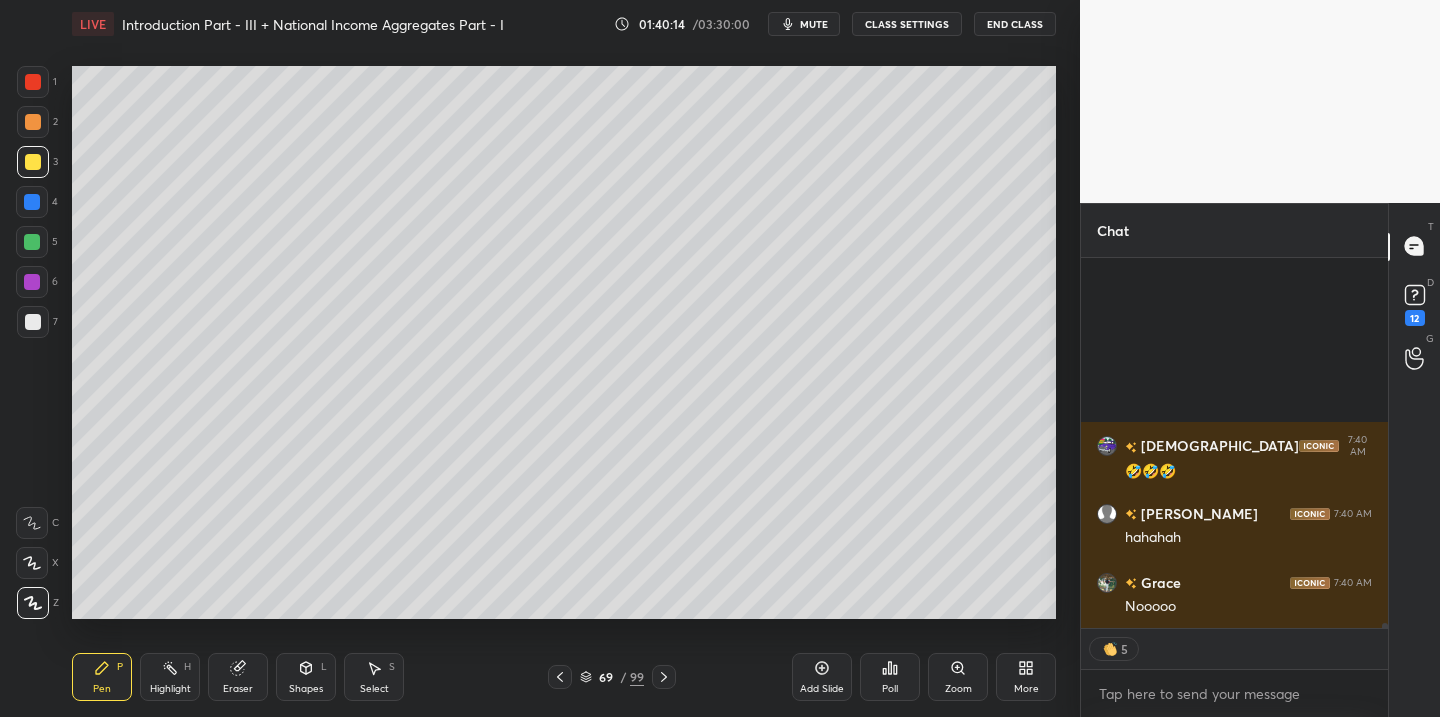 click on "Add Slide" at bounding box center (822, 677) 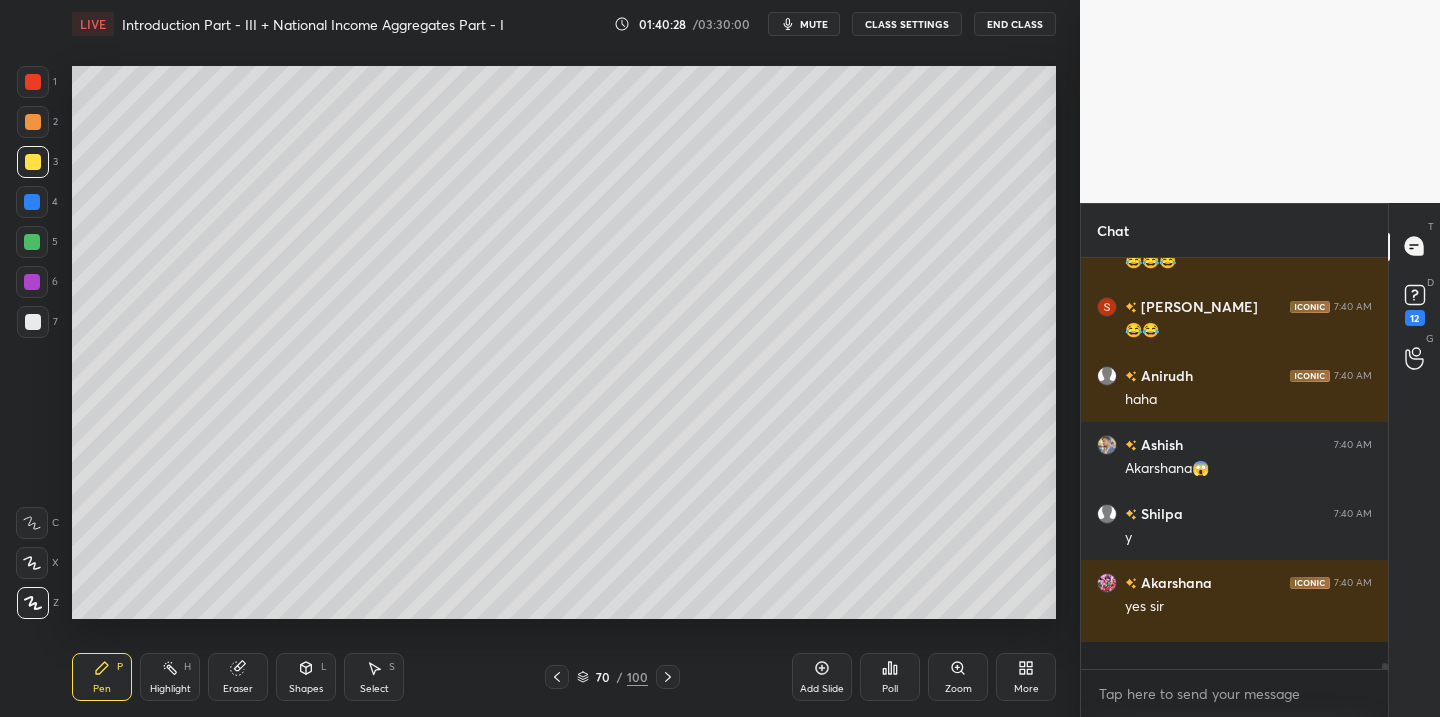 scroll, scrollTop: 27444, scrollLeft: 0, axis: vertical 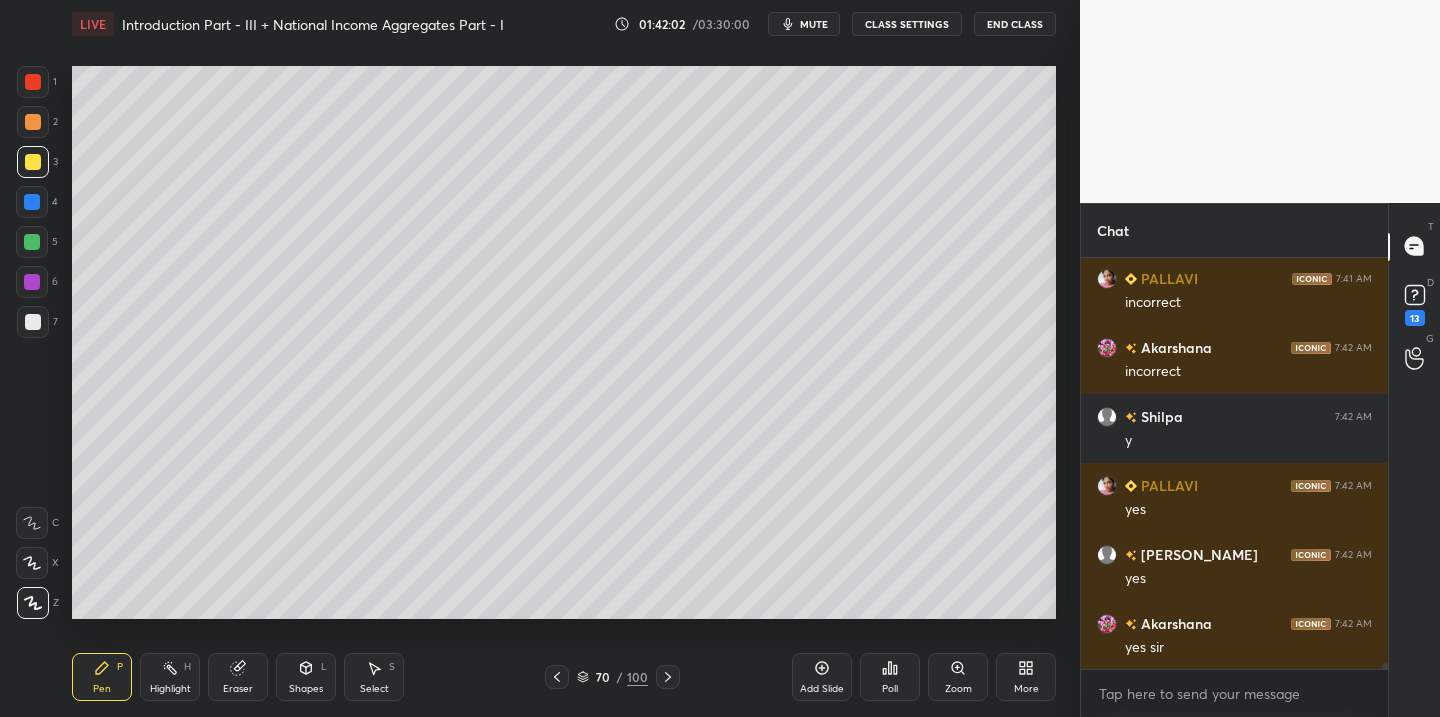 drag, startPoint x: 556, startPoint y: 674, endPoint x: 547, endPoint y: 680, distance: 10.816654 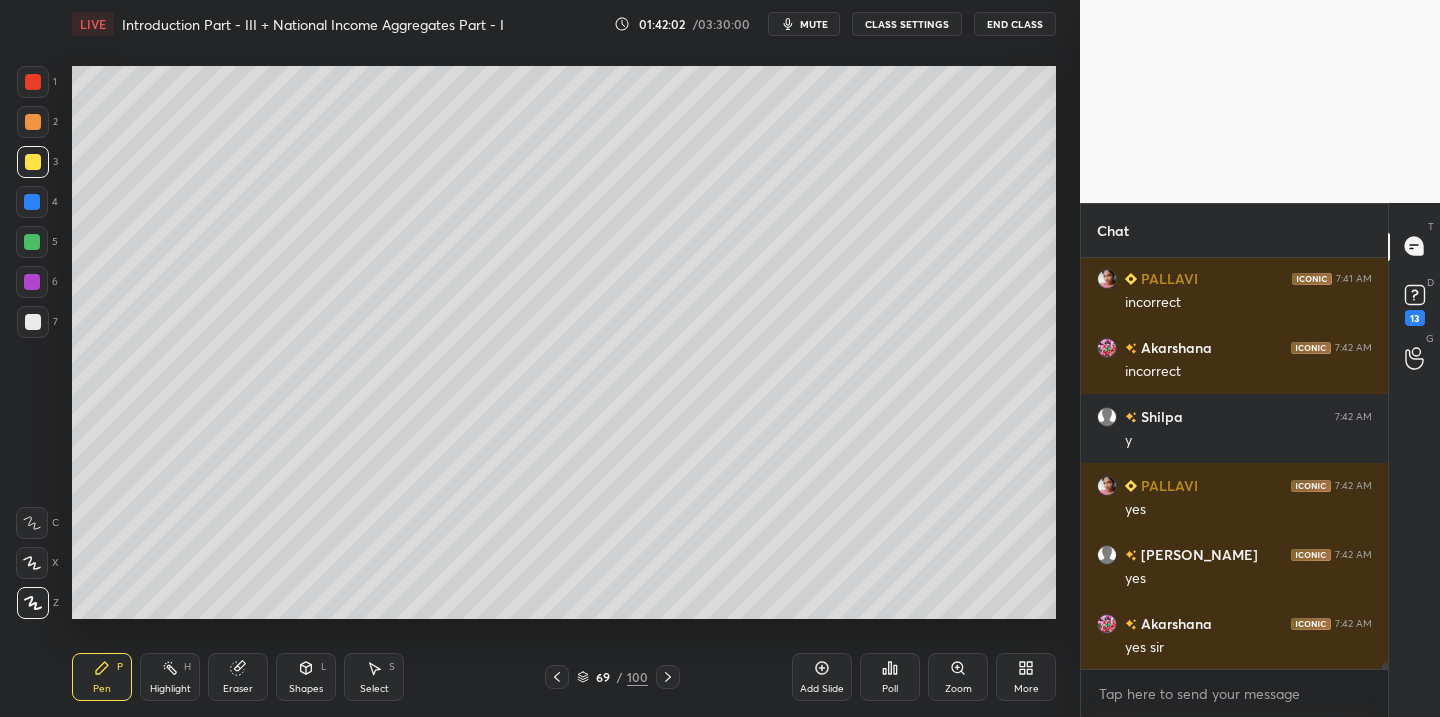 scroll, scrollTop: 30404, scrollLeft: 0, axis: vertical 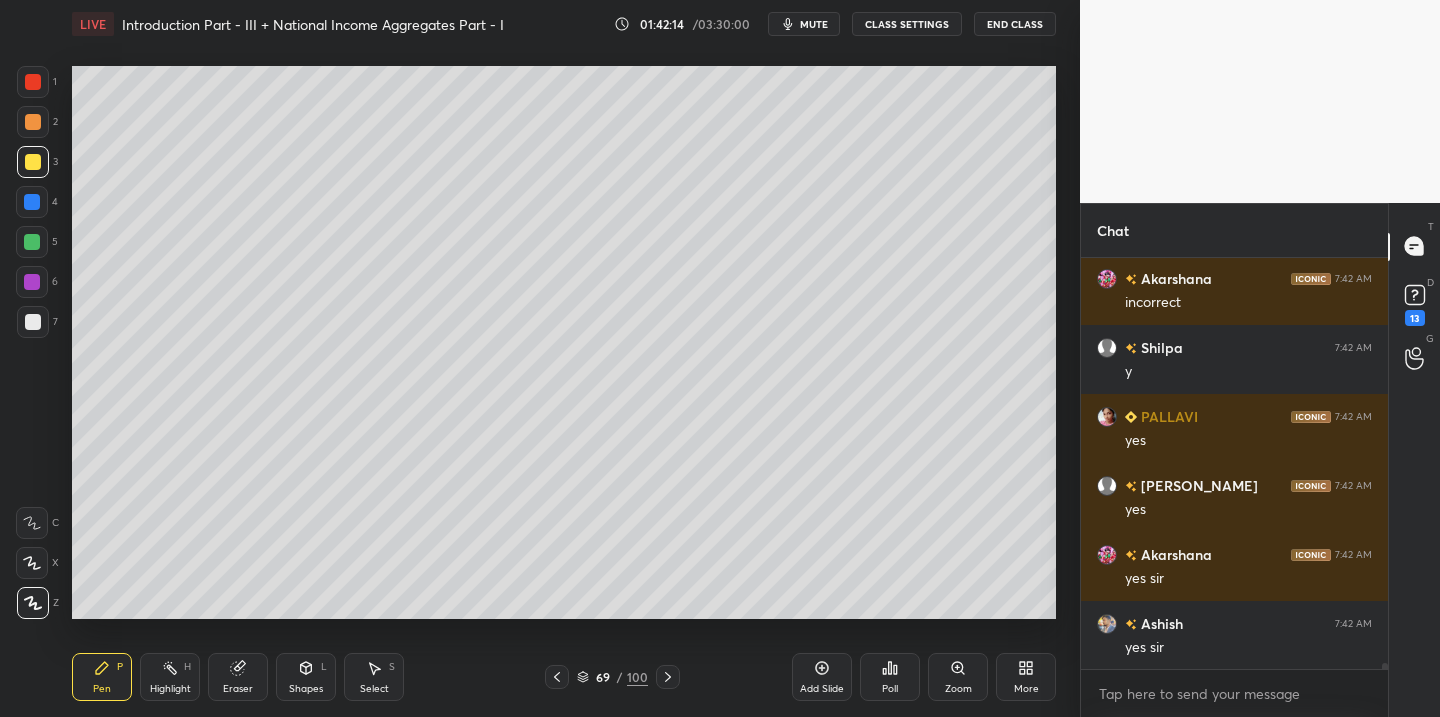 click 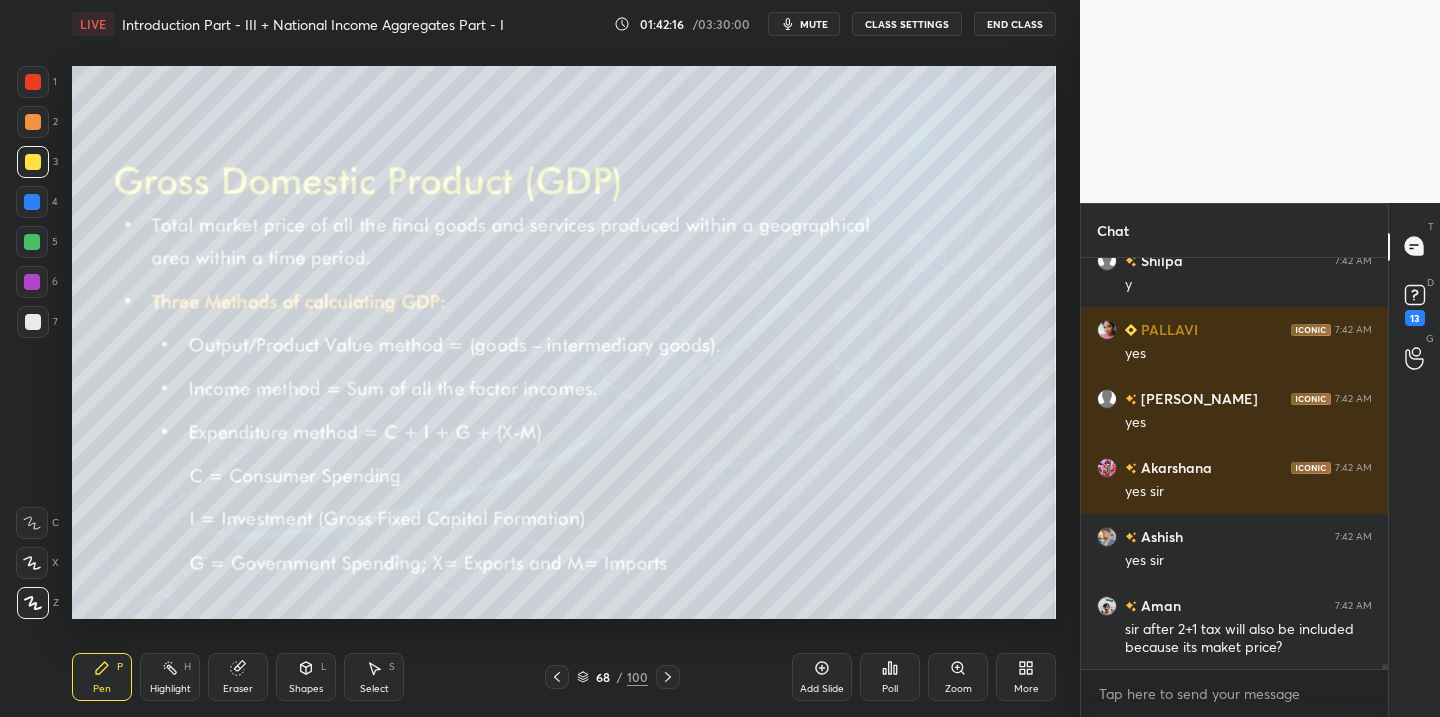 scroll, scrollTop: 30560, scrollLeft: 0, axis: vertical 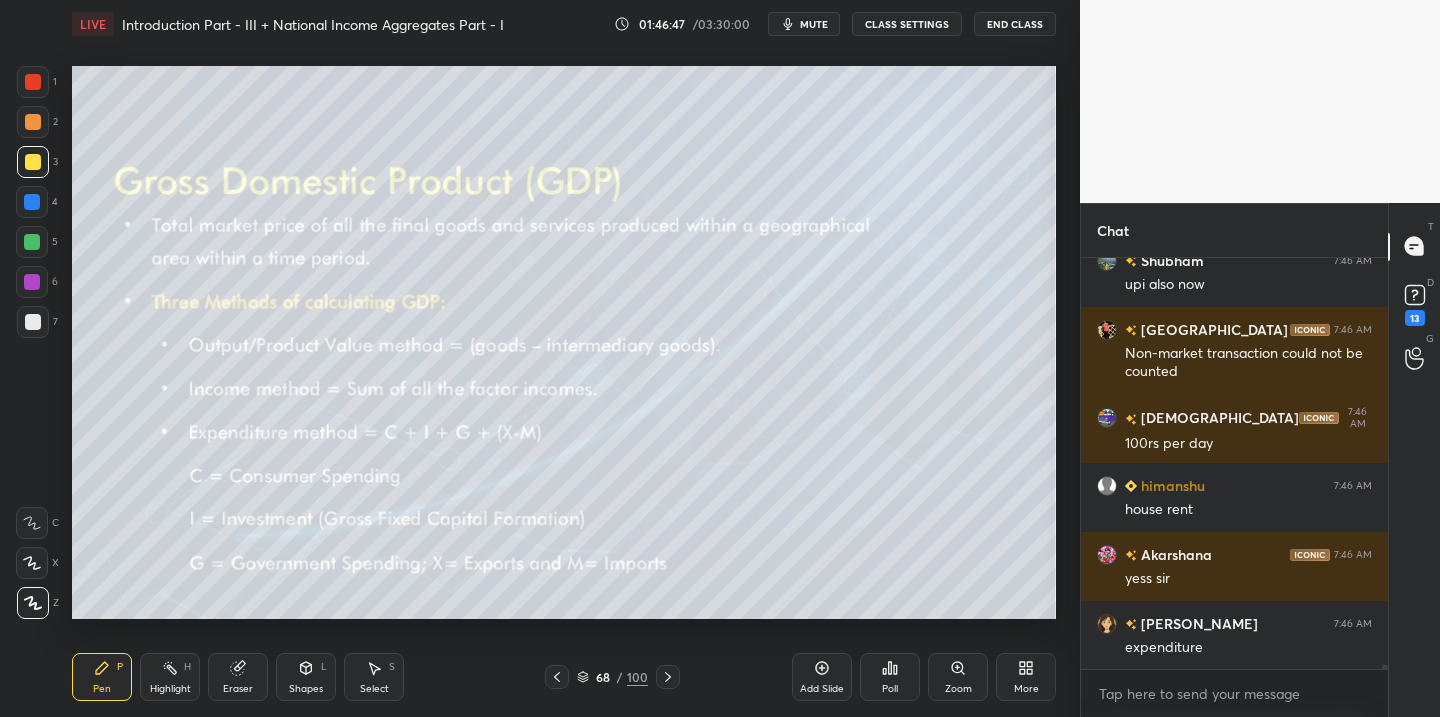 click at bounding box center [33, 122] 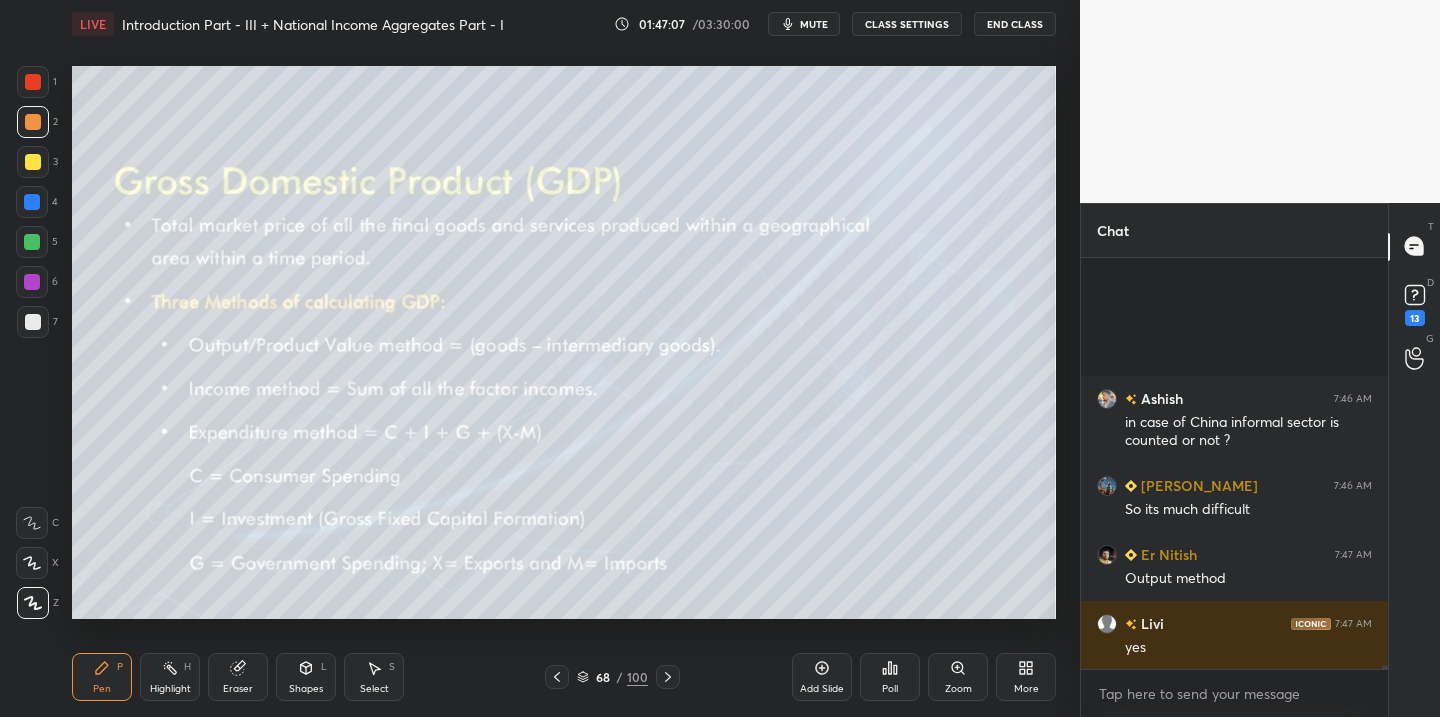 scroll, scrollTop: 47459, scrollLeft: 0, axis: vertical 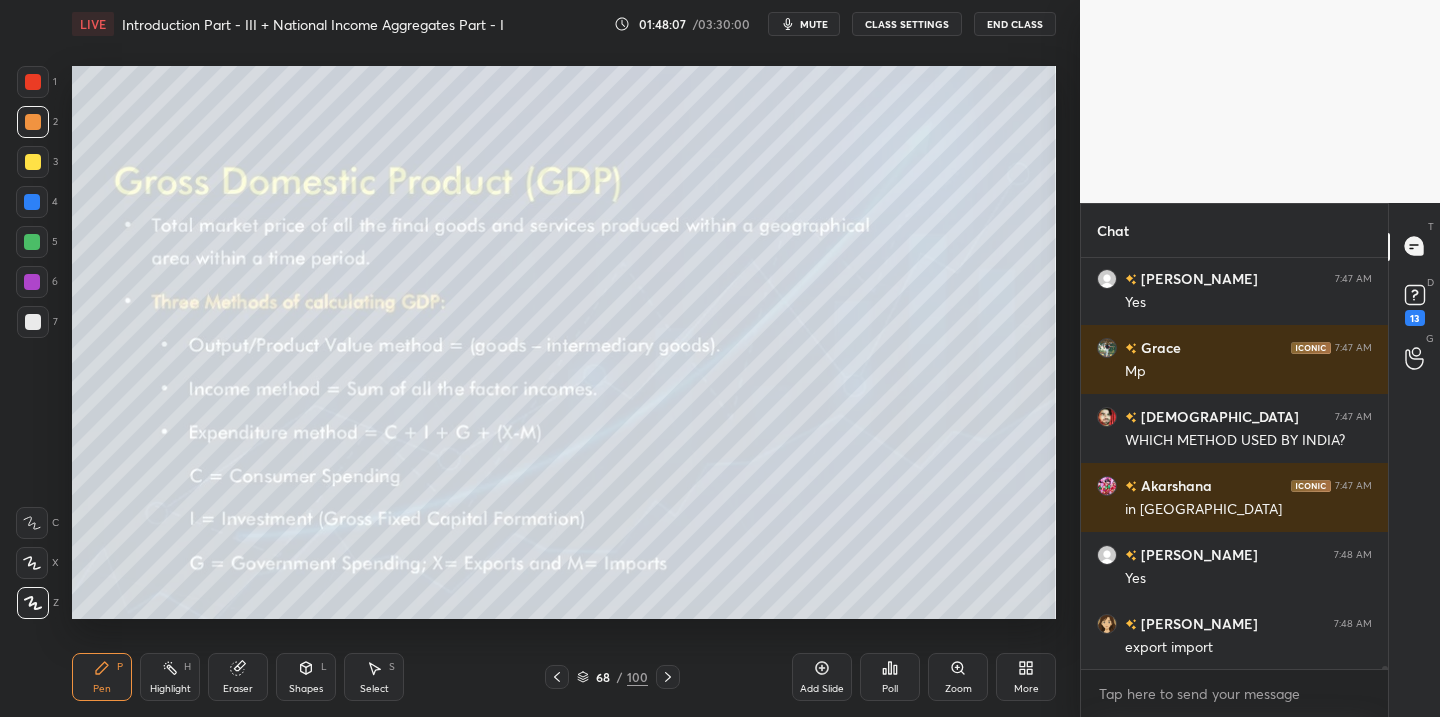 click 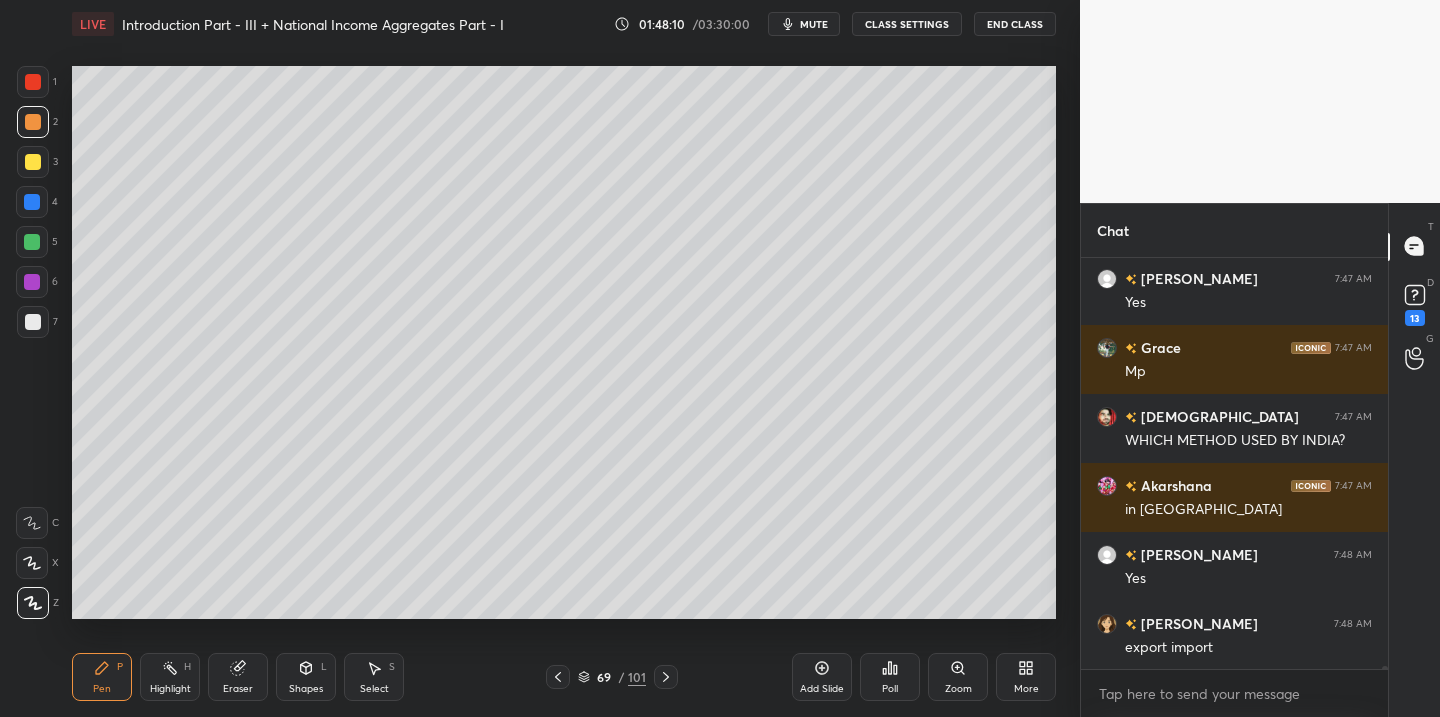 click at bounding box center (33, 162) 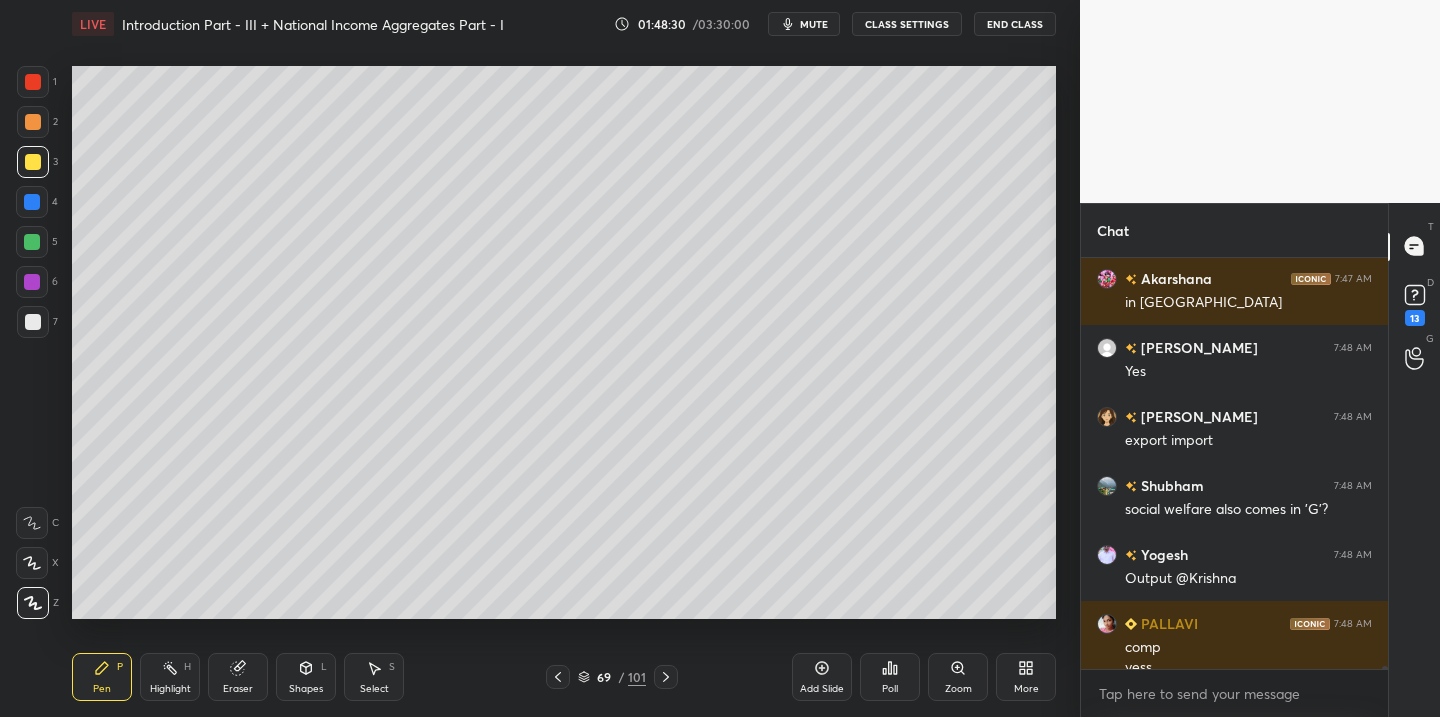 scroll, scrollTop: 49204, scrollLeft: 0, axis: vertical 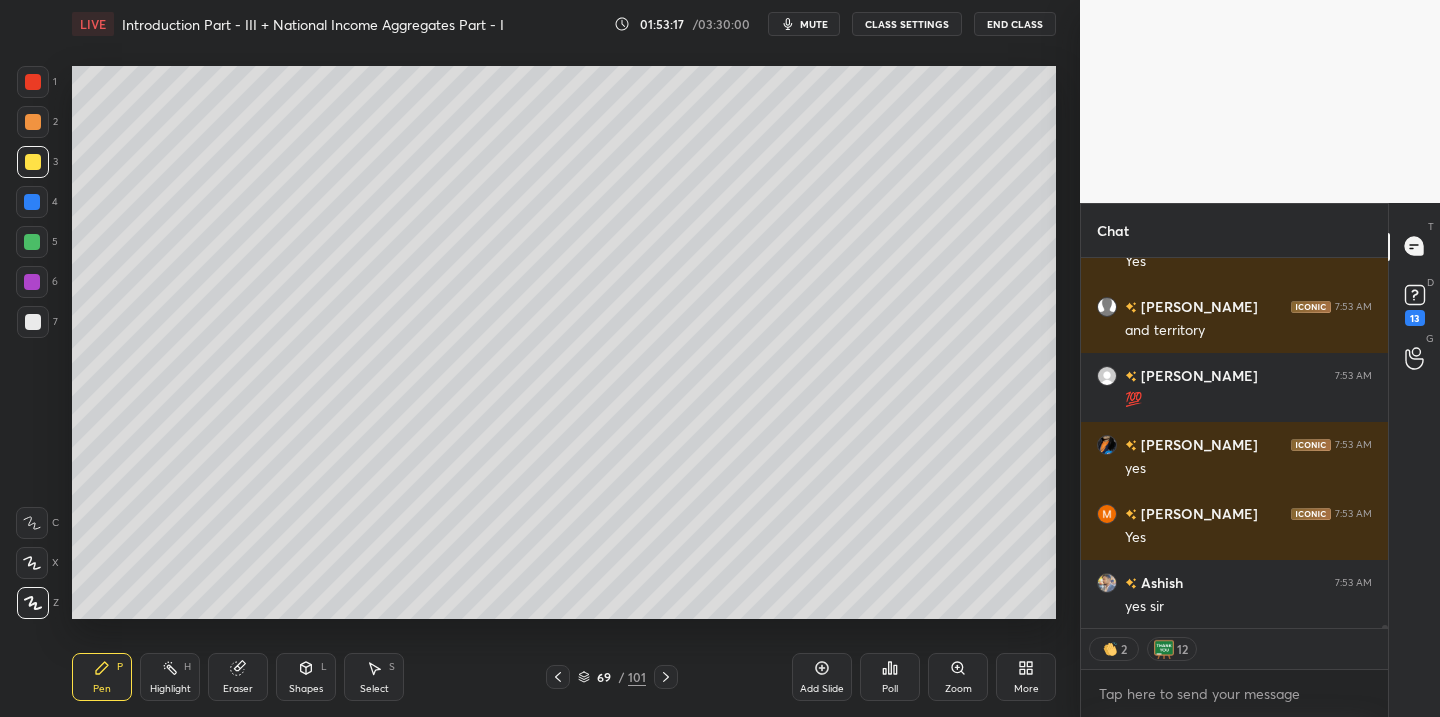 drag, startPoint x: 562, startPoint y: 680, endPoint x: 542, endPoint y: 687, distance: 21.189621 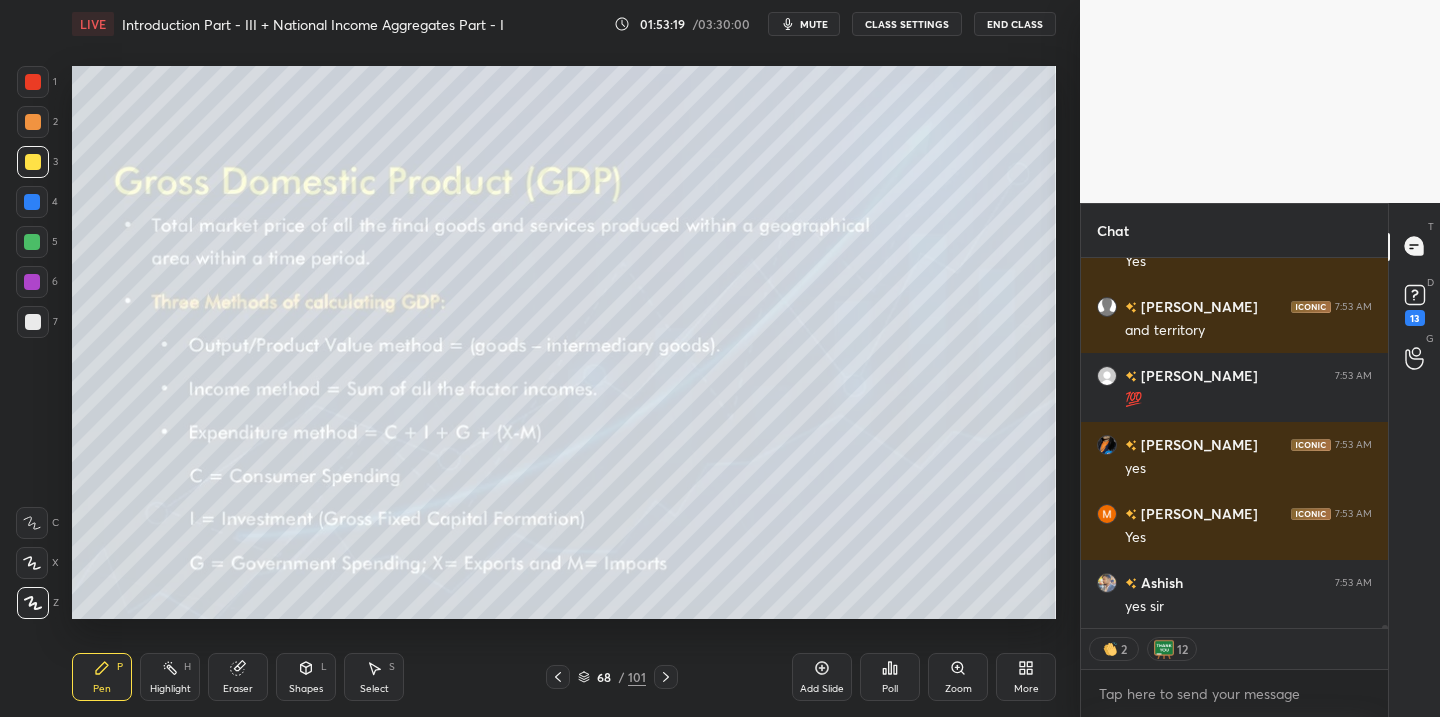 scroll, scrollTop: 50376, scrollLeft: 0, axis: vertical 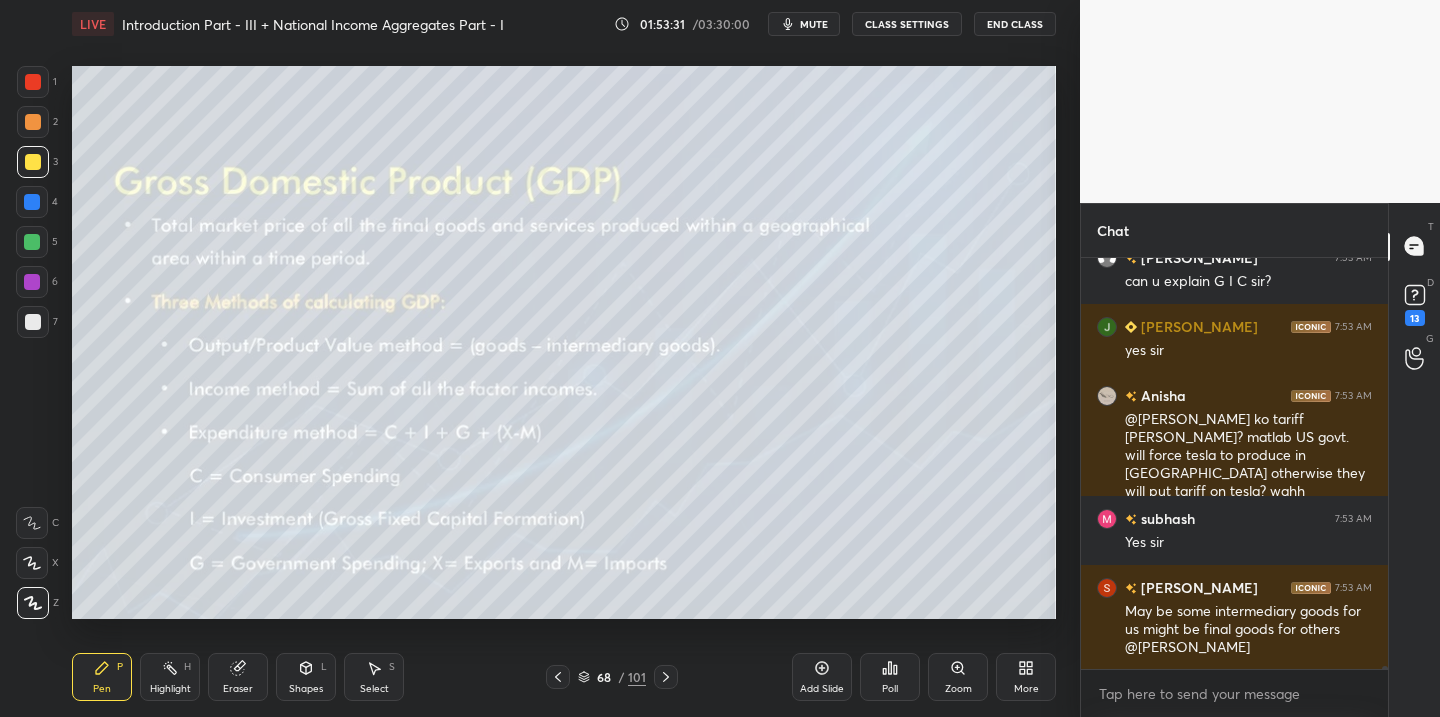 click 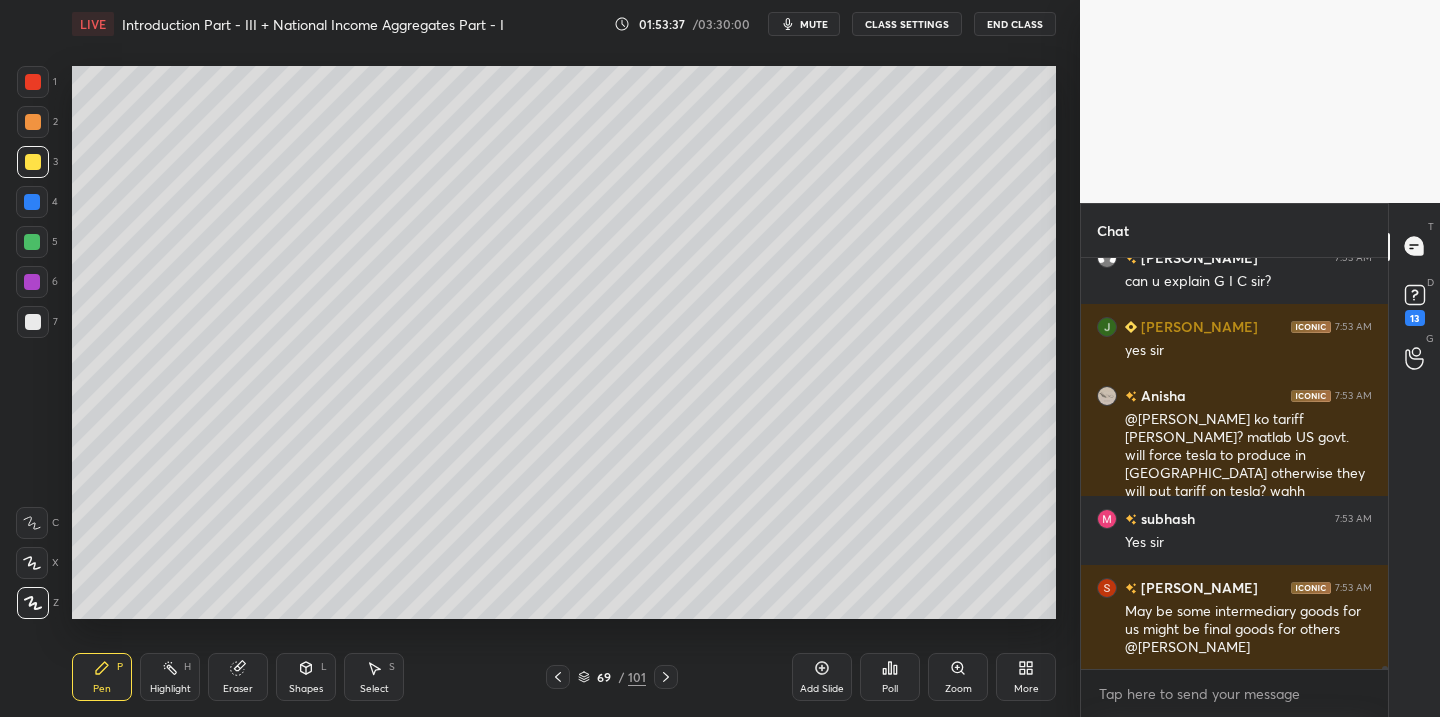scroll, scrollTop: 364, scrollLeft: 301, axis: both 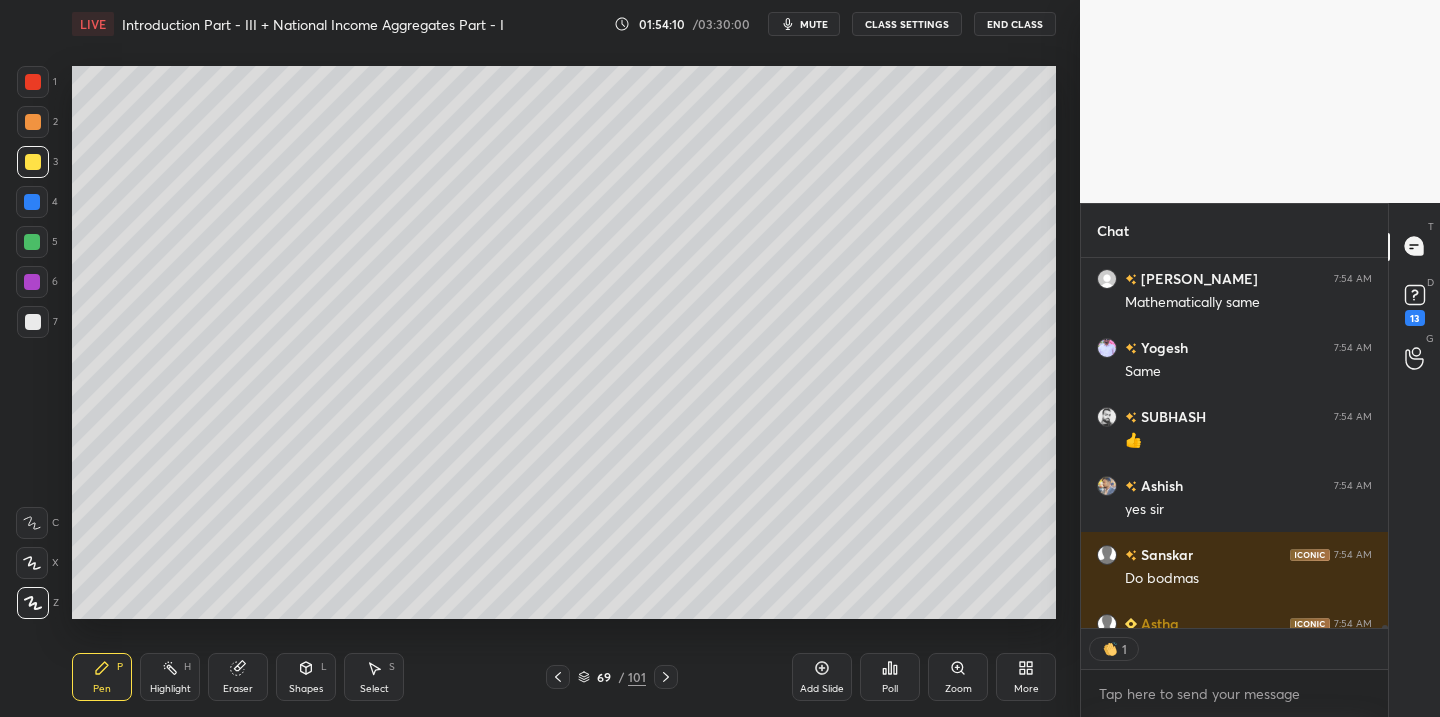 click 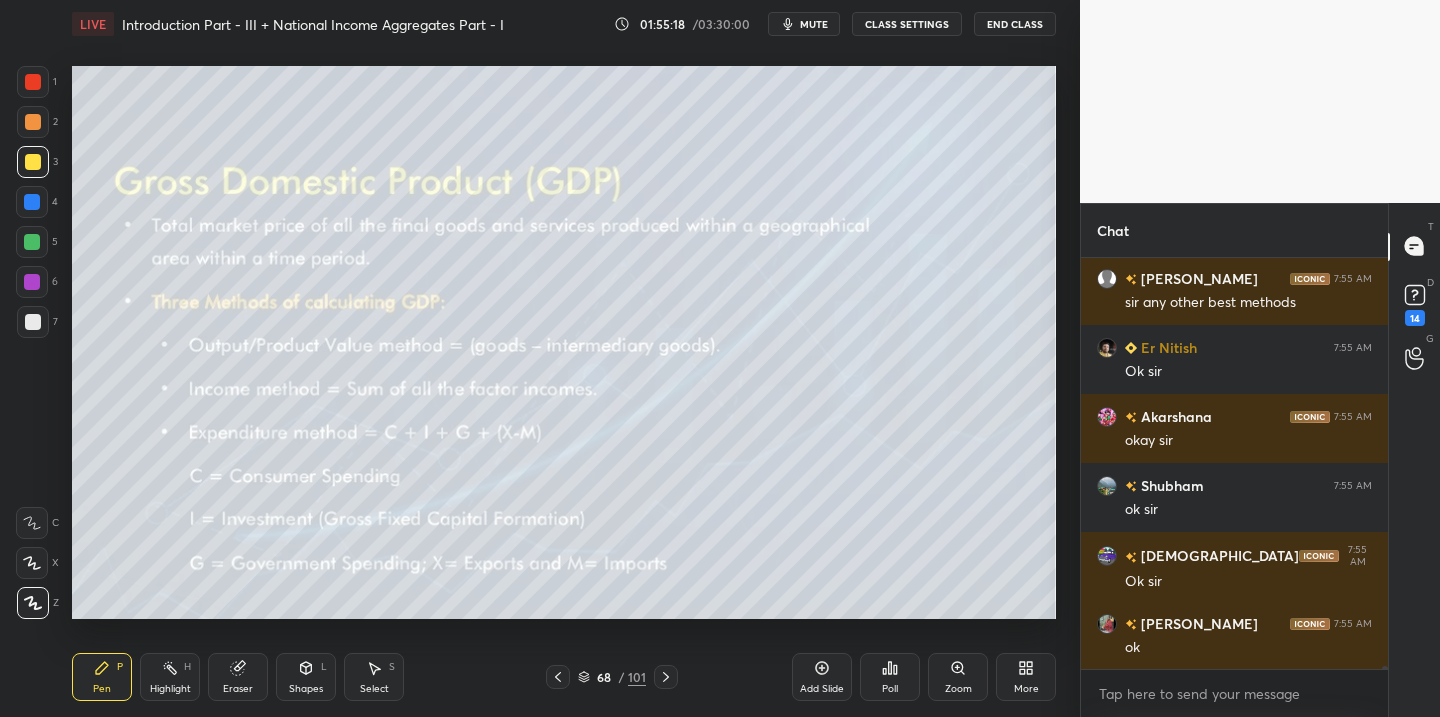 drag, startPoint x: 818, startPoint y: 23, endPoint x: 807, endPoint y: 30, distance: 13.038404 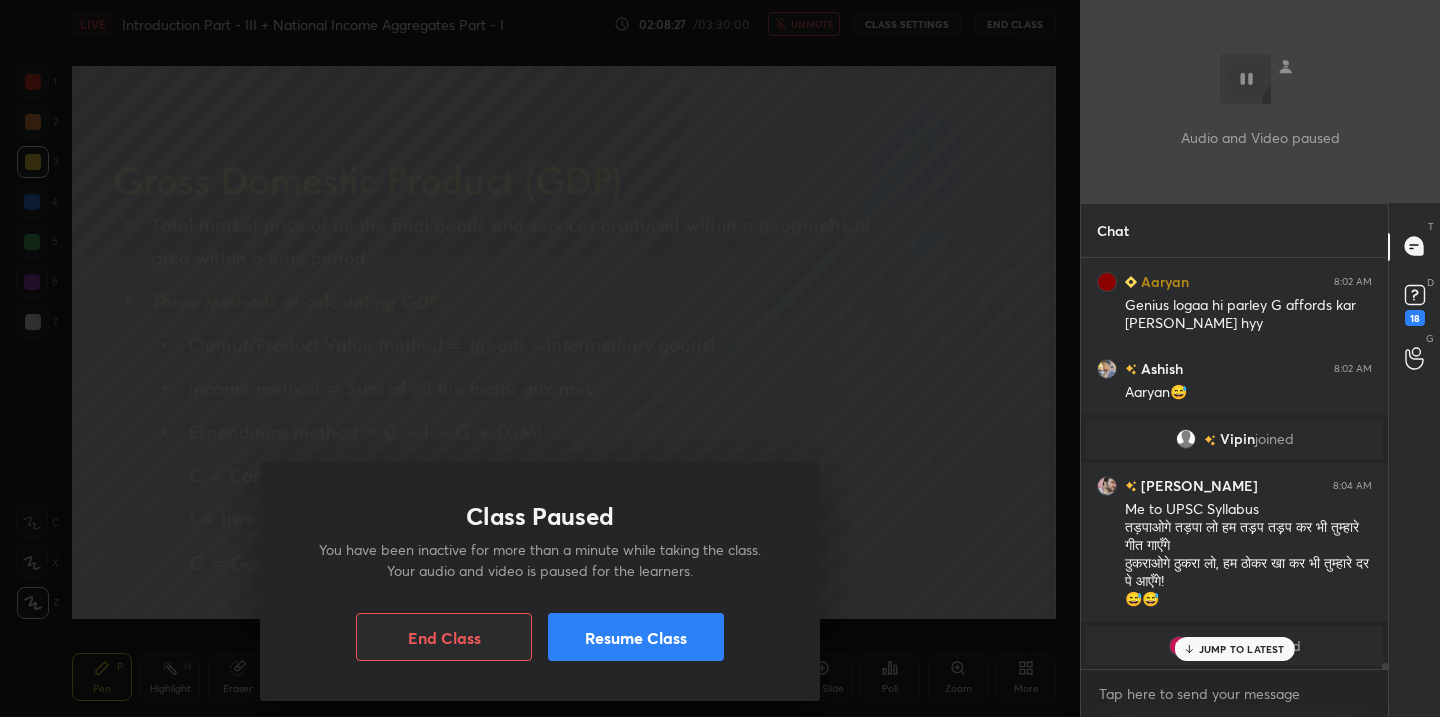 scroll, scrollTop: 58287, scrollLeft: 0, axis: vertical 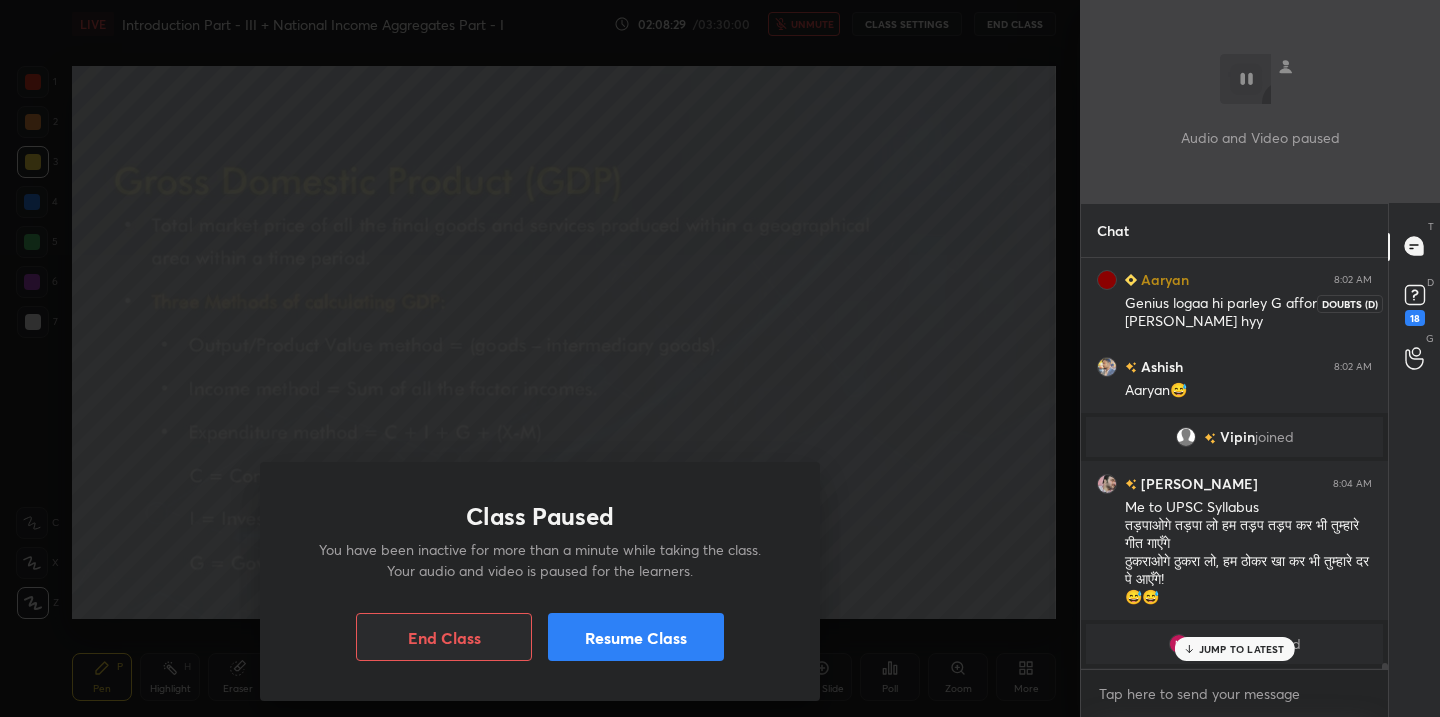 click 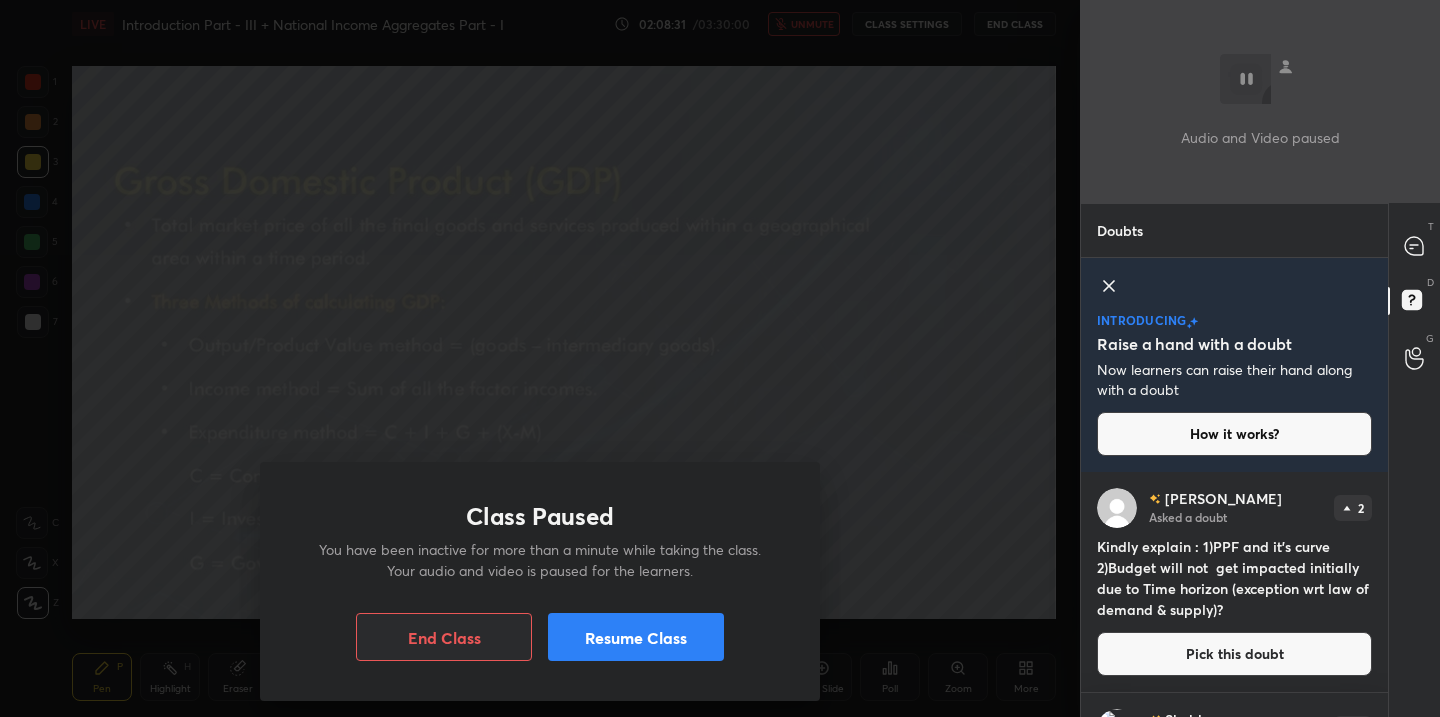click 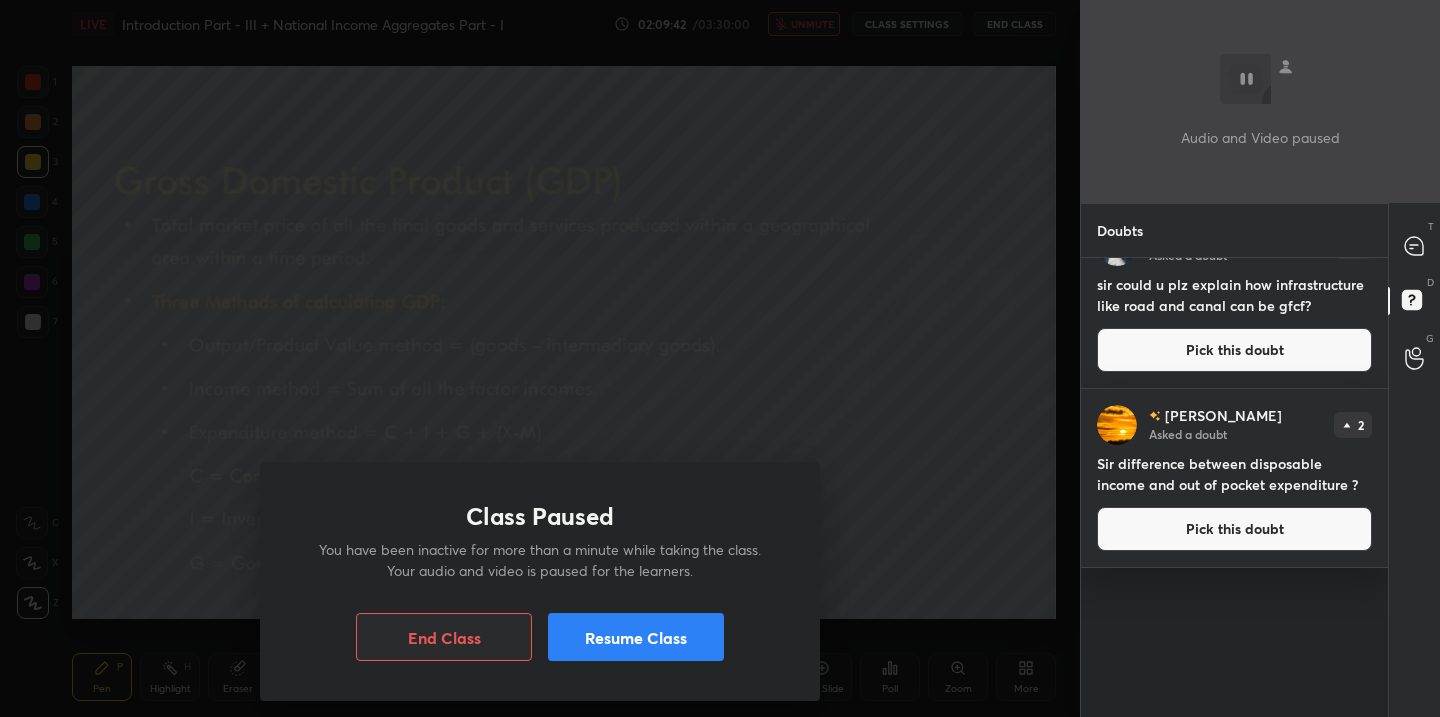 scroll, scrollTop: 0, scrollLeft: 0, axis: both 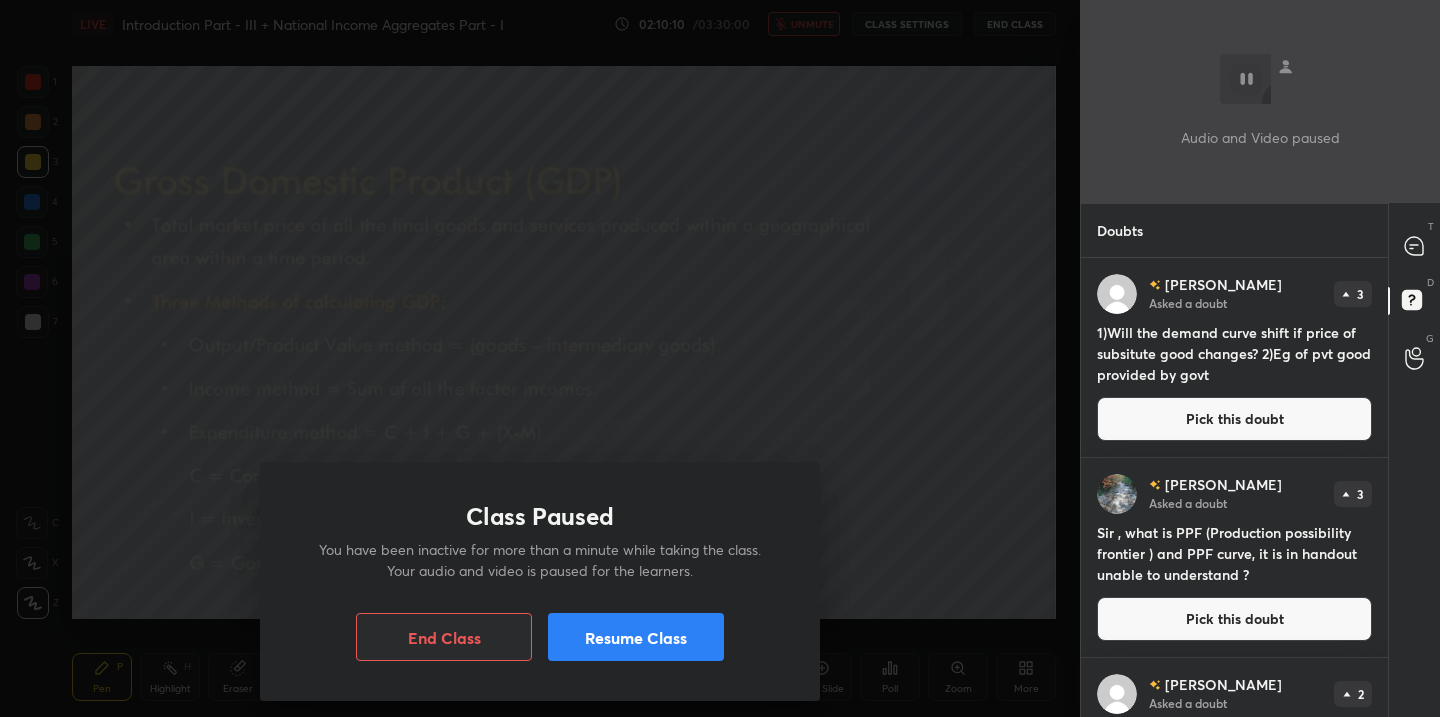 click on "Resume Class" at bounding box center (636, 637) 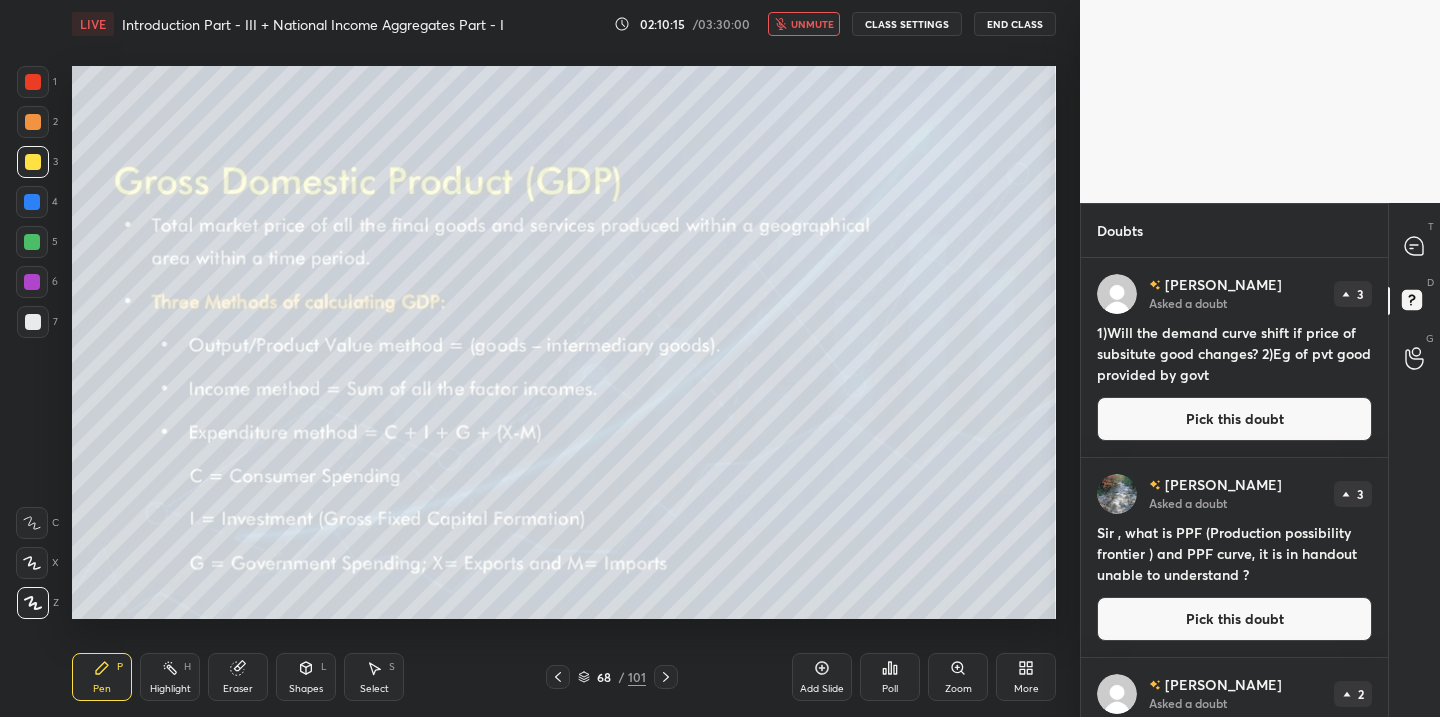 click on "unmute" at bounding box center (812, 24) 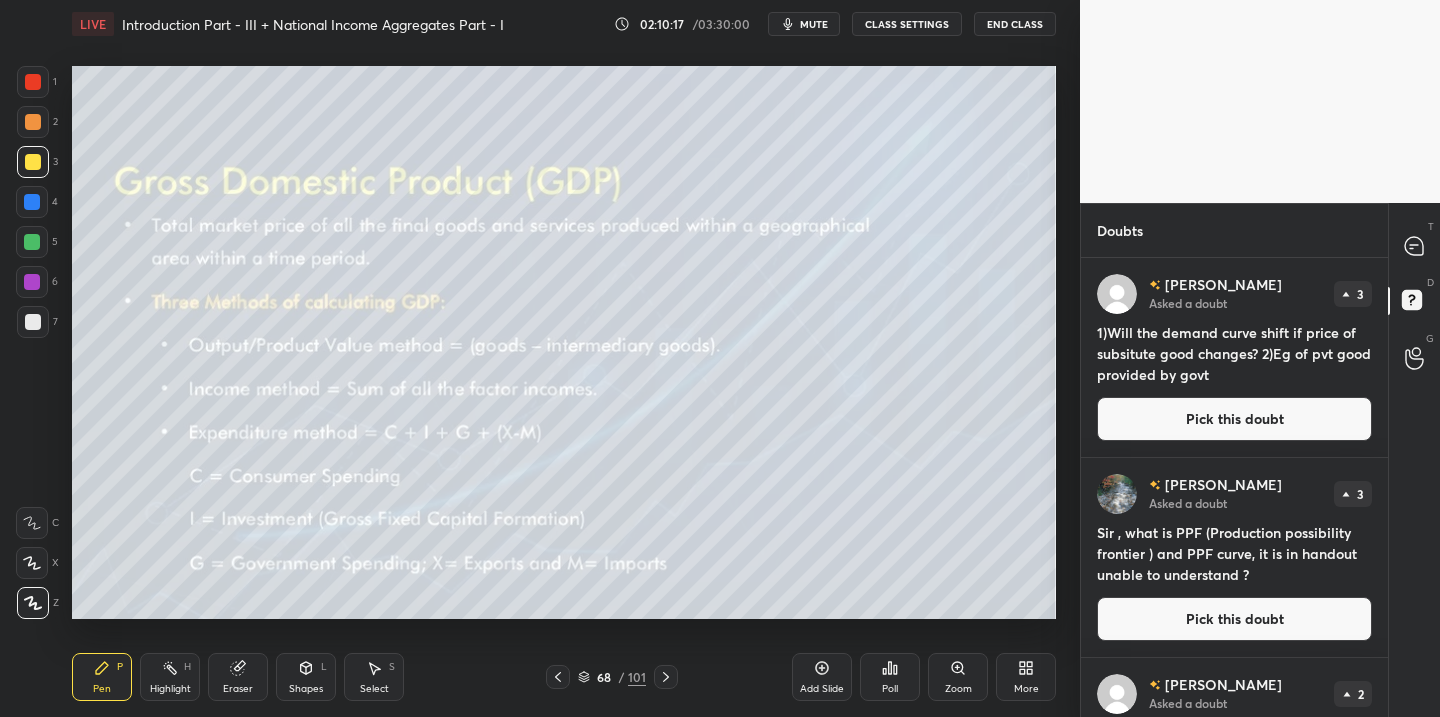 click 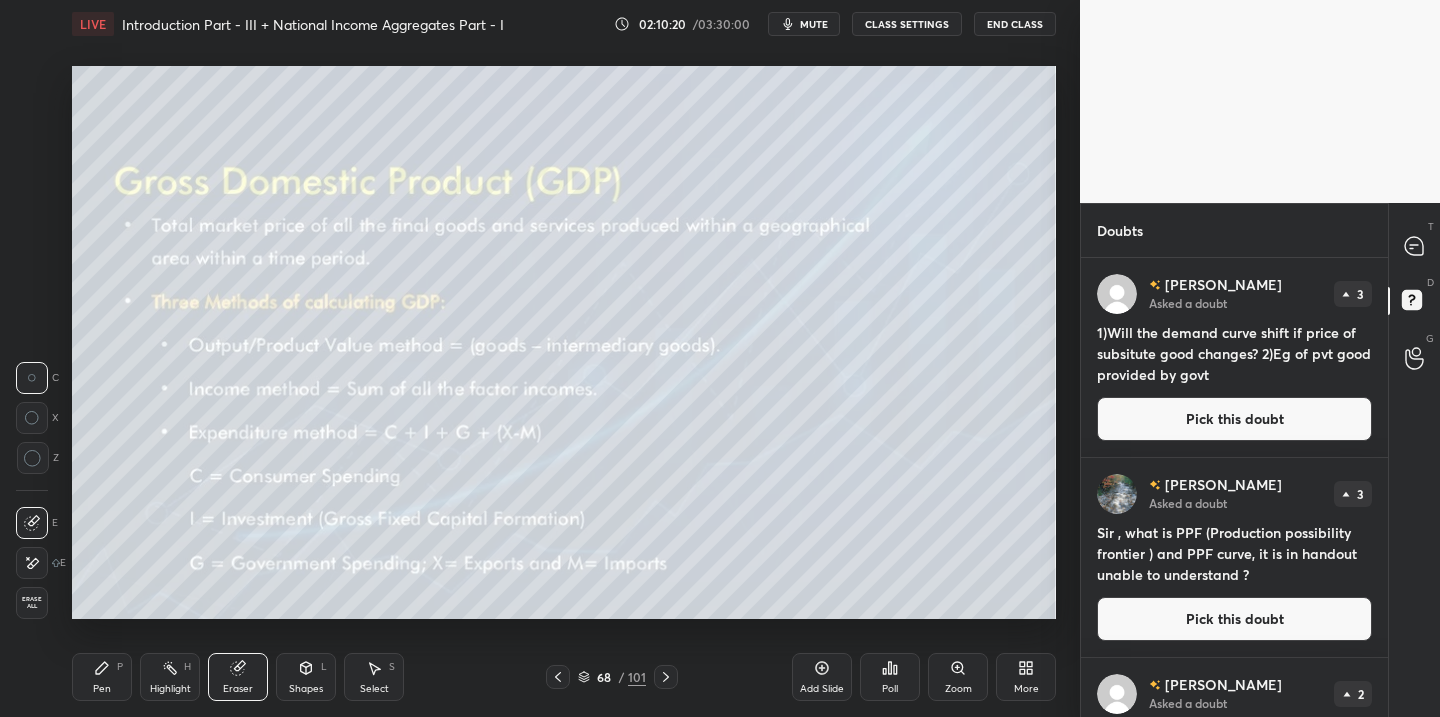click 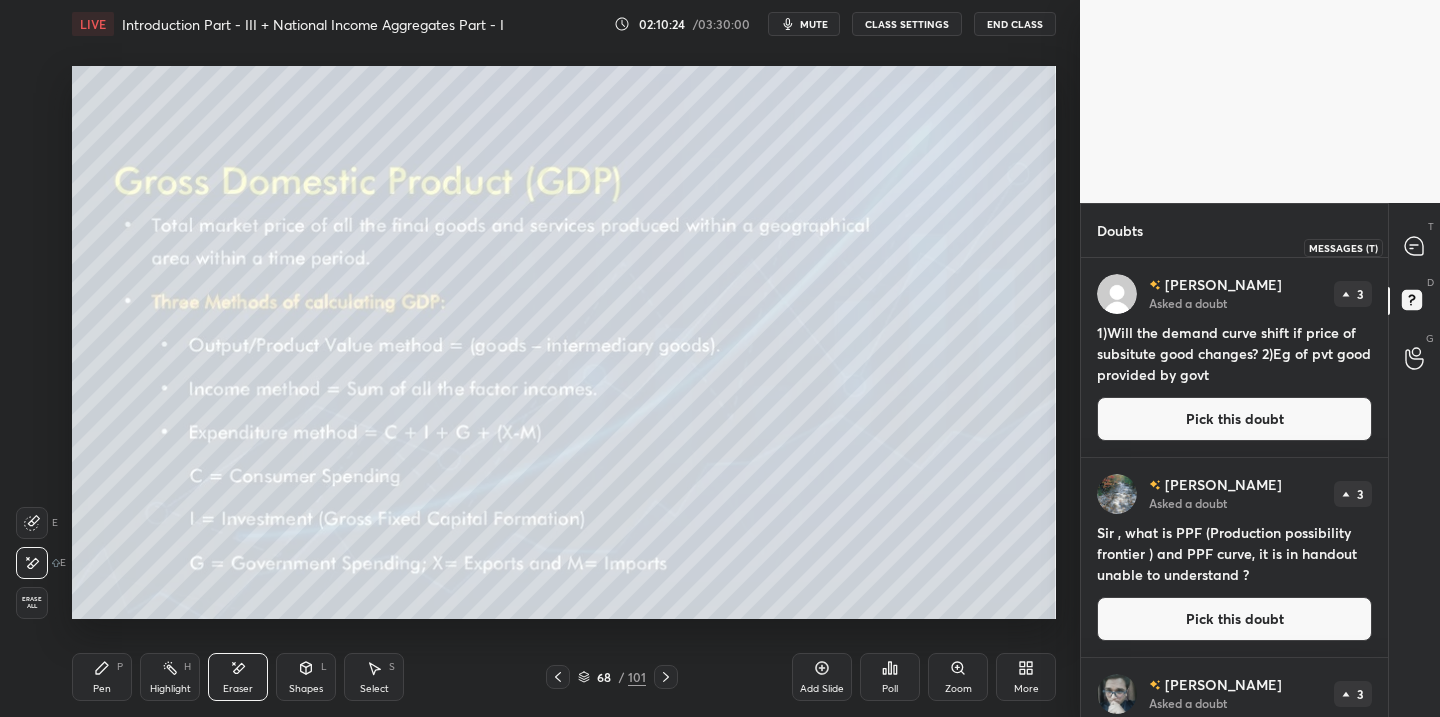 click 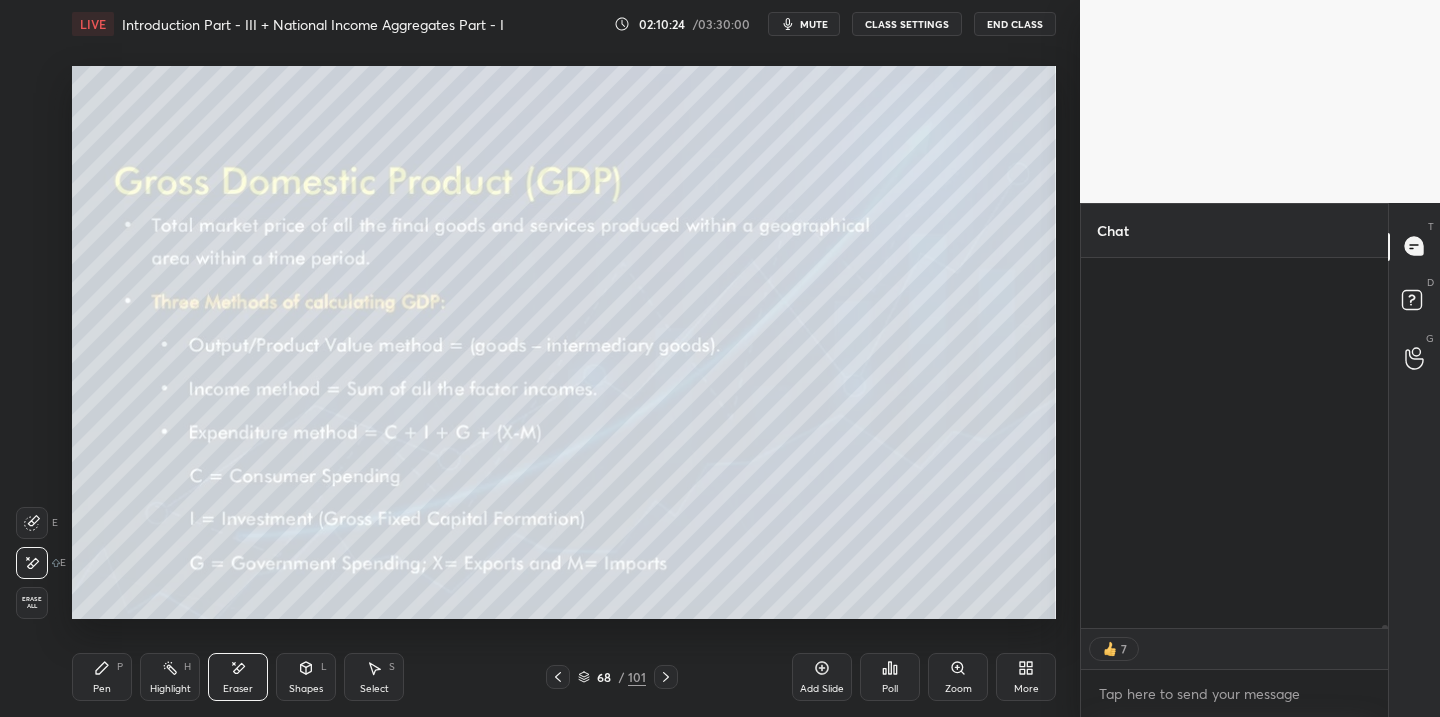scroll, scrollTop: 59845, scrollLeft: 0, axis: vertical 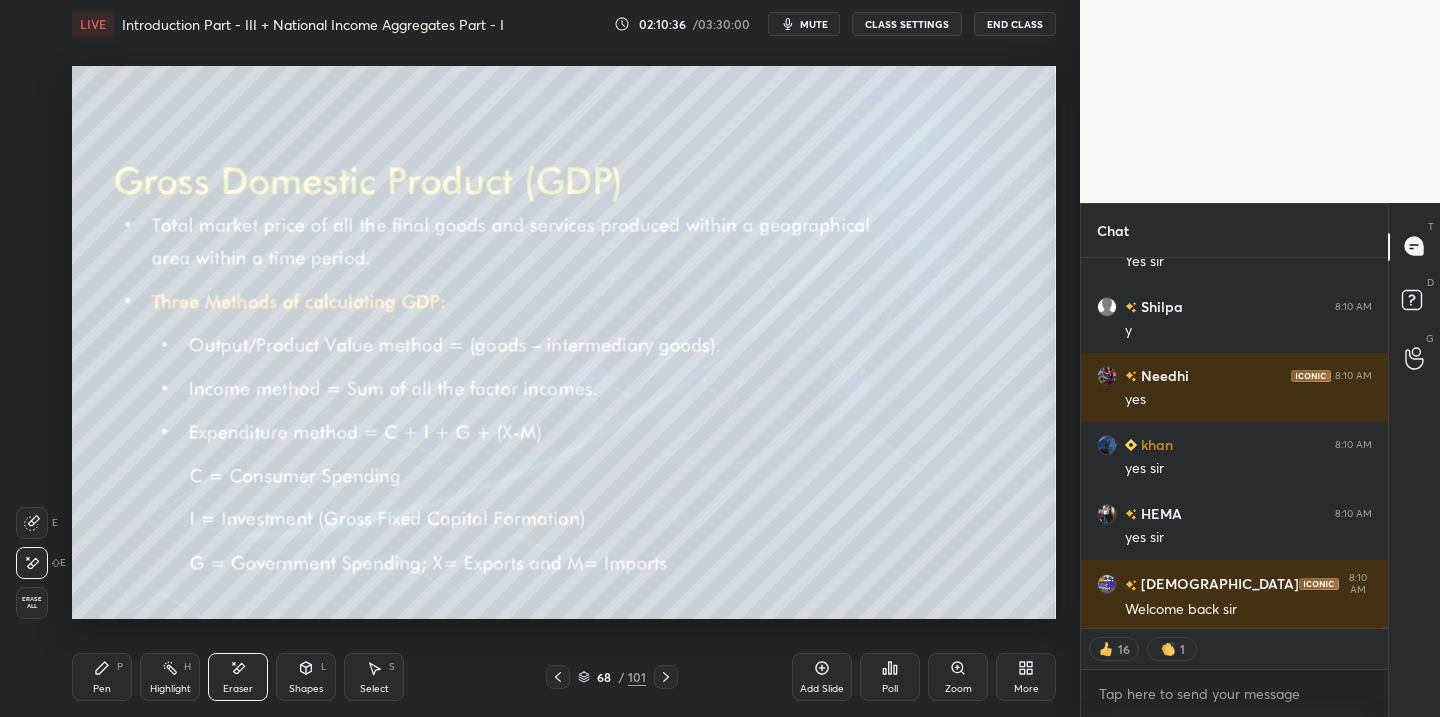 click 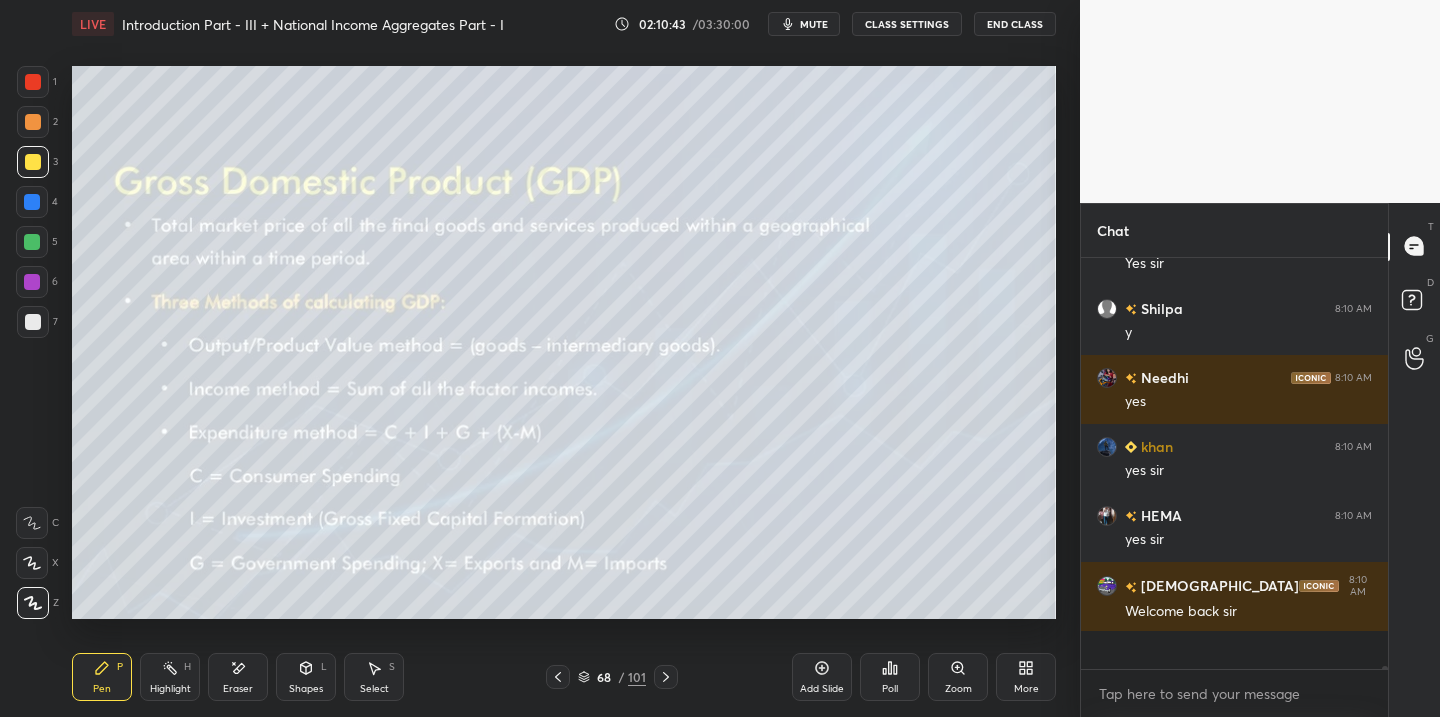 scroll, scrollTop: 7, scrollLeft: 7, axis: both 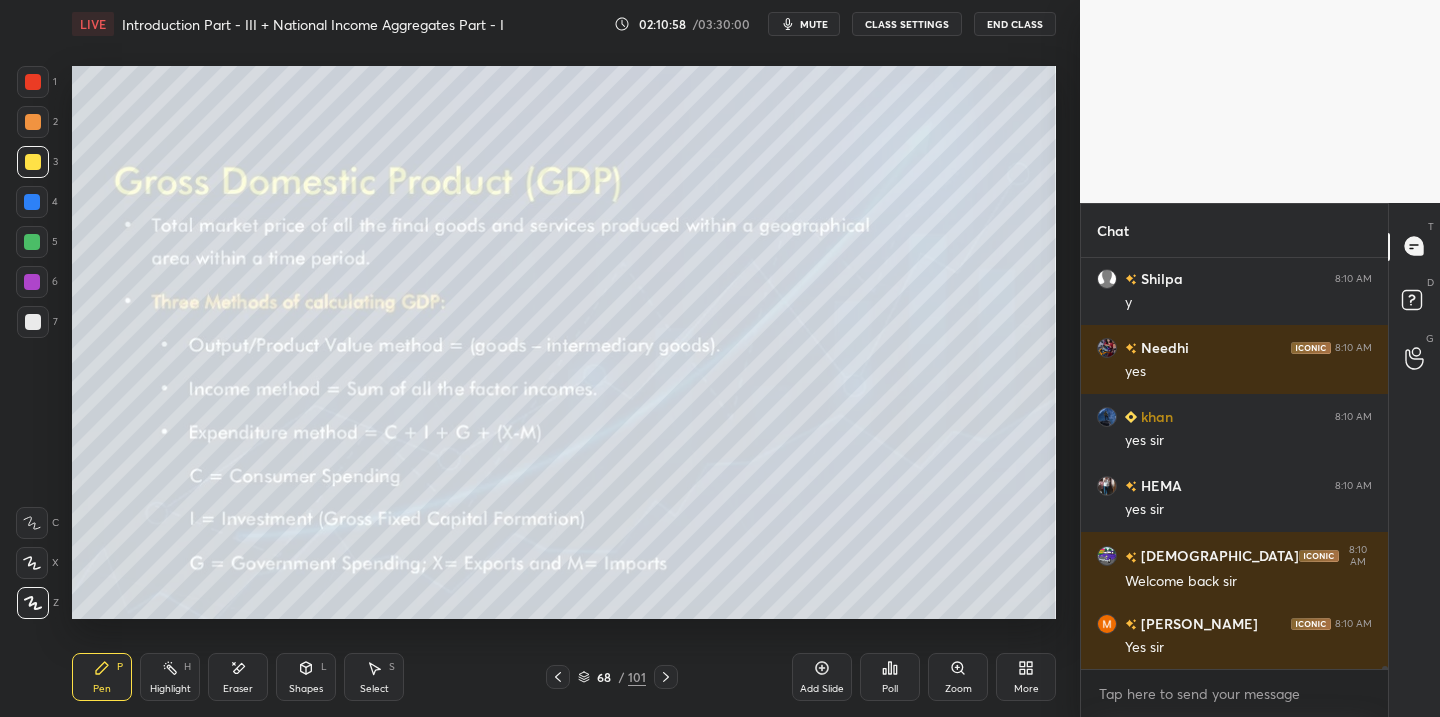 click at bounding box center (666, 677) 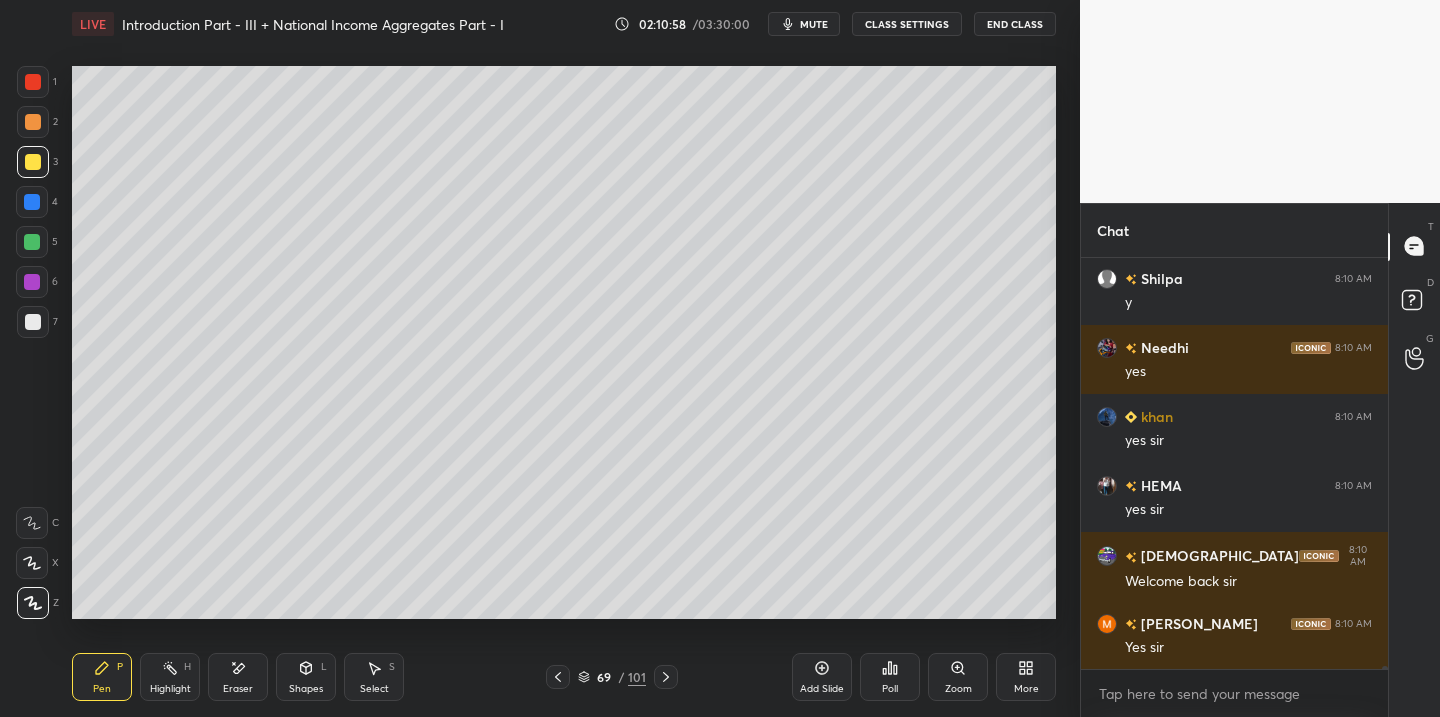 click at bounding box center [666, 677] 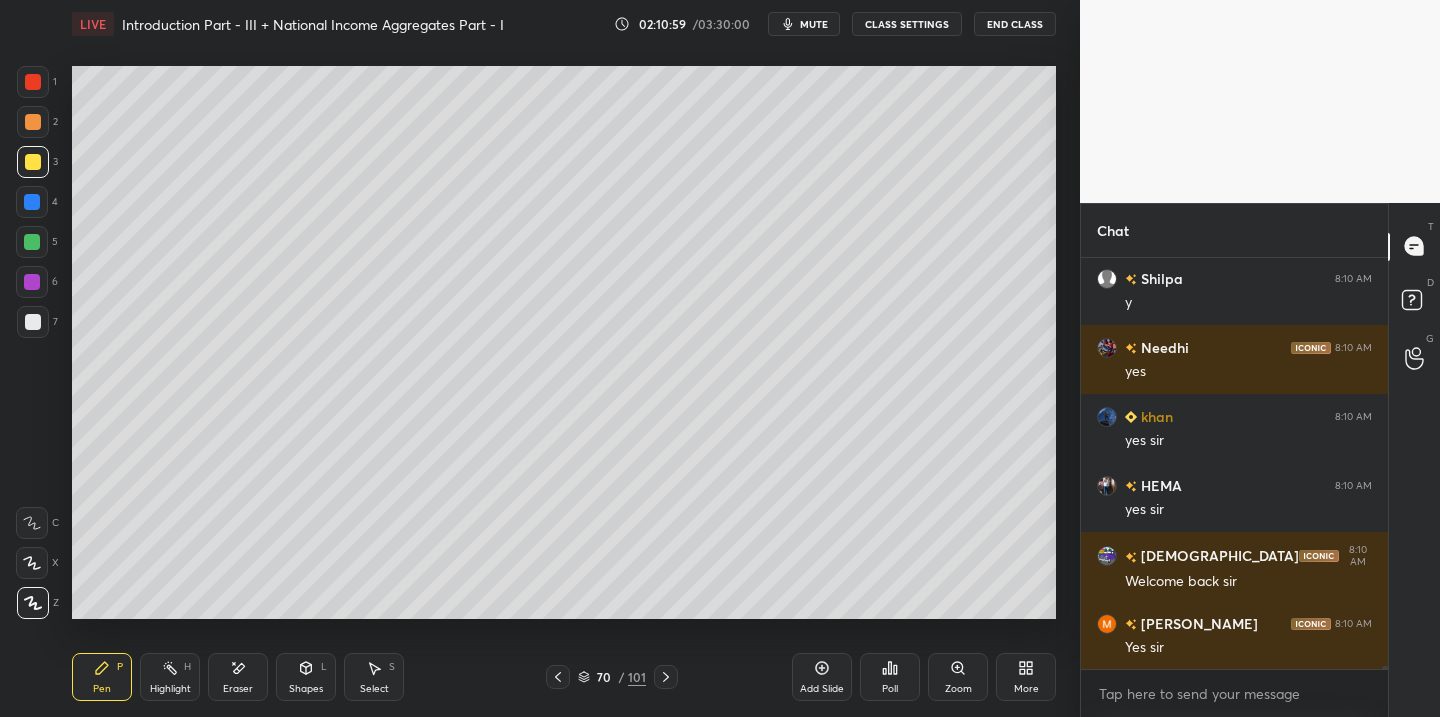 click at bounding box center [666, 677] 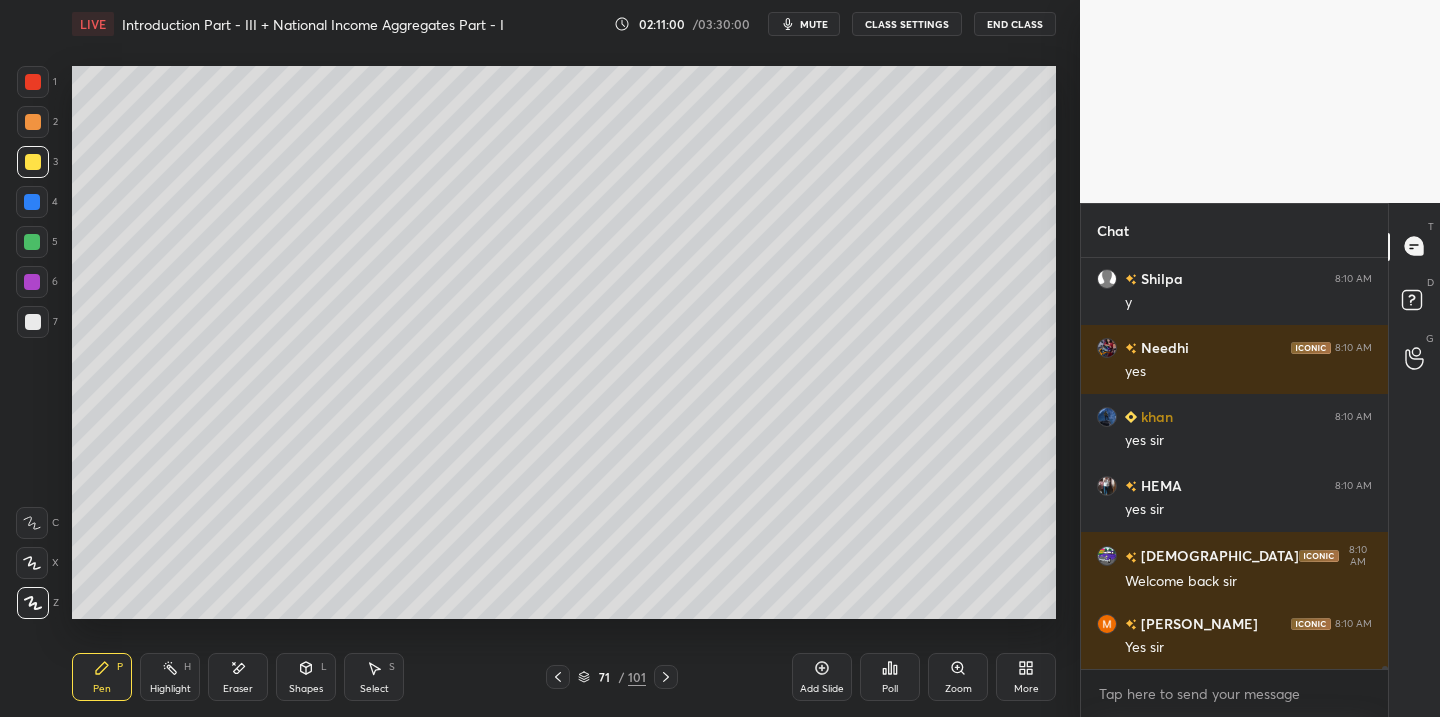 click 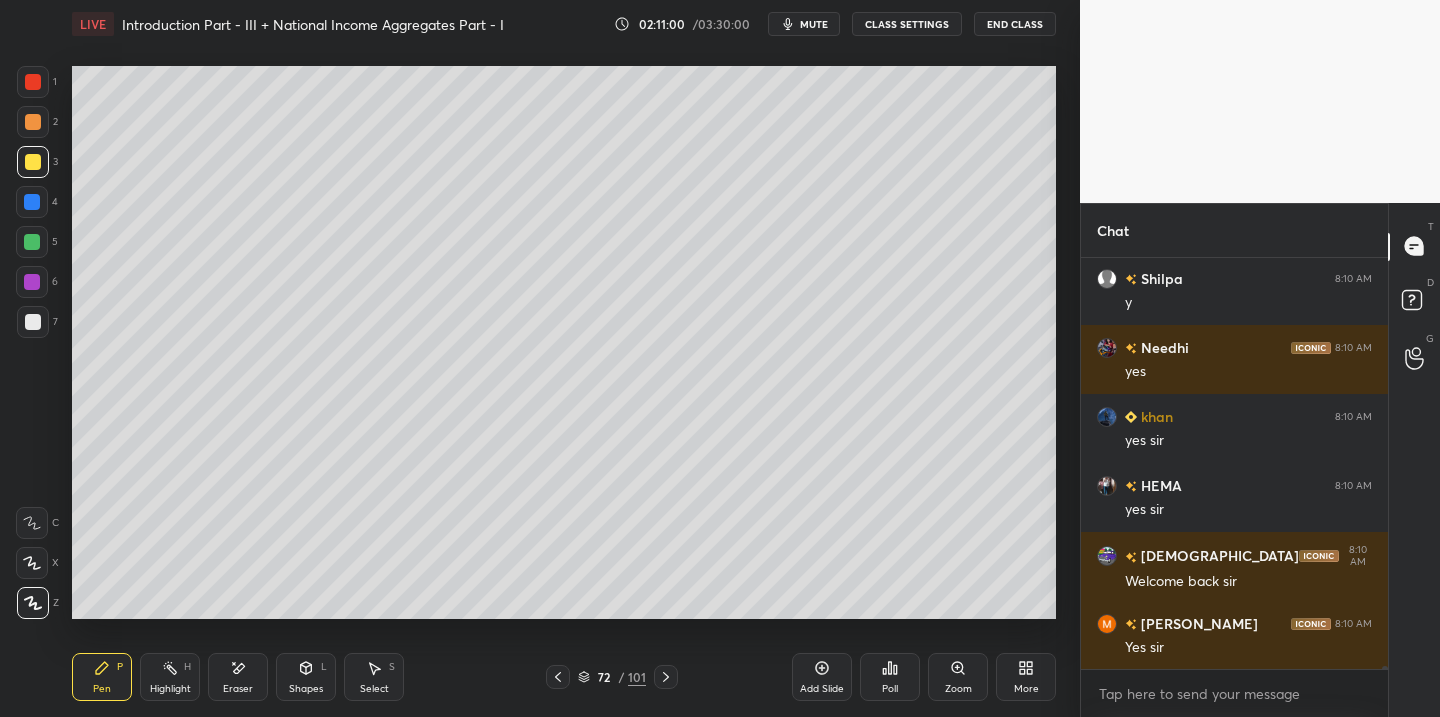 click at bounding box center (666, 677) 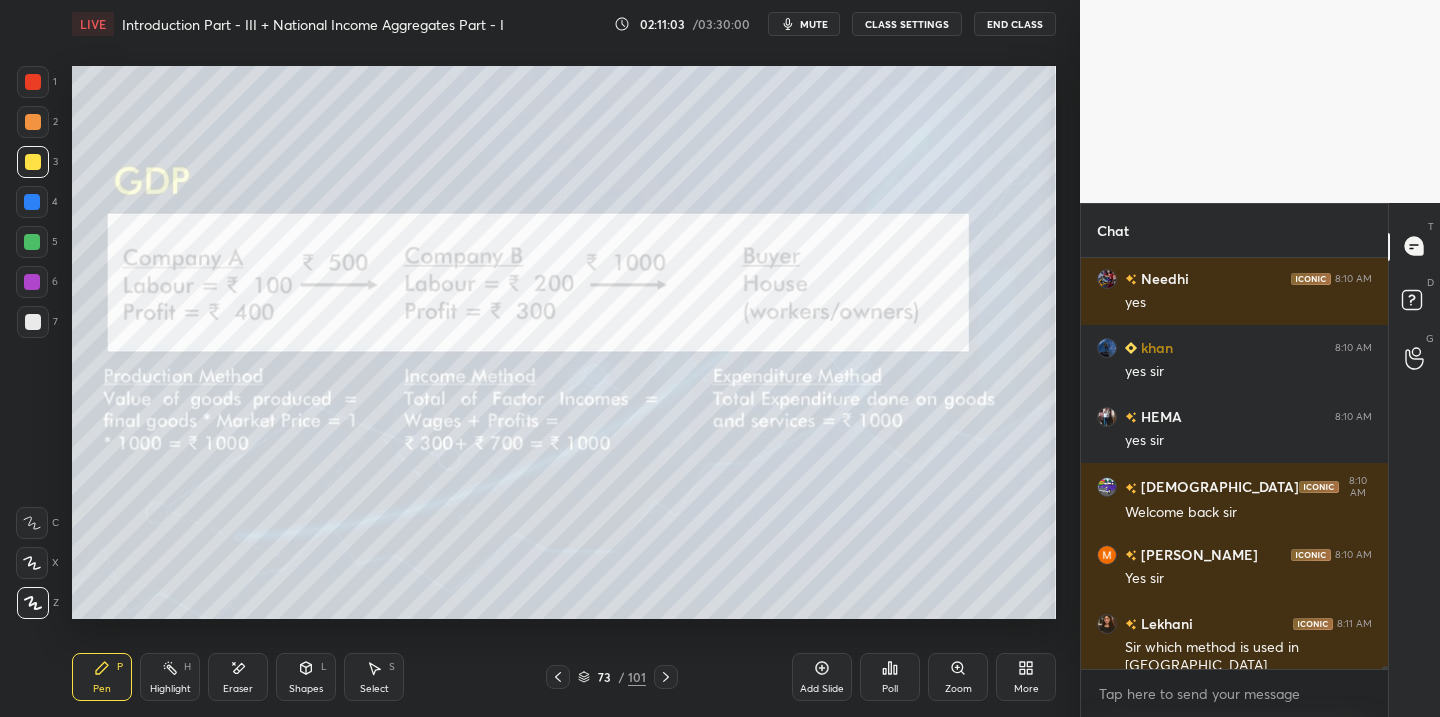 scroll, scrollTop: 60734, scrollLeft: 0, axis: vertical 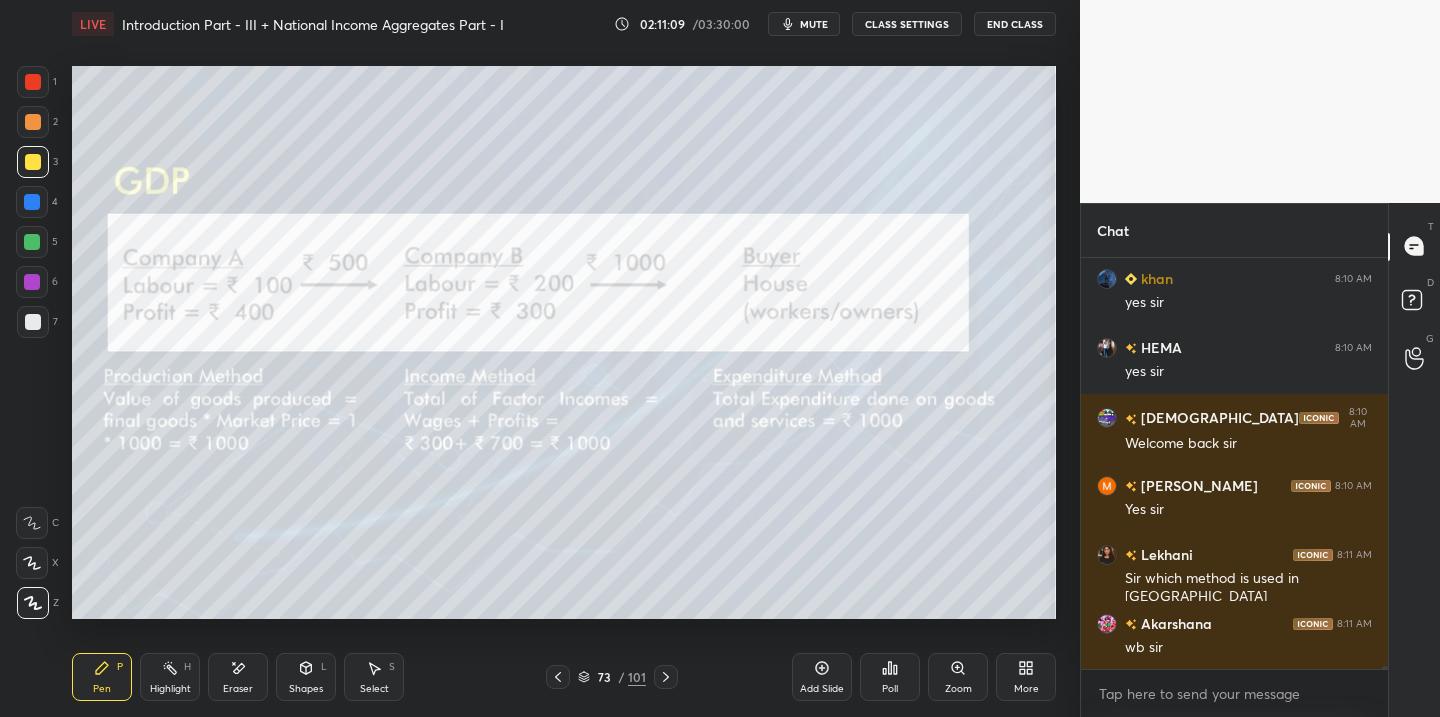 drag, startPoint x: 554, startPoint y: 678, endPoint x: 591, endPoint y: 674, distance: 37.215588 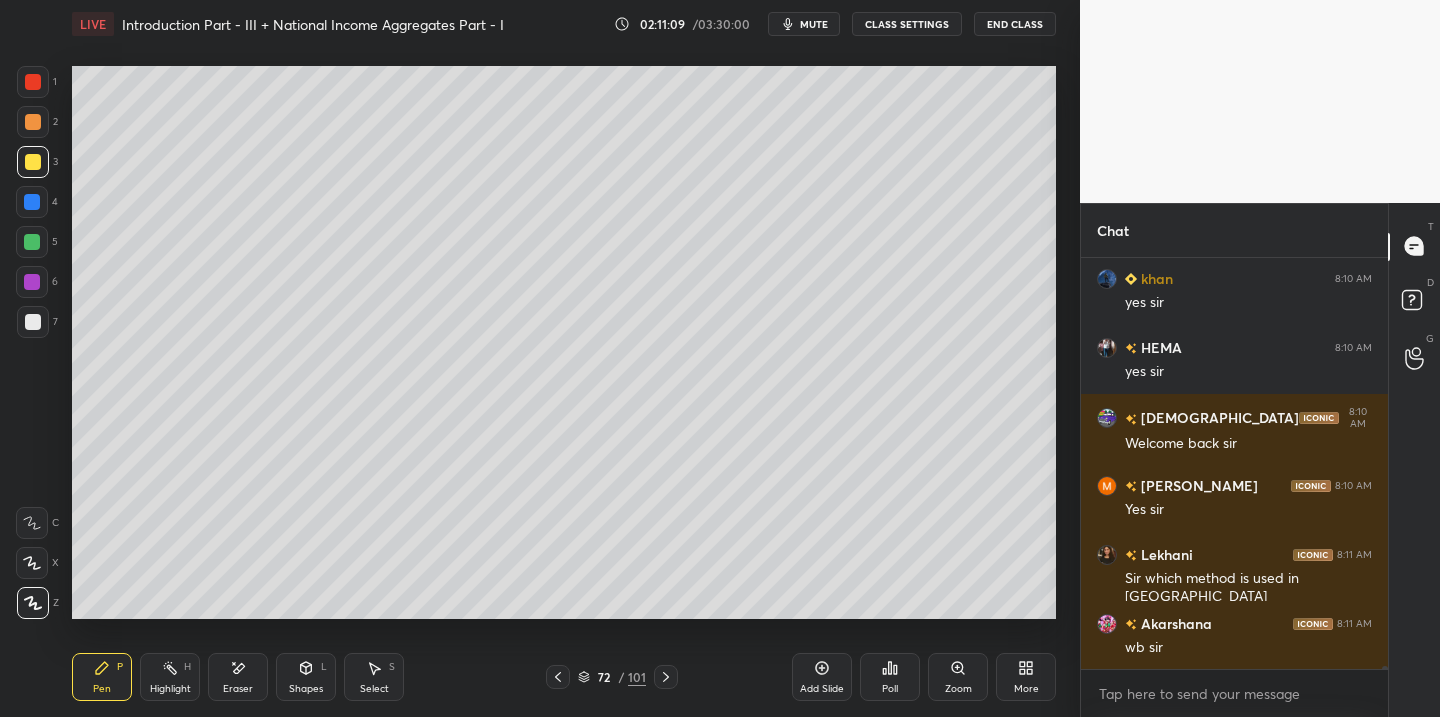 drag, startPoint x: 834, startPoint y: 672, endPoint x: 798, endPoint y: 676, distance: 36.221542 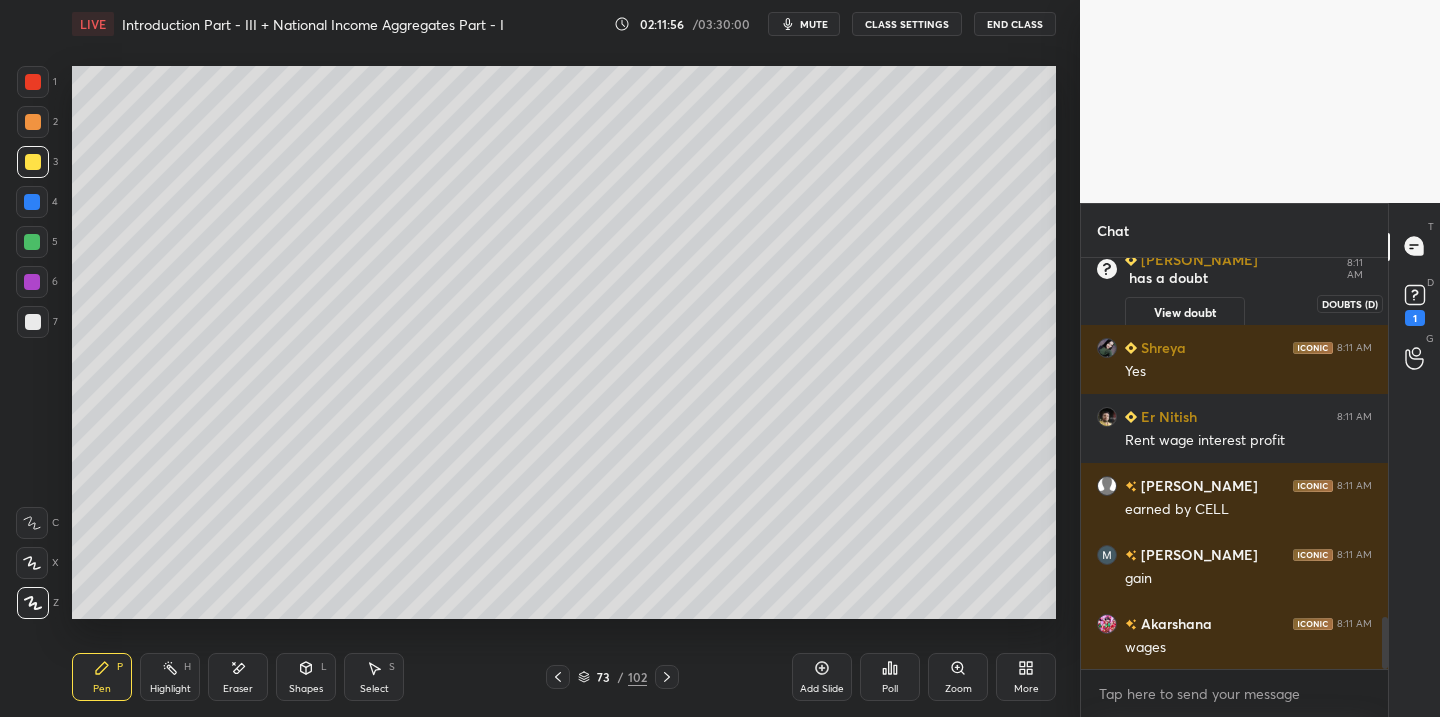 scroll, scrollTop: 2849, scrollLeft: 0, axis: vertical 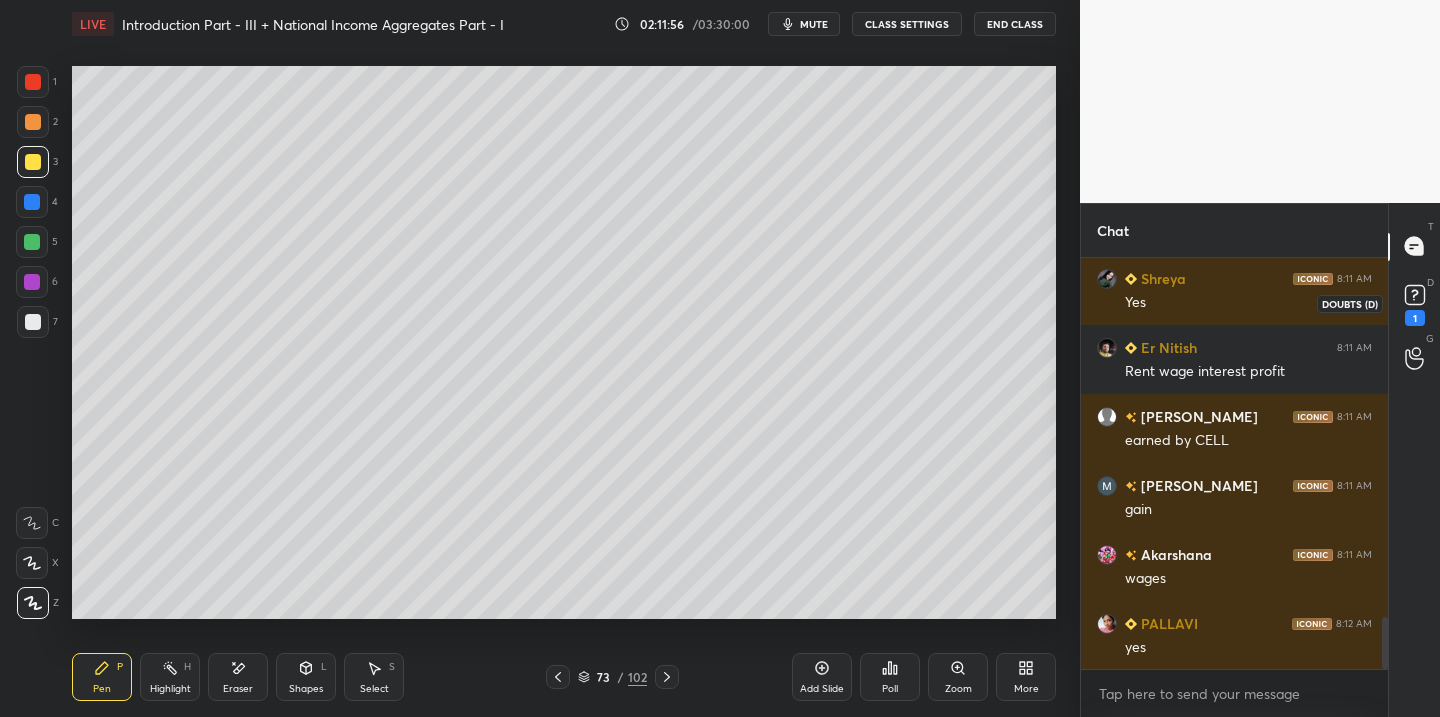 click 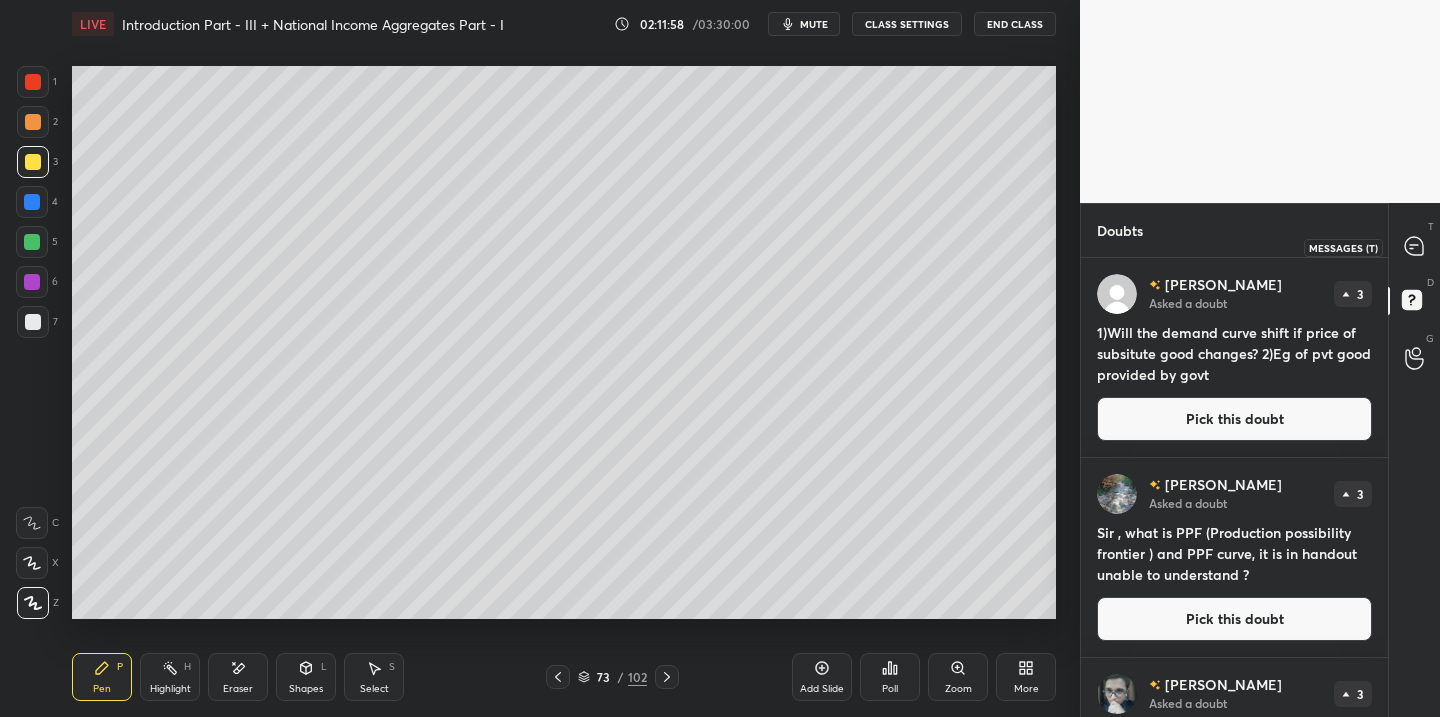 click 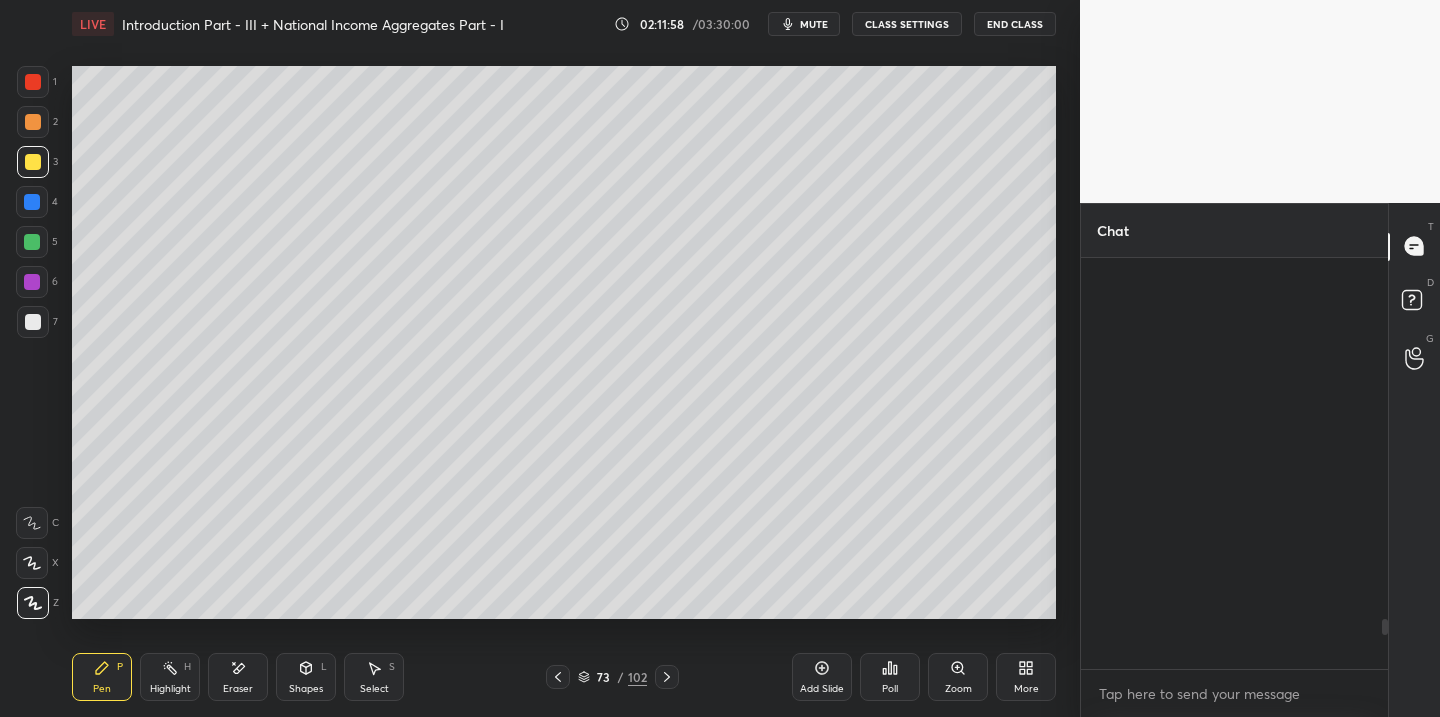 scroll, scrollTop: 2963, scrollLeft: 0, axis: vertical 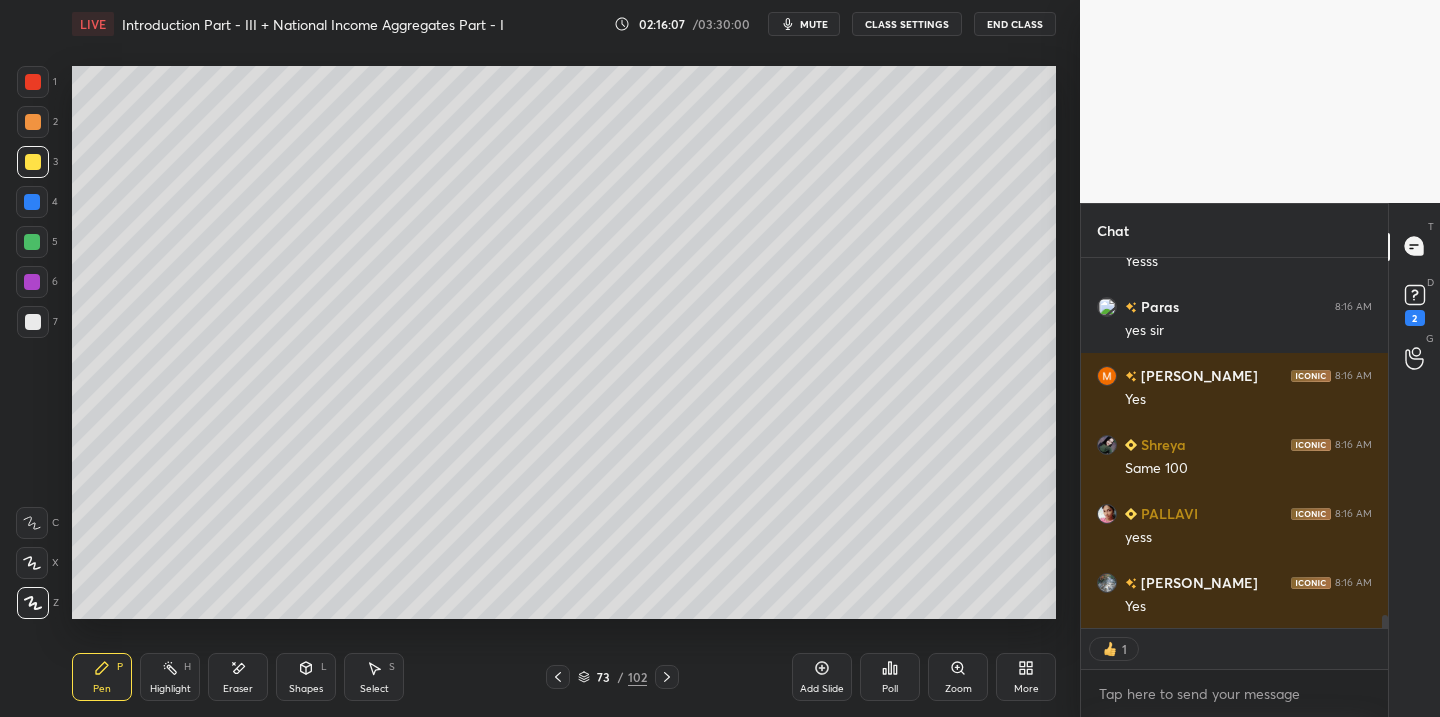 drag, startPoint x: 665, startPoint y: 678, endPoint x: 657, endPoint y: 697, distance: 20.615528 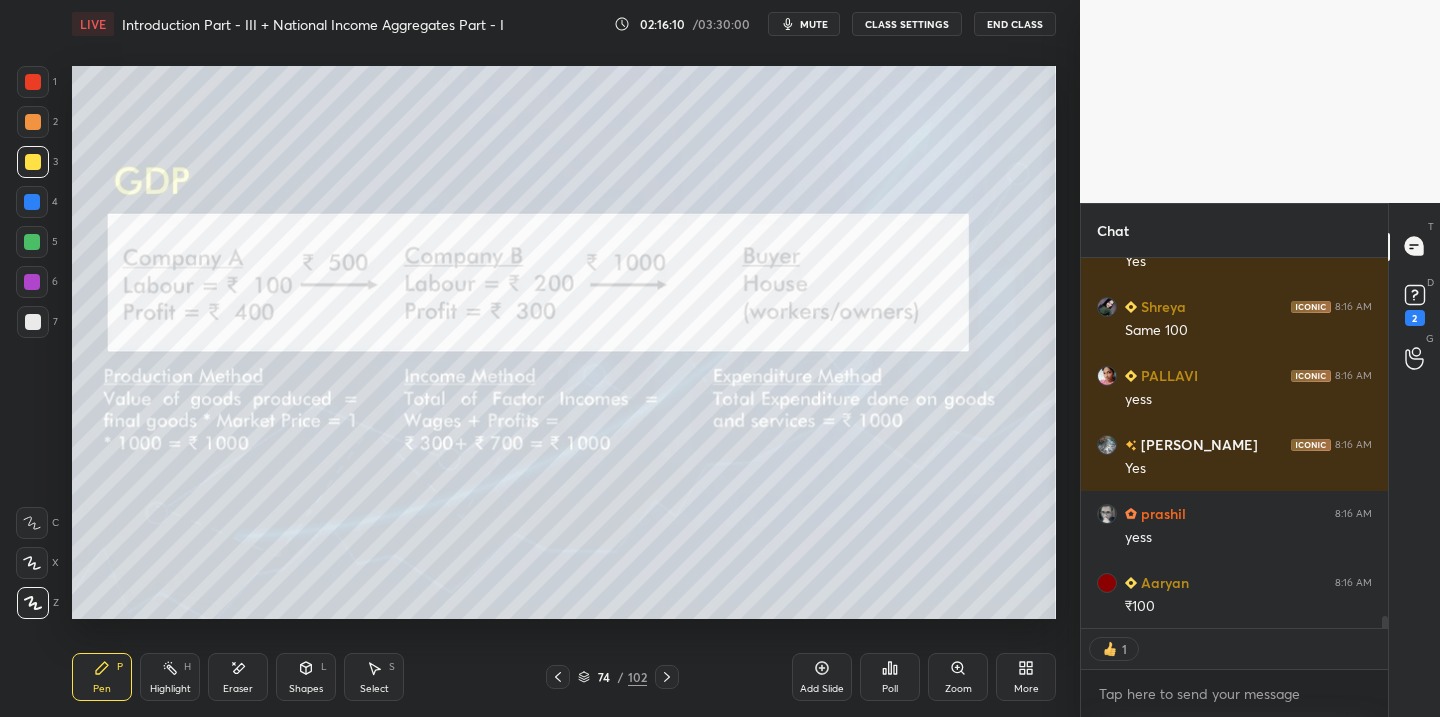 scroll, scrollTop: 10706, scrollLeft: 0, axis: vertical 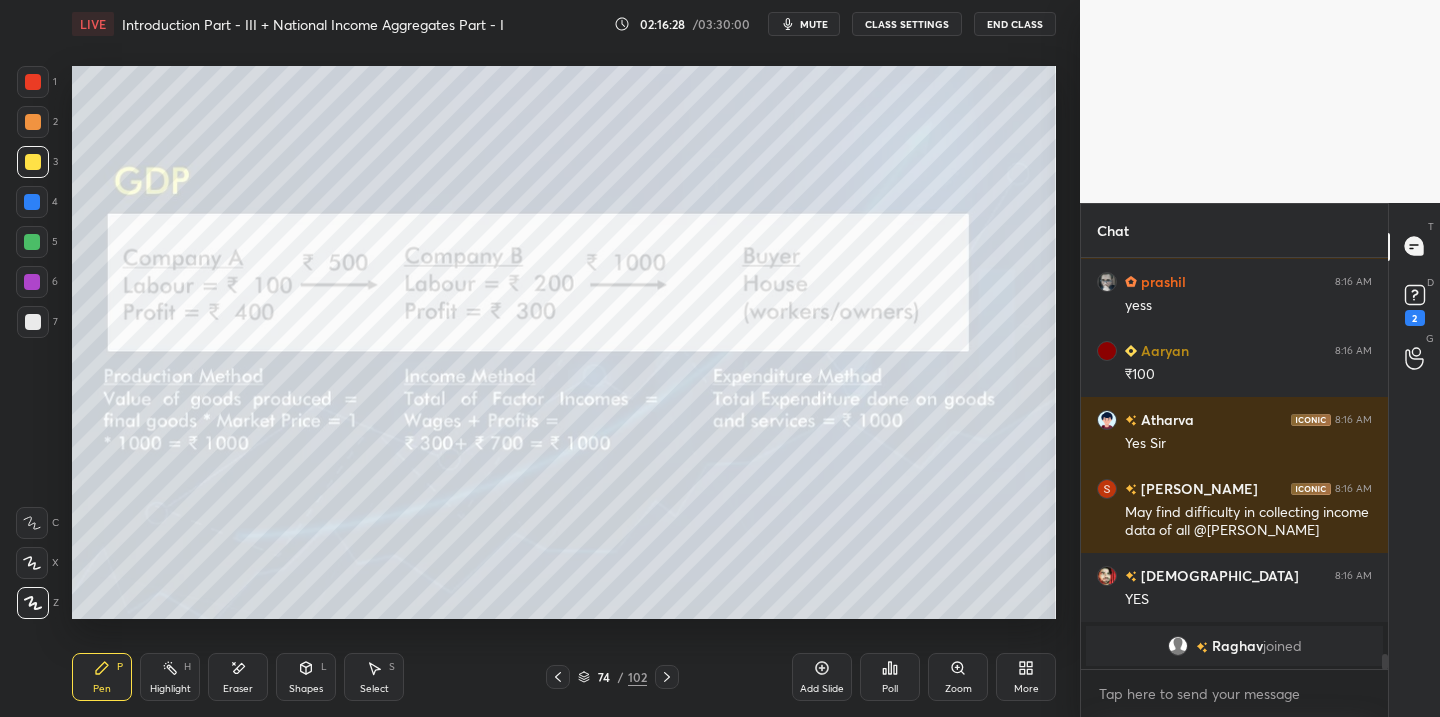 drag, startPoint x: 28, startPoint y: 82, endPoint x: 32, endPoint y: 97, distance: 15.524175 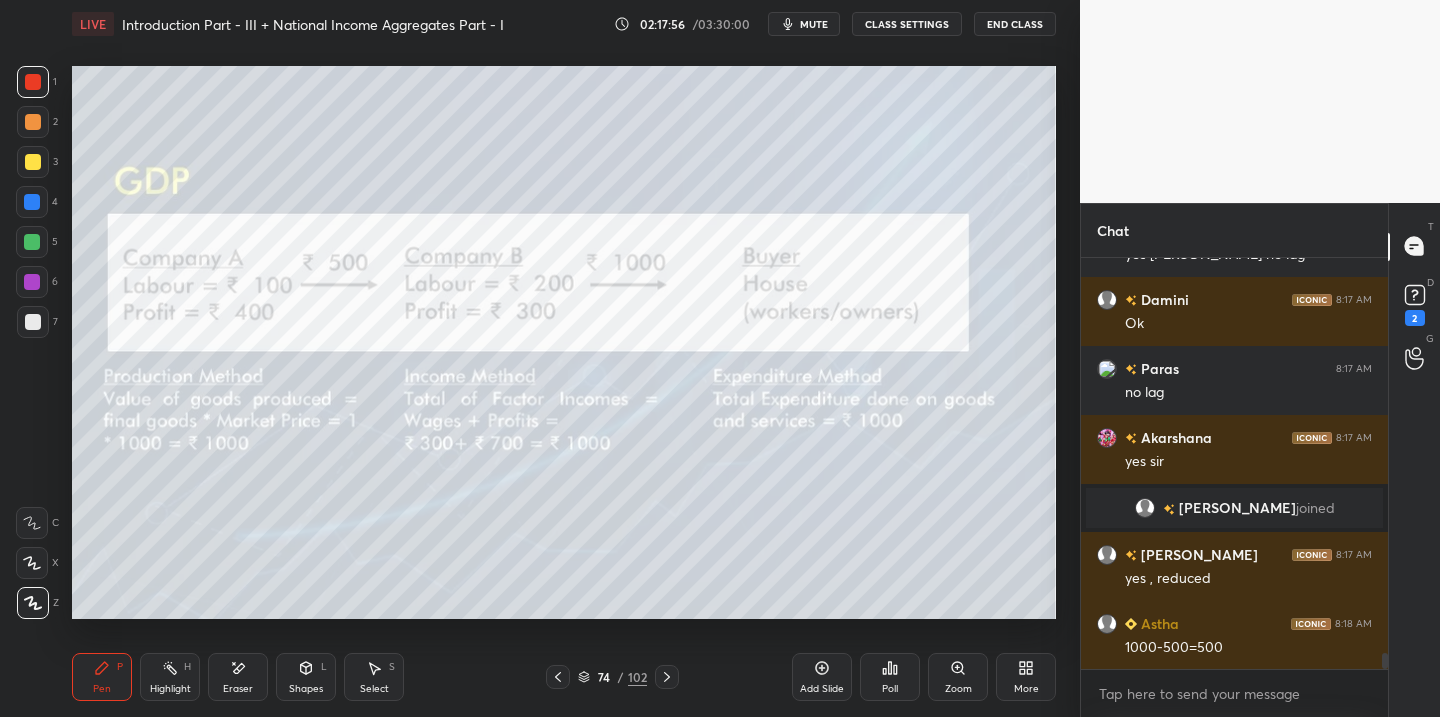 scroll, scrollTop: 10374, scrollLeft: 0, axis: vertical 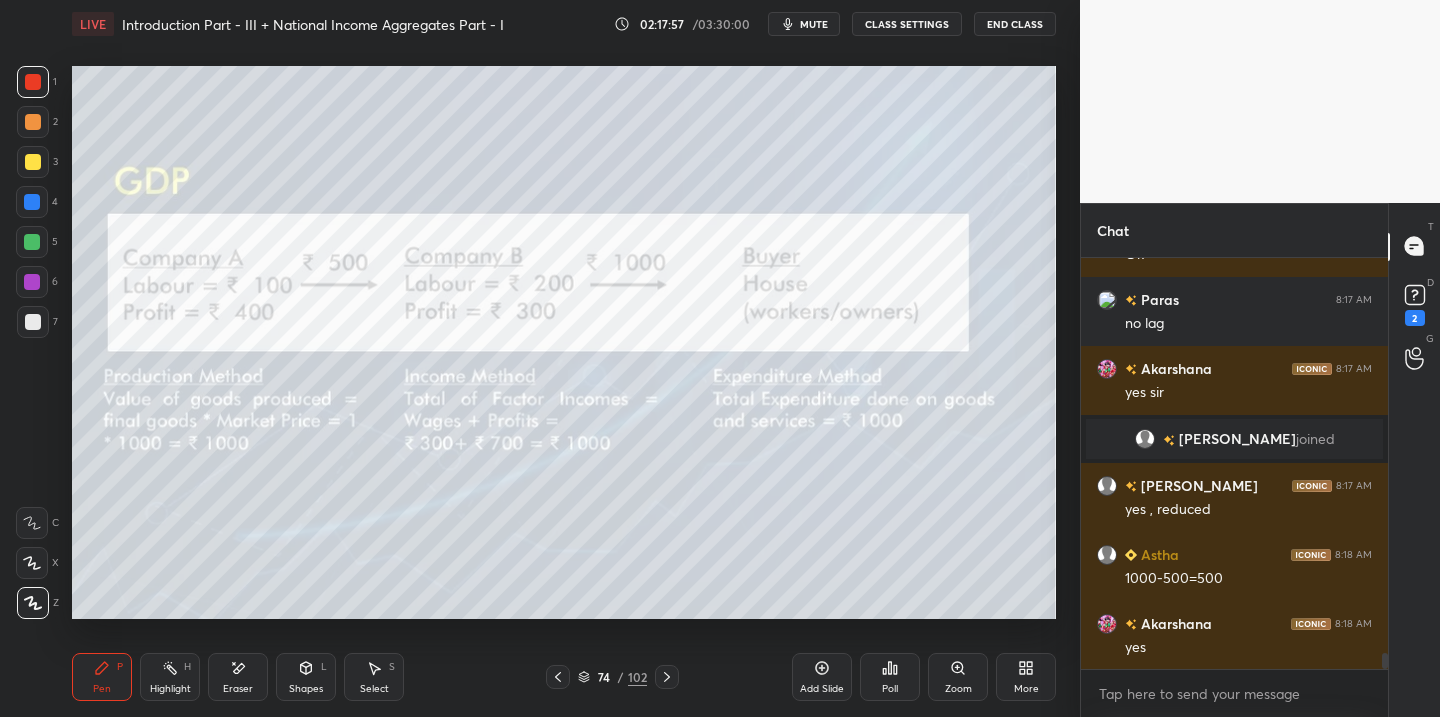 click at bounding box center [33, 162] 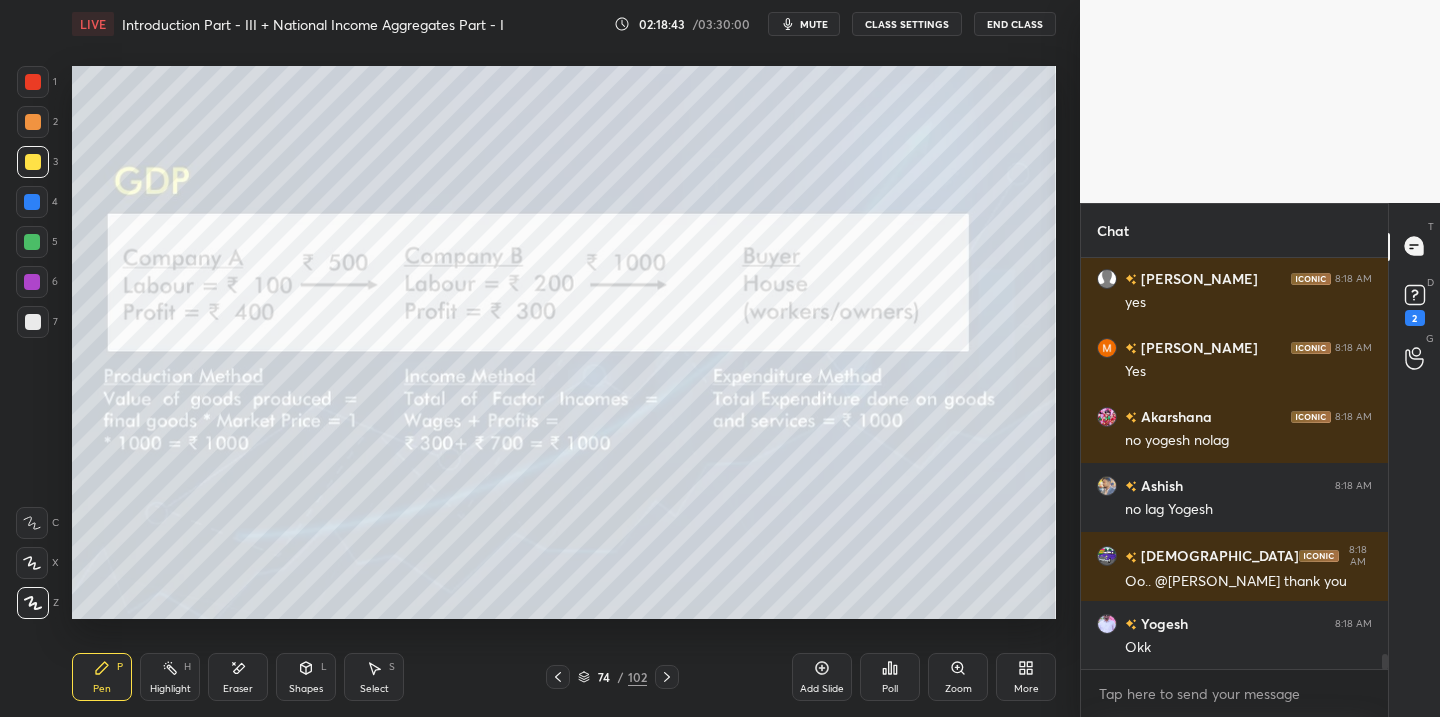 scroll, scrollTop: 11104, scrollLeft: 0, axis: vertical 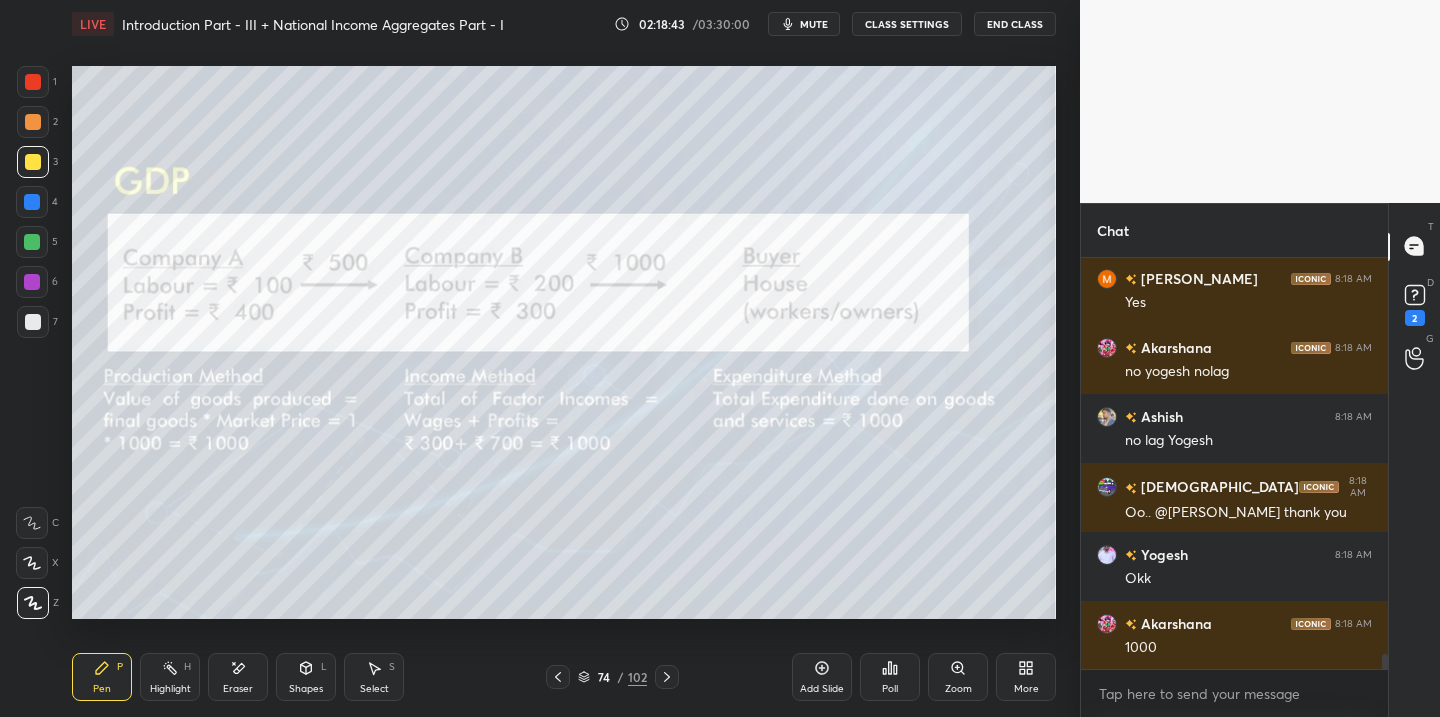 click at bounding box center [33, 82] 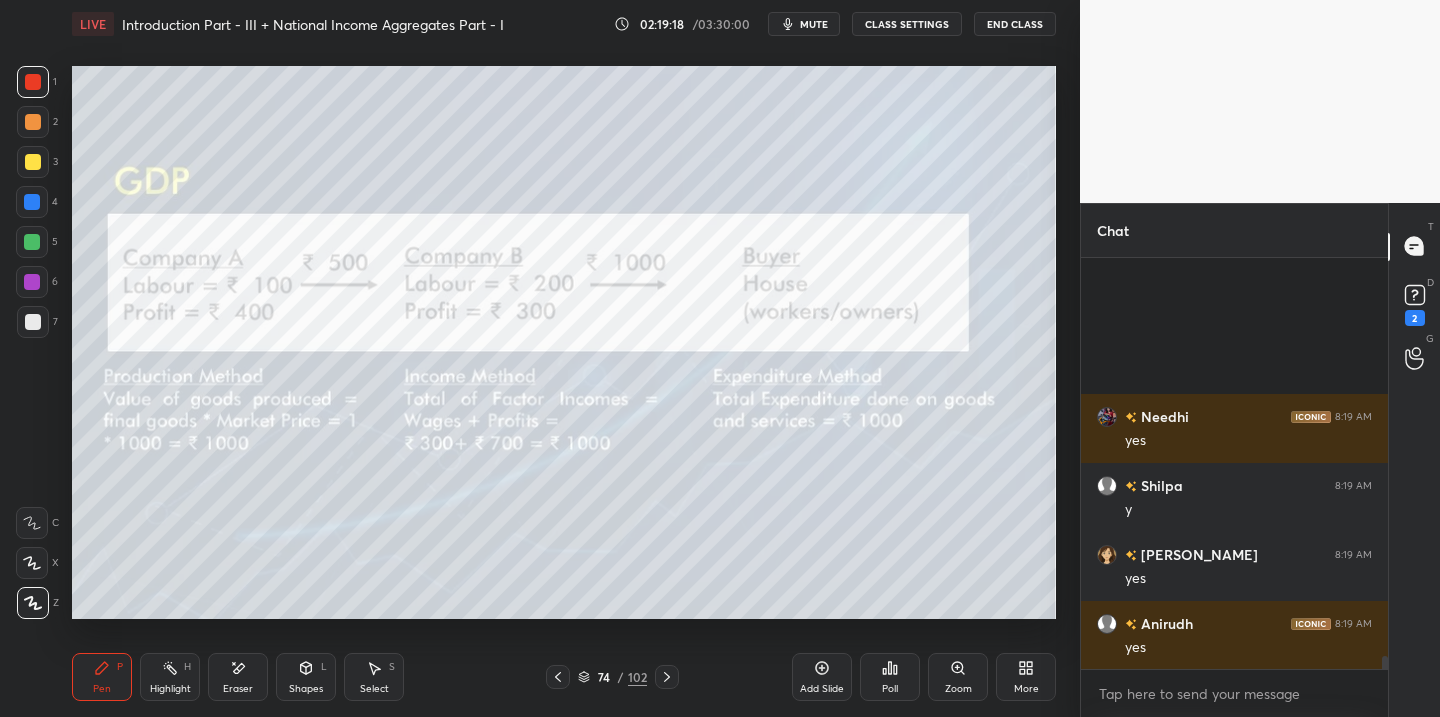 scroll, scrollTop: 12159, scrollLeft: 0, axis: vertical 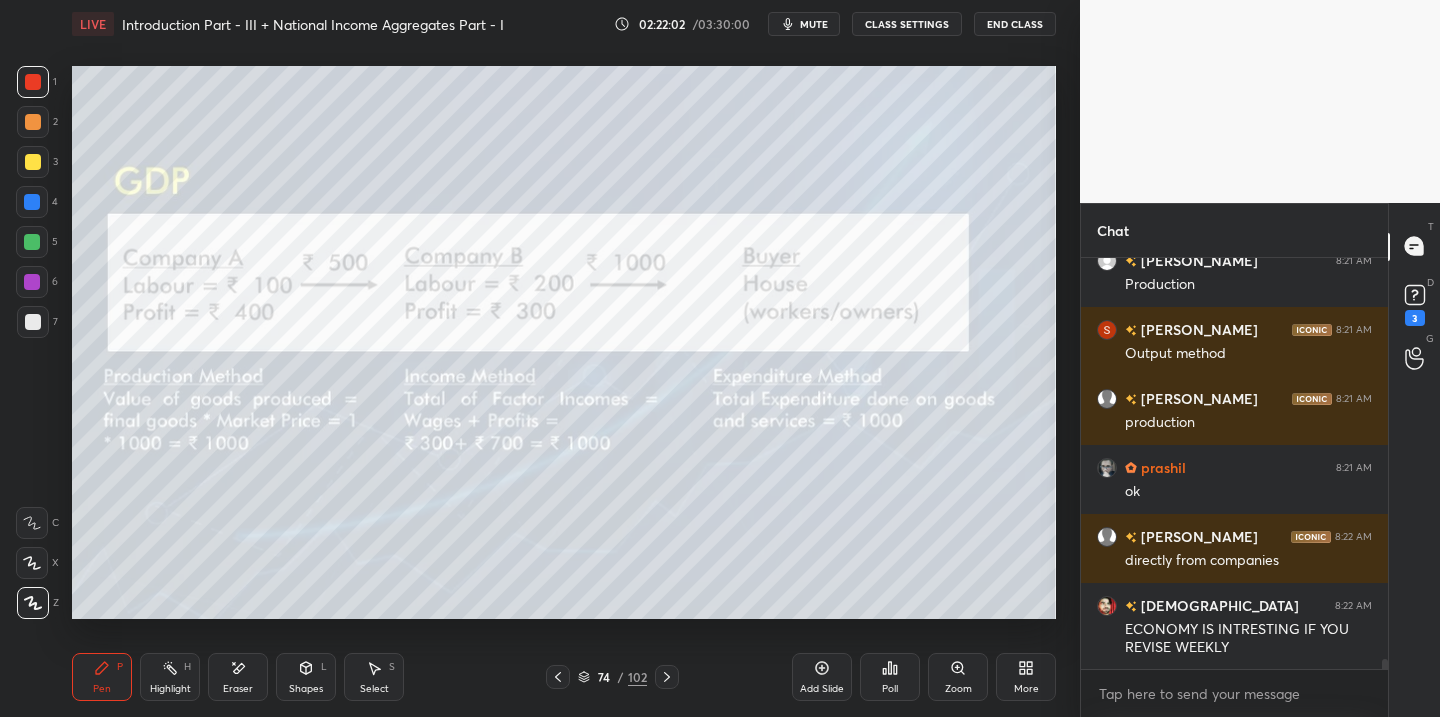 click 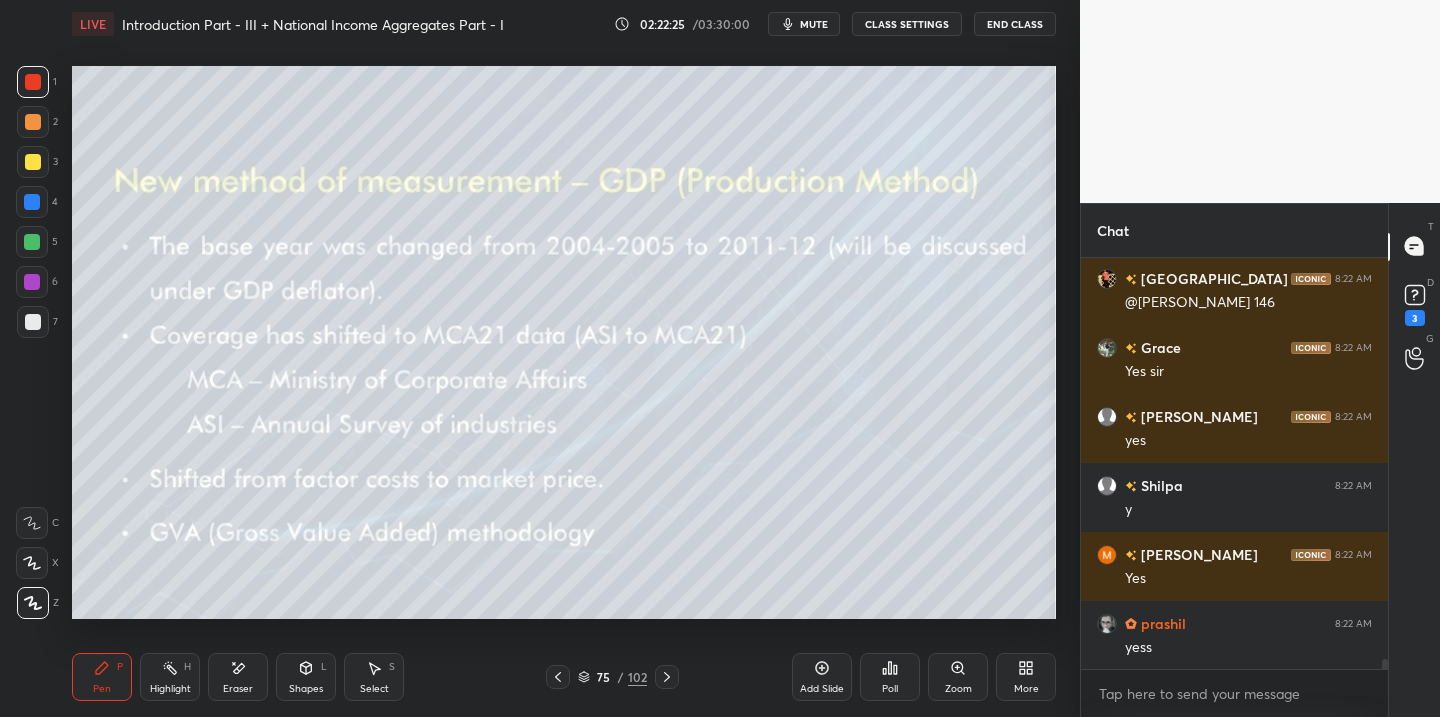 scroll, scrollTop: 16725, scrollLeft: 0, axis: vertical 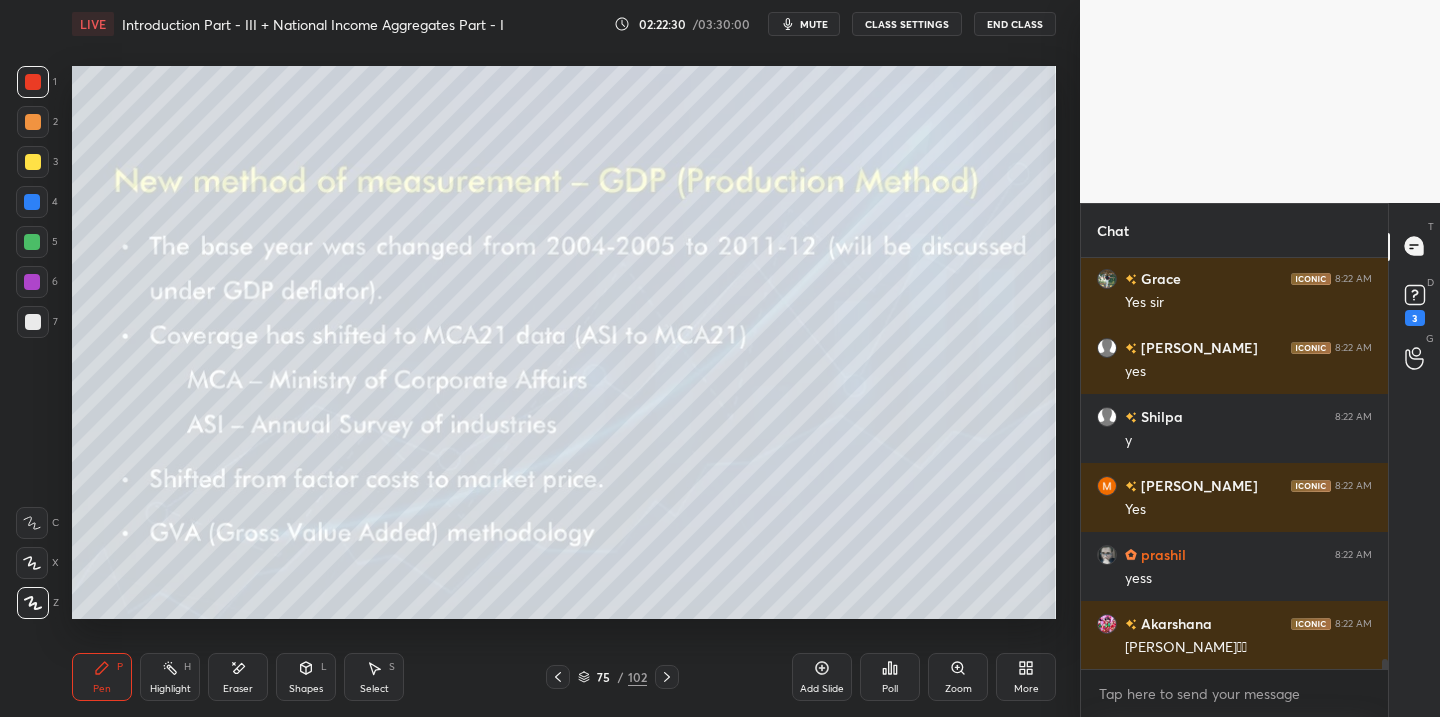 click at bounding box center [33, 162] 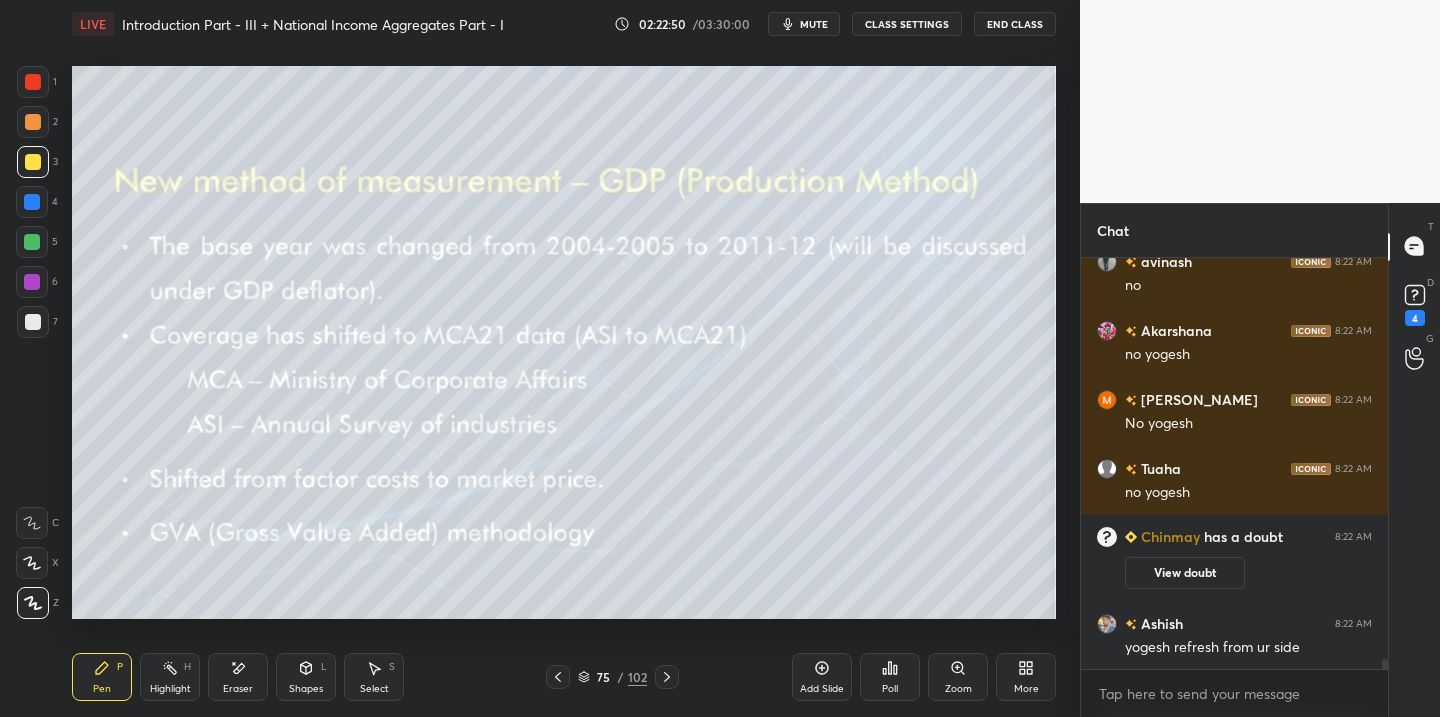 scroll, scrollTop: 16385, scrollLeft: 0, axis: vertical 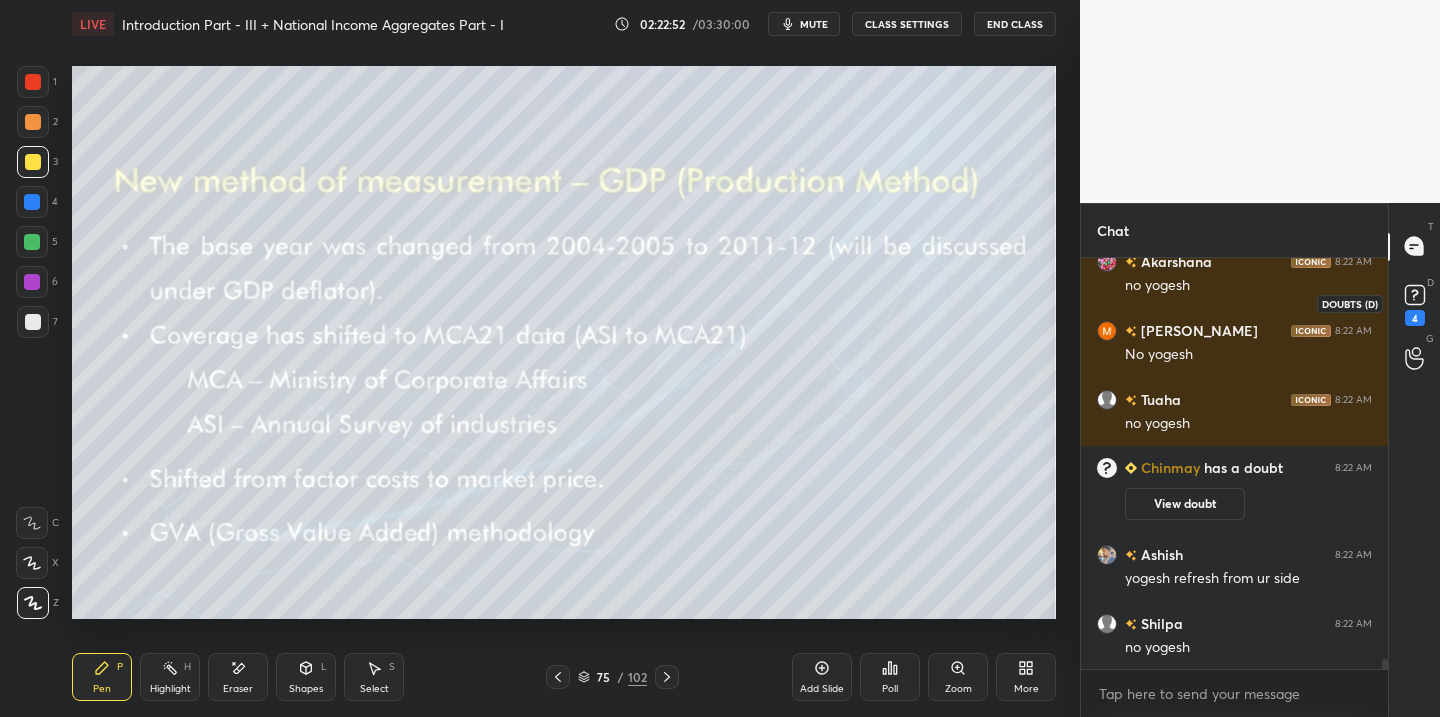 click on "4" at bounding box center (1415, 303) 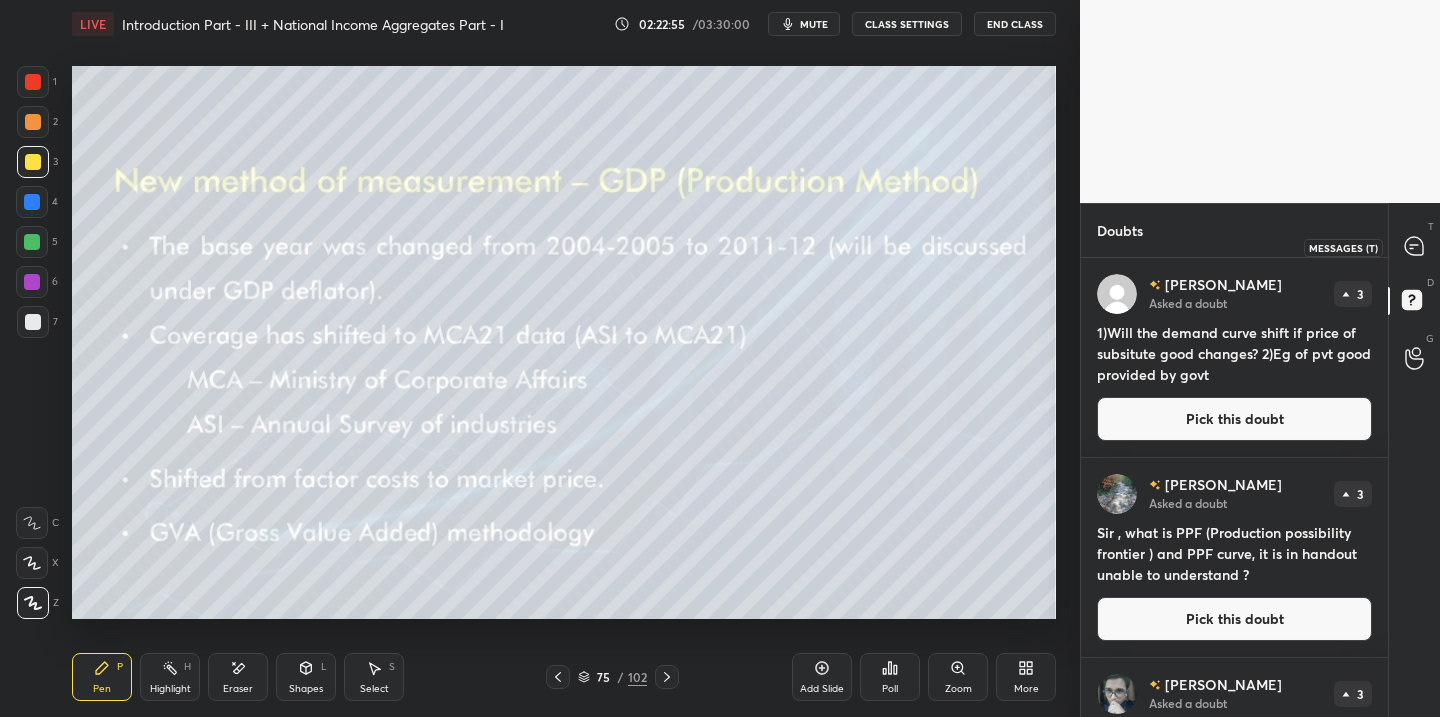 drag, startPoint x: 1416, startPoint y: 244, endPoint x: 1381, endPoint y: 252, distance: 35.902645 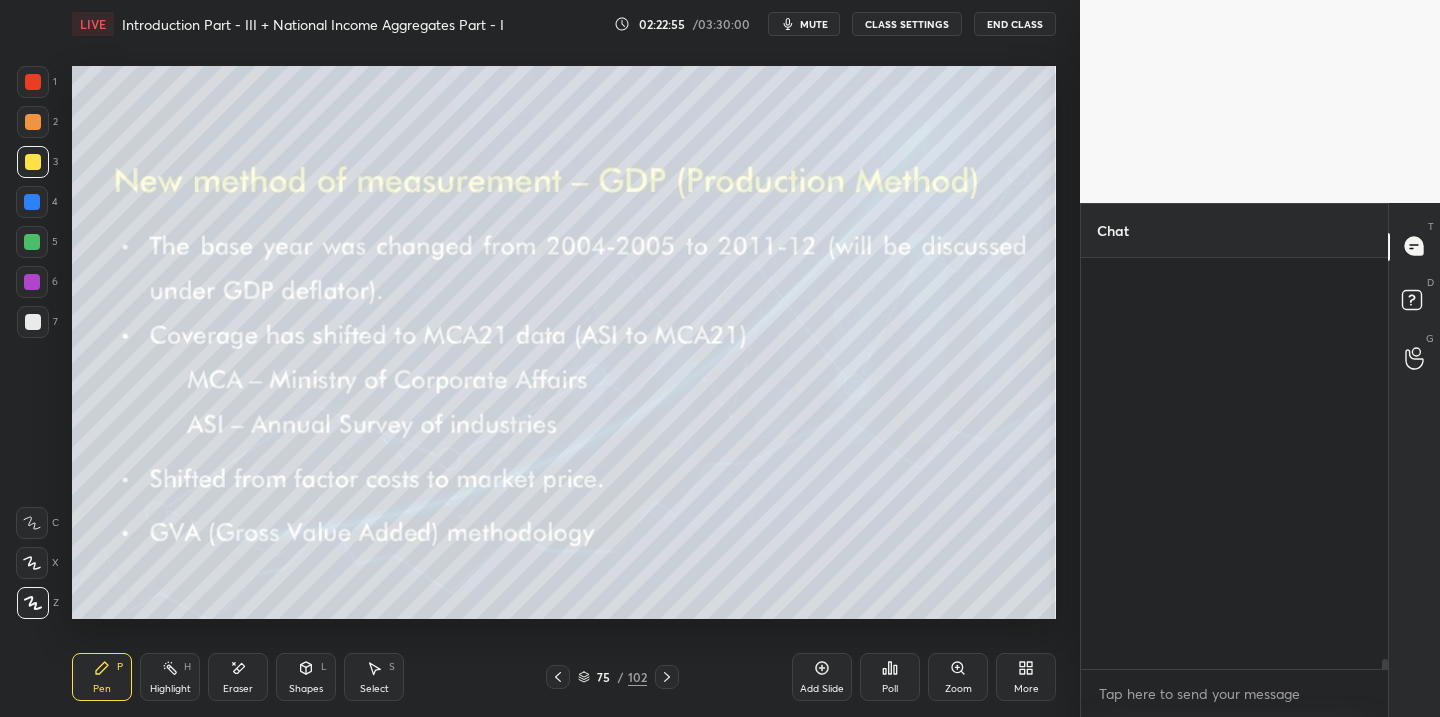 scroll, scrollTop: 16746, scrollLeft: 0, axis: vertical 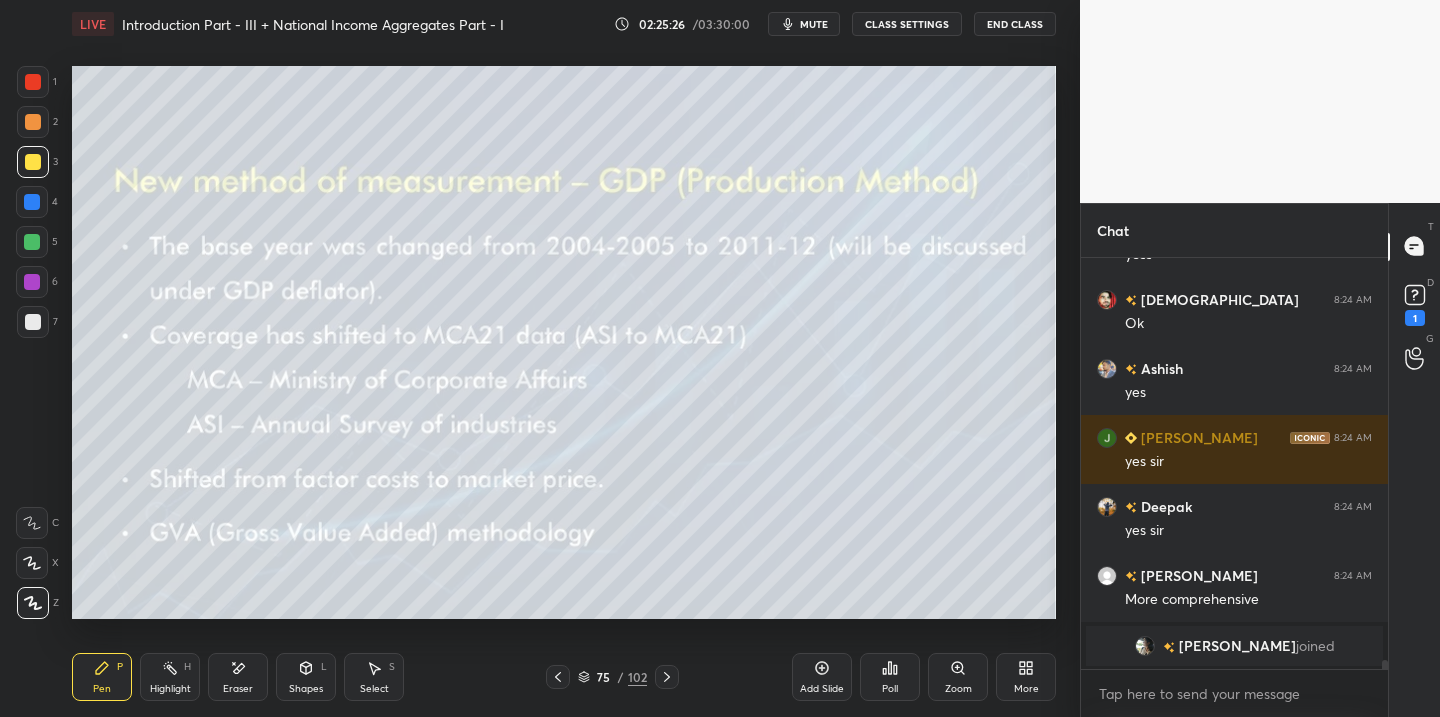 click 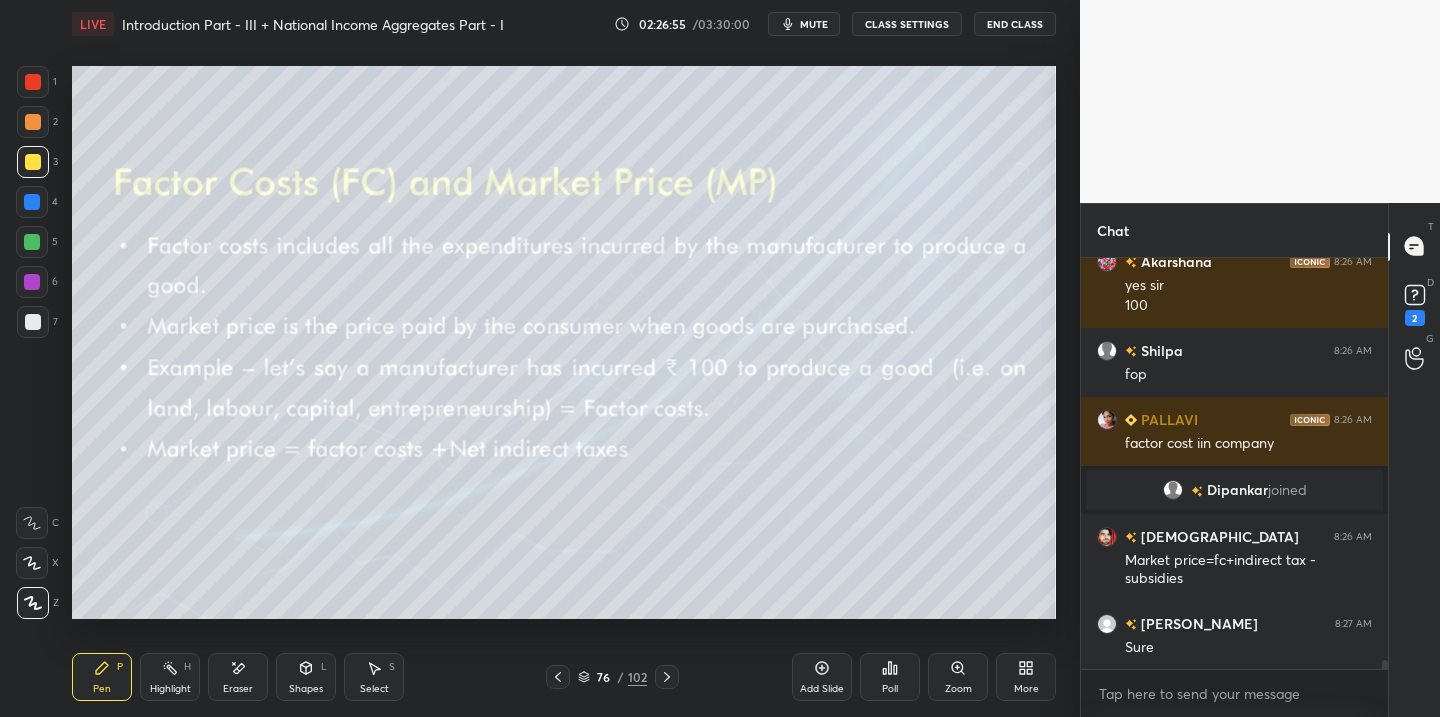 scroll, scrollTop: 18281, scrollLeft: 0, axis: vertical 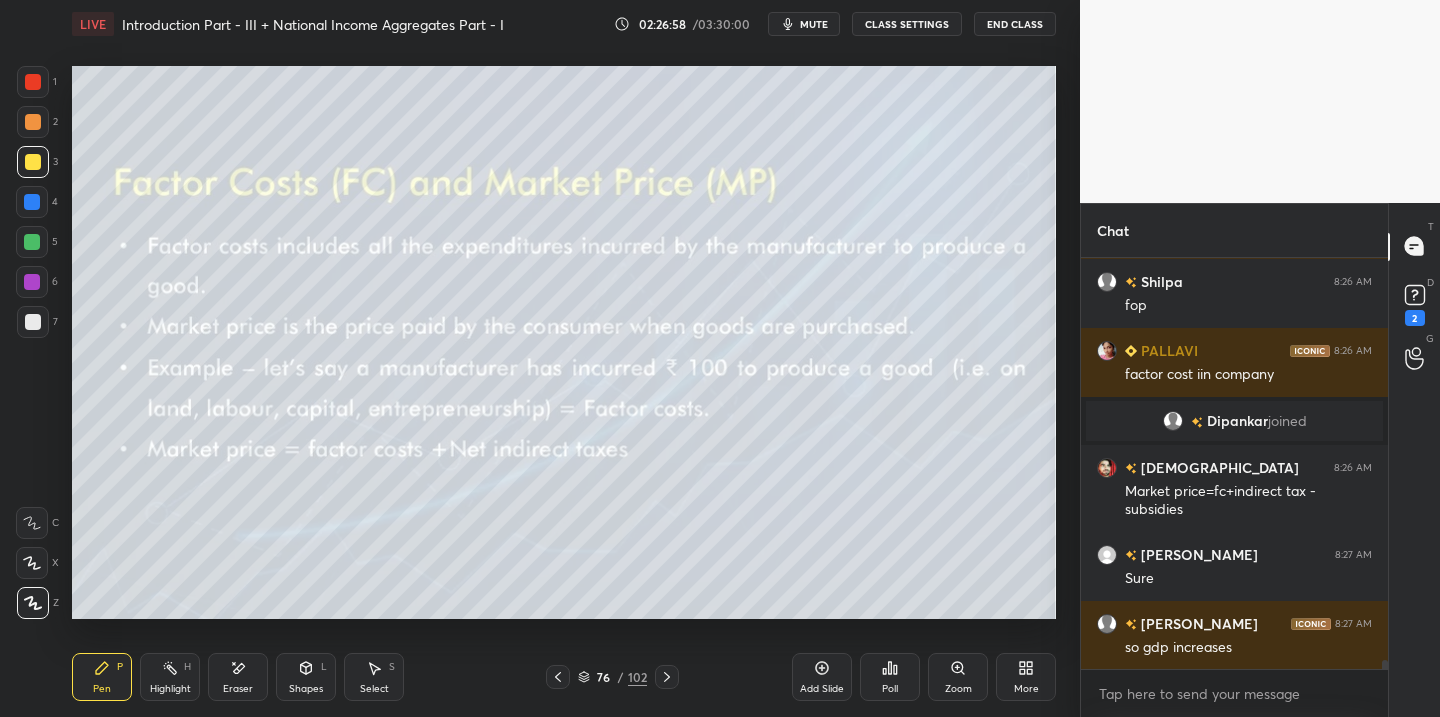 click 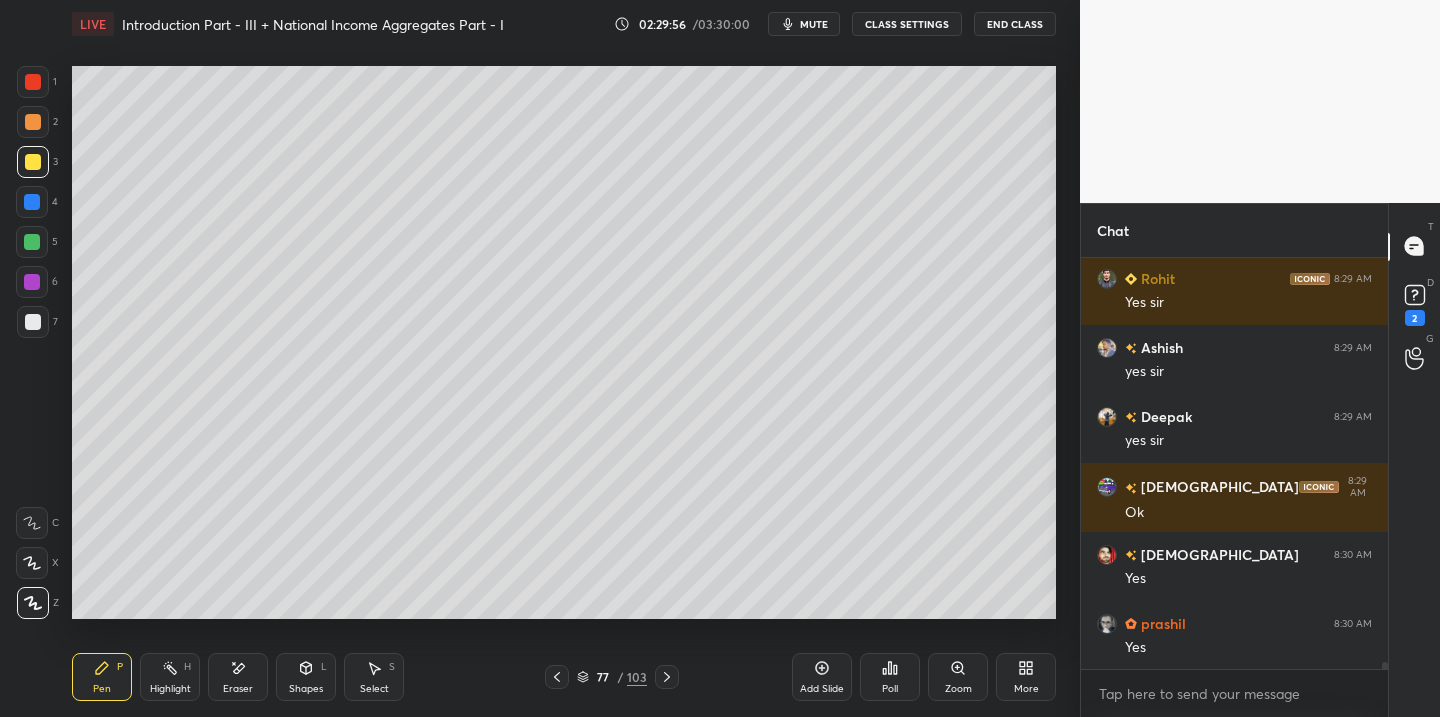 scroll, scrollTop: 25380, scrollLeft: 0, axis: vertical 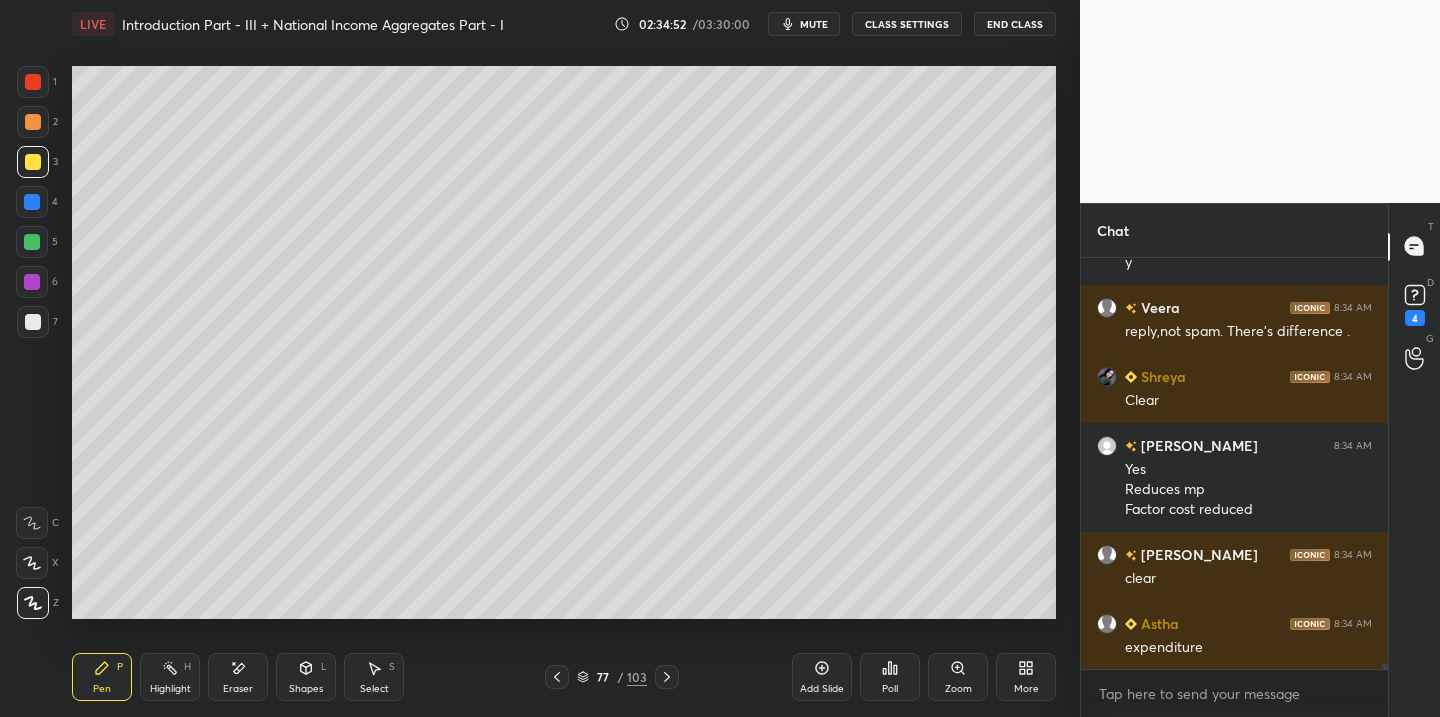 click 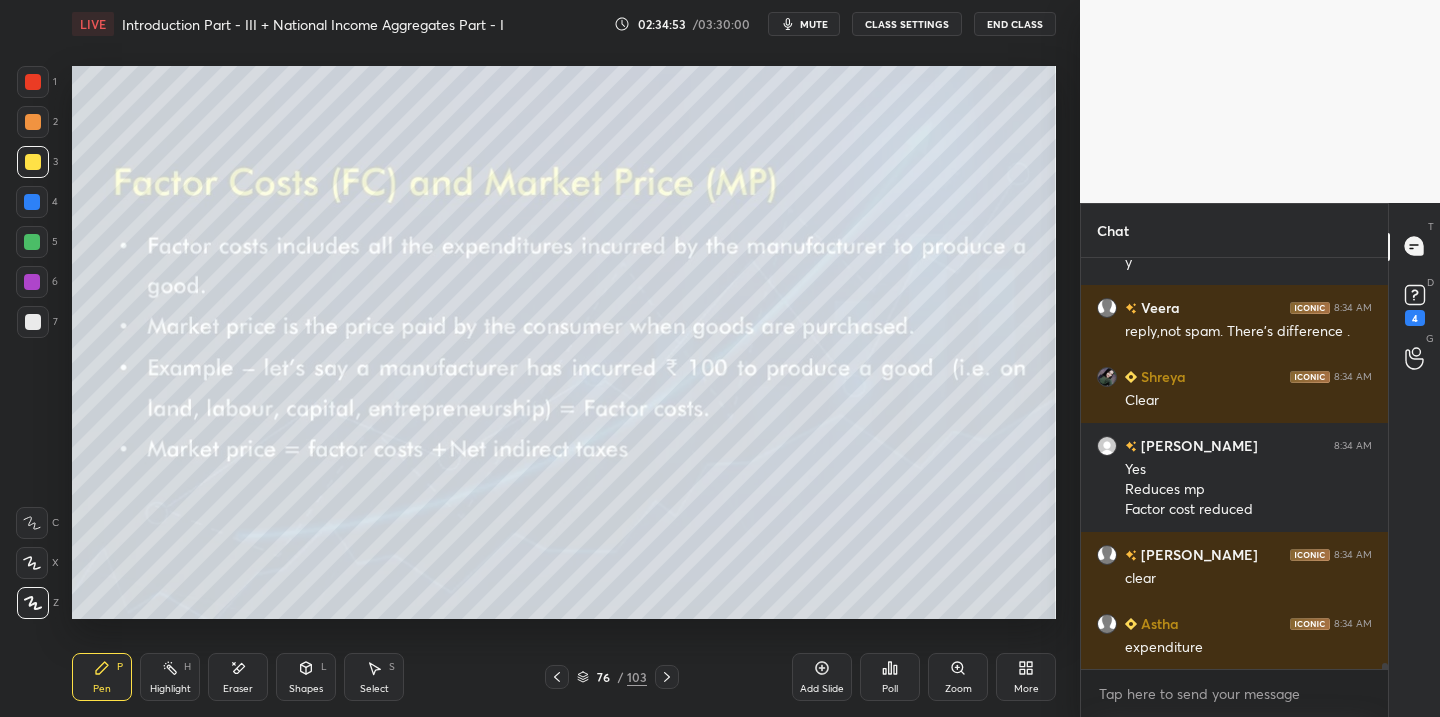 click 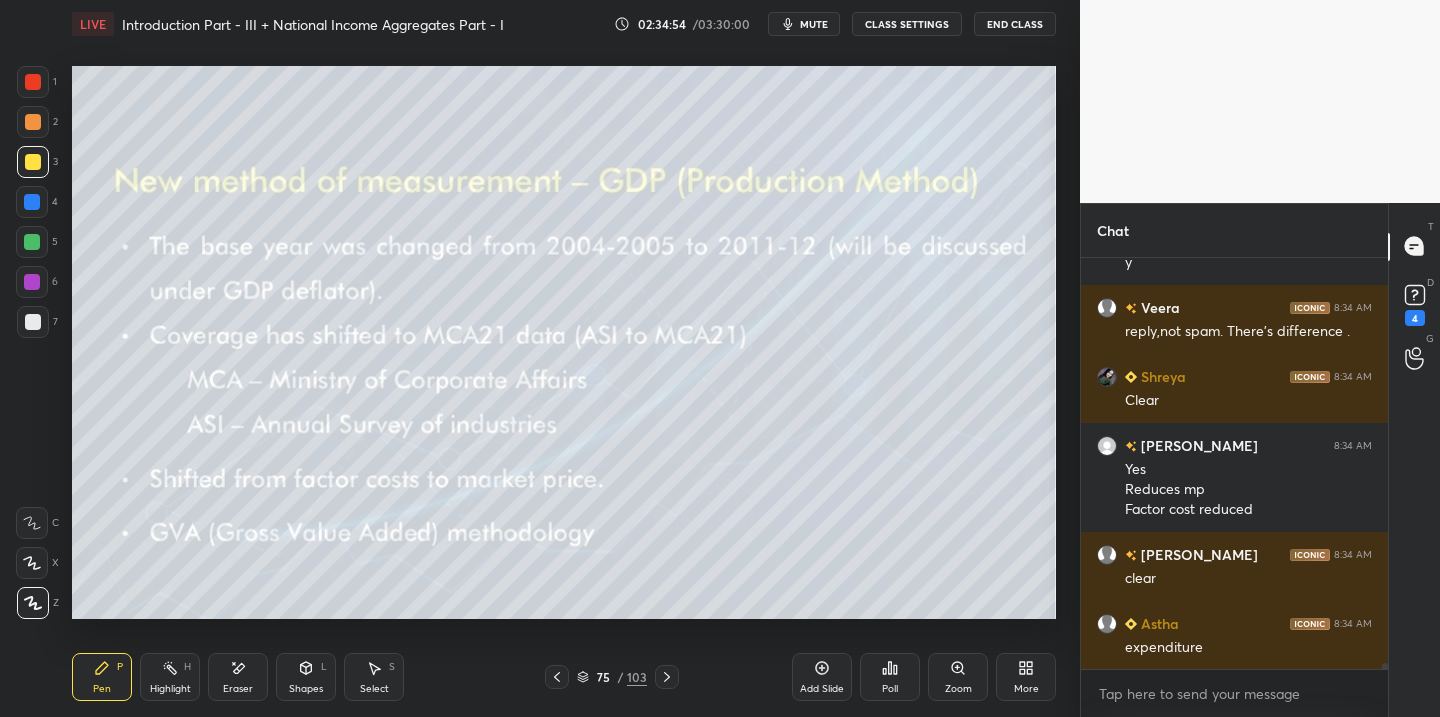 drag, startPoint x: 671, startPoint y: 676, endPoint x: 649, endPoint y: 677, distance: 22.022715 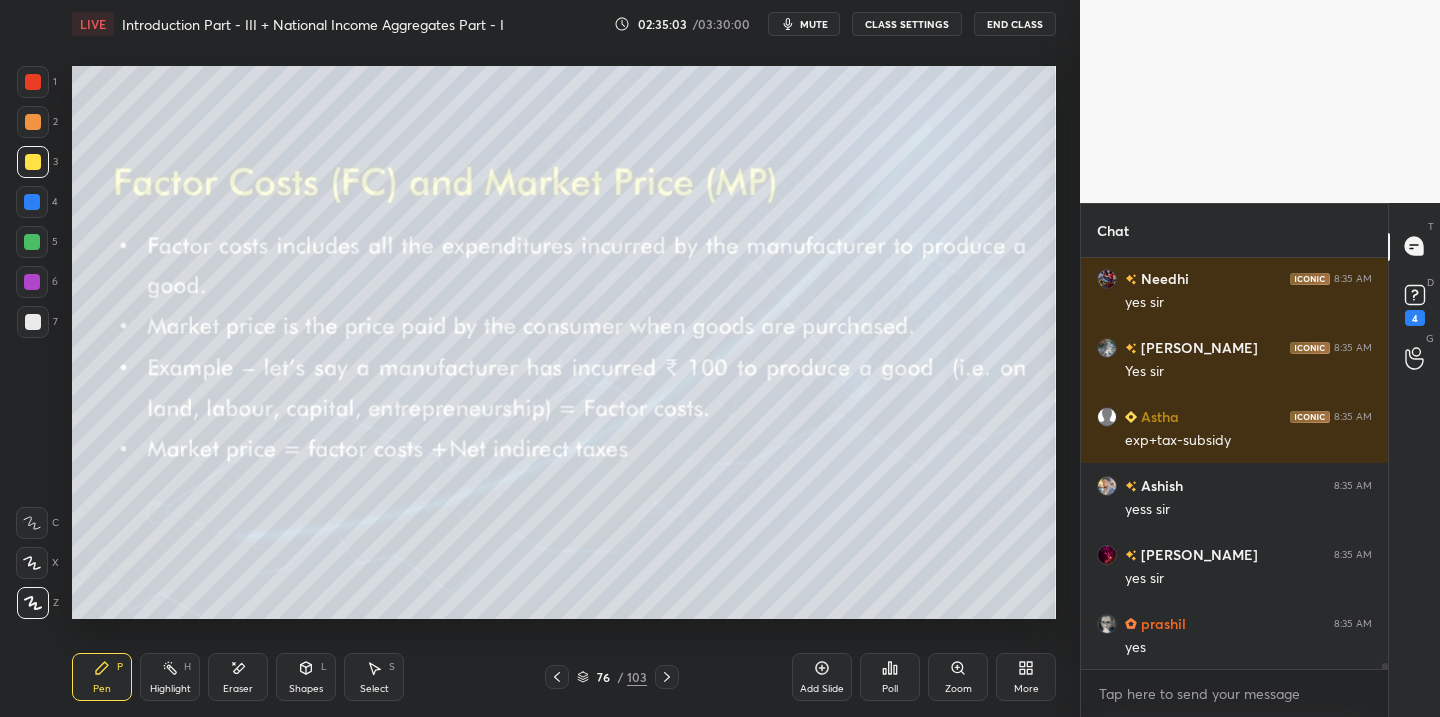 scroll, scrollTop: 30003, scrollLeft: 0, axis: vertical 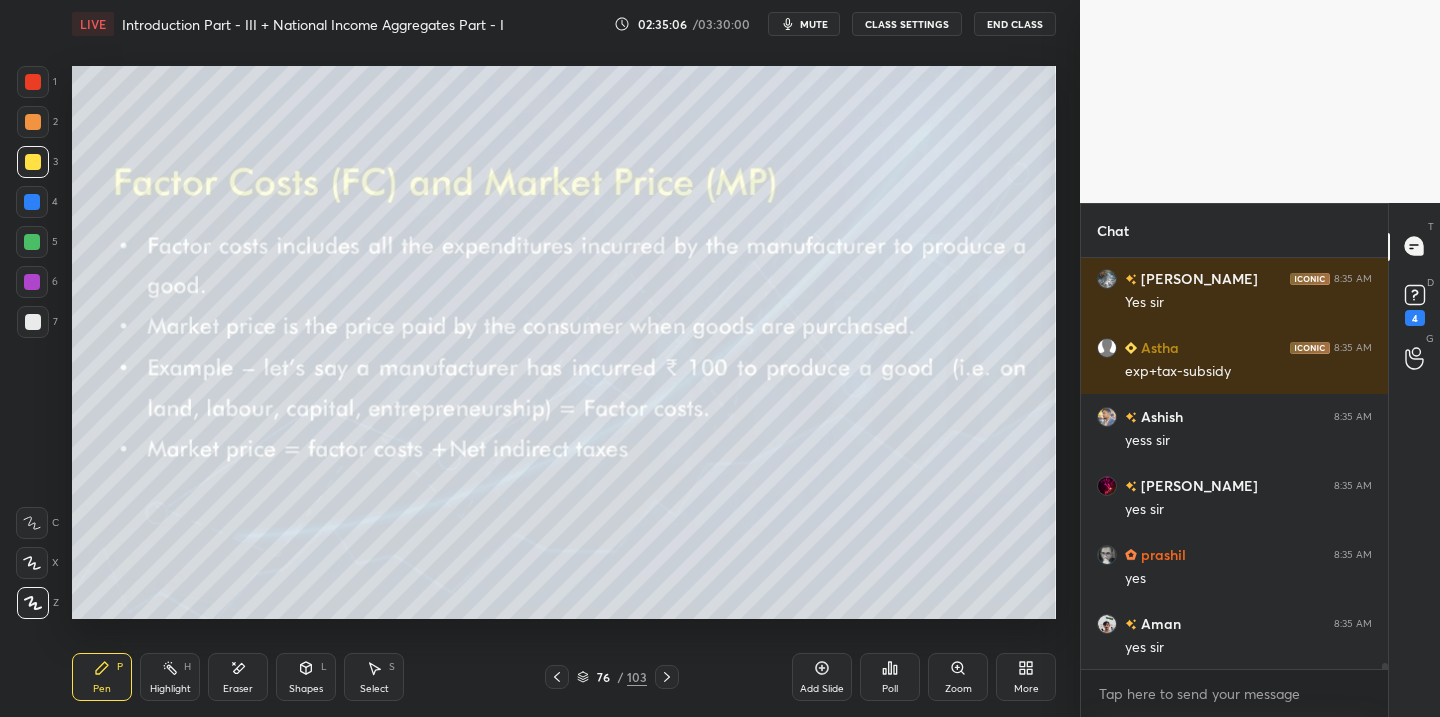 drag, startPoint x: 671, startPoint y: 675, endPoint x: 674, endPoint y: 660, distance: 15.297058 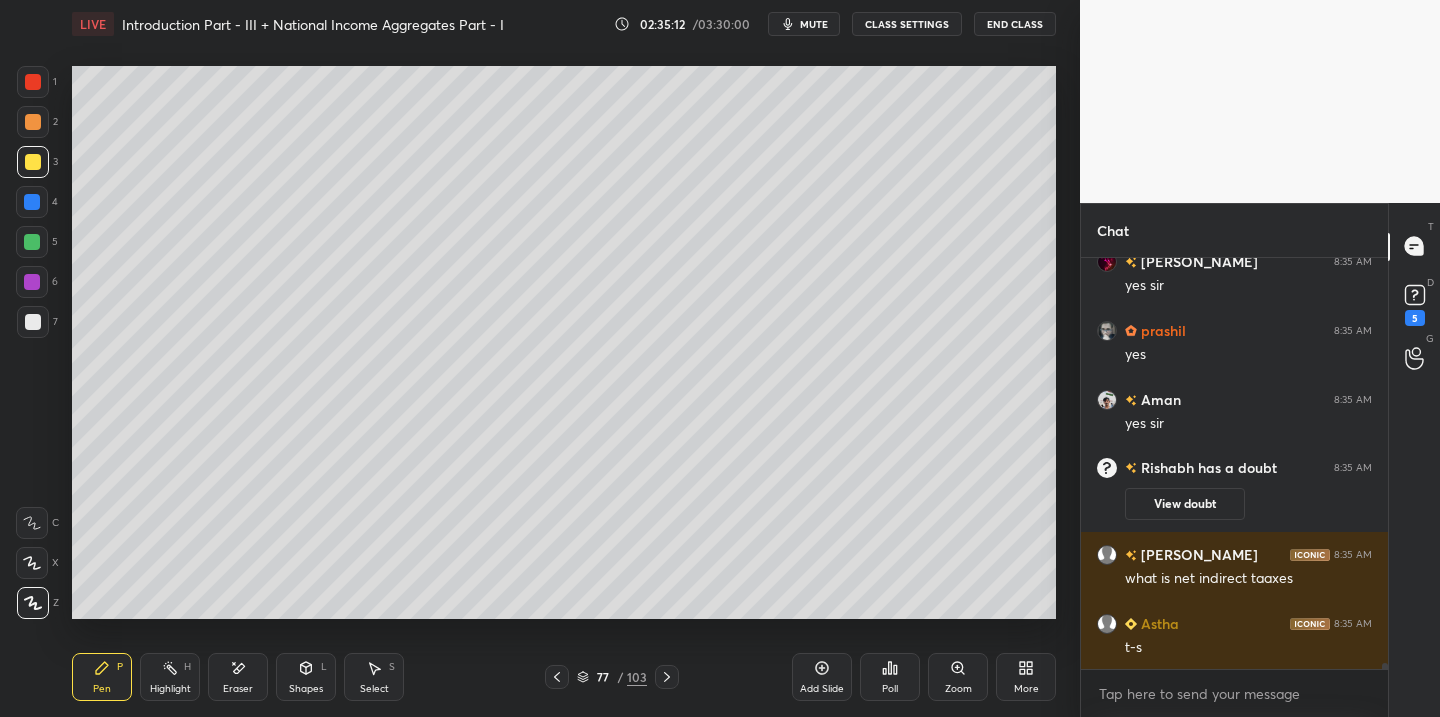scroll, scrollTop: 29863, scrollLeft: 0, axis: vertical 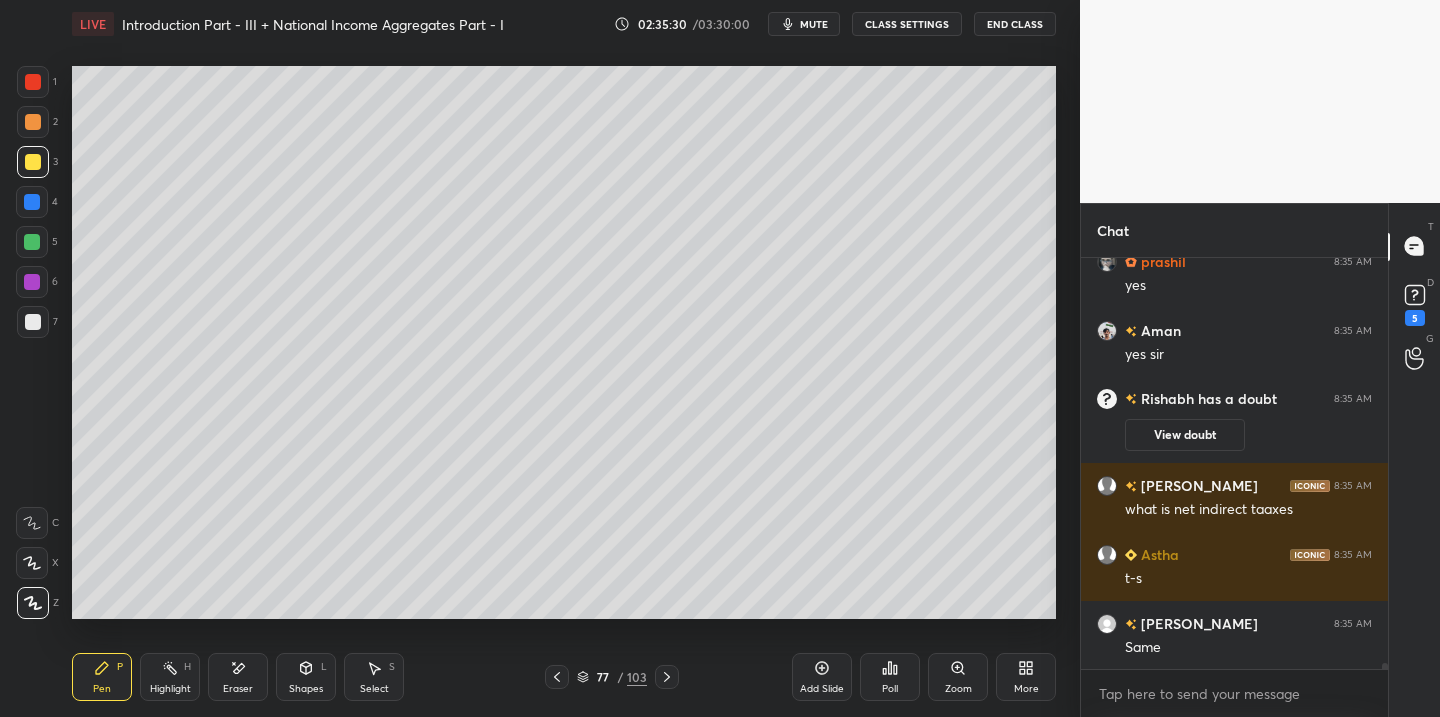 click 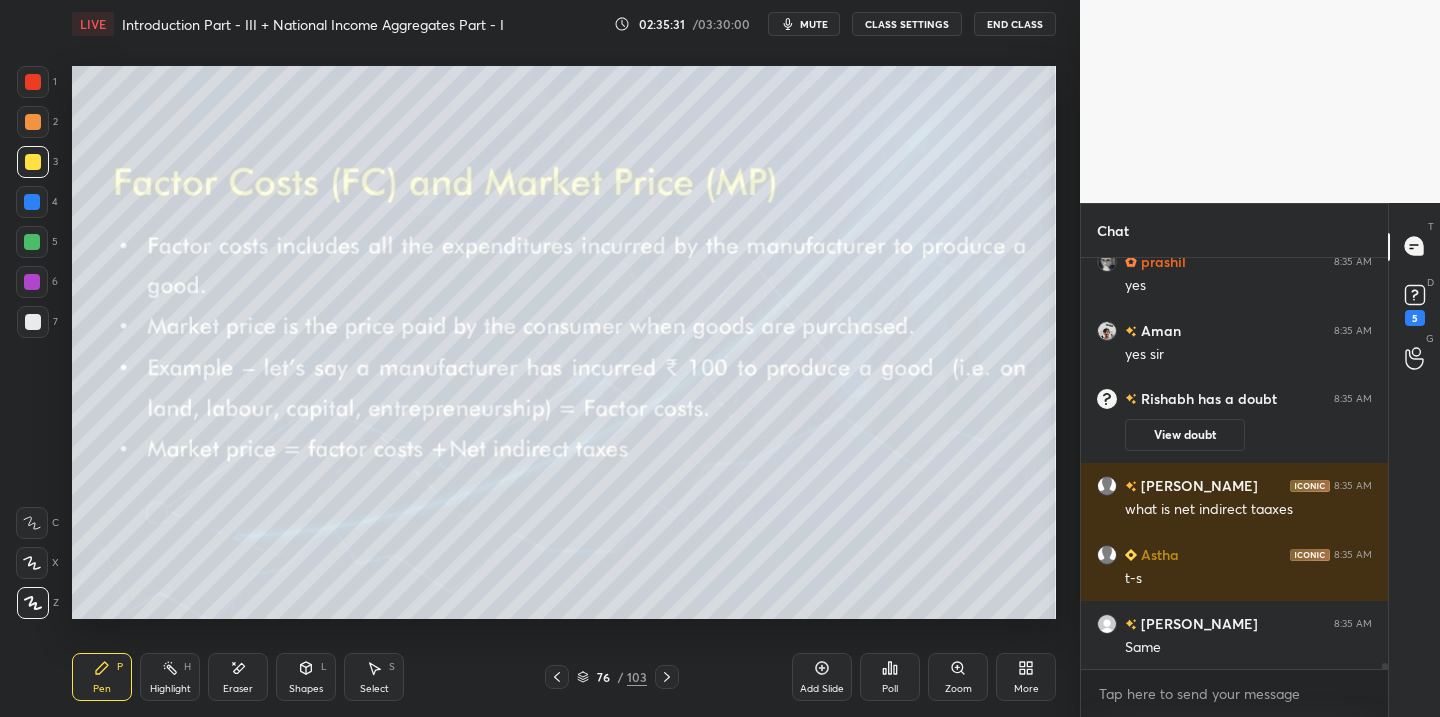 drag, startPoint x: 553, startPoint y: 677, endPoint x: 570, endPoint y: 678, distance: 17.029387 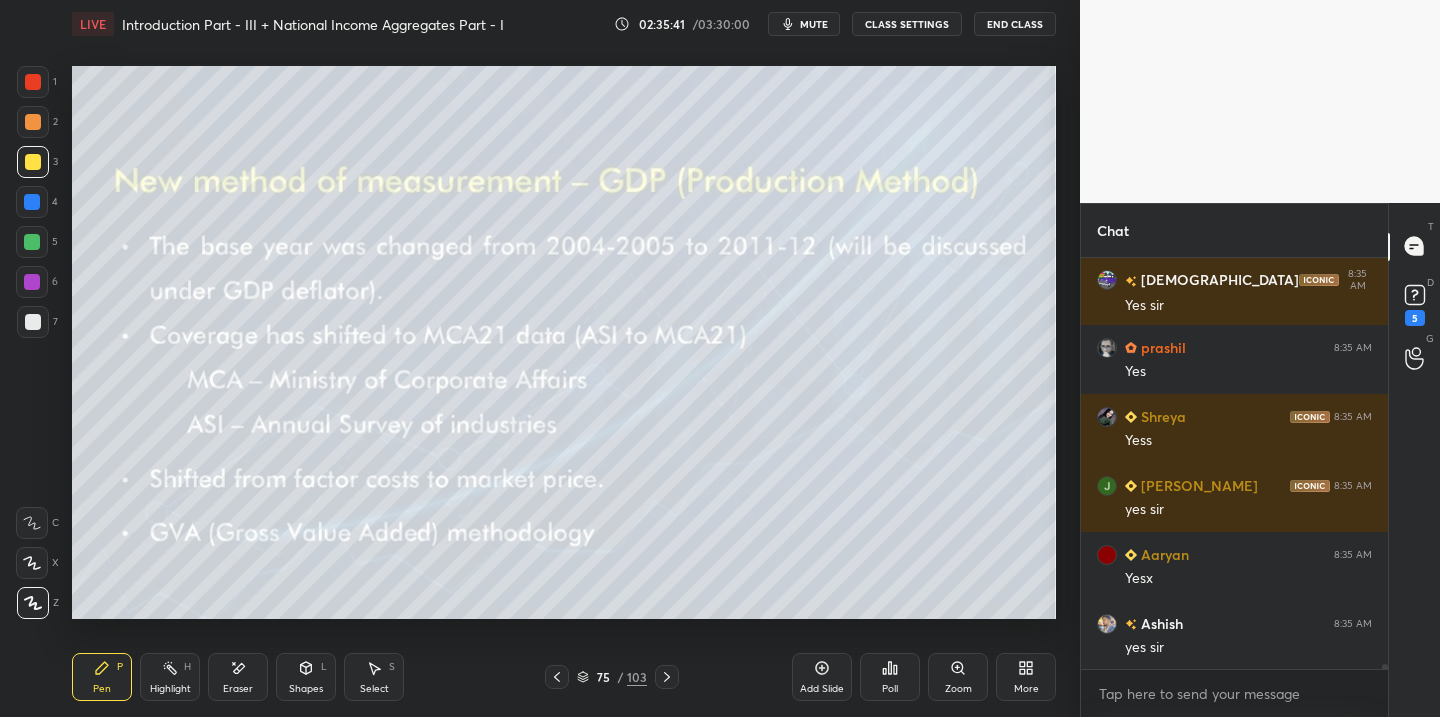 scroll, scrollTop: 30829, scrollLeft: 0, axis: vertical 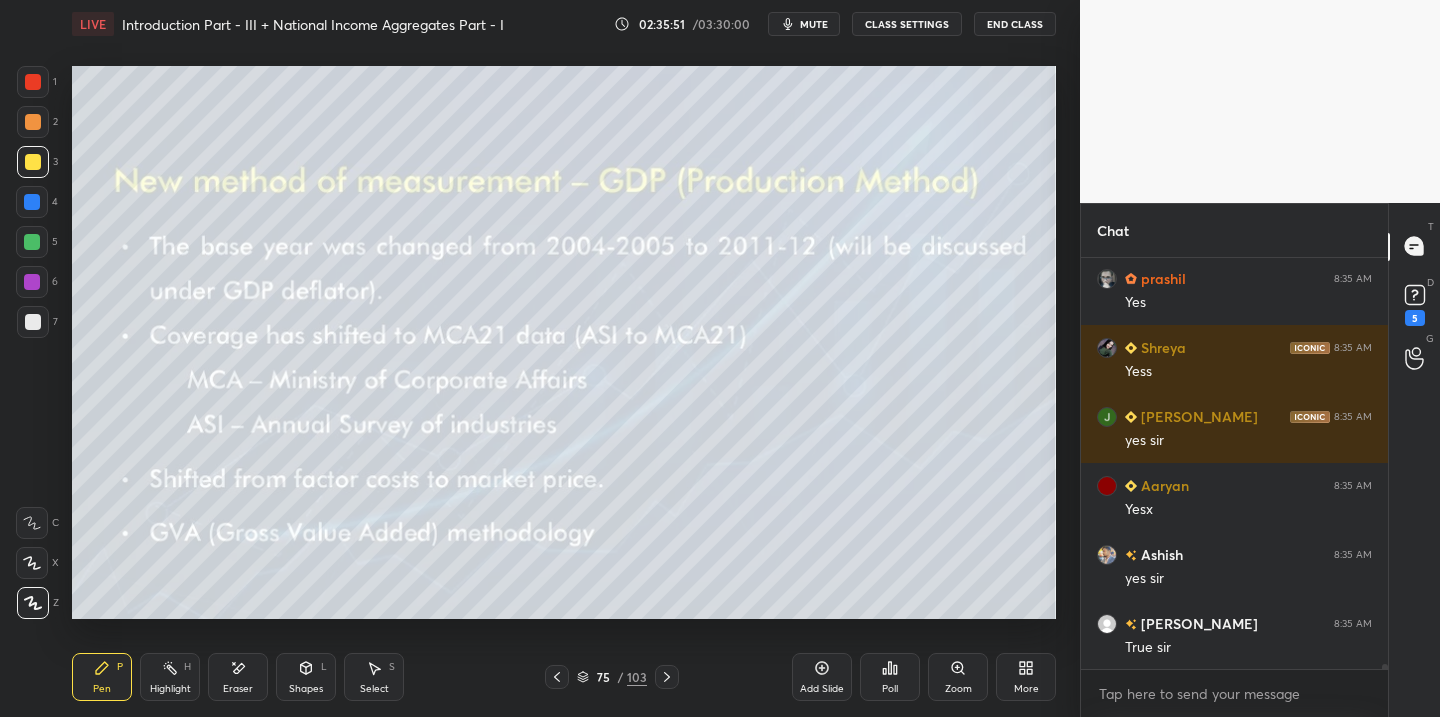 click 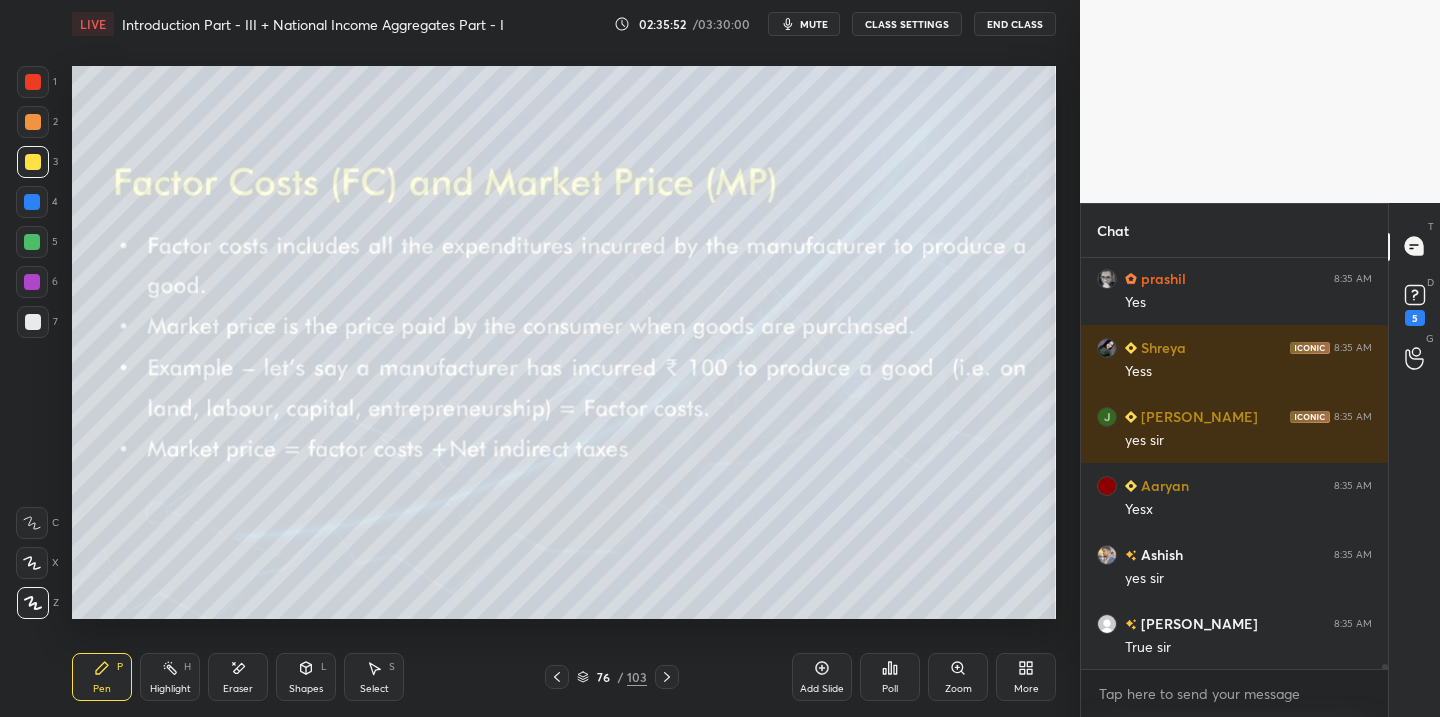 click 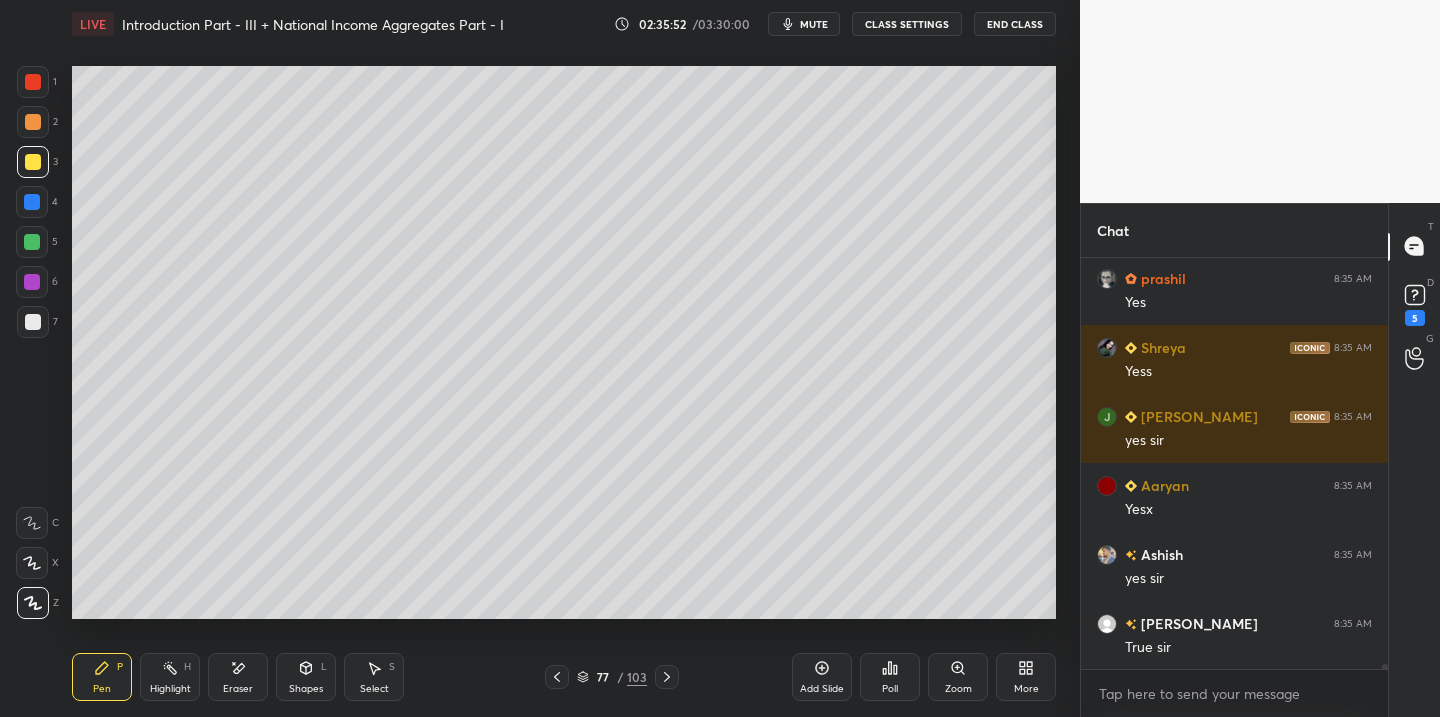 scroll, scrollTop: 30898, scrollLeft: 0, axis: vertical 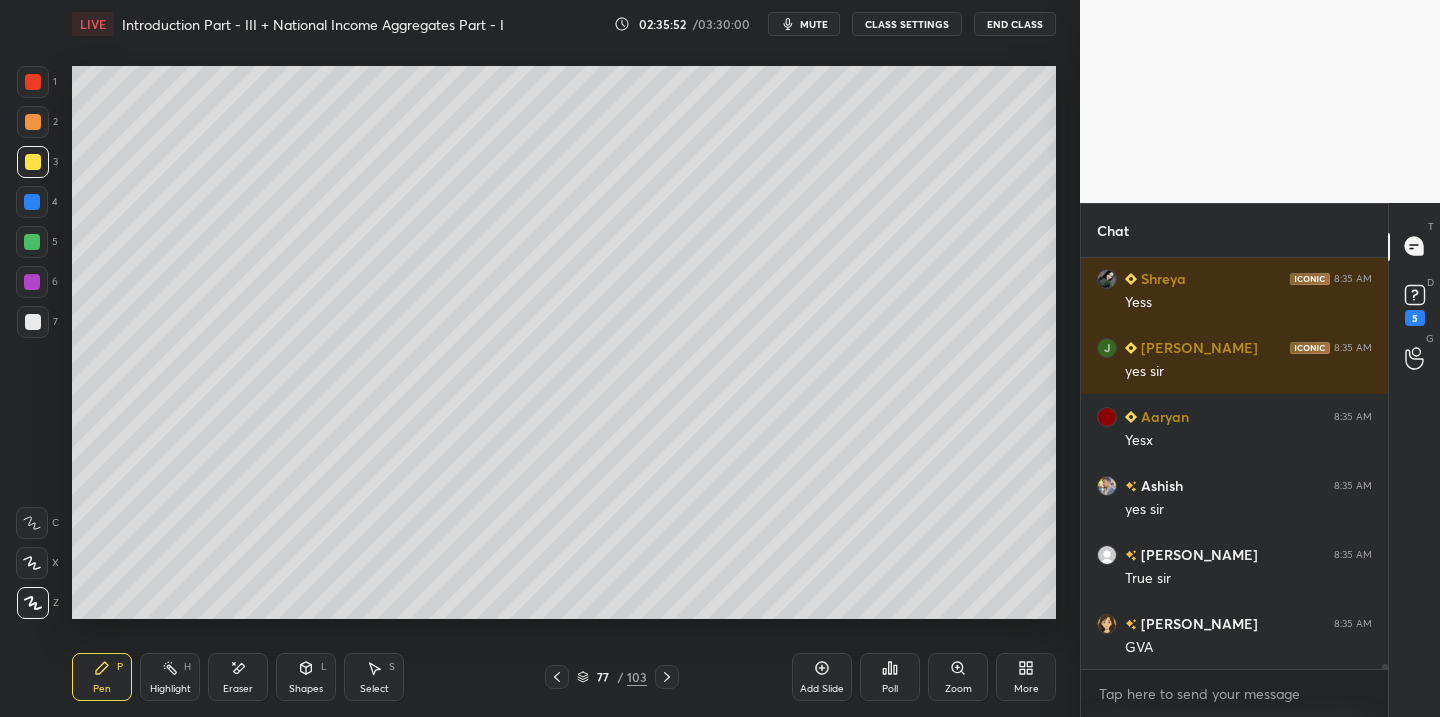 click 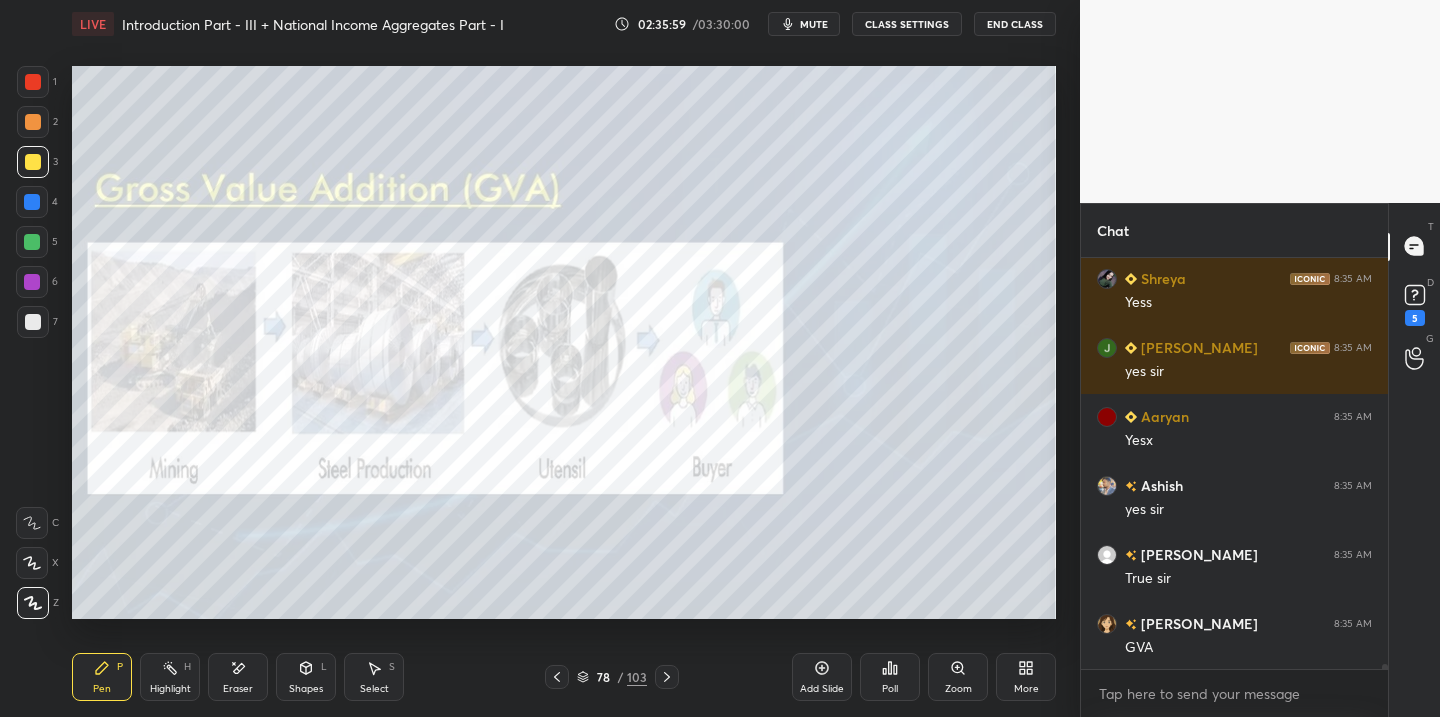 click at bounding box center (33, 82) 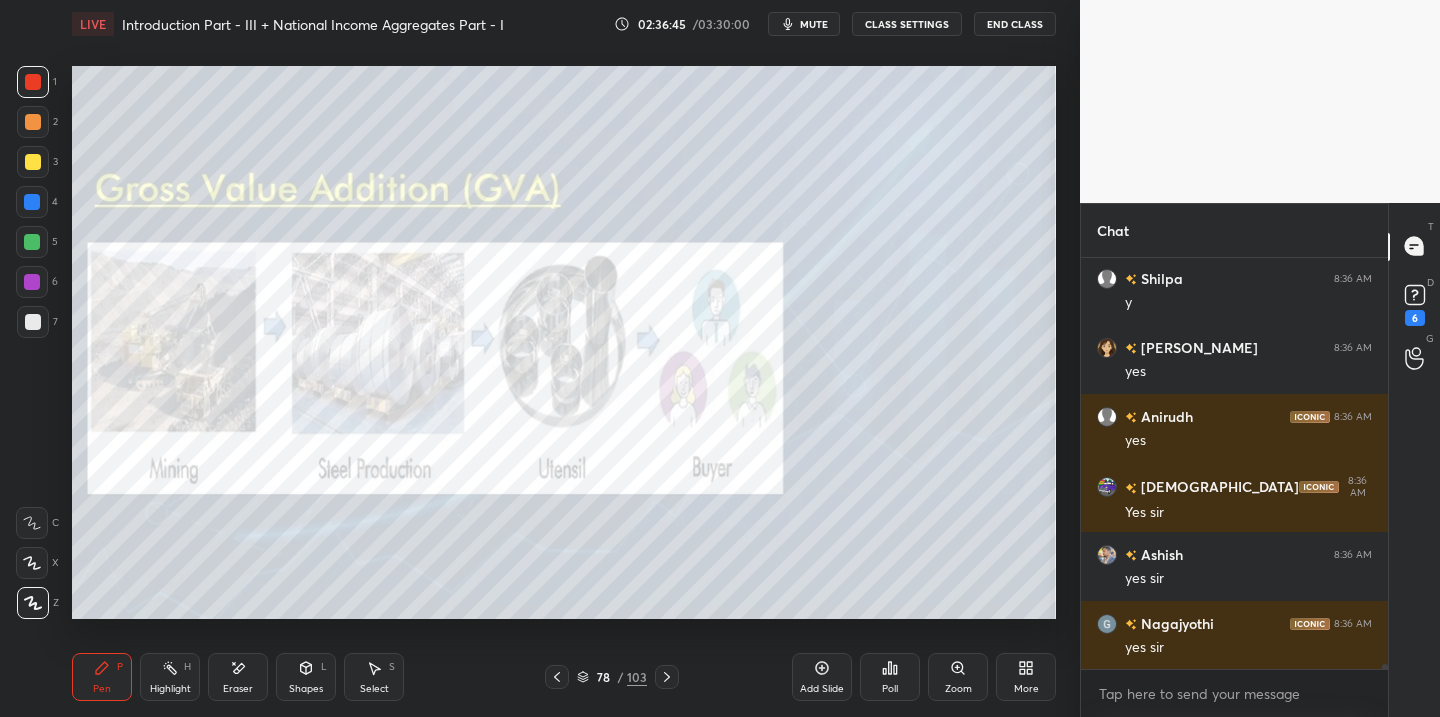 scroll, scrollTop: 31198, scrollLeft: 0, axis: vertical 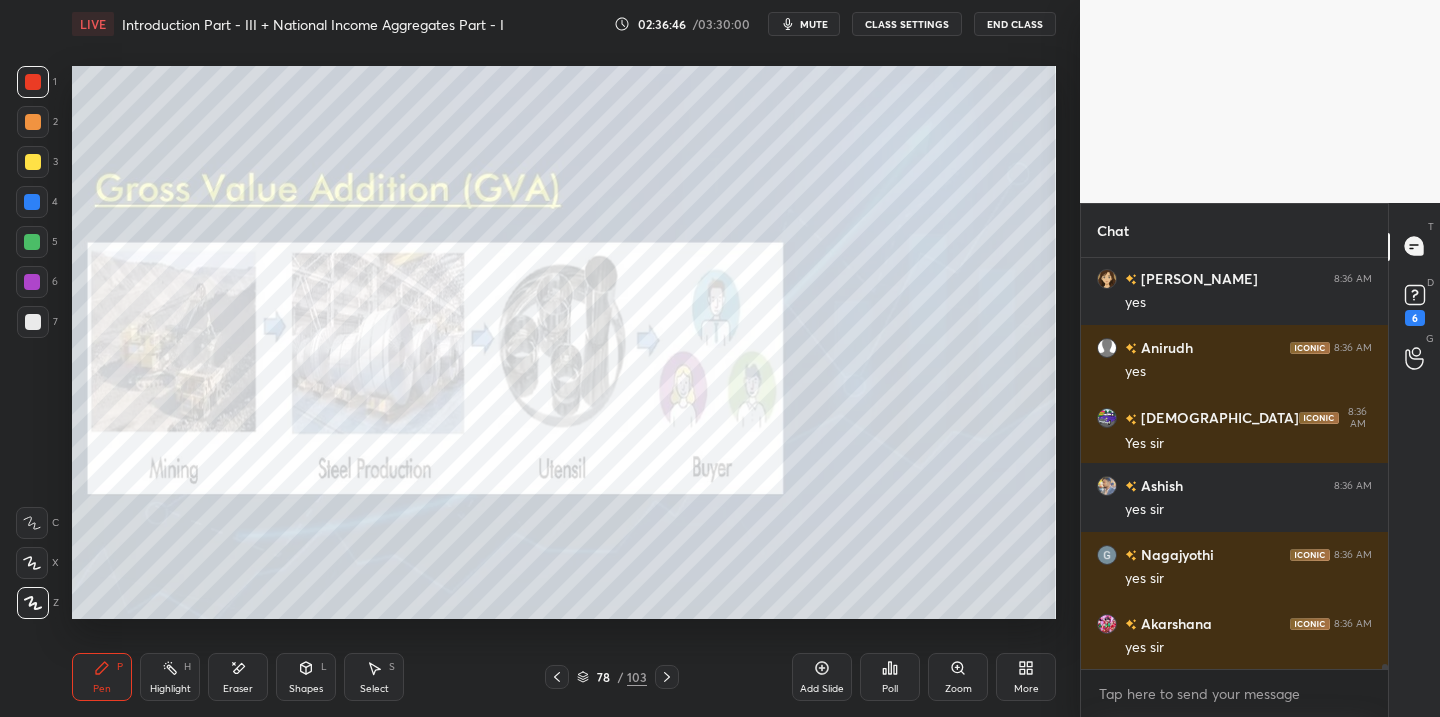 click 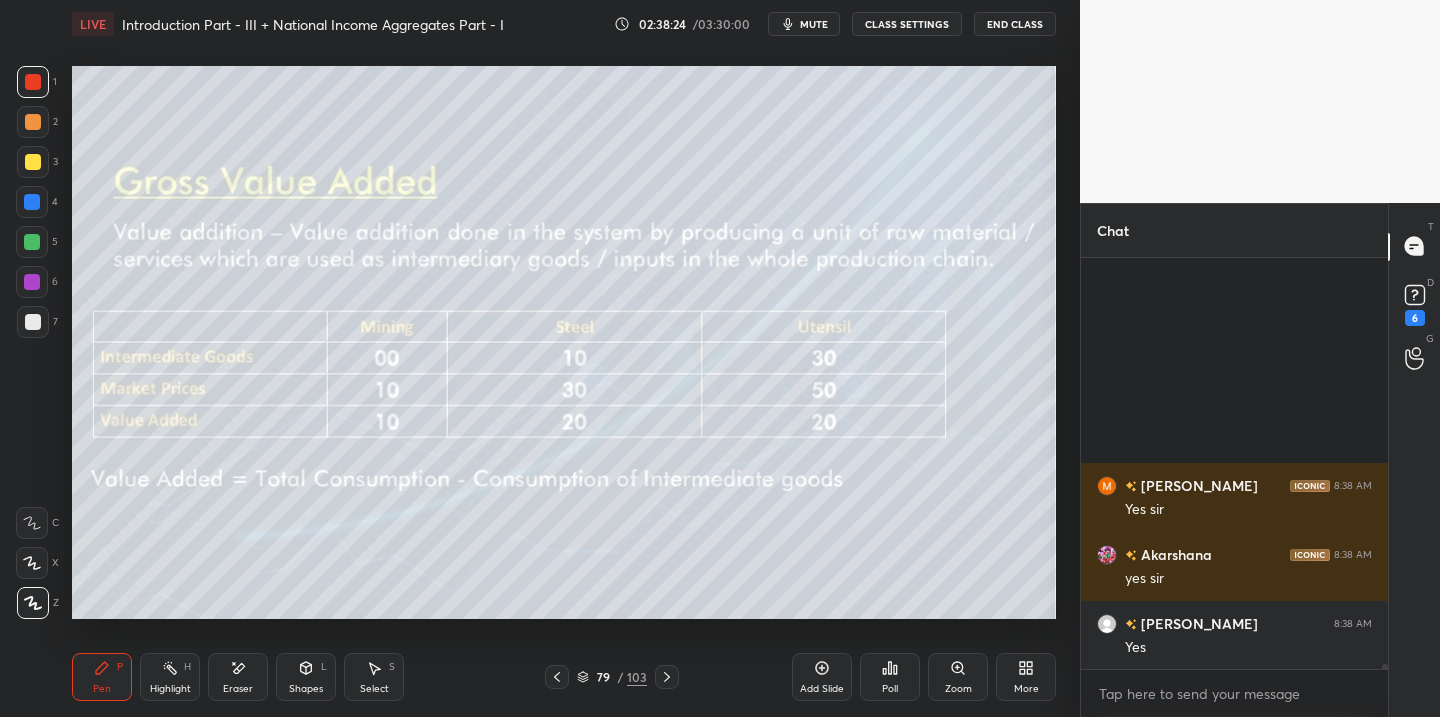 scroll, scrollTop: 33114, scrollLeft: 0, axis: vertical 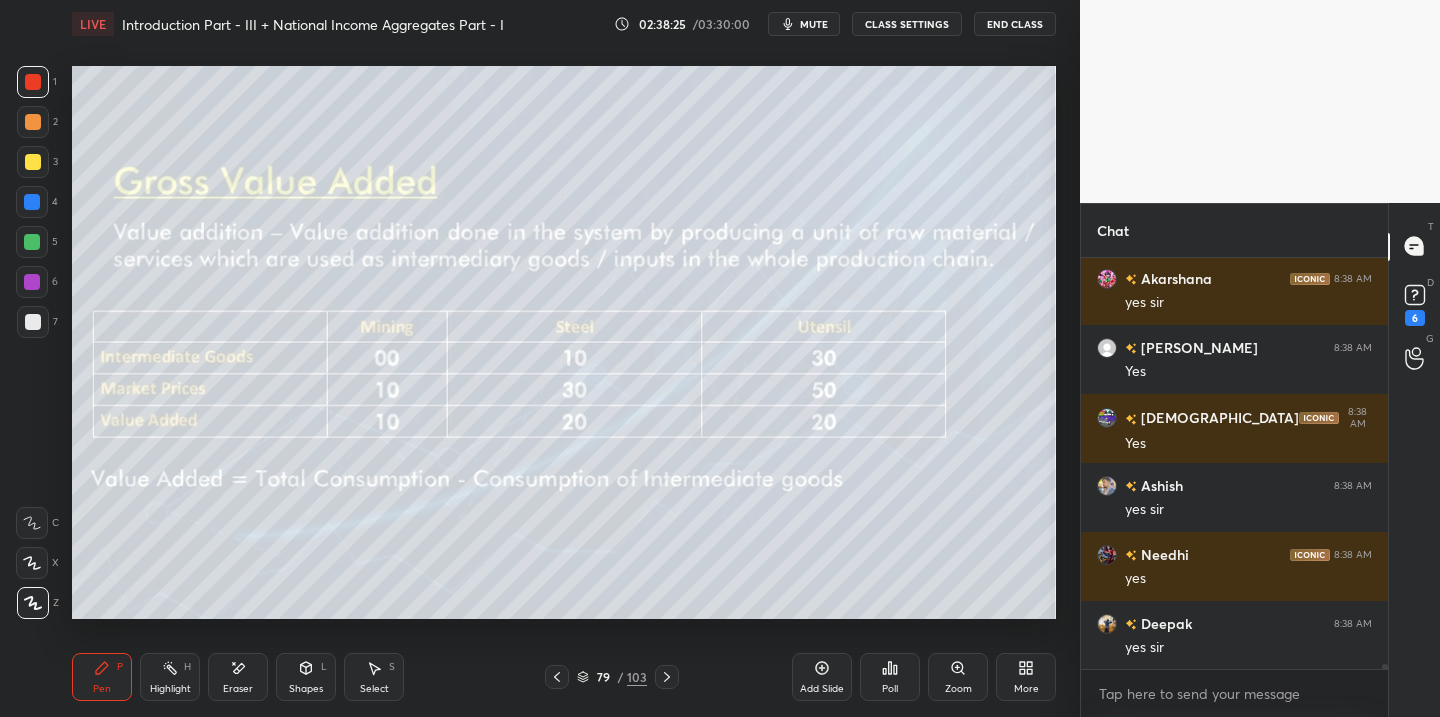 click at bounding box center [33, 162] 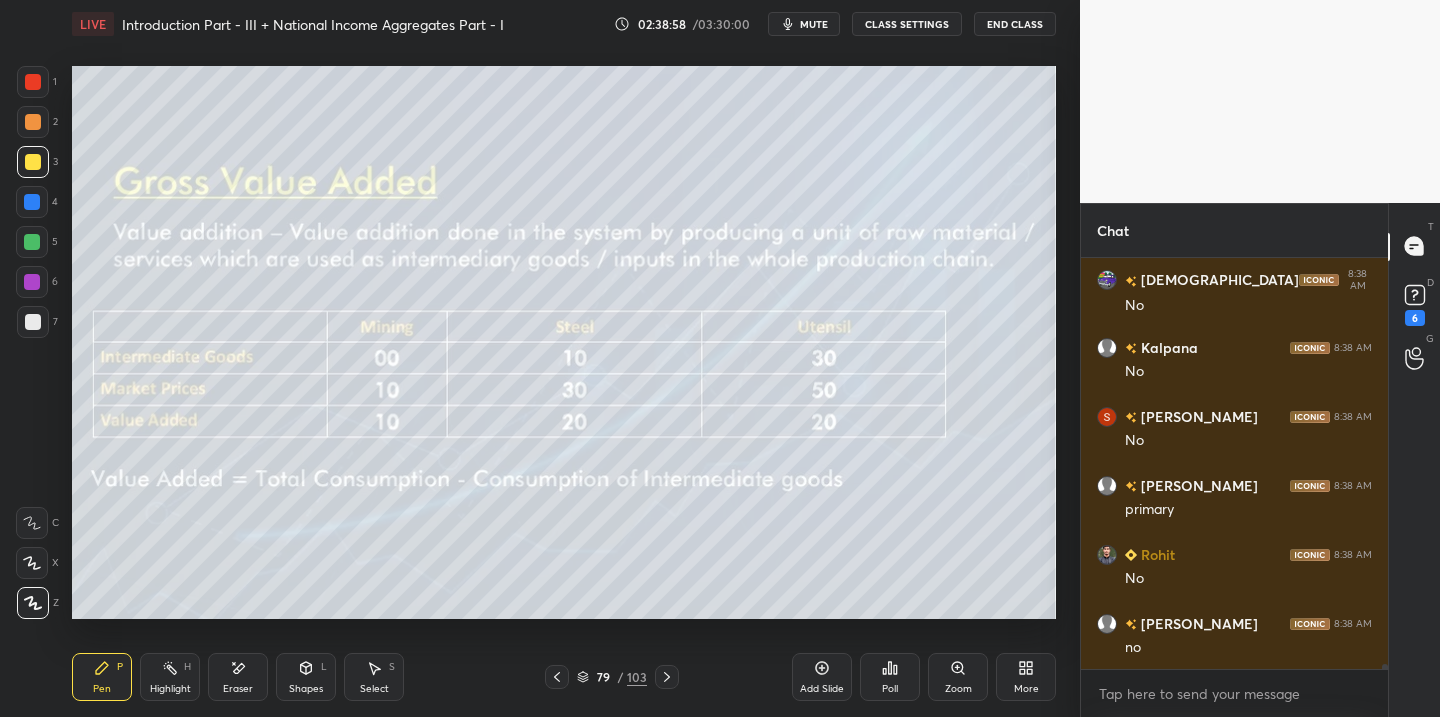 scroll, scrollTop: 35184, scrollLeft: 0, axis: vertical 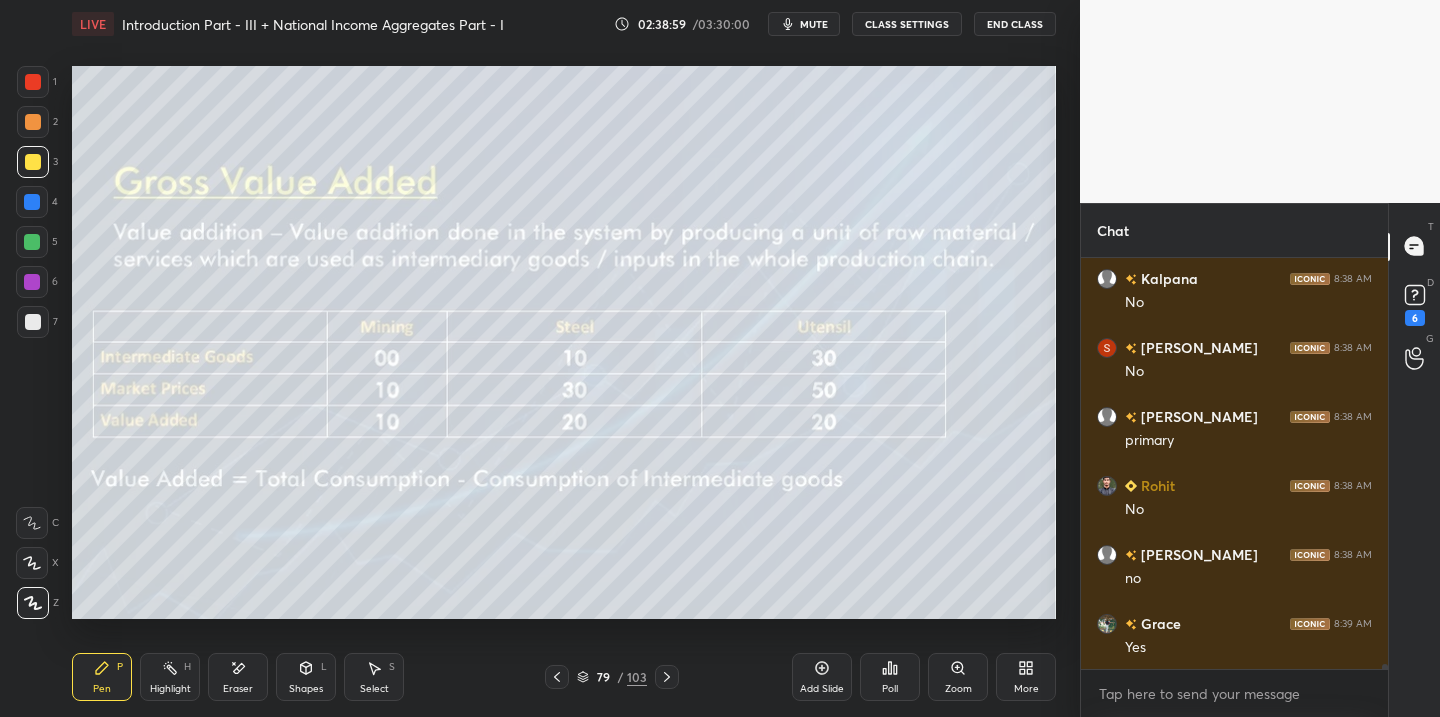 drag, startPoint x: 558, startPoint y: 675, endPoint x: 544, endPoint y: 658, distance: 22.022715 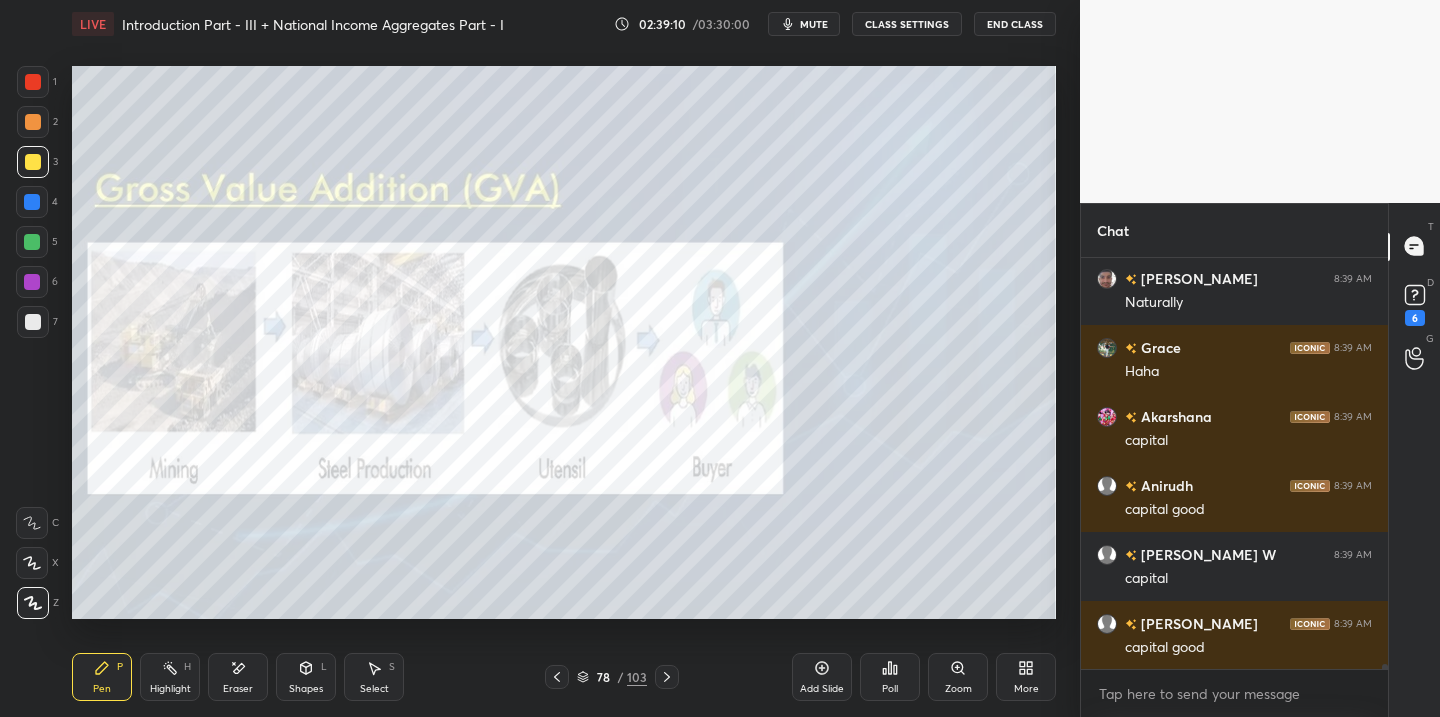 scroll, scrollTop: 35667, scrollLeft: 0, axis: vertical 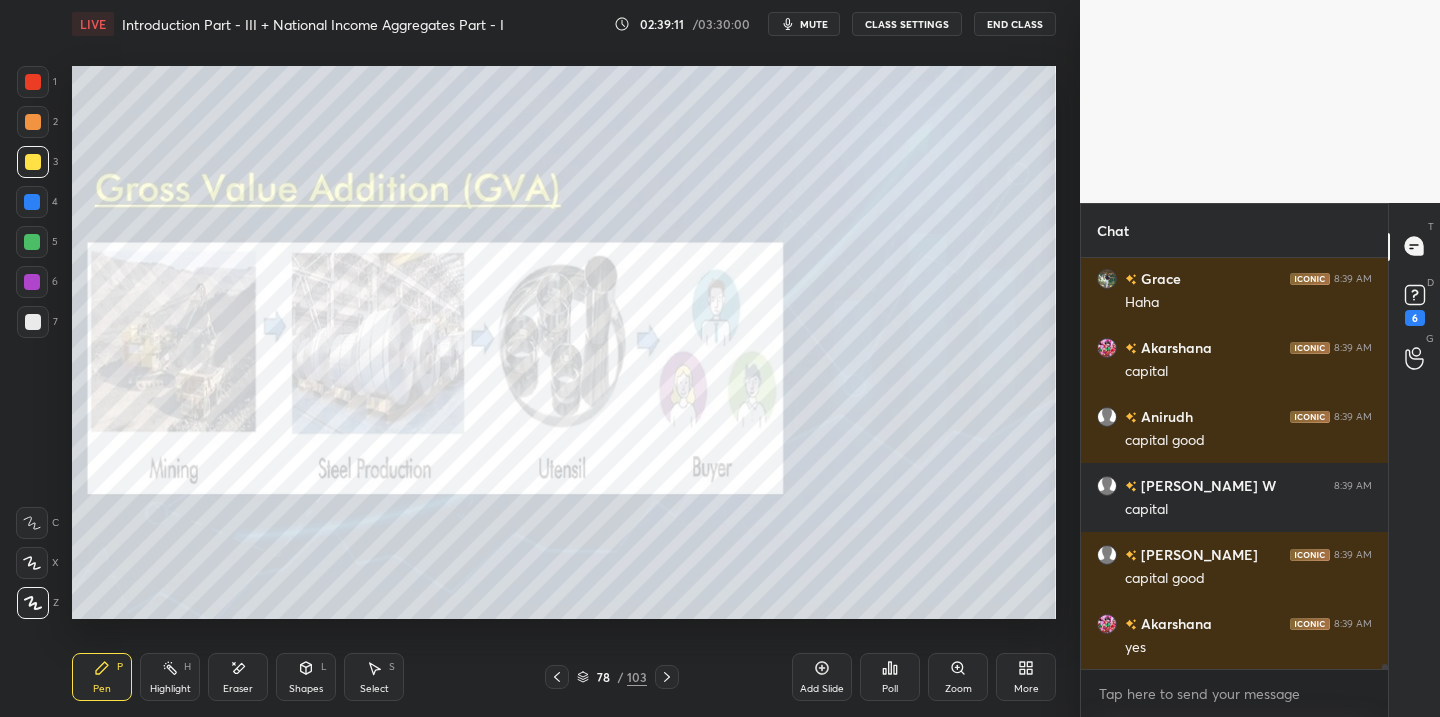 click 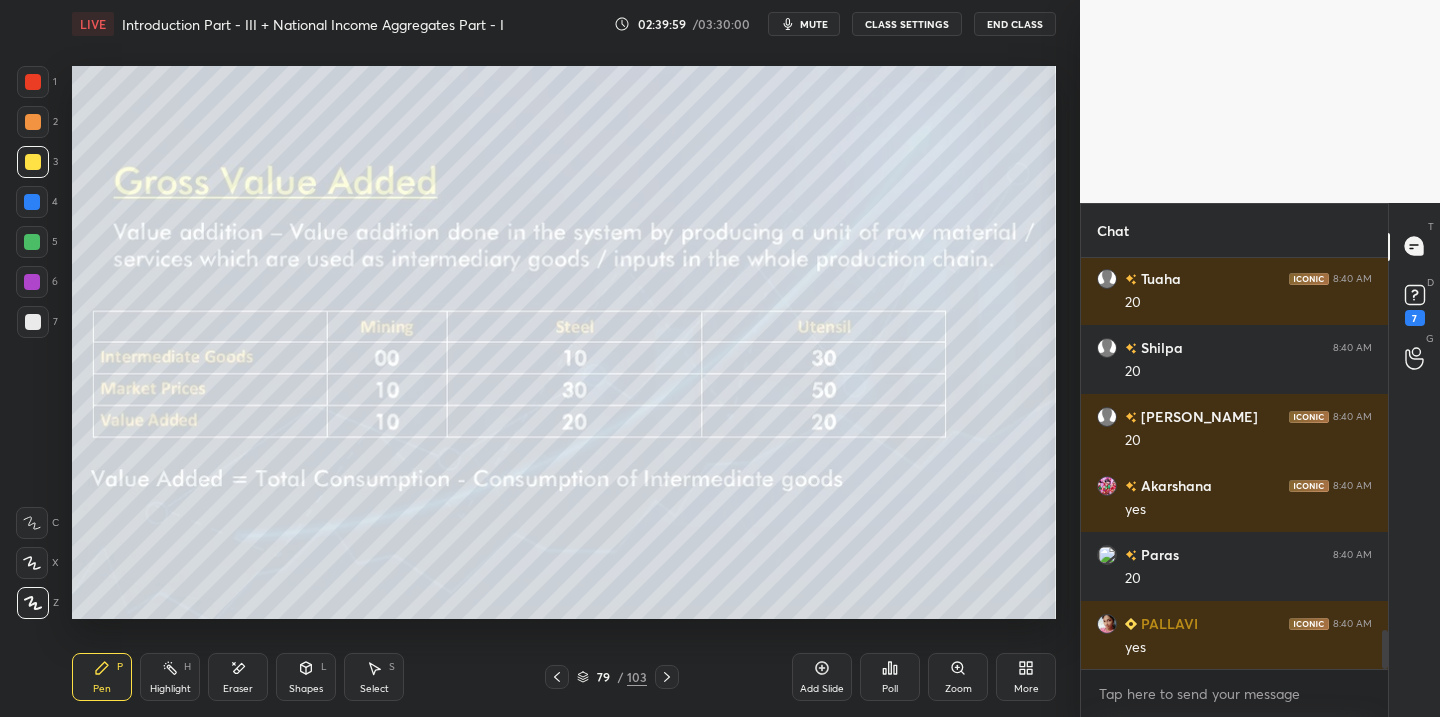 scroll, scrollTop: 4020, scrollLeft: 0, axis: vertical 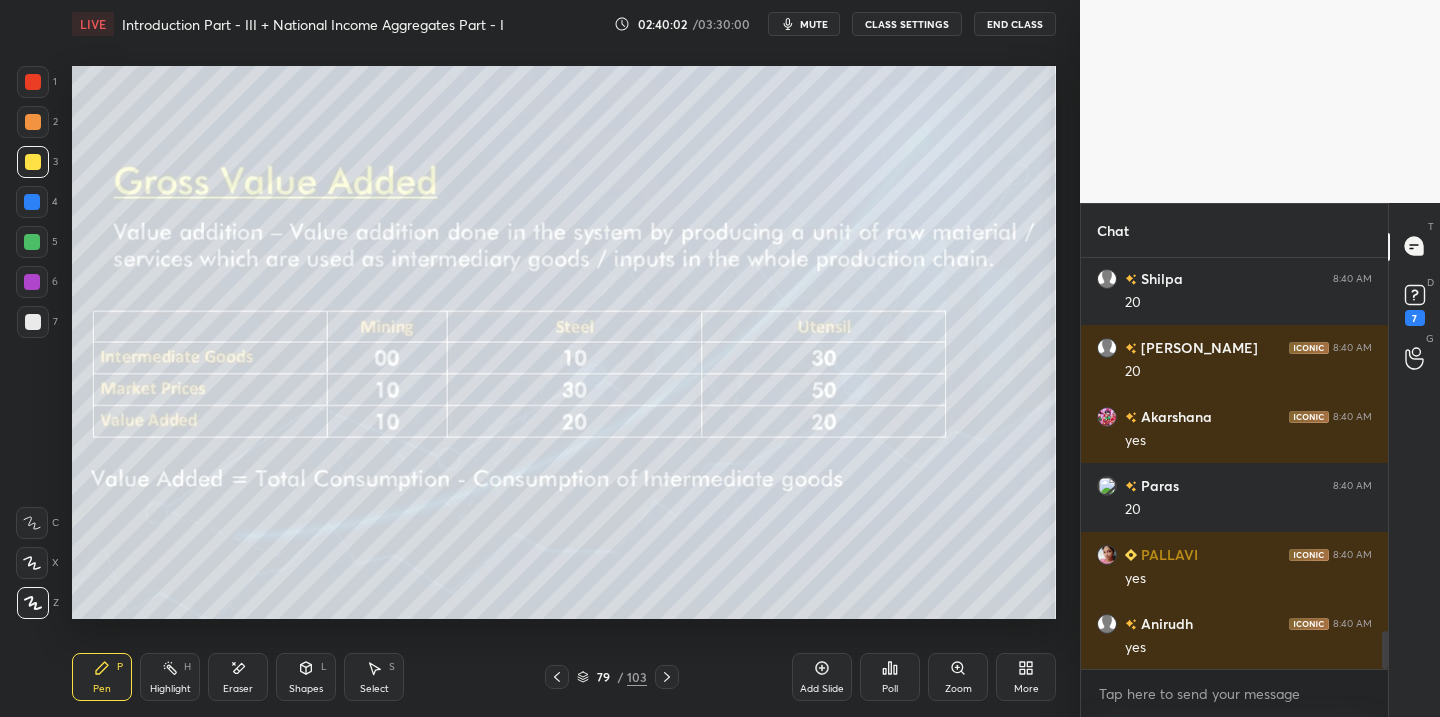 click 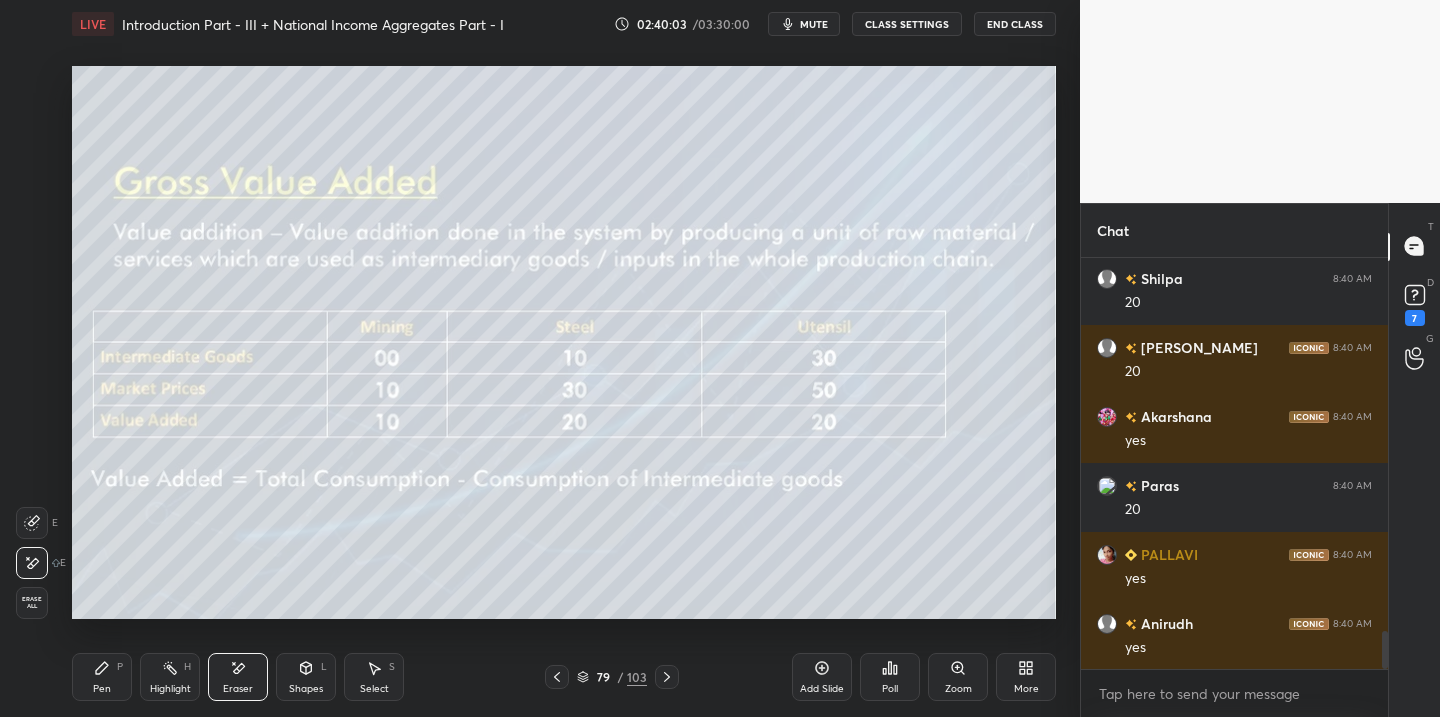 drag, startPoint x: 38, startPoint y: 524, endPoint x: 51, endPoint y: 523, distance: 13.038404 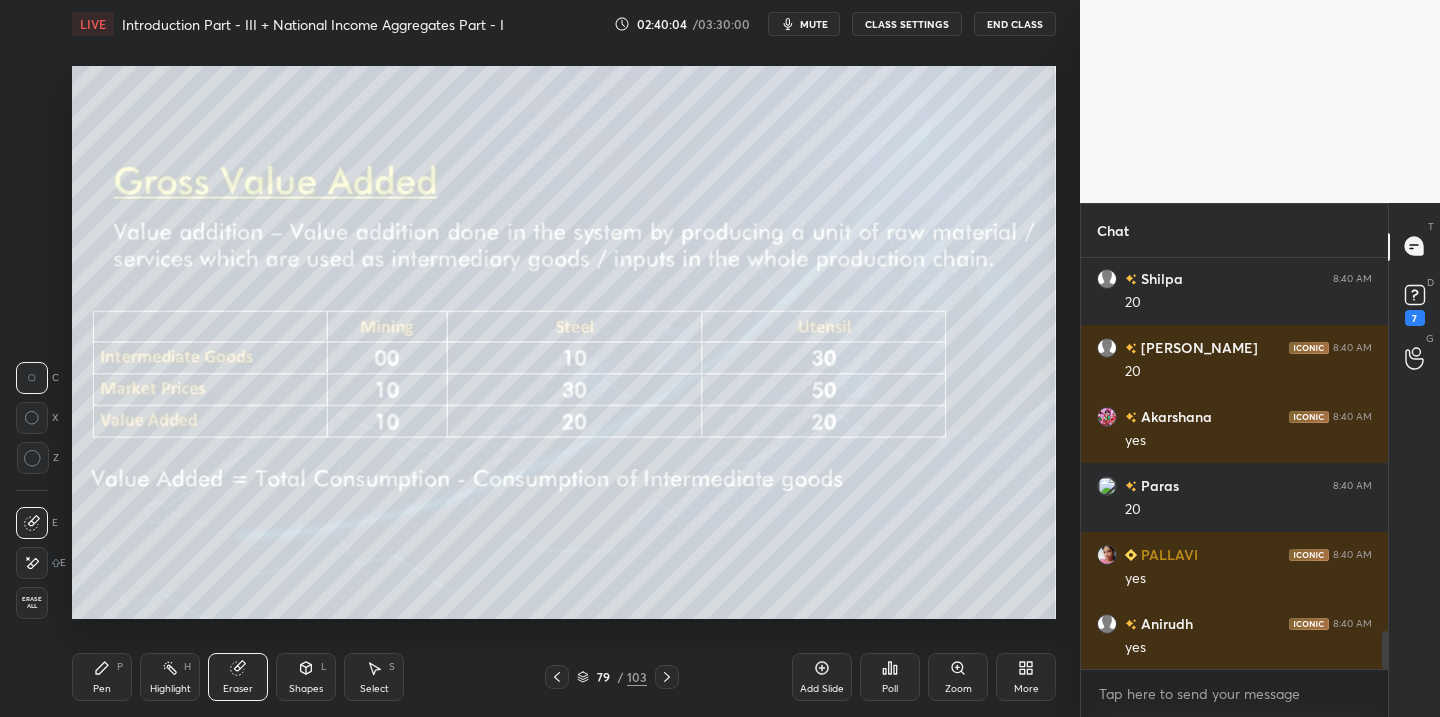 scroll, scrollTop: 4089, scrollLeft: 0, axis: vertical 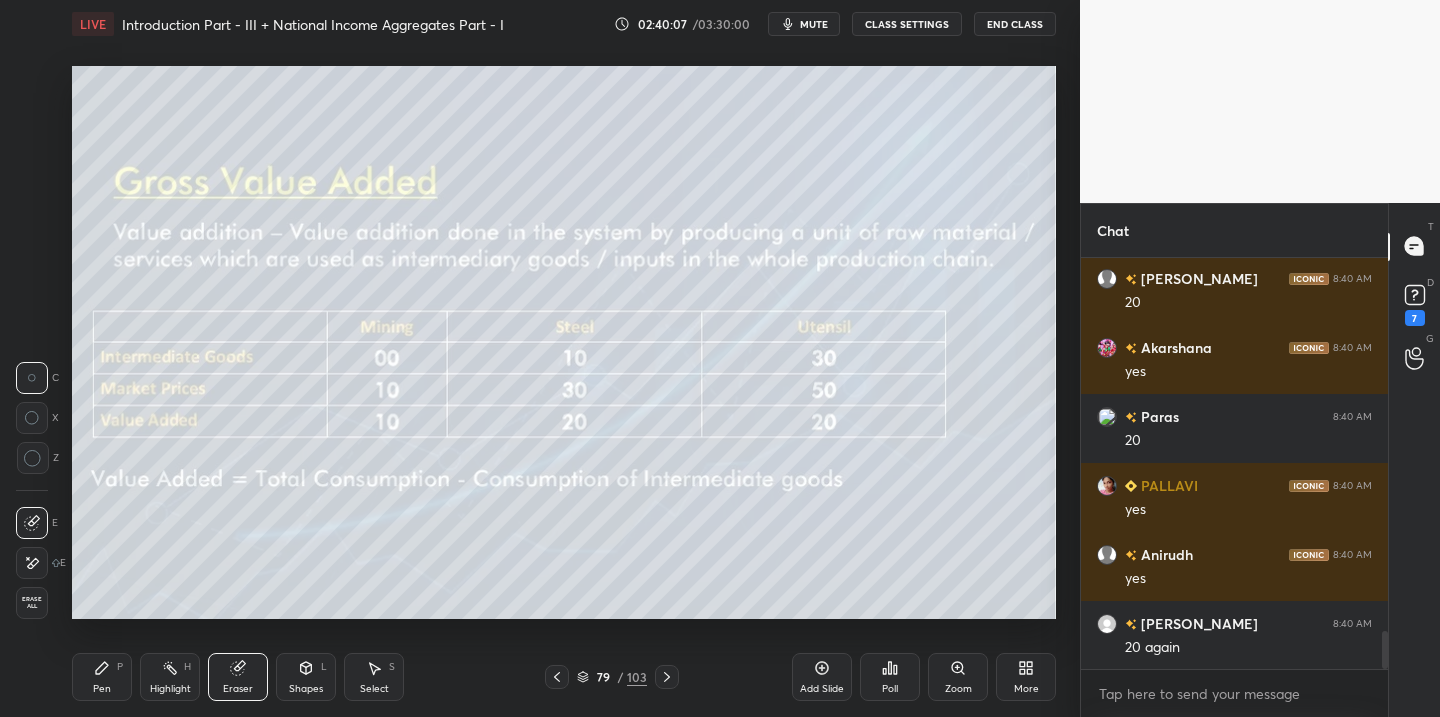 drag, startPoint x: 101, startPoint y: 681, endPoint x: 117, endPoint y: 668, distance: 20.615528 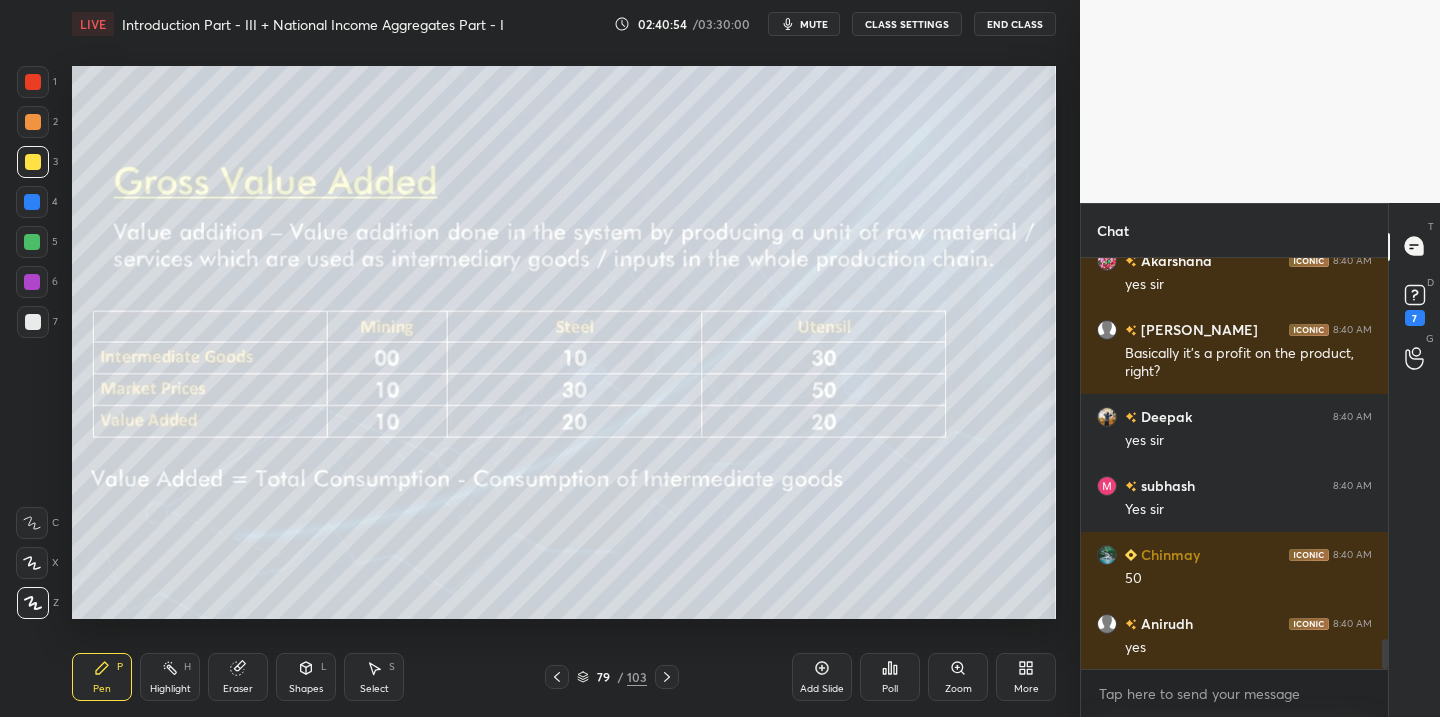 scroll, scrollTop: 5387, scrollLeft: 0, axis: vertical 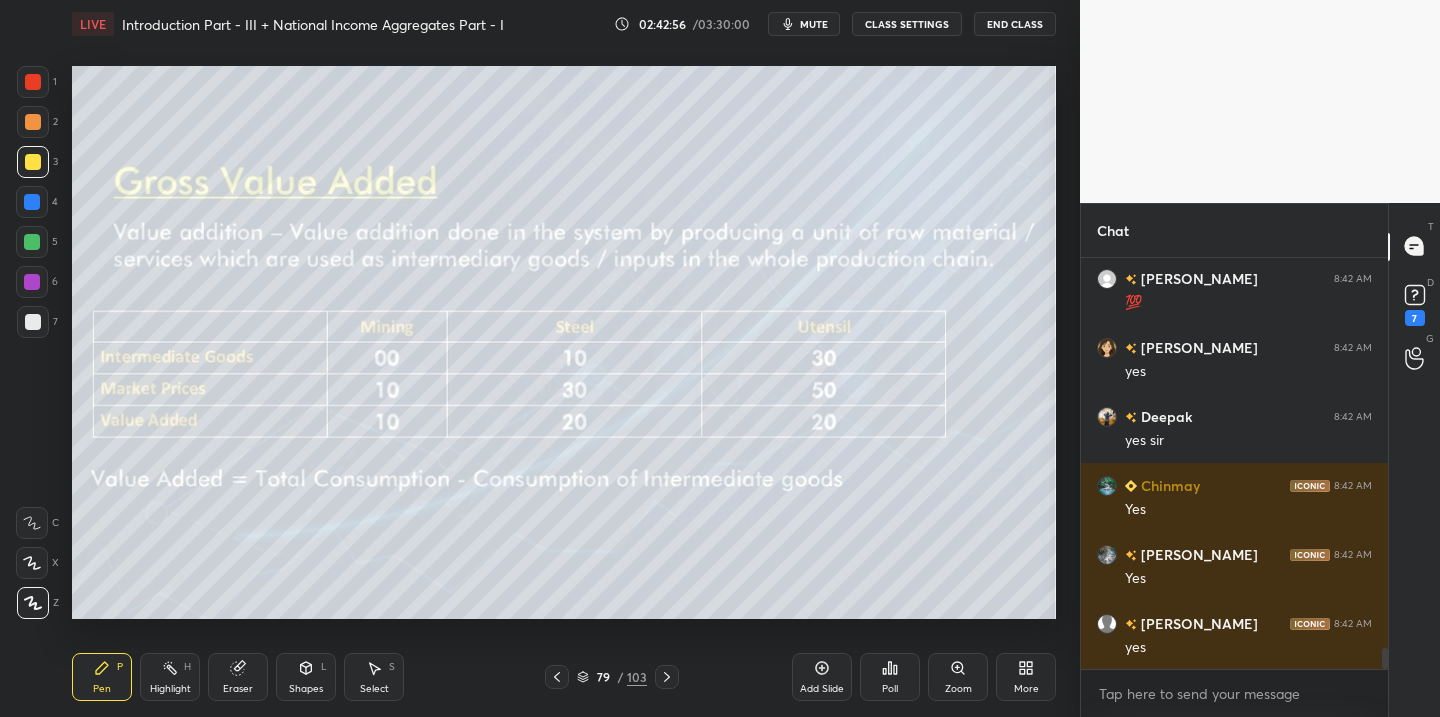click 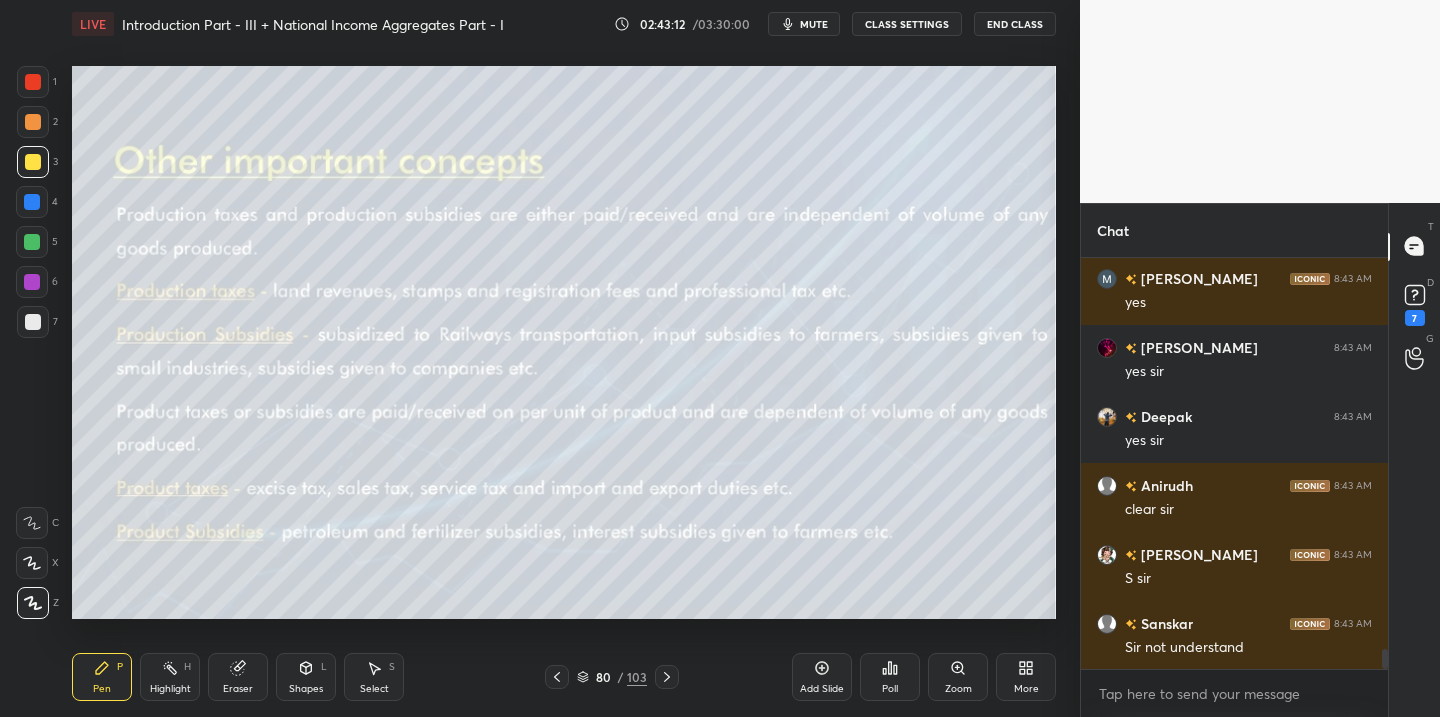 scroll, scrollTop: 8035, scrollLeft: 0, axis: vertical 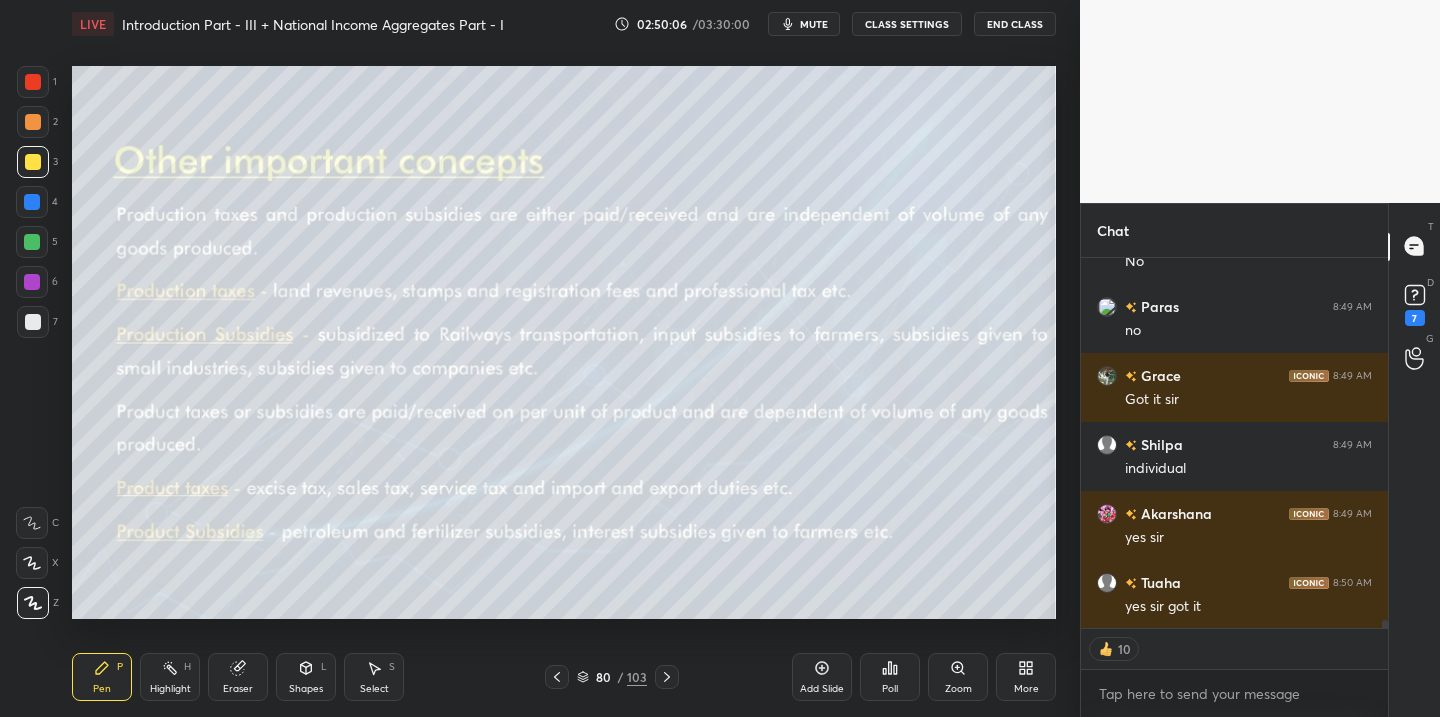 click 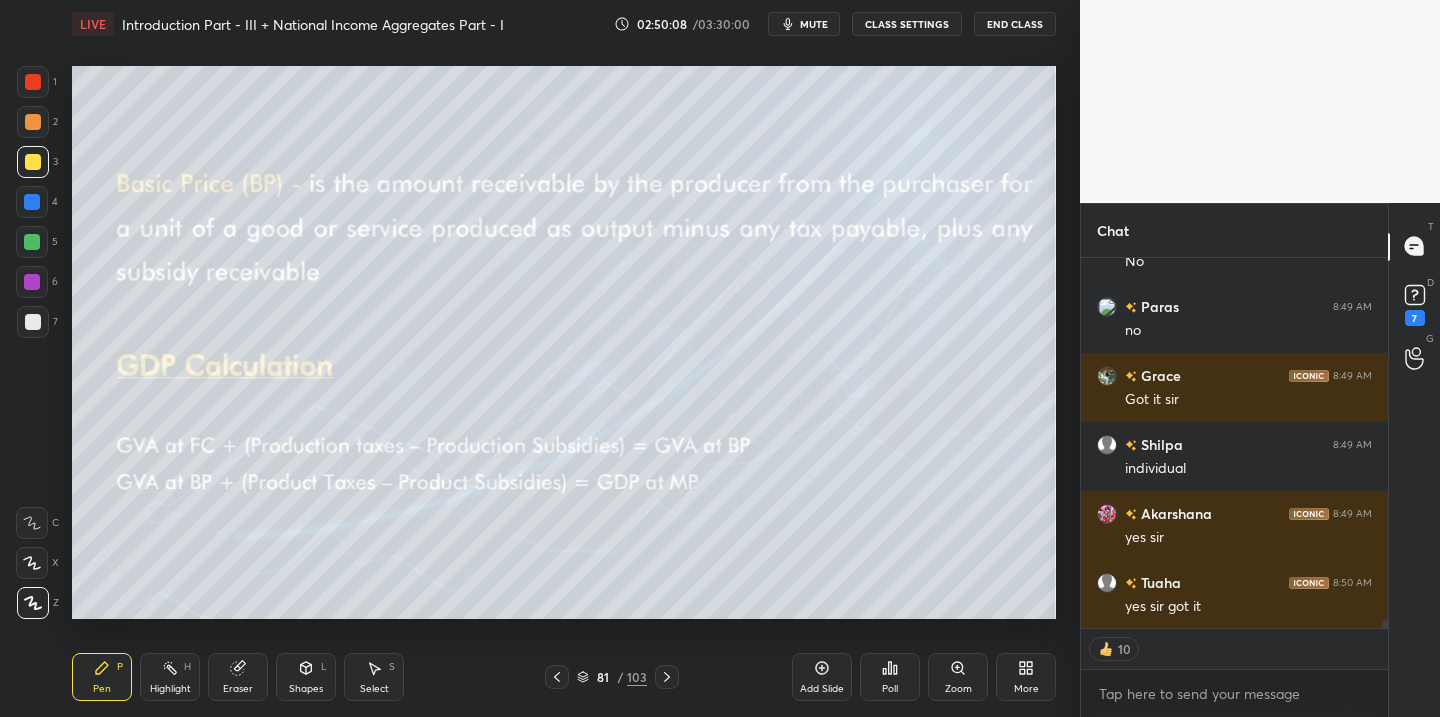 click 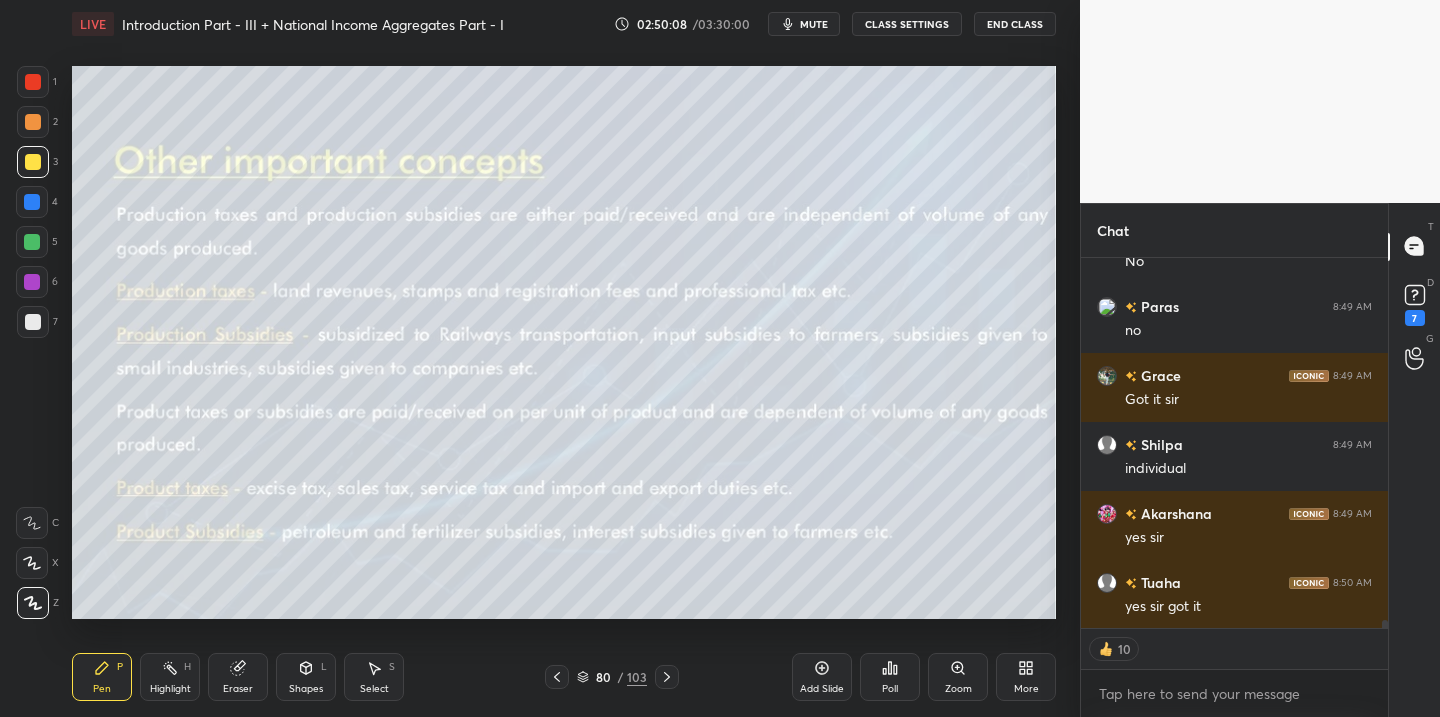 click 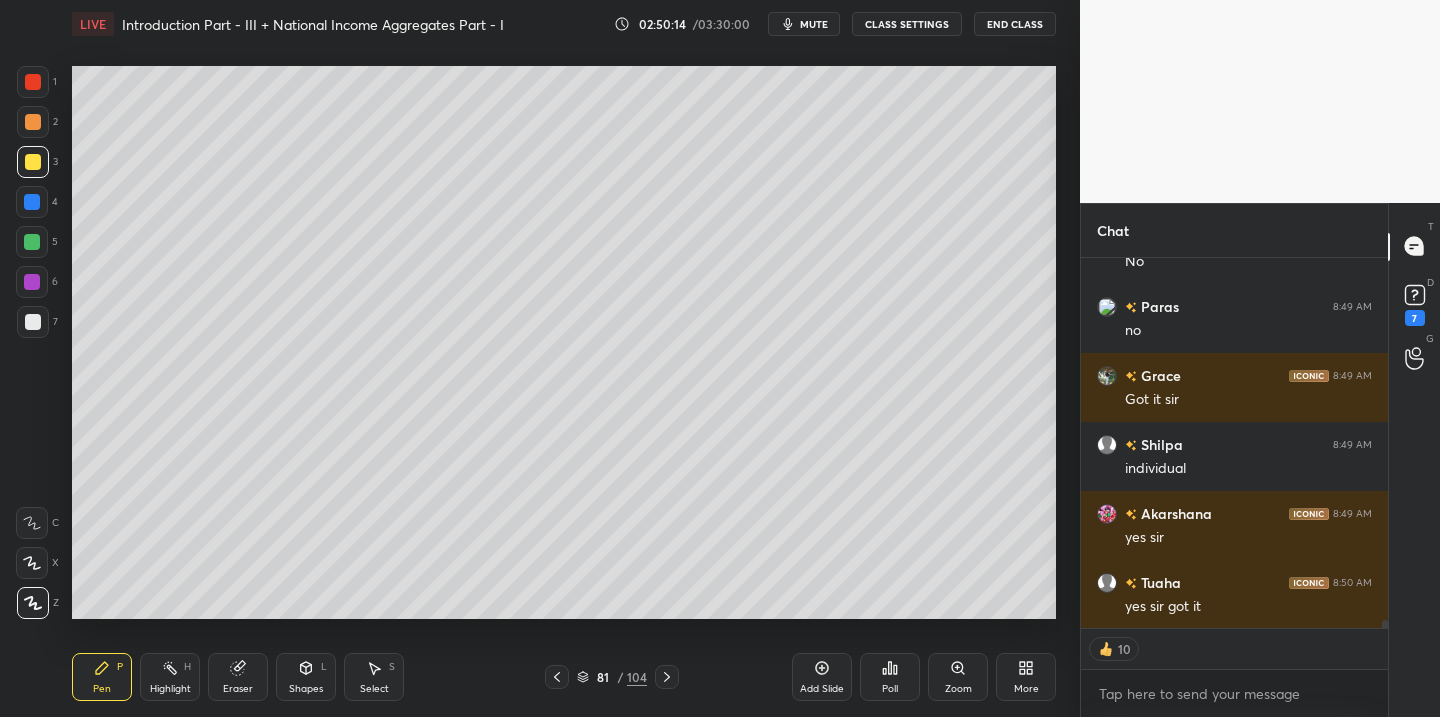 scroll, scrollTop: 7, scrollLeft: 7, axis: both 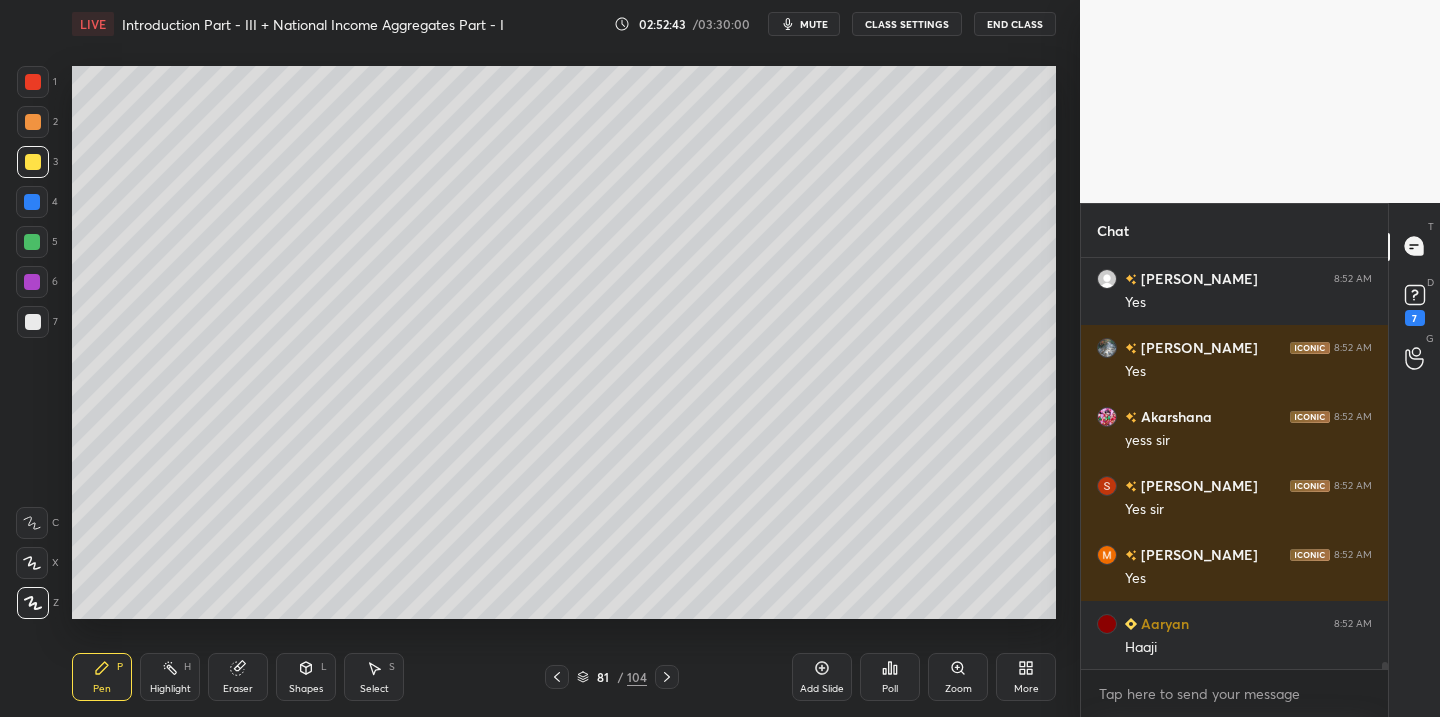 click on "LIVE Introduction Part - III + National Income Aggregates Part - I 02:52:43 /  03:30:00 mute CLASS SETTINGS End Class Setting up your live class Poll for   secs No correct answer Start poll Back Introduction Part - III + National Income Aggregates Part - I • L3 of Comprehensive Course on Indian Economy [PERSON_NAME] Pen P Highlight H Eraser Shapes L Select S 81 / 104 Add Slide Poll Zoom More" at bounding box center [564, 358] 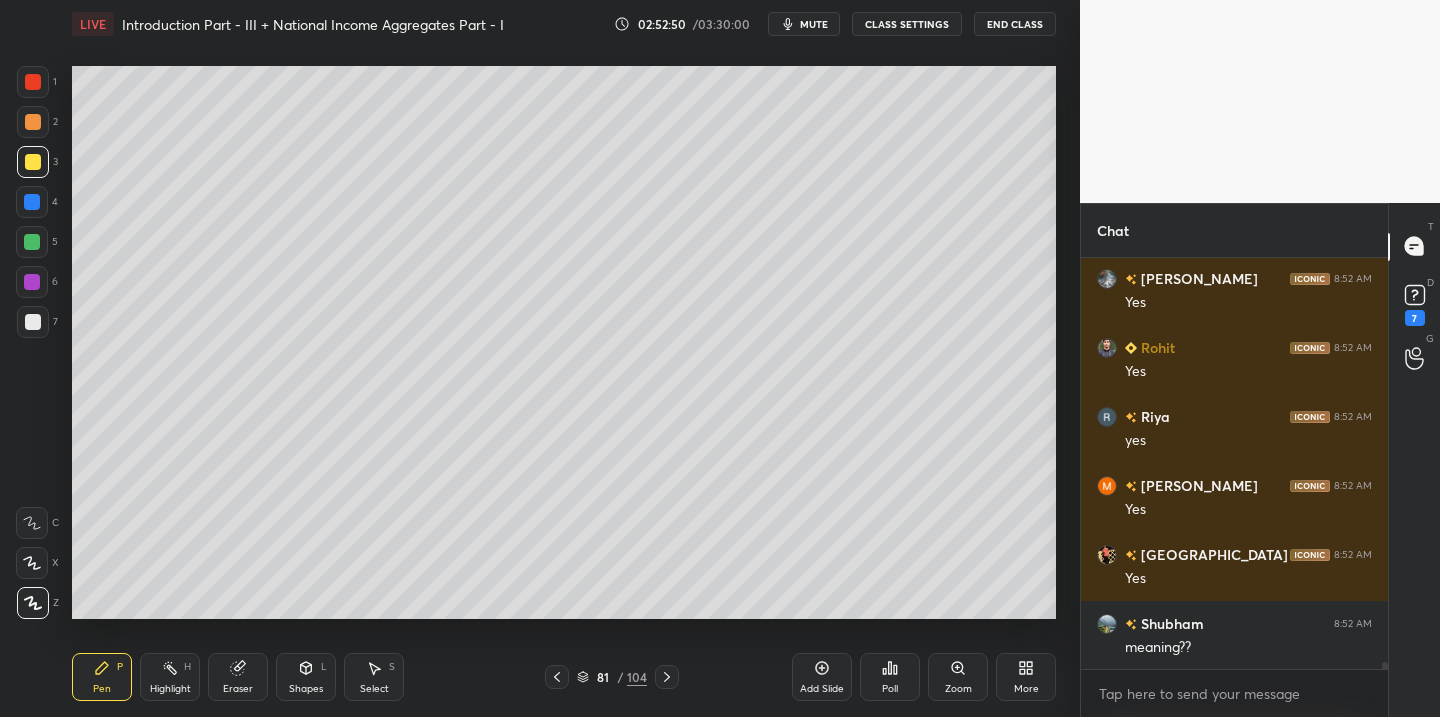 scroll, scrollTop: 23734, scrollLeft: 0, axis: vertical 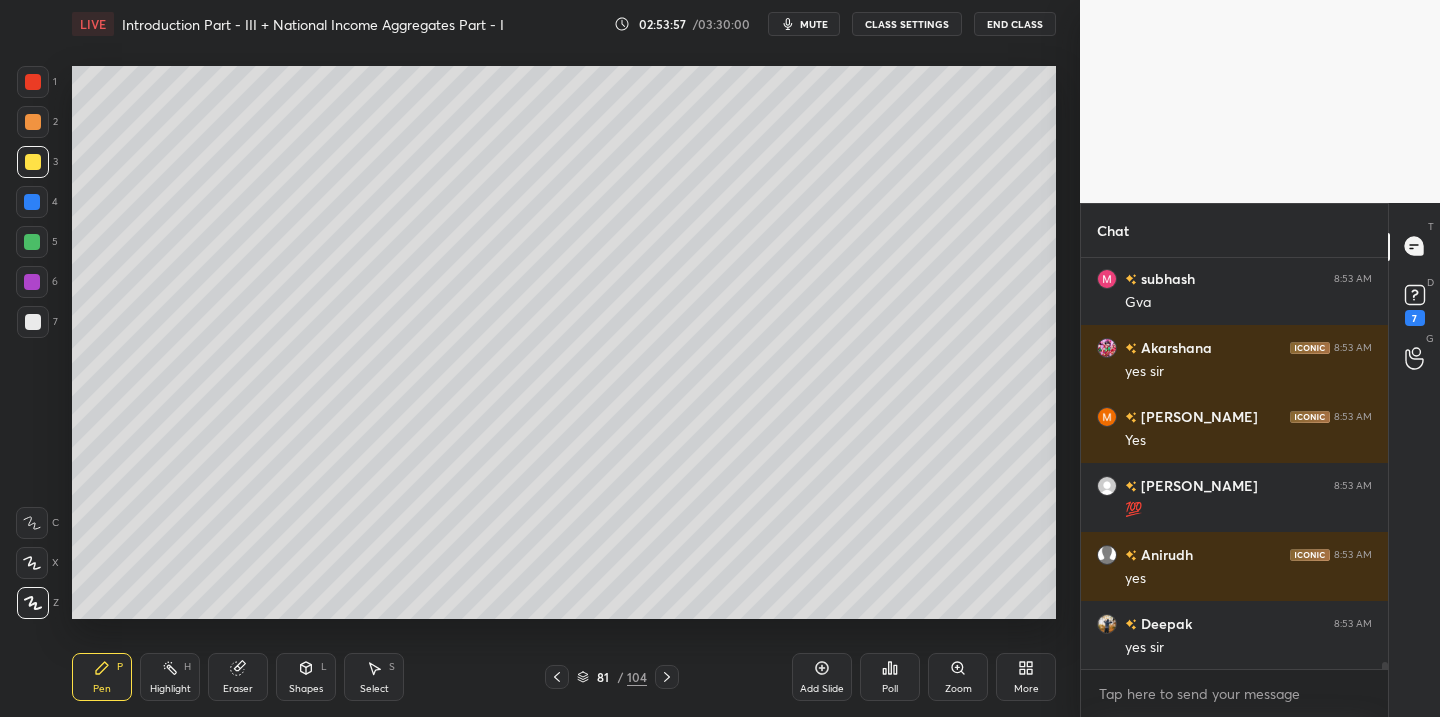 click on "81 / 104" at bounding box center (612, 677) 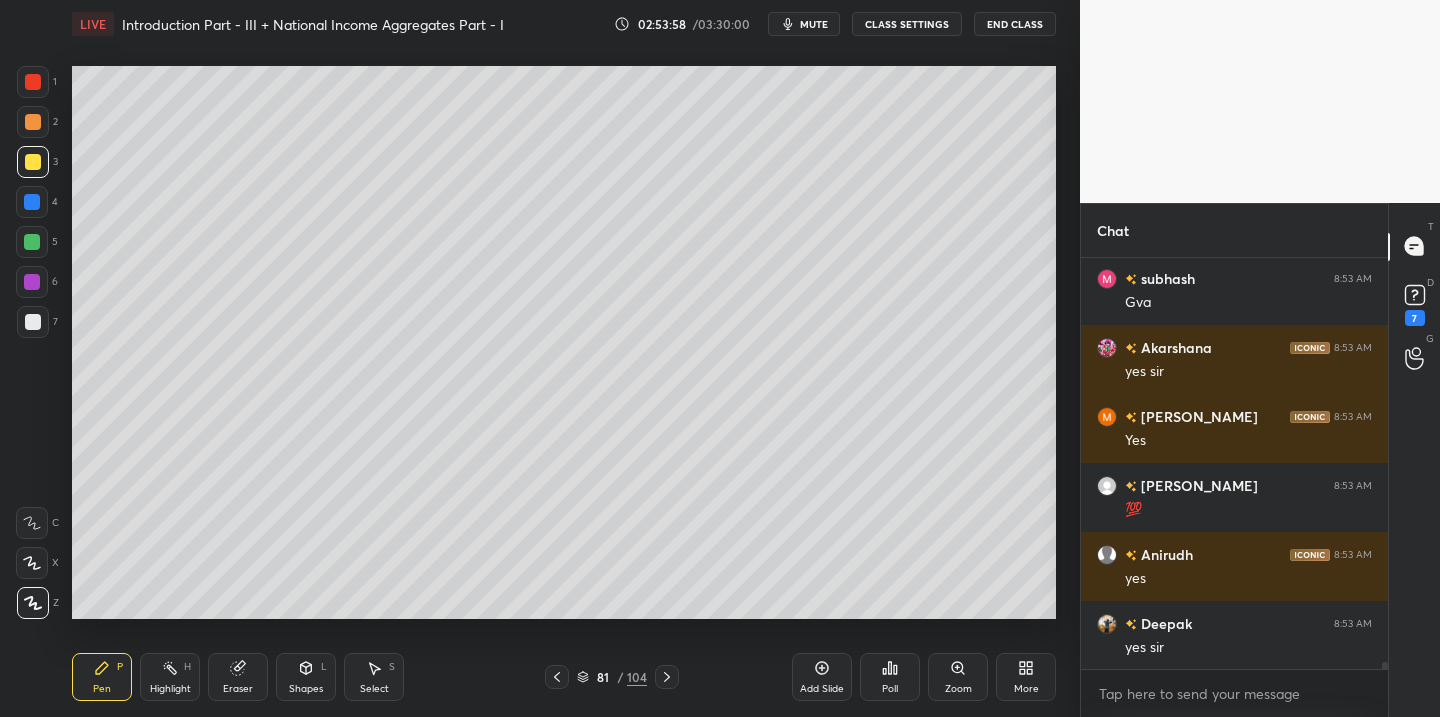 click 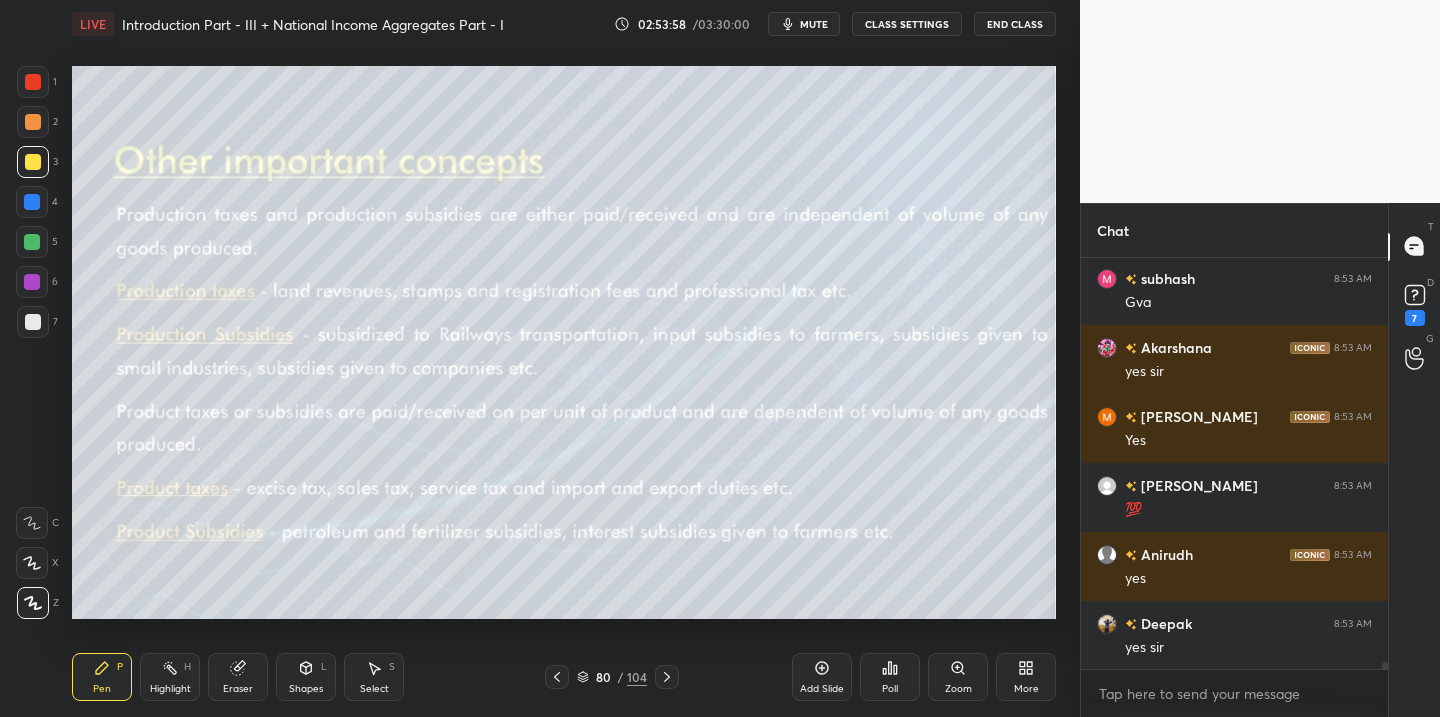 click 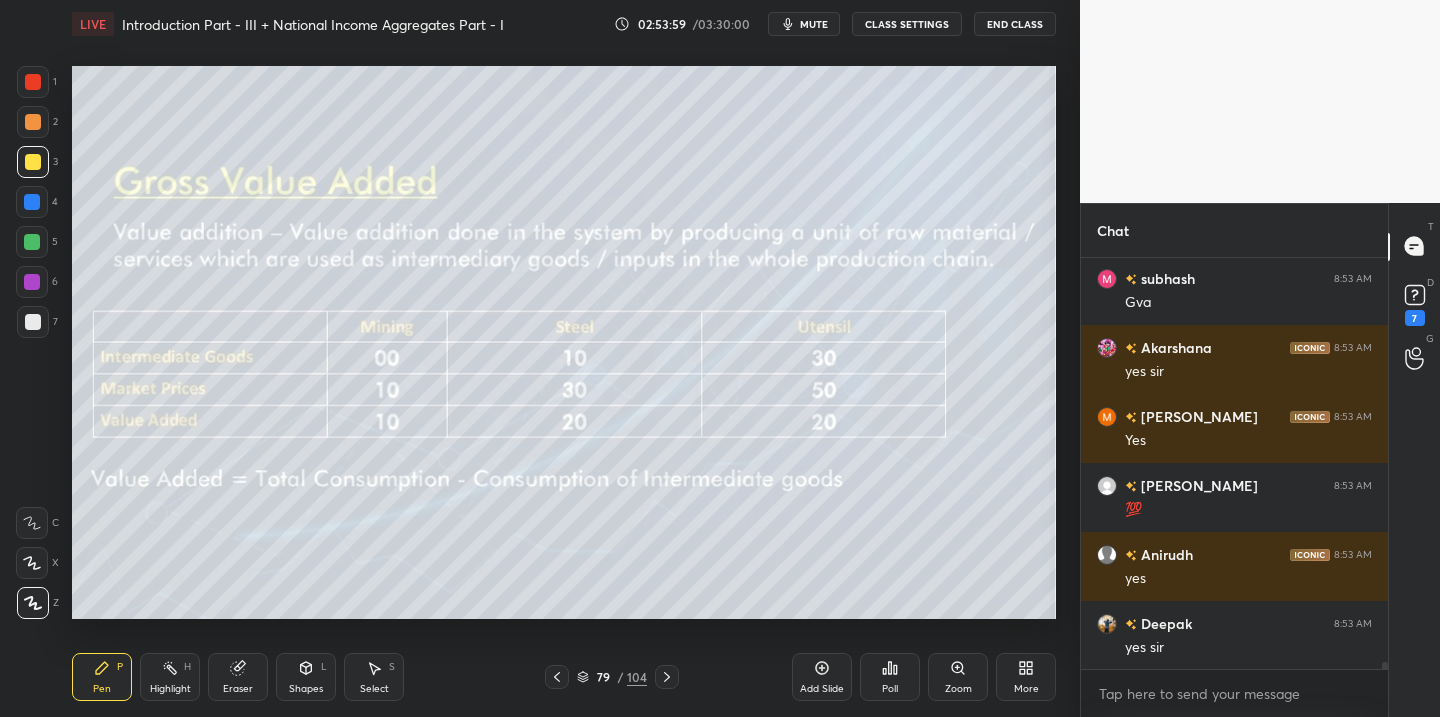 scroll, scrollTop: 25390, scrollLeft: 0, axis: vertical 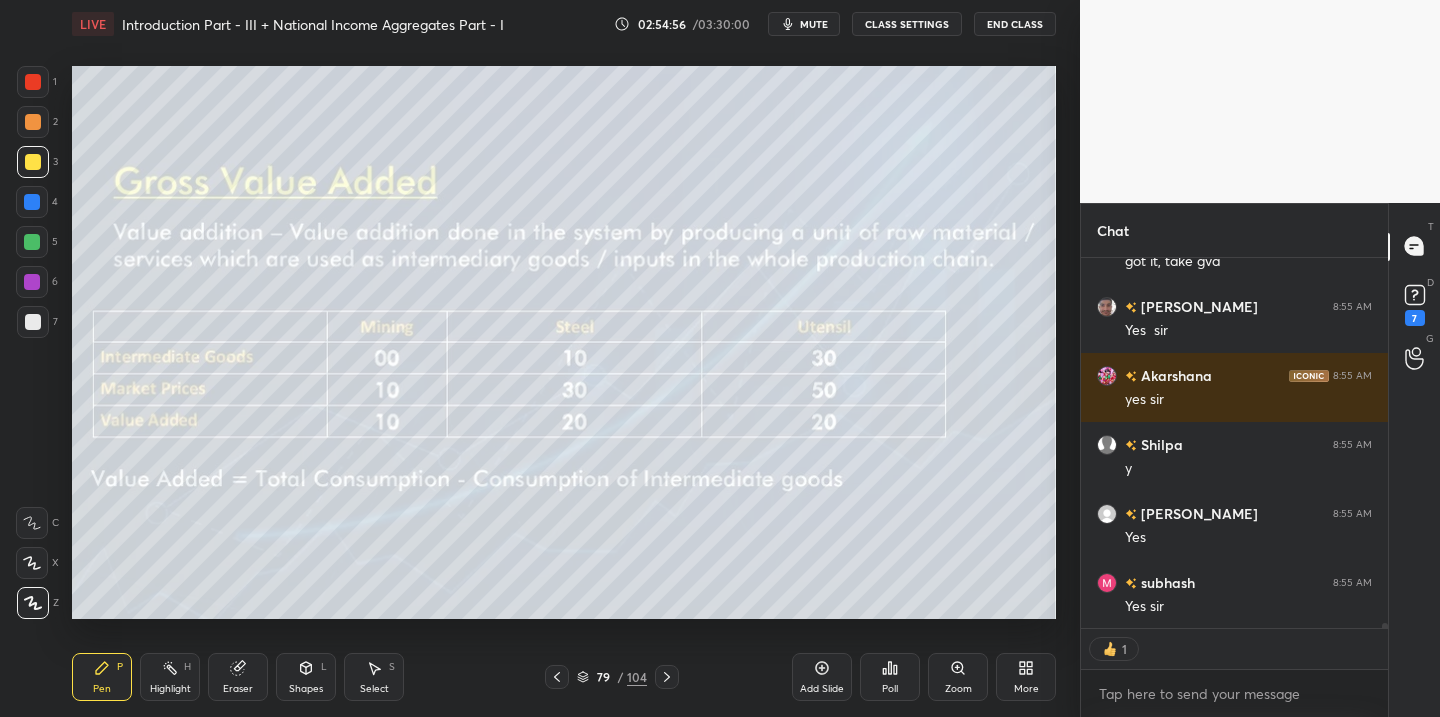 click 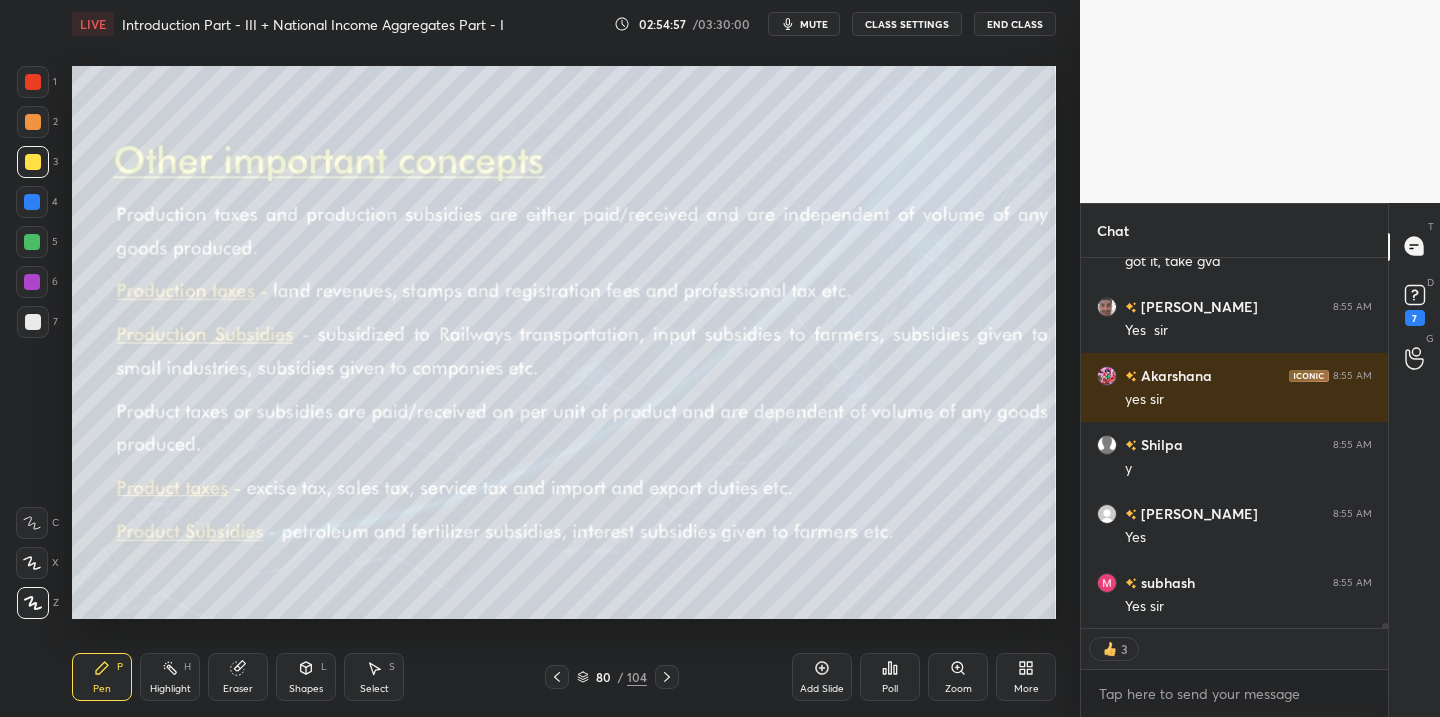 scroll, scrollTop: 26831, scrollLeft: 0, axis: vertical 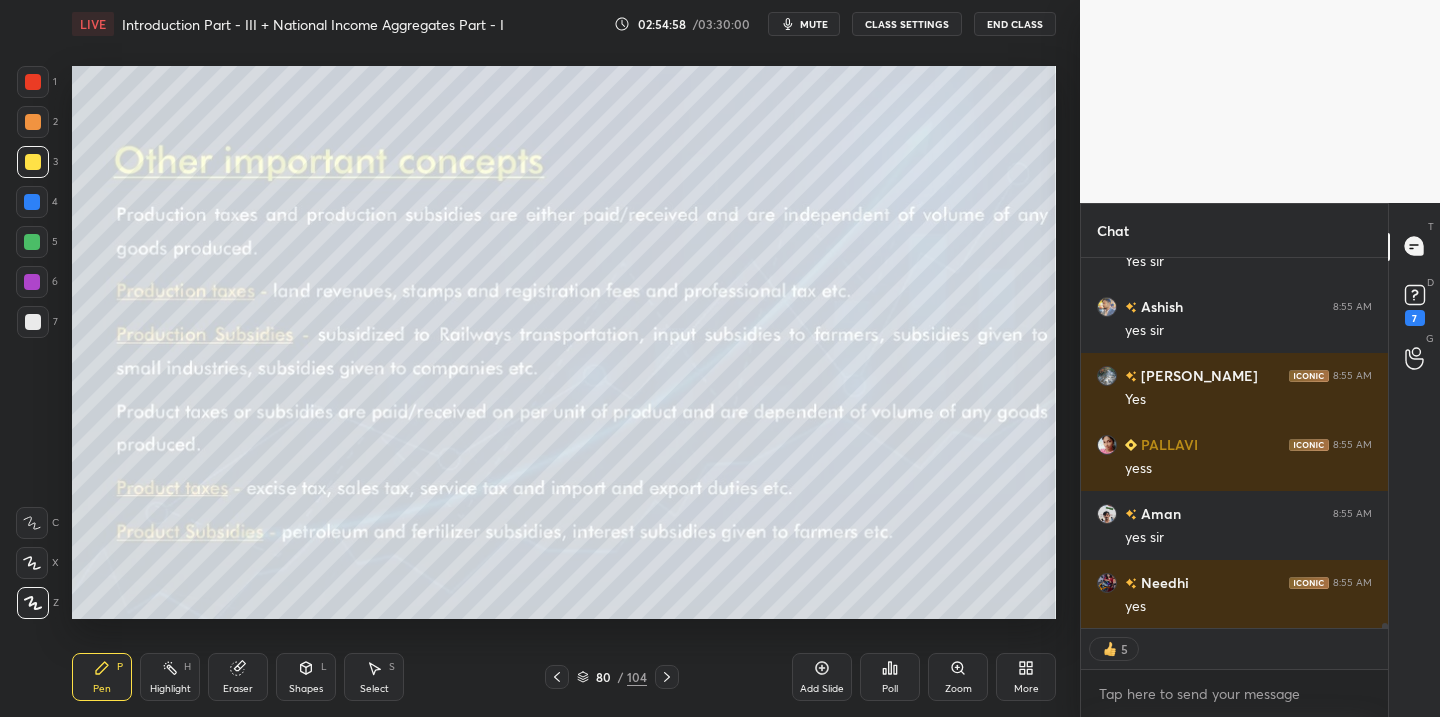 drag, startPoint x: 676, startPoint y: 678, endPoint x: 648, endPoint y: 673, distance: 28.442924 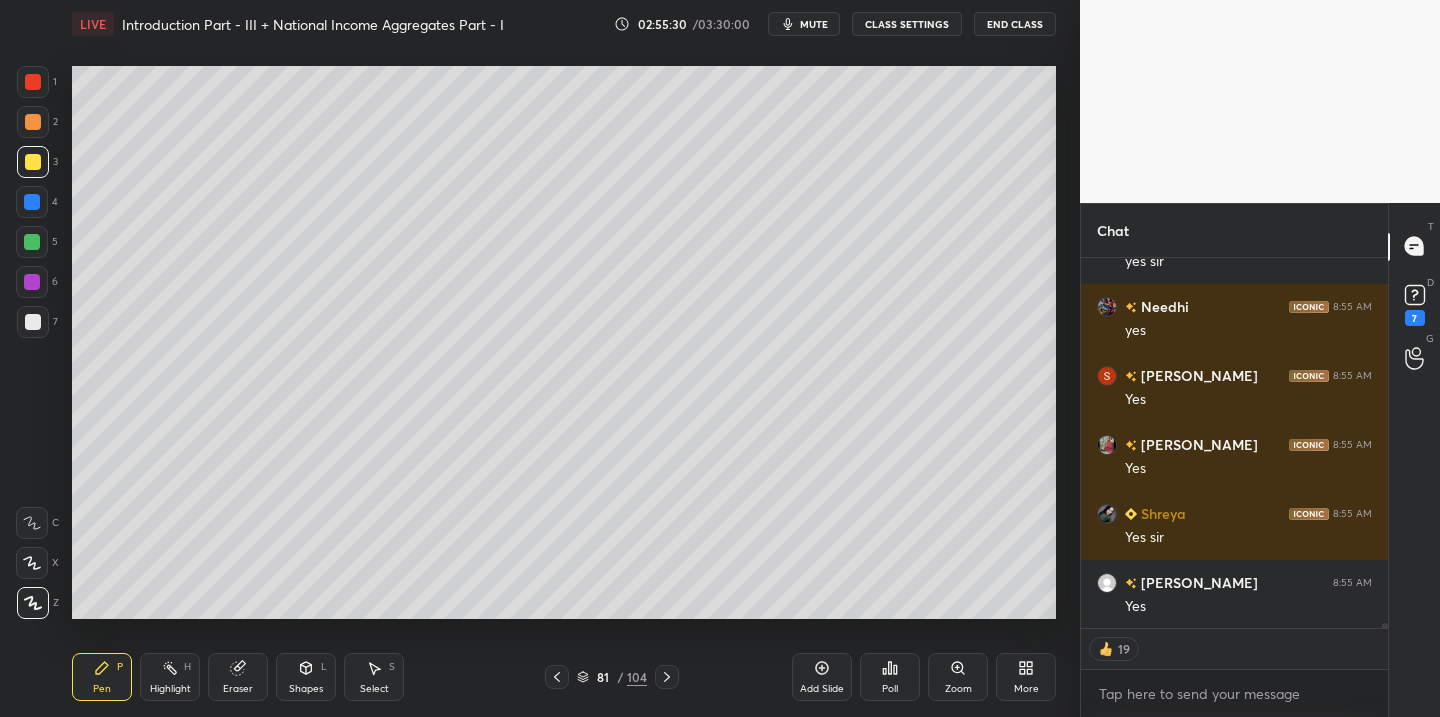 scroll, scrollTop: 27127, scrollLeft: 0, axis: vertical 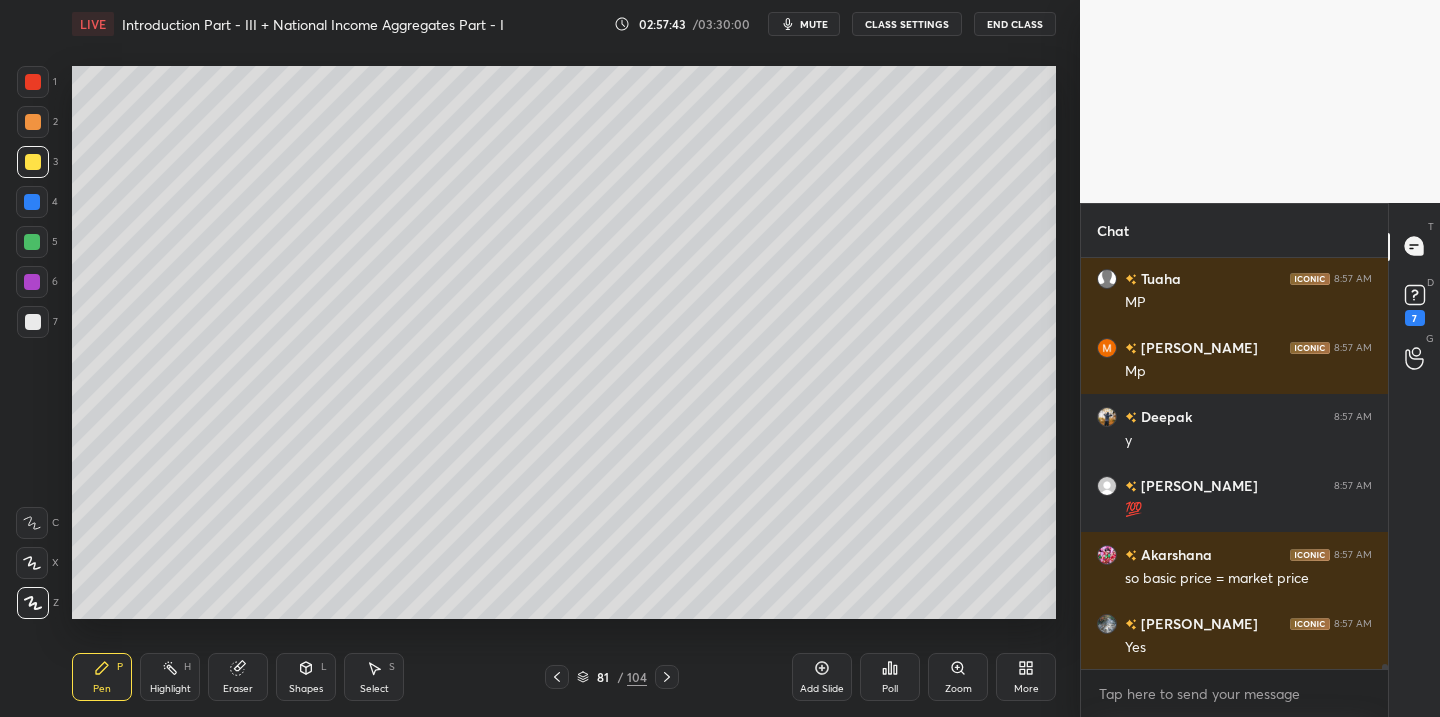 click on "Add Slide" at bounding box center (822, 677) 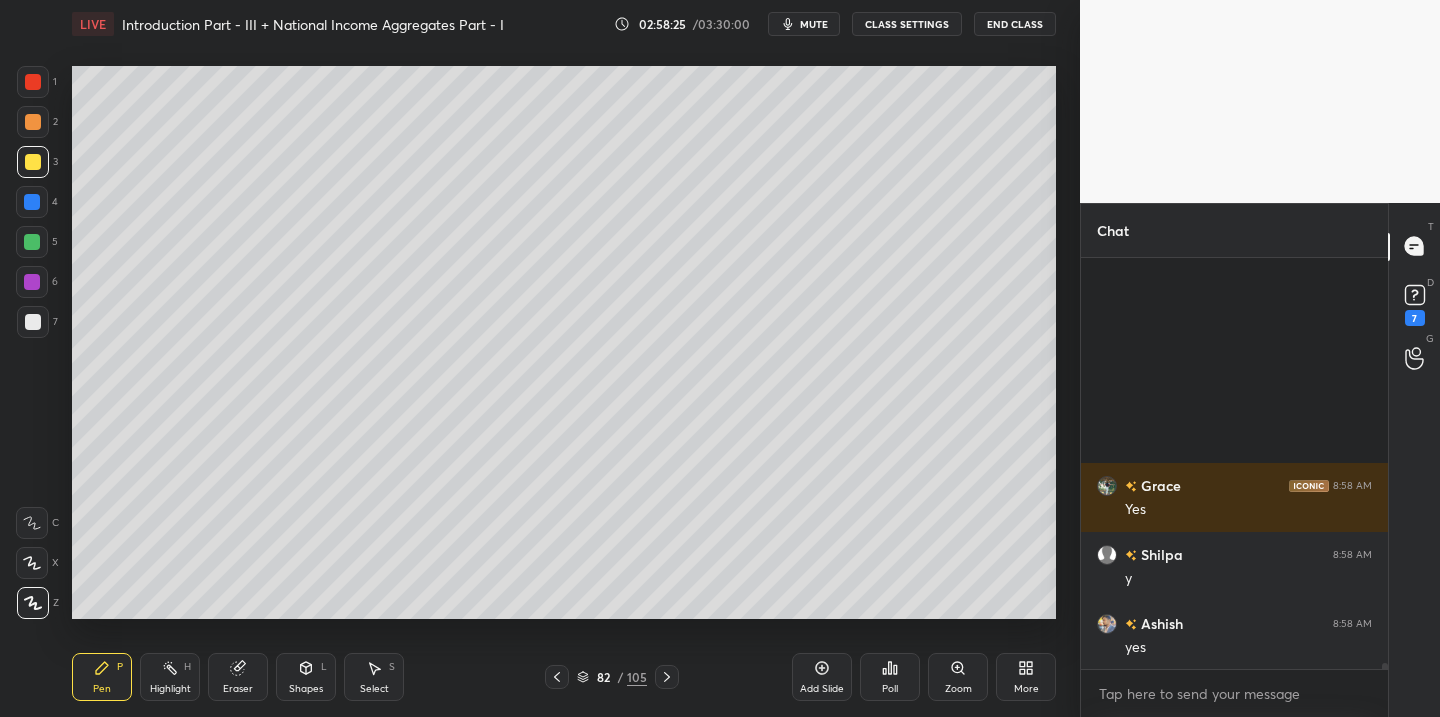 scroll, scrollTop: 27116, scrollLeft: 0, axis: vertical 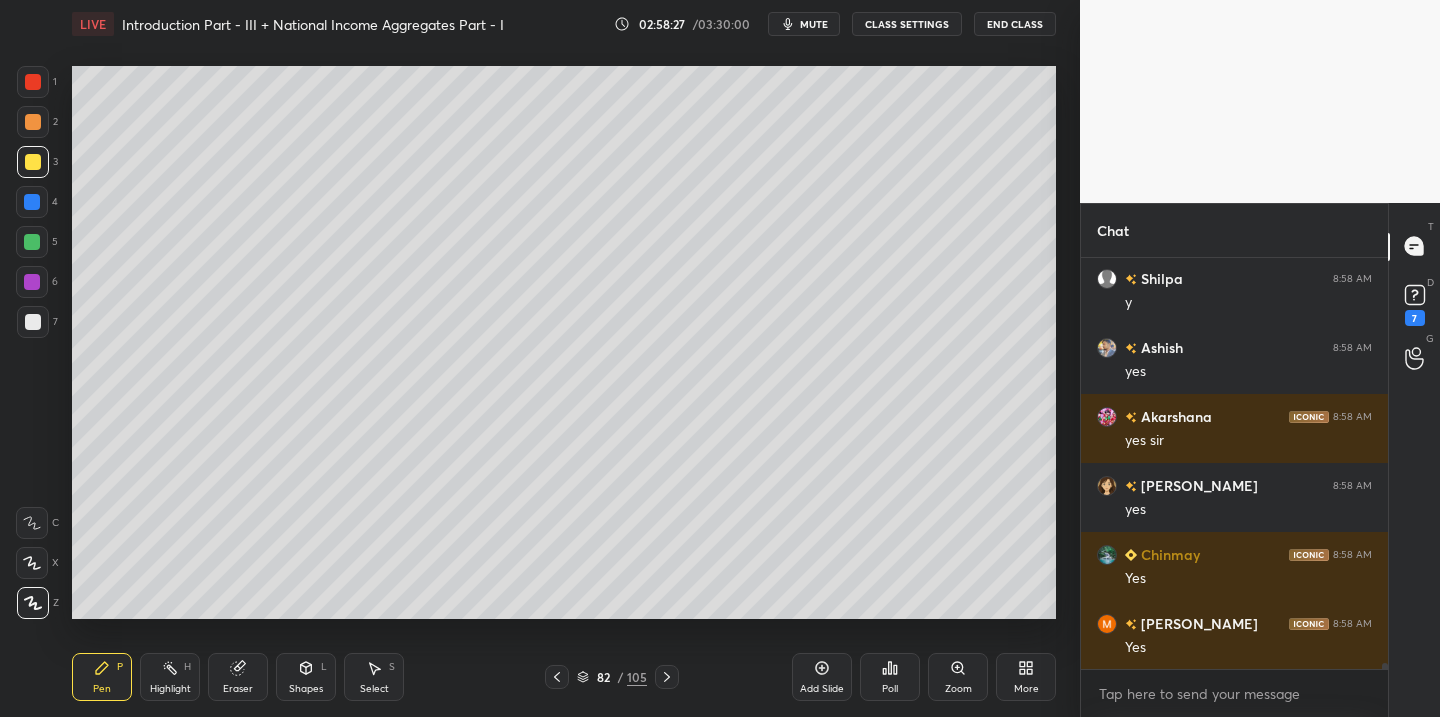 click 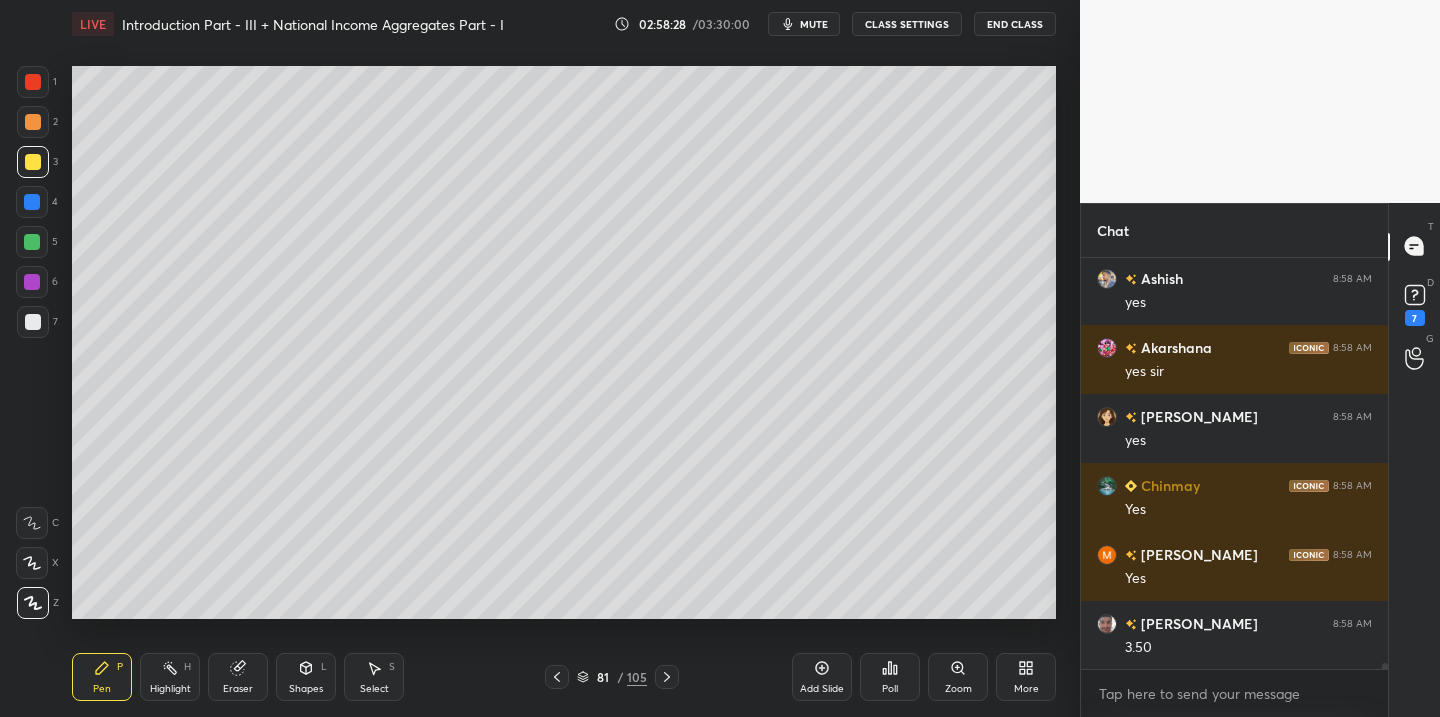 drag, startPoint x: 674, startPoint y: 624, endPoint x: 717, endPoint y: 623, distance: 43.011627 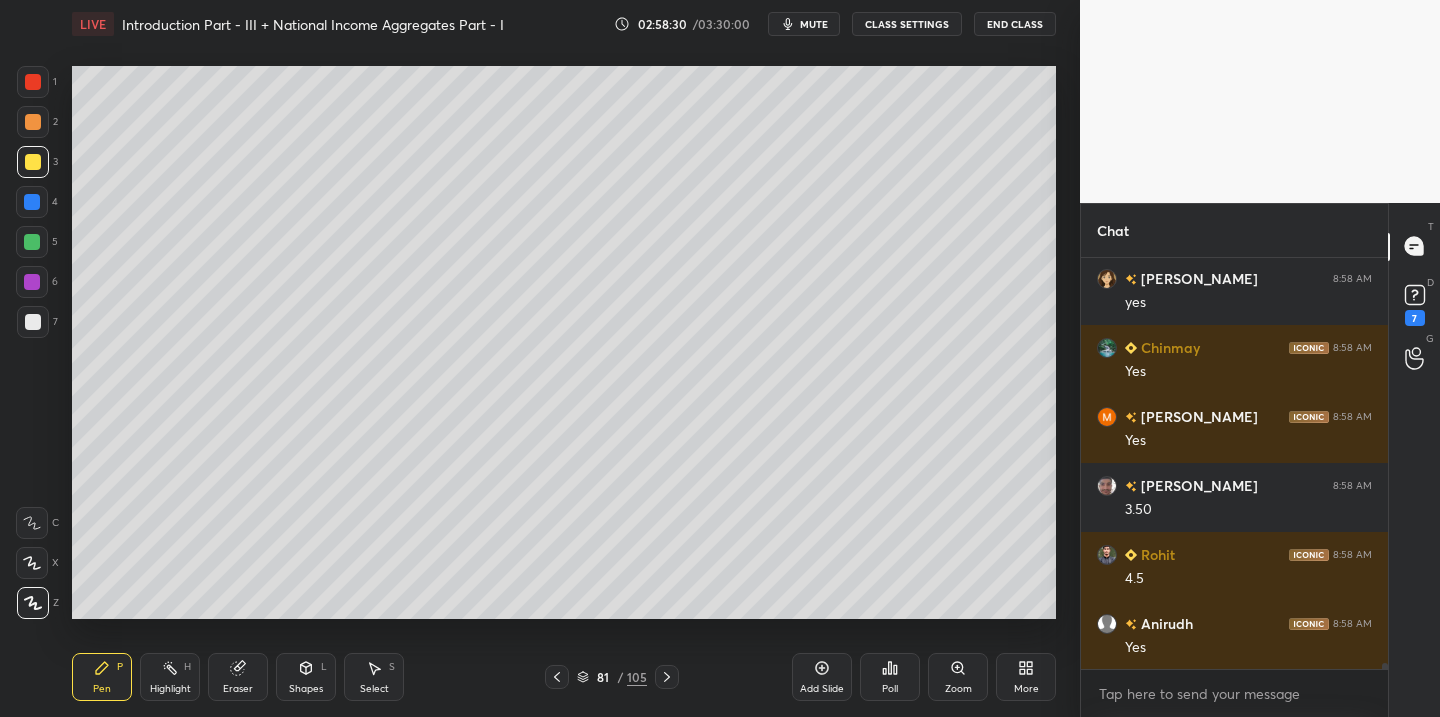 scroll, scrollTop: 27392, scrollLeft: 0, axis: vertical 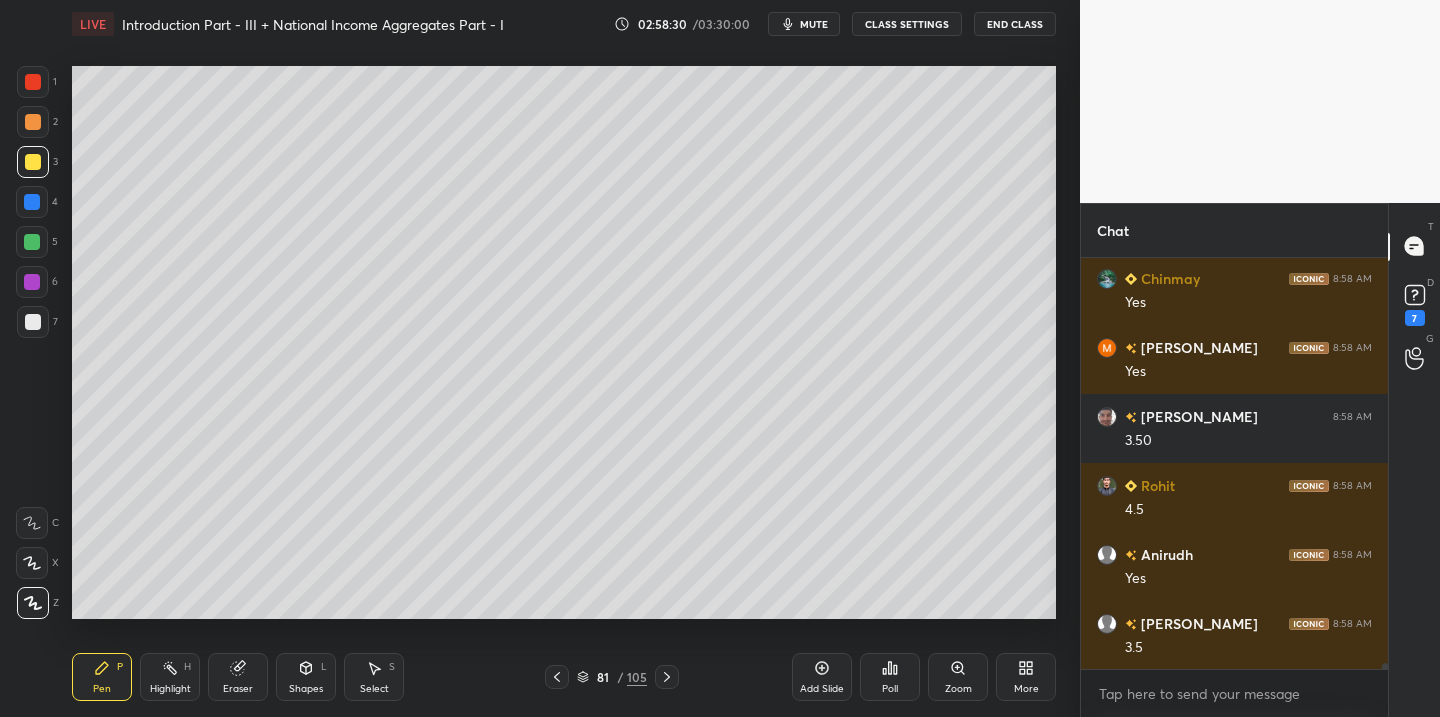 drag, startPoint x: 664, startPoint y: 667, endPoint x: 635, endPoint y: 625, distance: 51.0392 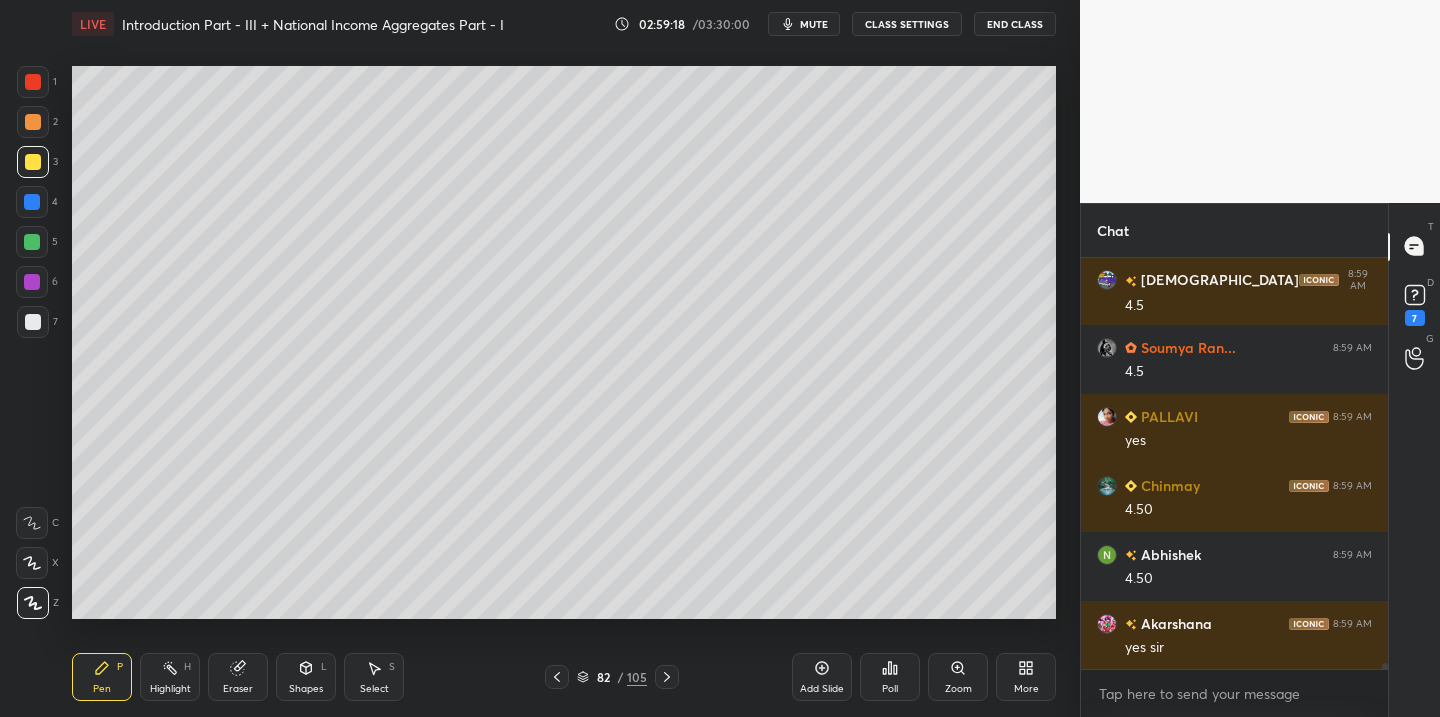 scroll, scrollTop: 28910, scrollLeft: 0, axis: vertical 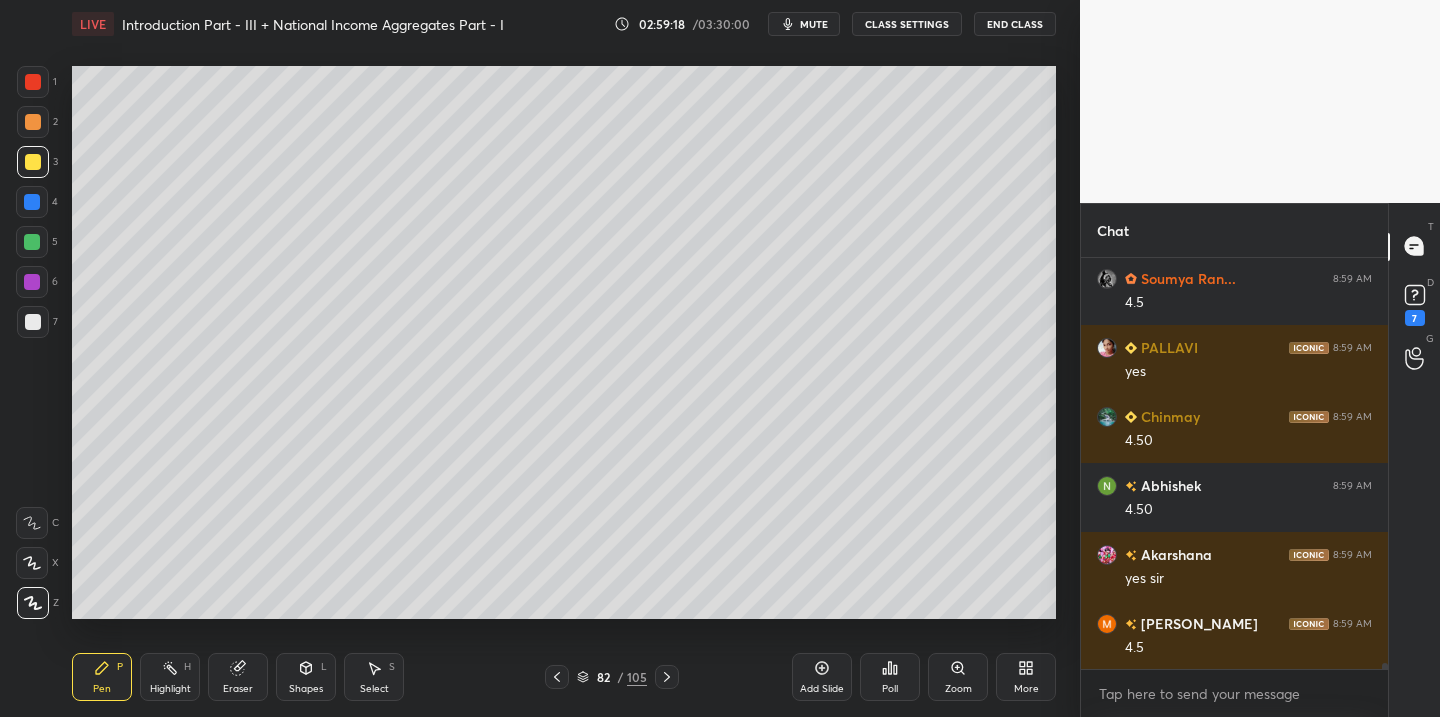click 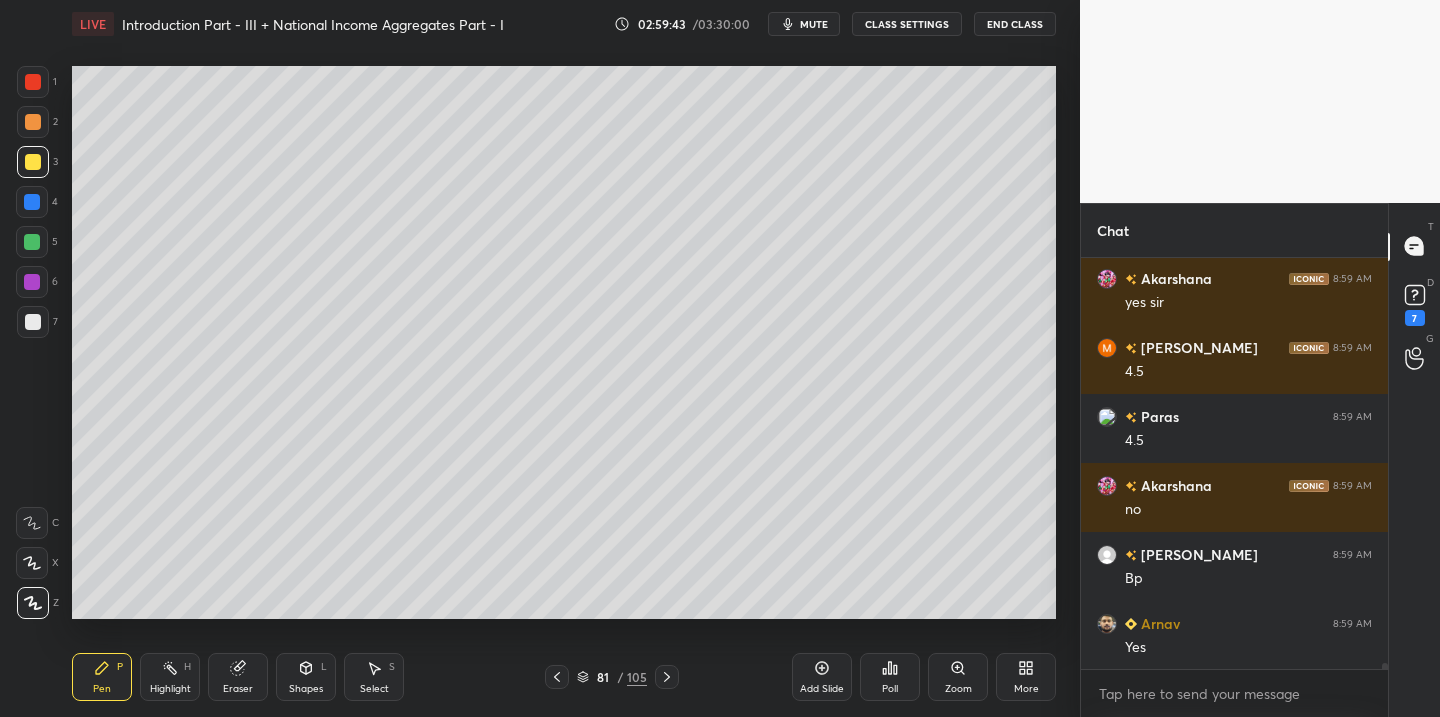 scroll, scrollTop: 29234, scrollLeft: 0, axis: vertical 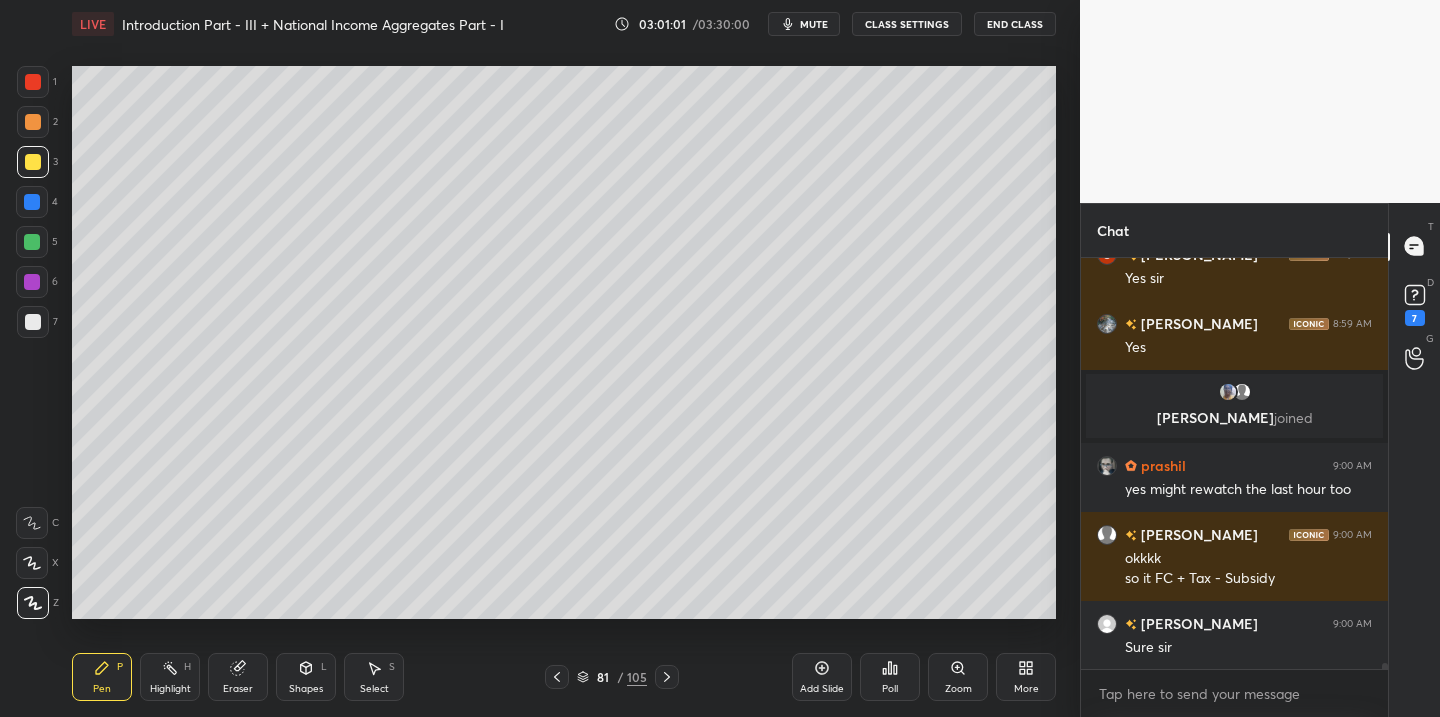click 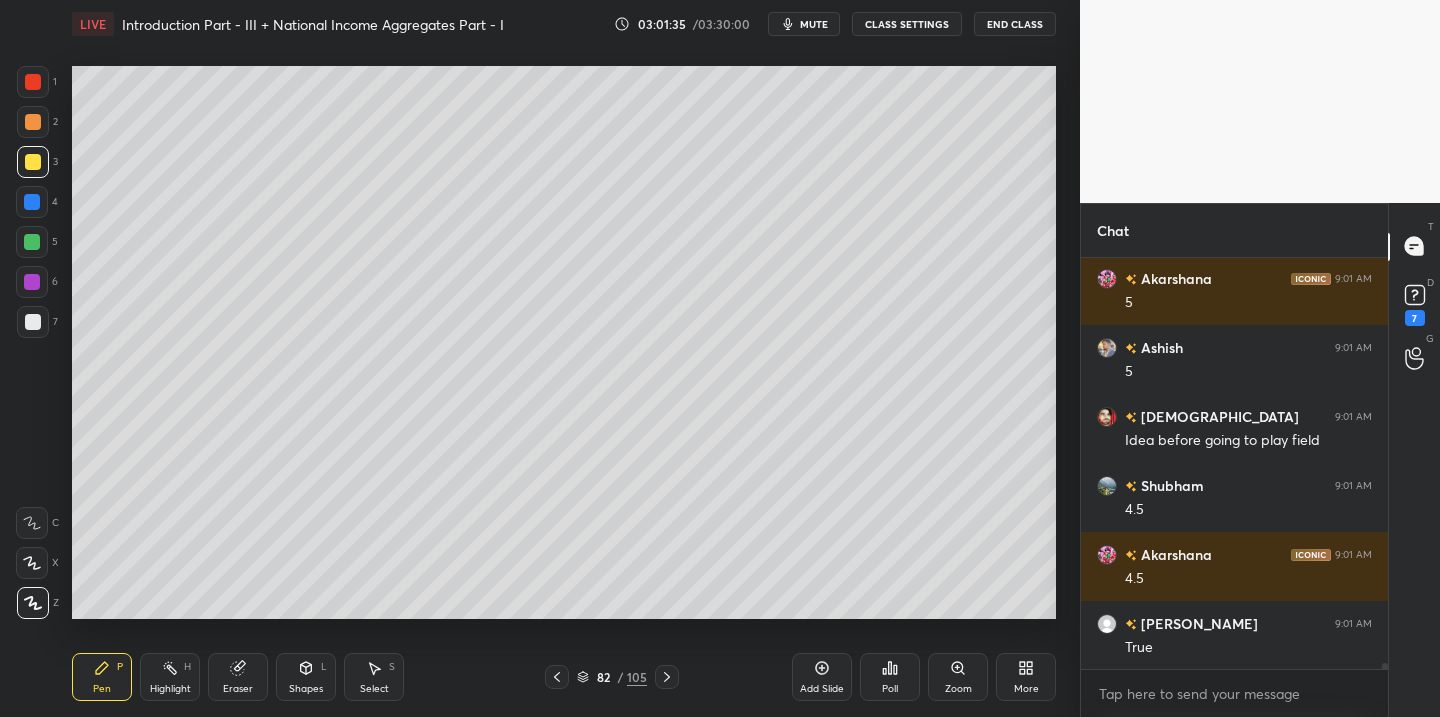 scroll, scrollTop: 30177, scrollLeft: 0, axis: vertical 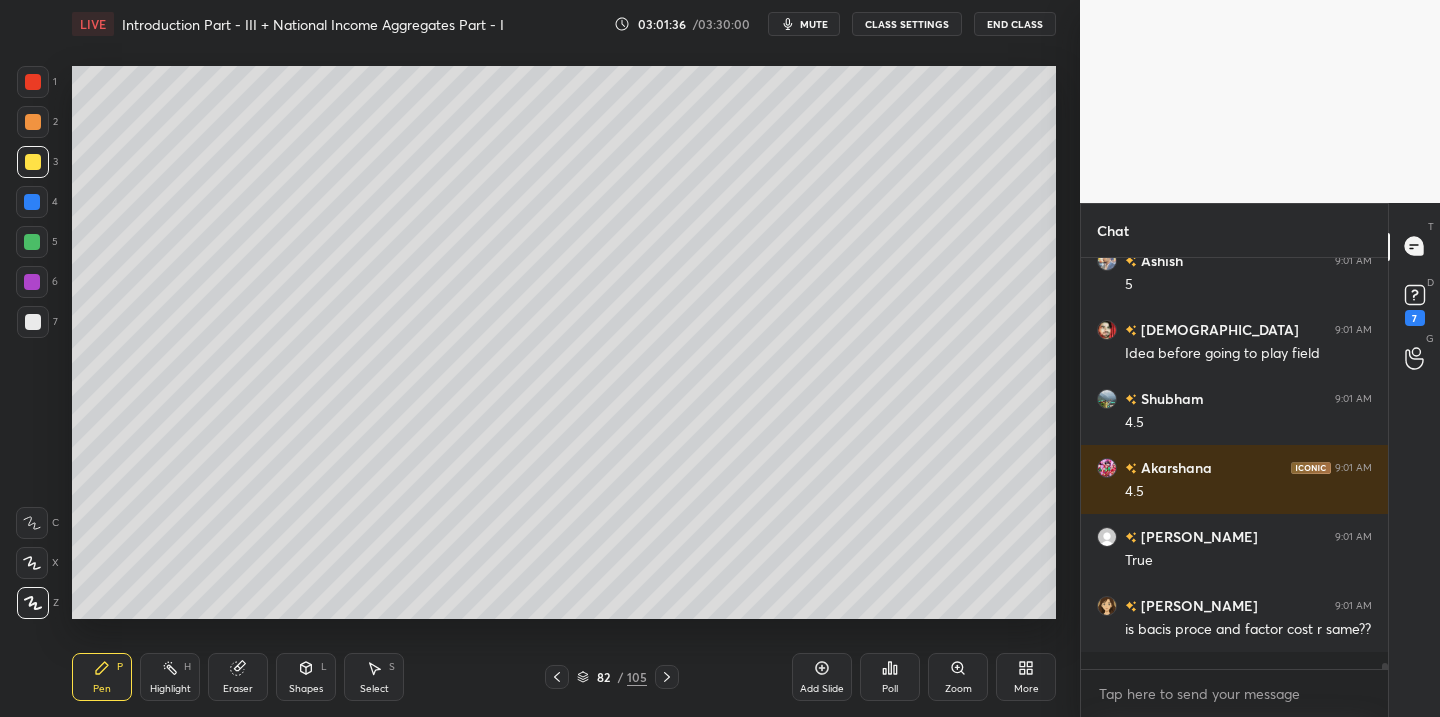 click 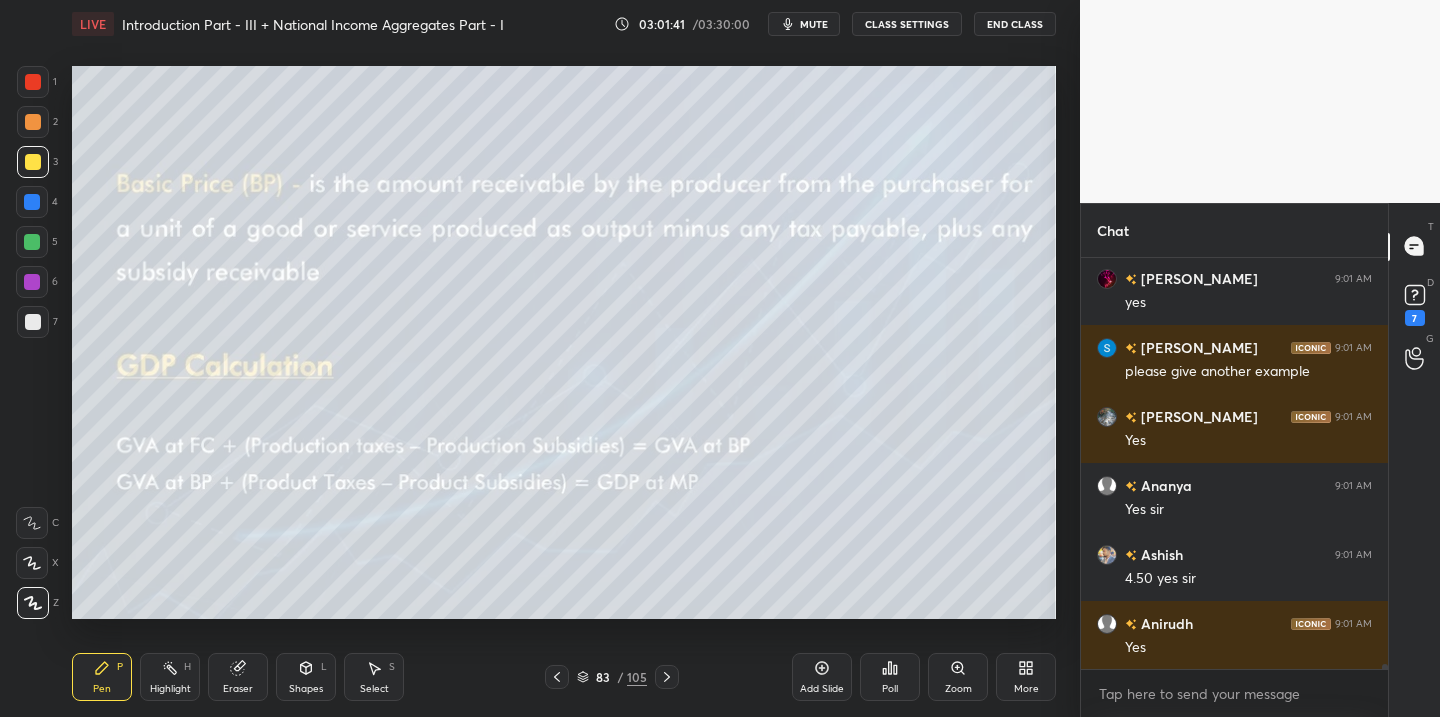 scroll, scrollTop: 30936, scrollLeft: 0, axis: vertical 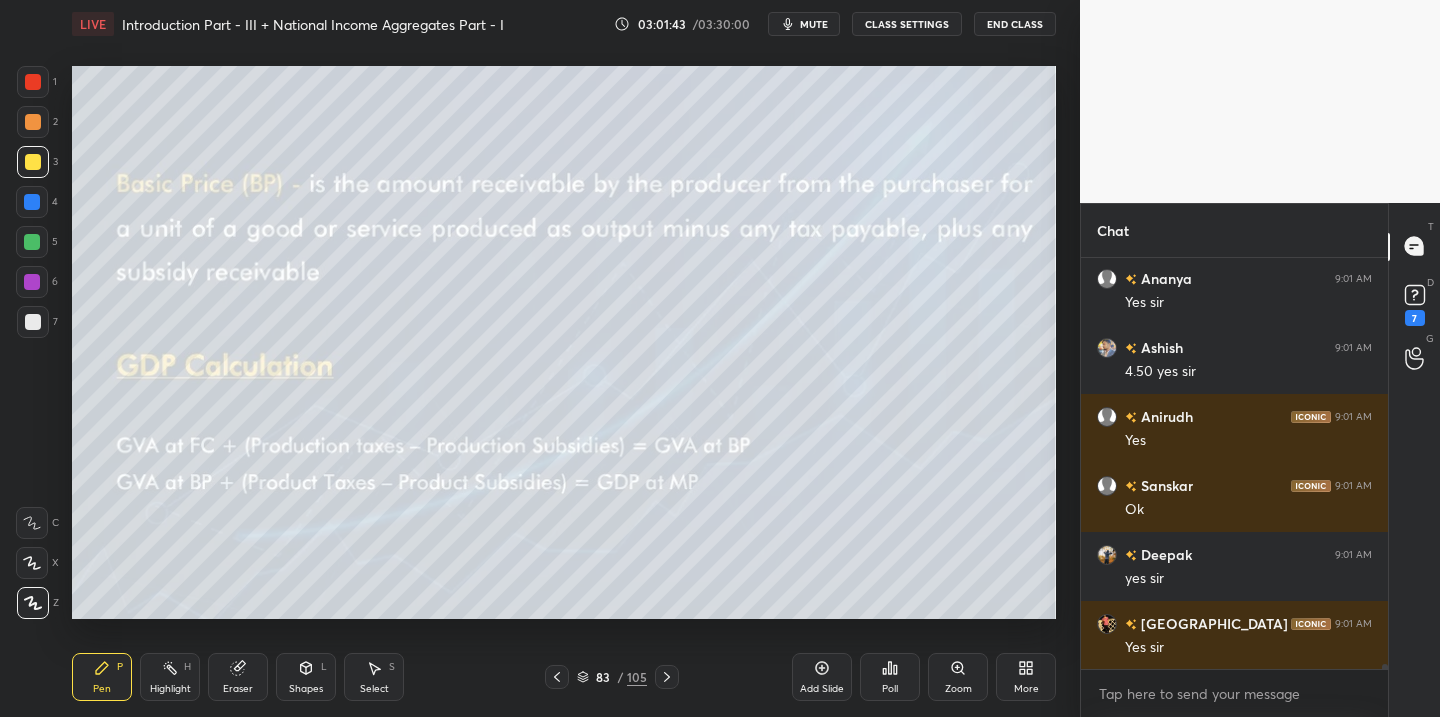 click 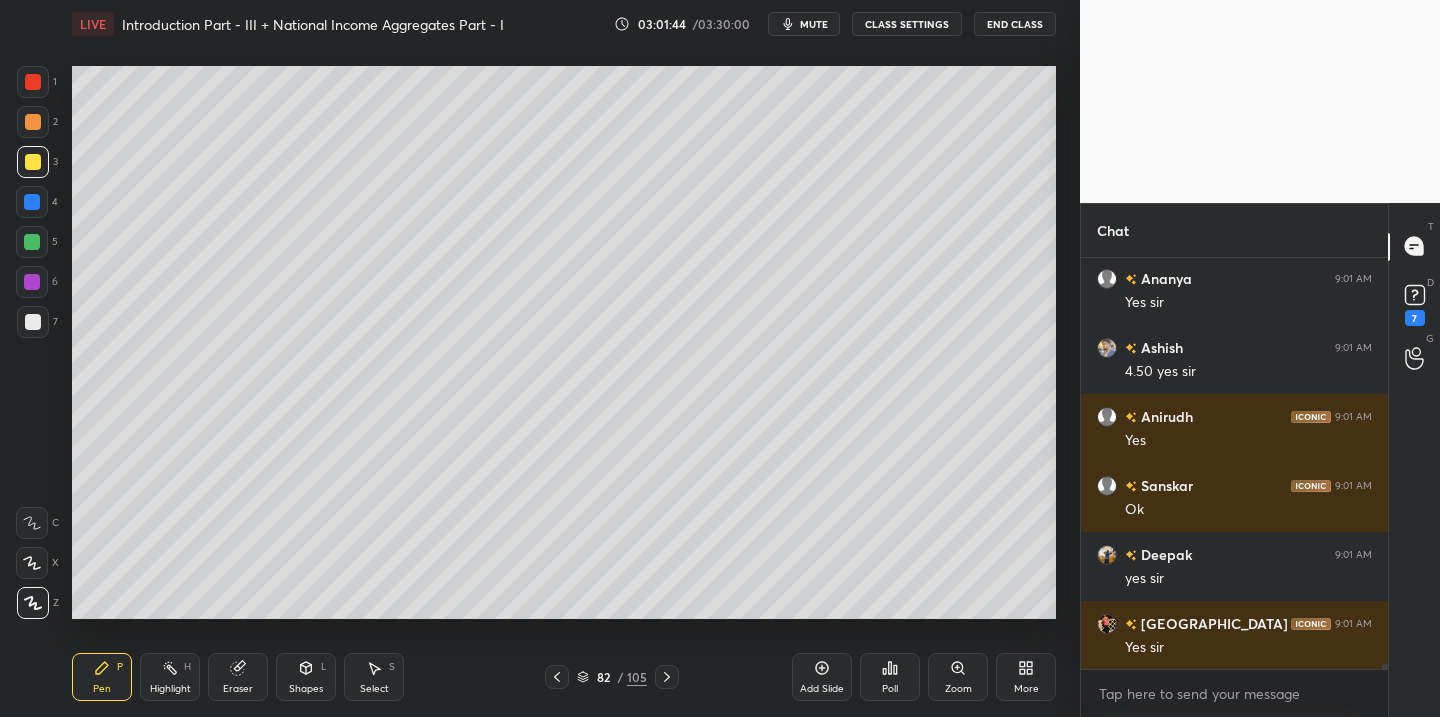 click 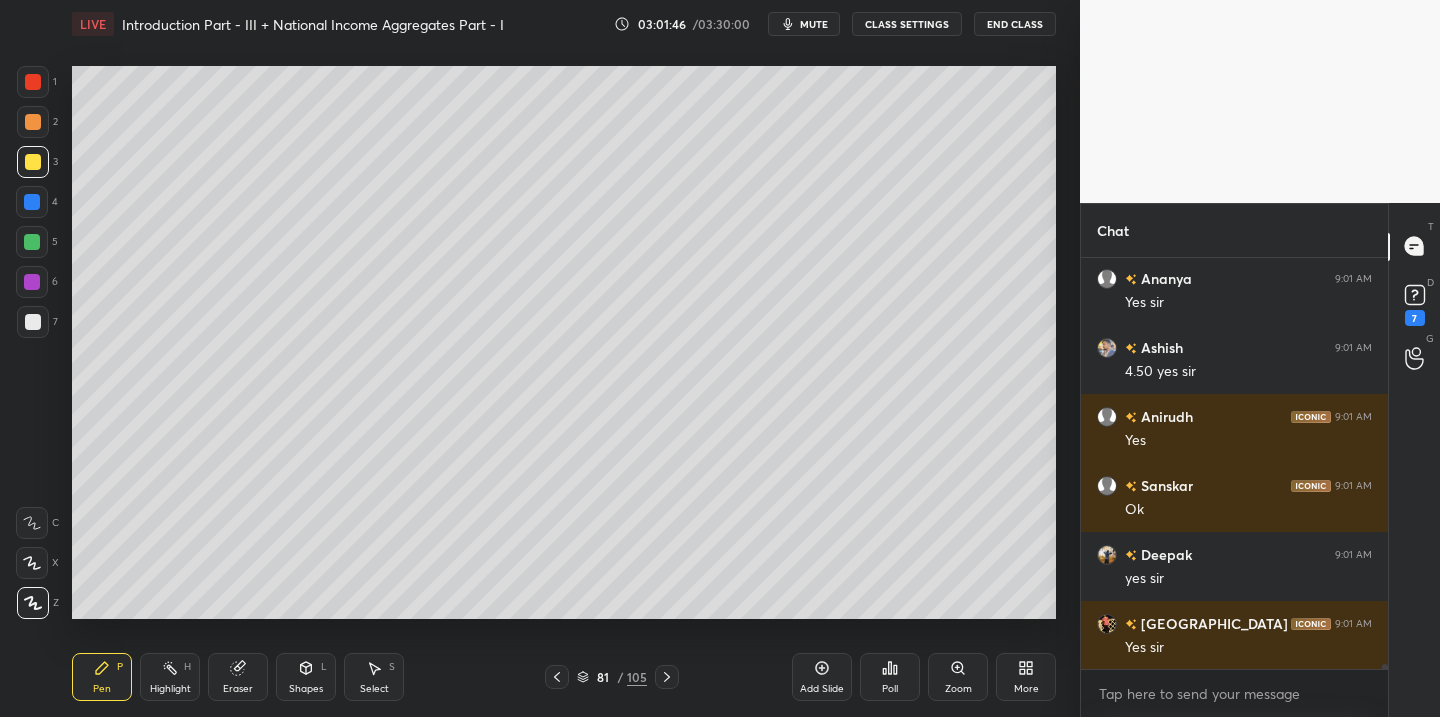 click at bounding box center [32, 242] 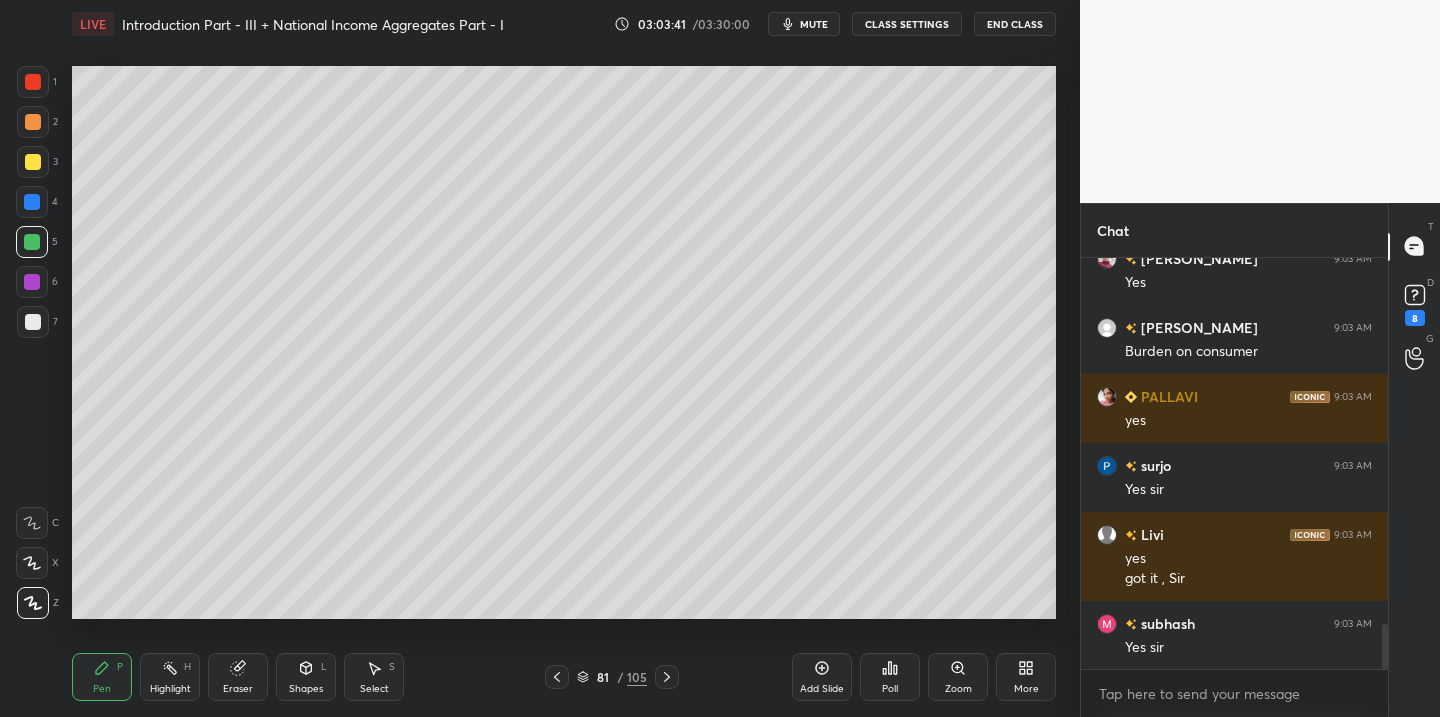 scroll, scrollTop: 3462, scrollLeft: 0, axis: vertical 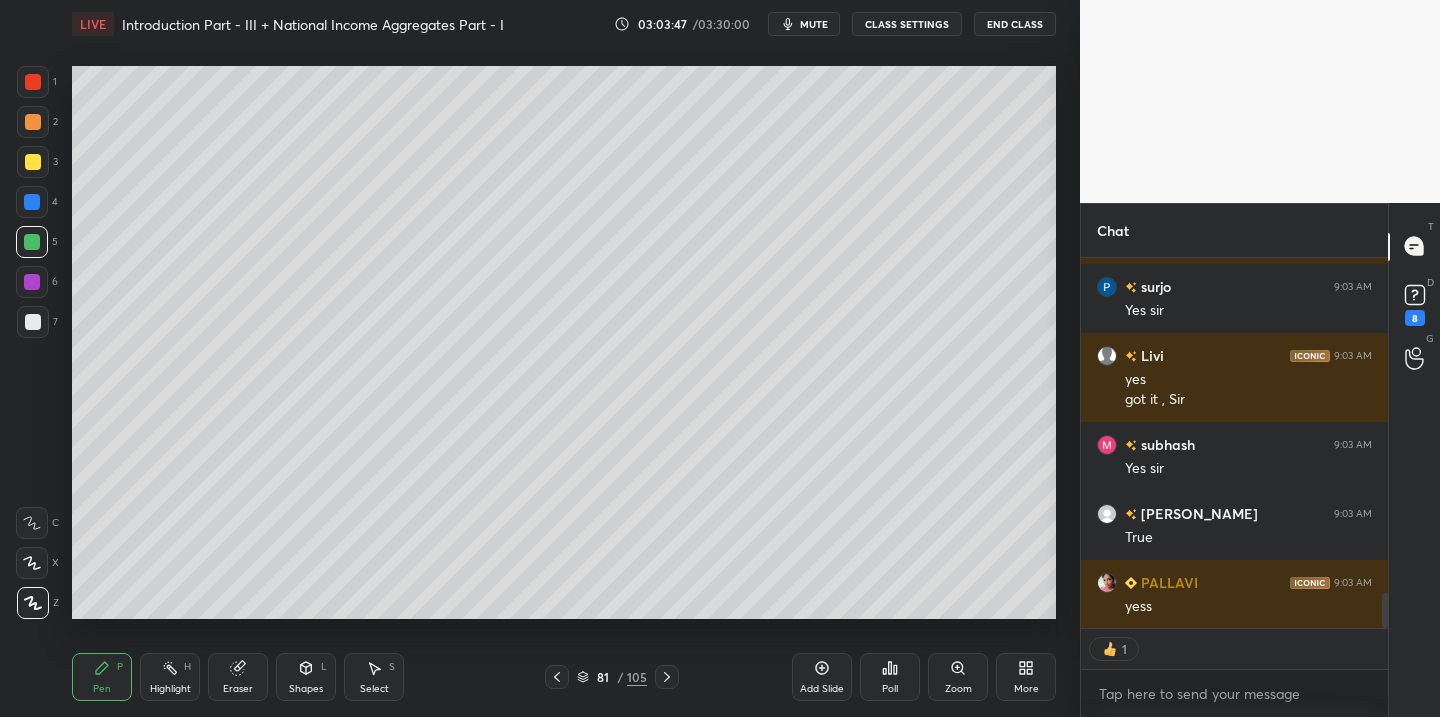 click 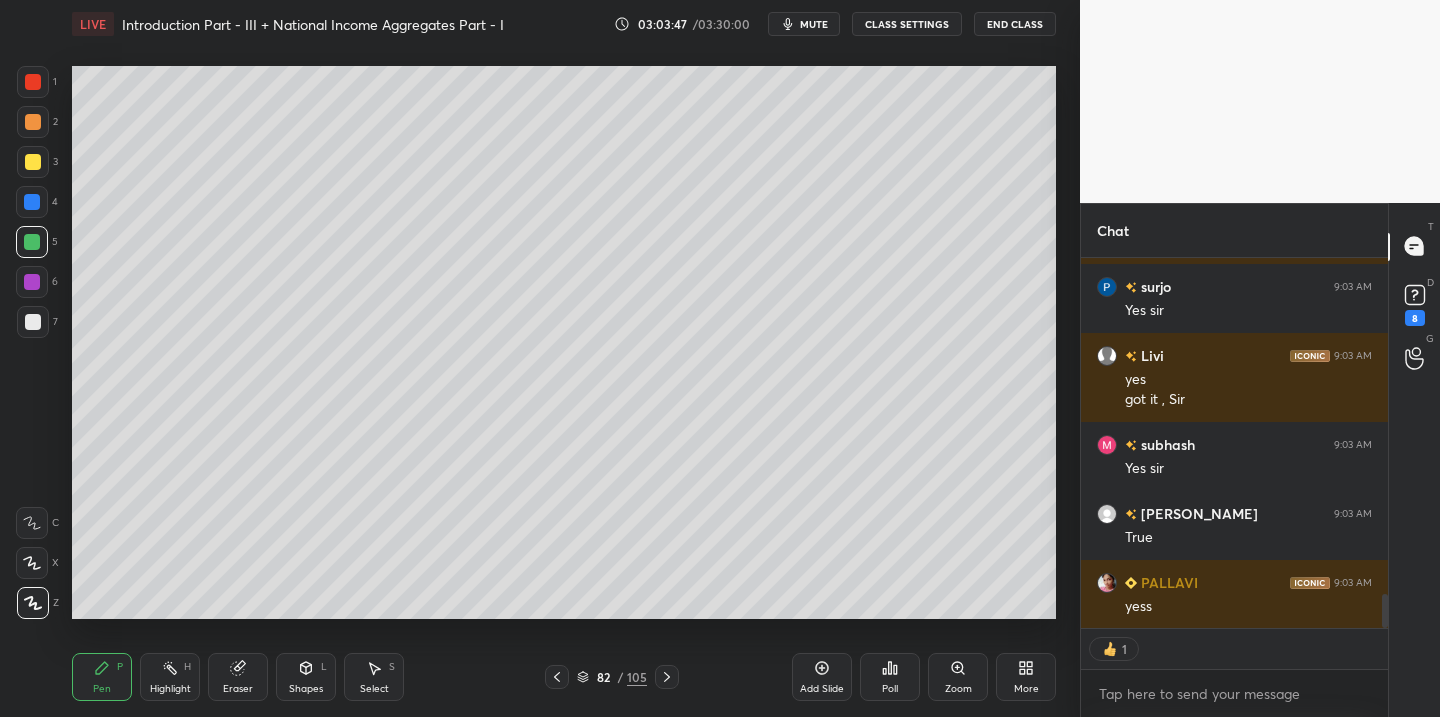 scroll, scrollTop: 3641, scrollLeft: 0, axis: vertical 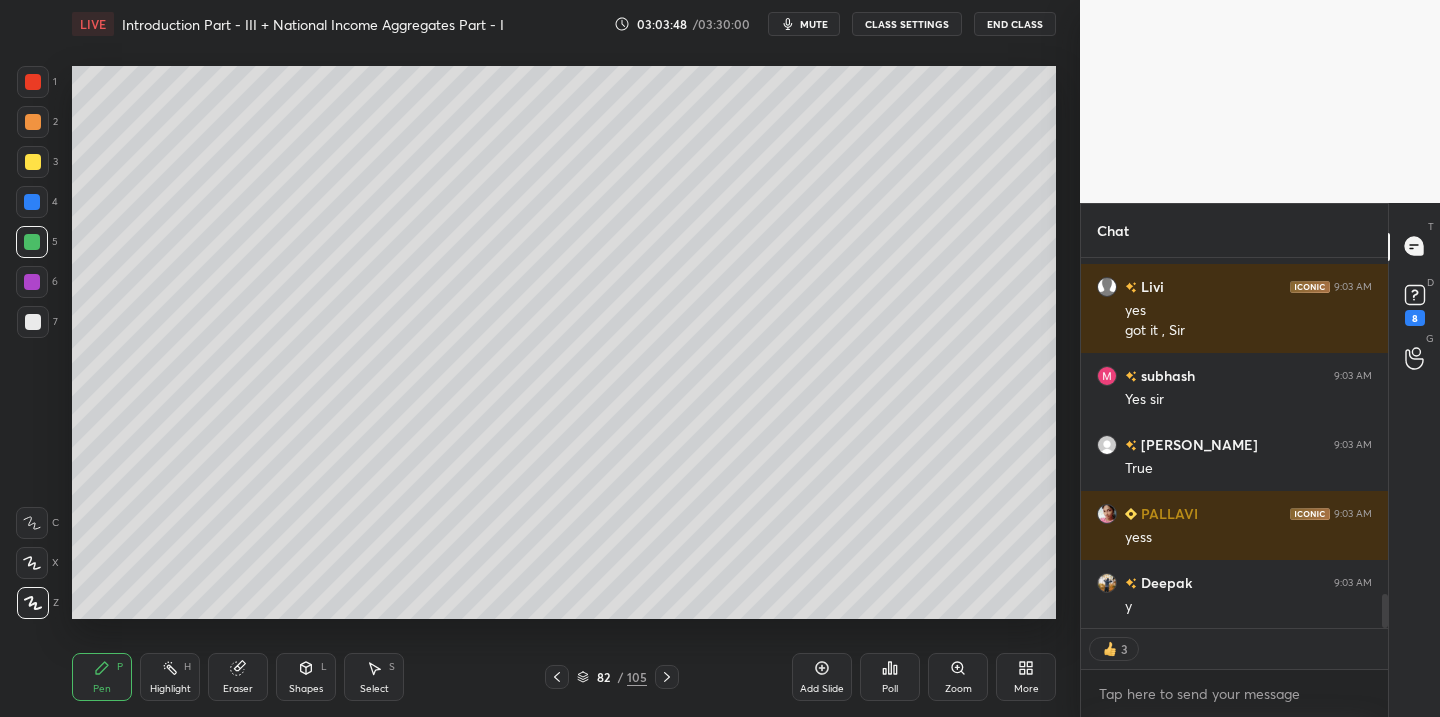 click 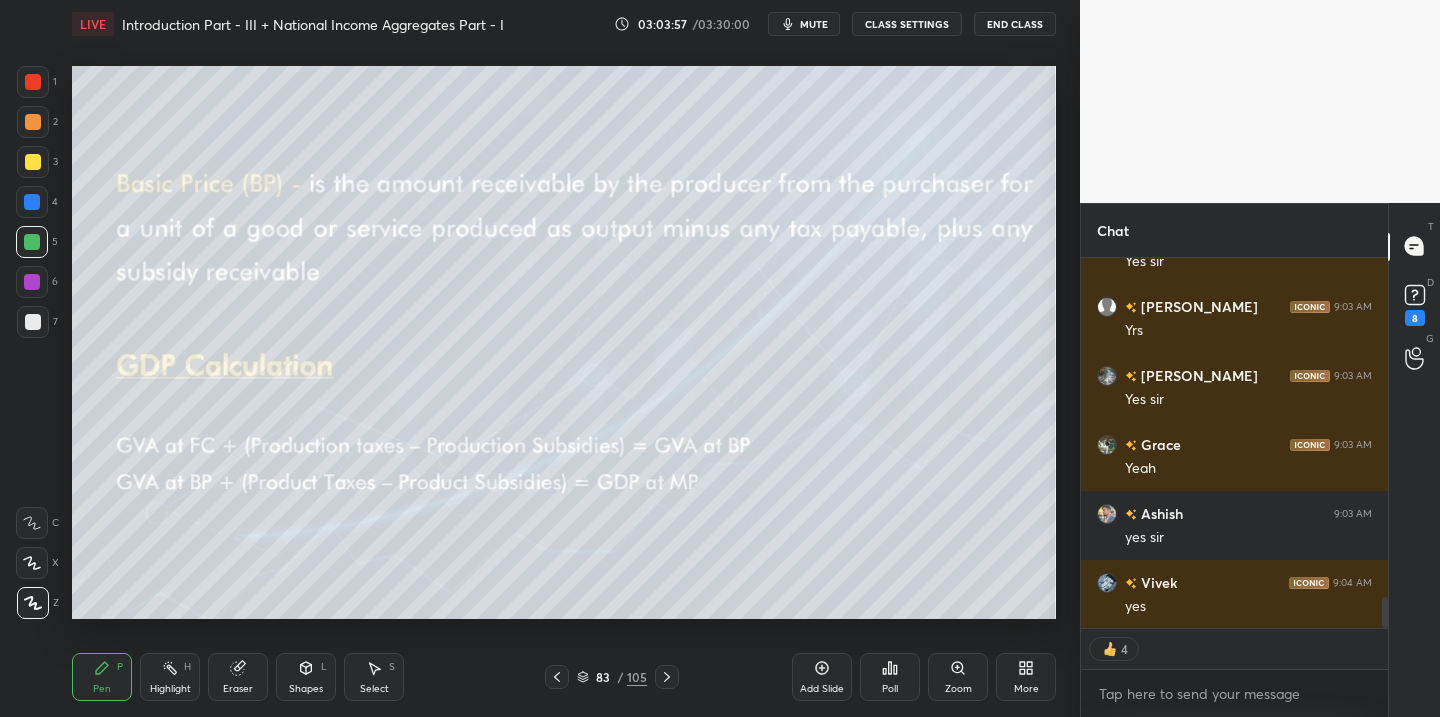 scroll, scrollTop: 4193, scrollLeft: 0, axis: vertical 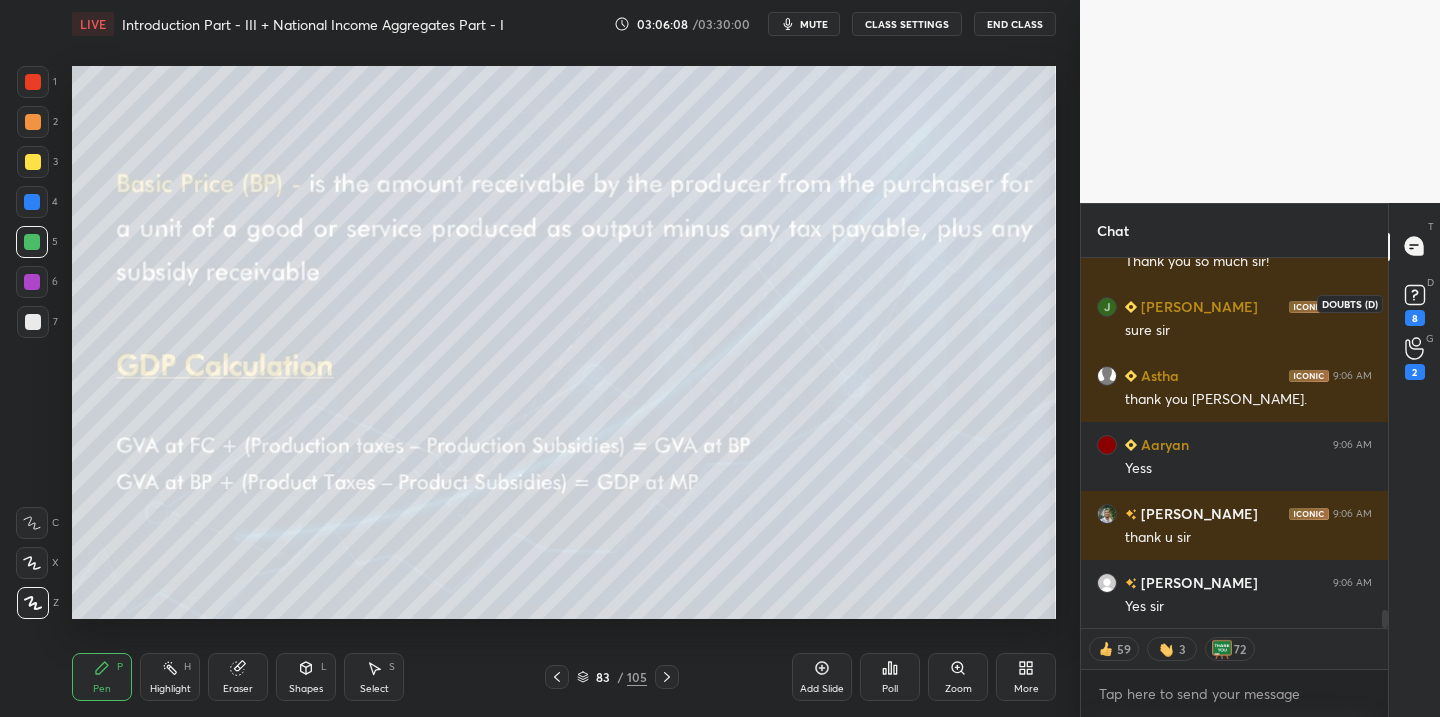 drag, startPoint x: 1415, startPoint y: 293, endPoint x: 1387, endPoint y: 327, distance: 44.04543 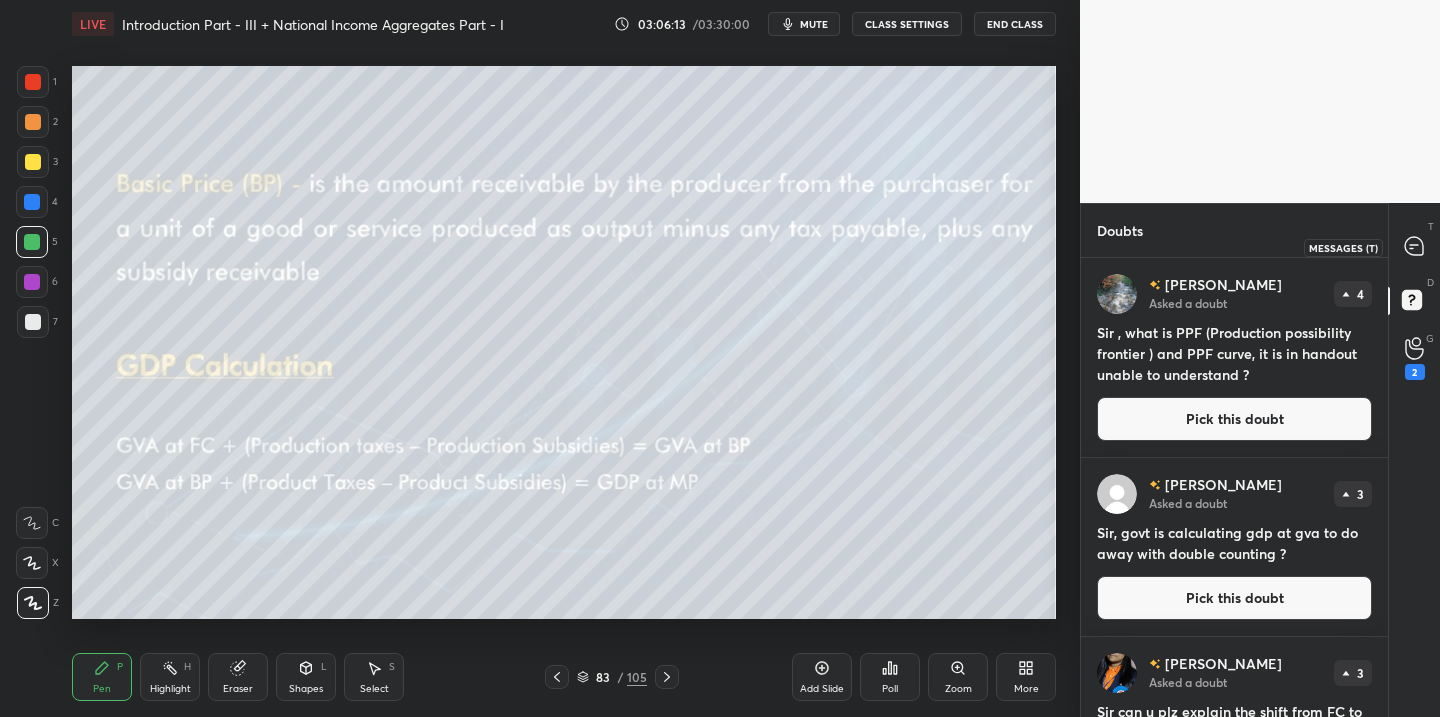 click 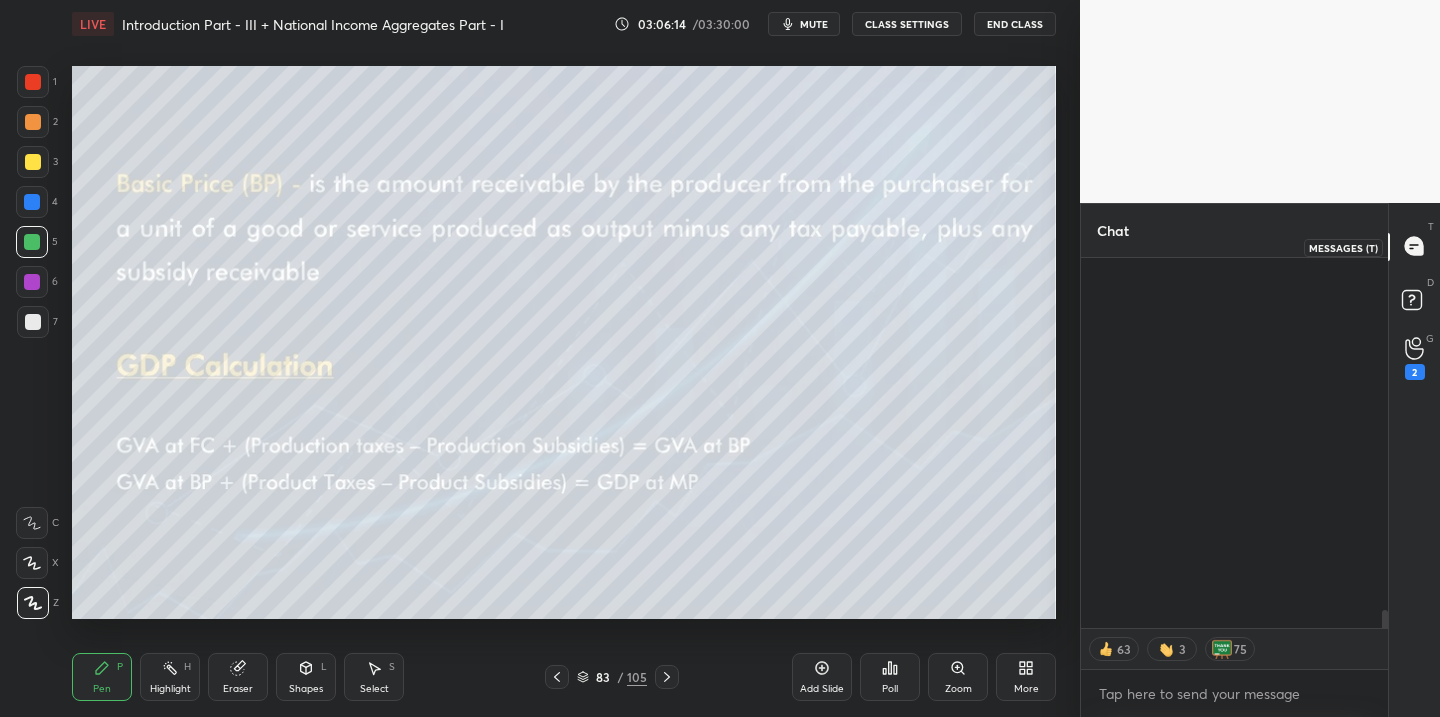 scroll, scrollTop: 7830, scrollLeft: 0, axis: vertical 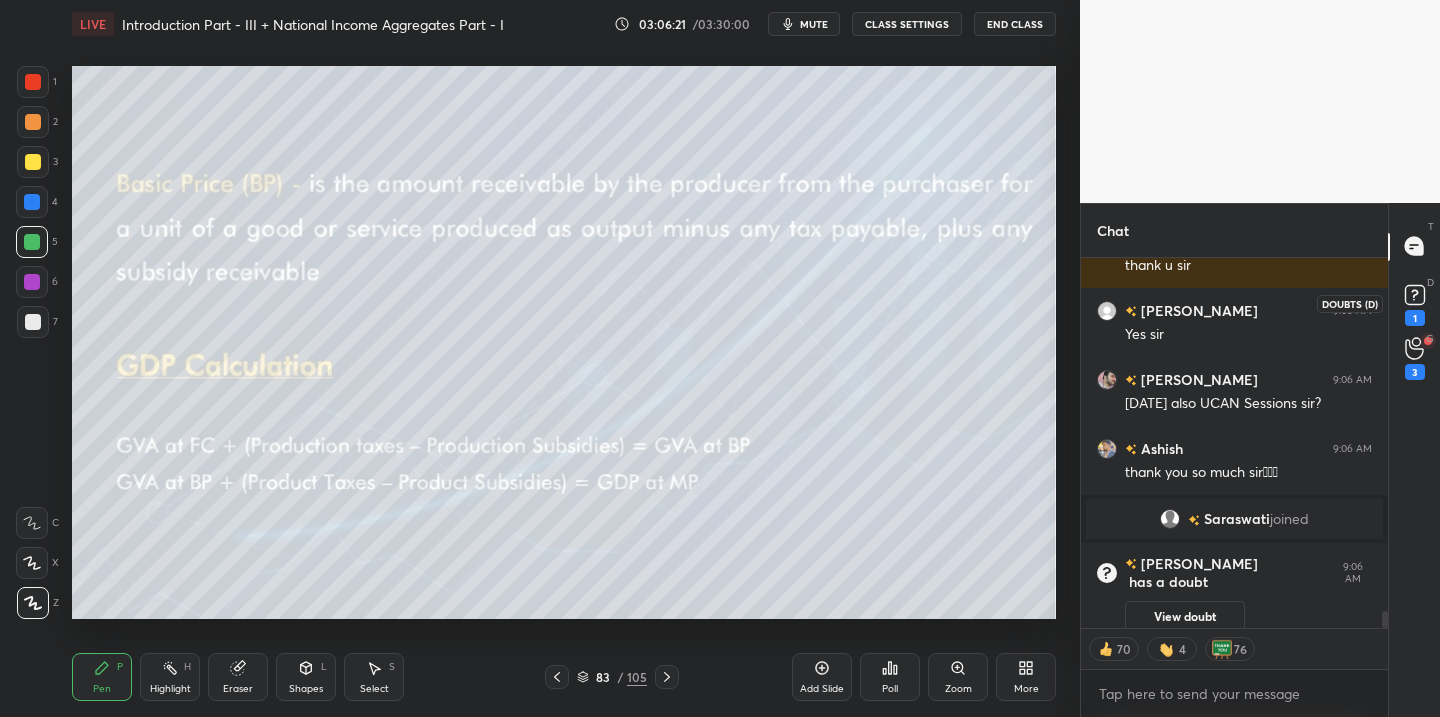 click 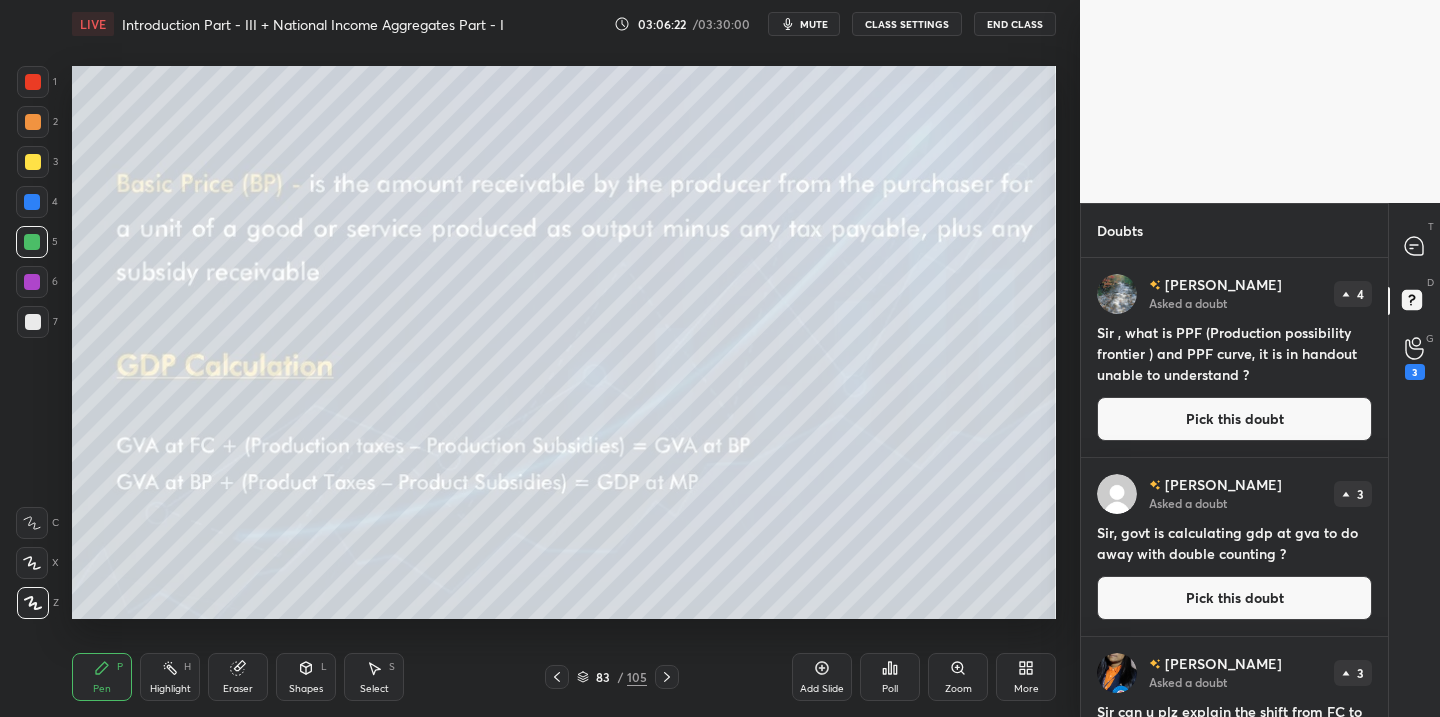 drag, startPoint x: 1207, startPoint y: 400, endPoint x: 1162, endPoint y: 435, distance: 57.00877 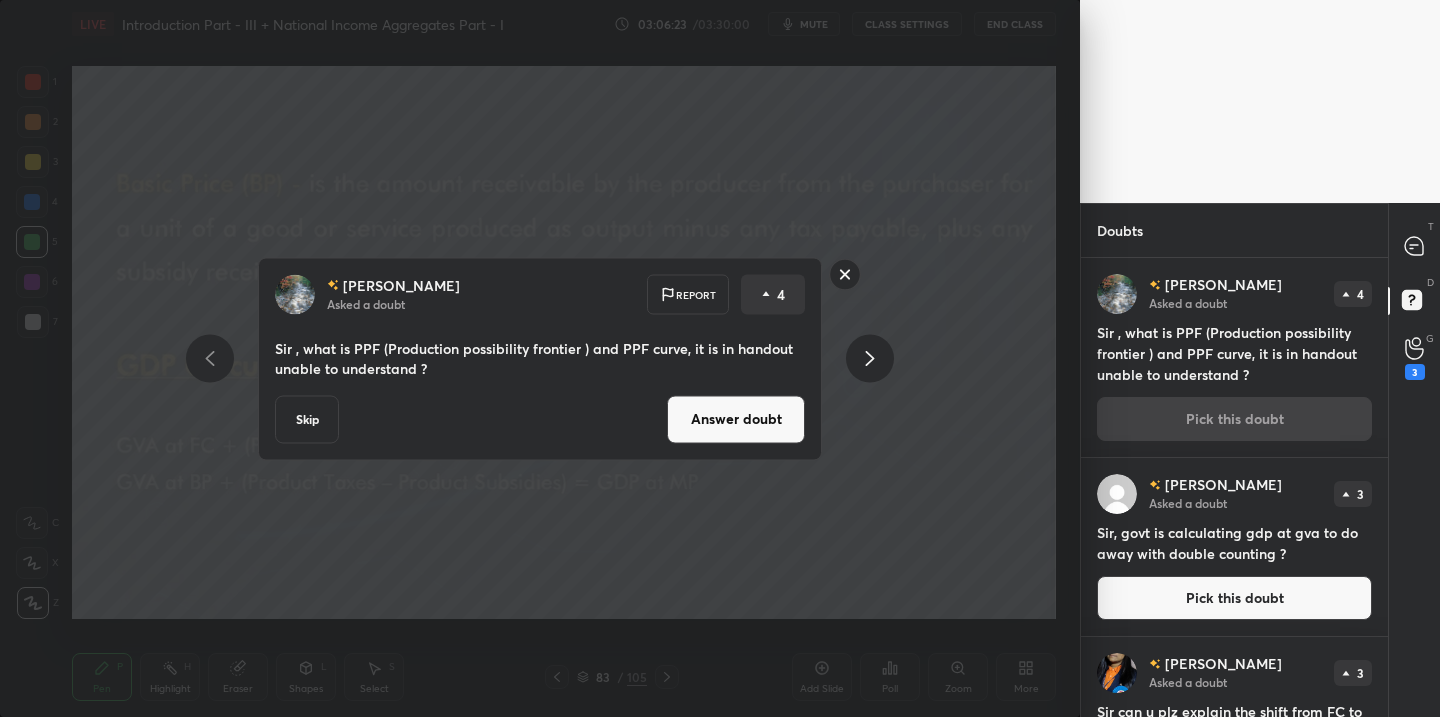 click on "Answer doubt" at bounding box center [736, 419] 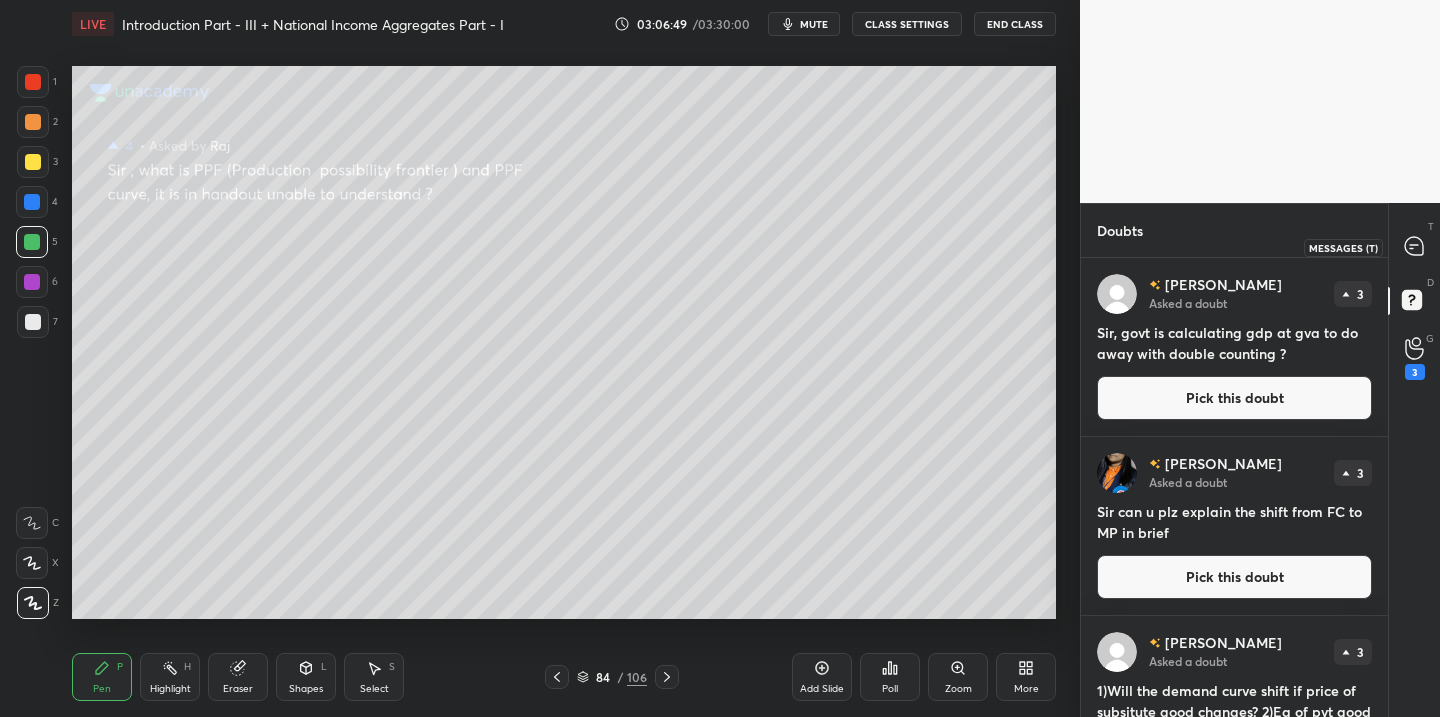 click 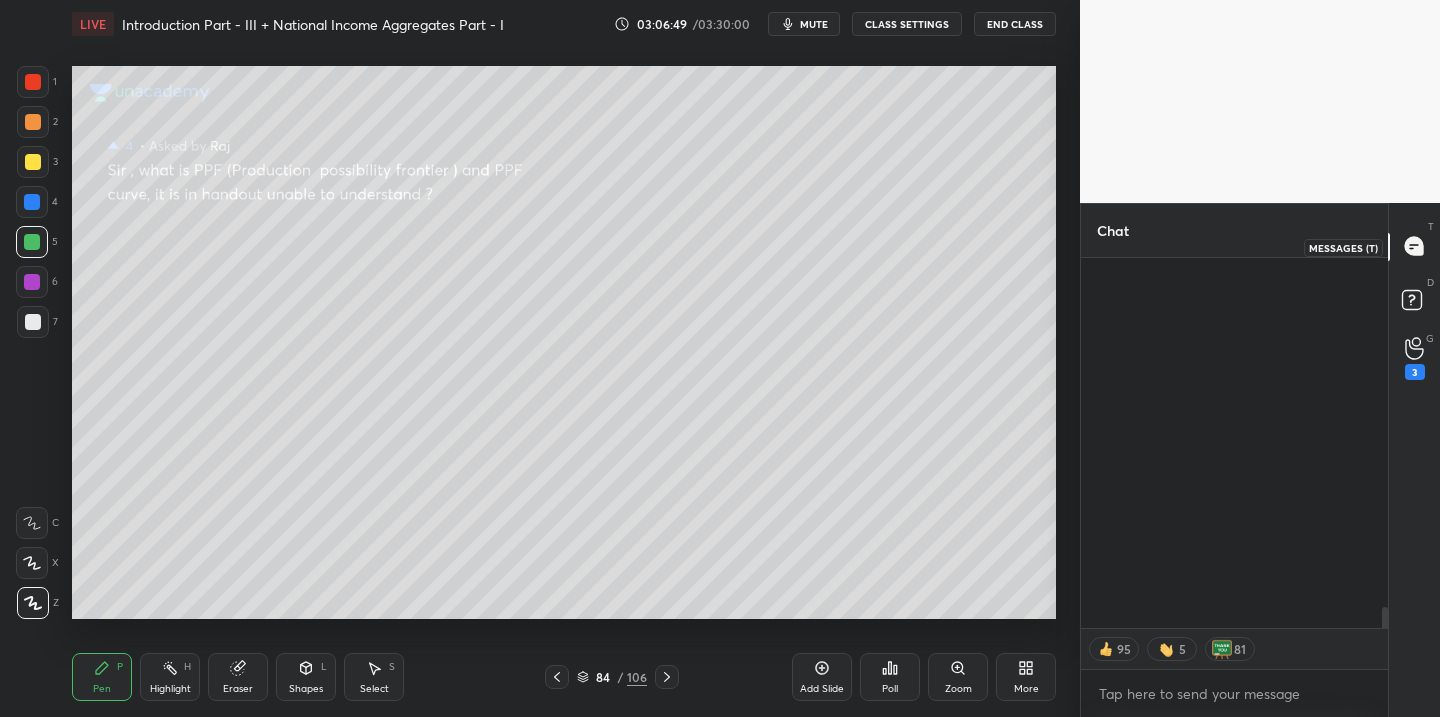 scroll, scrollTop: 7710, scrollLeft: 0, axis: vertical 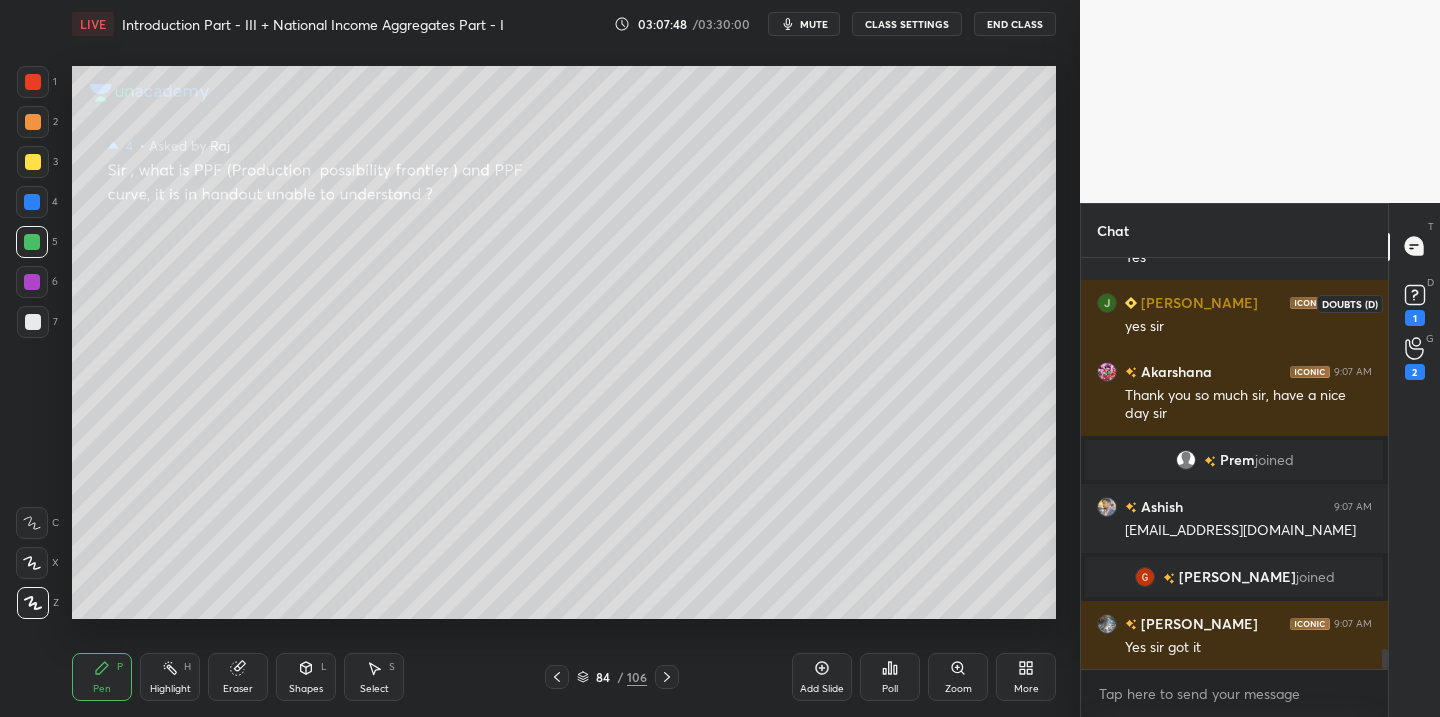 drag, startPoint x: 1419, startPoint y: 300, endPoint x: 1313, endPoint y: 347, distance: 115.952576 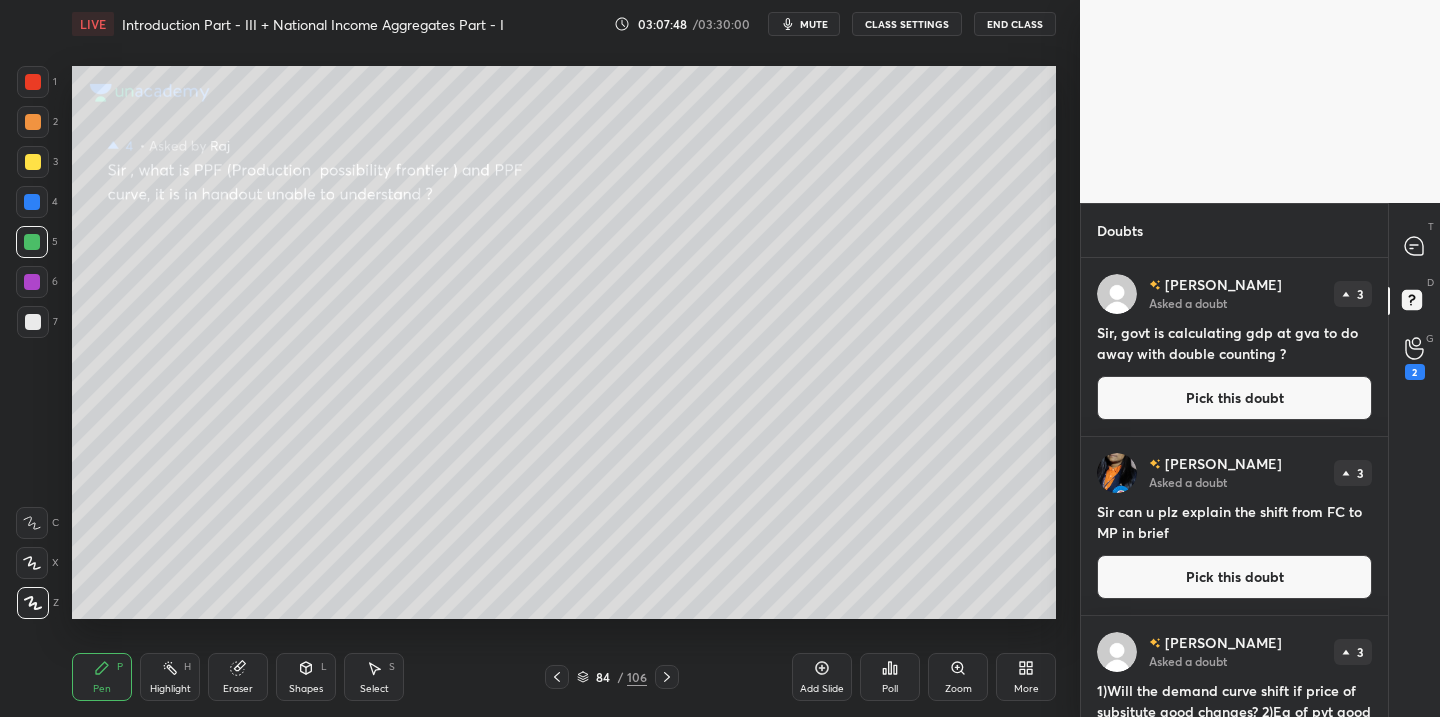 click on "Pick this doubt" at bounding box center (1234, 398) 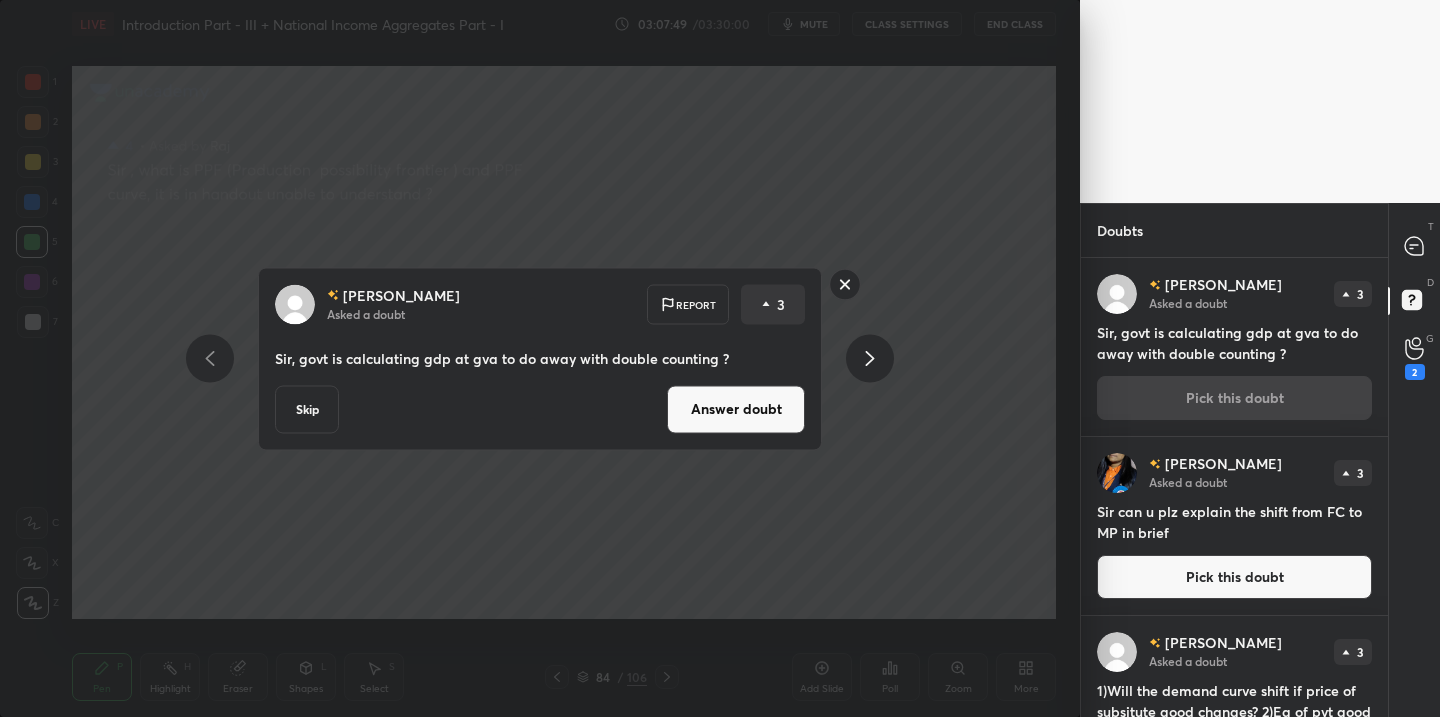 click on "Answer doubt" at bounding box center [736, 409] 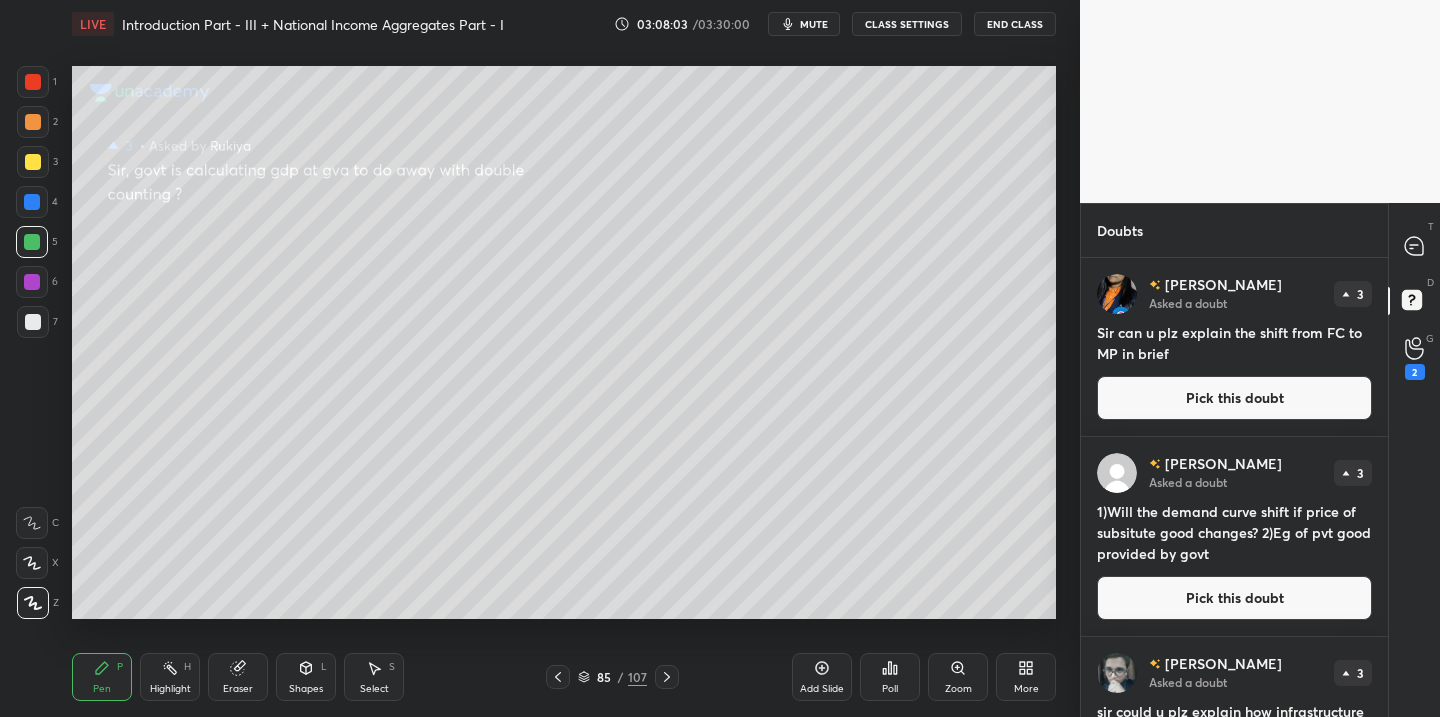 click 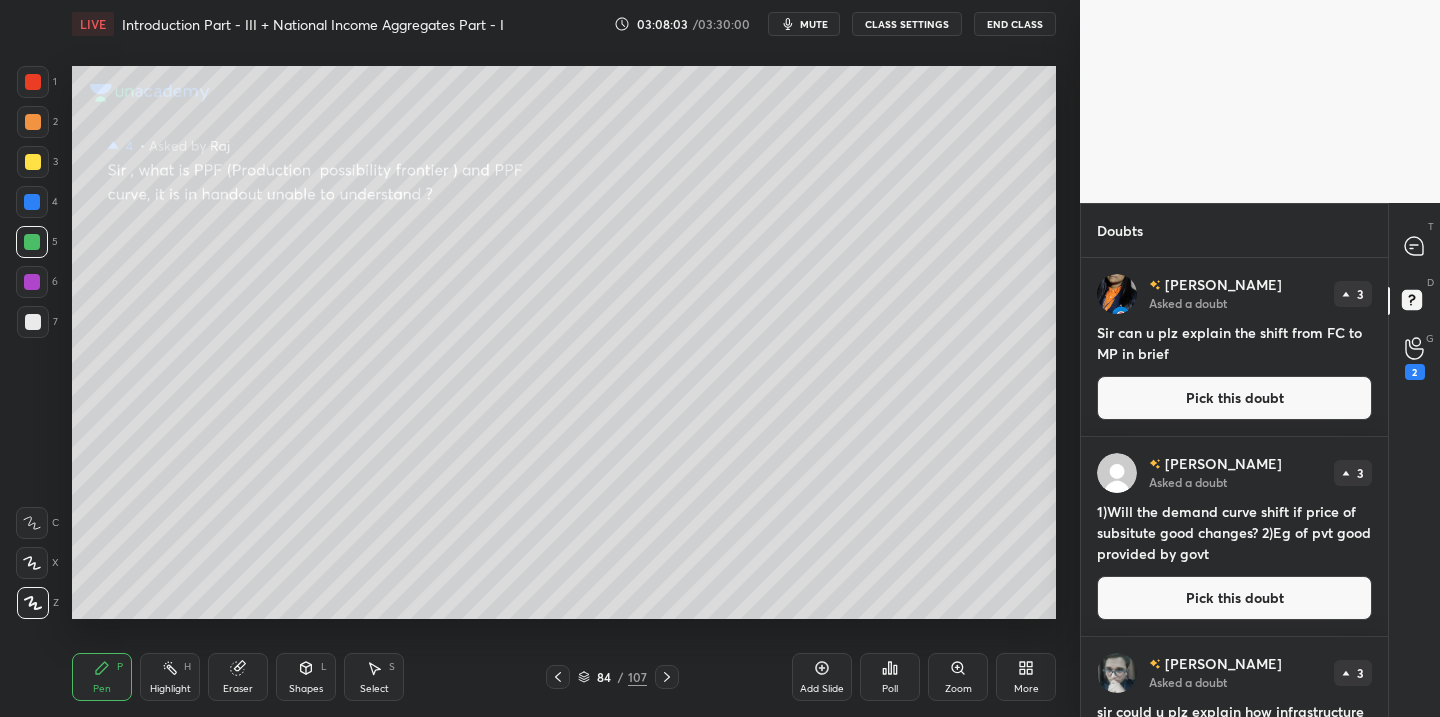 click 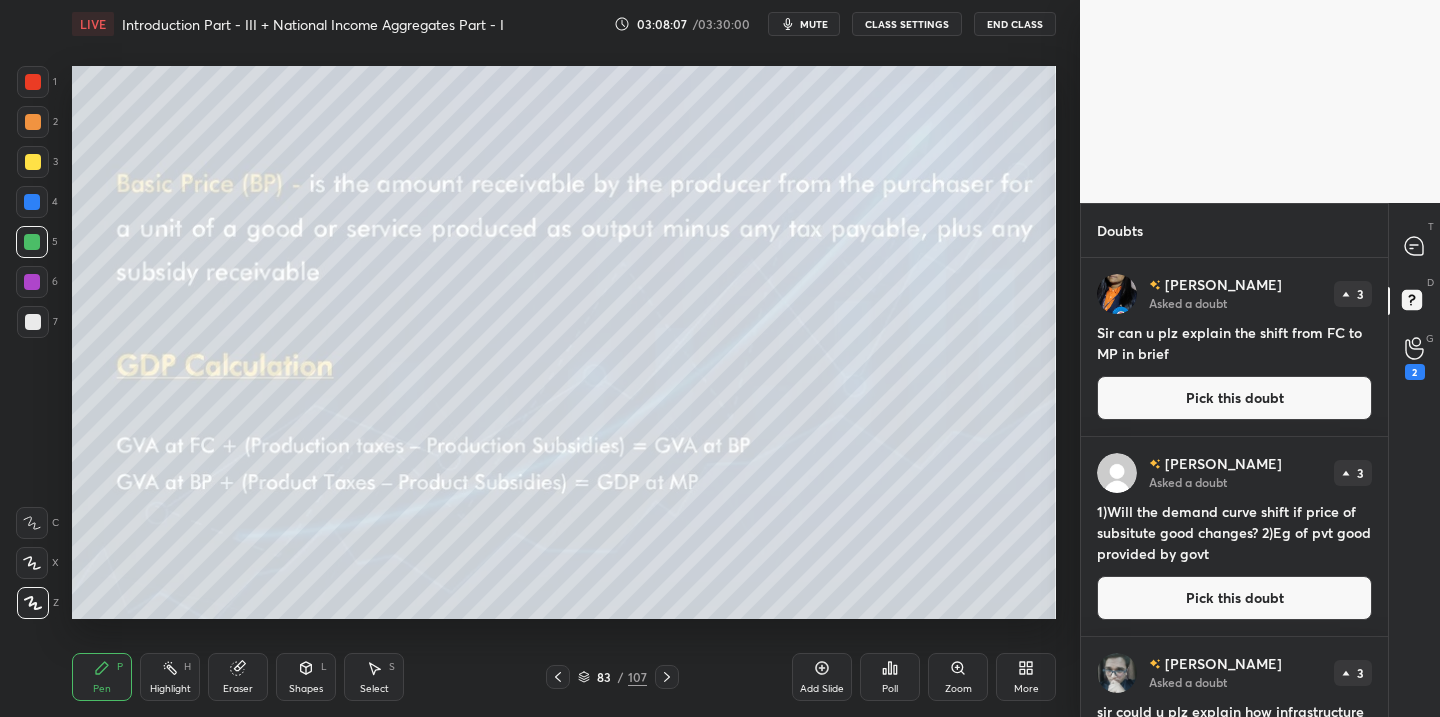 click 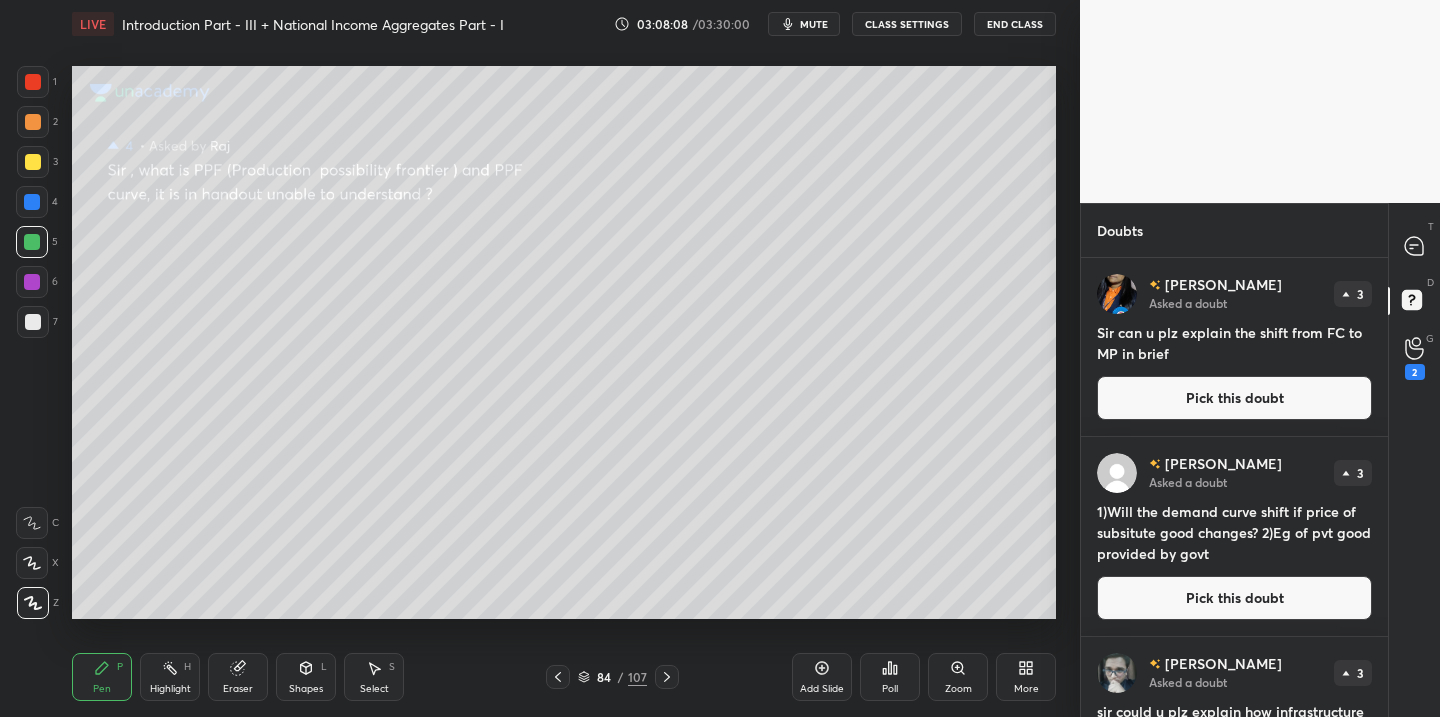 click 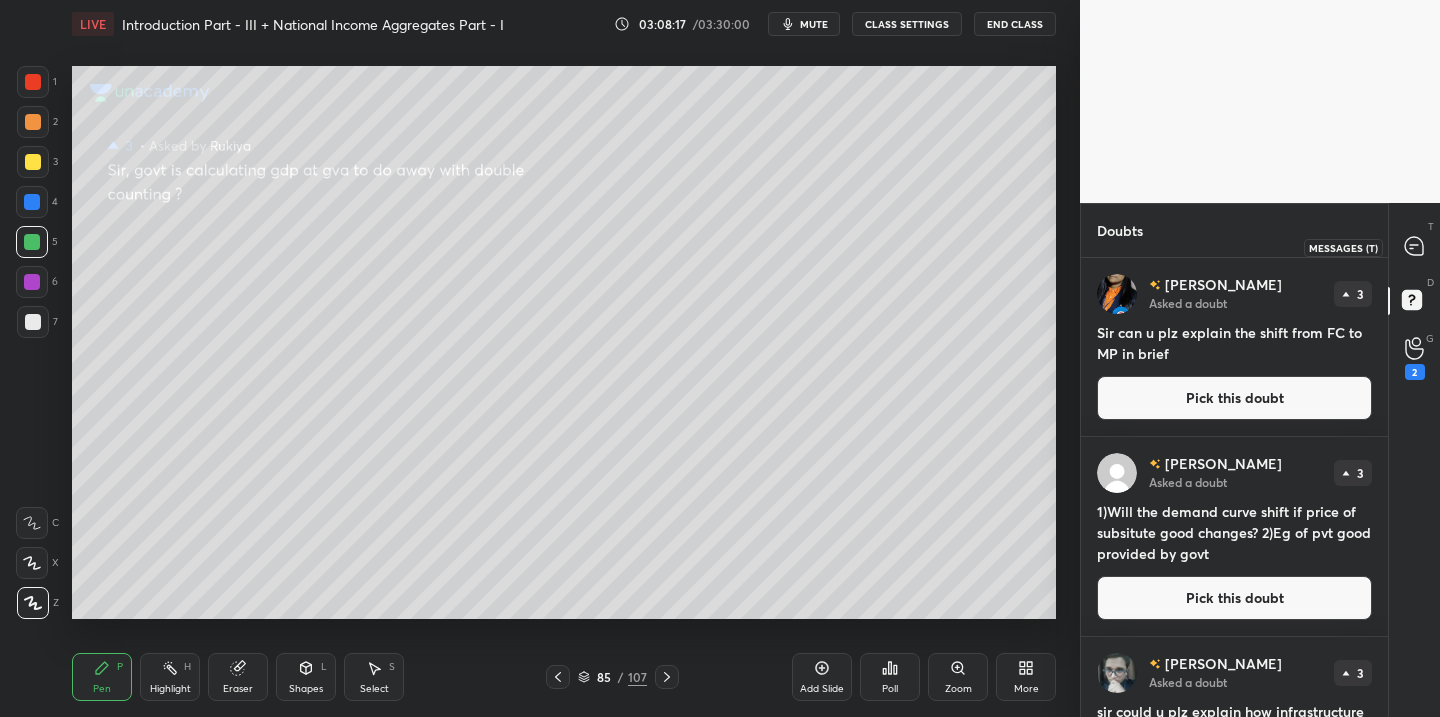 click 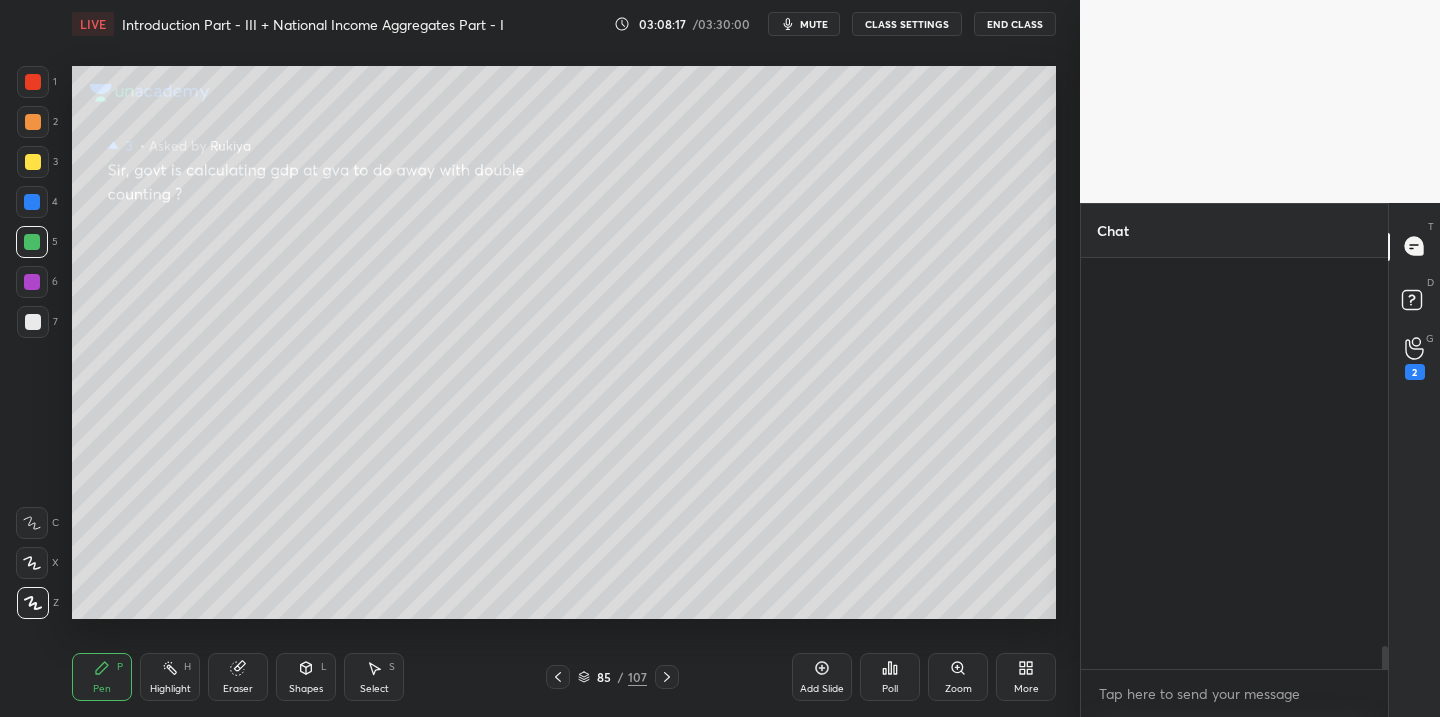 scroll, scrollTop: 8627, scrollLeft: 0, axis: vertical 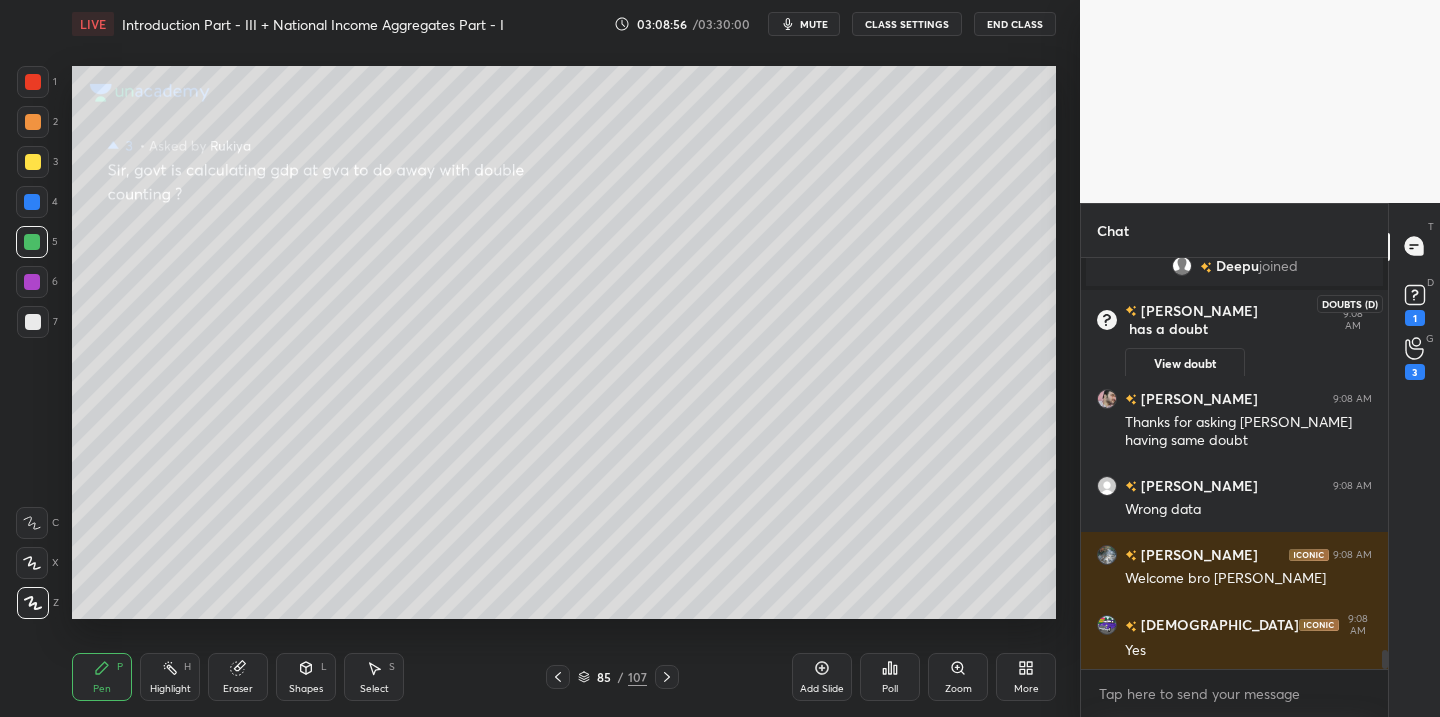 drag, startPoint x: 1410, startPoint y: 293, endPoint x: 1367, endPoint y: 327, distance: 54.81788 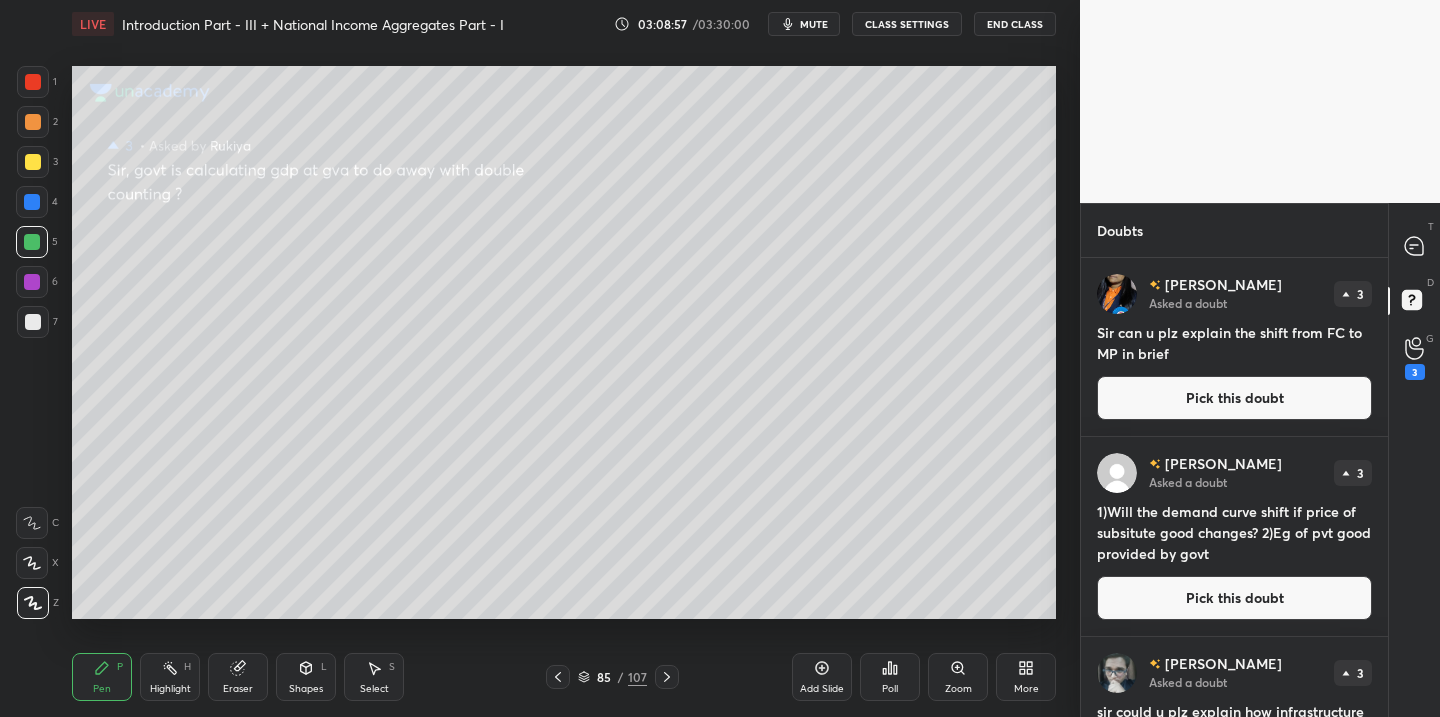drag, startPoint x: 1197, startPoint y: 414, endPoint x: 1117, endPoint y: 448, distance: 86.925255 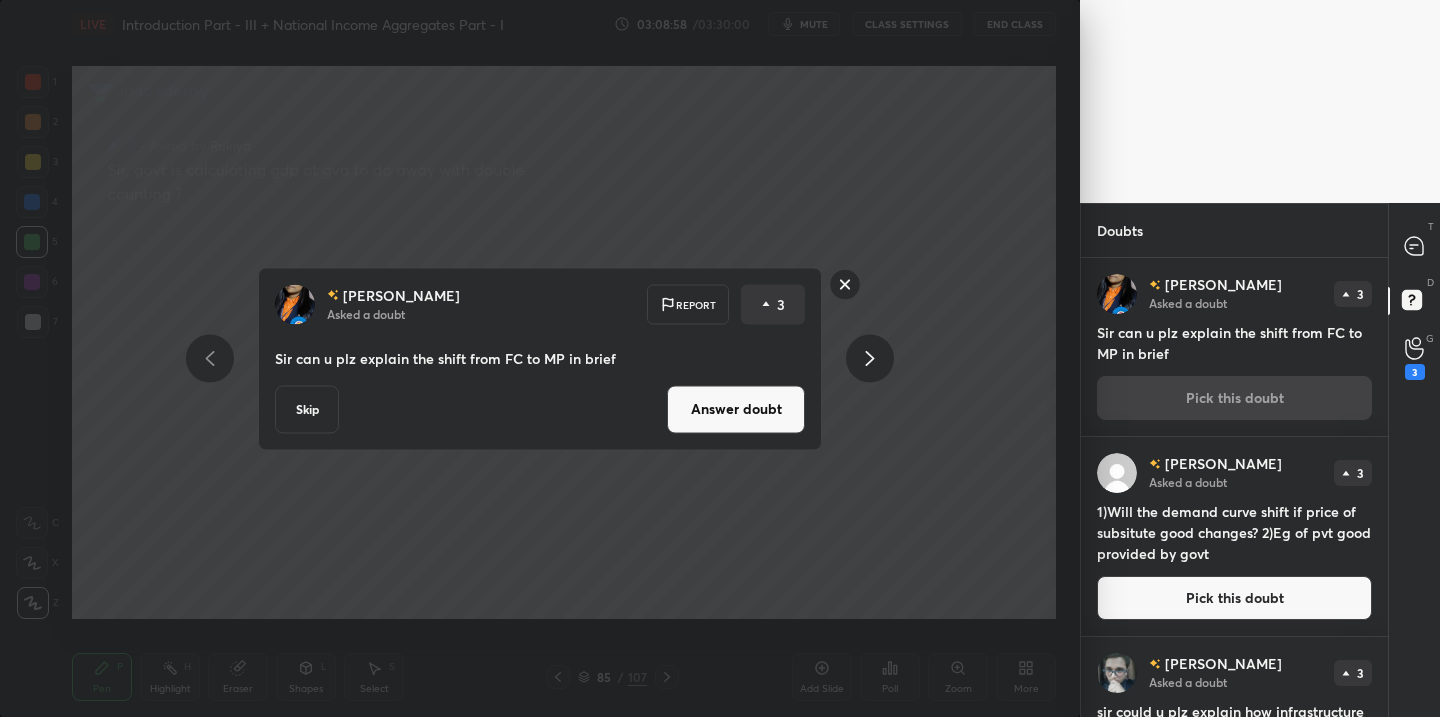 drag, startPoint x: 698, startPoint y: 412, endPoint x: 680, endPoint y: 415, distance: 18.248287 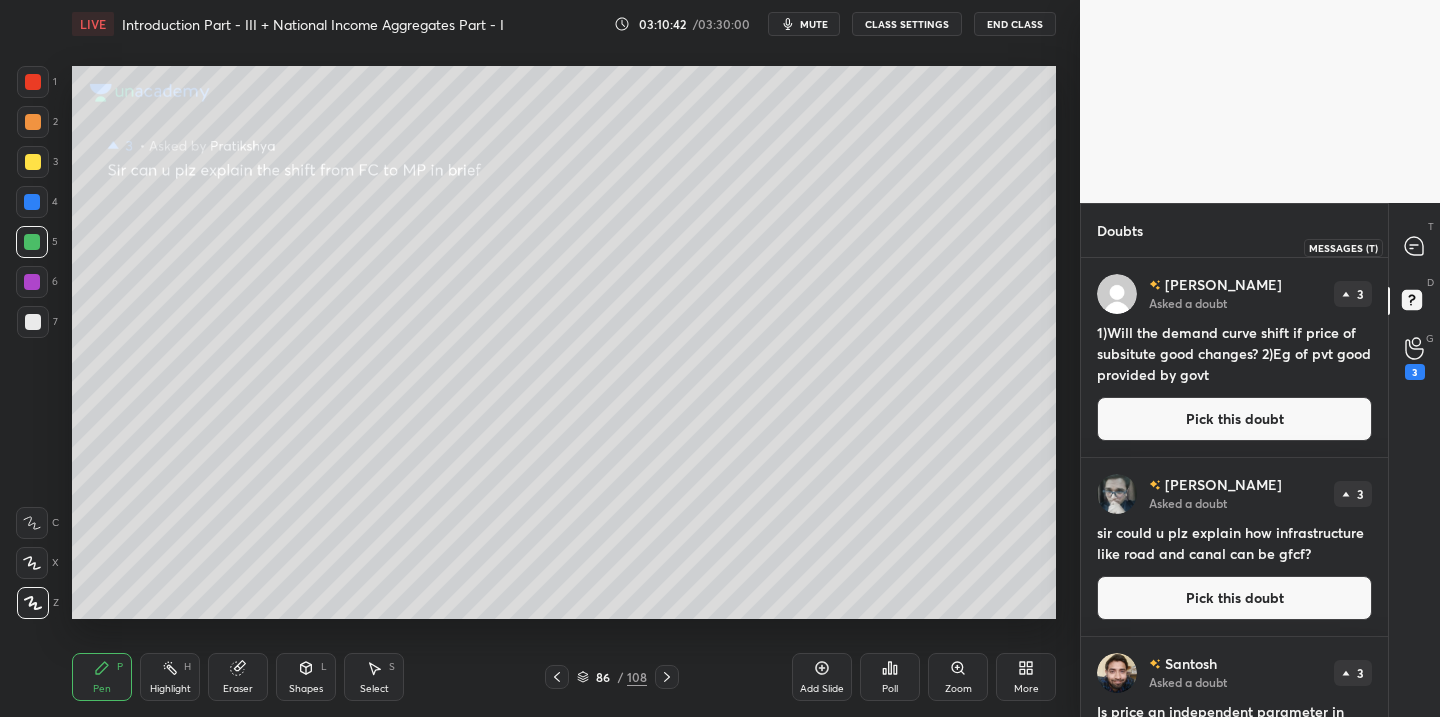 click at bounding box center (1415, 247) 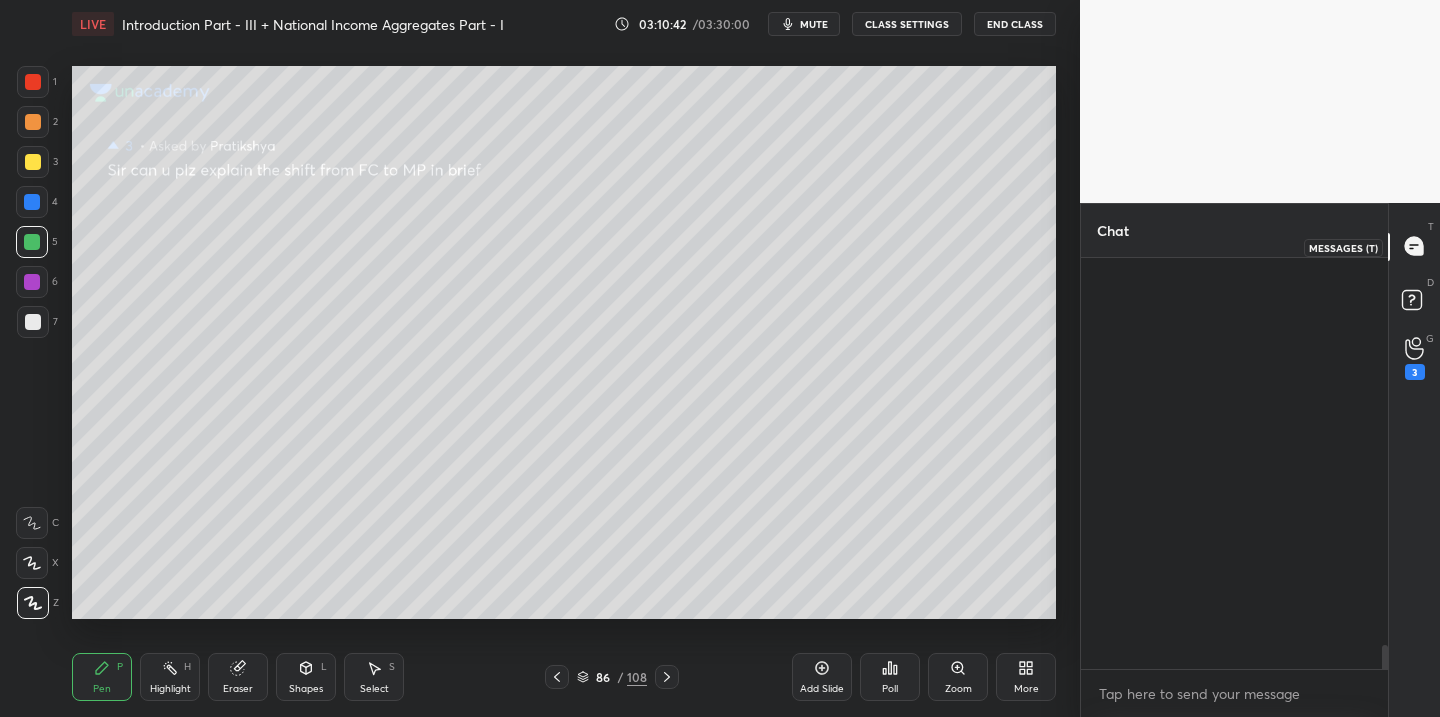 scroll, scrollTop: 9351, scrollLeft: 0, axis: vertical 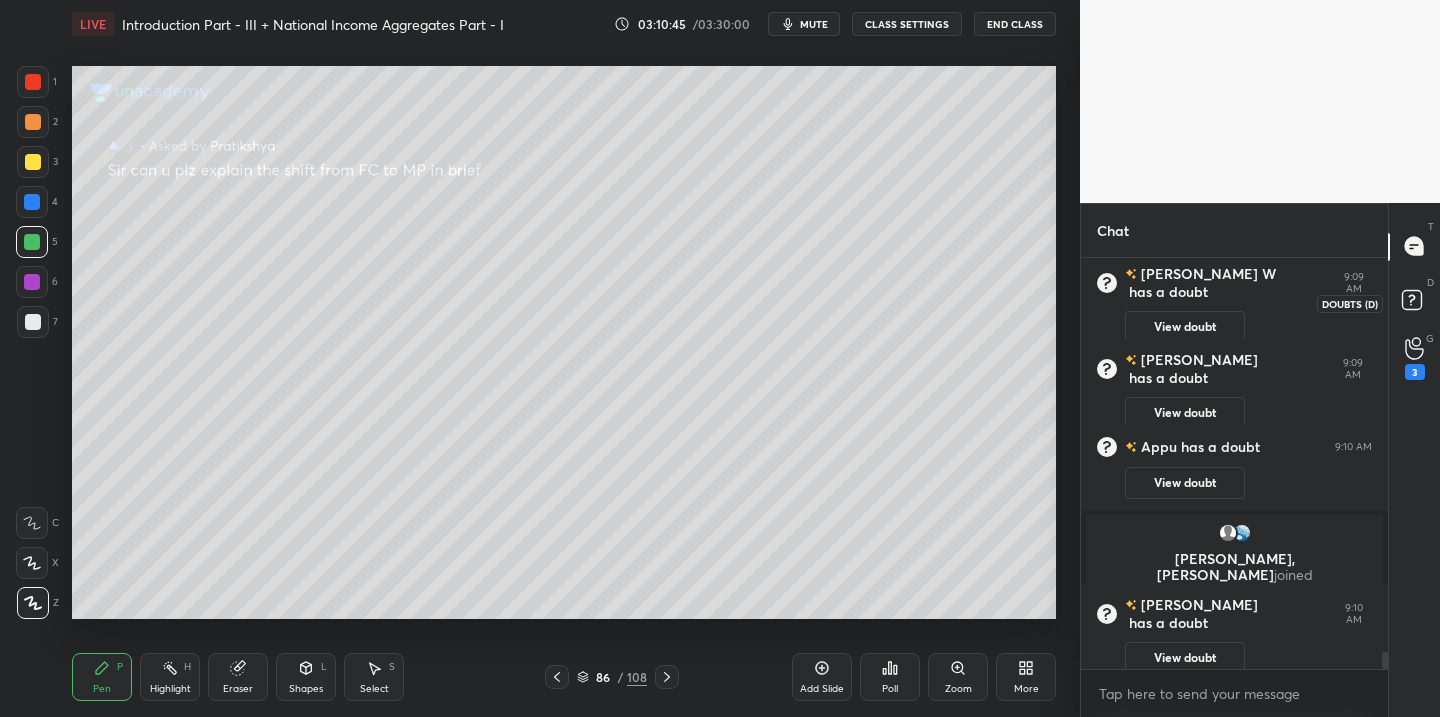 click 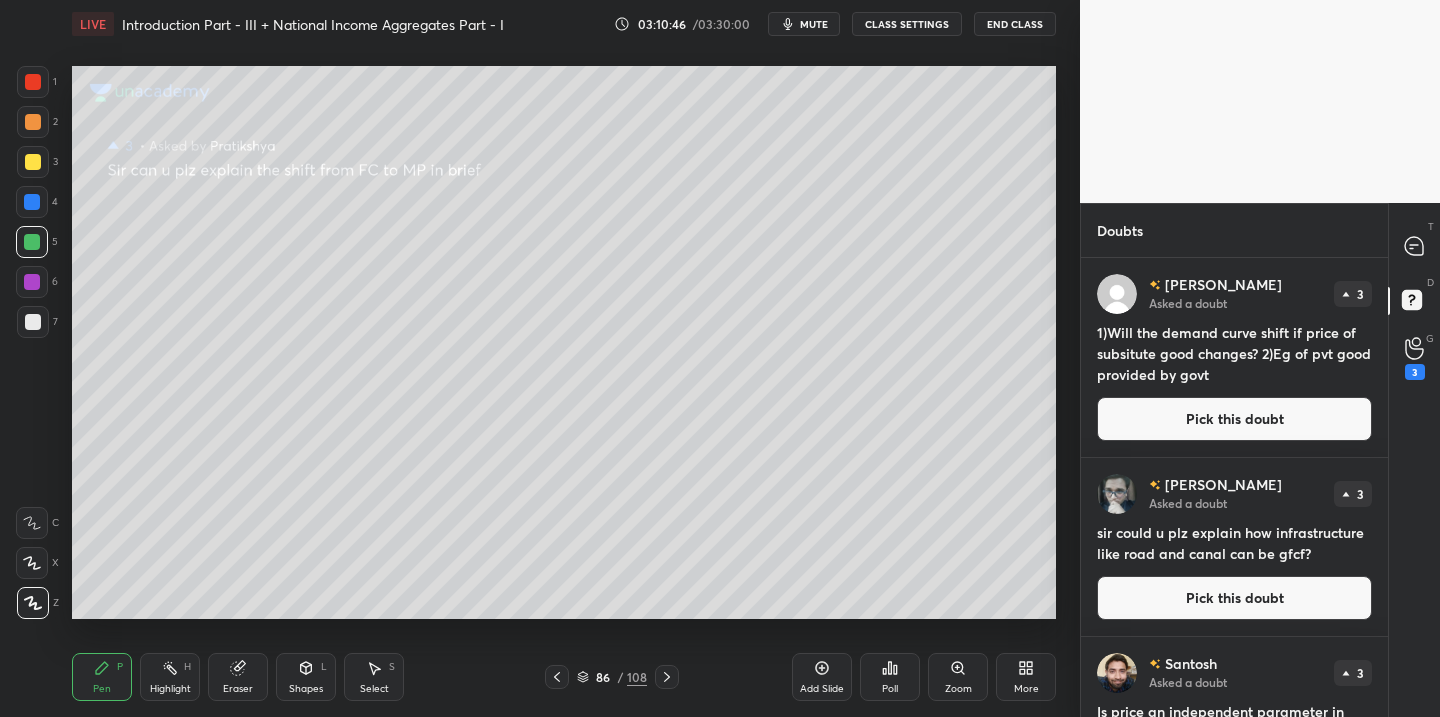 click on "Pick this doubt" at bounding box center (1234, 419) 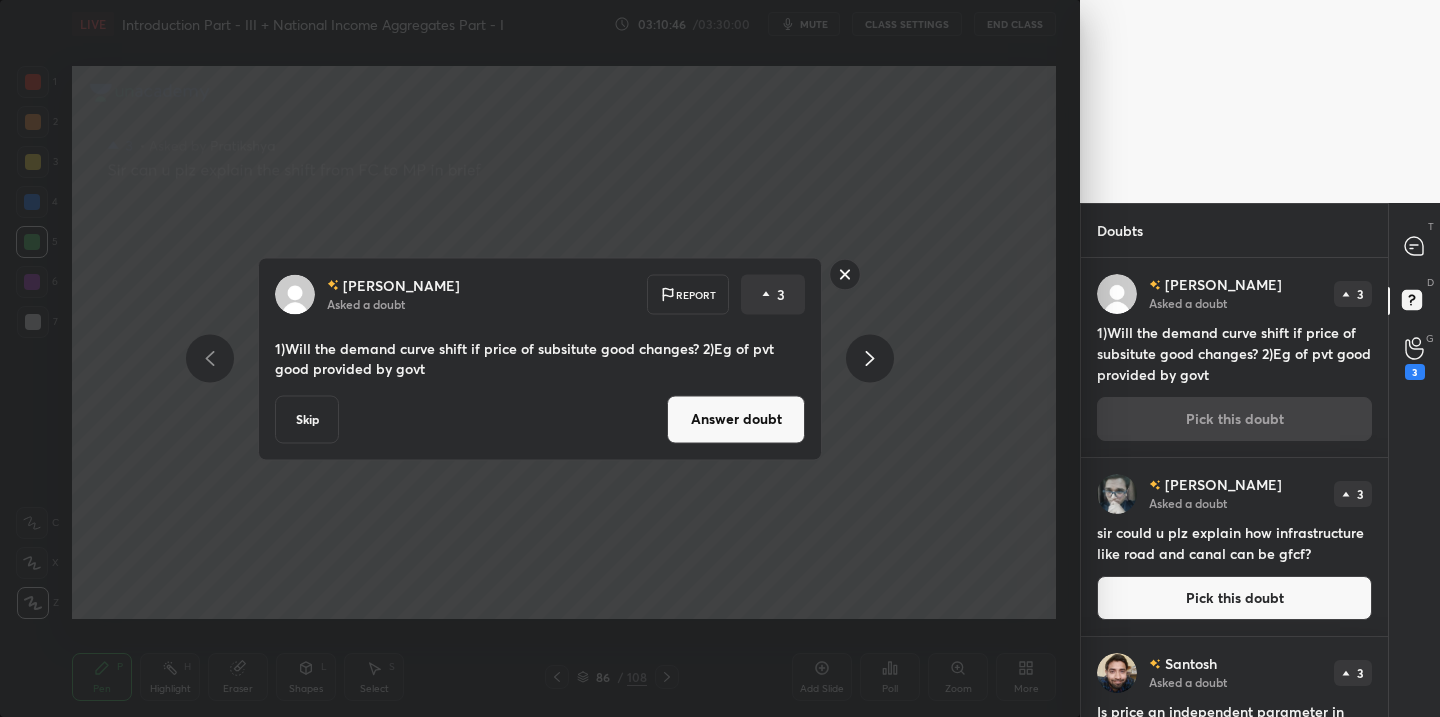 click on "Answer doubt" at bounding box center [736, 419] 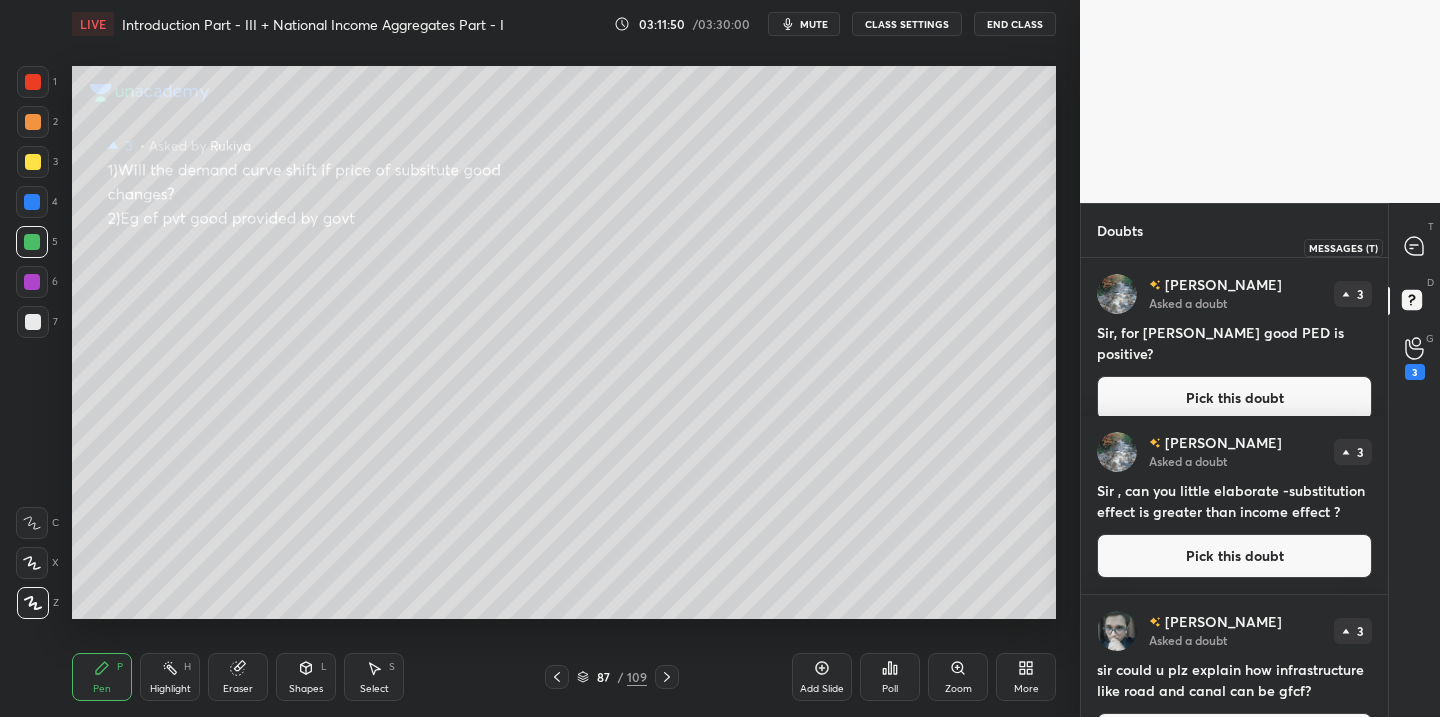 click 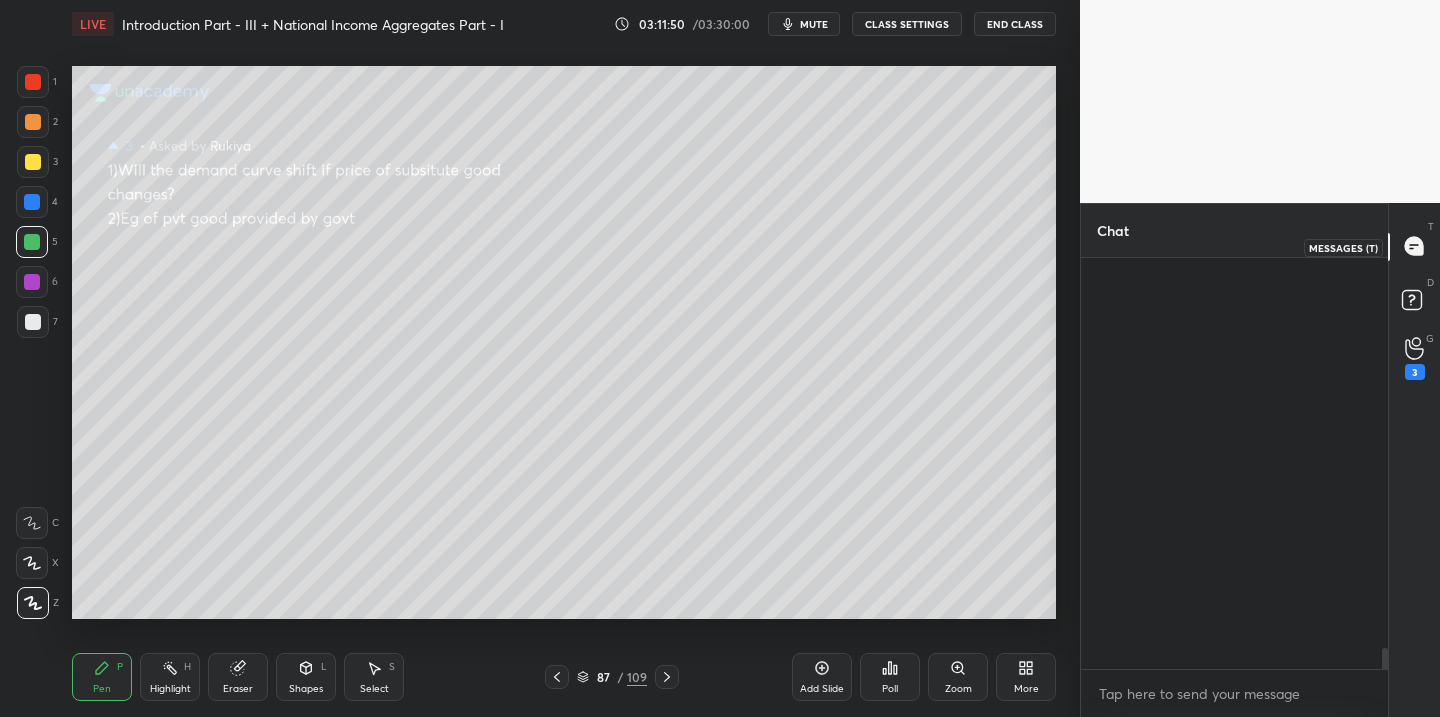 scroll, scrollTop: 9917, scrollLeft: 0, axis: vertical 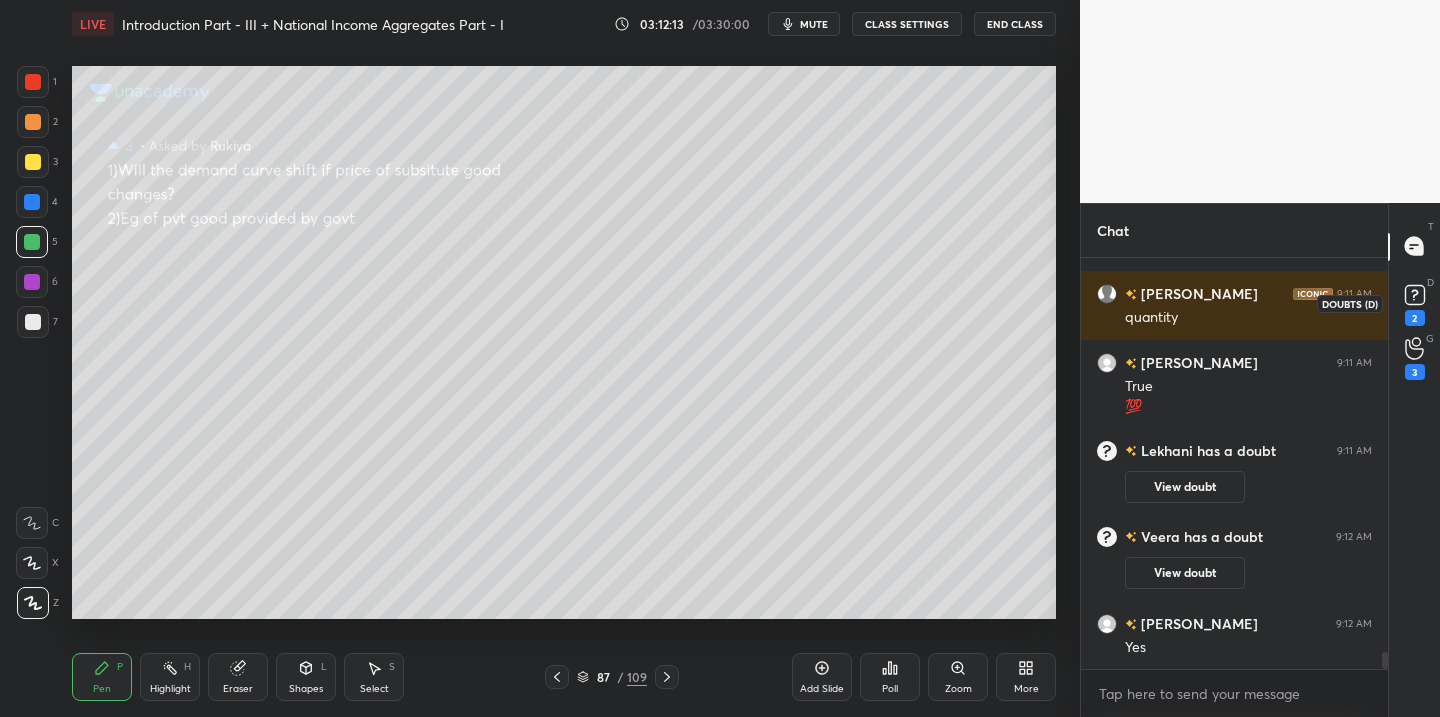 drag, startPoint x: 1415, startPoint y: 295, endPoint x: 1368, endPoint y: 322, distance: 54.20332 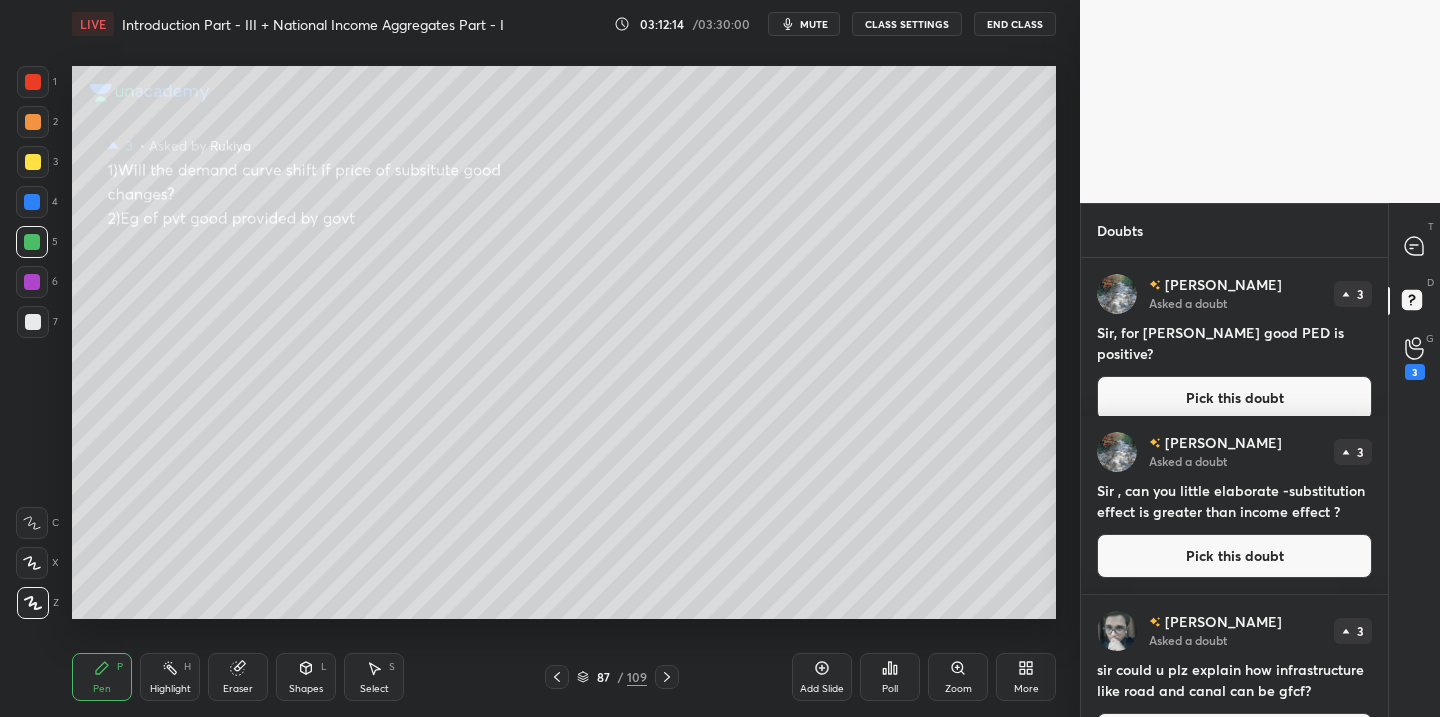 drag, startPoint x: 1210, startPoint y: 370, endPoint x: 1195, endPoint y: 377, distance: 16.552946 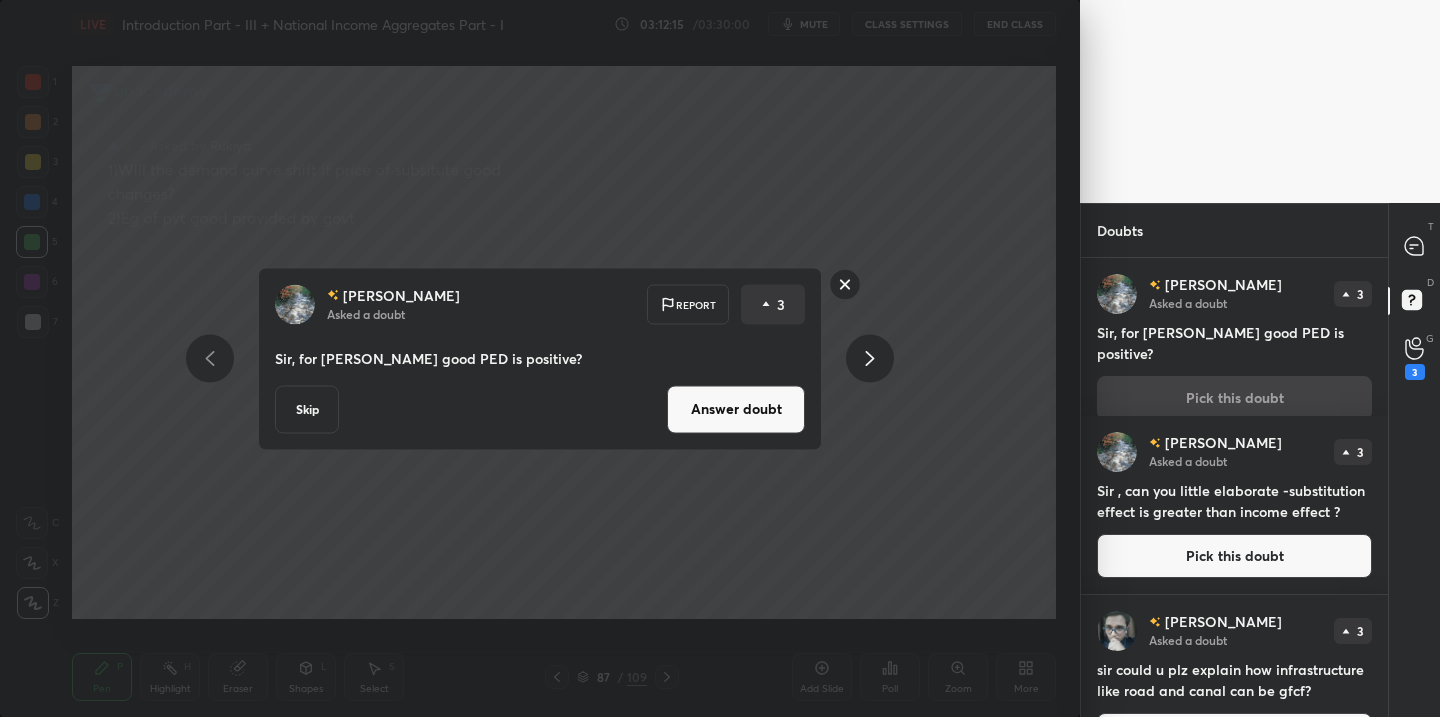 click on "Answer doubt" at bounding box center (736, 409) 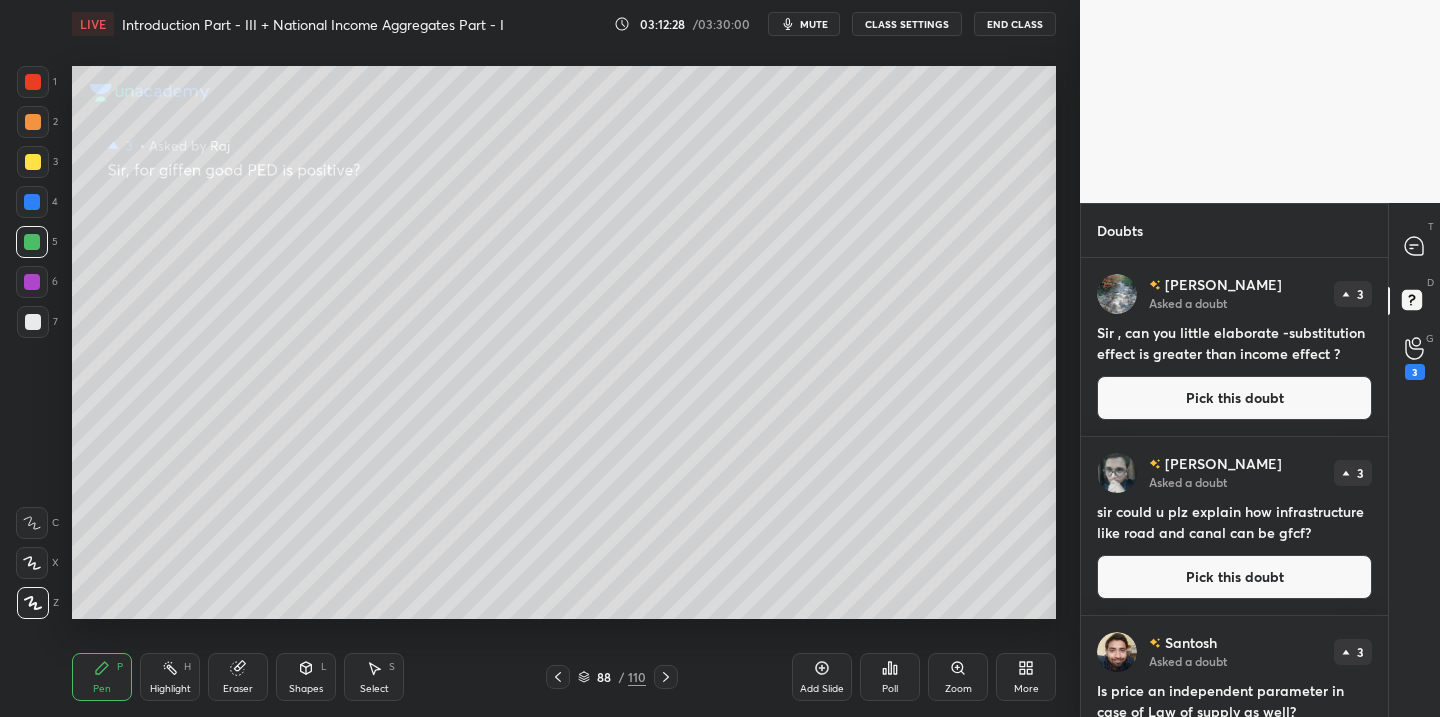 click on "Pick this doubt" at bounding box center [1234, 398] 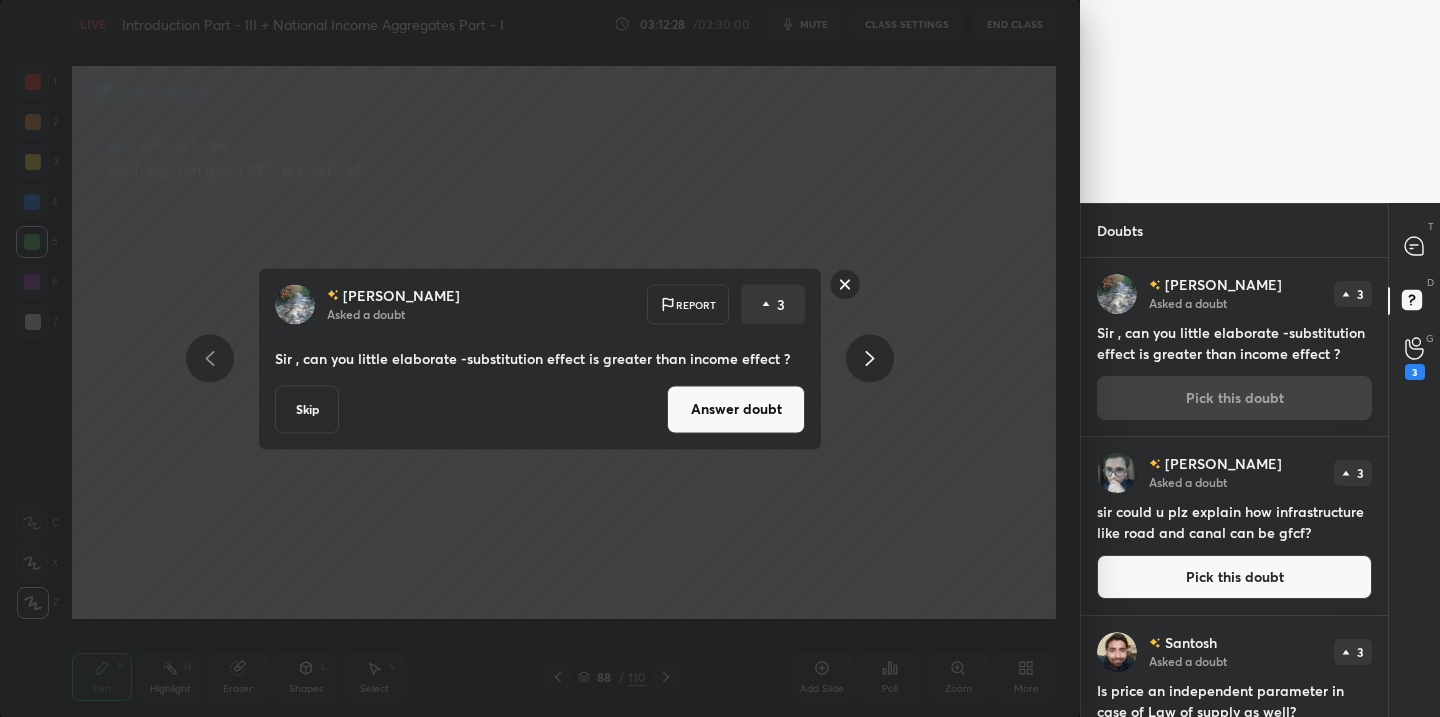 click on "Answer doubt" at bounding box center (736, 409) 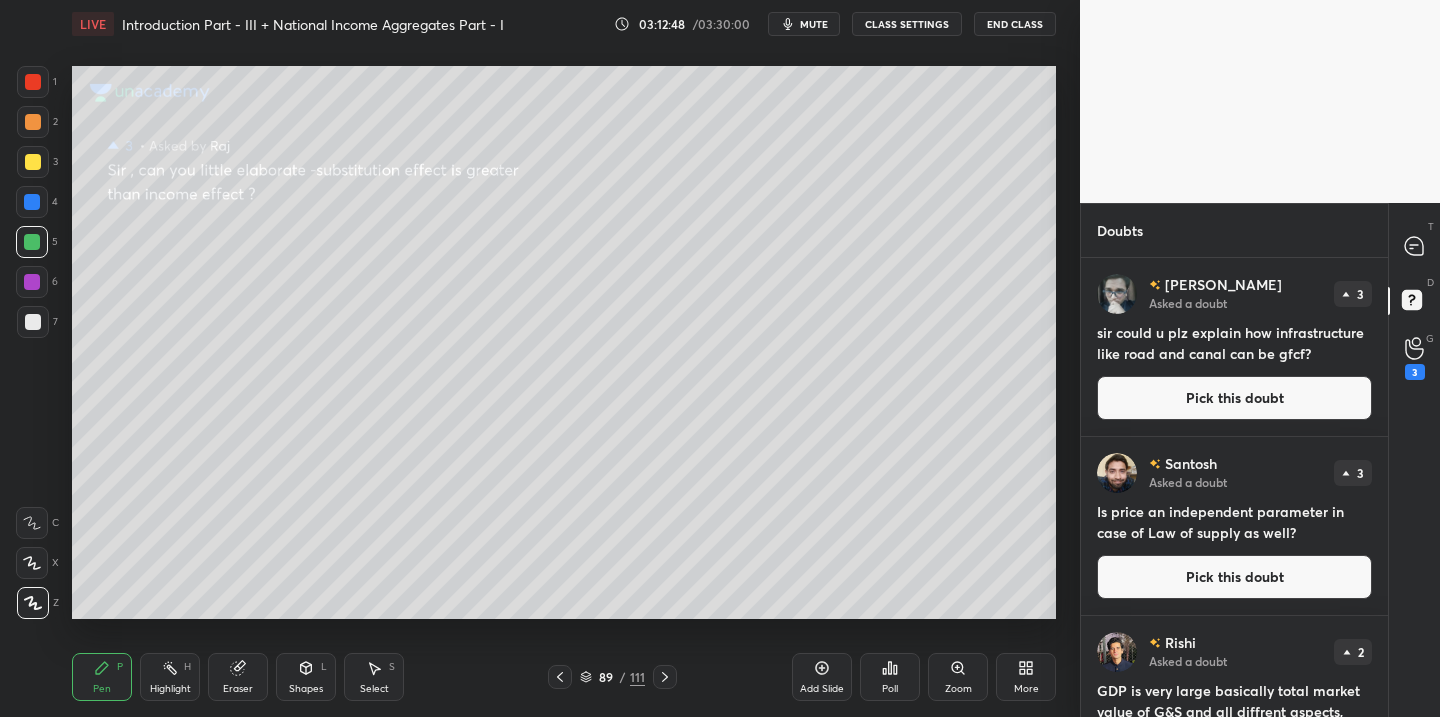 click on "Pick this doubt" at bounding box center (1234, 398) 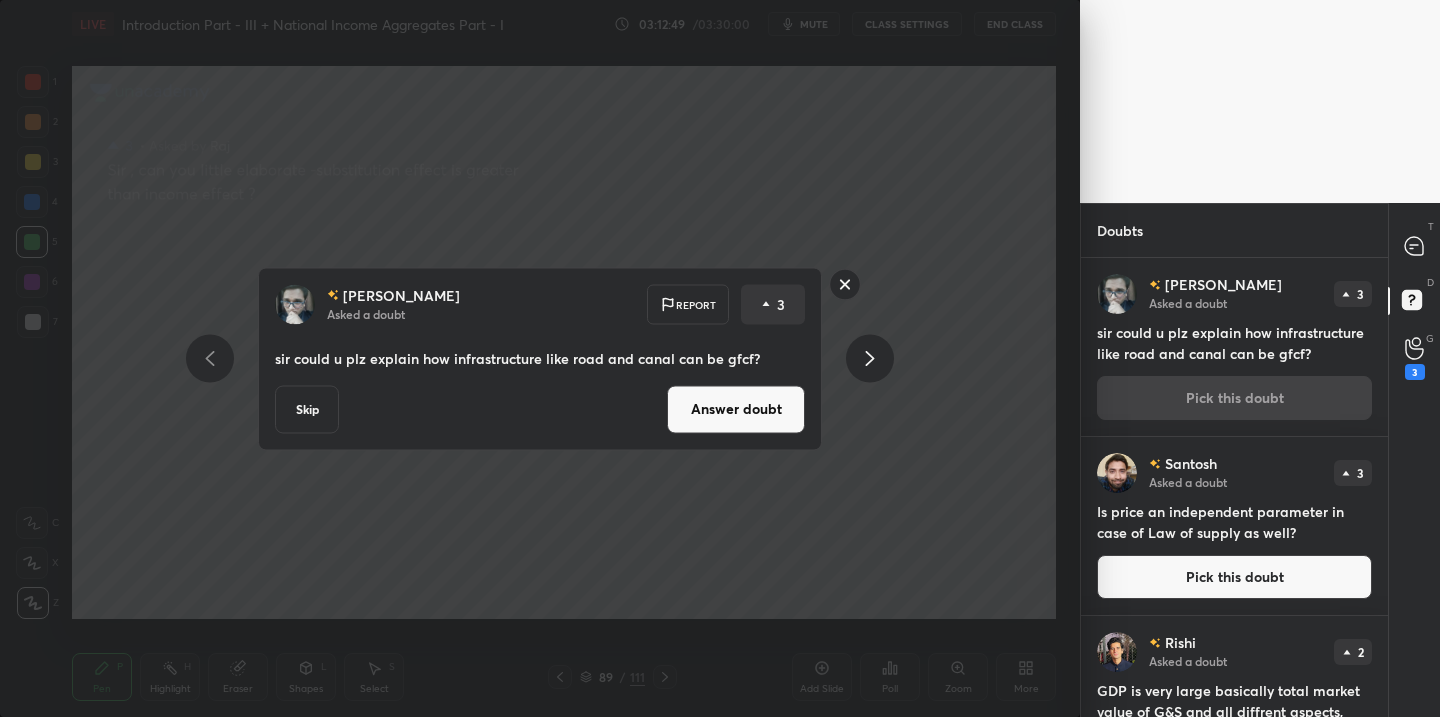 click on "Answer doubt" at bounding box center (736, 409) 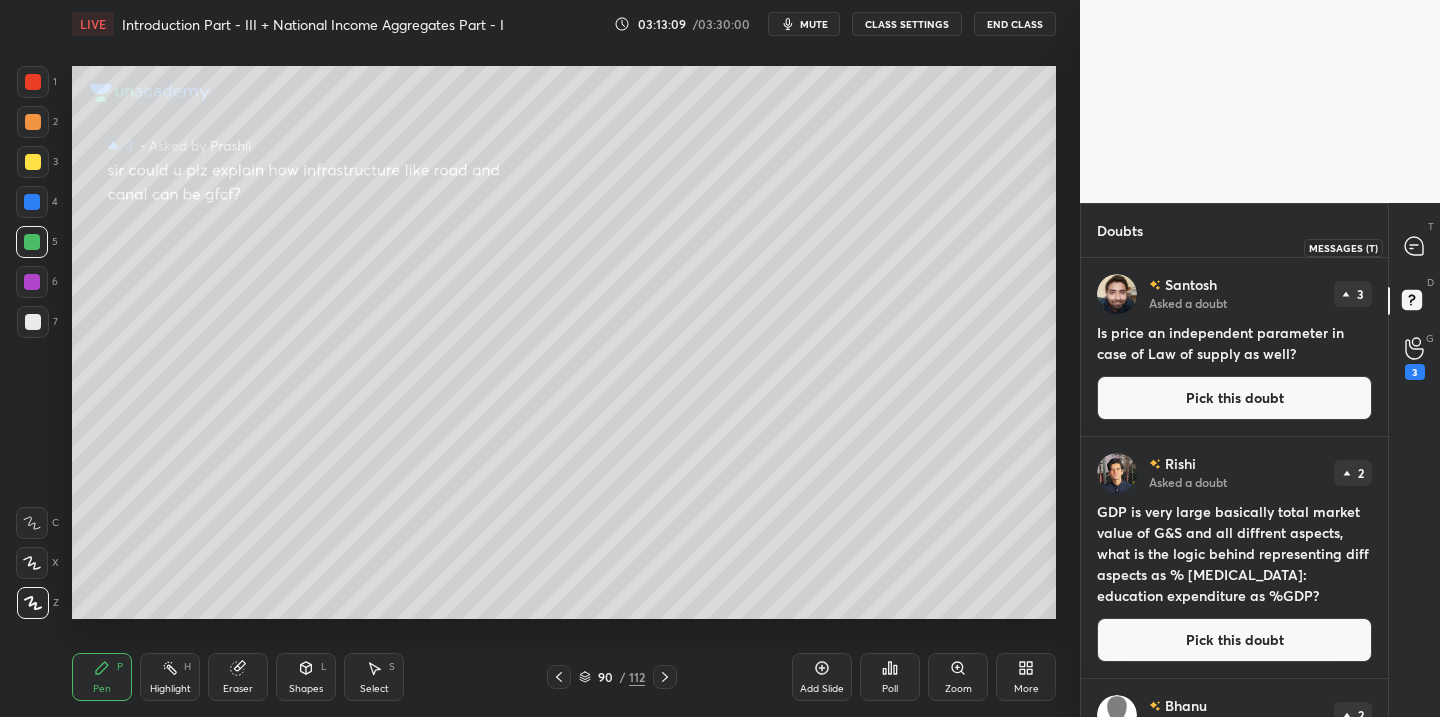 click 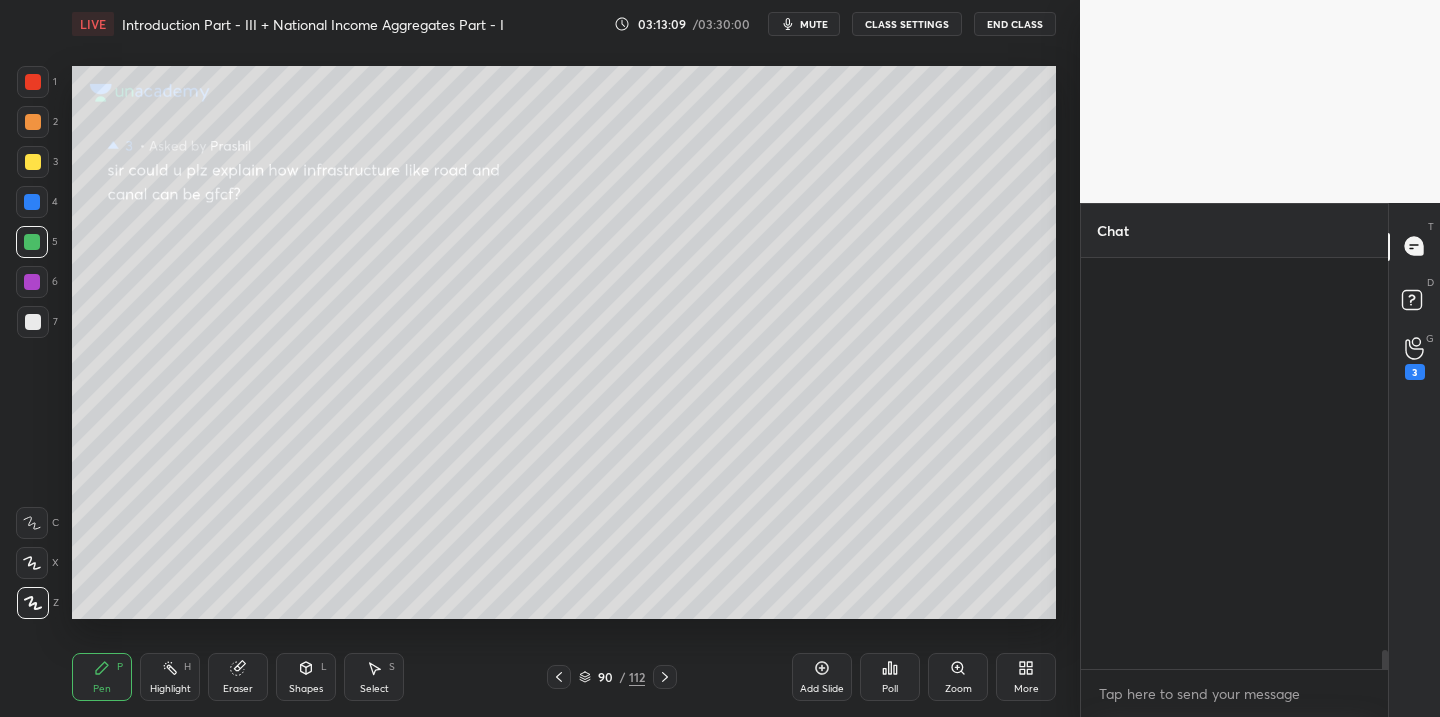 scroll, scrollTop: 9889, scrollLeft: 0, axis: vertical 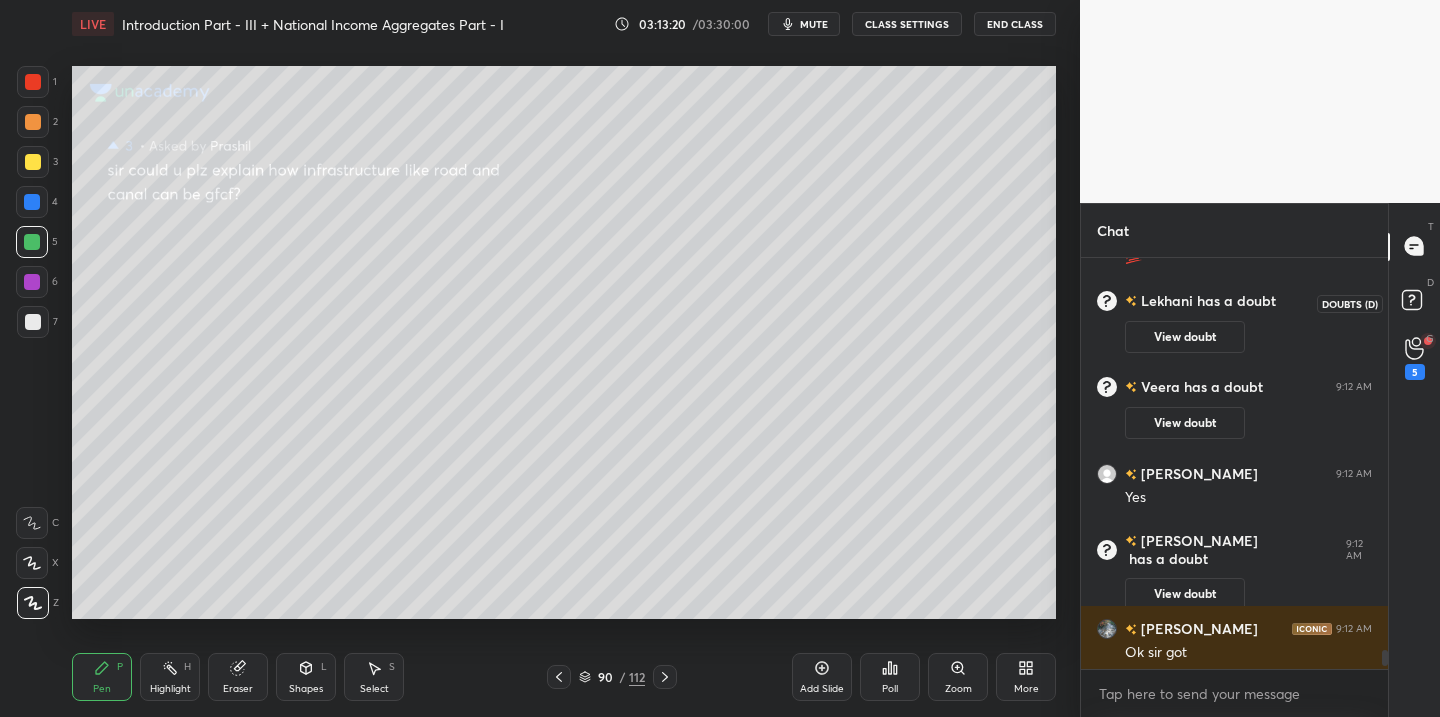 click 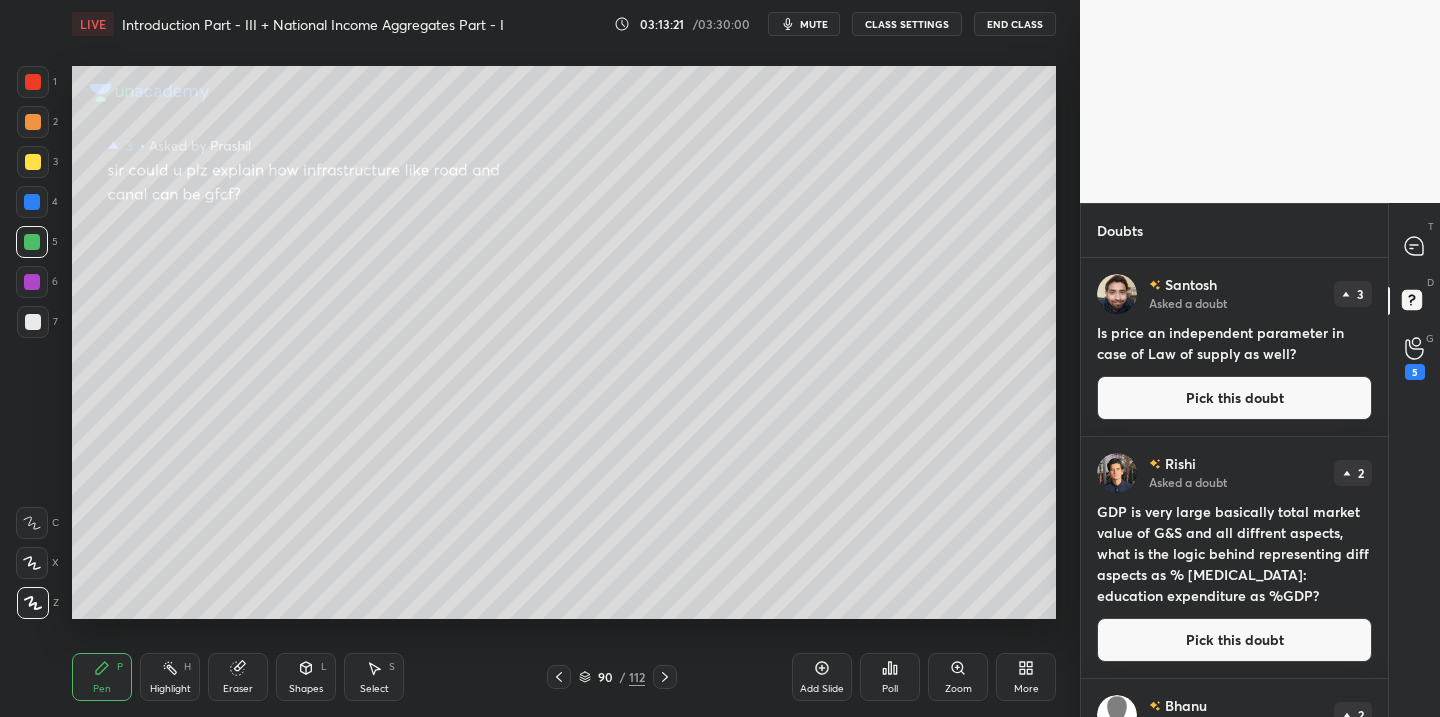 drag, startPoint x: 1148, startPoint y: 400, endPoint x: 1092, endPoint y: 423, distance: 60.53924 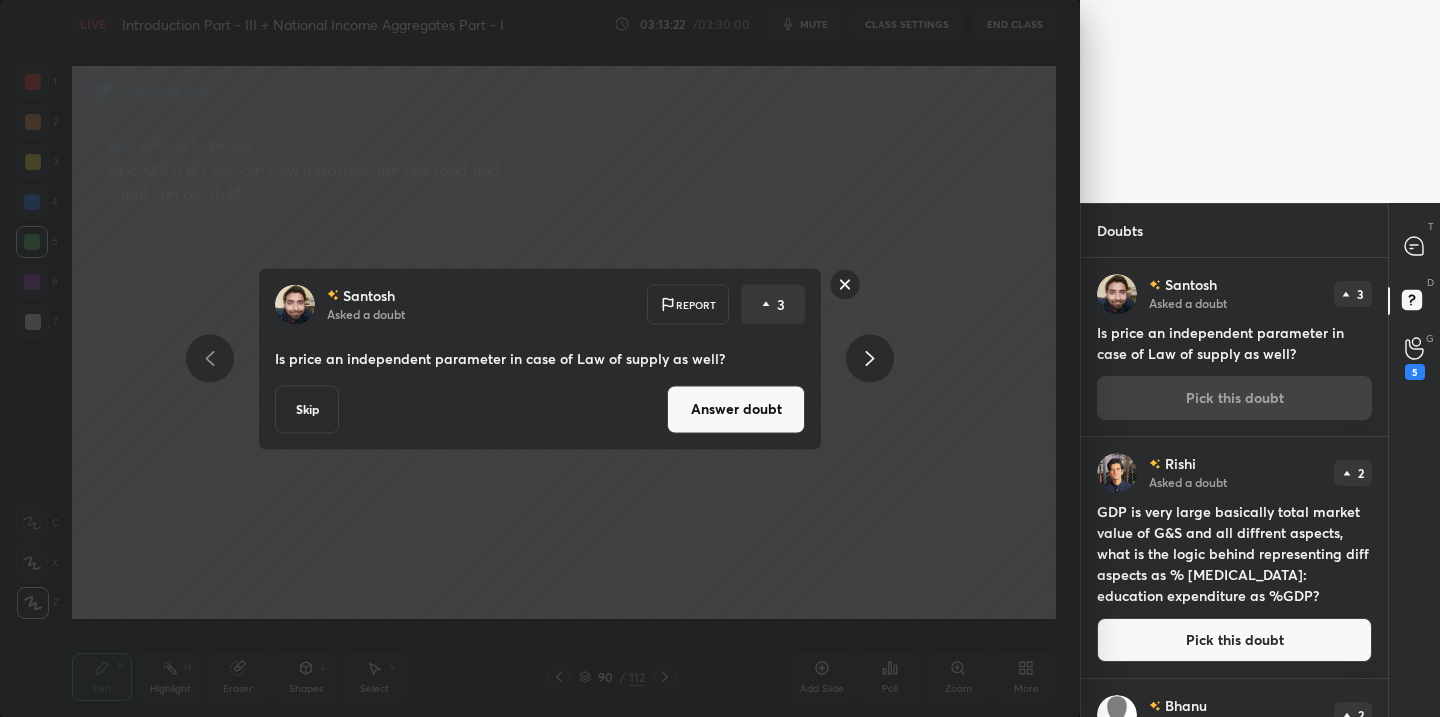 drag, startPoint x: 754, startPoint y: 412, endPoint x: 712, endPoint y: 427, distance: 44.598206 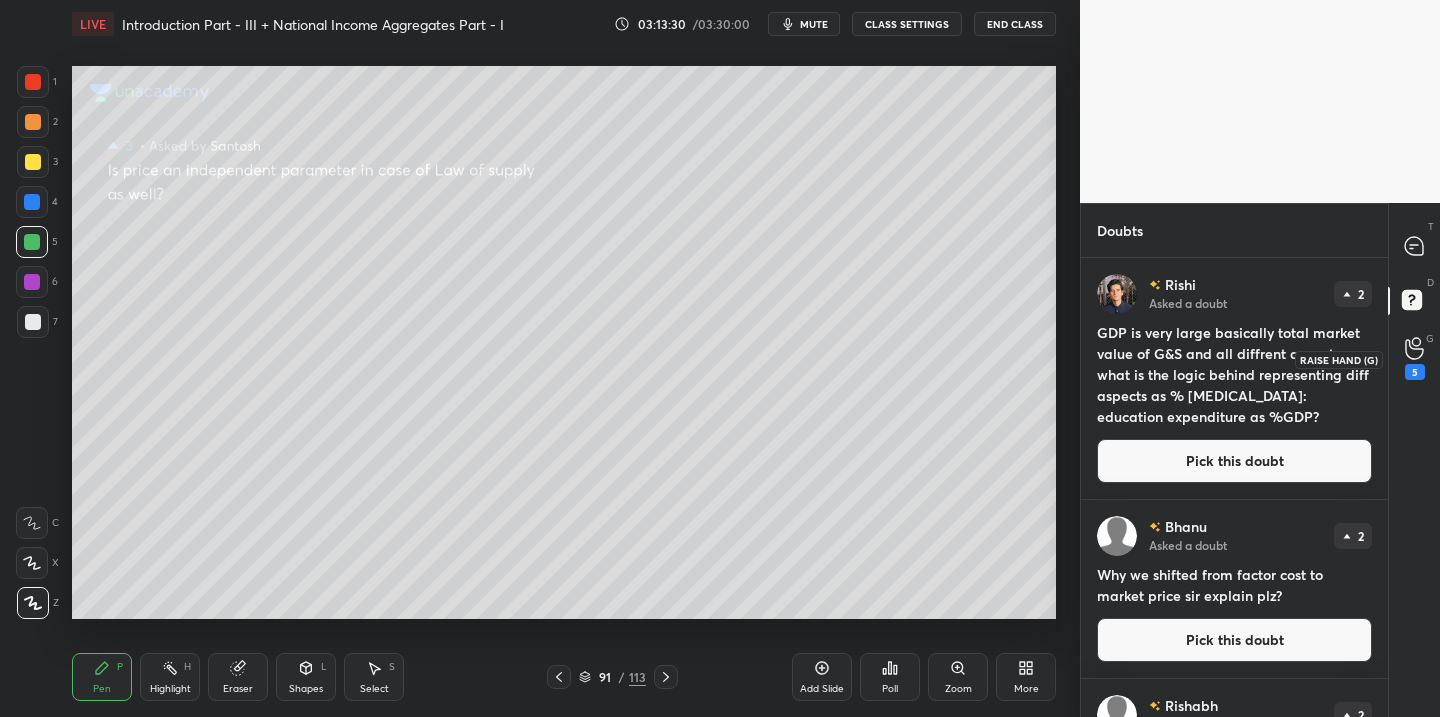 drag, startPoint x: 1420, startPoint y: 357, endPoint x: 1402, endPoint y: 356, distance: 18.027756 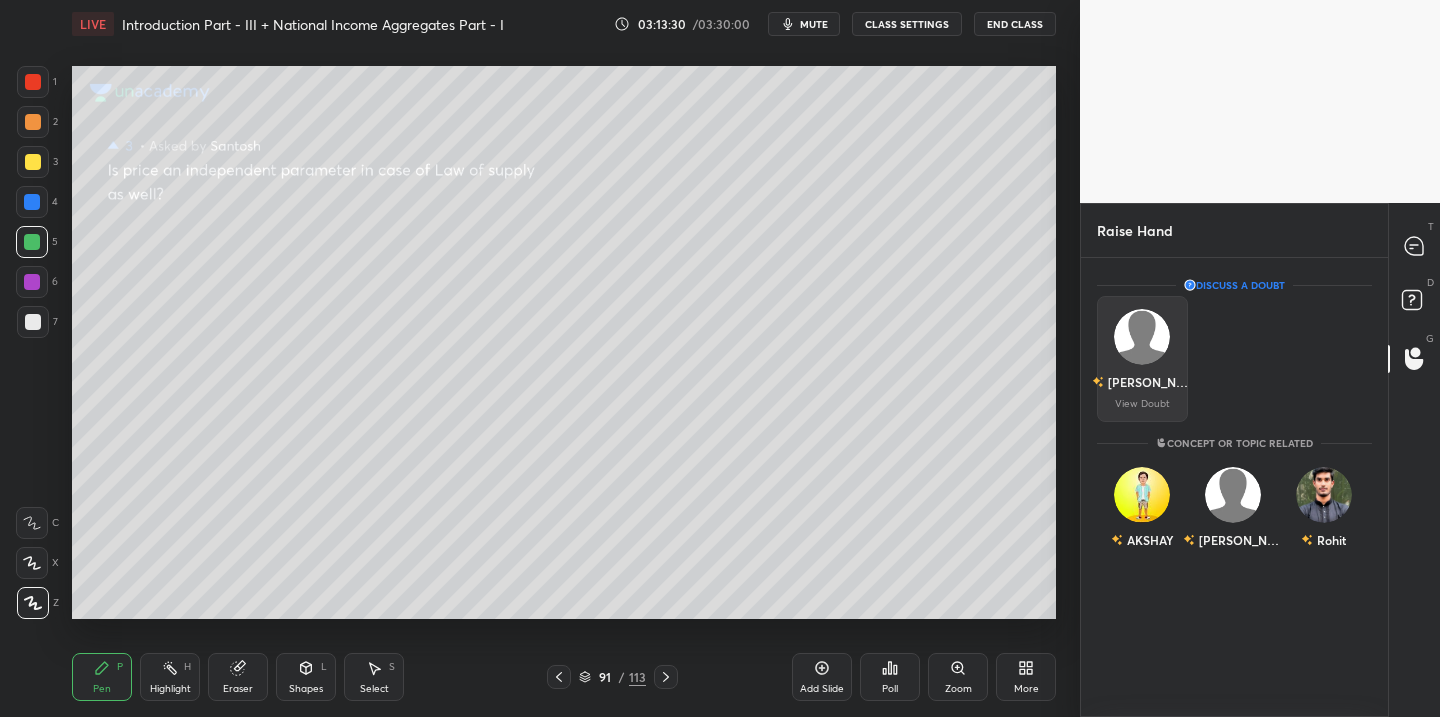 scroll, scrollTop: 453, scrollLeft: 301, axis: both 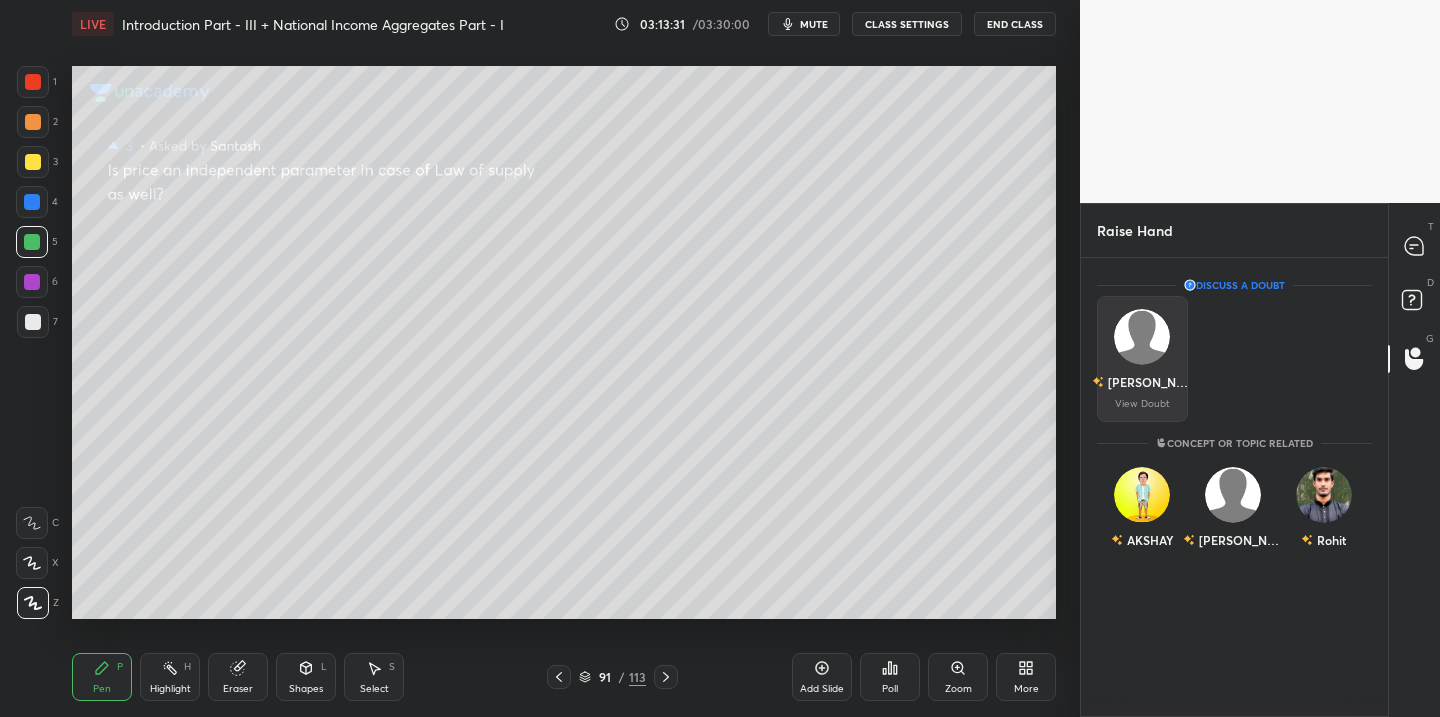 click on "[PERSON_NAME]" at bounding box center [1142, 382] 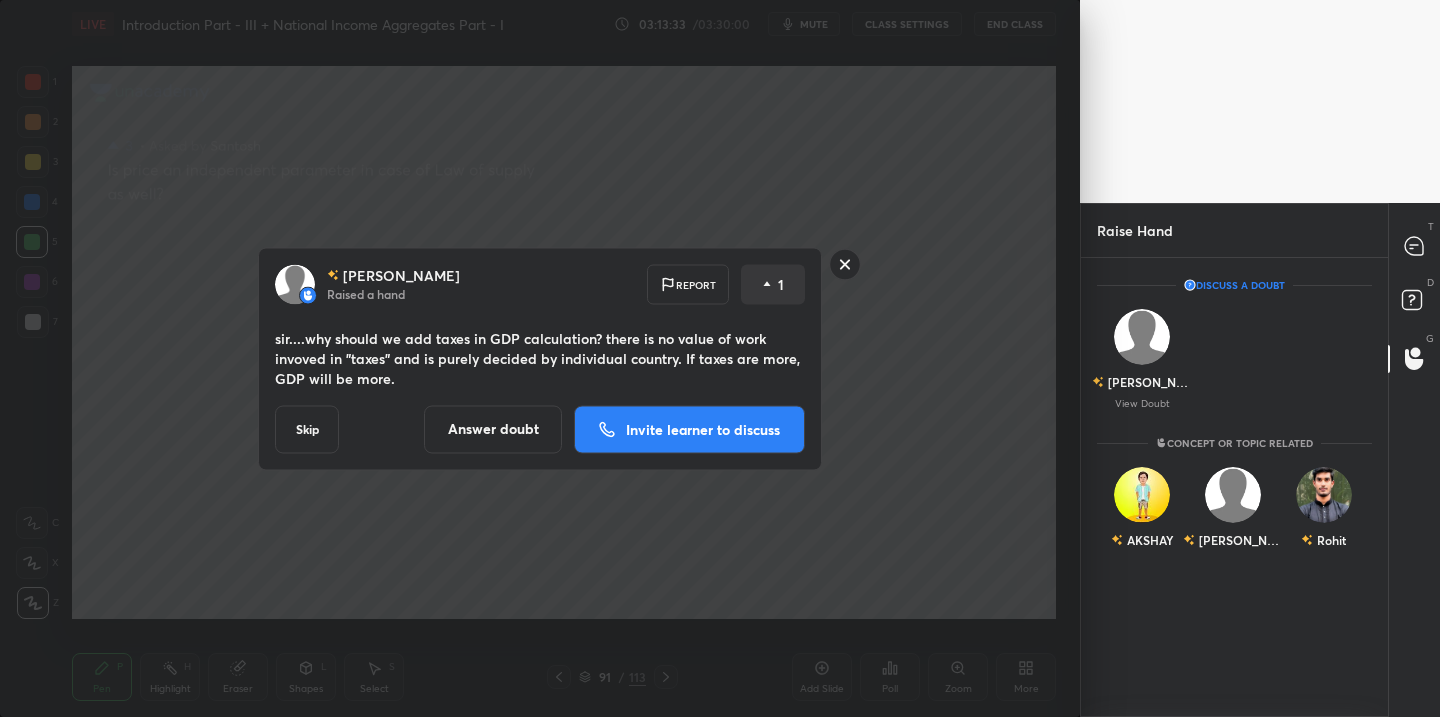 click on "Invite learner to discuss" at bounding box center (703, 429) 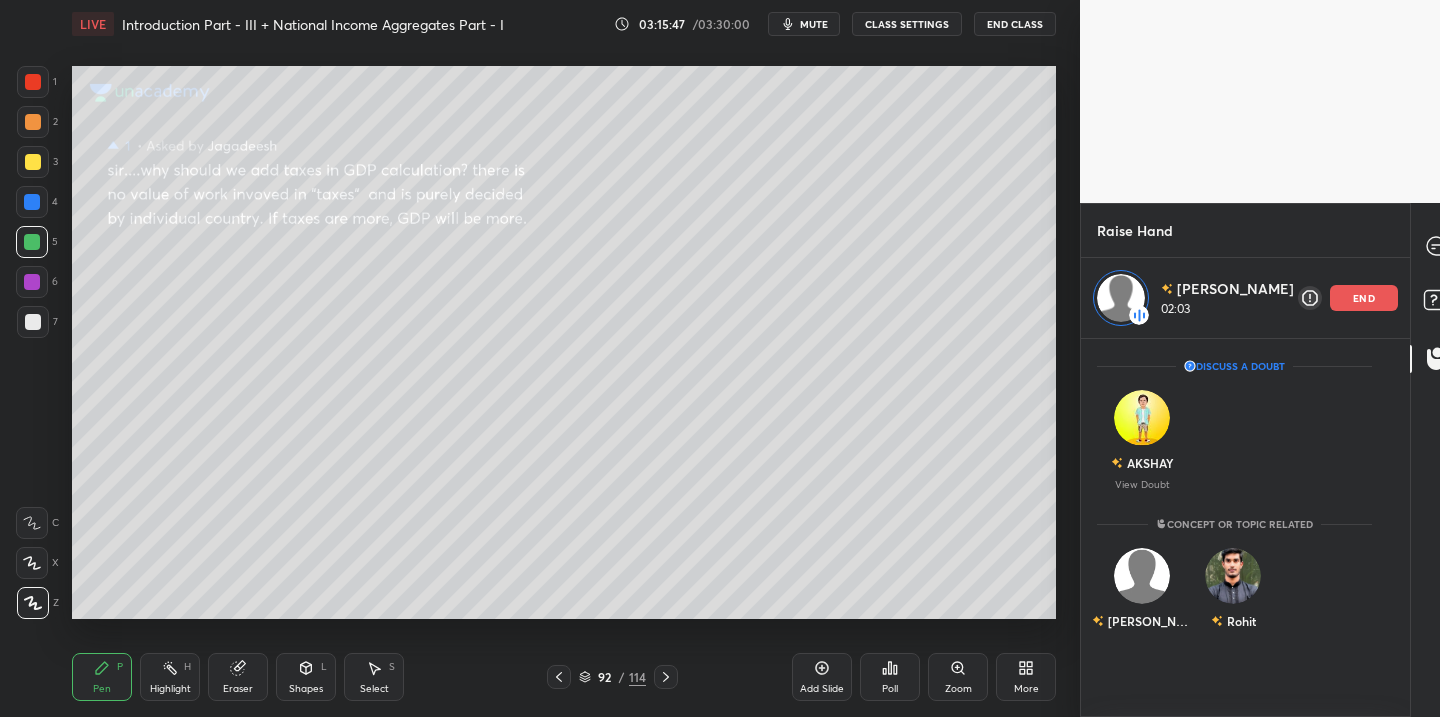 click on "end" at bounding box center [1364, 298] 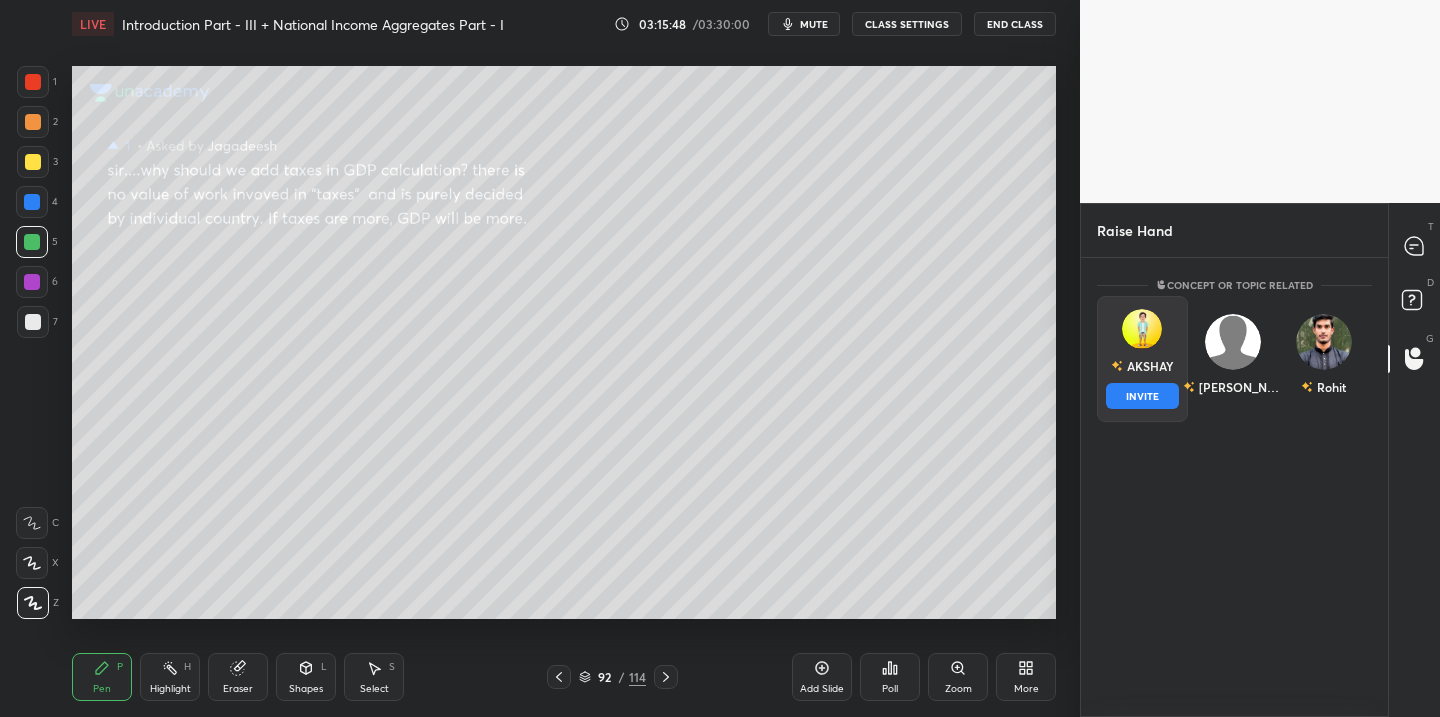 drag, startPoint x: 1144, startPoint y: 372, endPoint x: 1152, endPoint y: 399, distance: 28.160255 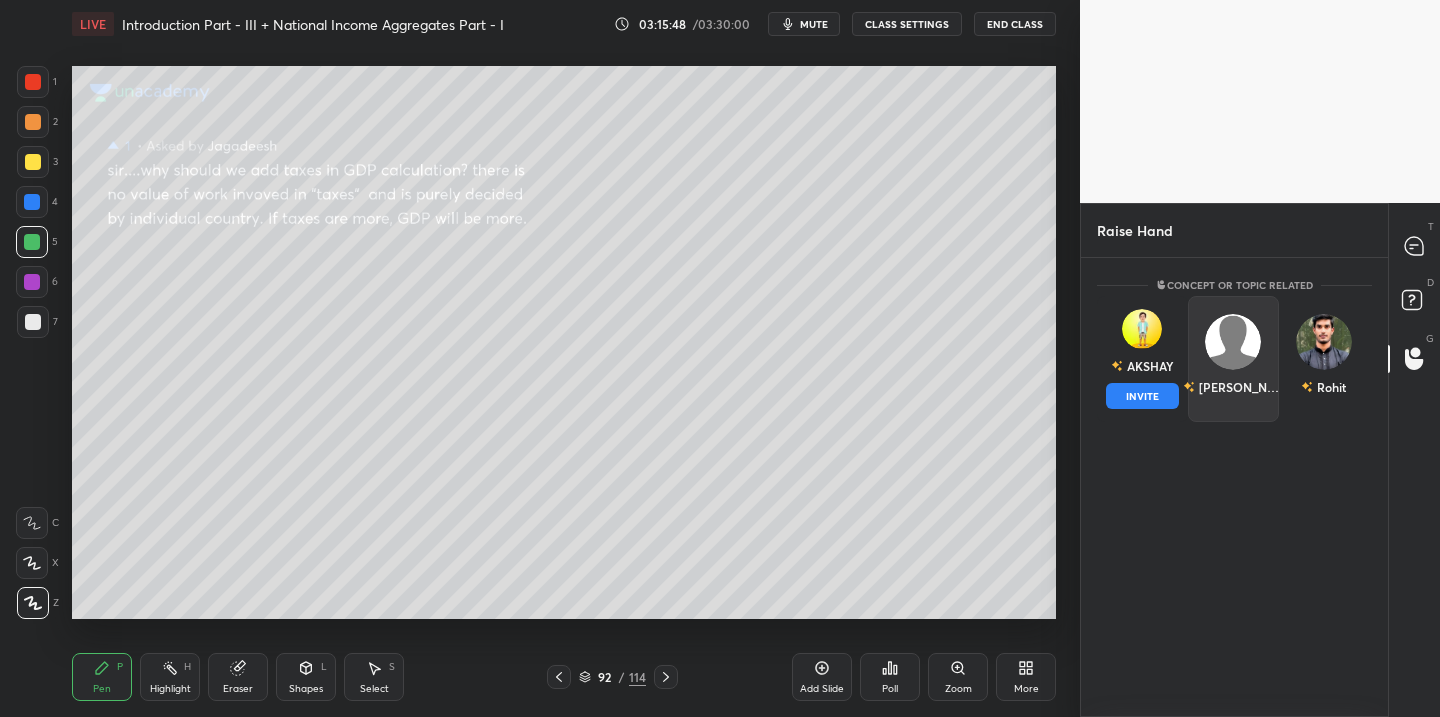click on "INVITE" at bounding box center [1142, 396] 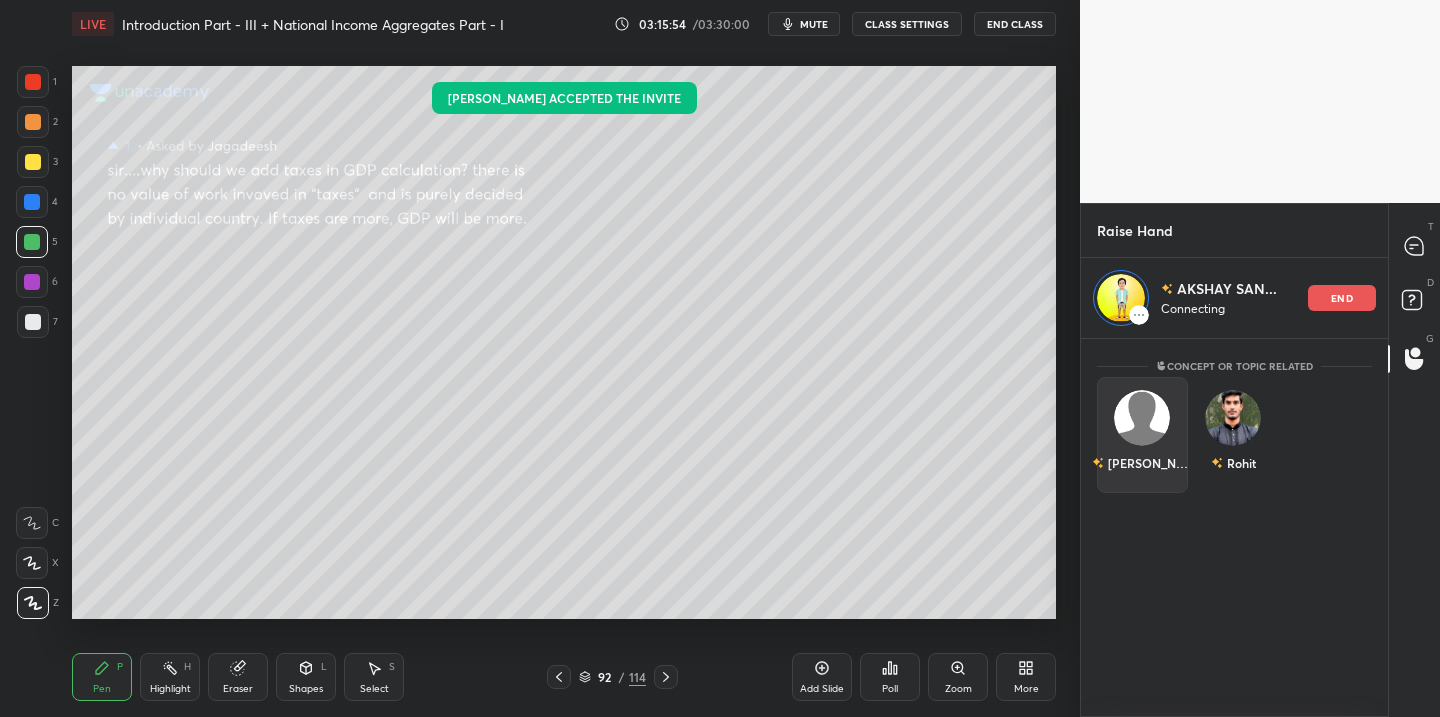 scroll, scrollTop: 370, scrollLeft: 301, axis: both 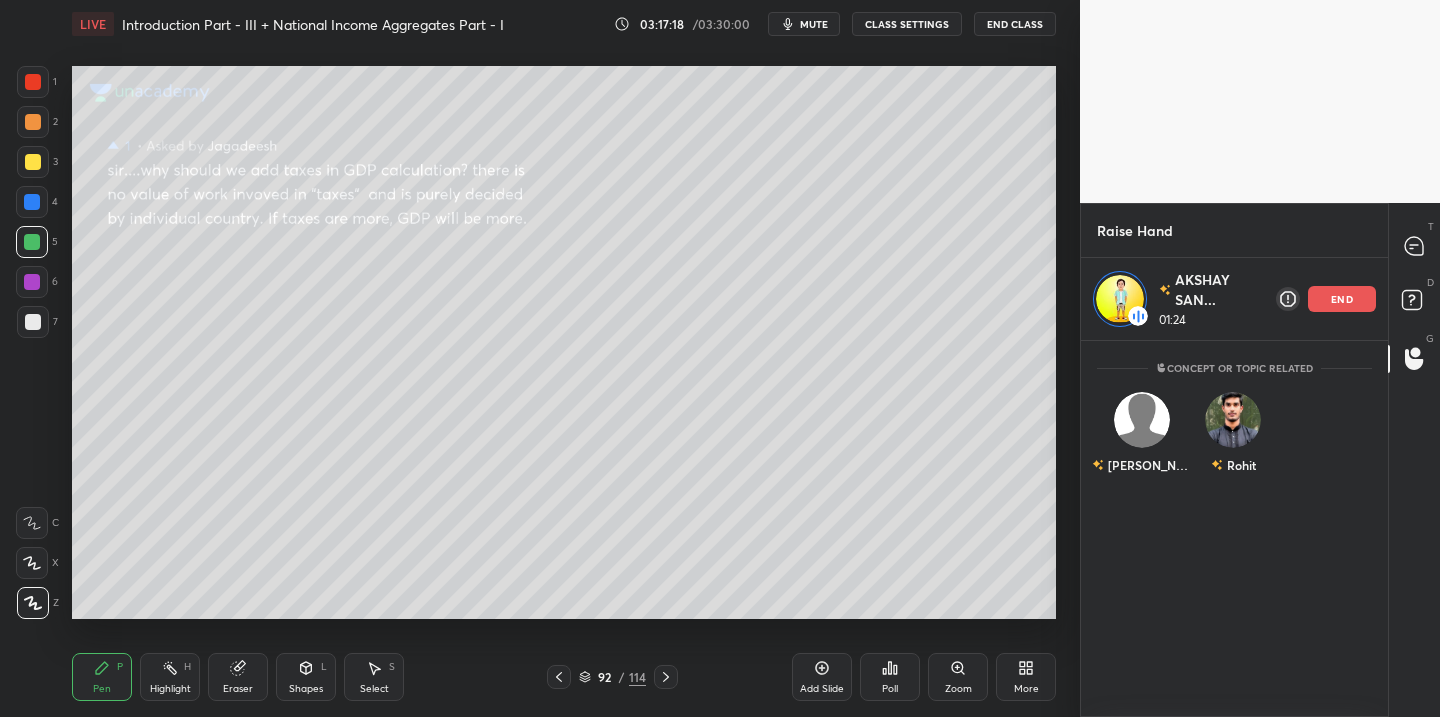 click 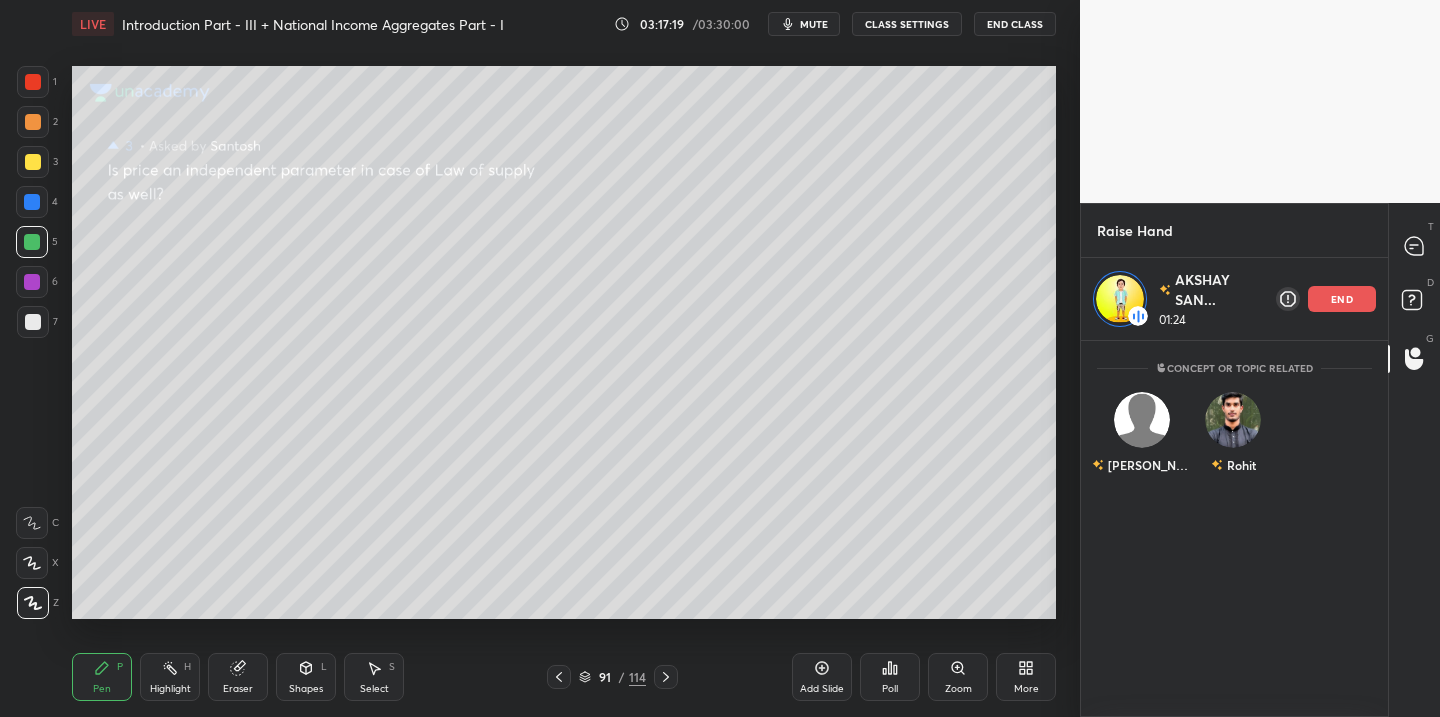 click 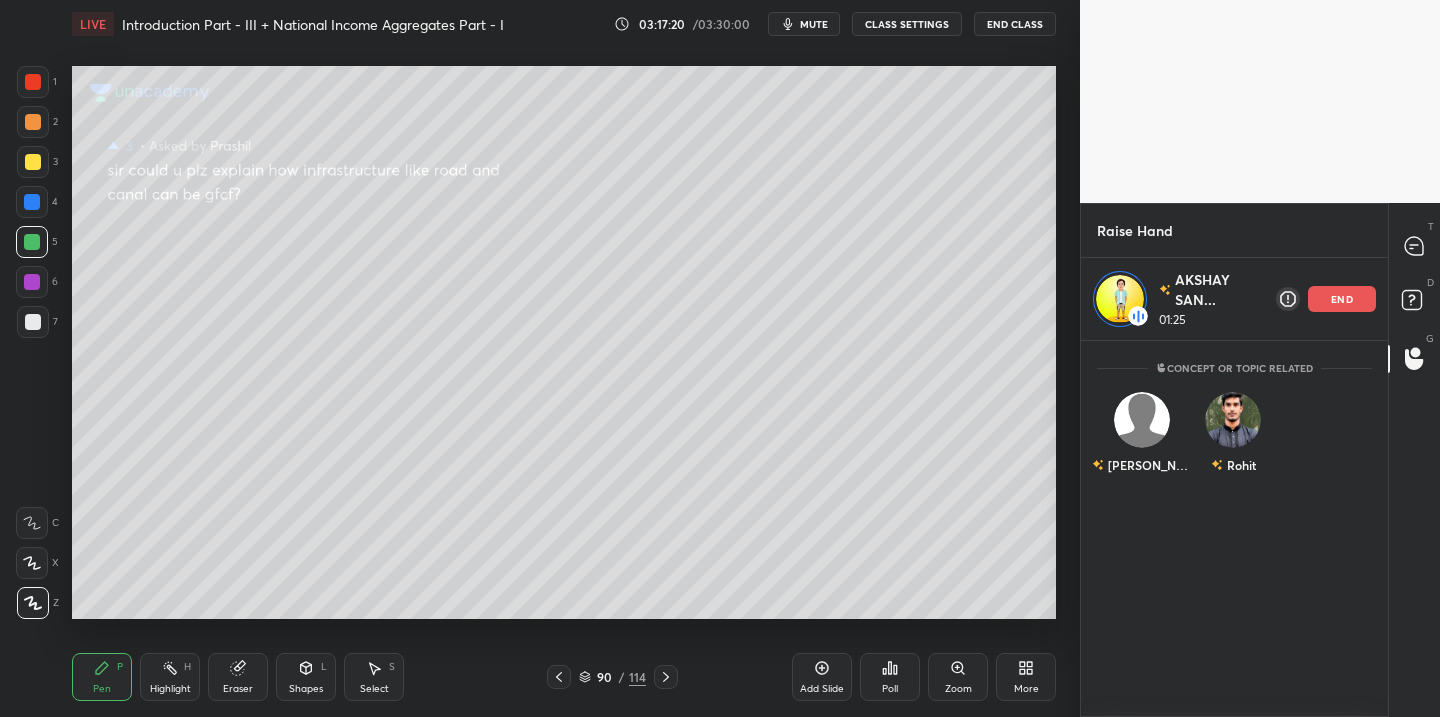 click 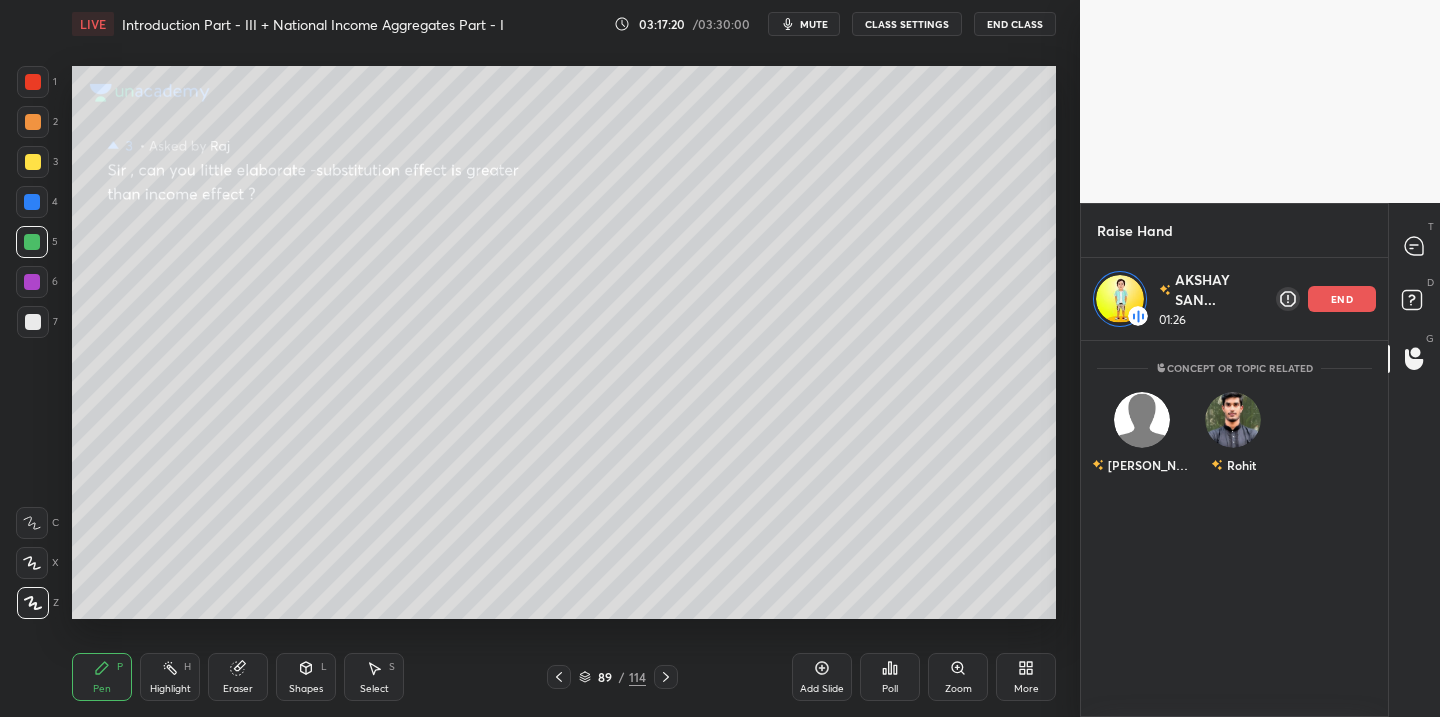 click 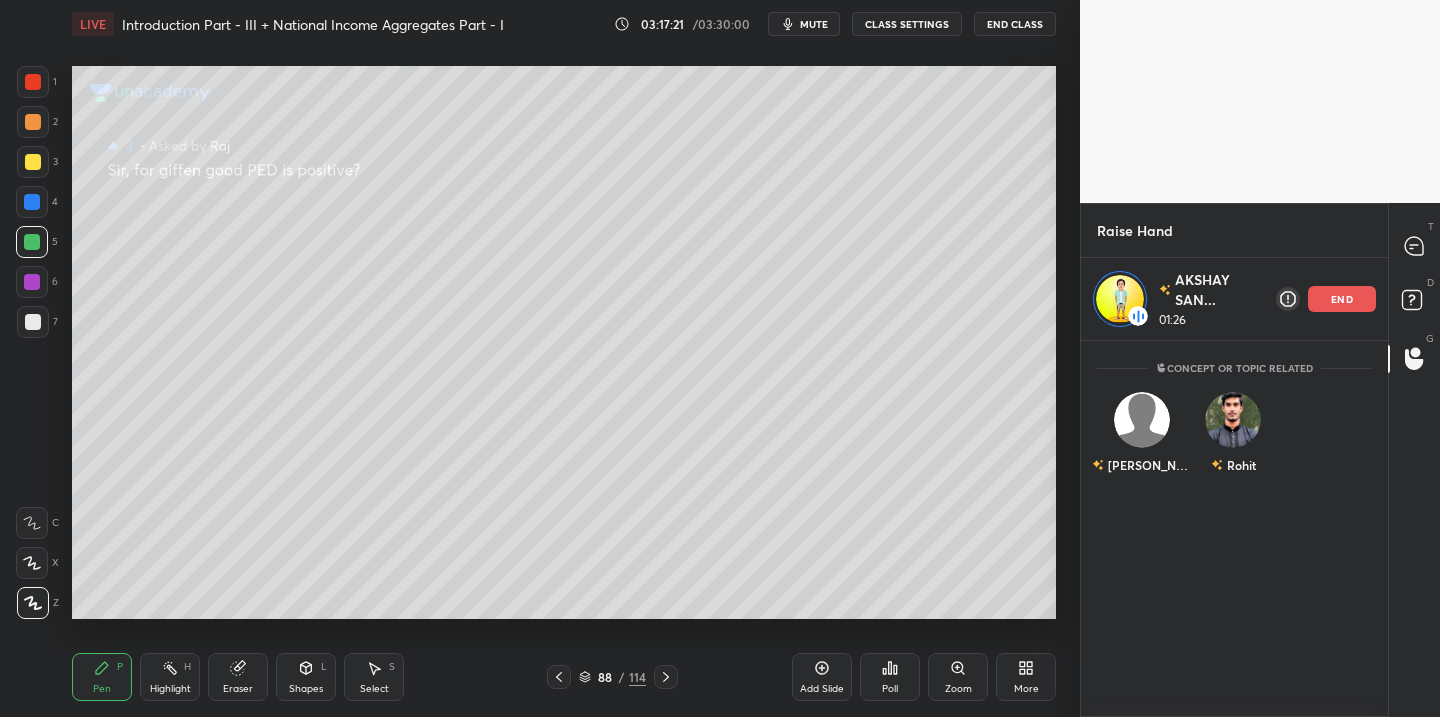 click 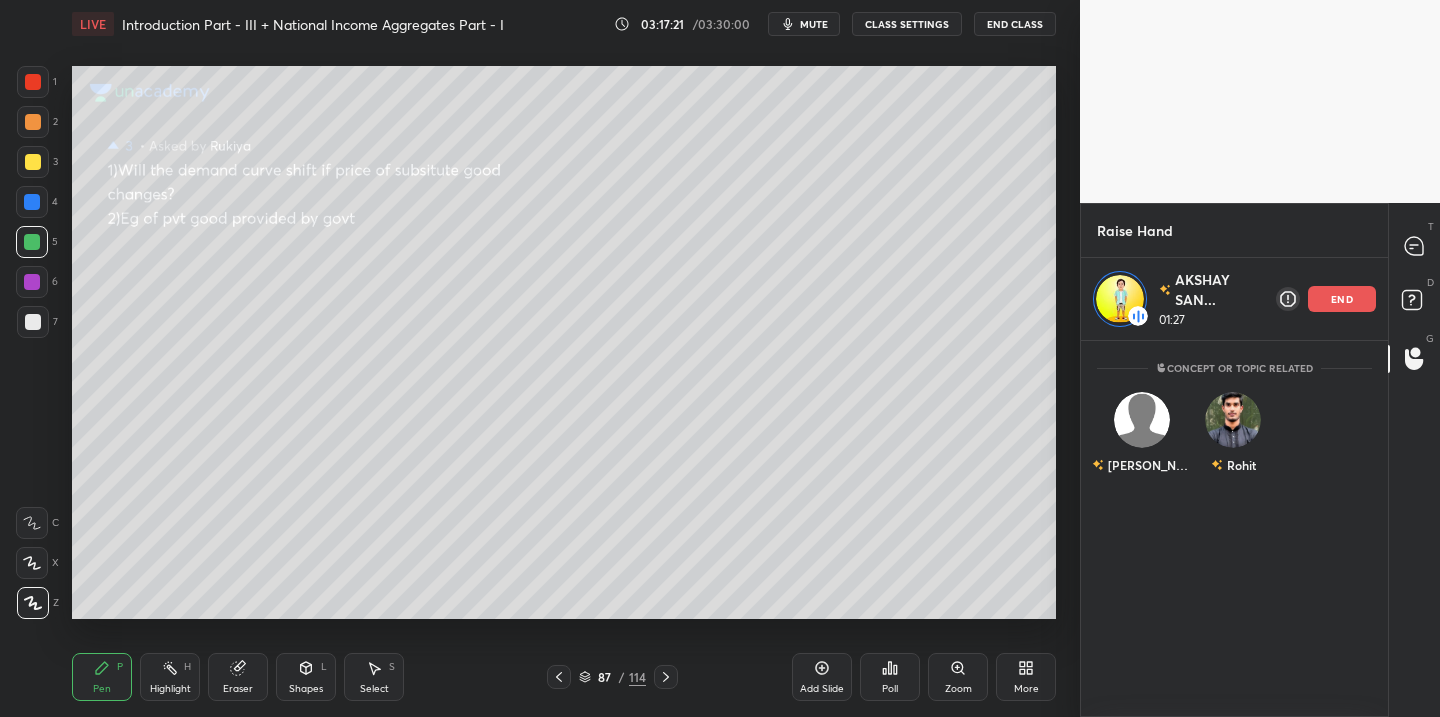 click 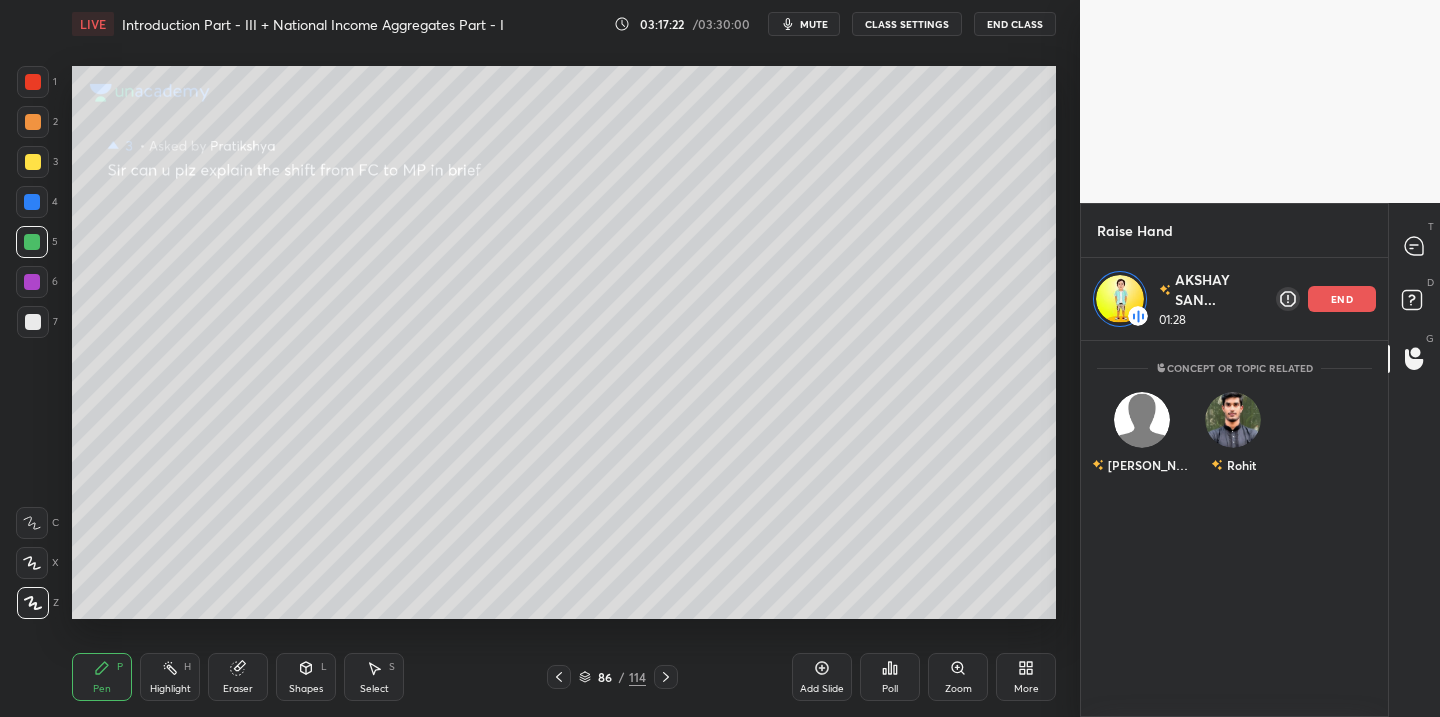 click 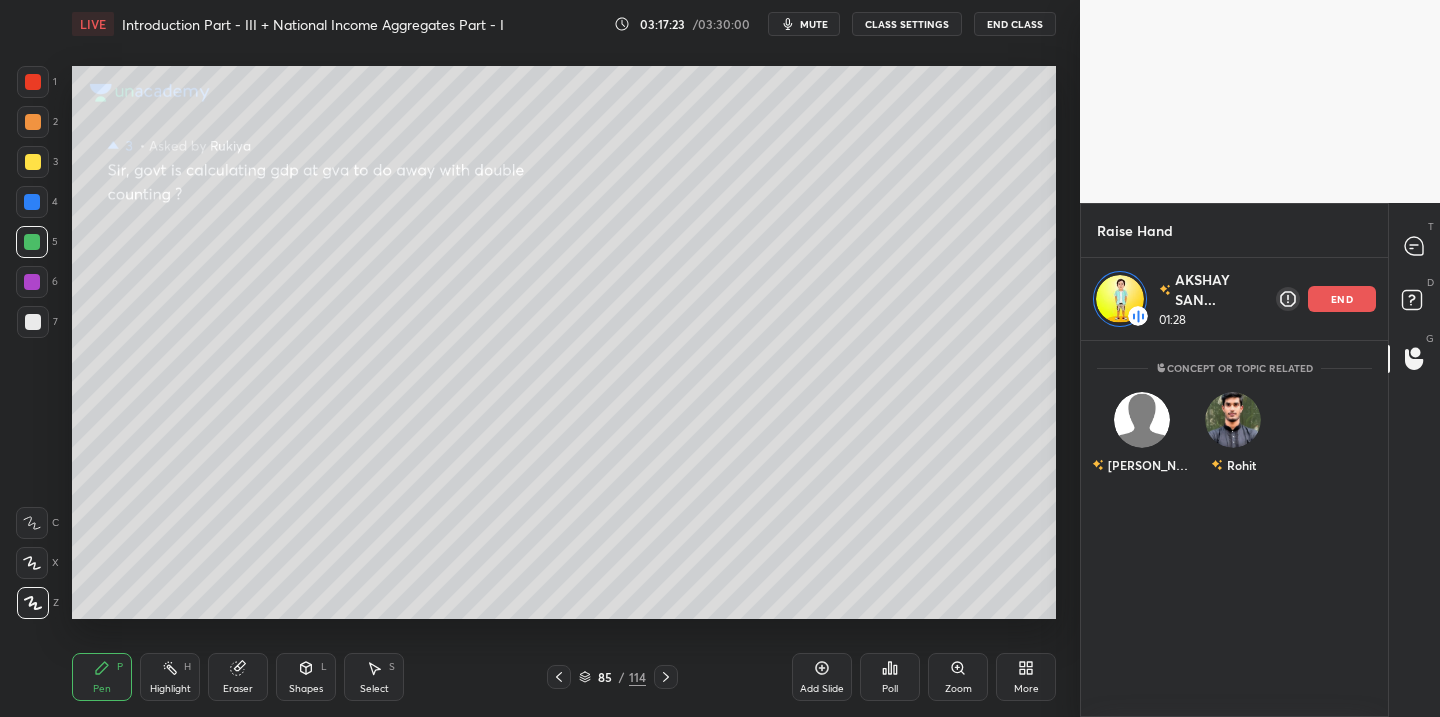 click 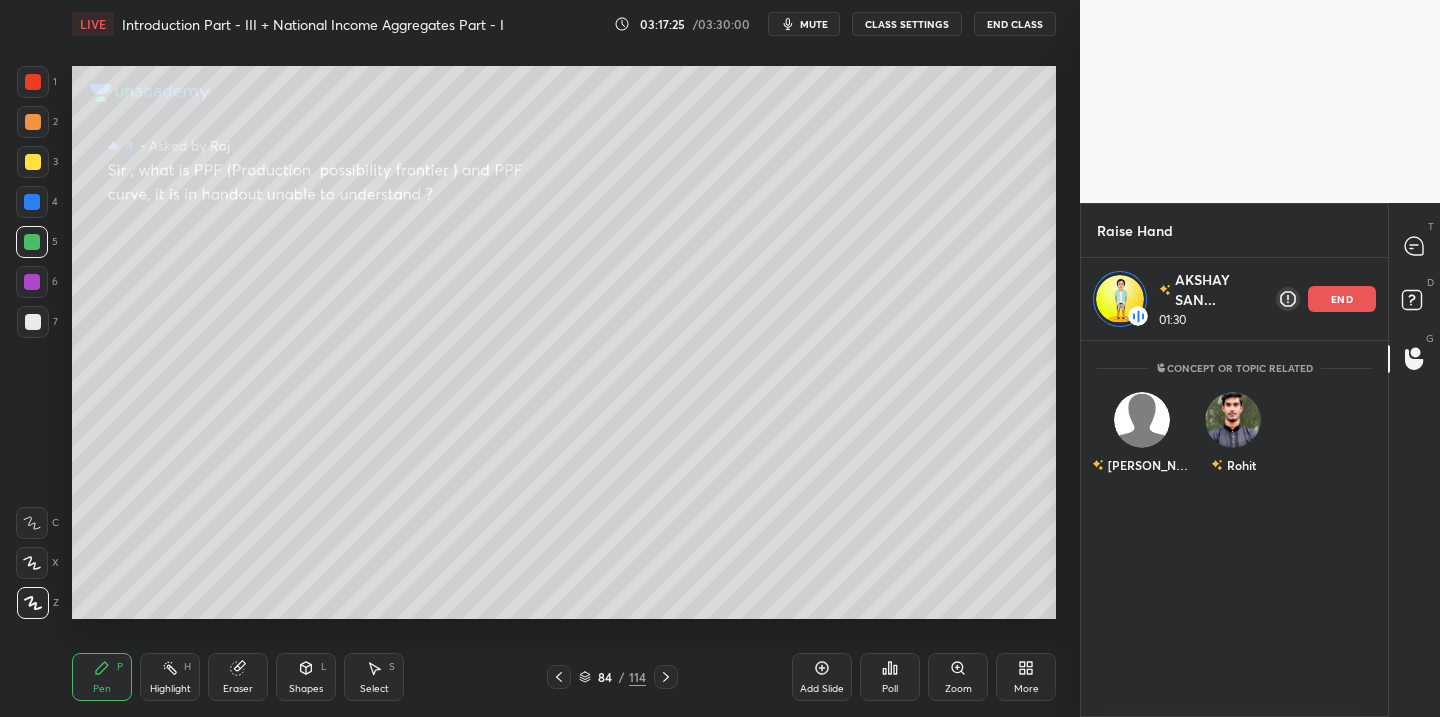 click 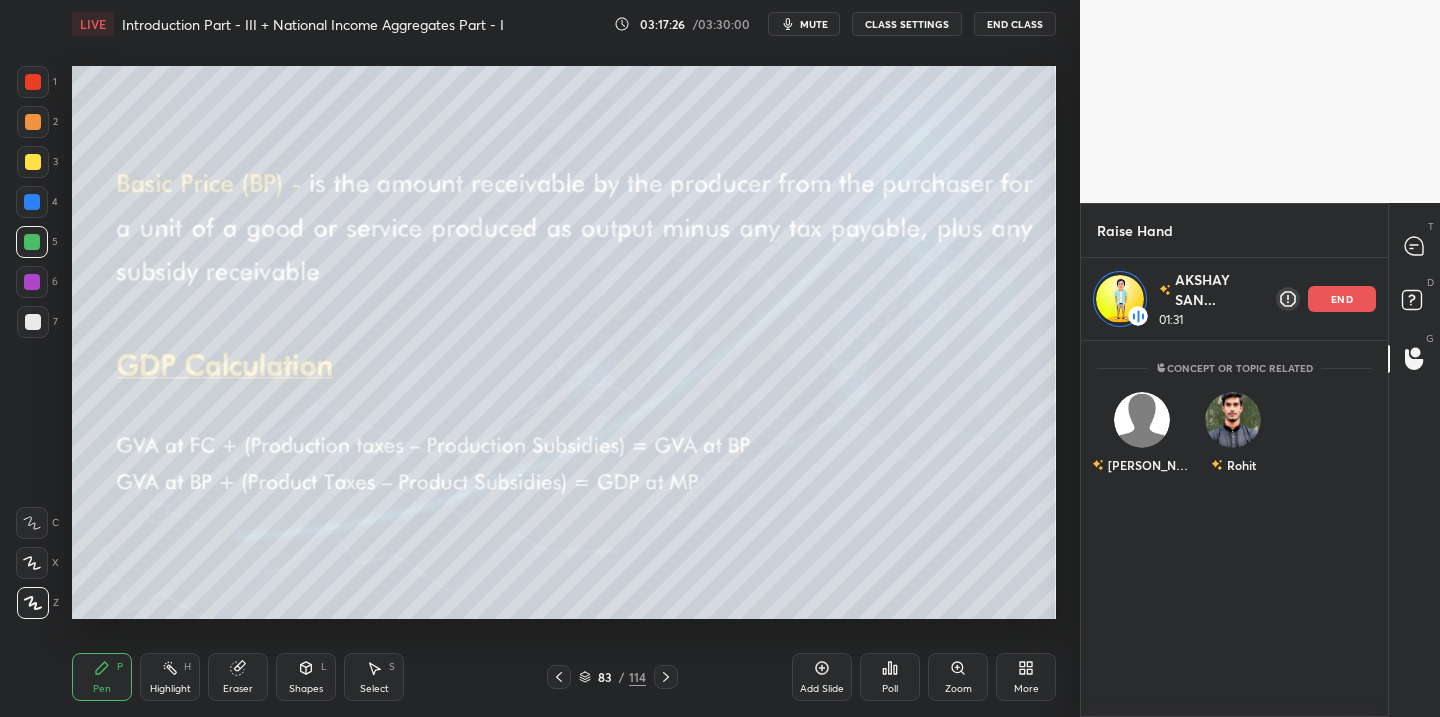 click 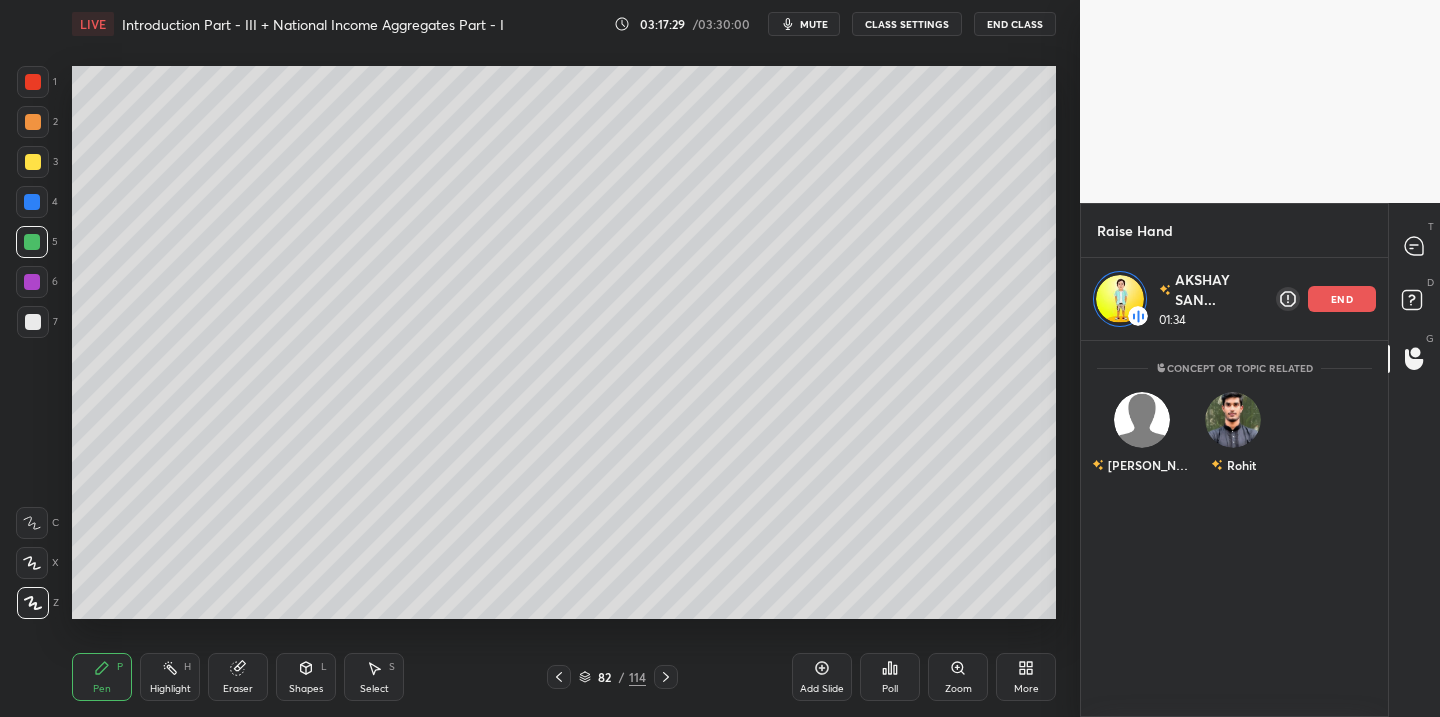 click 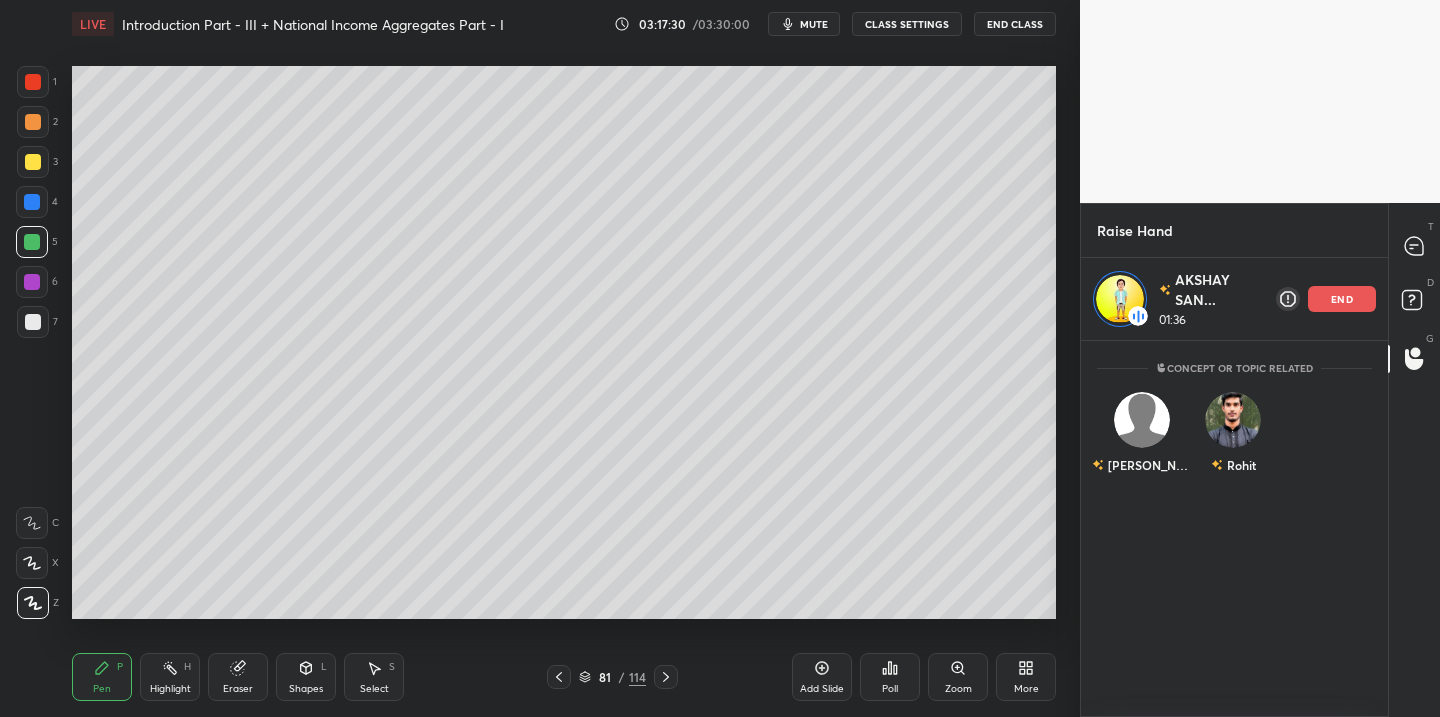 click 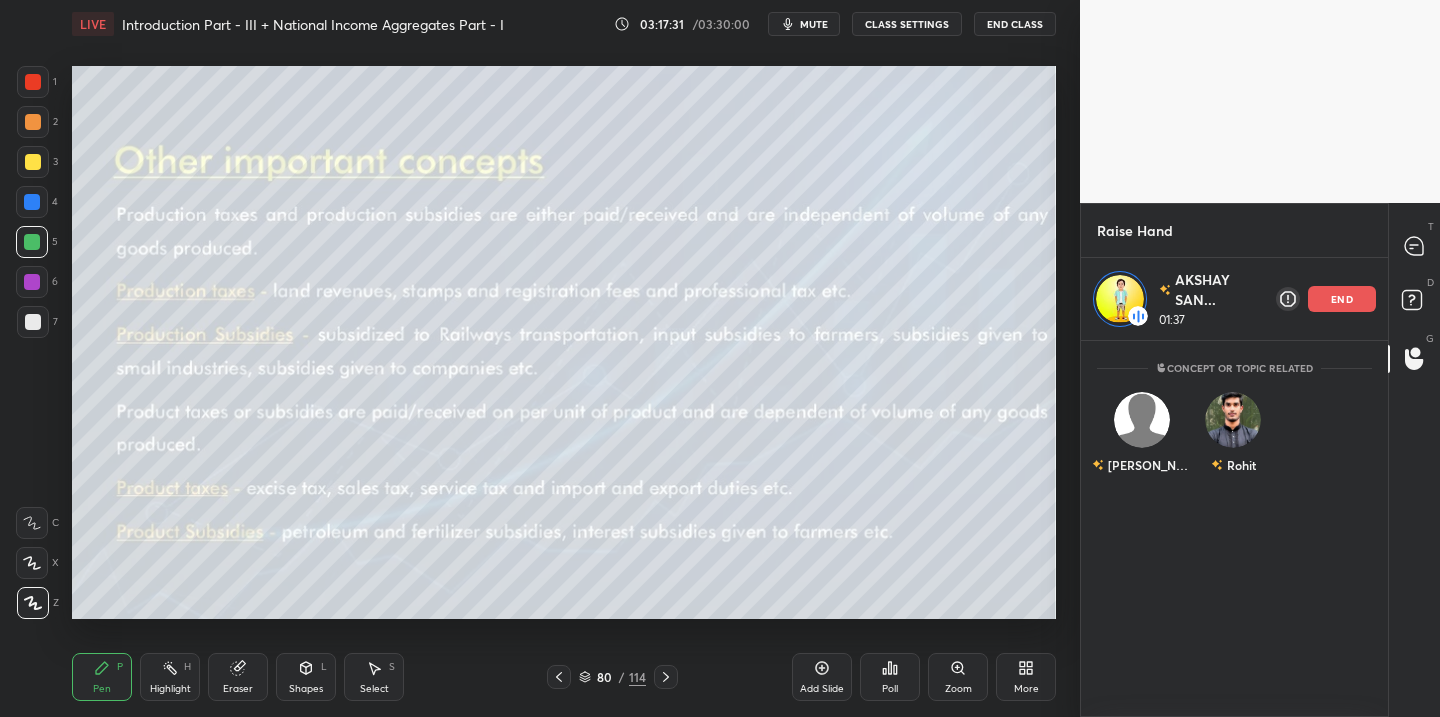 click 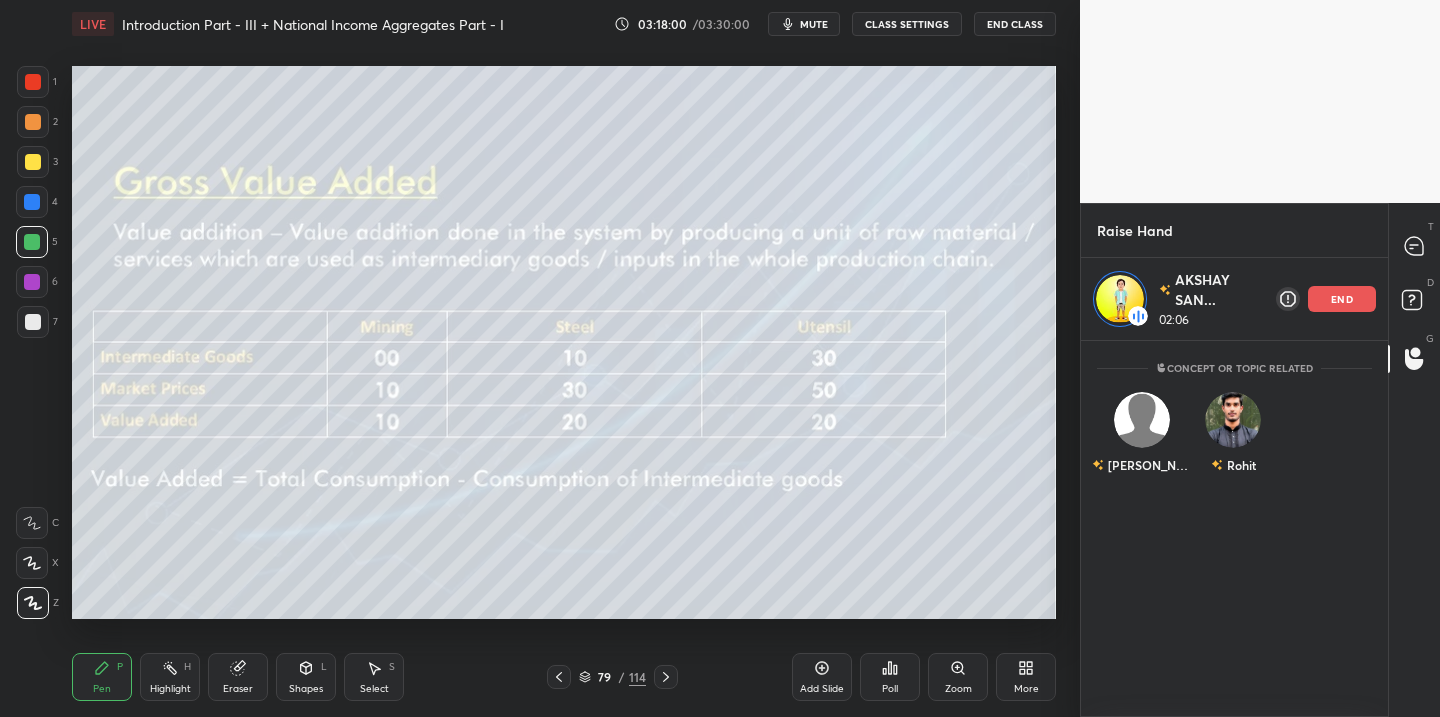 drag, startPoint x: 1346, startPoint y: 294, endPoint x: 1329, endPoint y: 305, distance: 20.248457 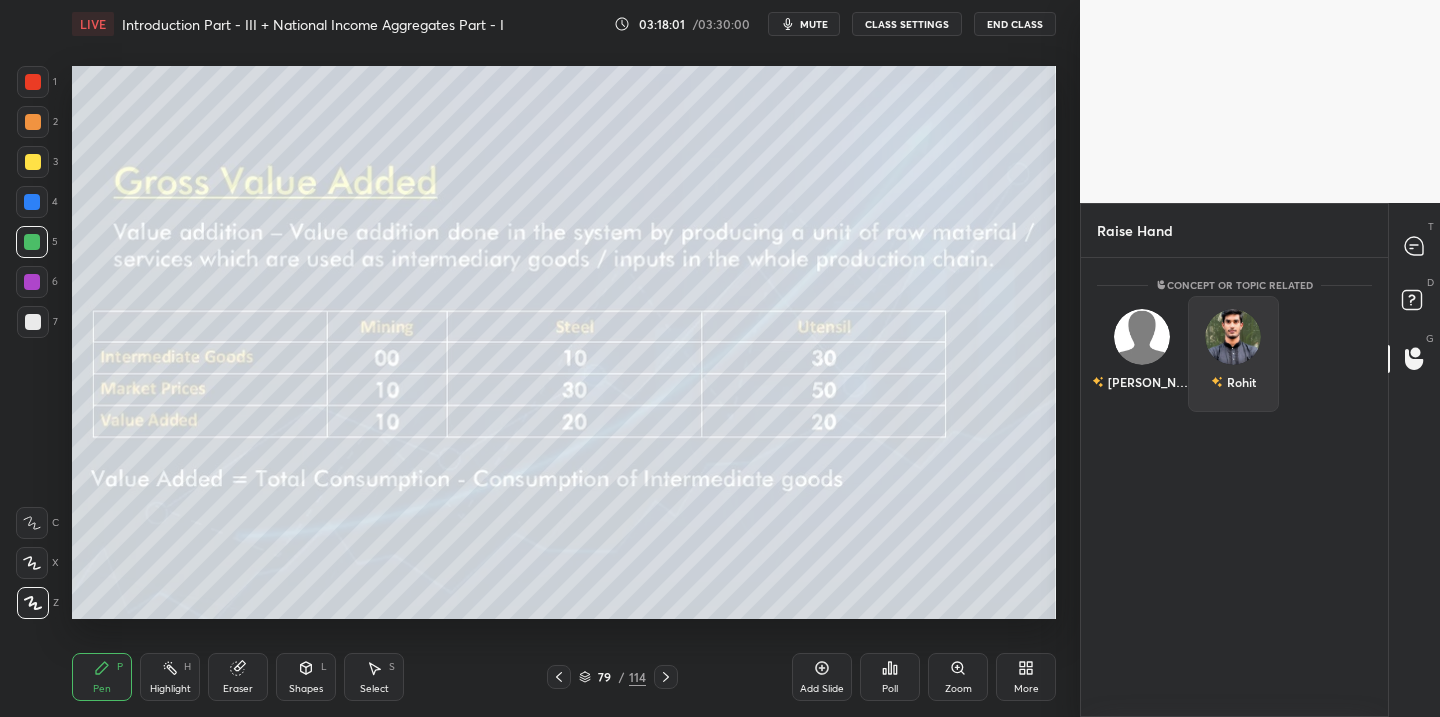 scroll, scrollTop: 7, scrollLeft: 7, axis: both 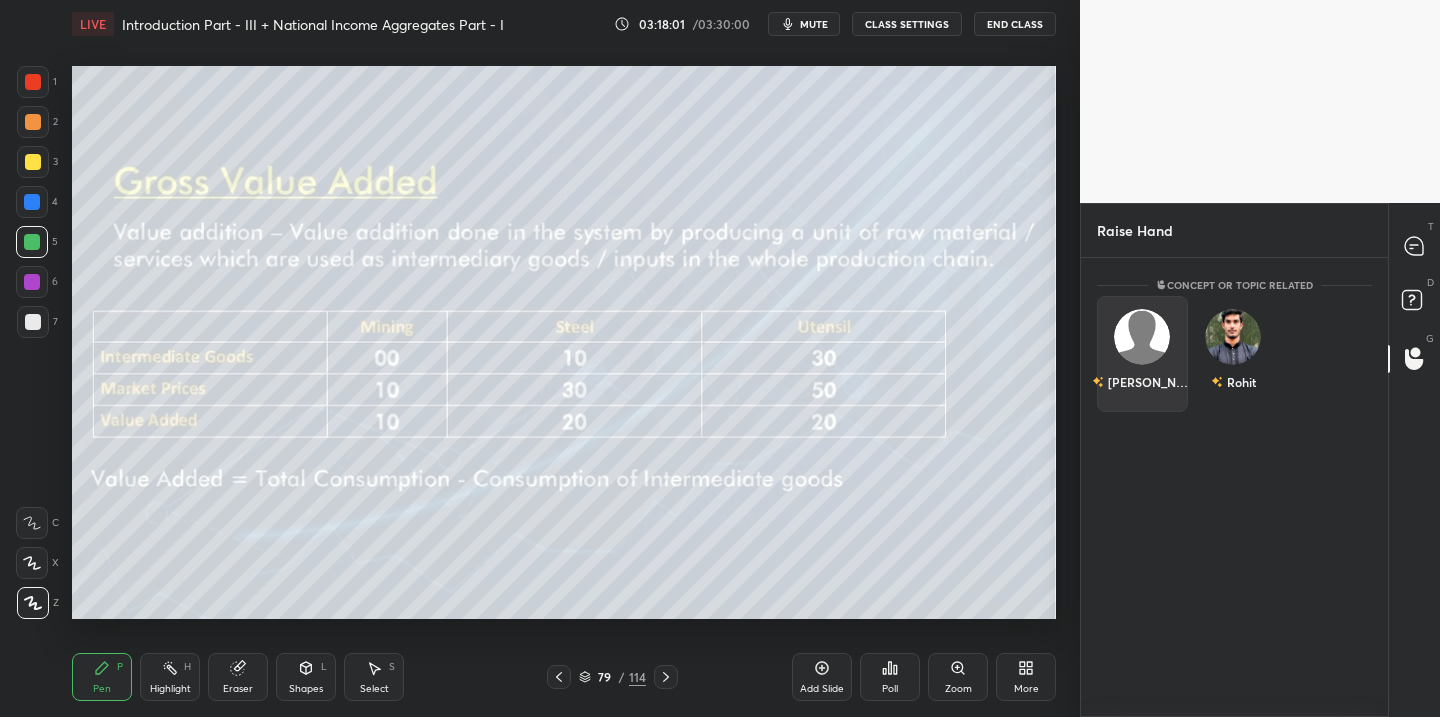 click on "[PERSON_NAME]" at bounding box center (1142, 382) 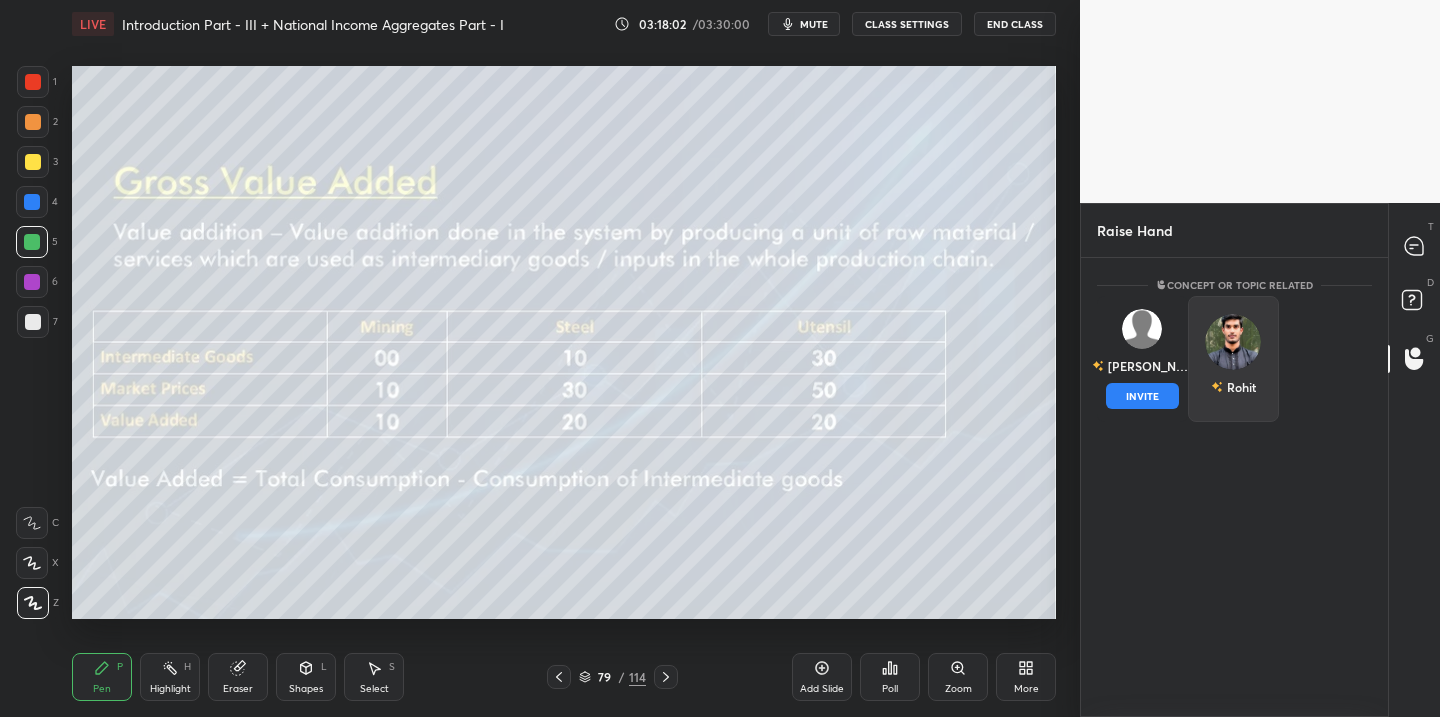 click on "INVITE" at bounding box center [1142, 396] 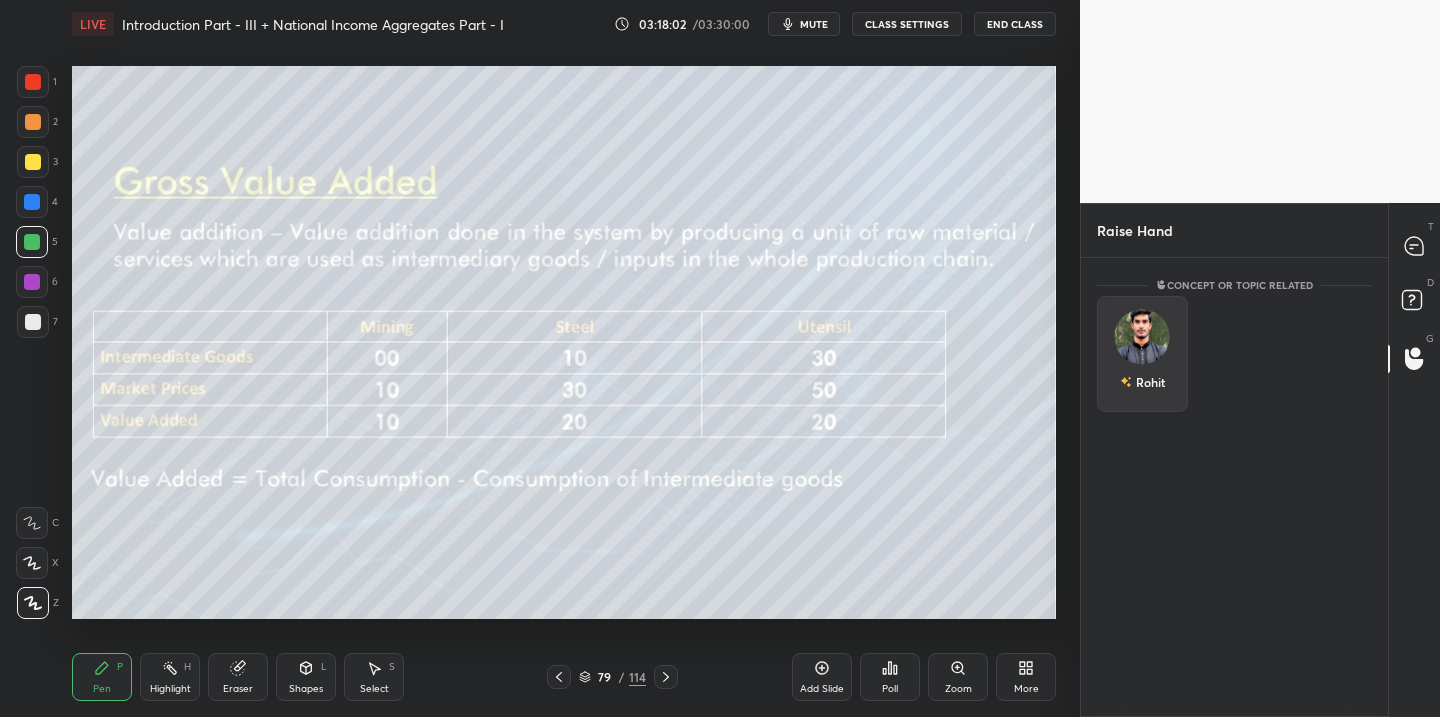 scroll, scrollTop: 372, scrollLeft: 301, axis: both 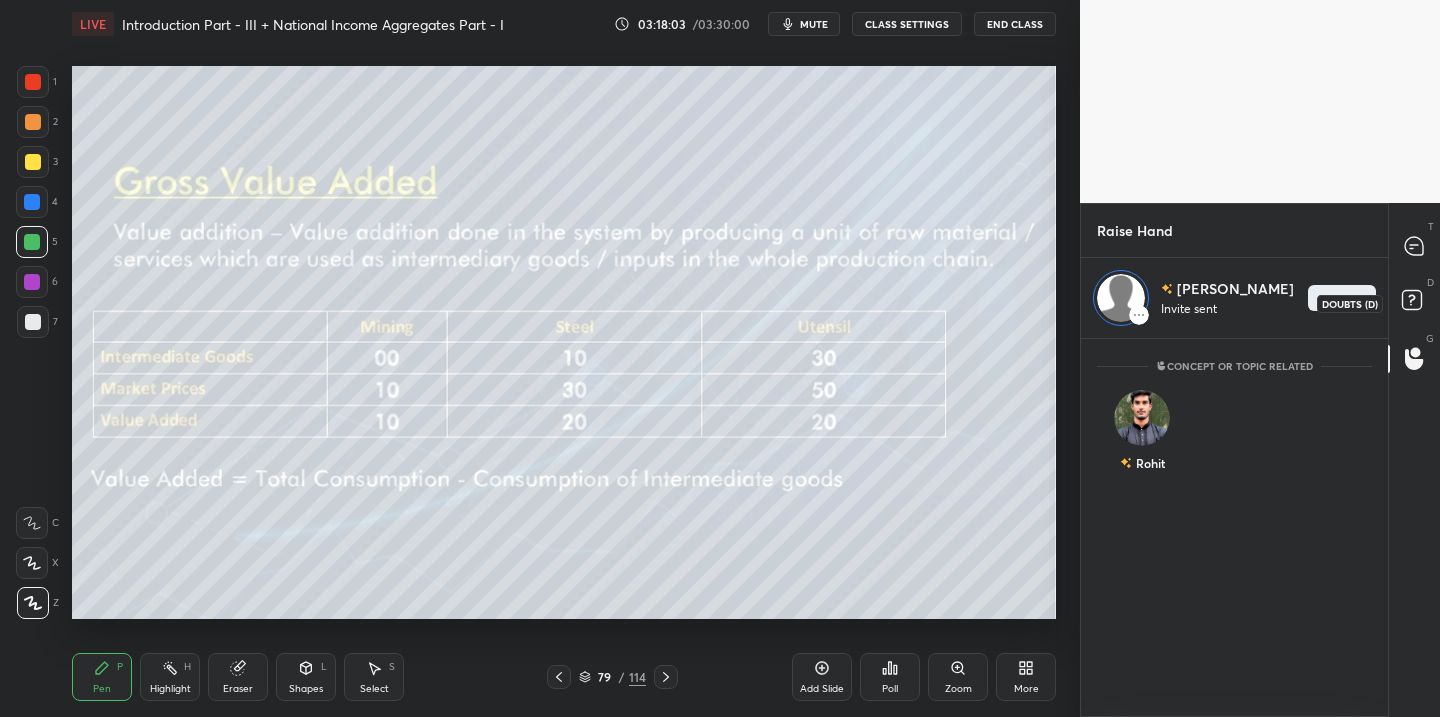 click 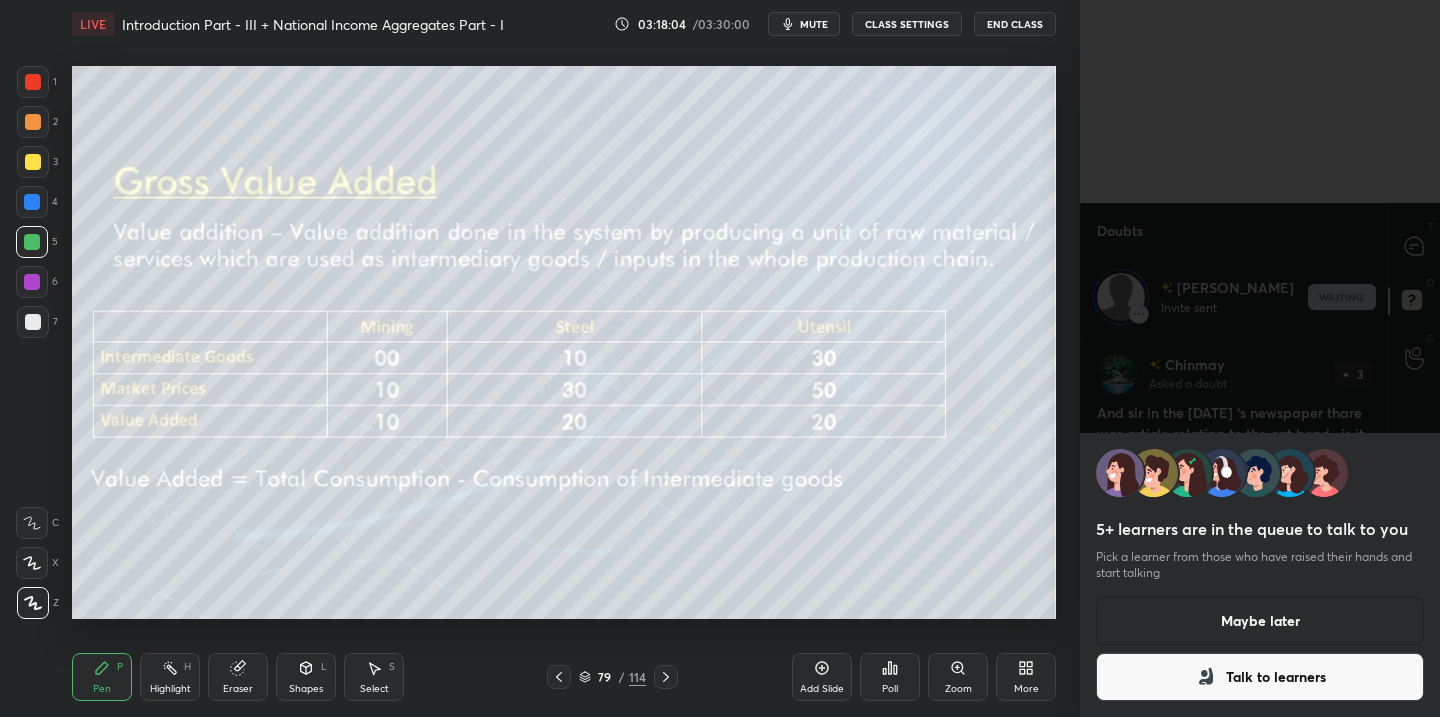 scroll, scrollTop: 372, scrollLeft: 301, axis: both 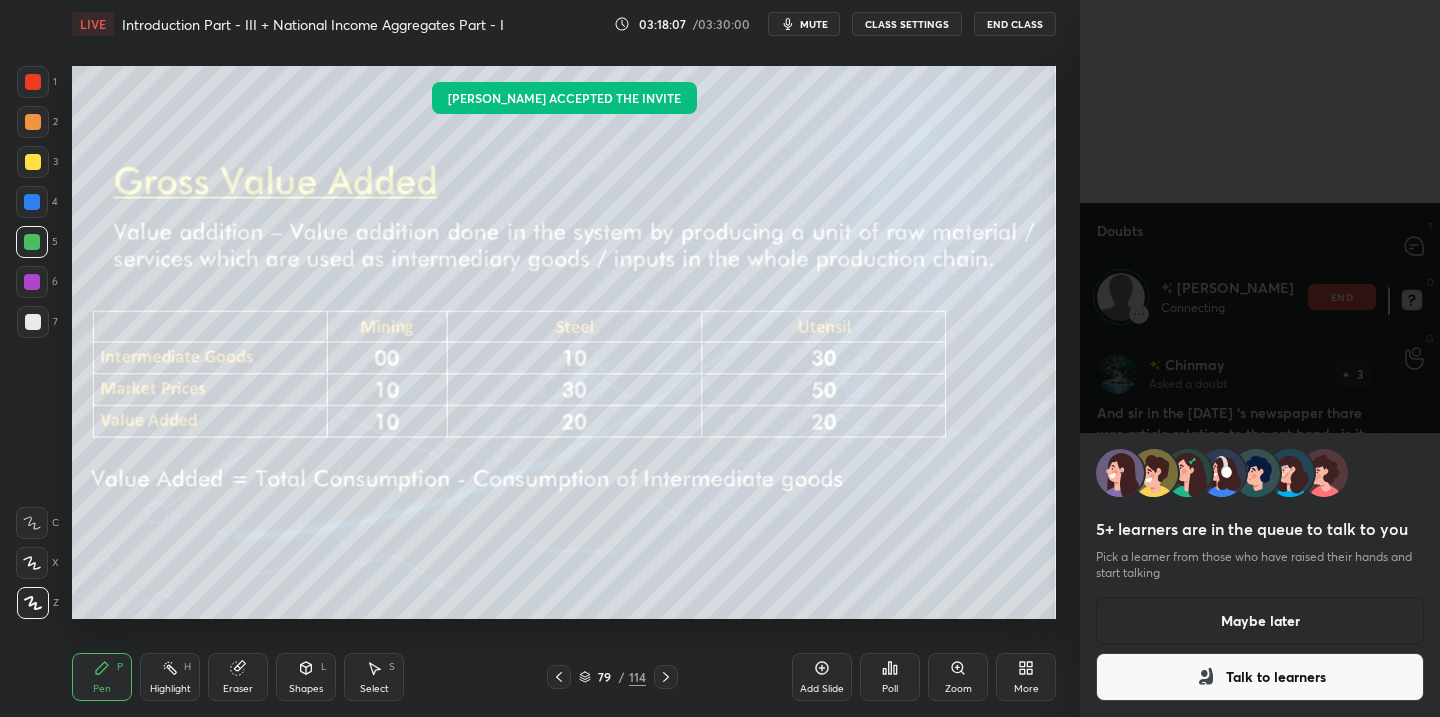 click on "5+ learners are in the queue to talk to you Pick a learner from those who have raised their hands and start talking Maybe later Talk to learners" at bounding box center (1260, 358) 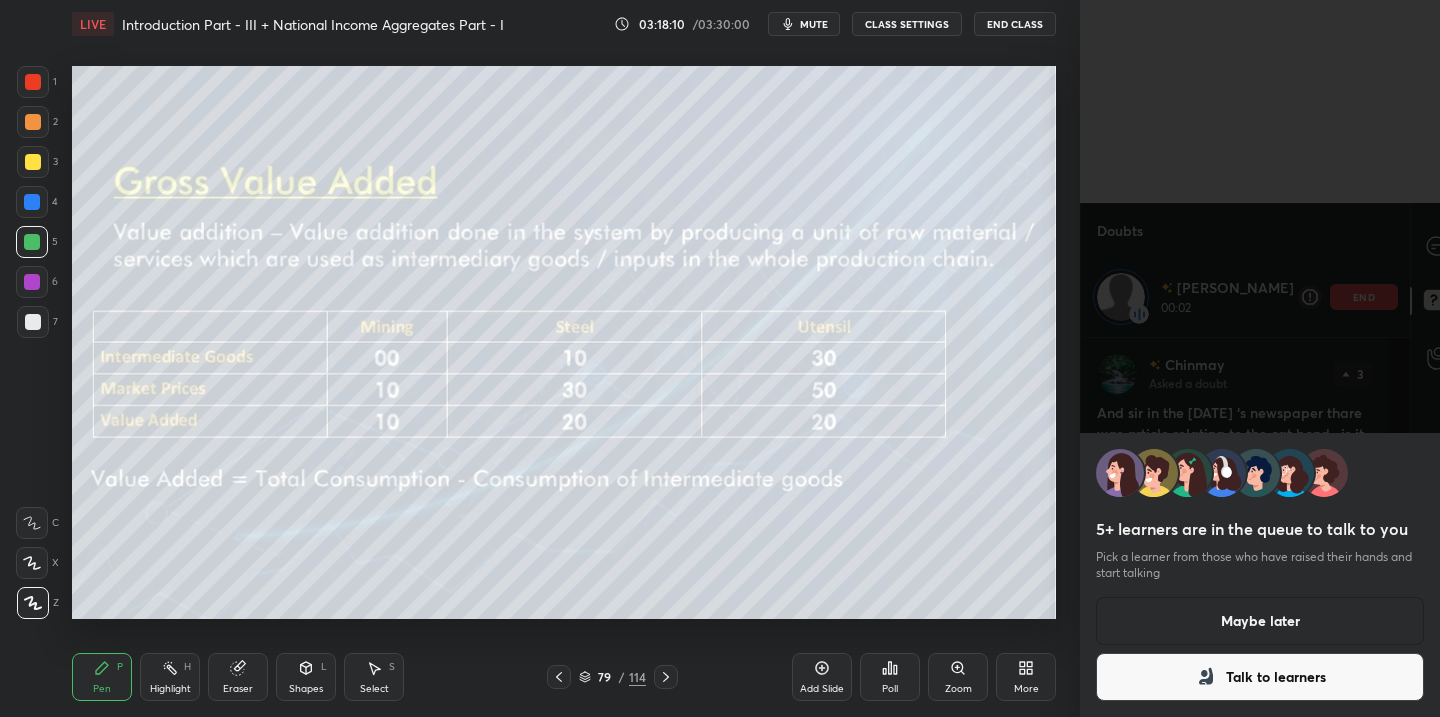 click on "Talk to learners" at bounding box center (1260, 677) 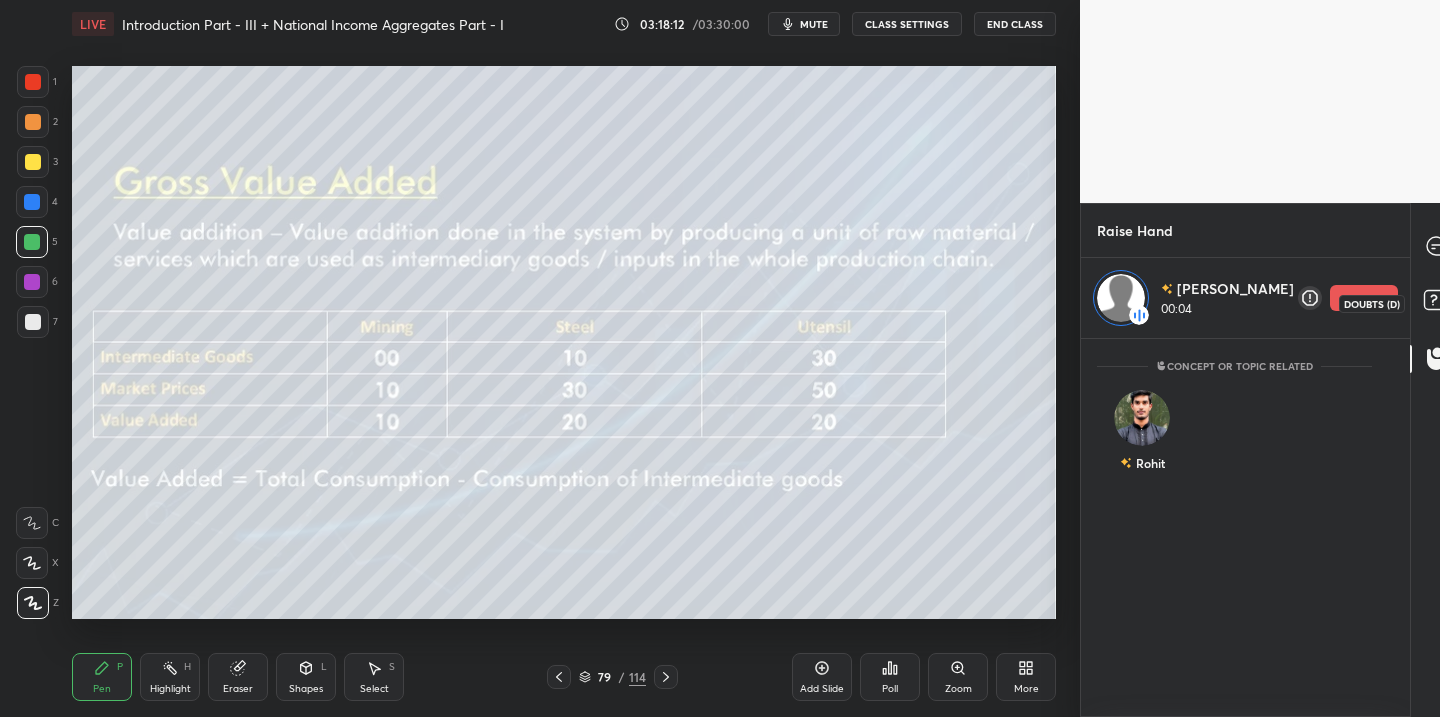 click 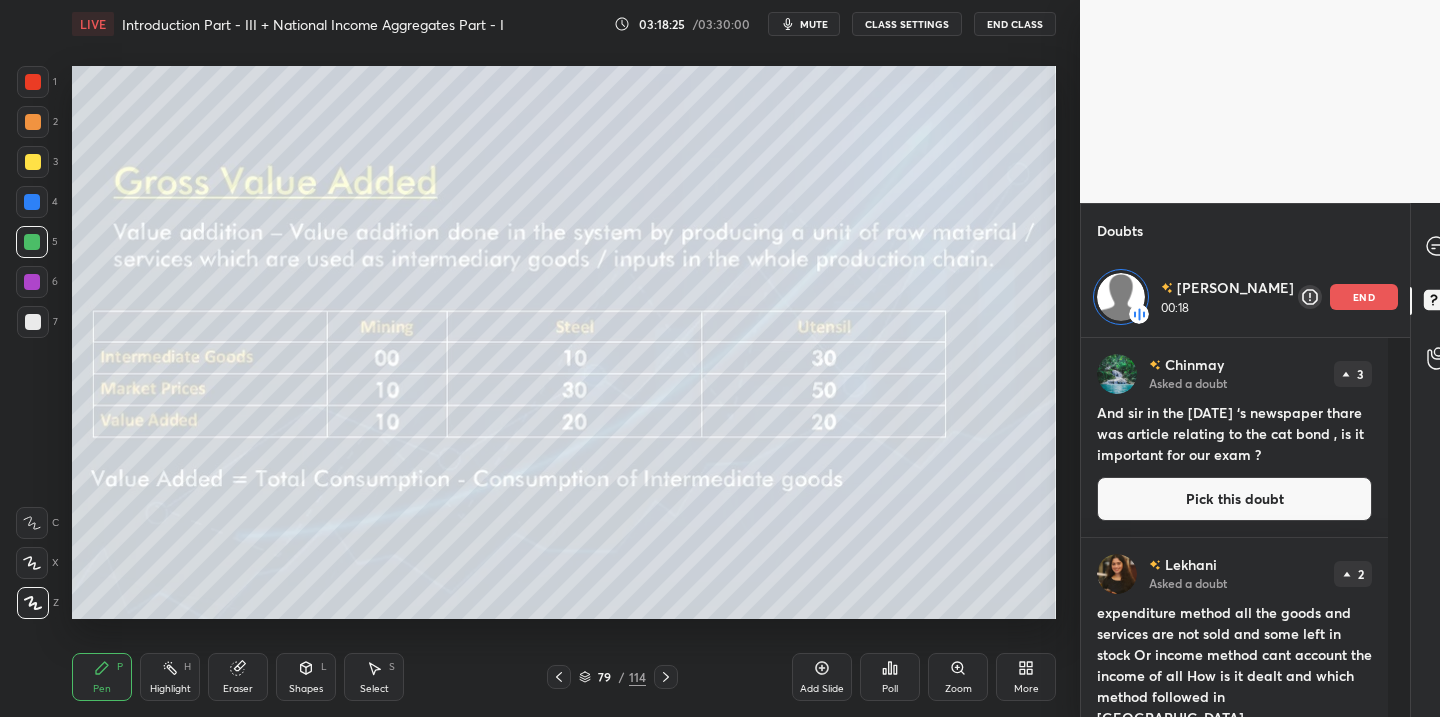 click 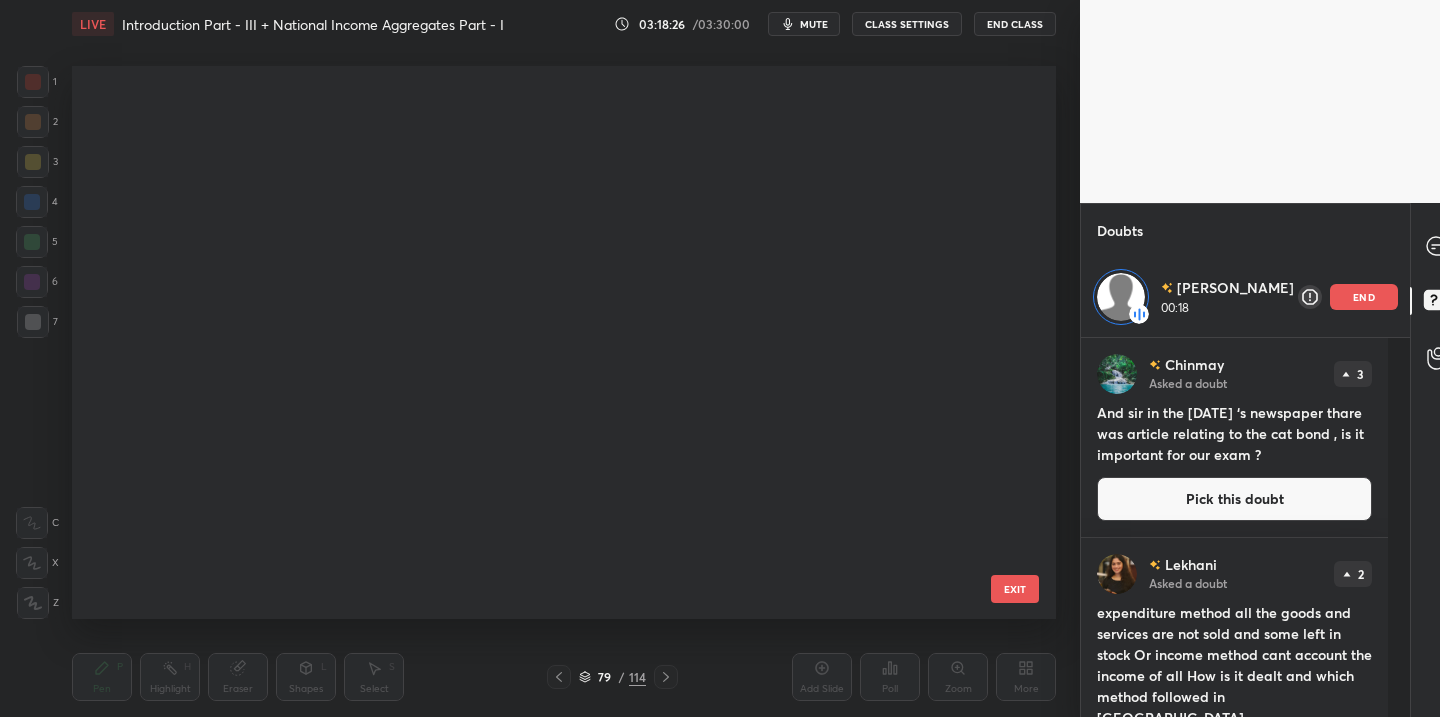 scroll, scrollTop: 4022, scrollLeft: 0, axis: vertical 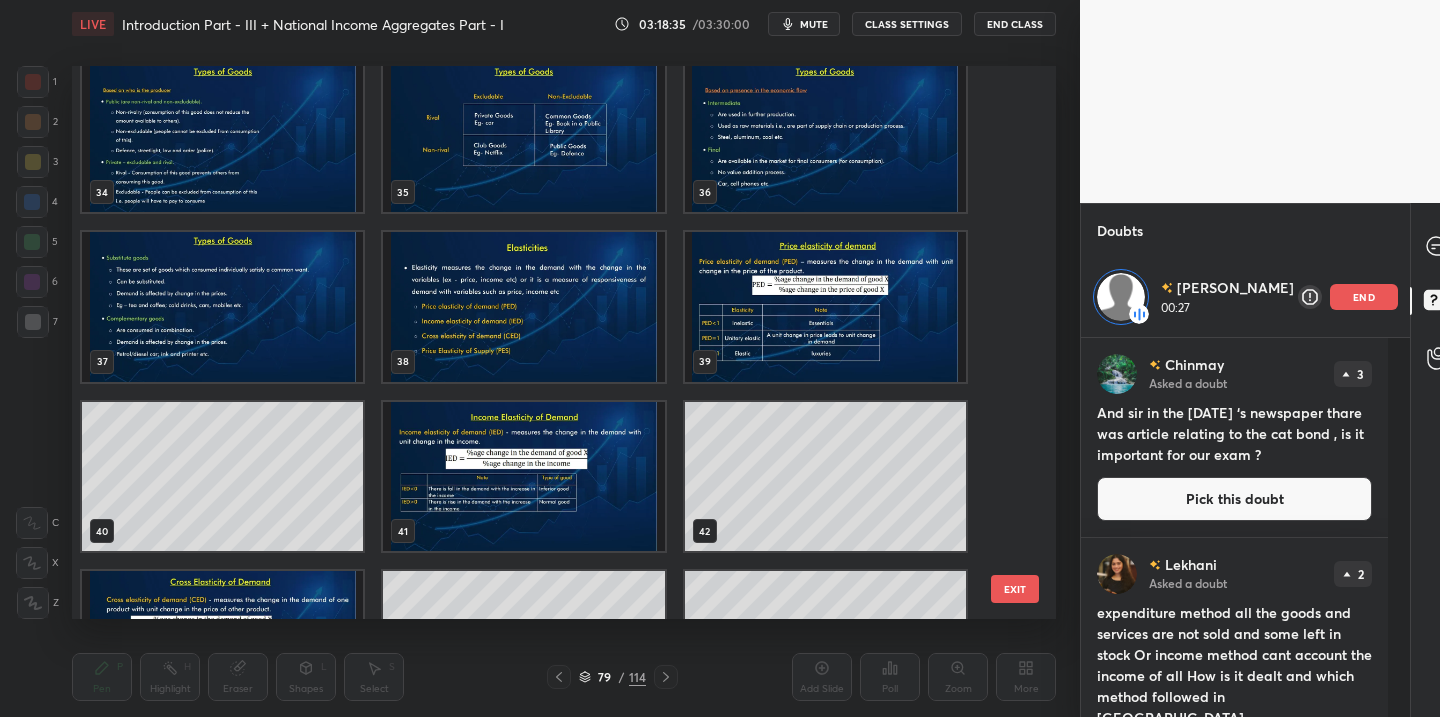 click at bounding box center [523, 476] 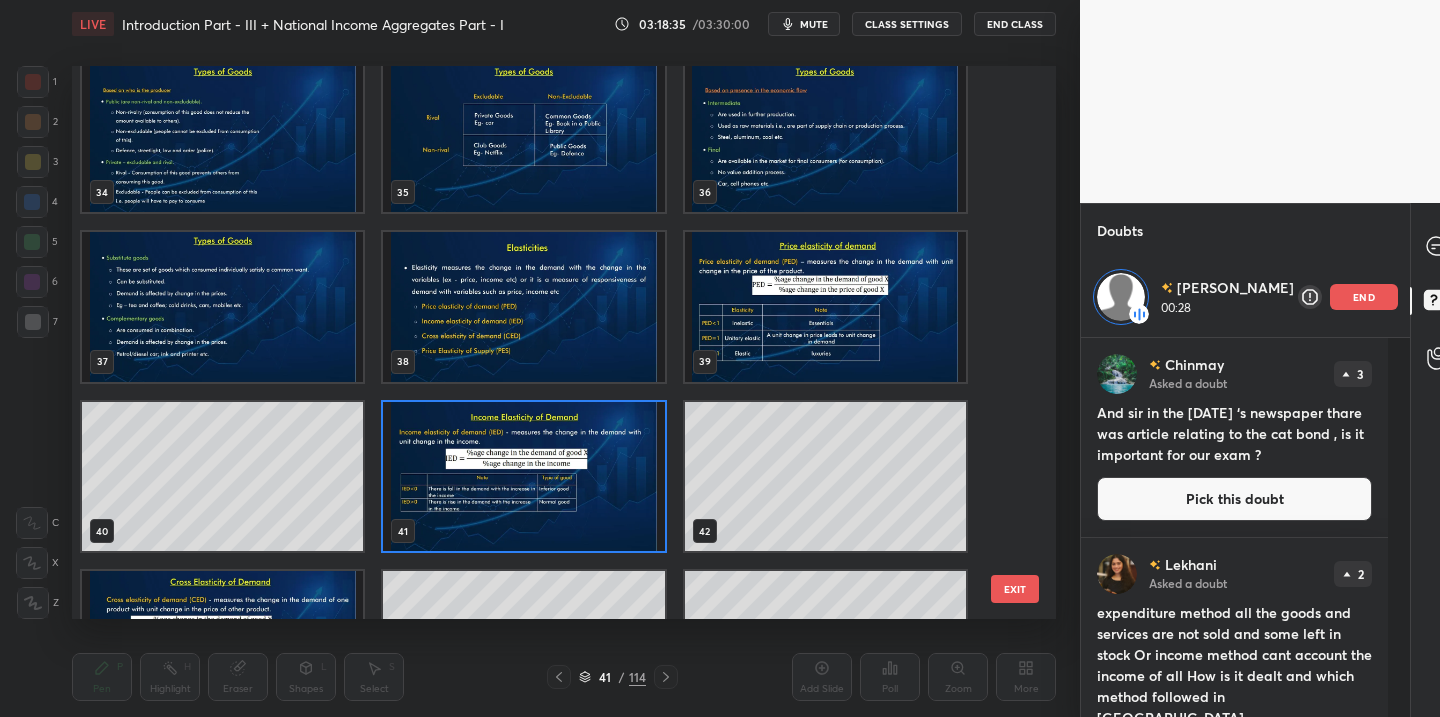 drag, startPoint x: 586, startPoint y: 496, endPoint x: 574, endPoint y: 498, distance: 12.165525 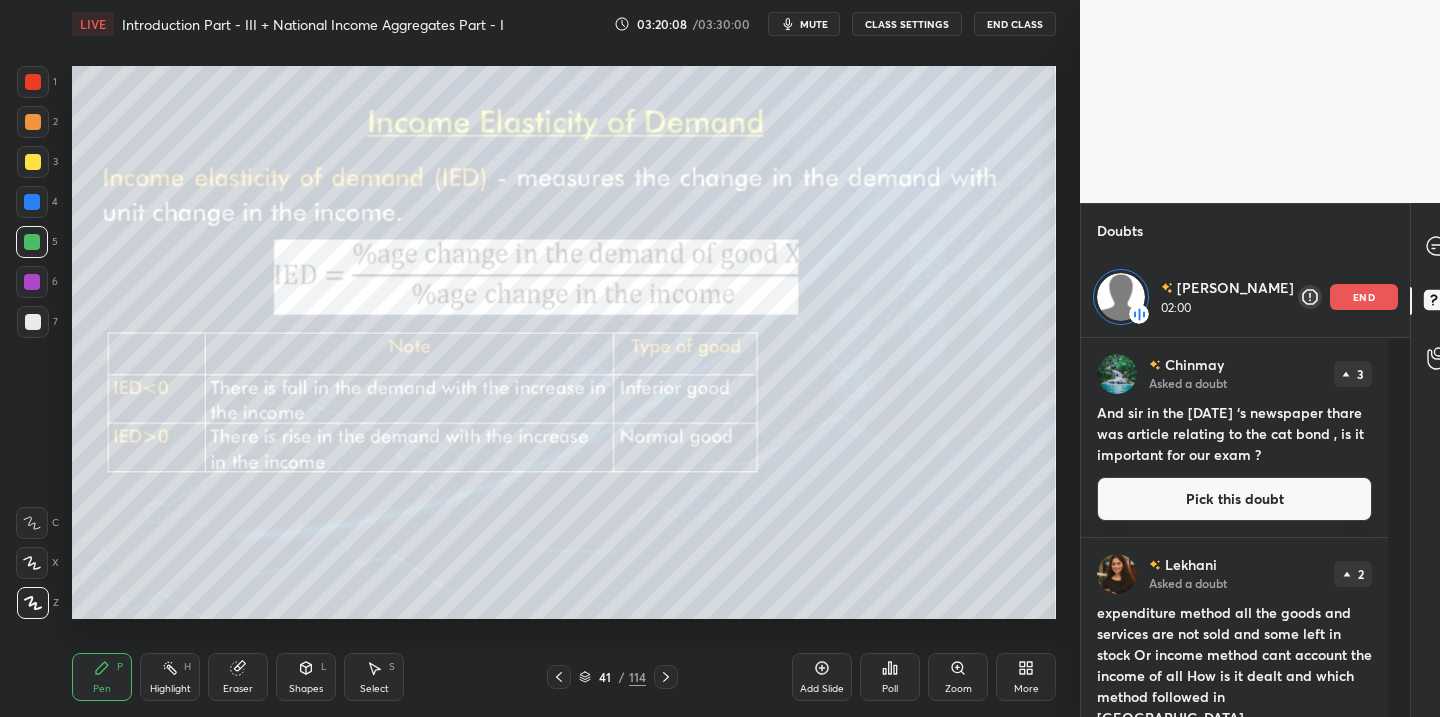 click 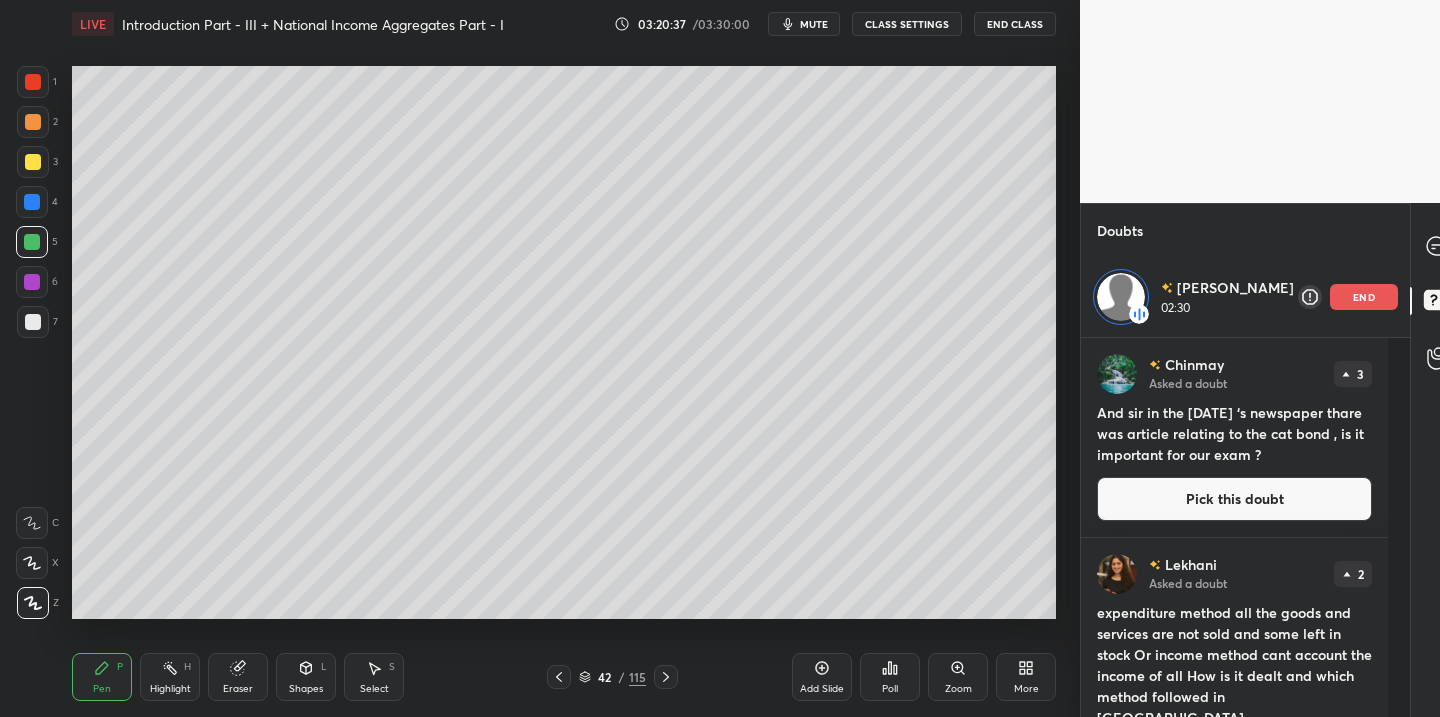 click at bounding box center [559, 677] 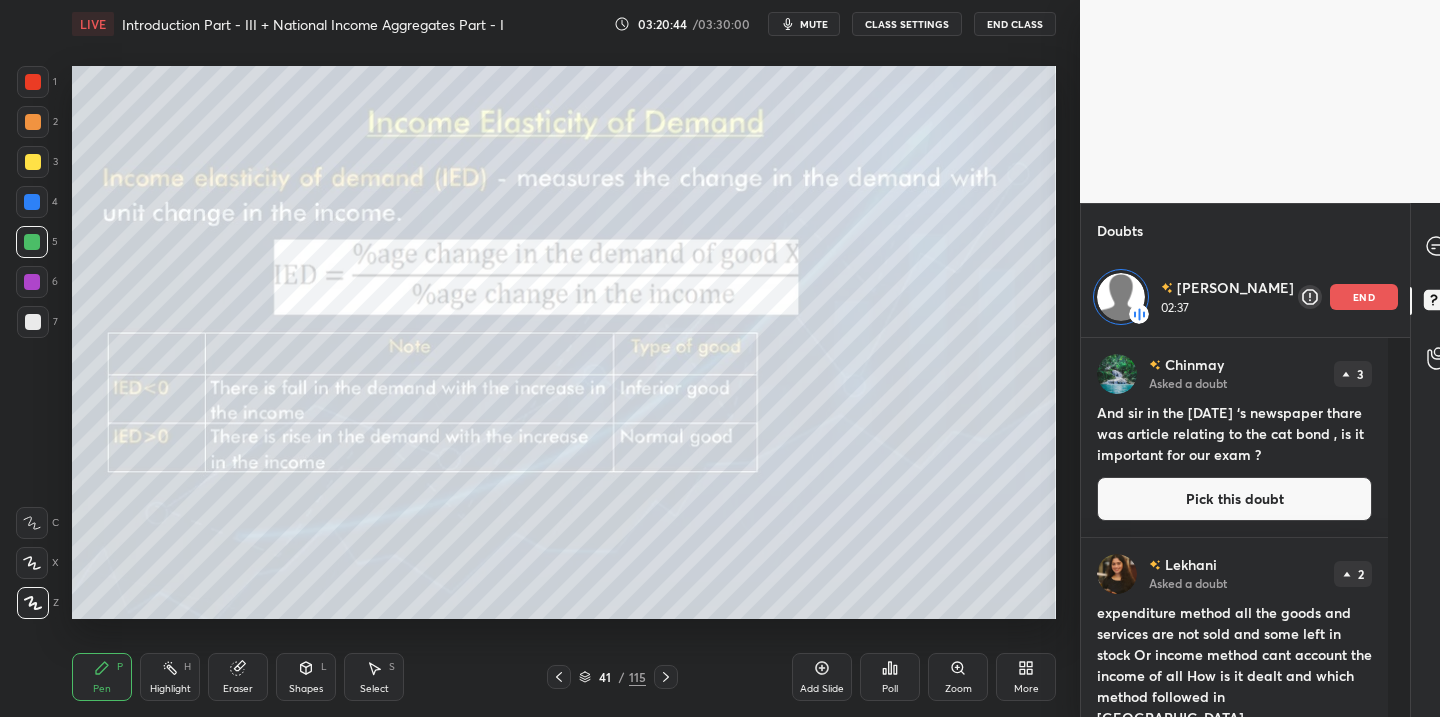 drag, startPoint x: 1341, startPoint y: 297, endPoint x: 1358, endPoint y: 318, distance: 27.018513 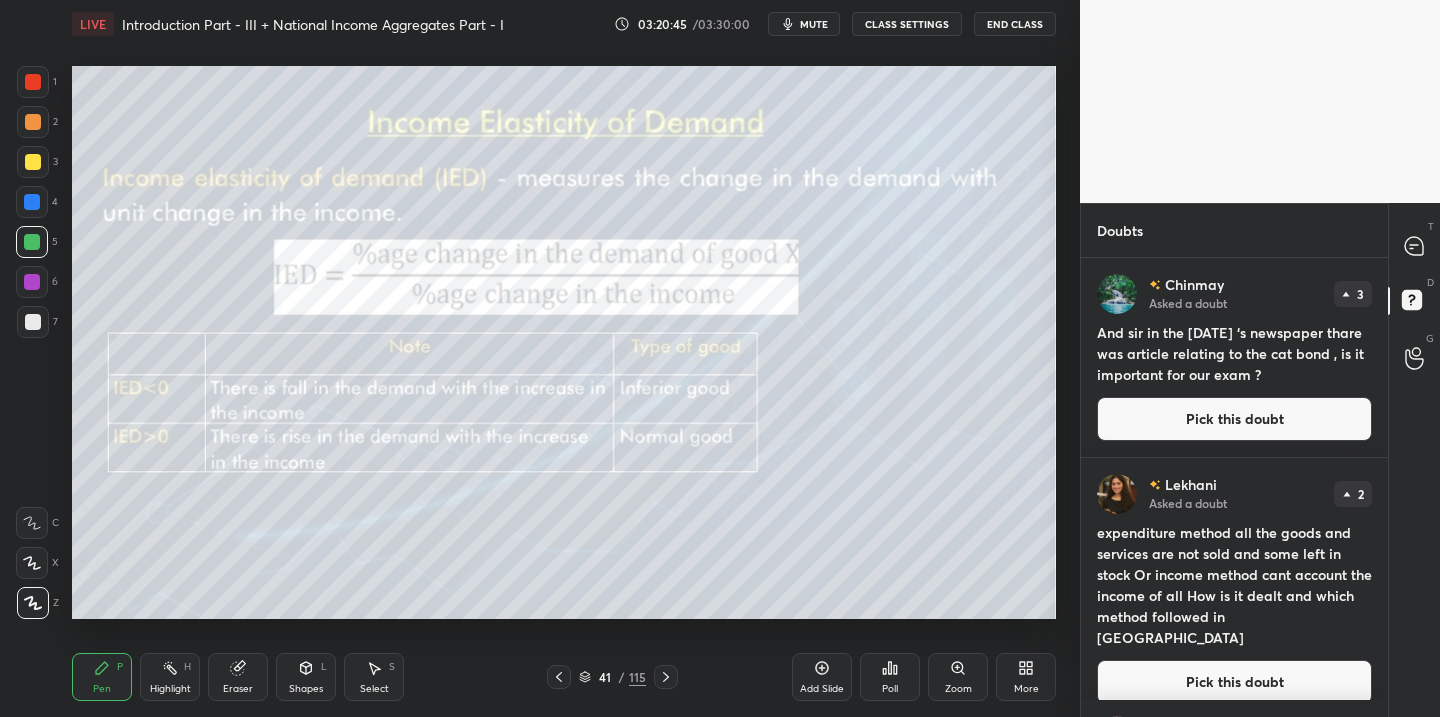 scroll, scrollTop: 7, scrollLeft: 7, axis: both 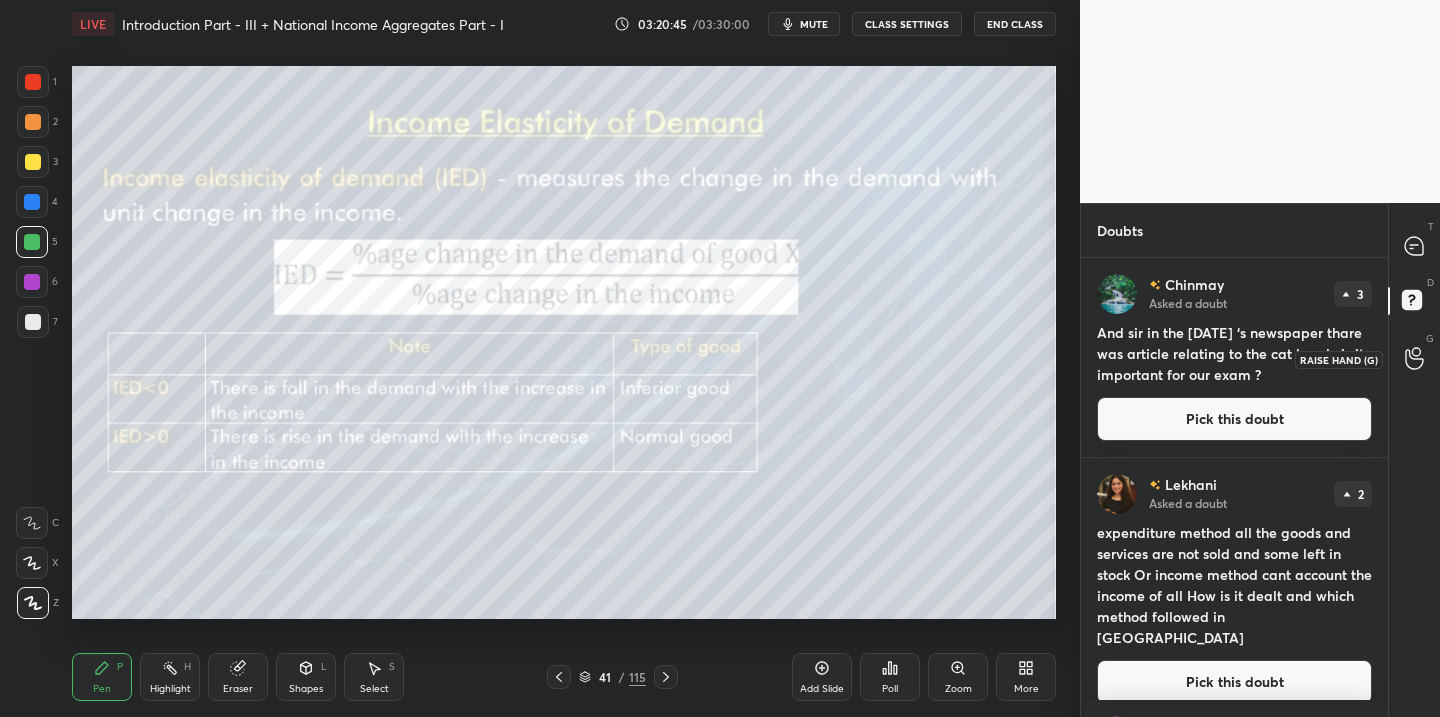click 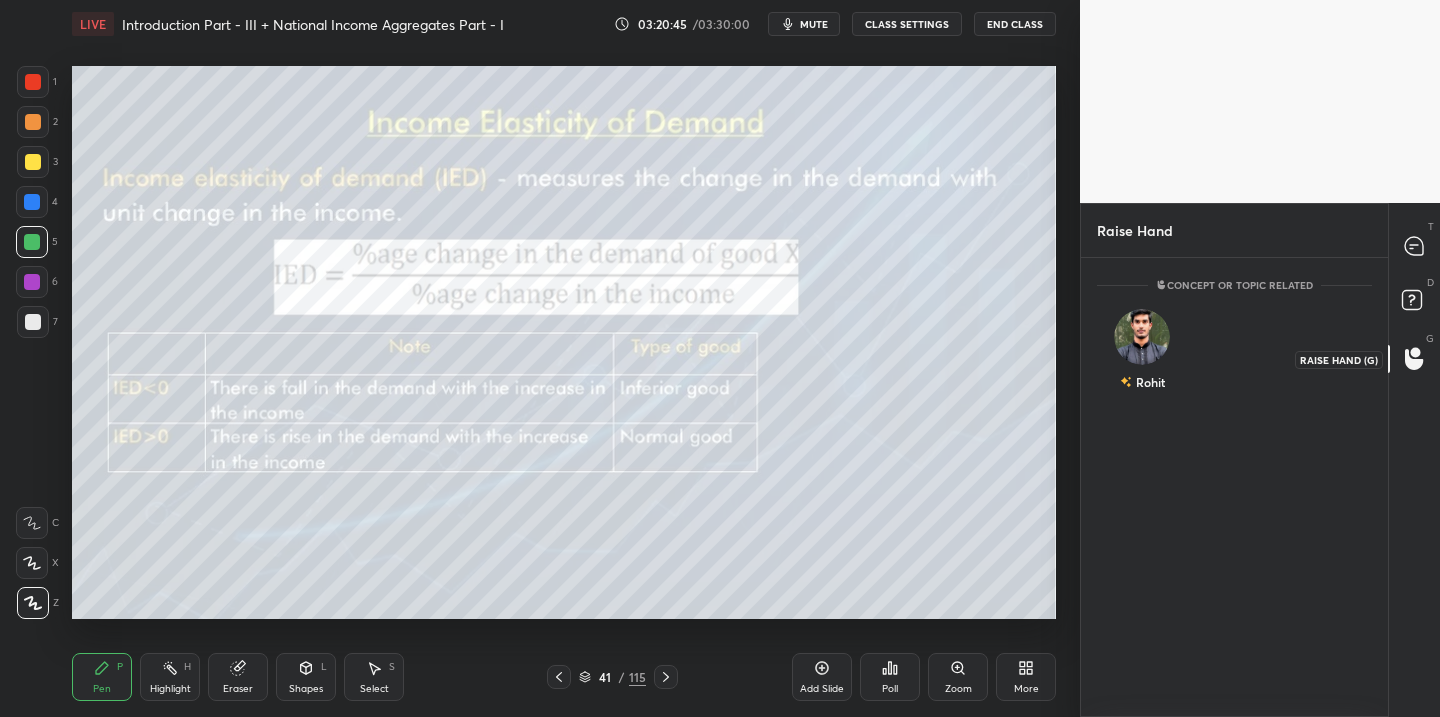 scroll, scrollTop: 7, scrollLeft: 7, axis: both 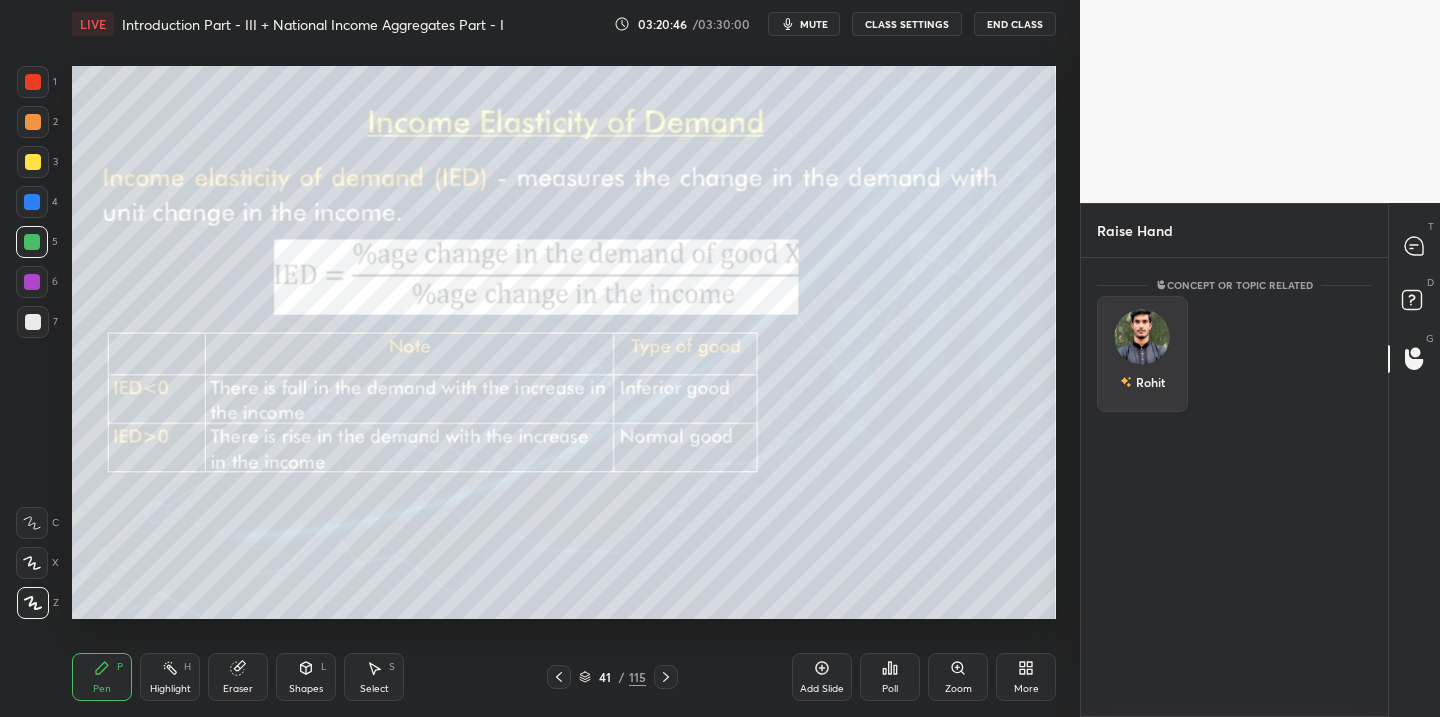 click on "Rohit" at bounding box center (1142, 354) 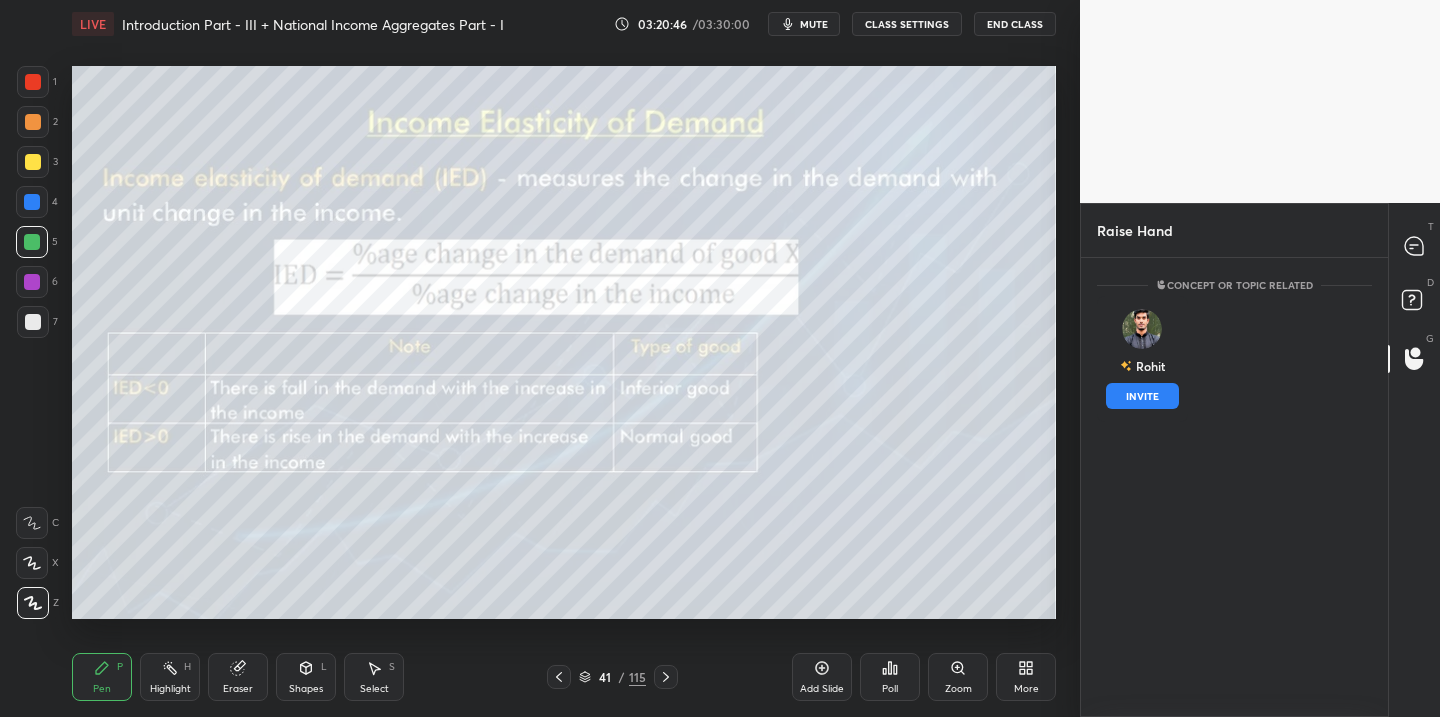 click on "INVITE" at bounding box center (1142, 396) 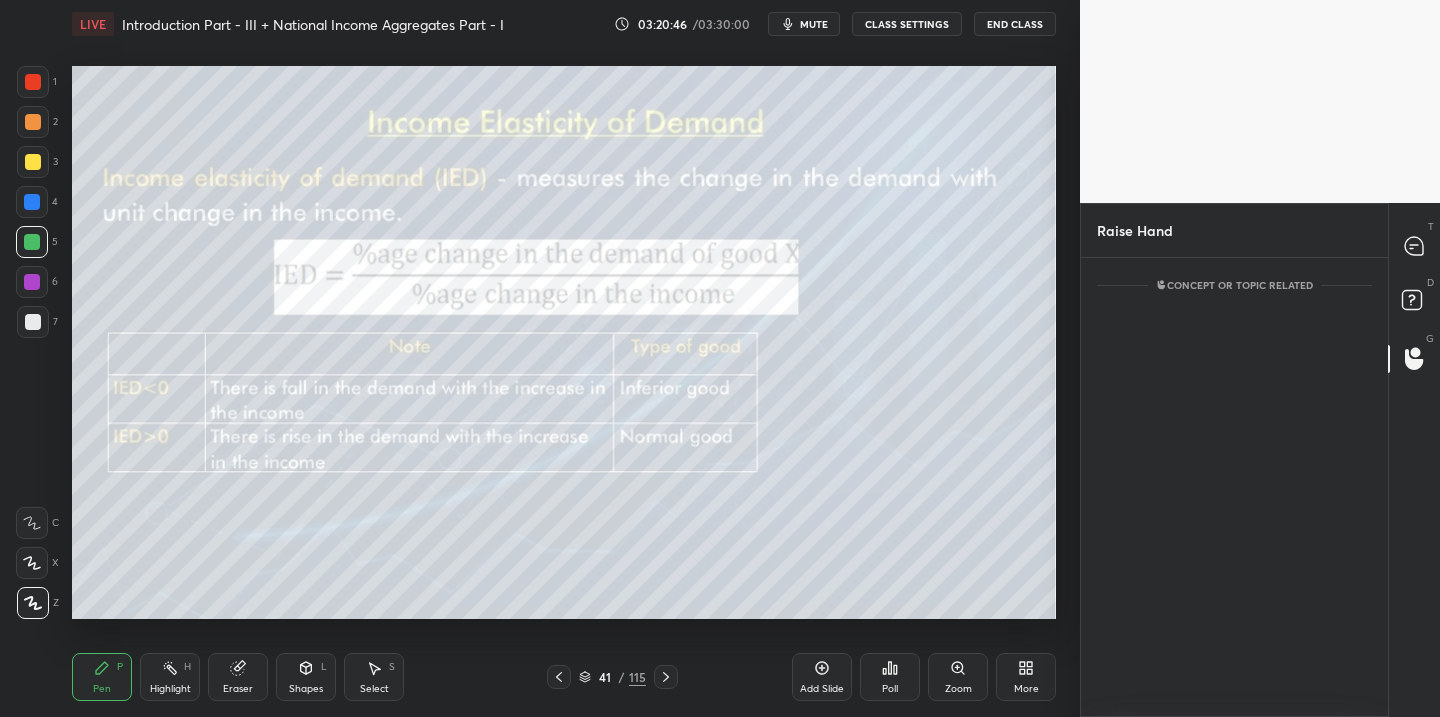 scroll, scrollTop: 372, scrollLeft: 301, axis: both 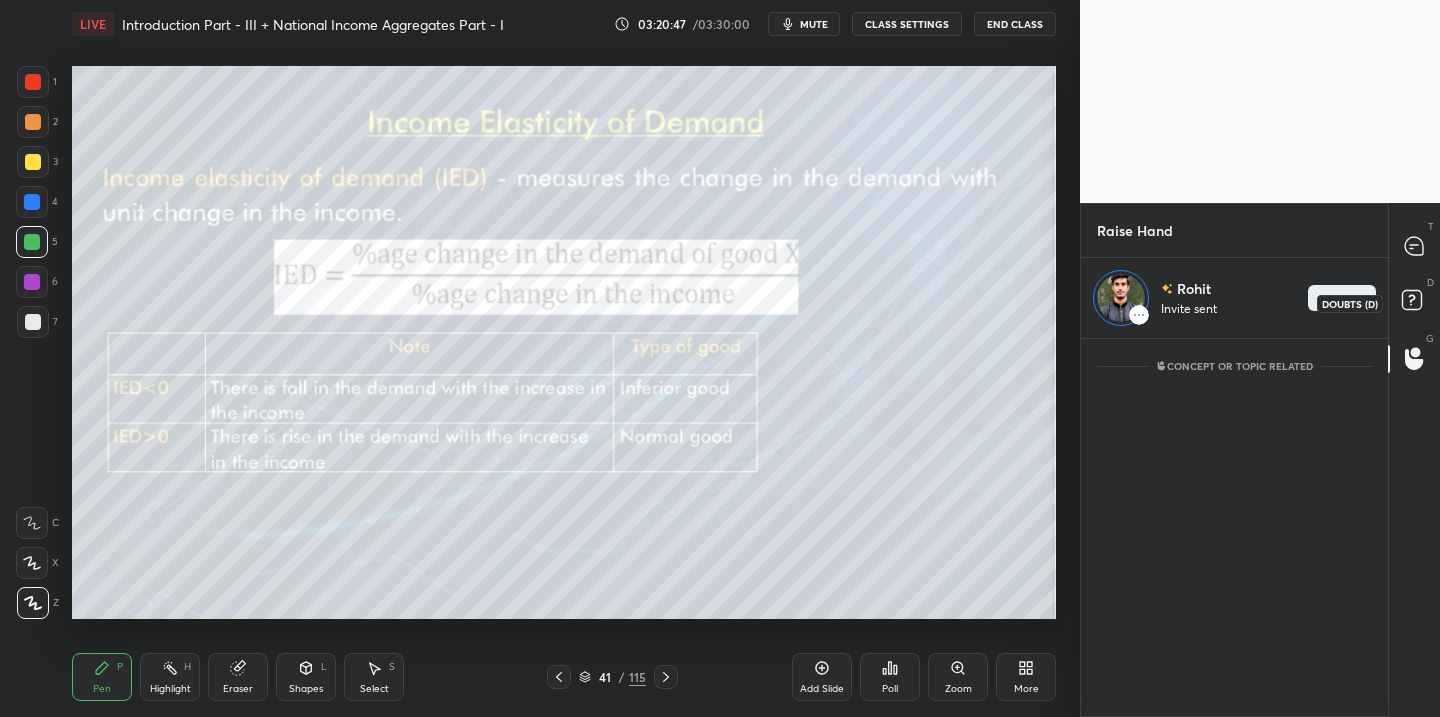 drag, startPoint x: 1413, startPoint y: 305, endPoint x: 1388, endPoint y: 322, distance: 30.232433 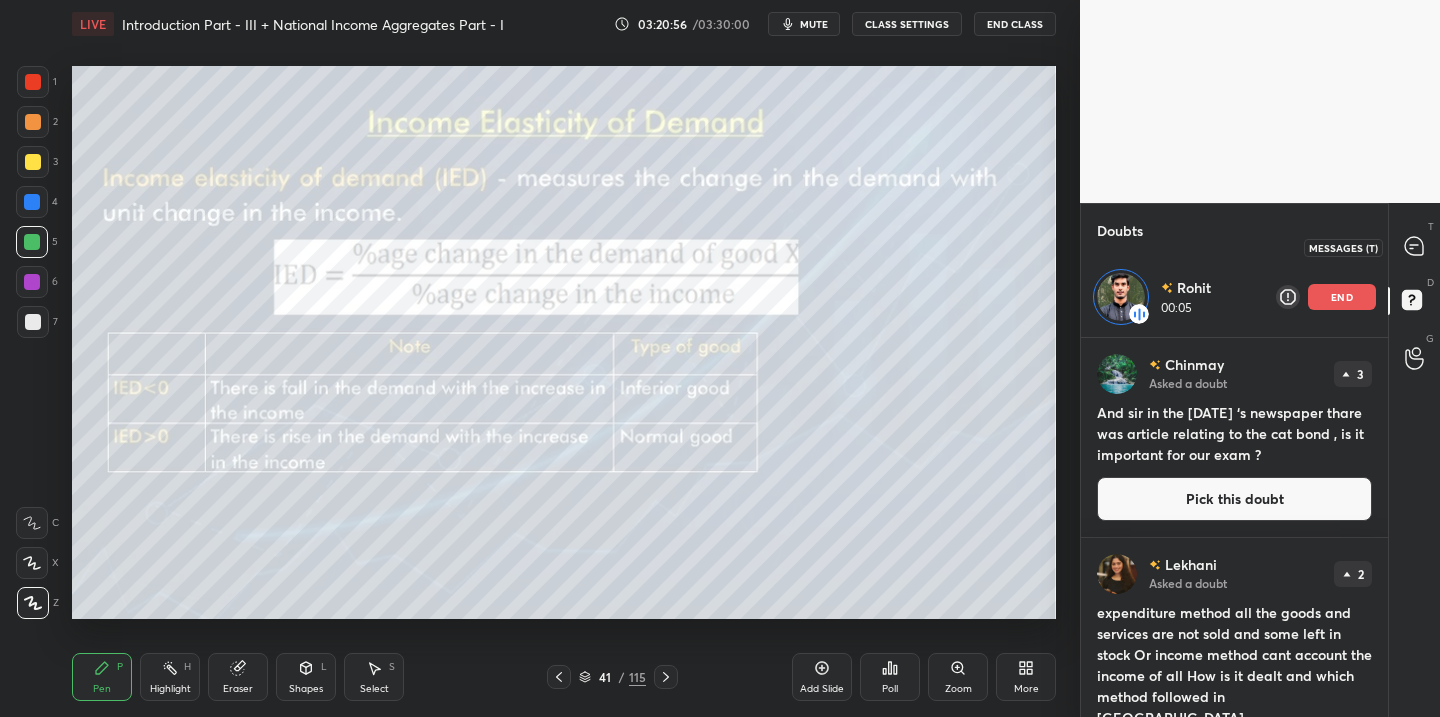 drag, startPoint x: 1421, startPoint y: 244, endPoint x: 1405, endPoint y: 259, distance: 21.931713 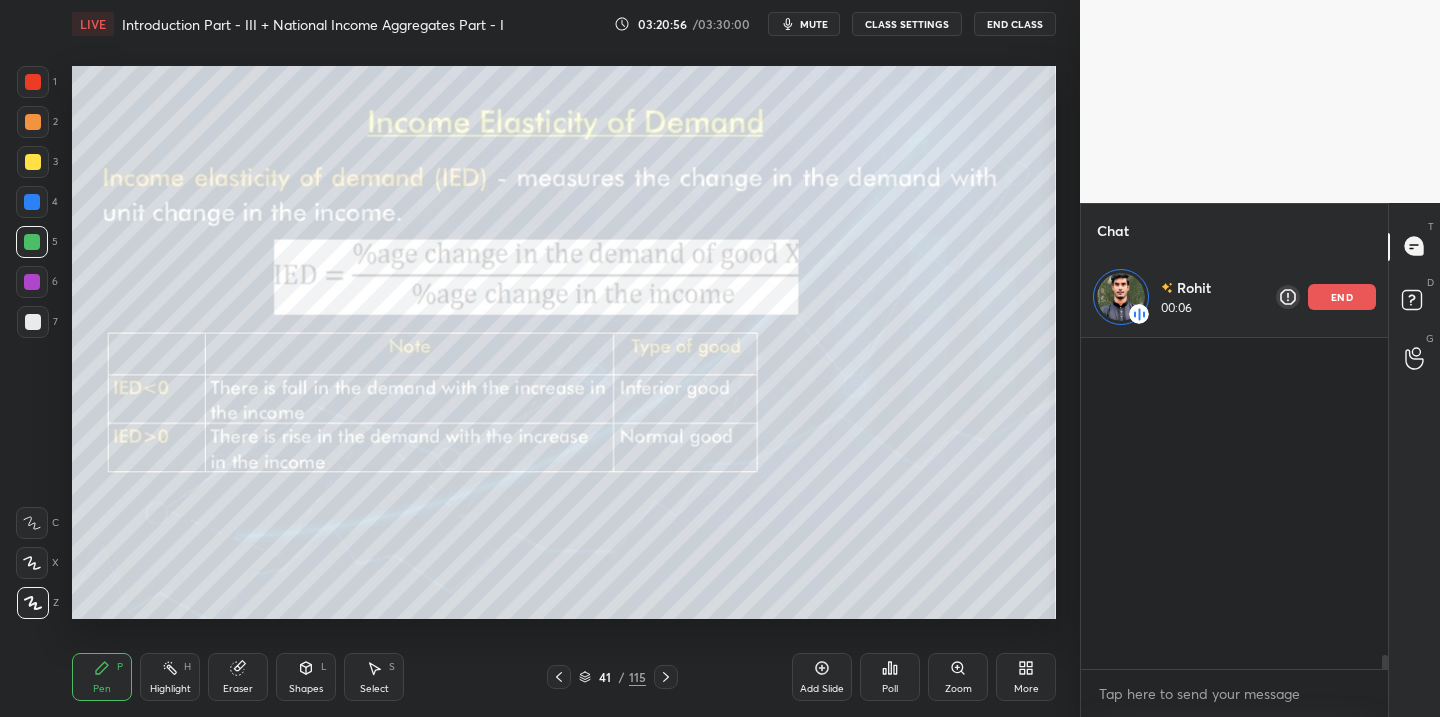 scroll, scrollTop: 10101, scrollLeft: 0, axis: vertical 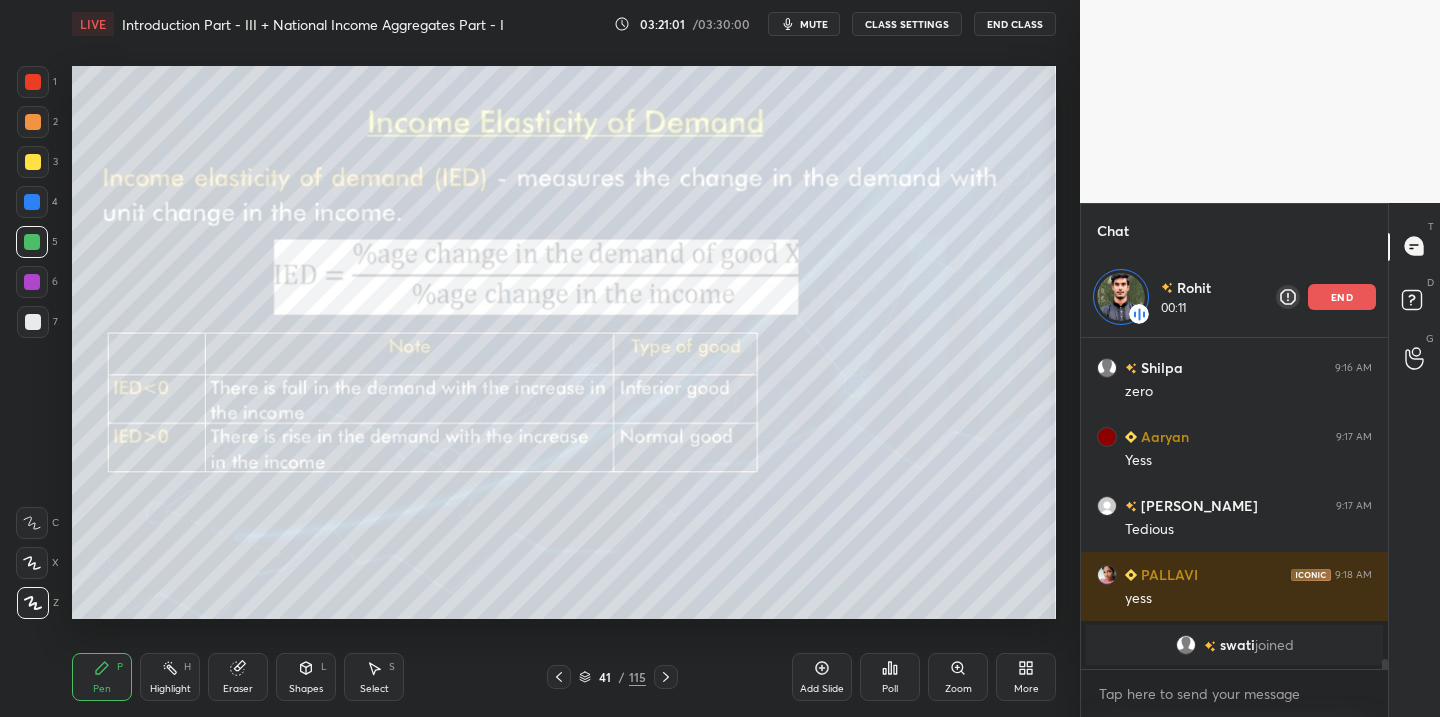 click 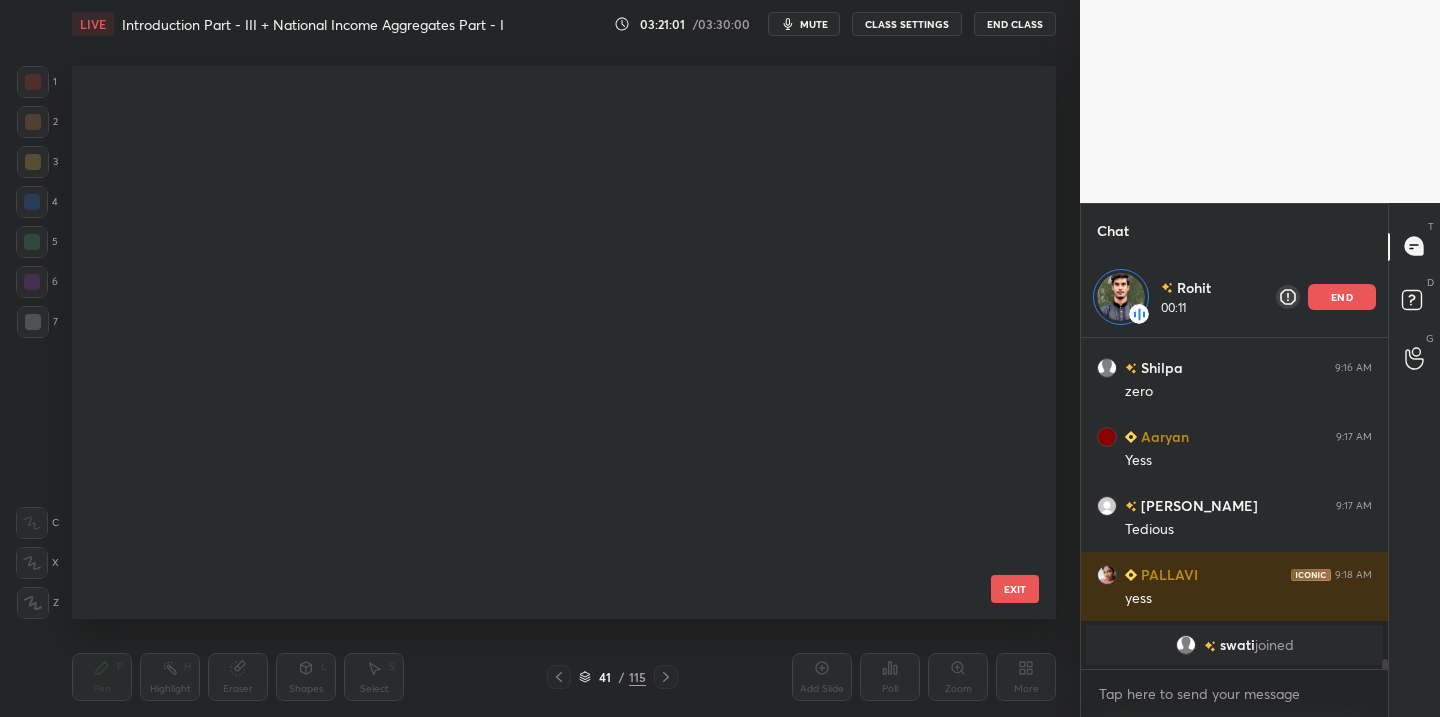 scroll, scrollTop: 1819, scrollLeft: 0, axis: vertical 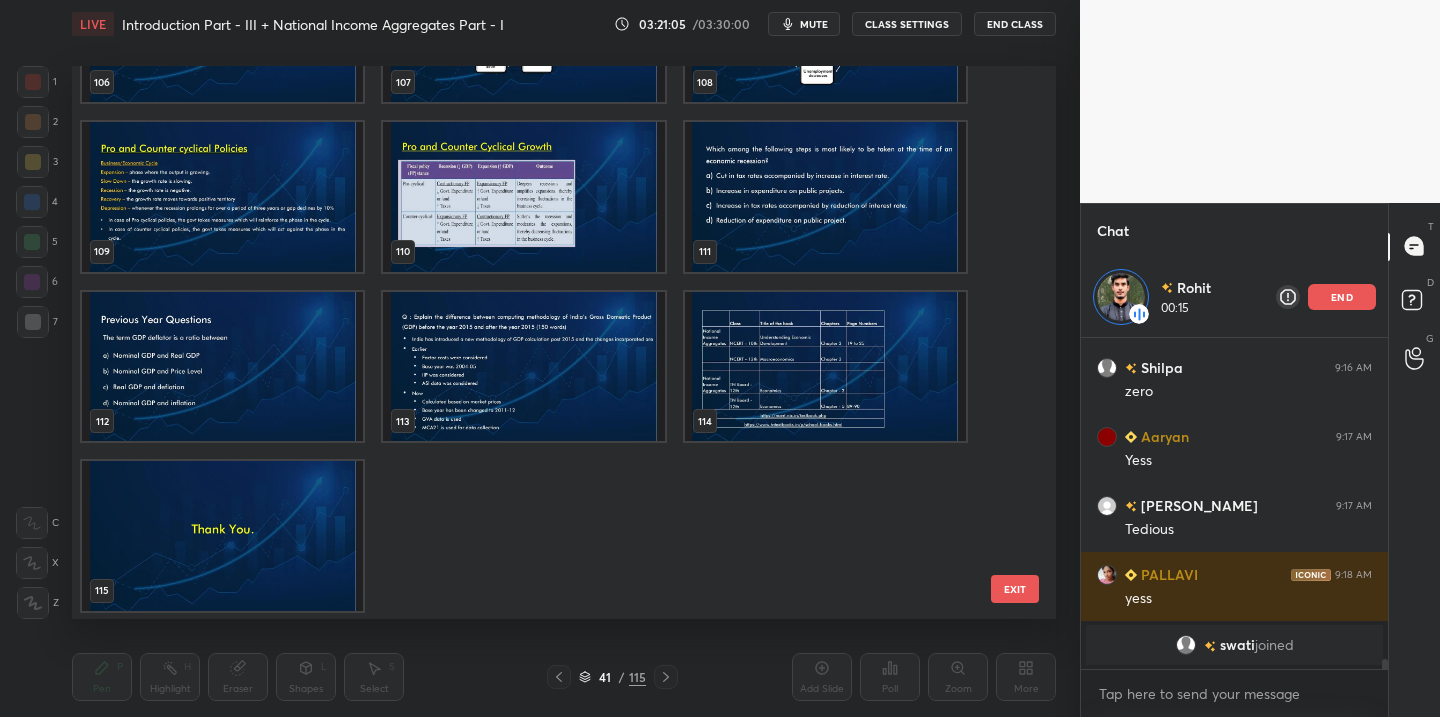 click at bounding box center [222, 536] 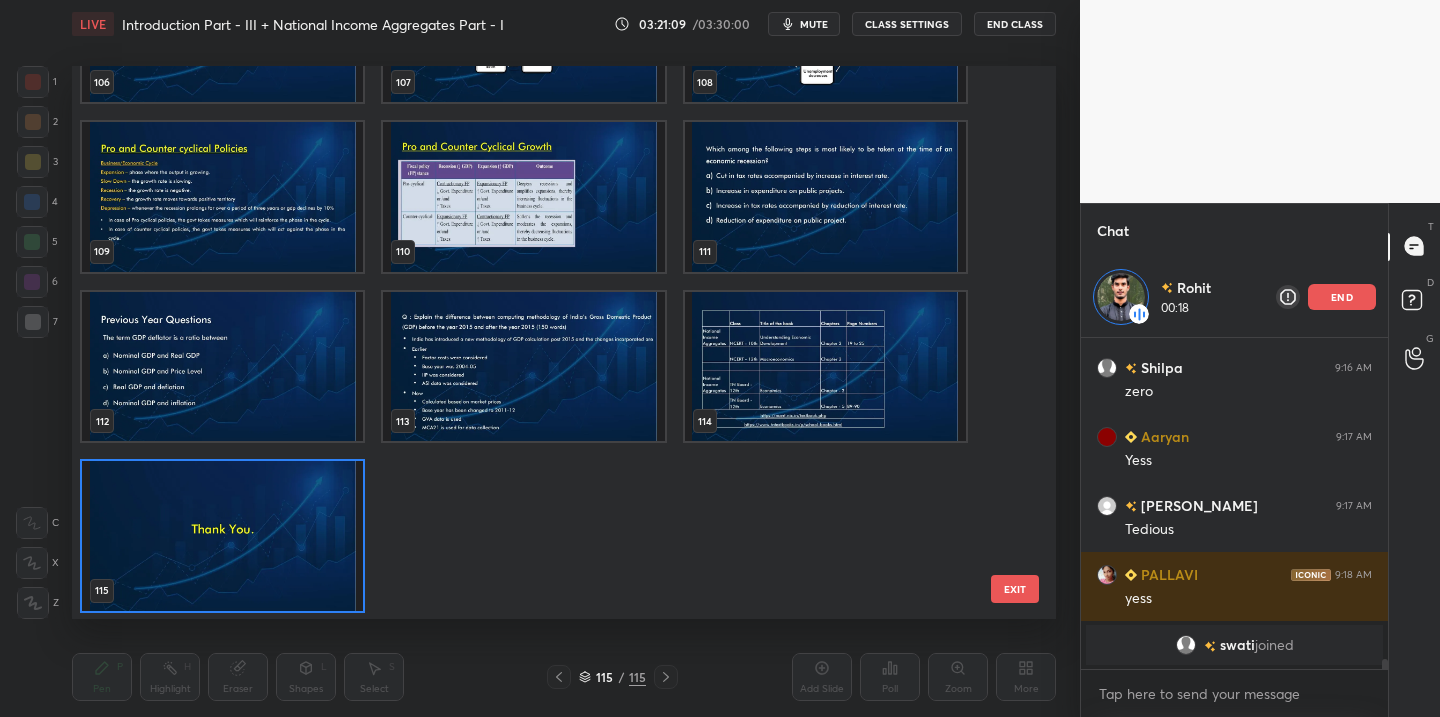 click at bounding box center (222, 536) 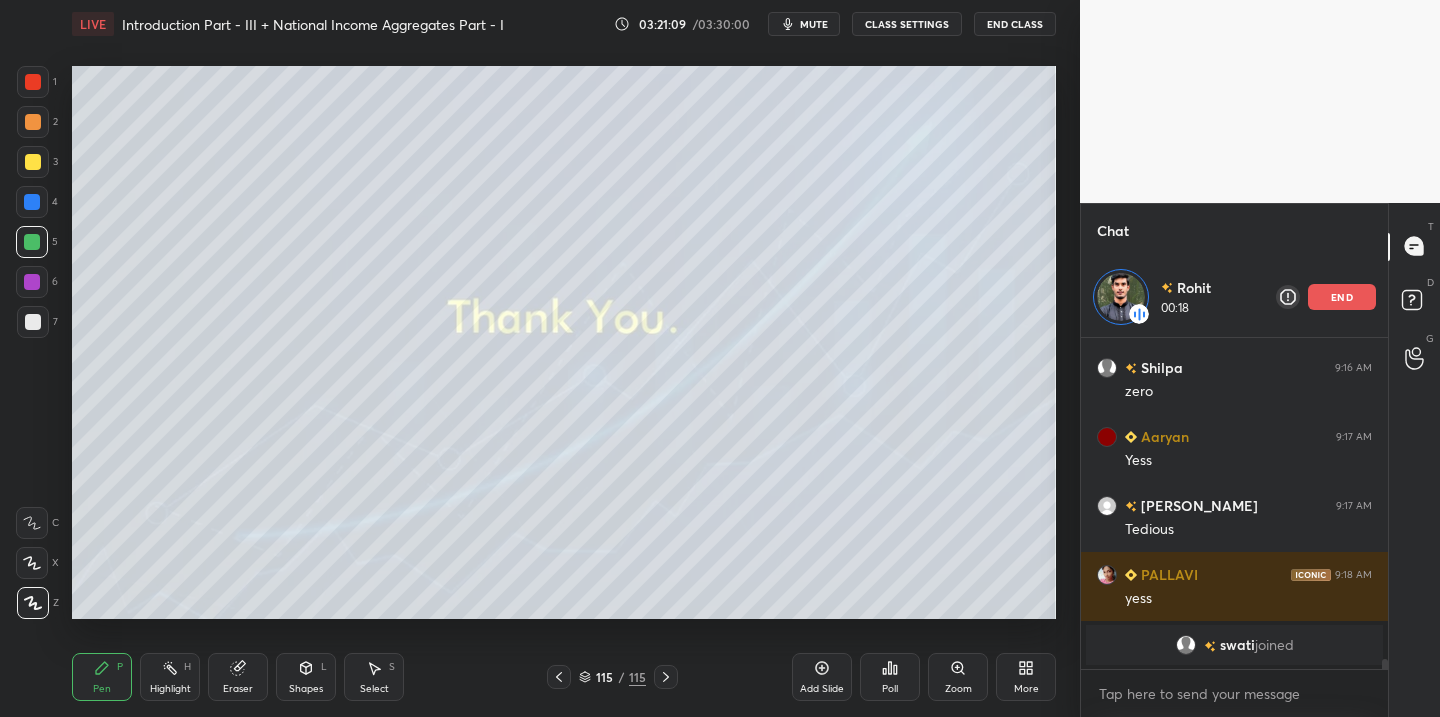 click at bounding box center [222, 536] 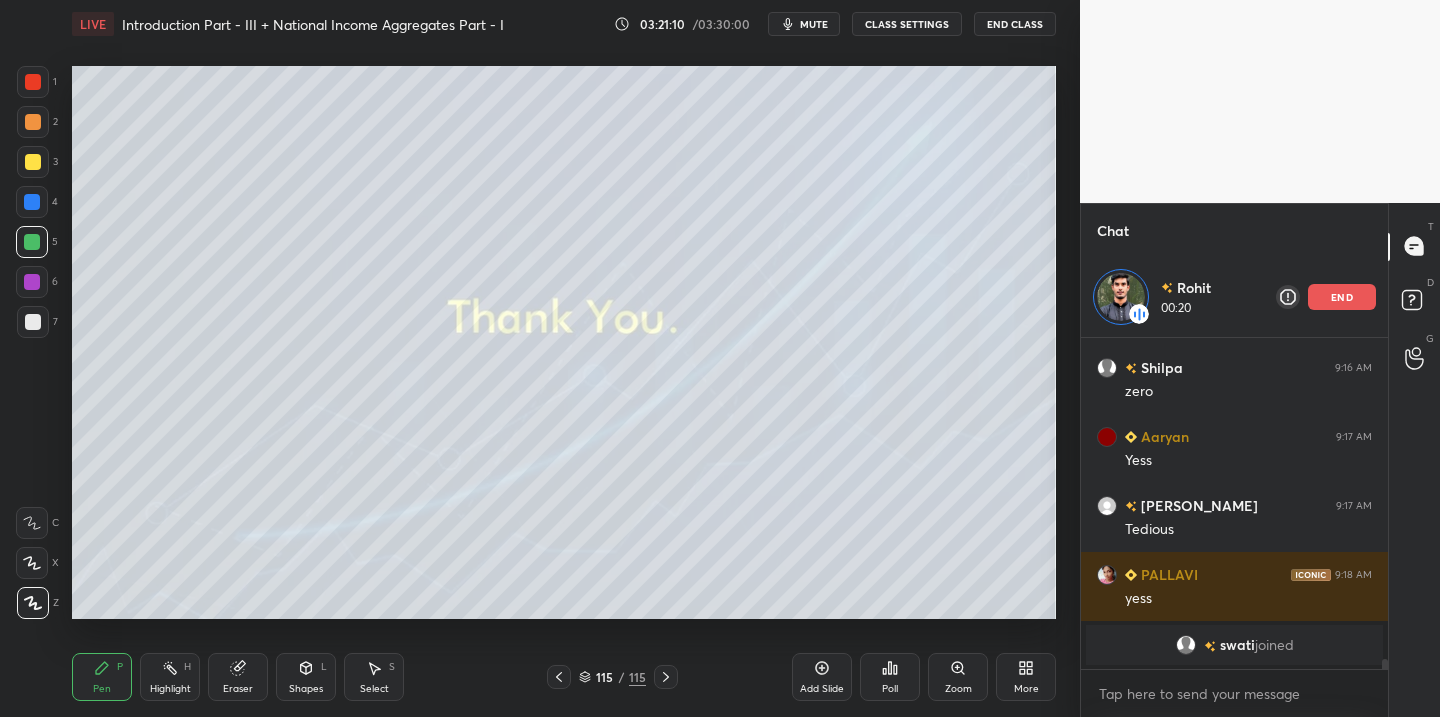 click 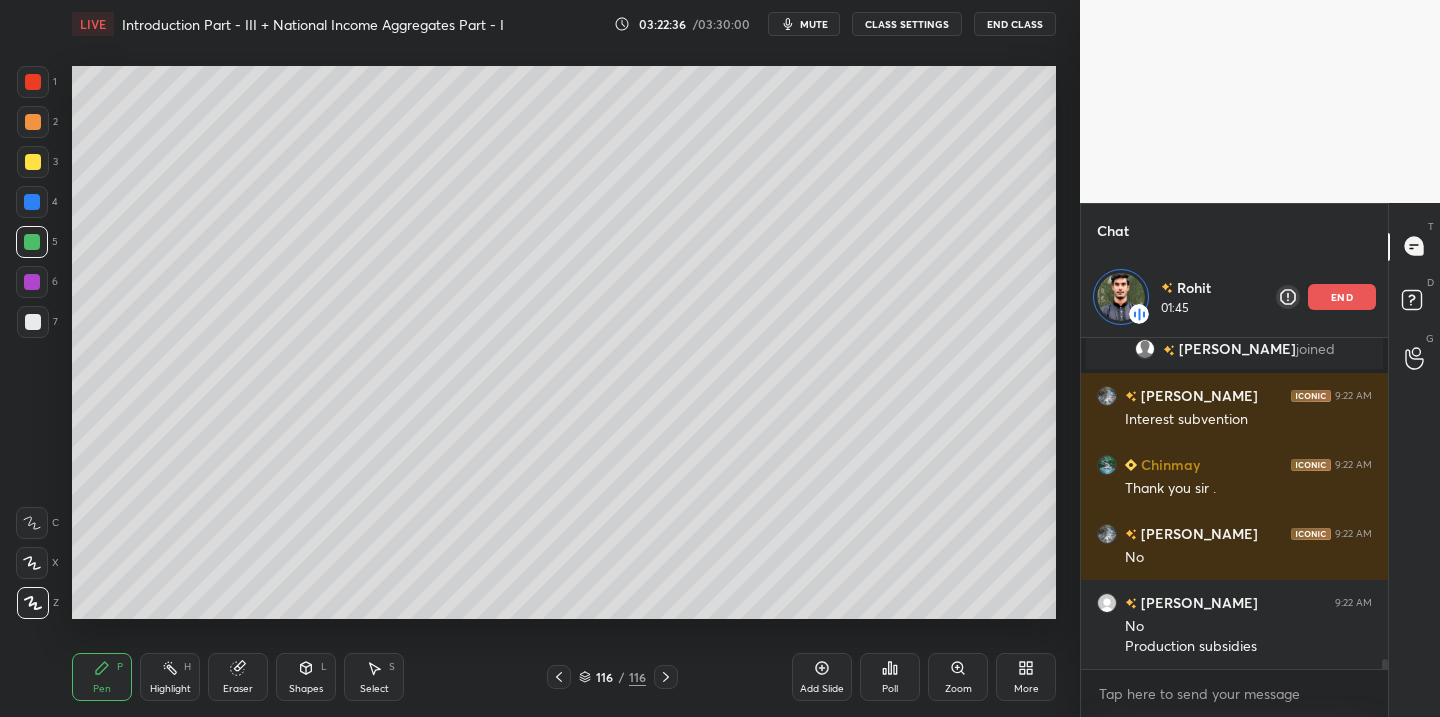scroll, scrollTop: 10283, scrollLeft: 0, axis: vertical 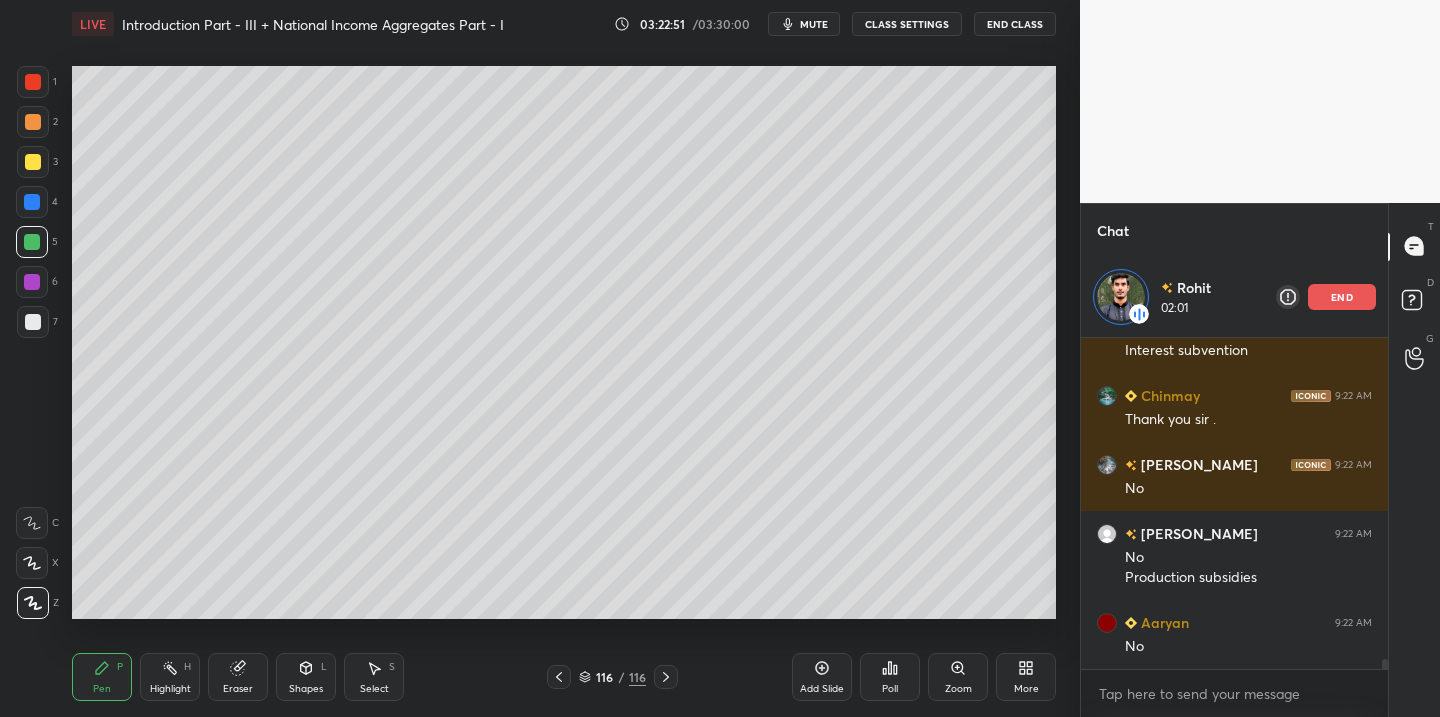 click 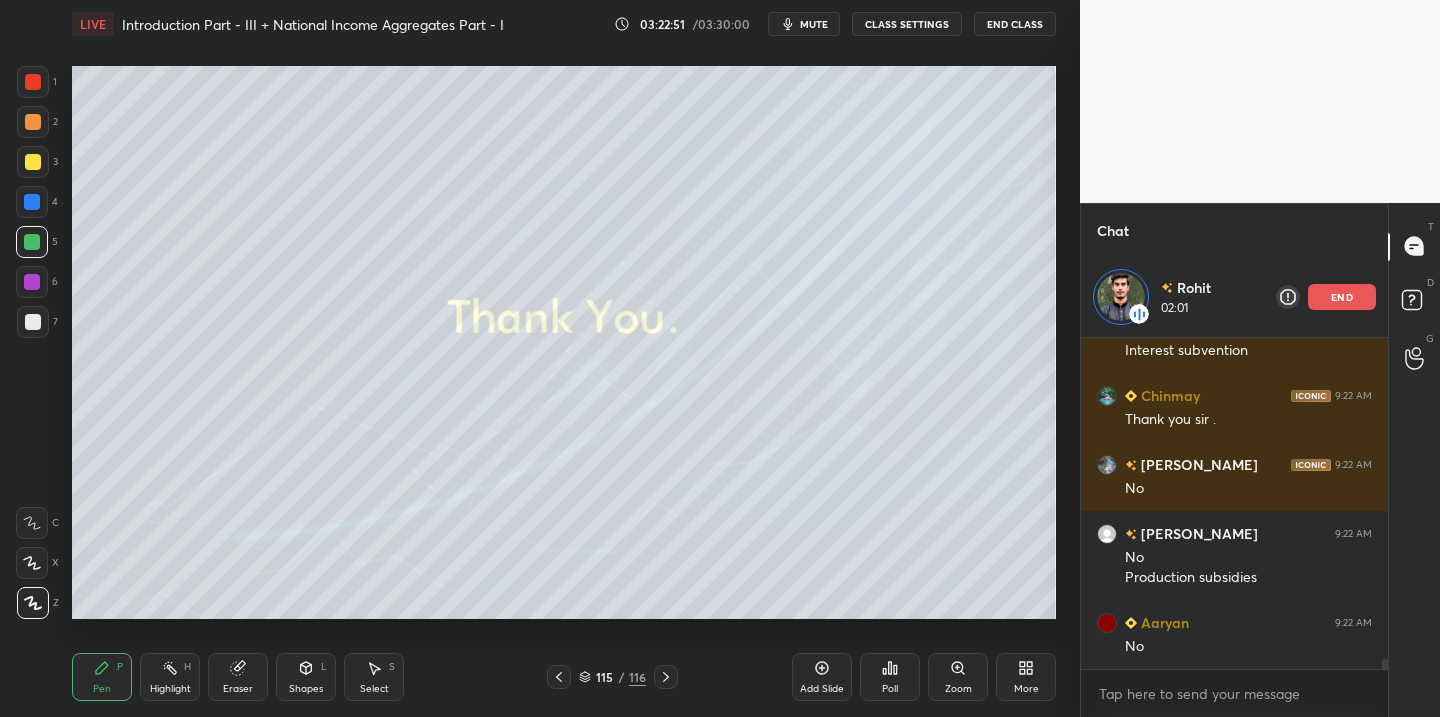 click 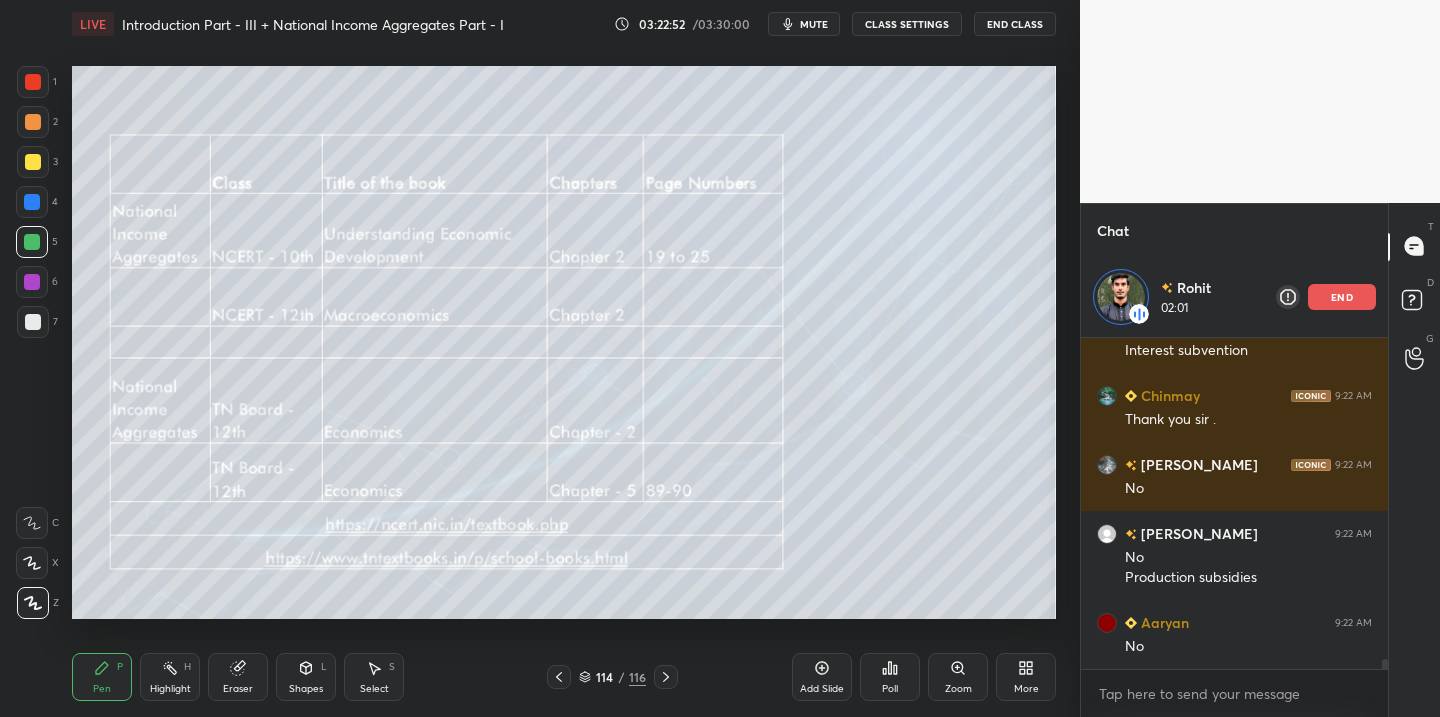 click 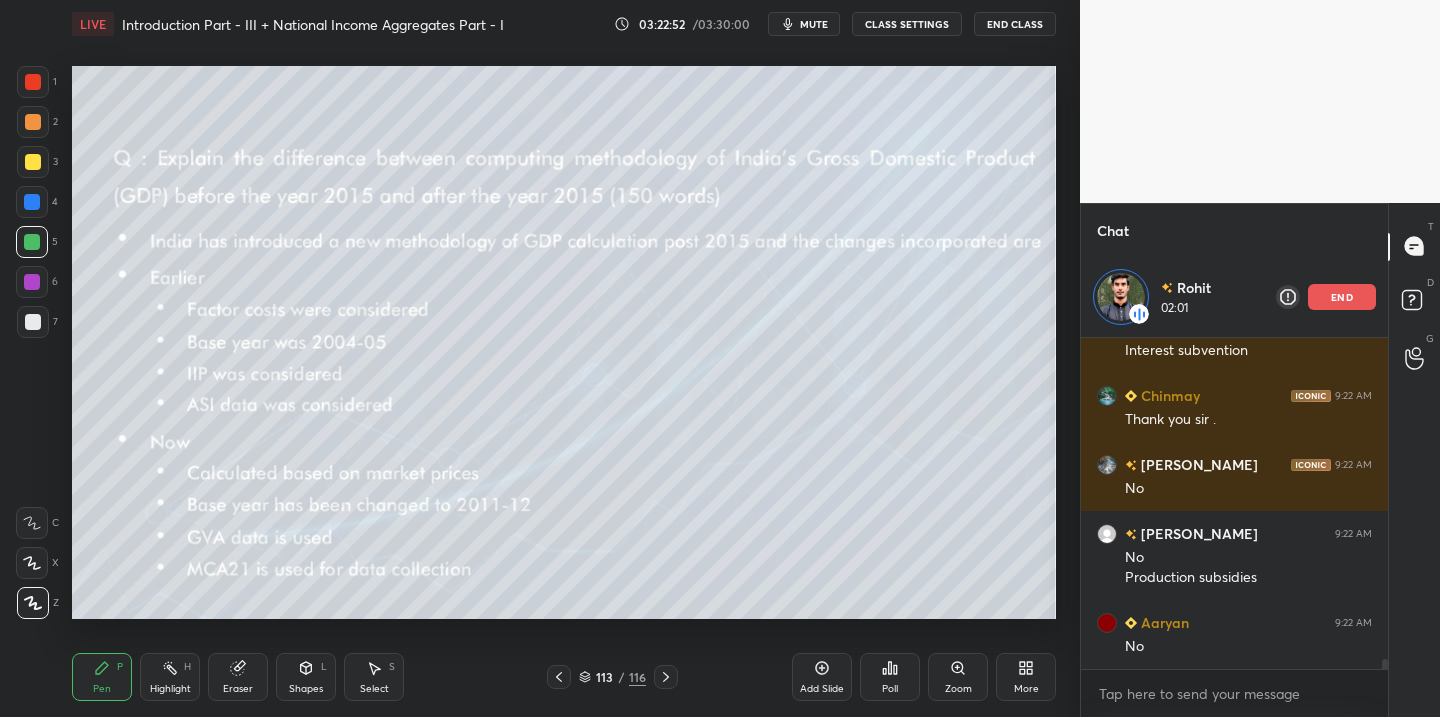 click 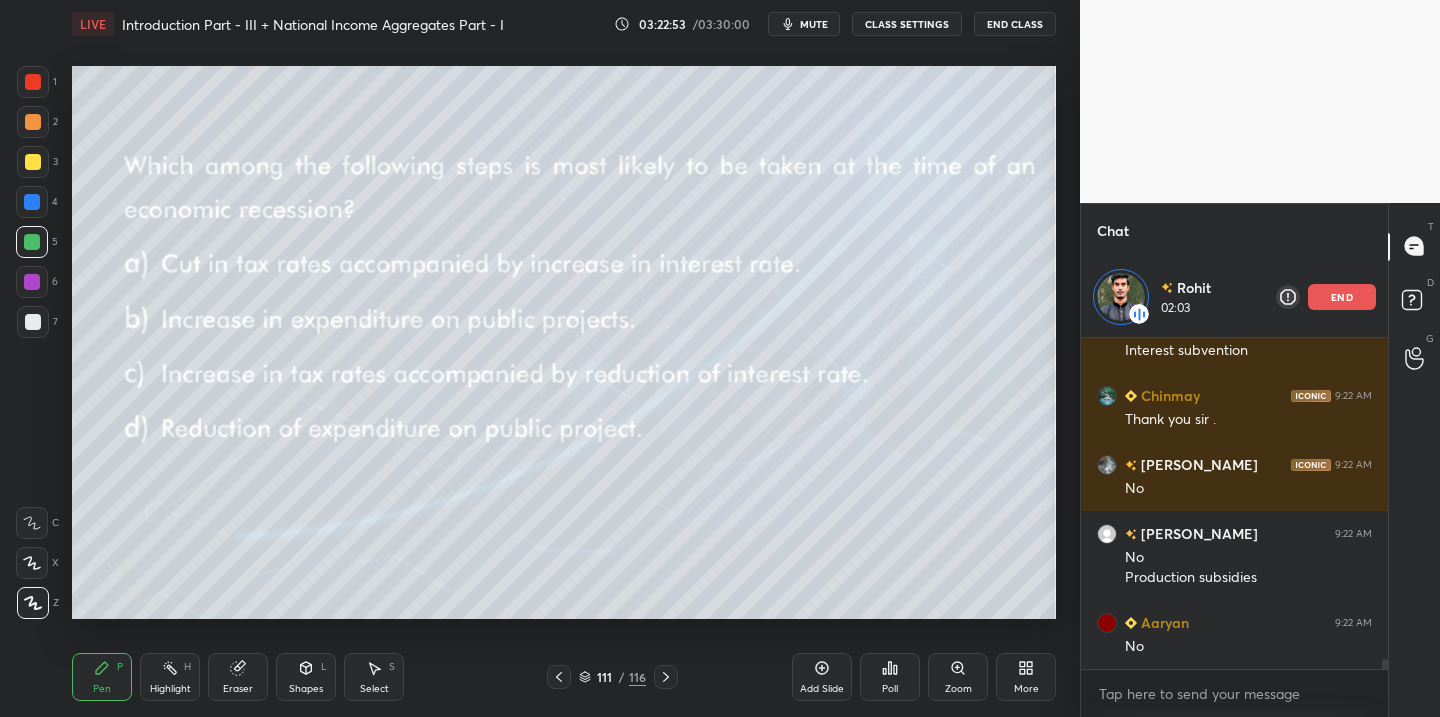 click 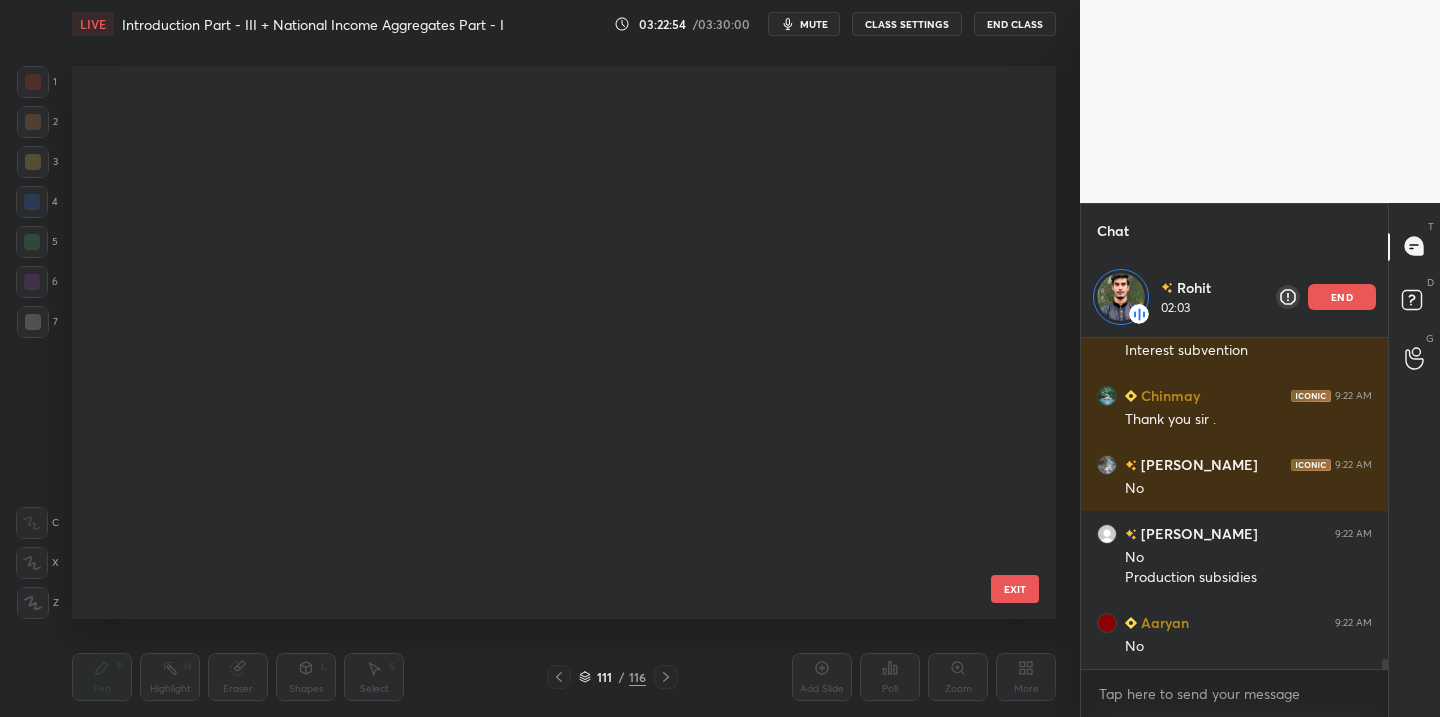 scroll, scrollTop: 5717, scrollLeft: 0, axis: vertical 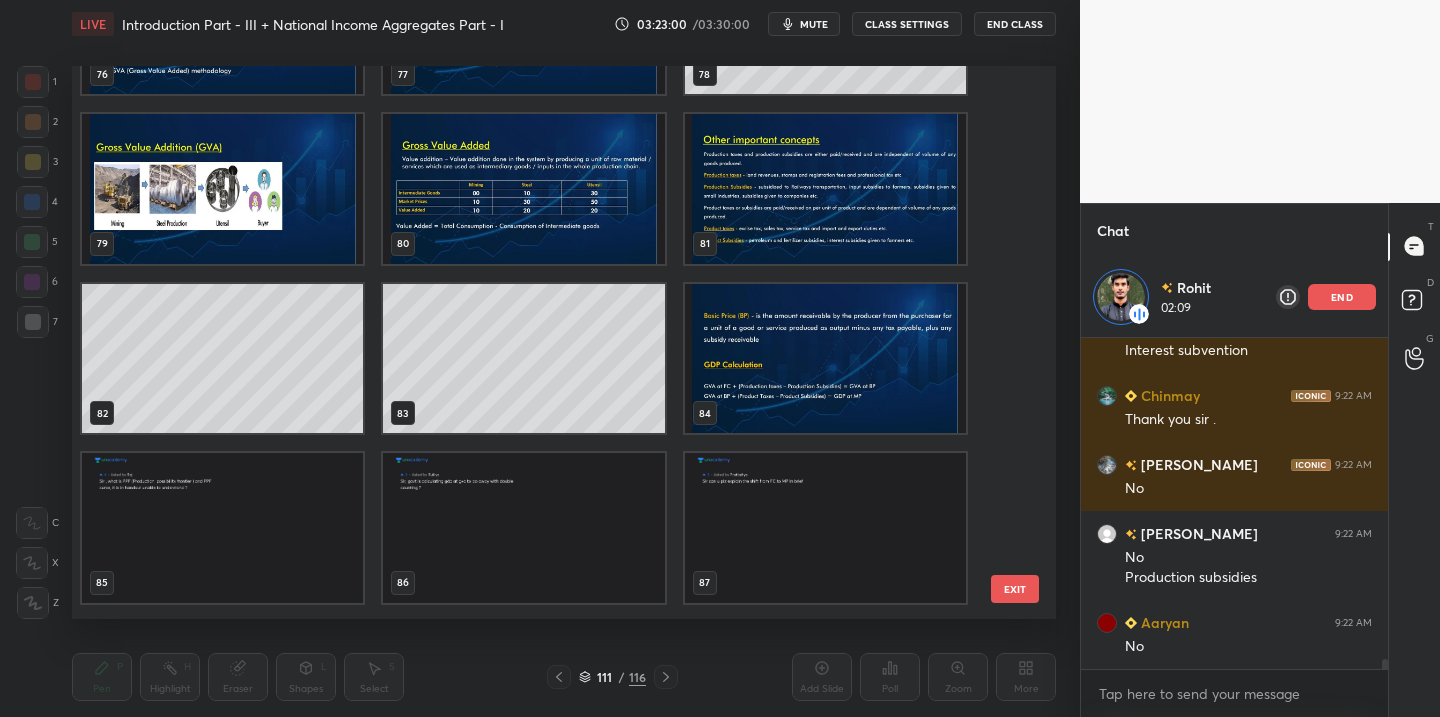click at bounding box center (825, 189) 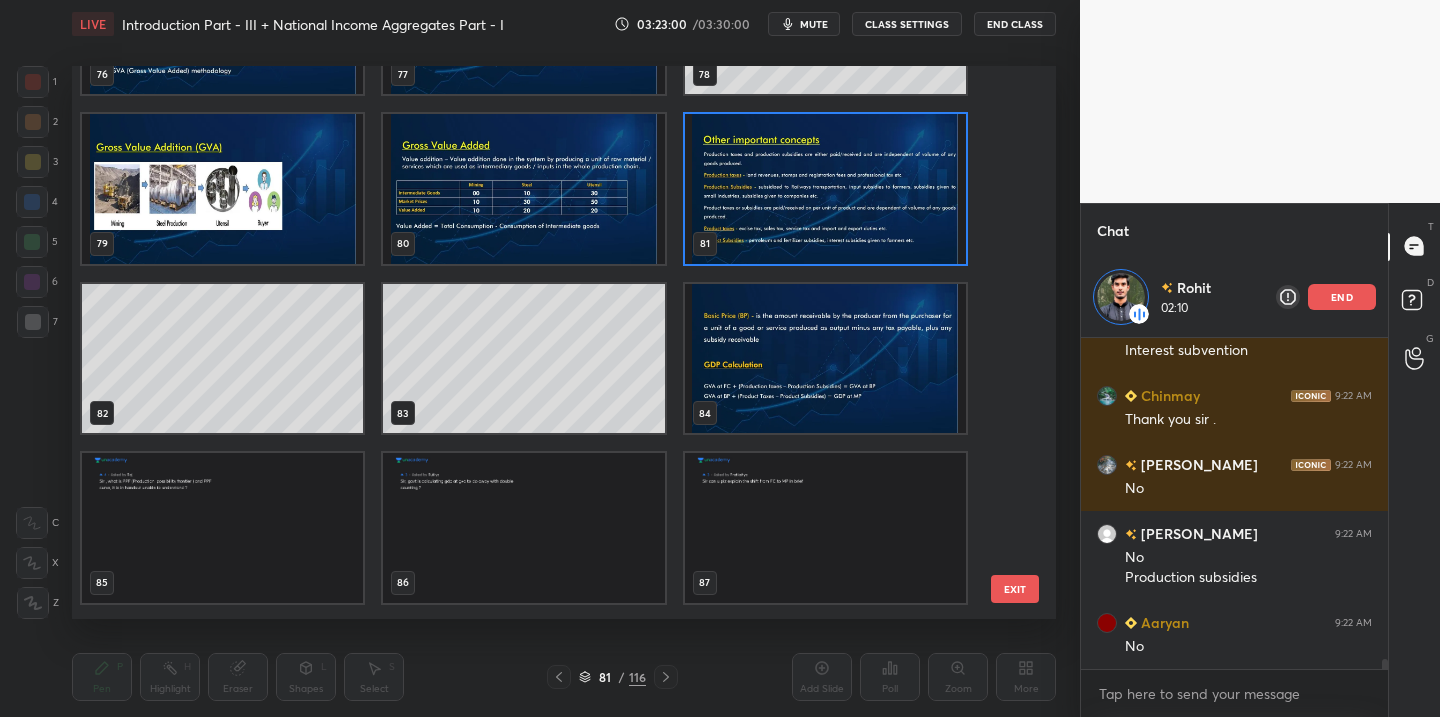 click at bounding box center [825, 189] 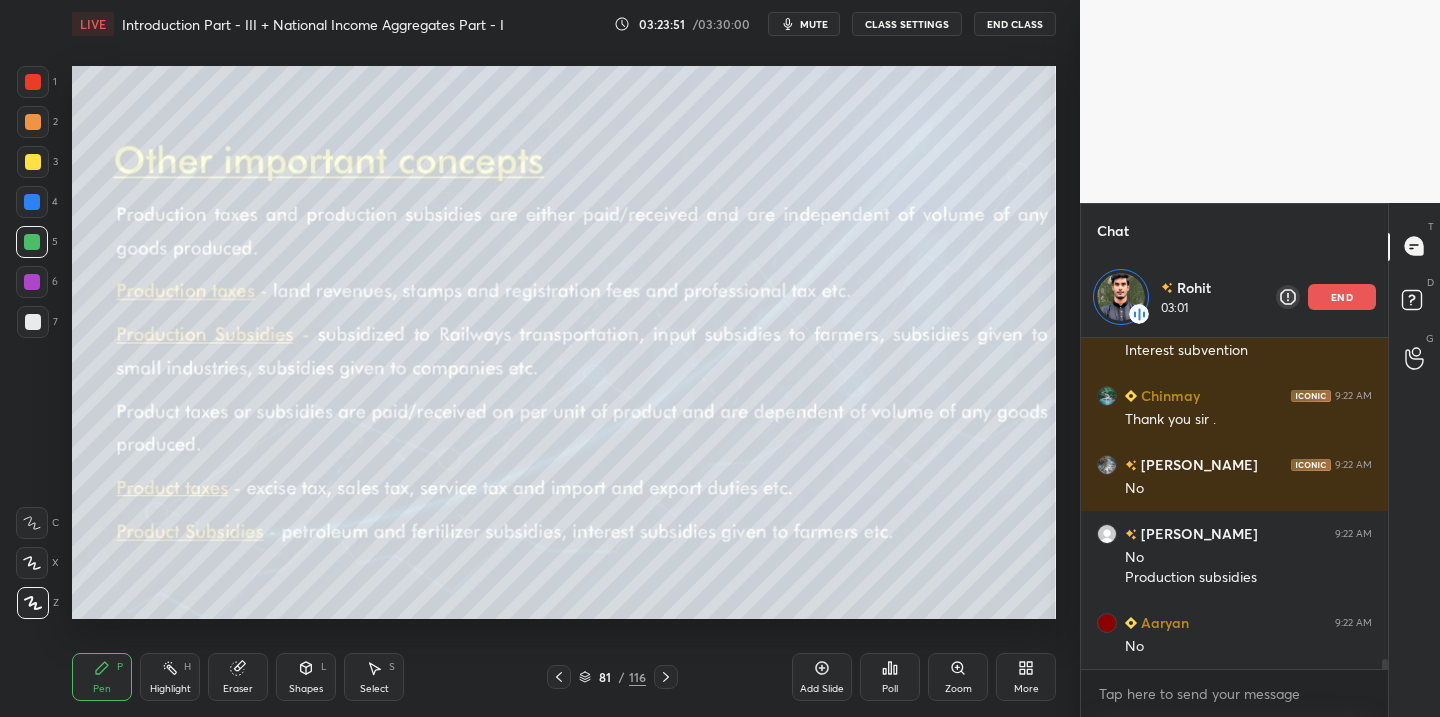 scroll, scrollTop: 10352, scrollLeft: 0, axis: vertical 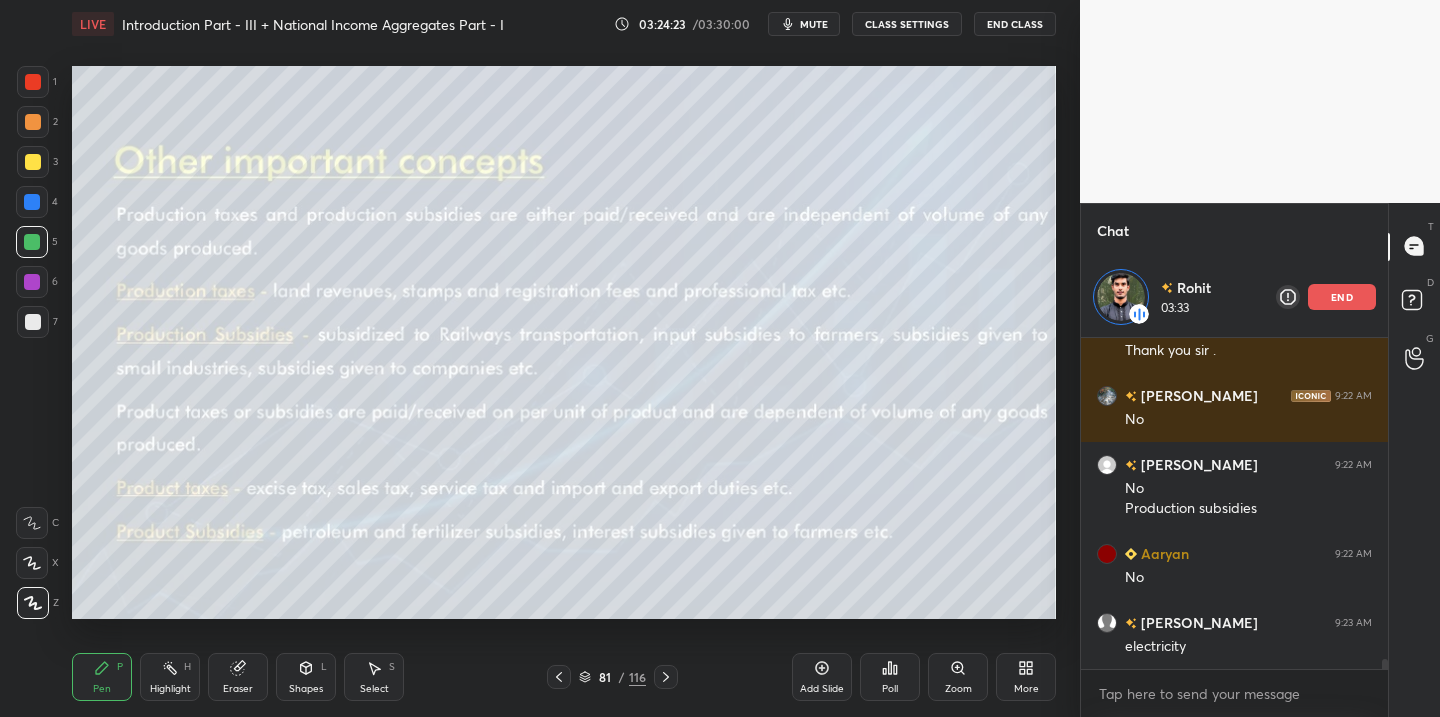 click 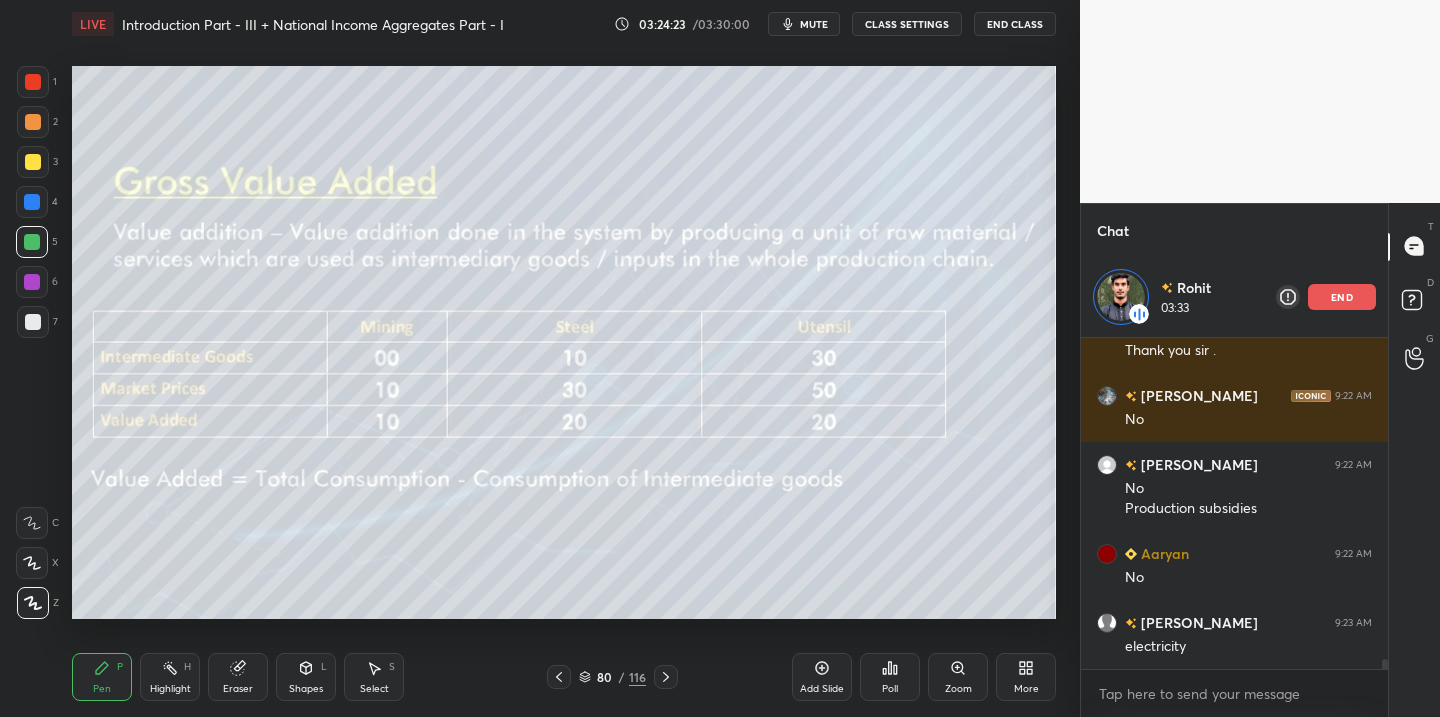click 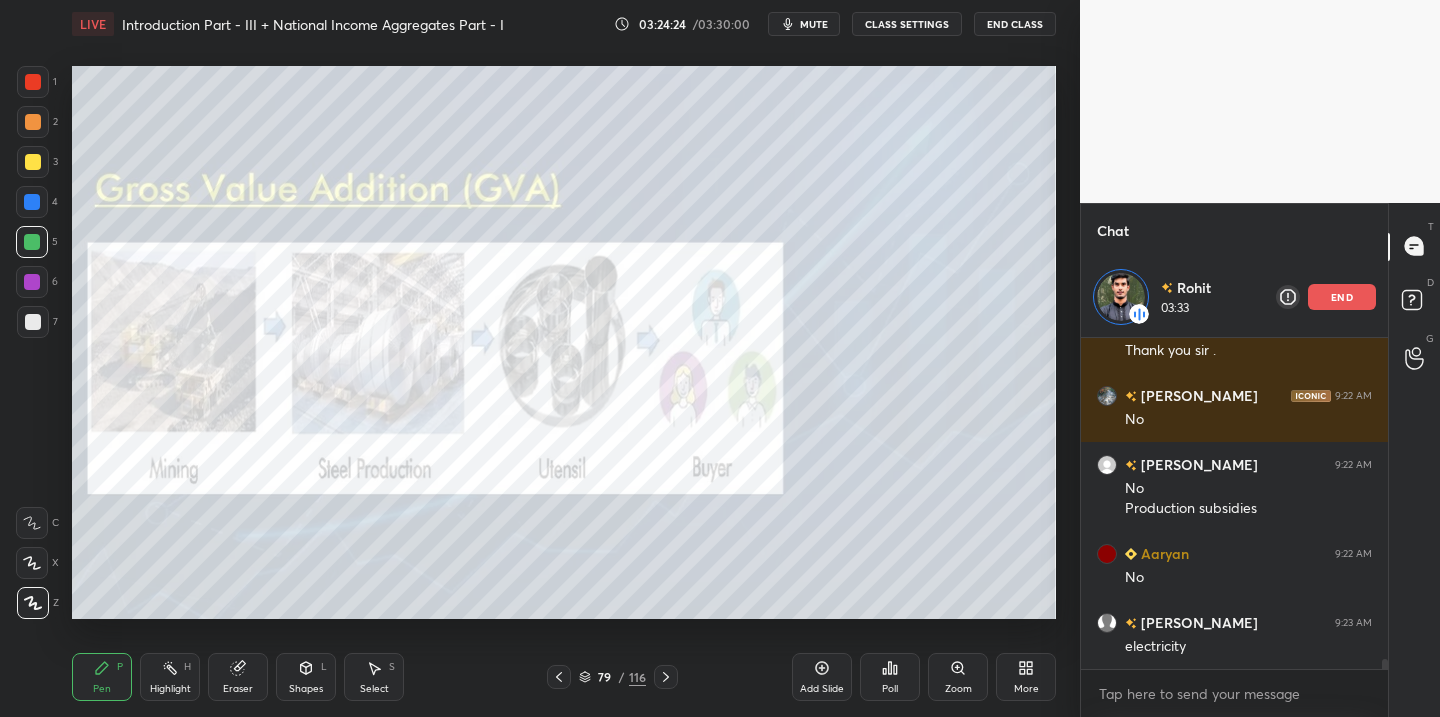click 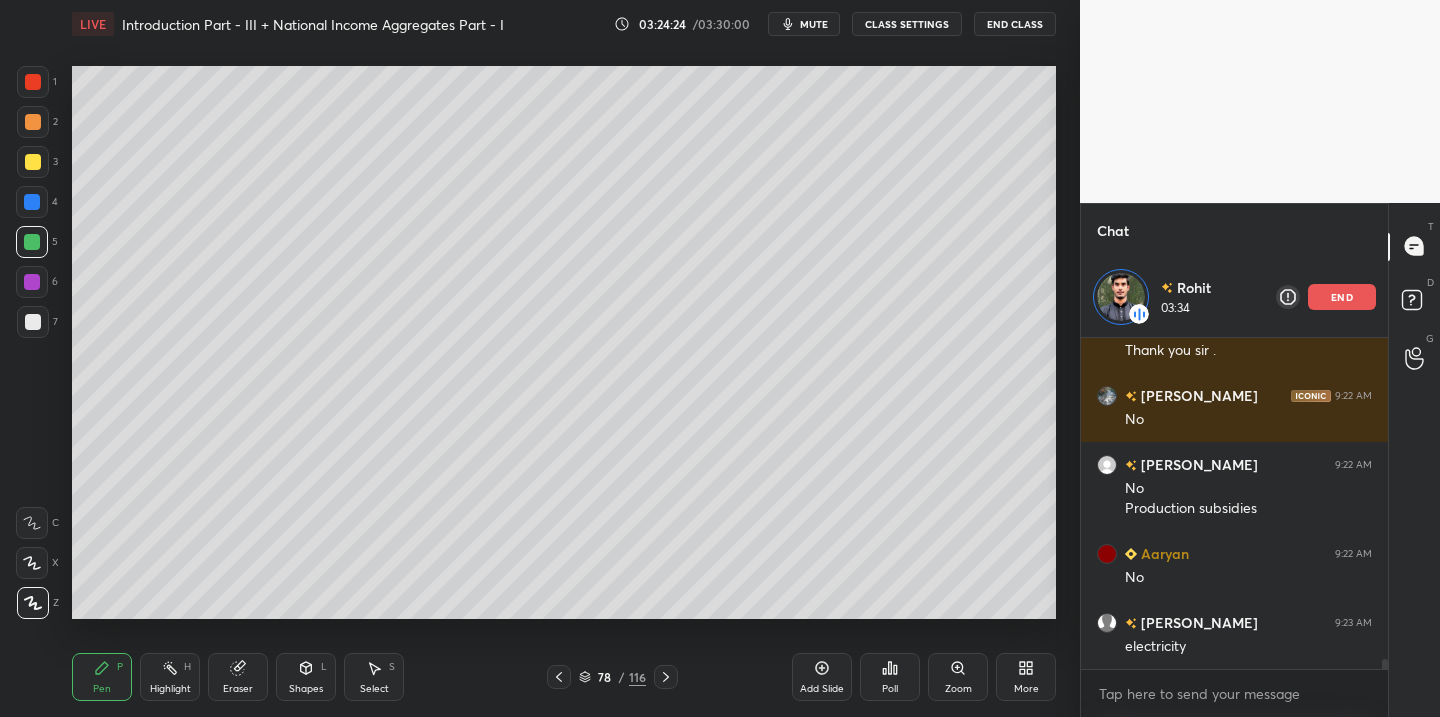 click 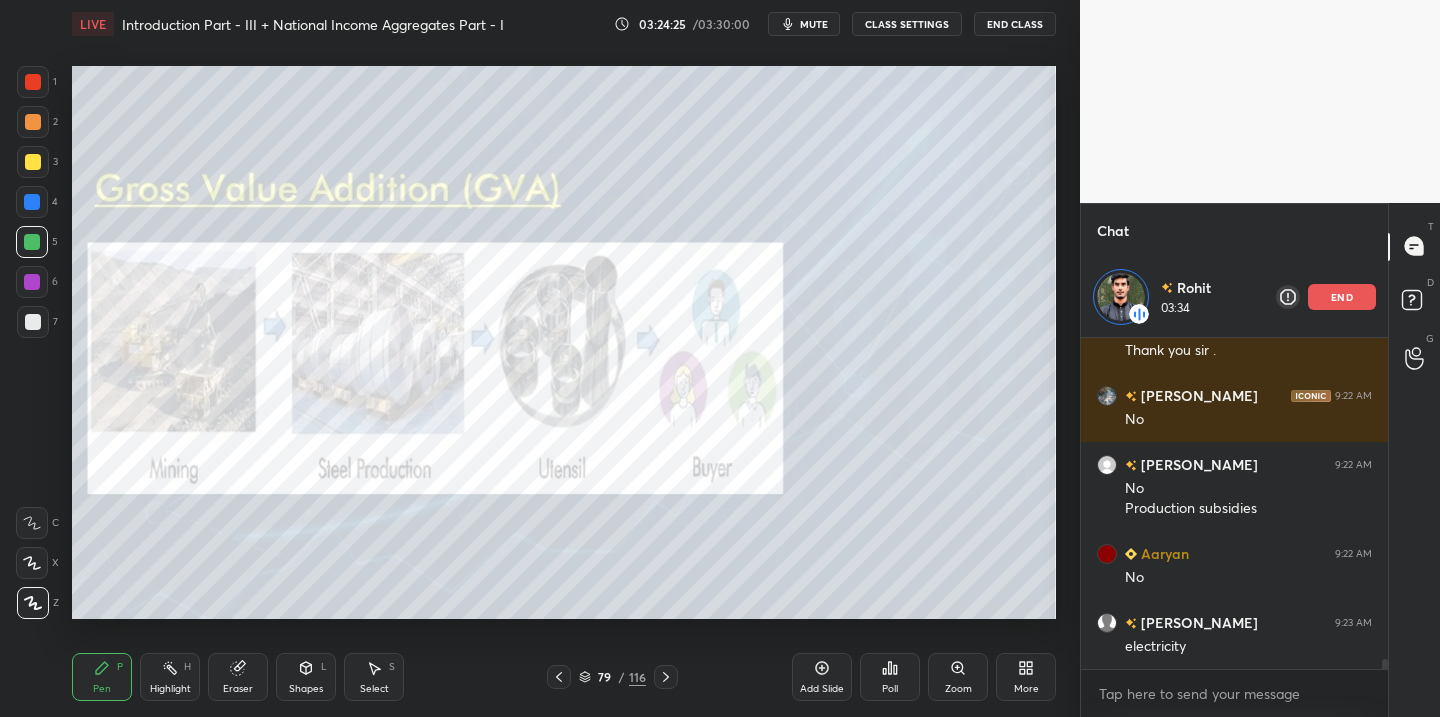 click 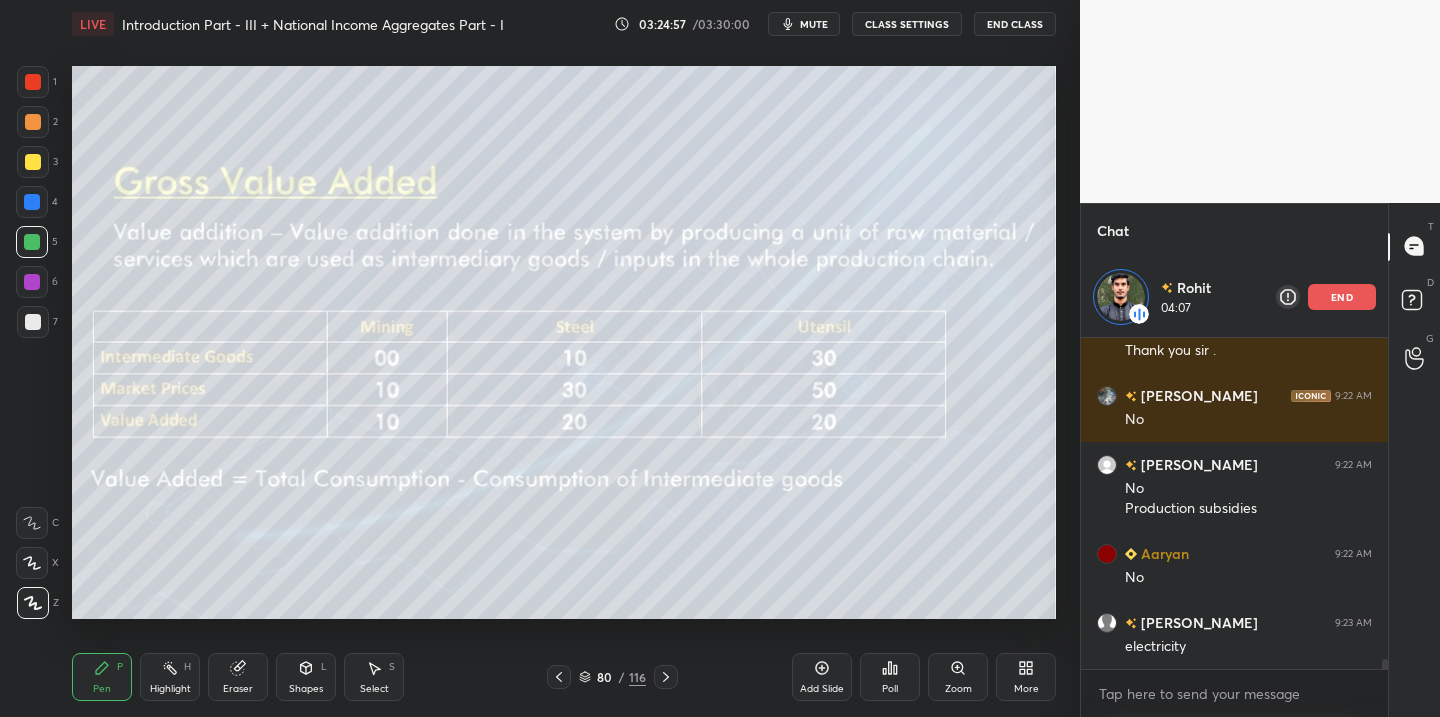 click on "end" at bounding box center (1342, 297) 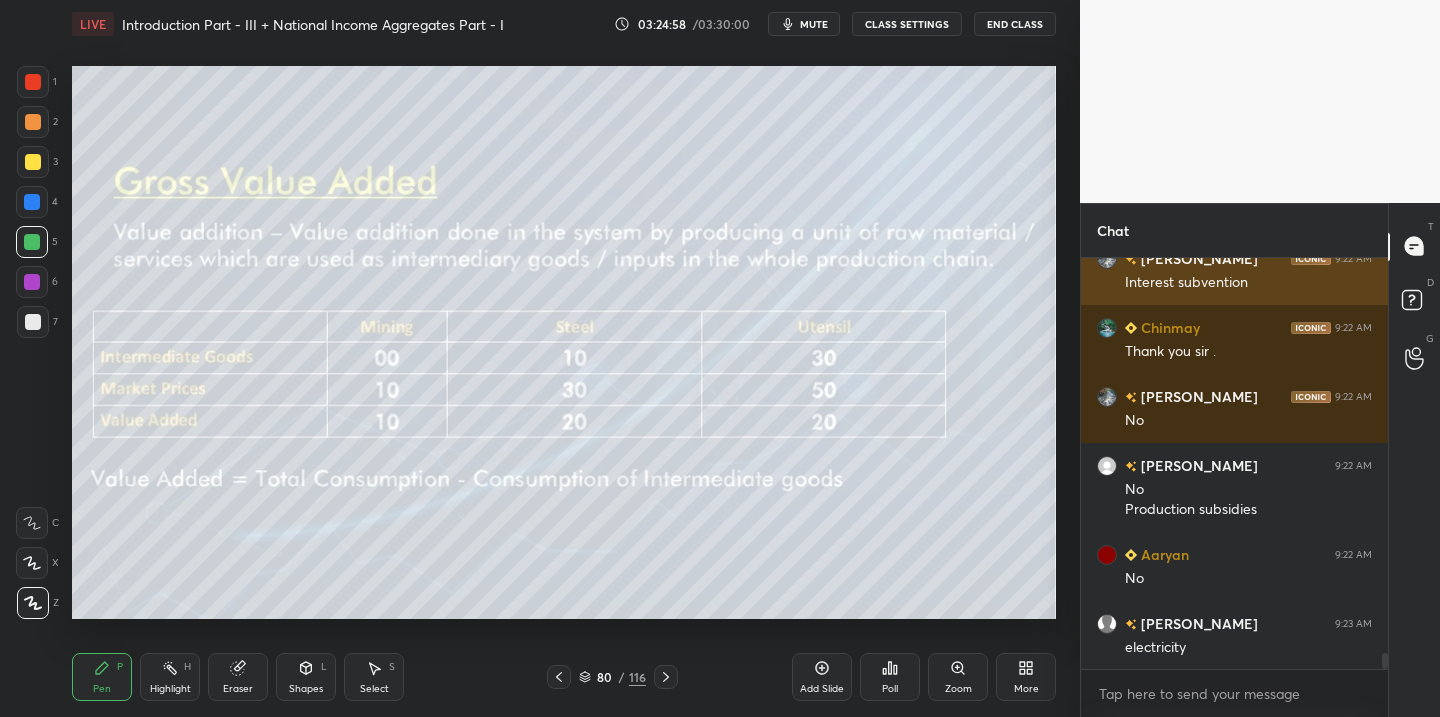 scroll, scrollTop: 453, scrollLeft: 301, axis: both 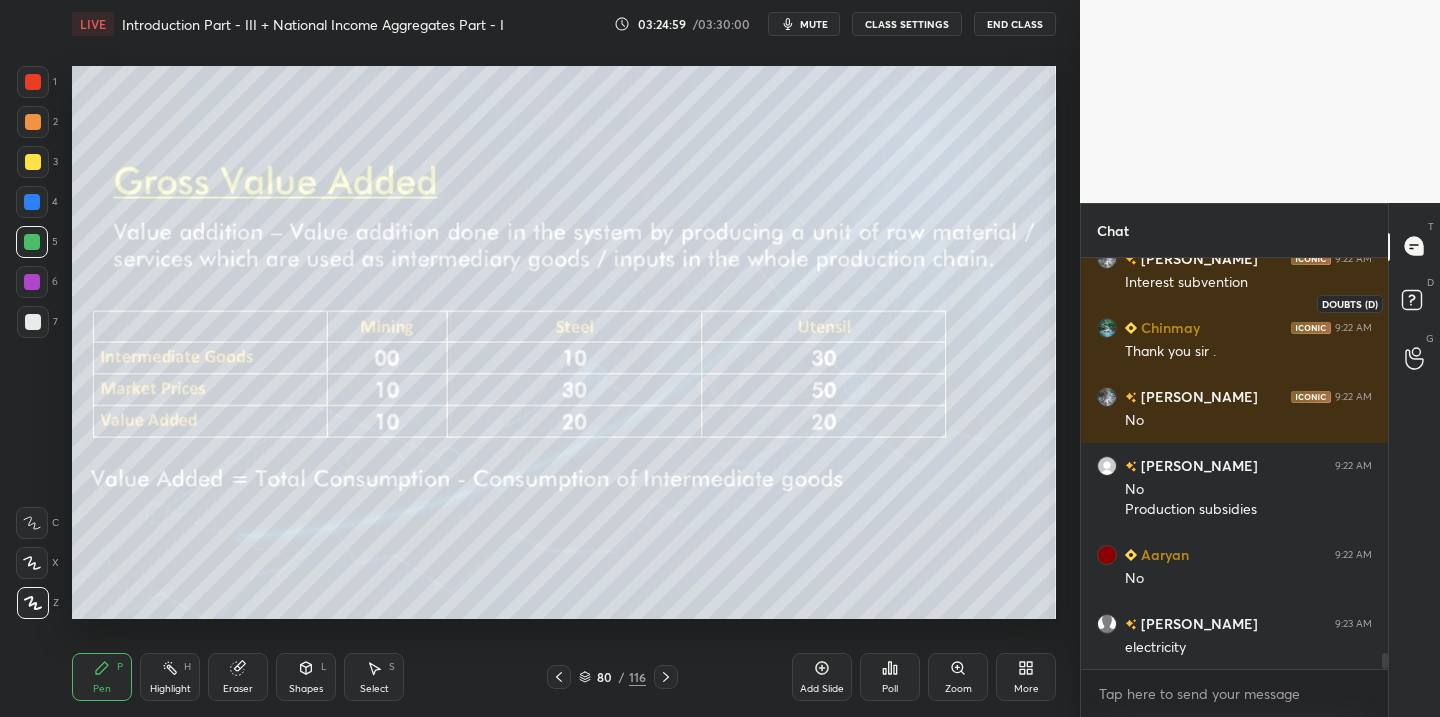 drag, startPoint x: 1410, startPoint y: 297, endPoint x: 1398, endPoint y: 307, distance: 15.6205 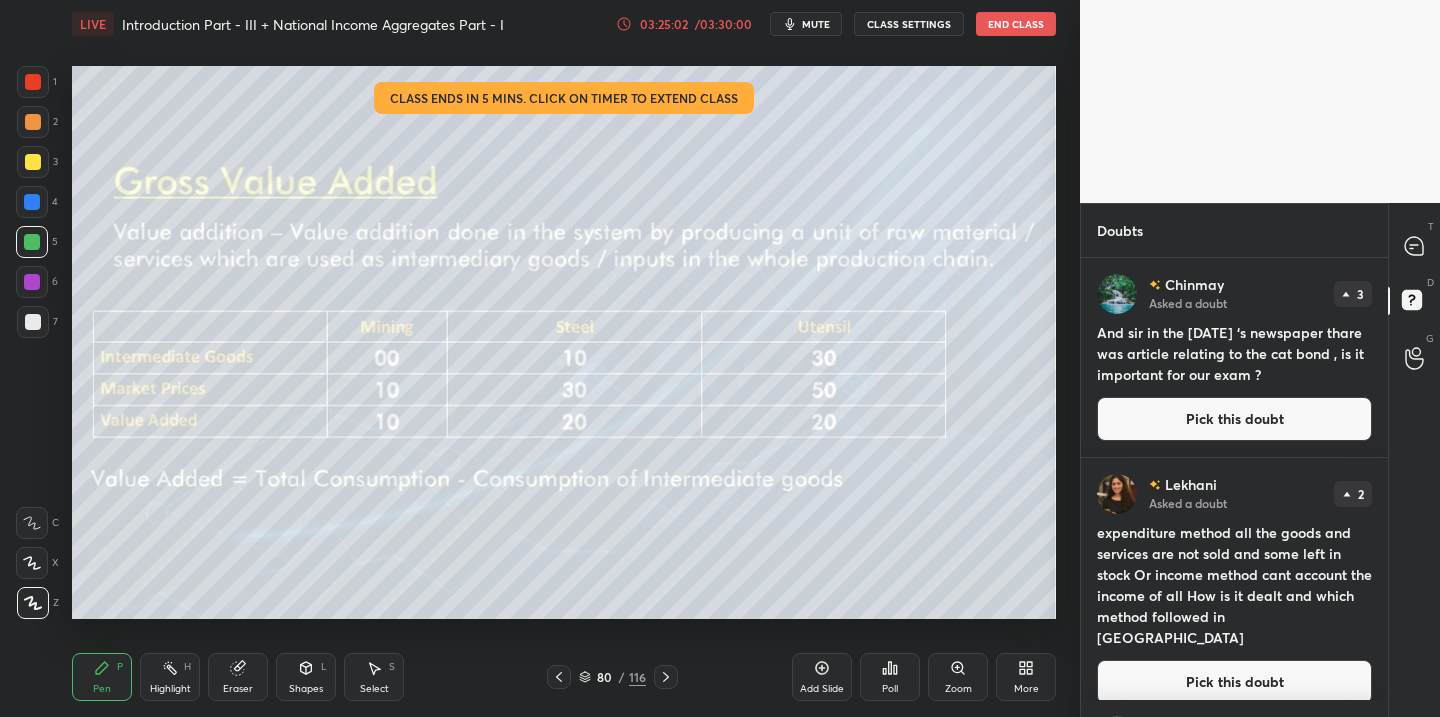 click on "/  03:30:00" at bounding box center [723, 24] 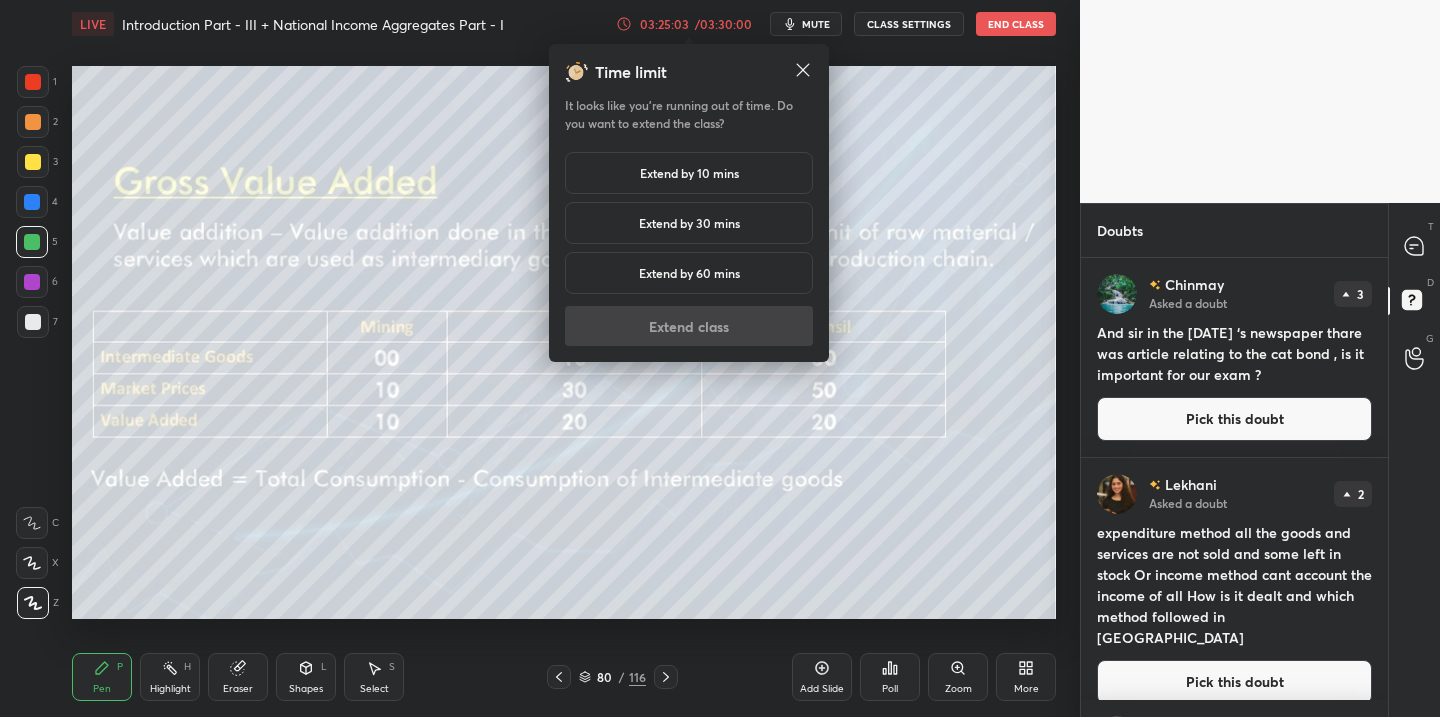 drag, startPoint x: 689, startPoint y: 171, endPoint x: 677, endPoint y: 201, distance: 32.31099 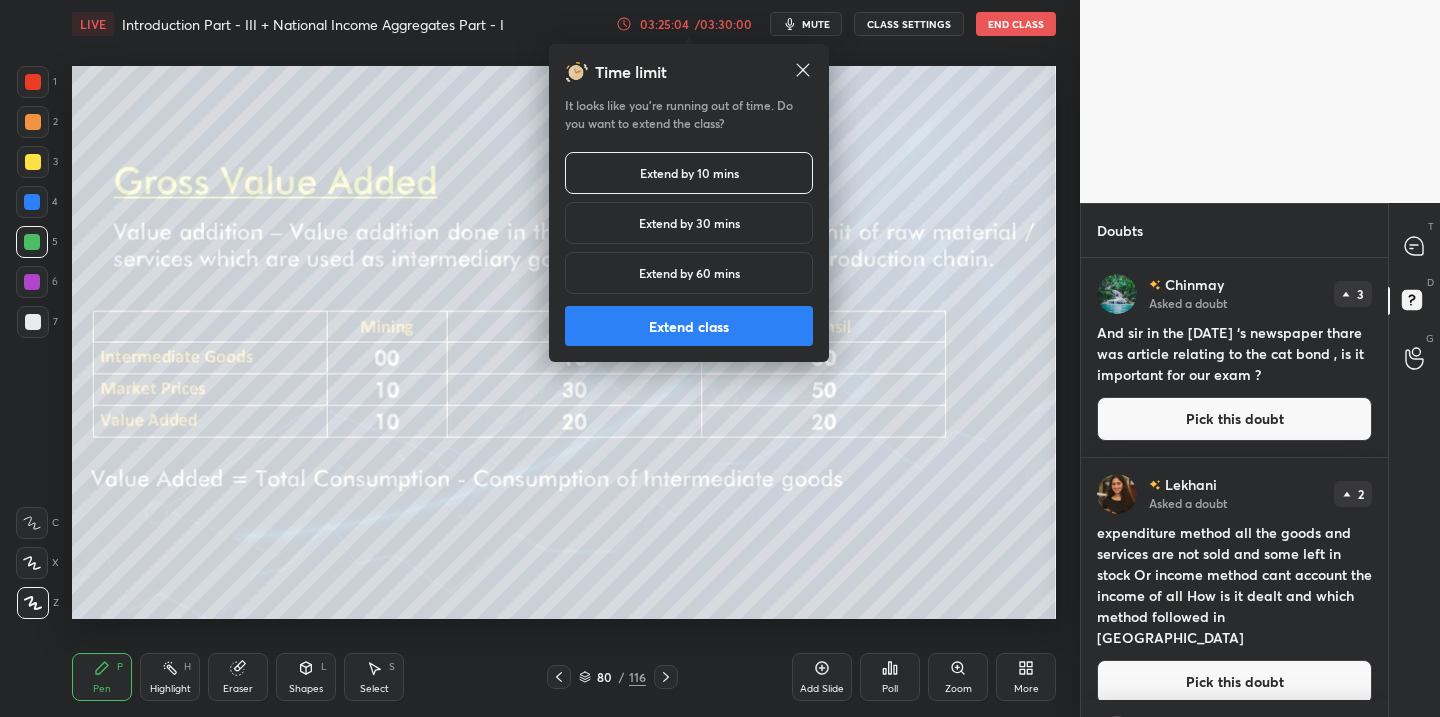 click on "Extend class" at bounding box center (689, 326) 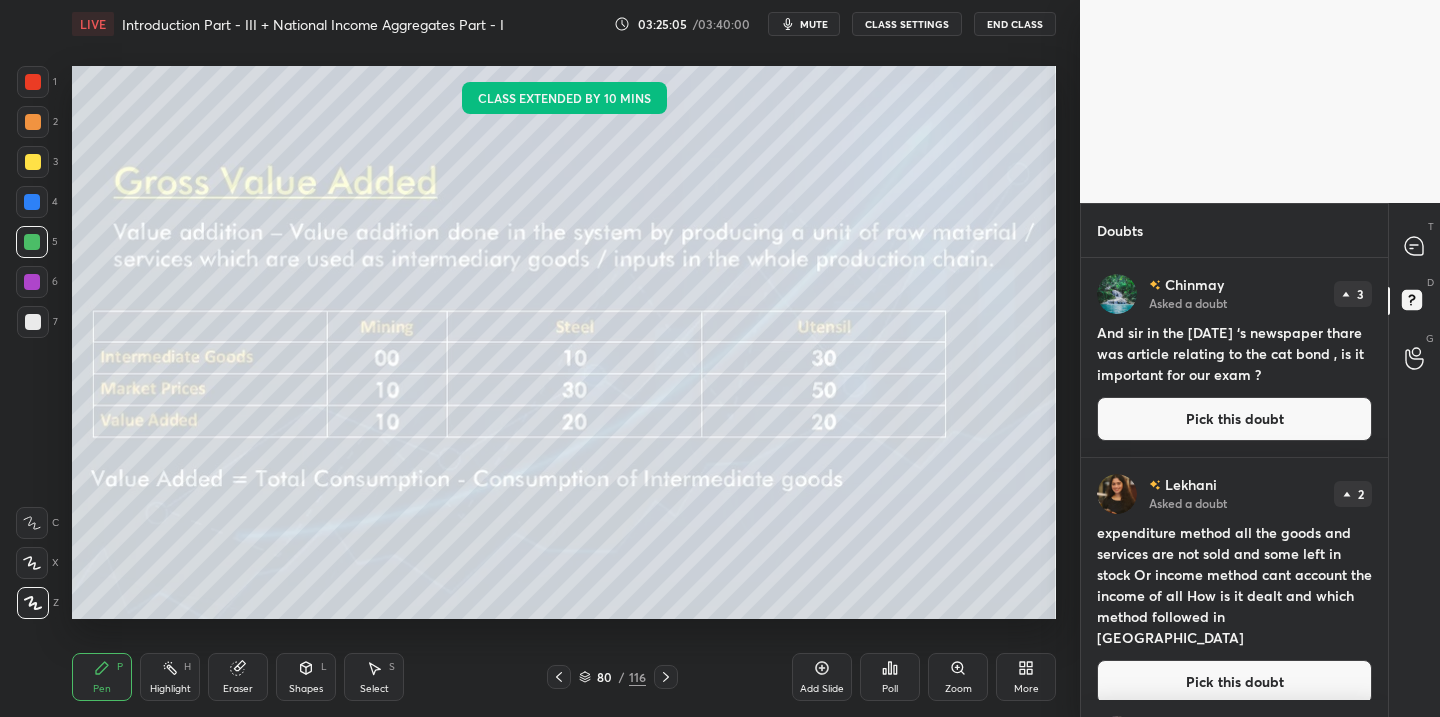 click 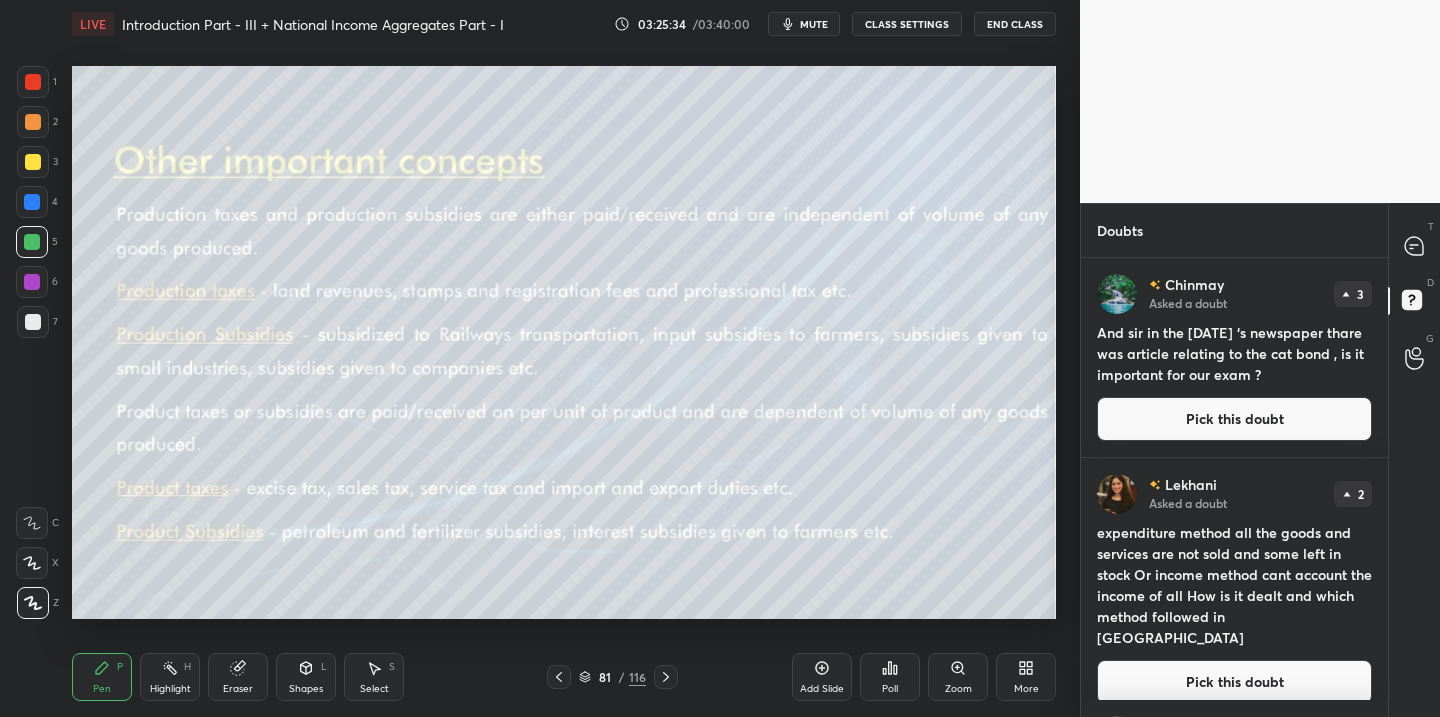 drag, startPoint x: 1172, startPoint y: 422, endPoint x: 1149, endPoint y: 439, distance: 28.600698 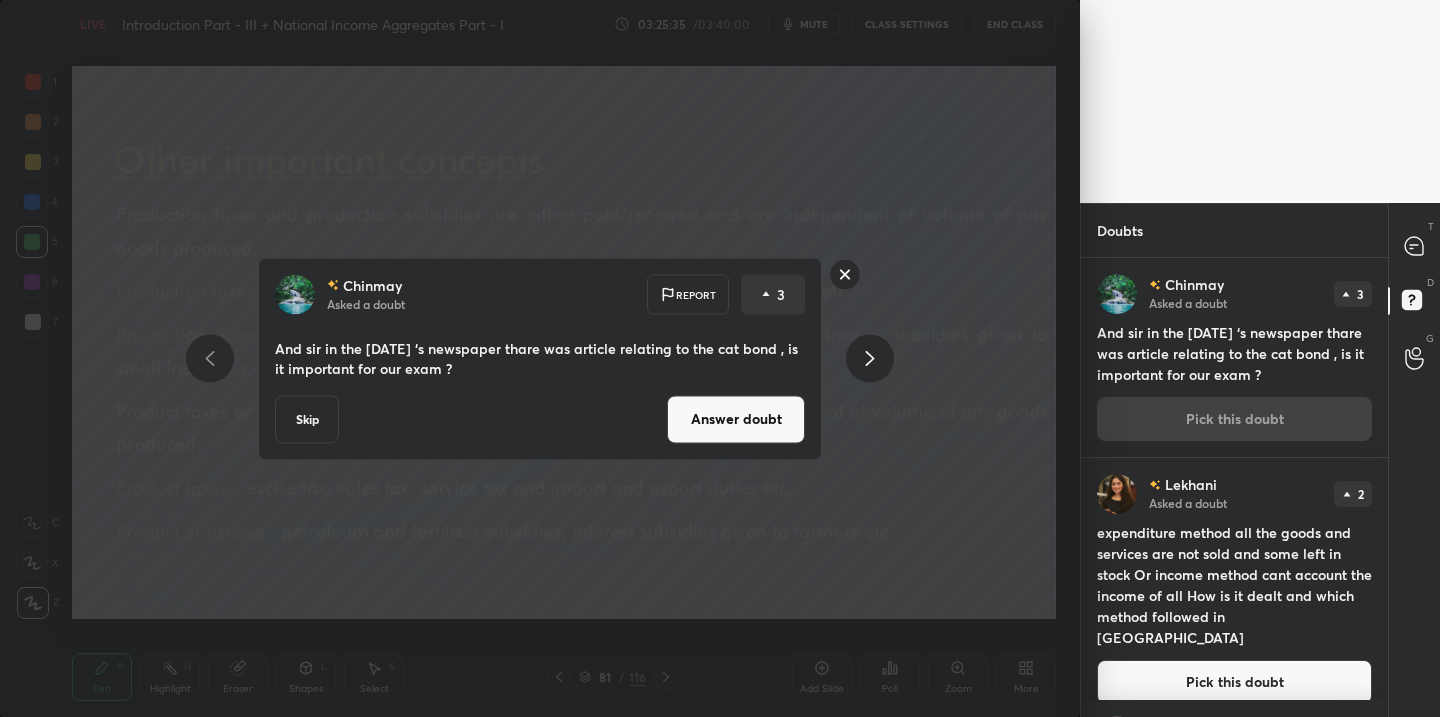 click 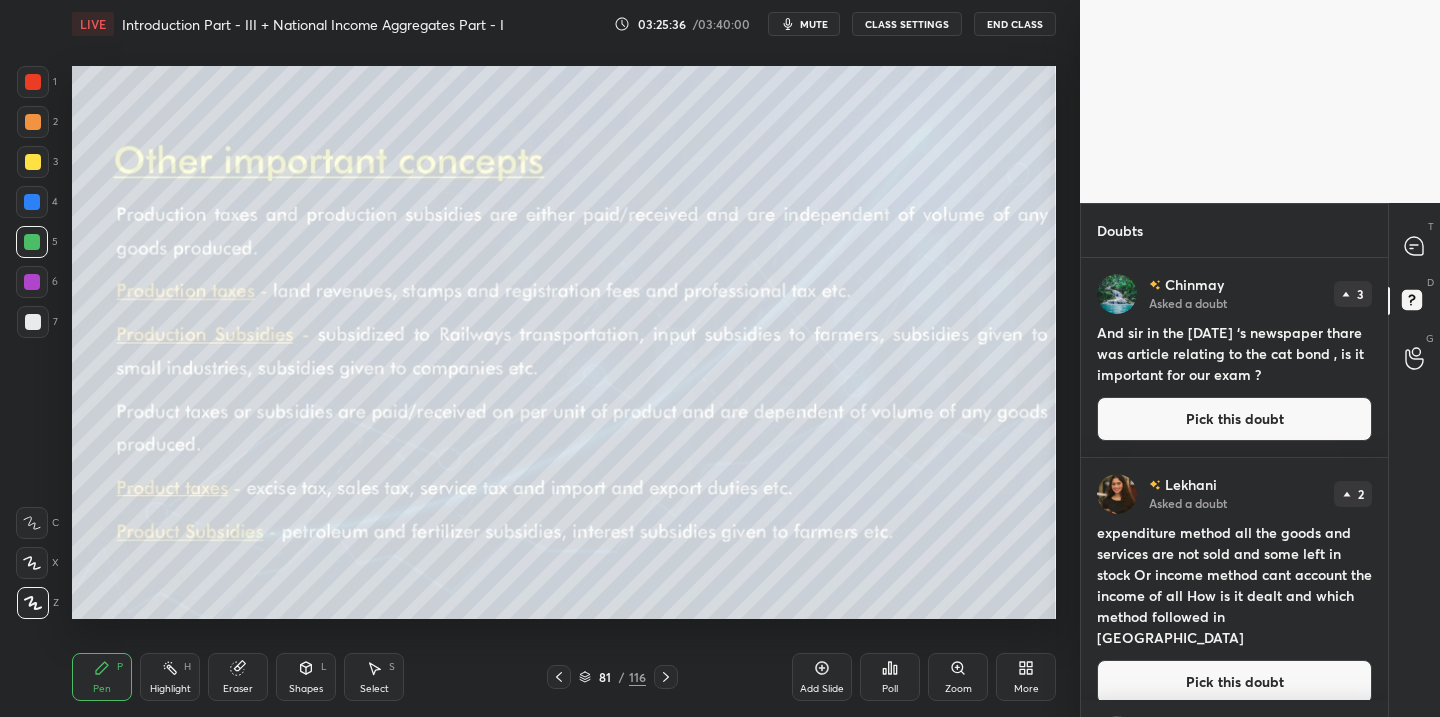 drag, startPoint x: 586, startPoint y: 674, endPoint x: 637, endPoint y: 674, distance: 51 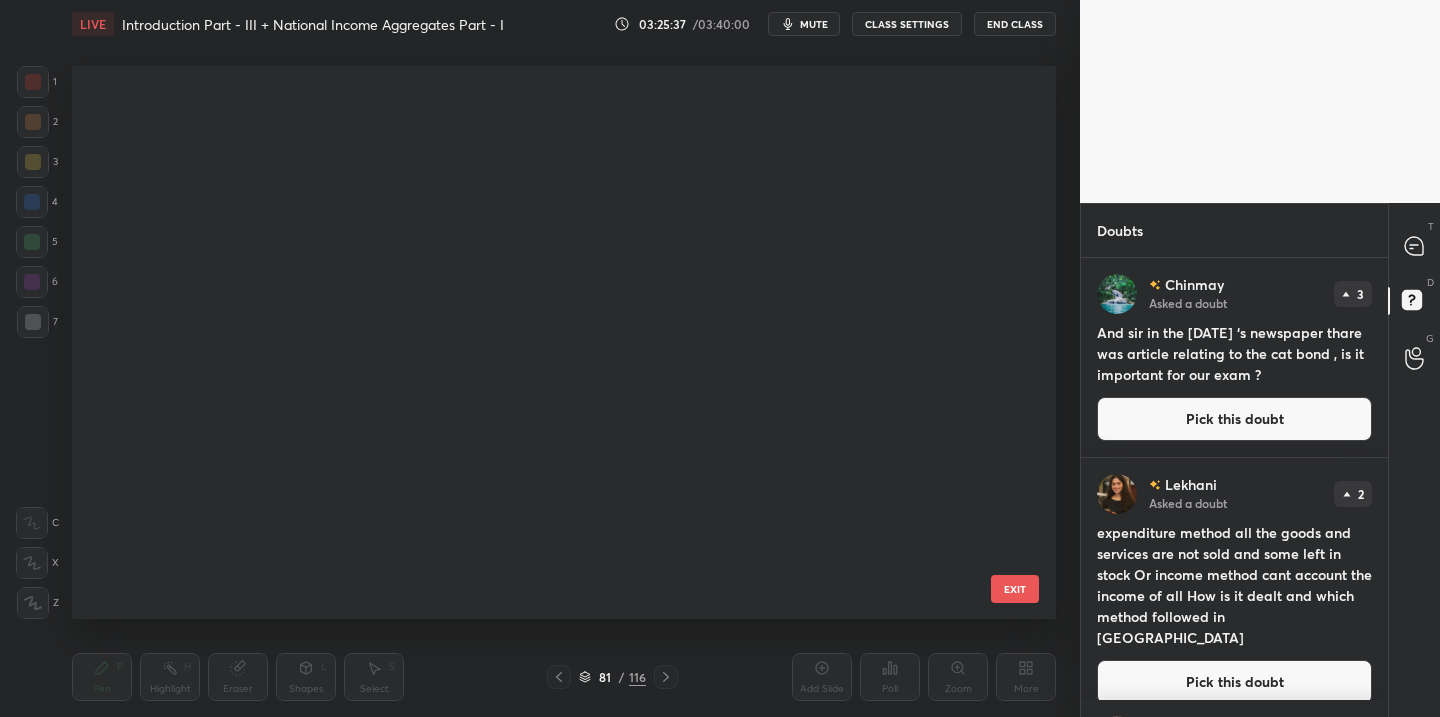 scroll, scrollTop: 4022, scrollLeft: 0, axis: vertical 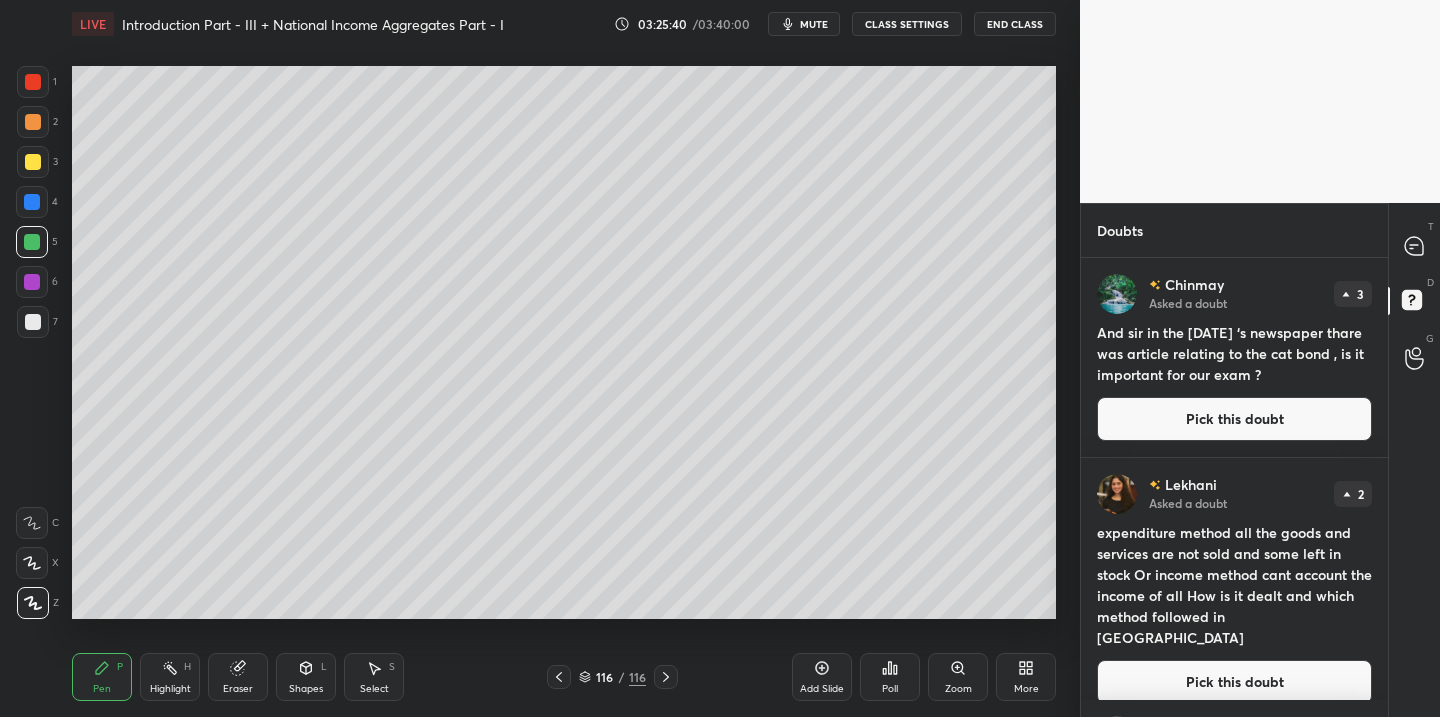 click on "Pick this doubt" at bounding box center (1234, 419) 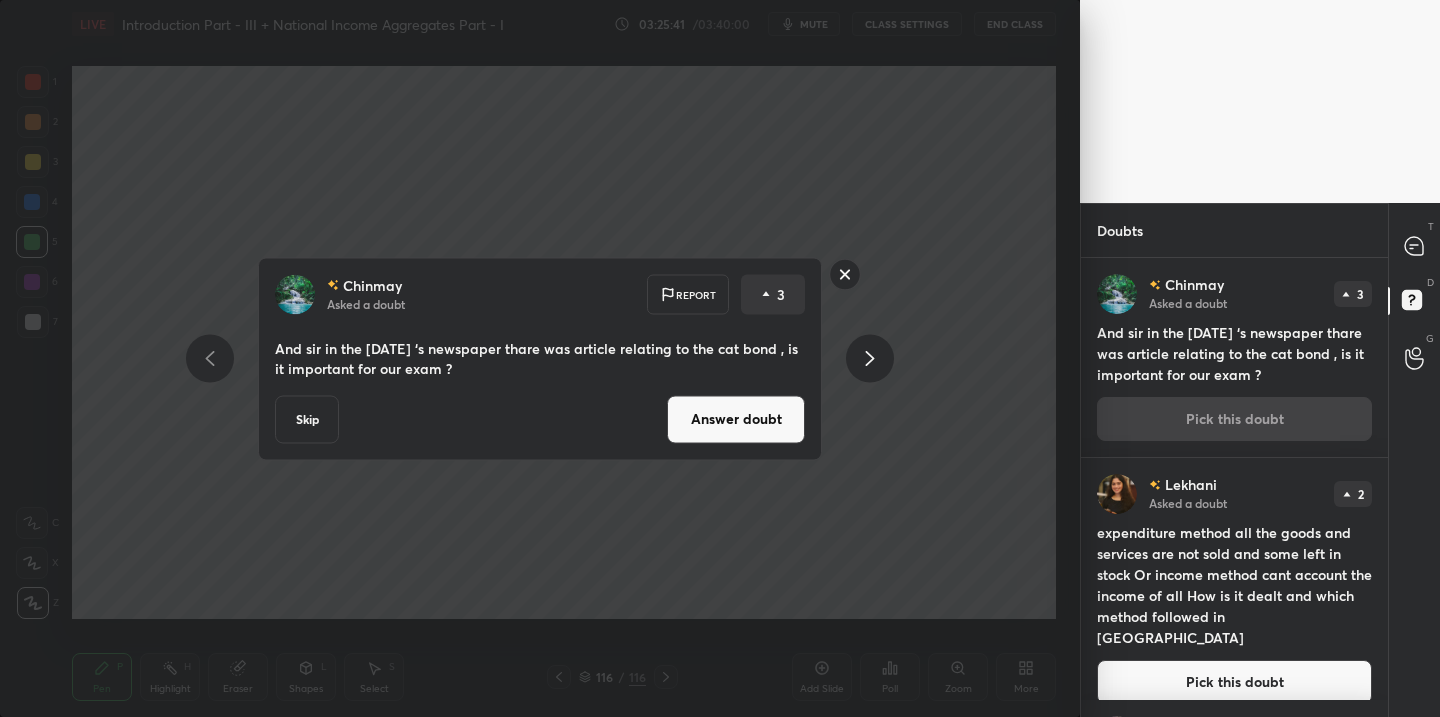 click on "Answer doubt" at bounding box center (736, 419) 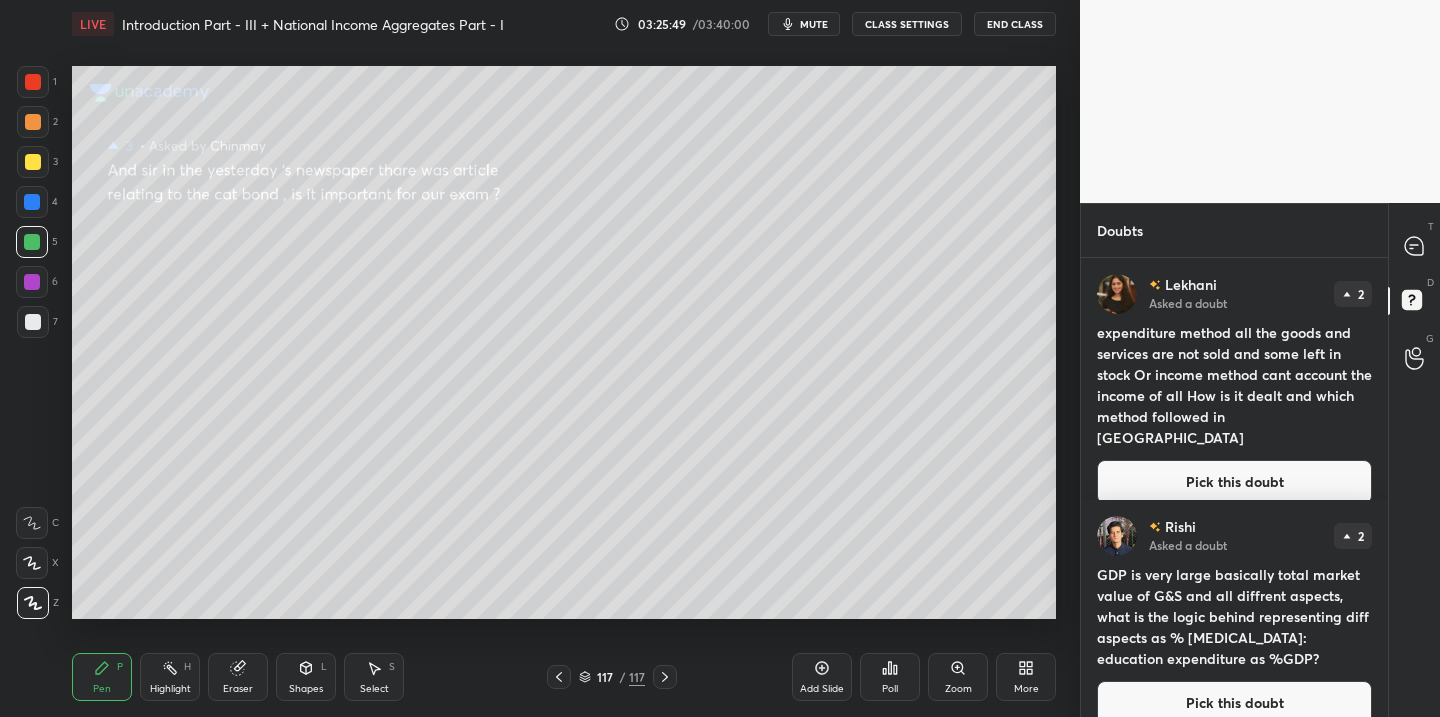 click on "Pick this doubt" at bounding box center [1234, 482] 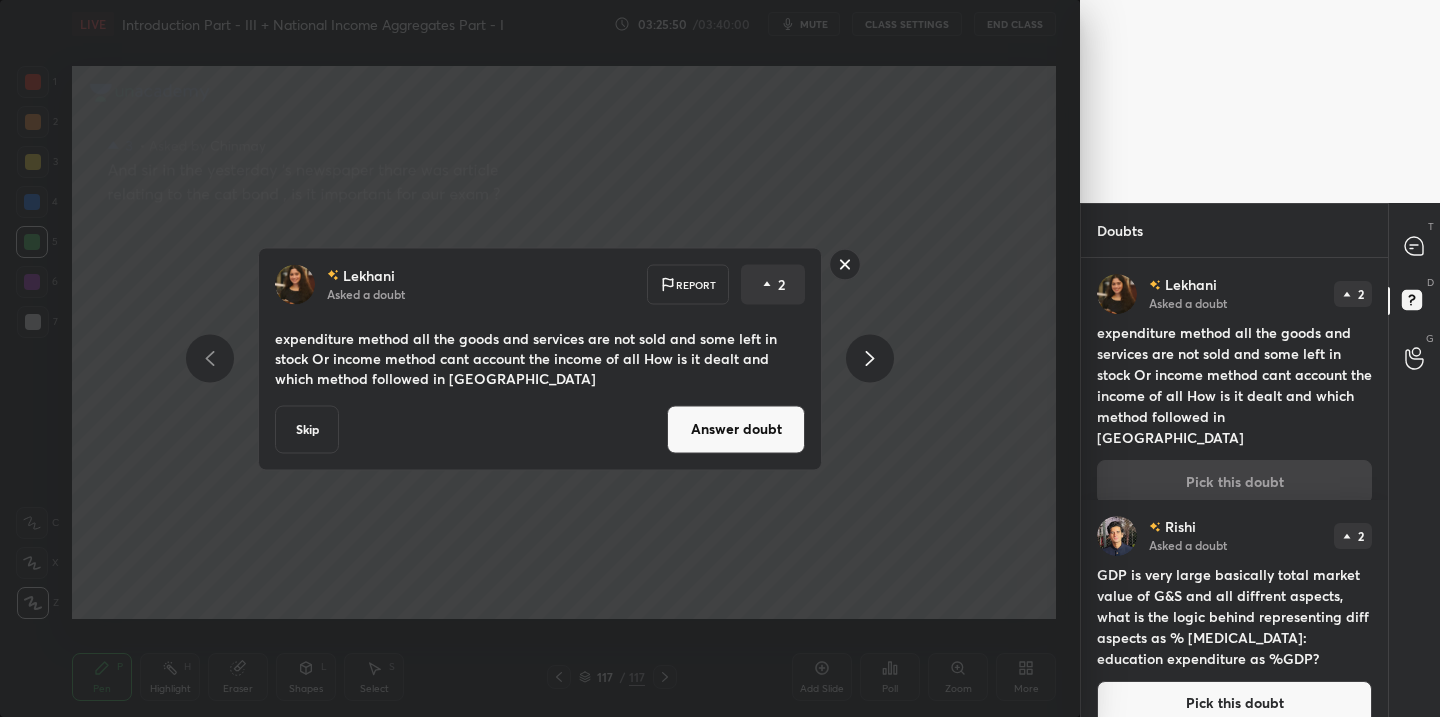 click on "Answer doubt" at bounding box center (736, 429) 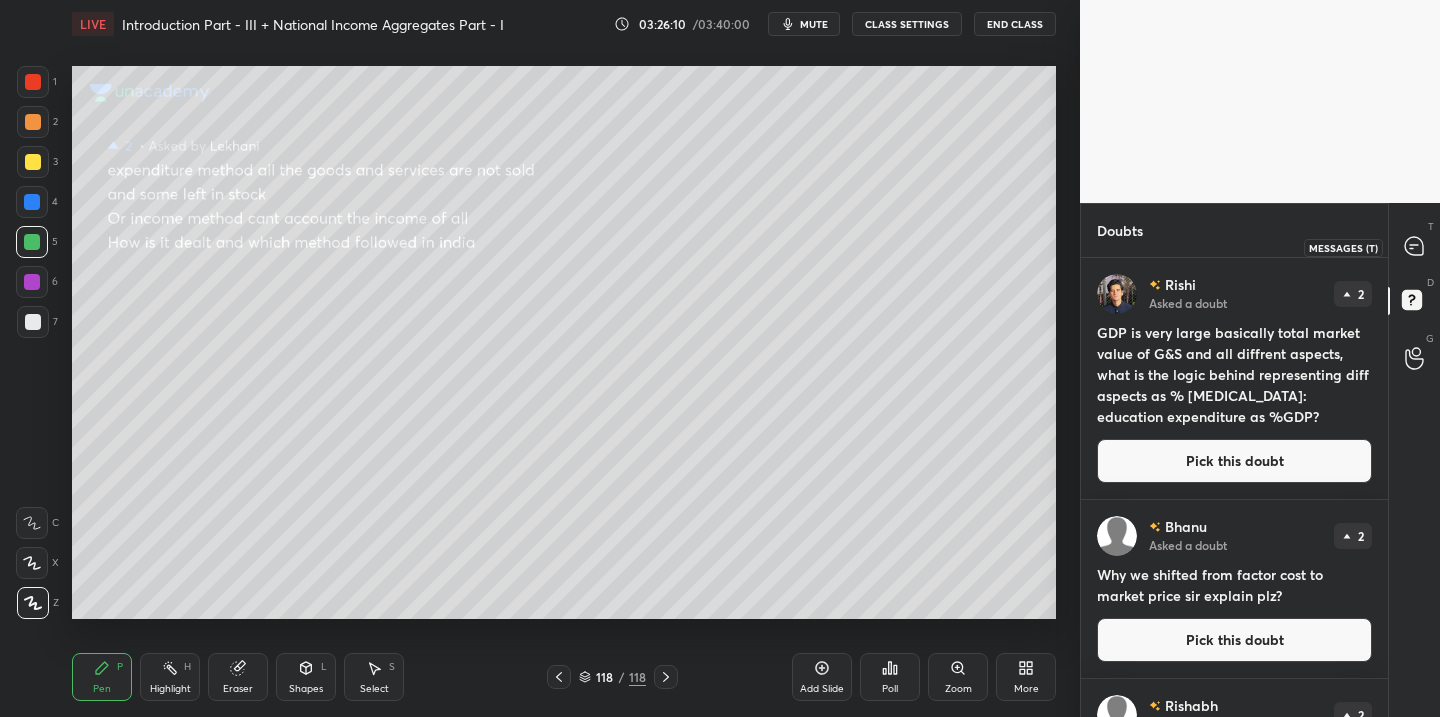 click 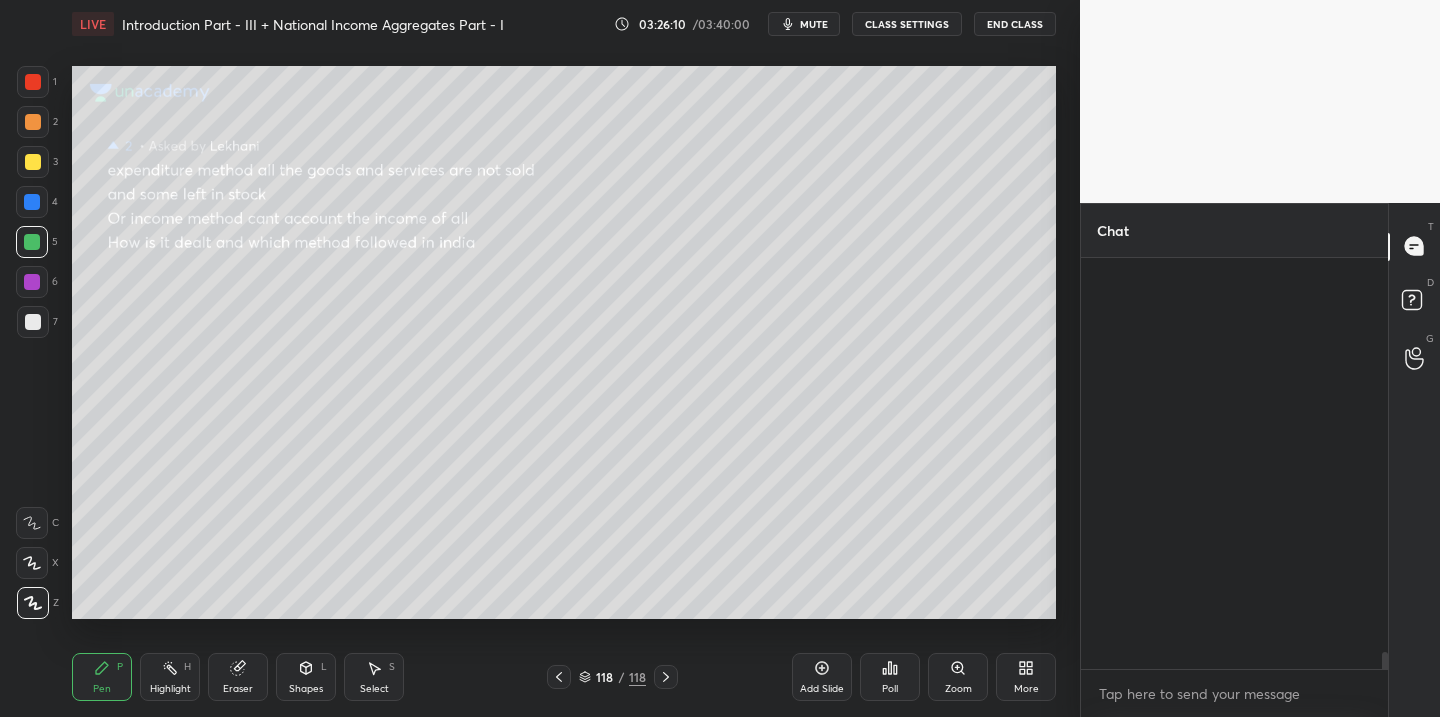 scroll, scrollTop: 10737, scrollLeft: 0, axis: vertical 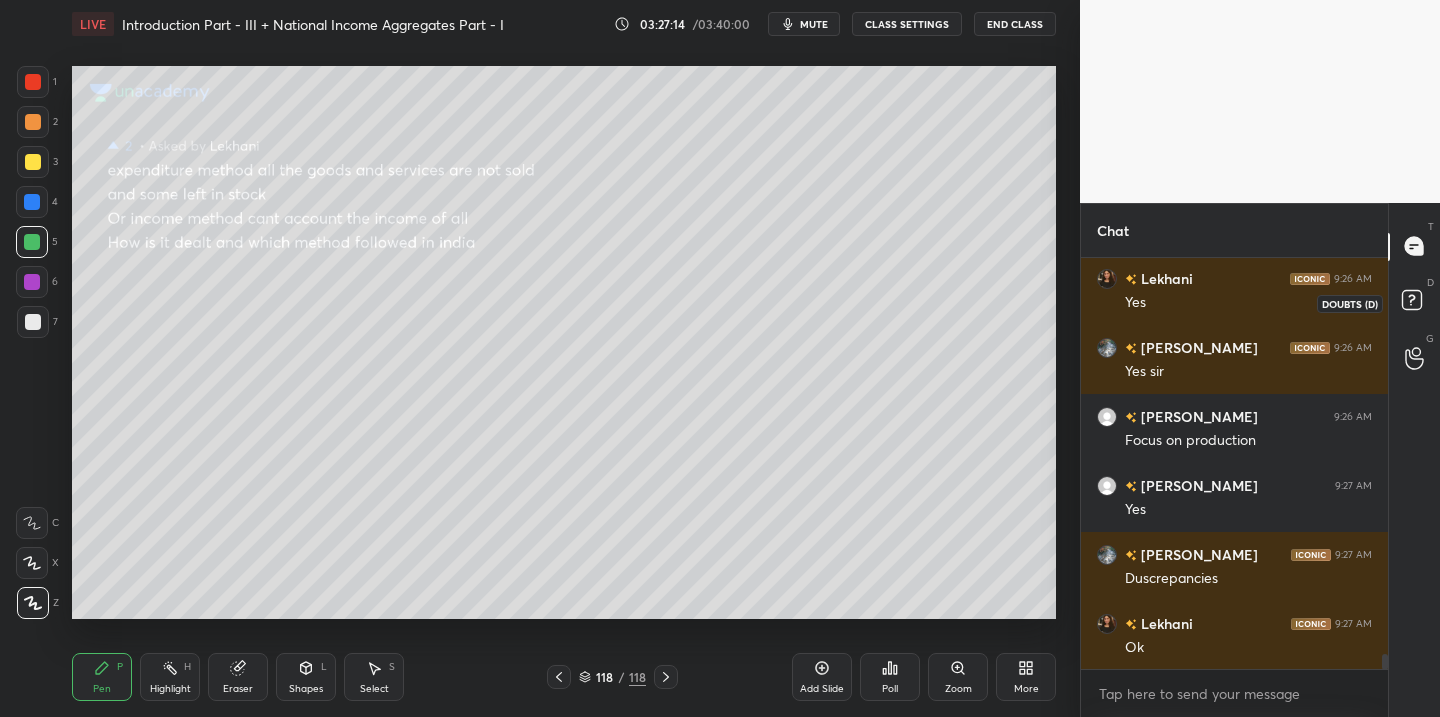 drag, startPoint x: 1417, startPoint y: 298, endPoint x: 1404, endPoint y: 307, distance: 15.811388 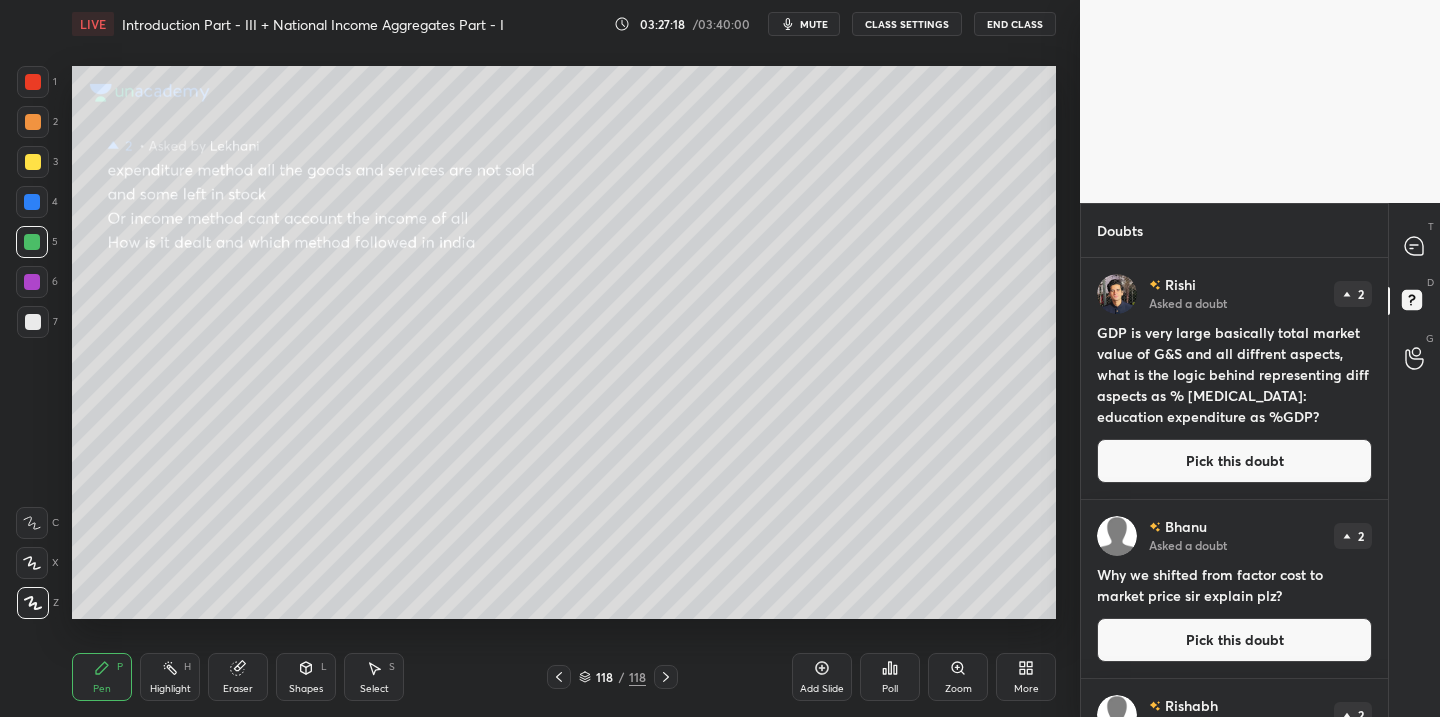 drag, startPoint x: 1179, startPoint y: 456, endPoint x: 1146, endPoint y: 455, distance: 33.01515 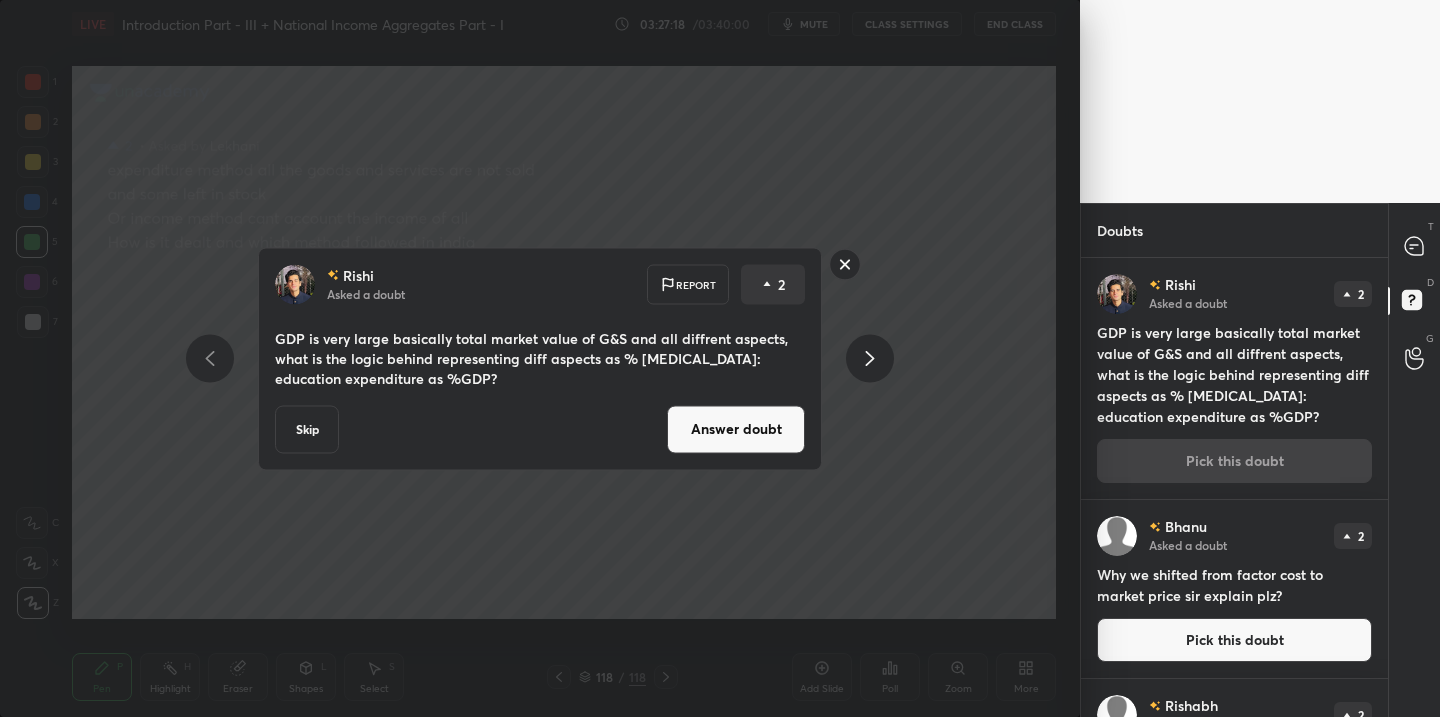 drag, startPoint x: 750, startPoint y: 437, endPoint x: 732, endPoint y: 439, distance: 18.110771 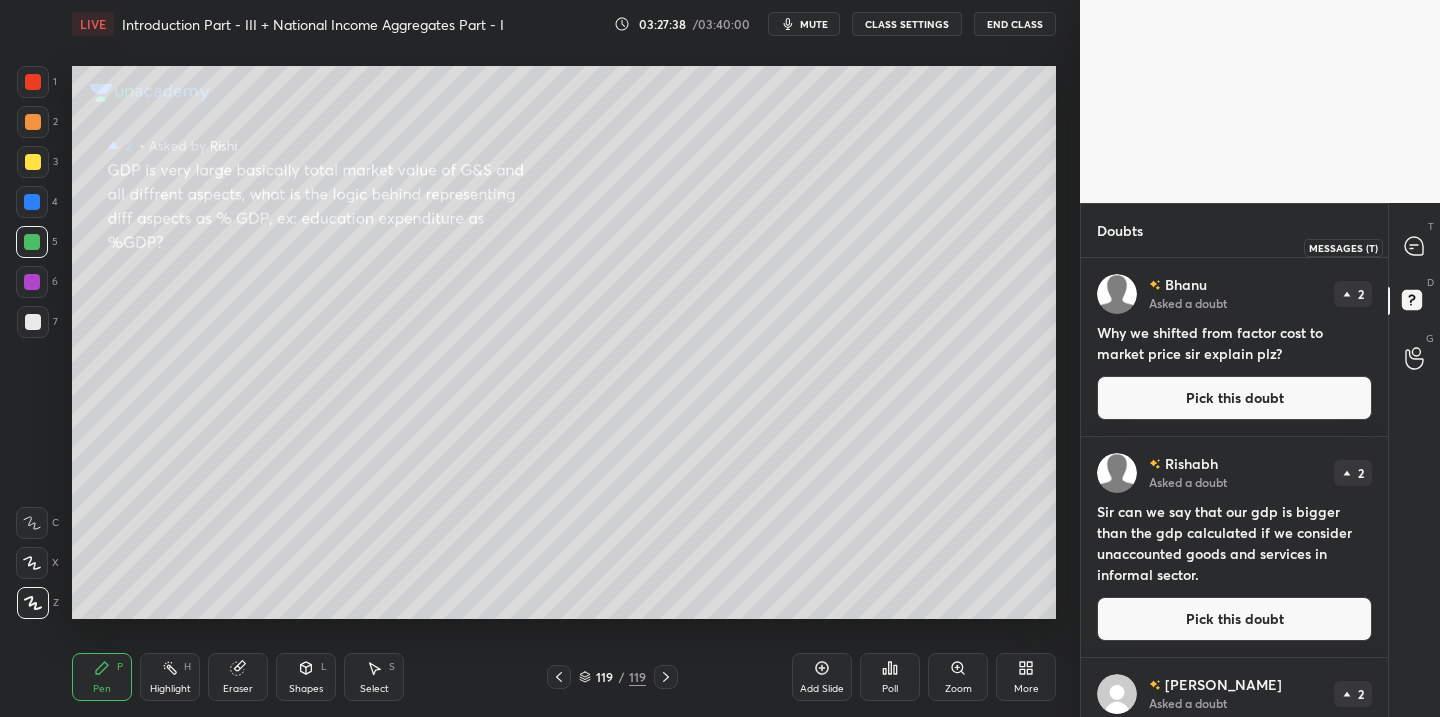click 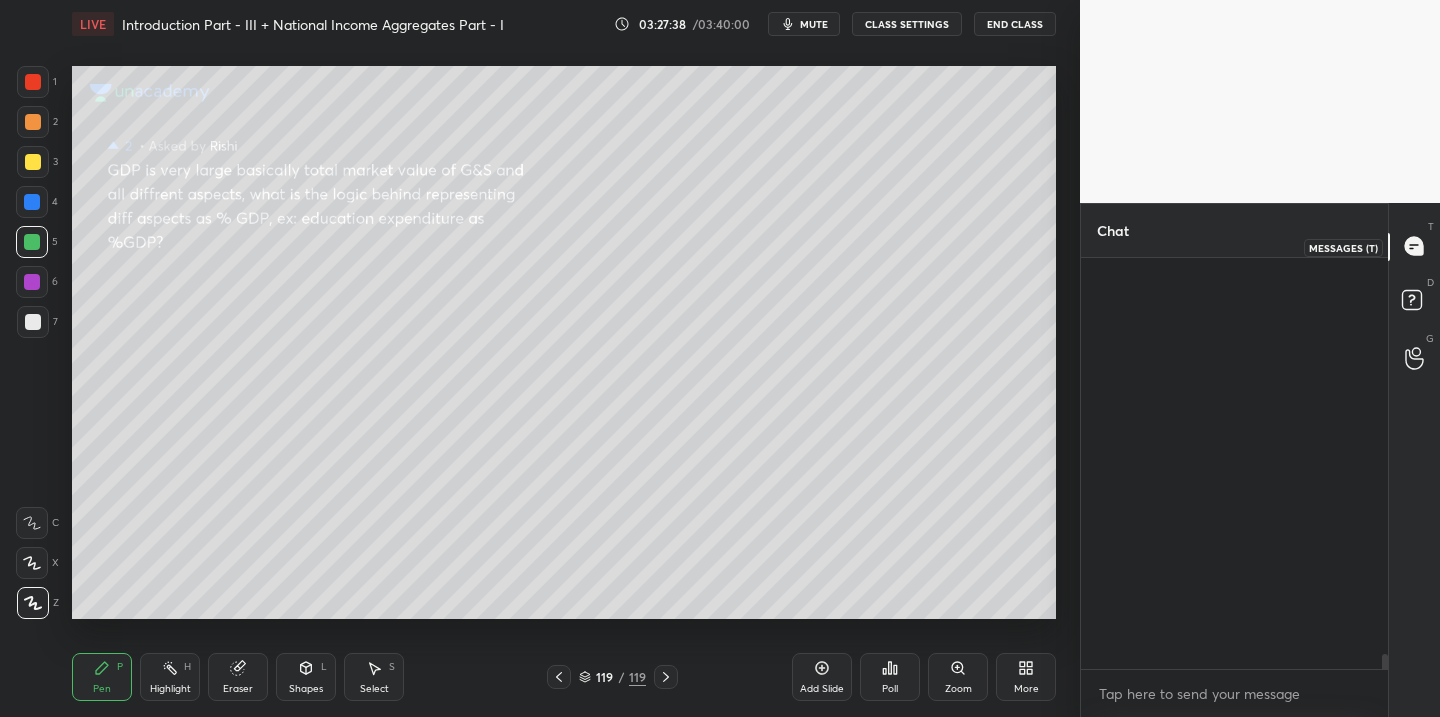 scroll, scrollTop: 11207, scrollLeft: 0, axis: vertical 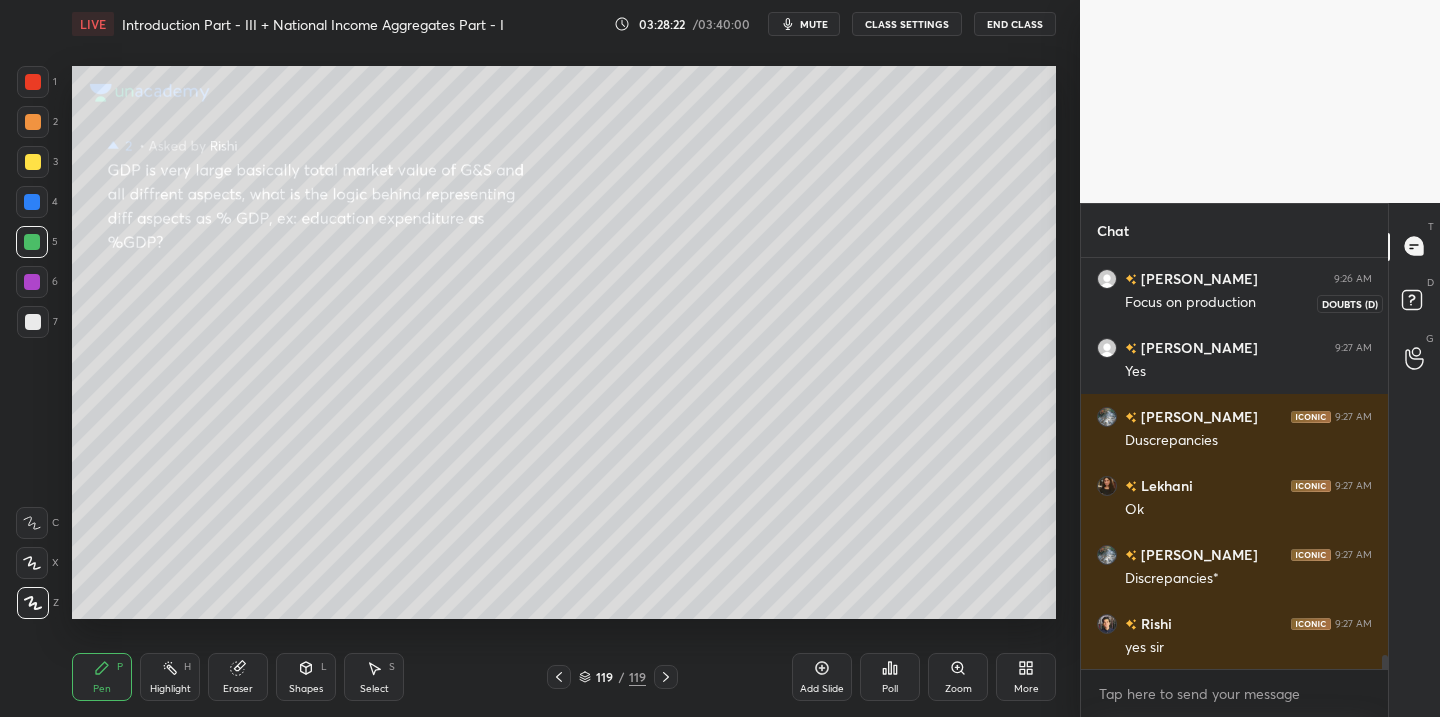 click 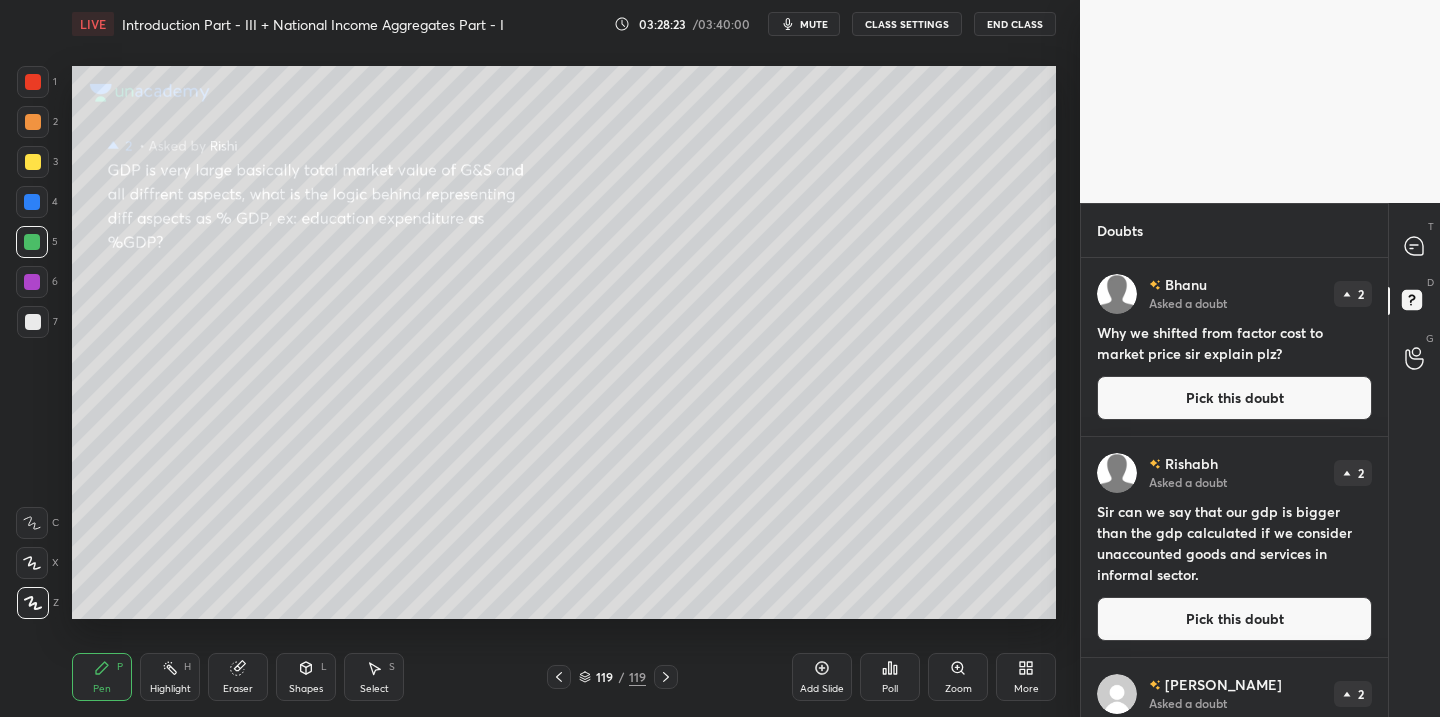 drag, startPoint x: 1218, startPoint y: 404, endPoint x: 1208, endPoint y: 406, distance: 10.198039 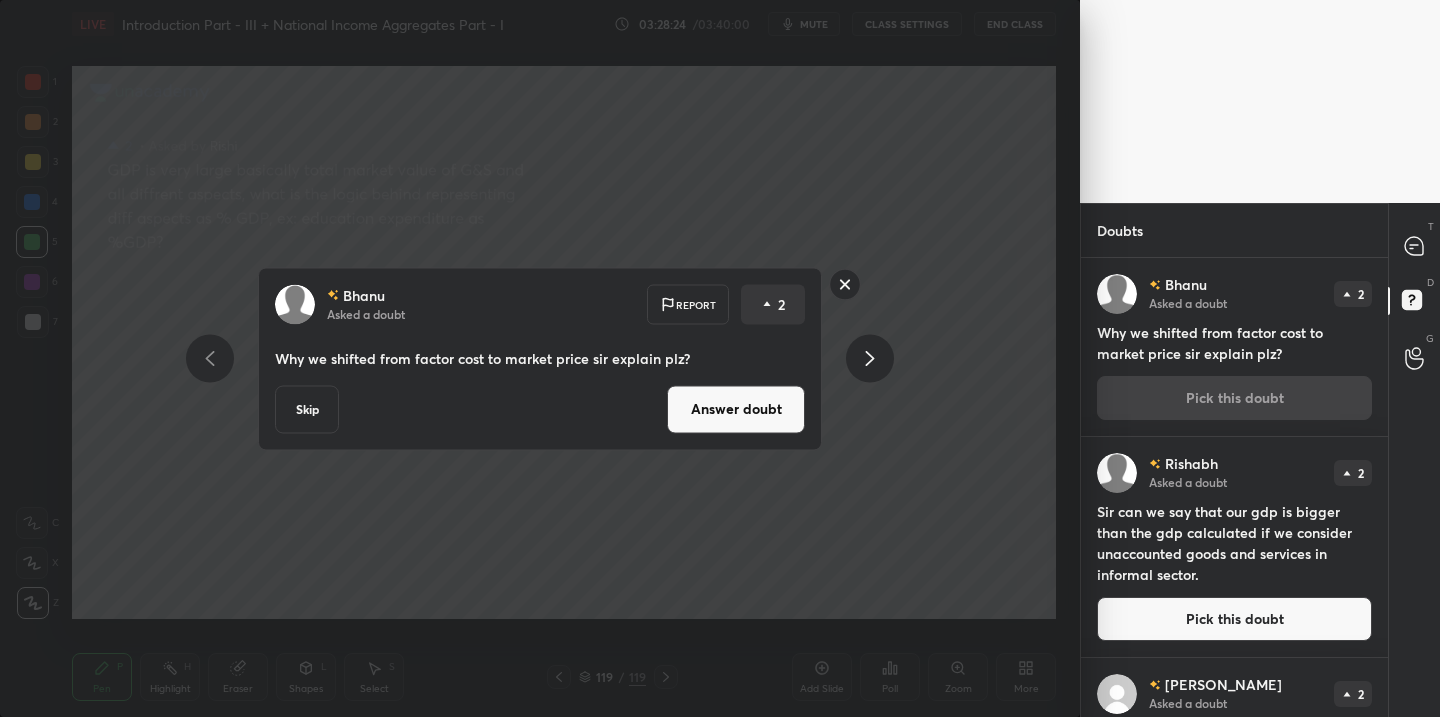 drag, startPoint x: 763, startPoint y: 417, endPoint x: 748, endPoint y: 435, distance: 23.43075 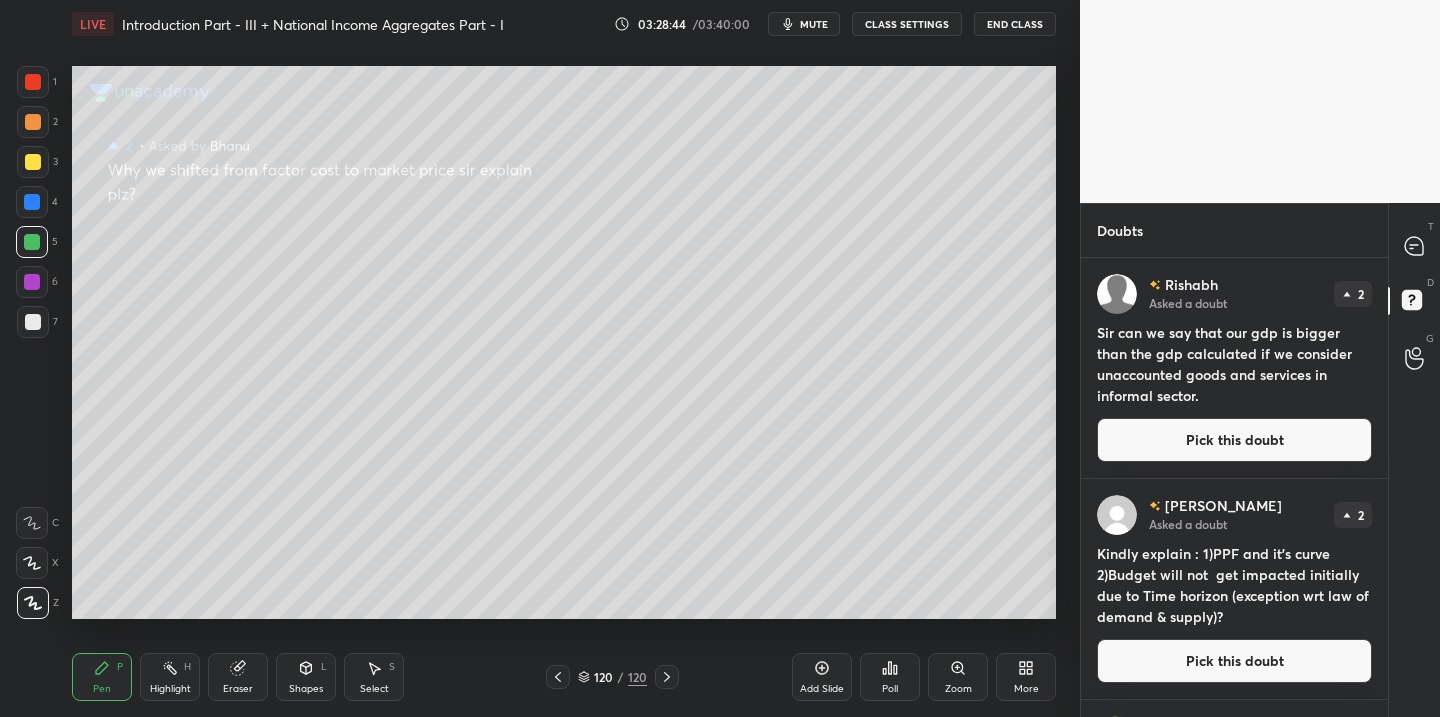 click on "Pick this doubt" at bounding box center (1234, 440) 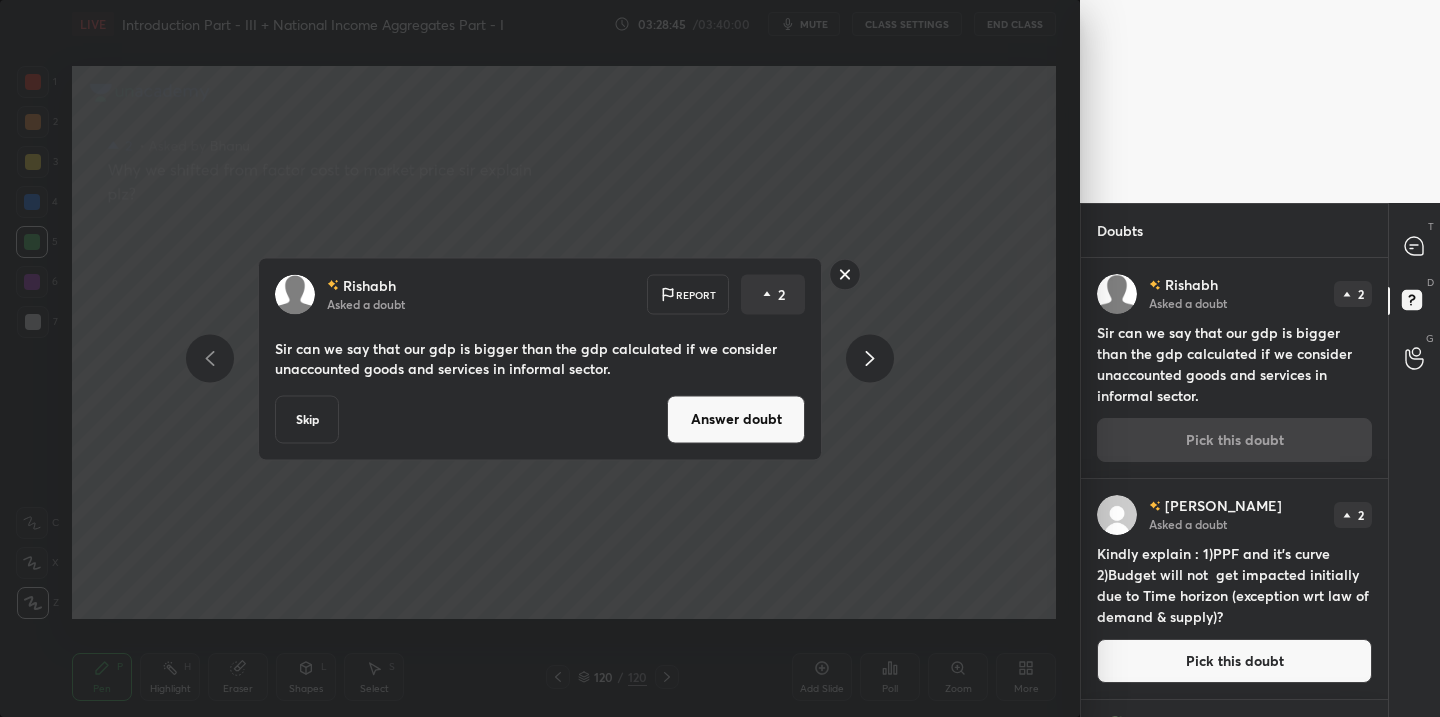 click on "Answer doubt" at bounding box center [736, 419] 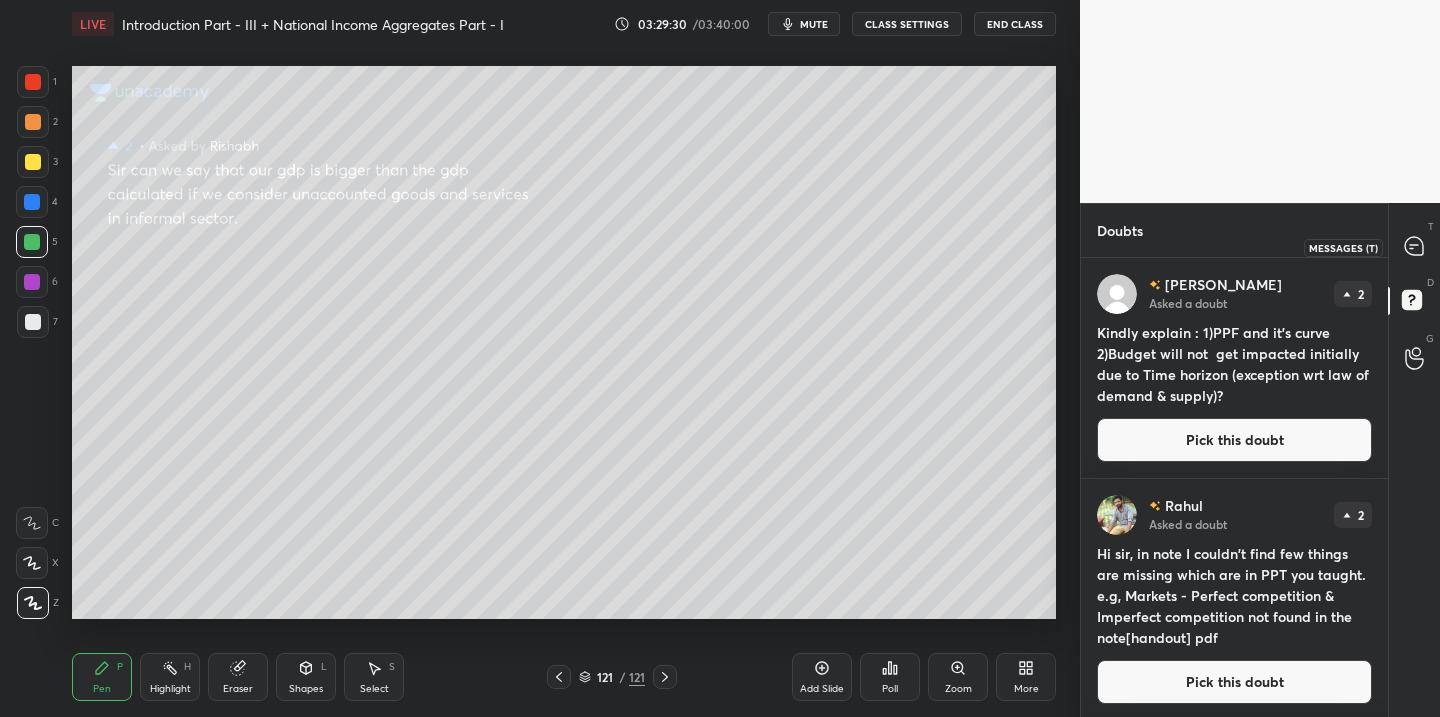drag, startPoint x: 1417, startPoint y: 247, endPoint x: 1409, endPoint y: 260, distance: 15.264338 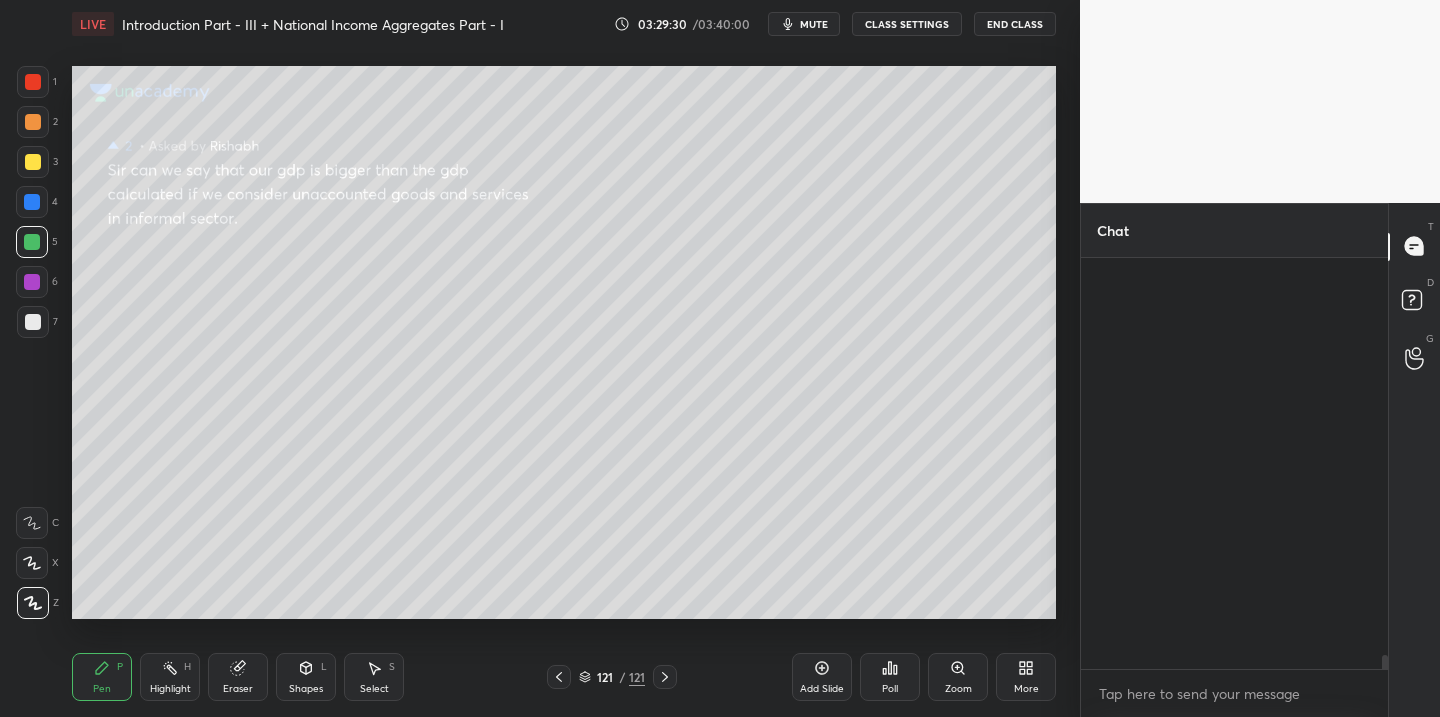 scroll, scrollTop: 11343, scrollLeft: 0, axis: vertical 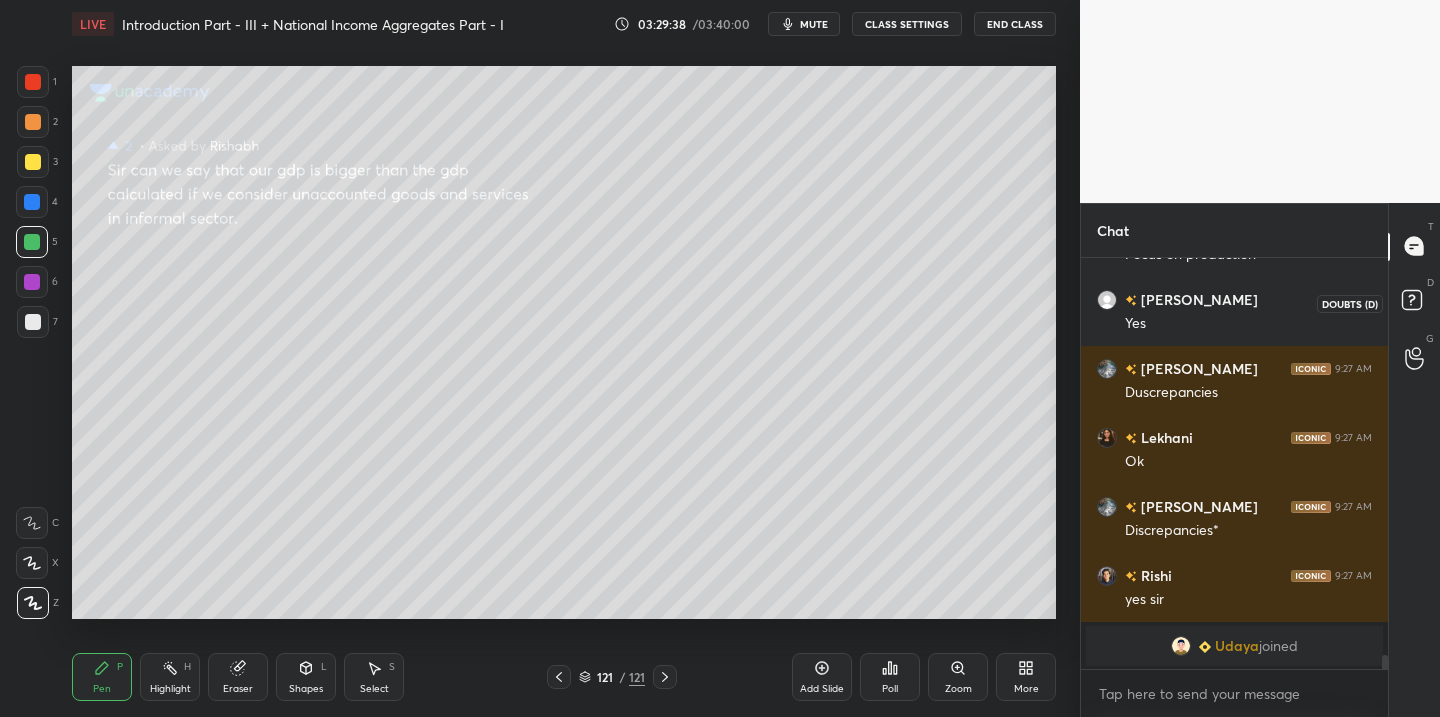 click 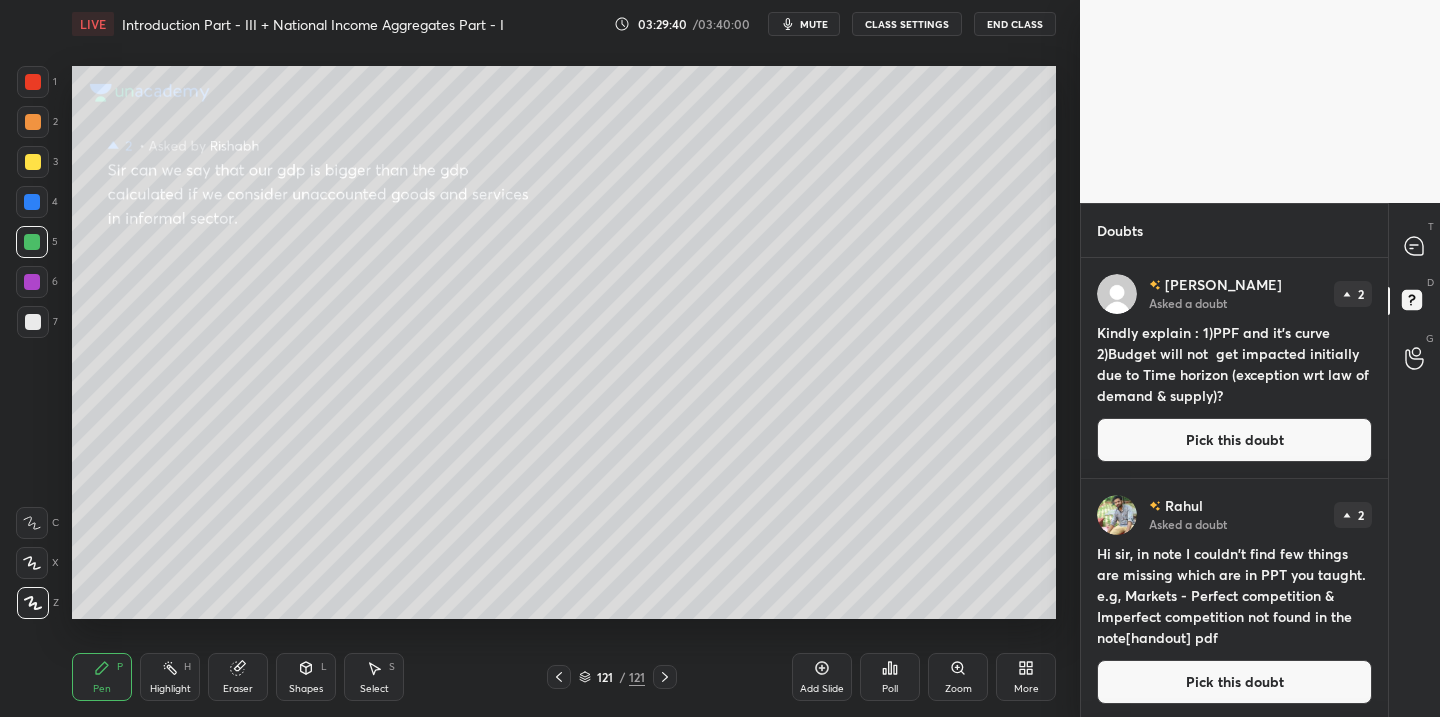 click on "Pick this doubt" at bounding box center [1234, 440] 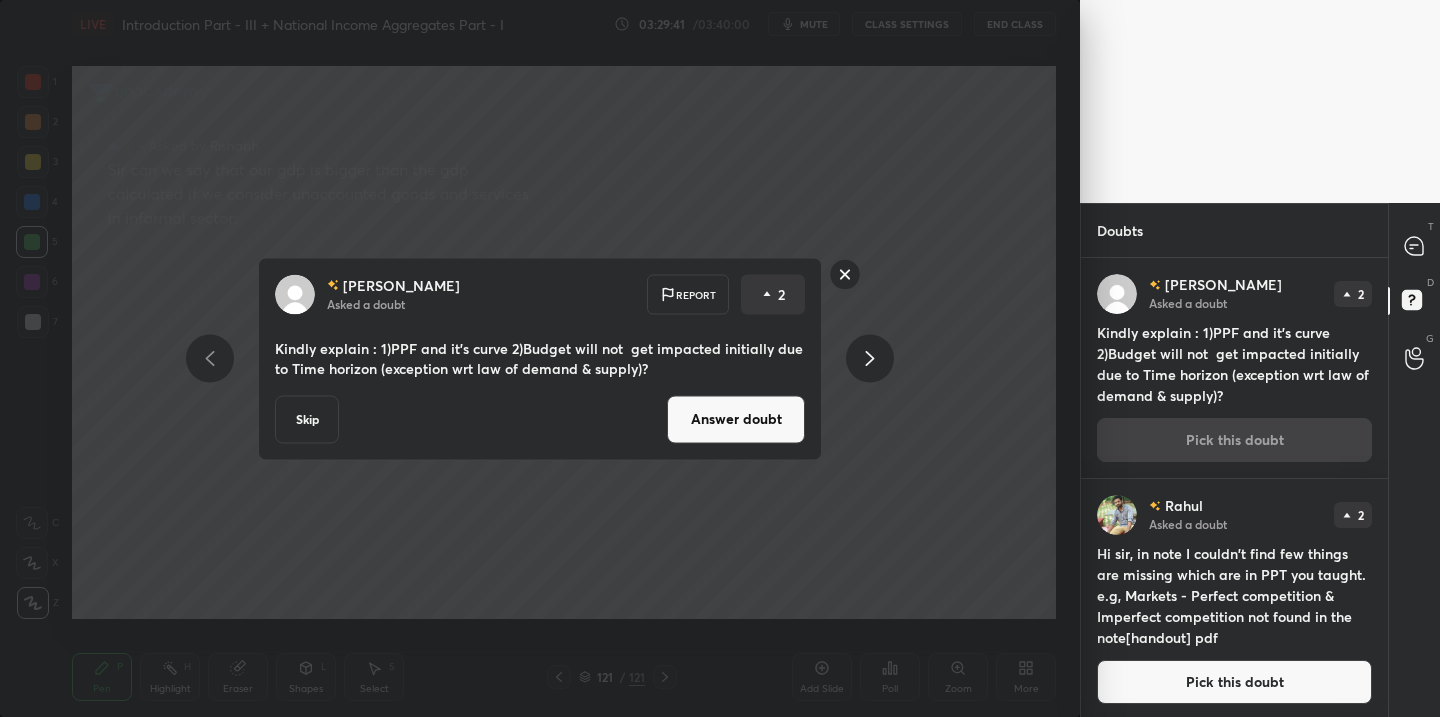 click on "Answer doubt" at bounding box center (736, 419) 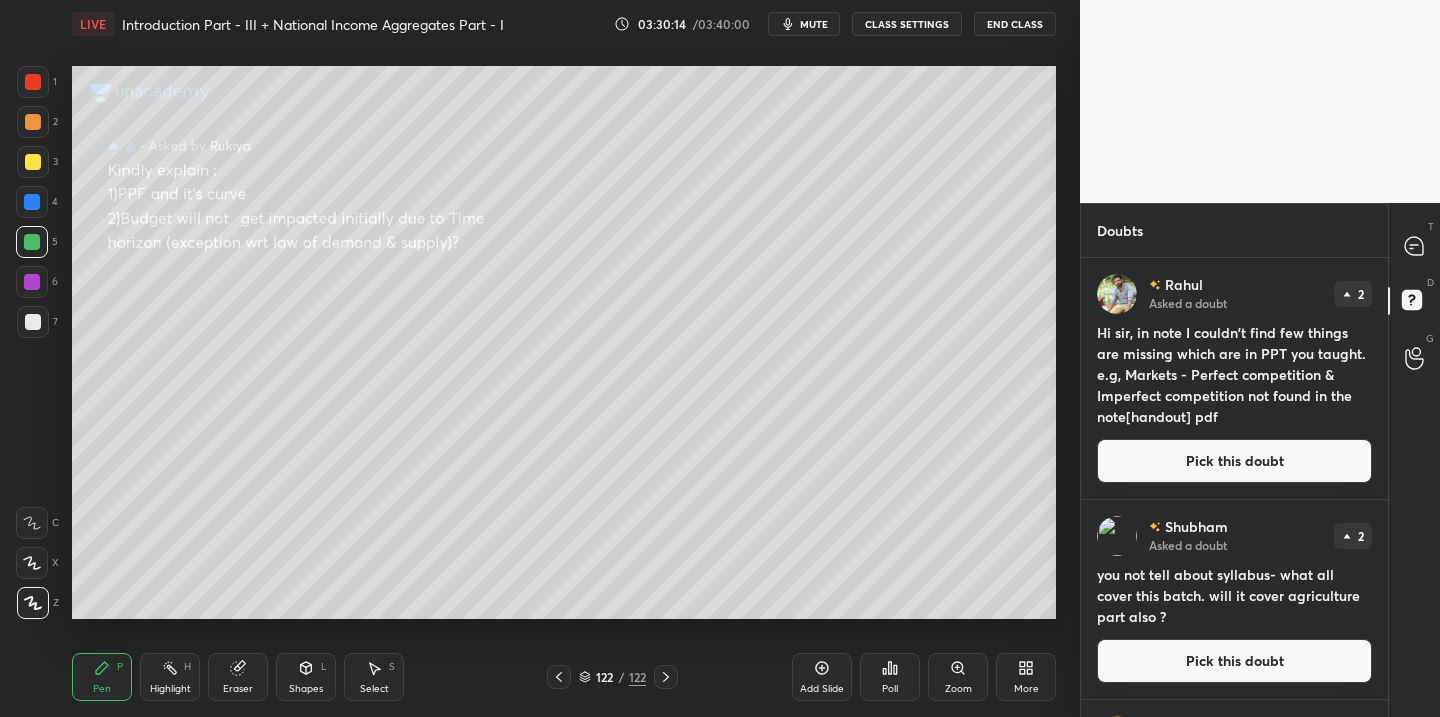 click on "Pick this doubt" at bounding box center (1234, 461) 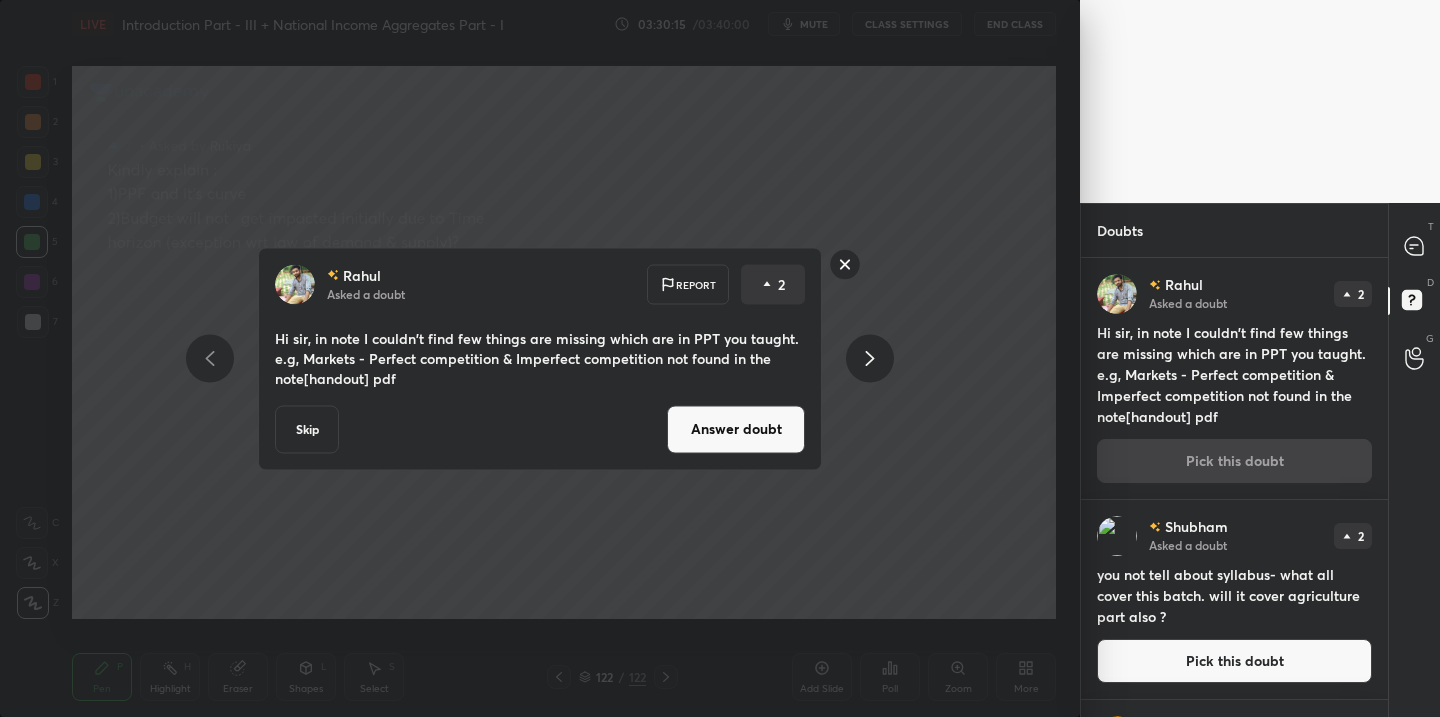click on "Answer doubt" at bounding box center (736, 429) 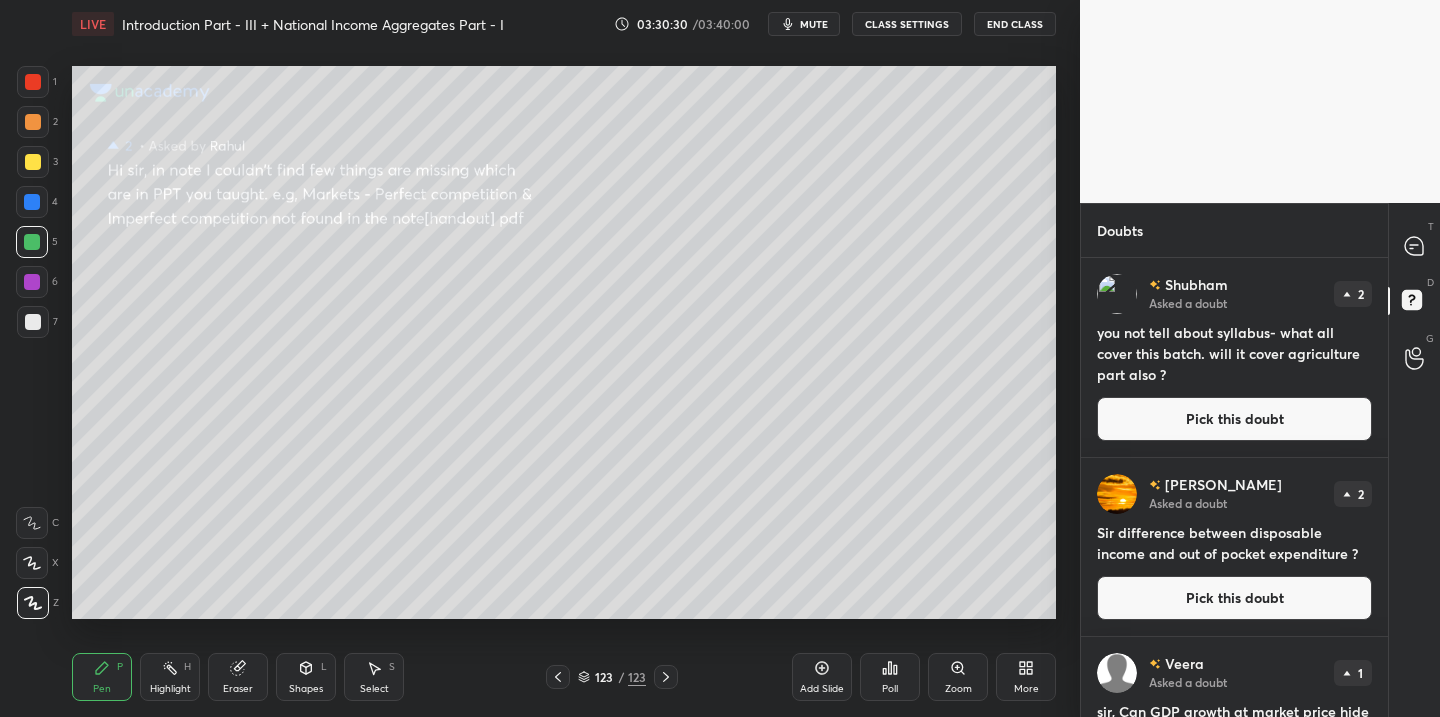 drag, startPoint x: 1170, startPoint y: 408, endPoint x: 1152, endPoint y: 417, distance: 20.12461 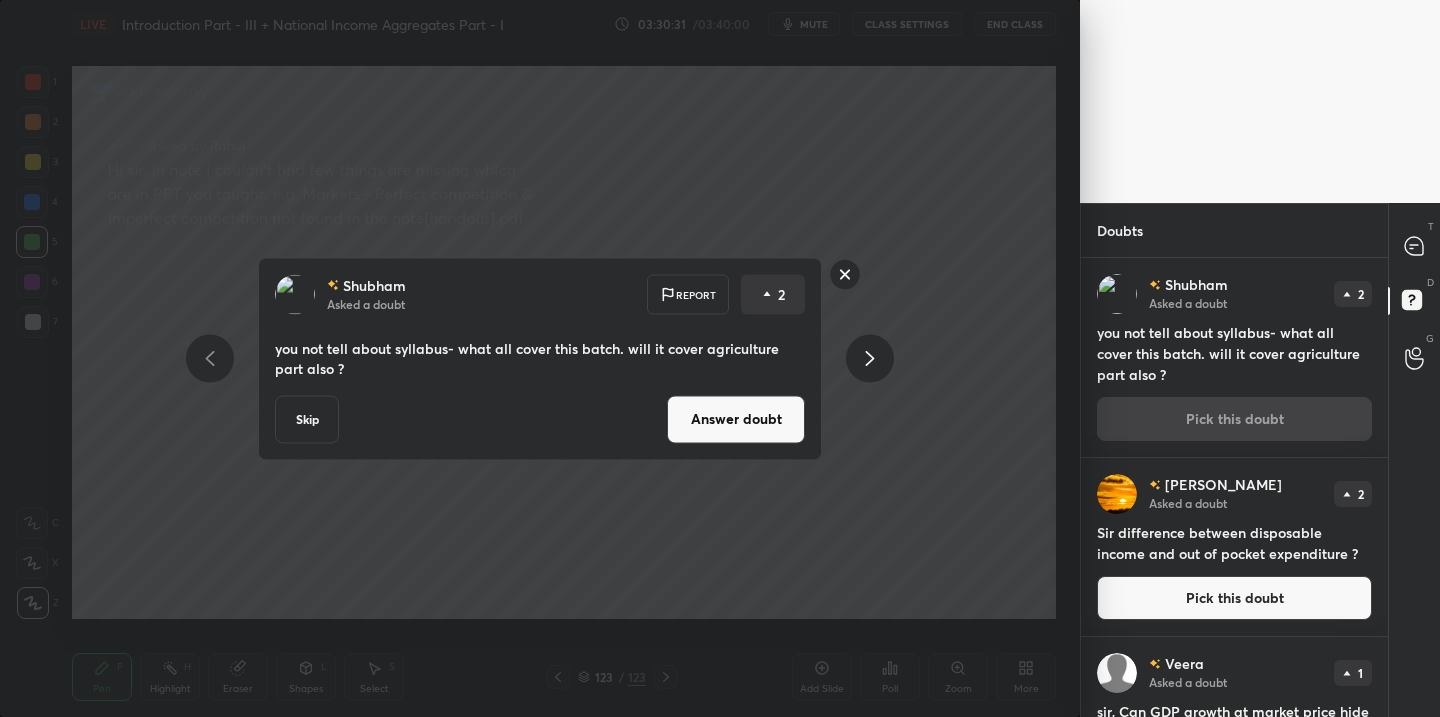 drag, startPoint x: 755, startPoint y: 428, endPoint x: 722, endPoint y: 452, distance: 40.804413 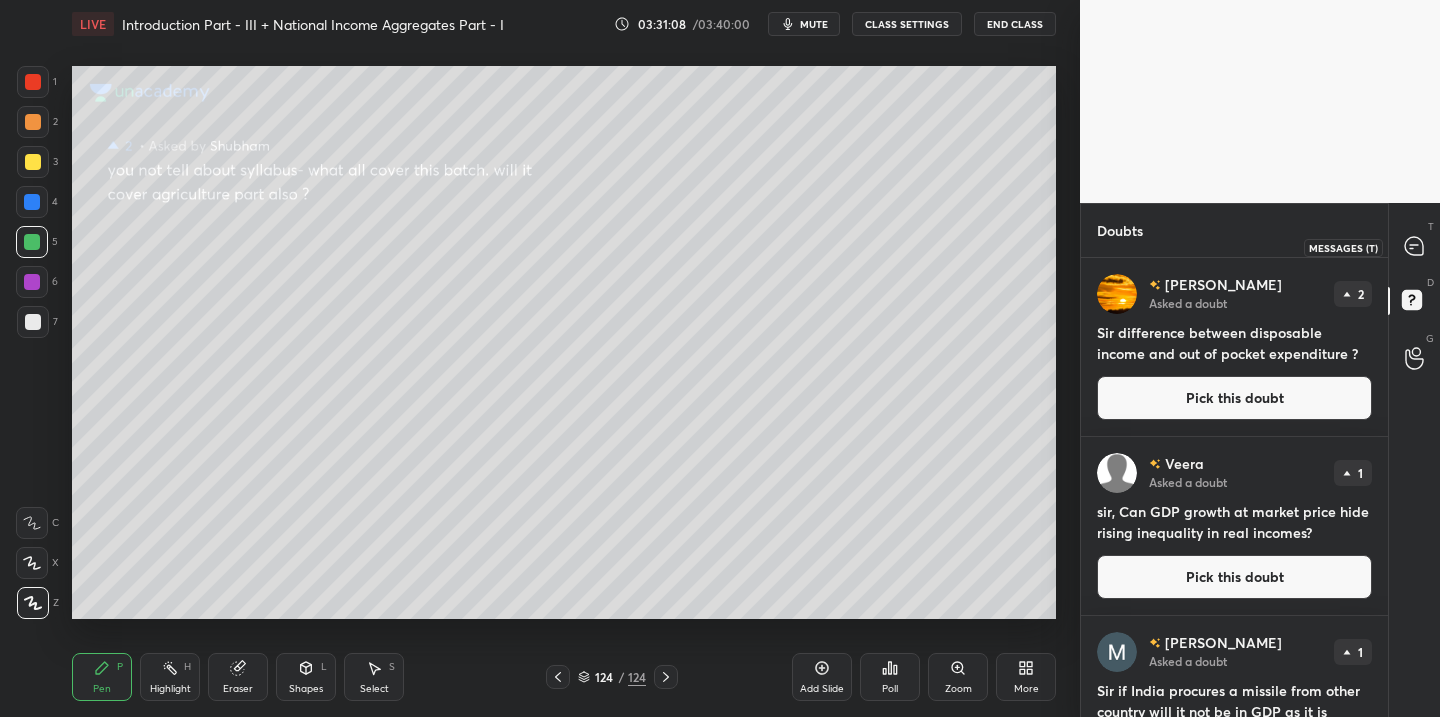 click 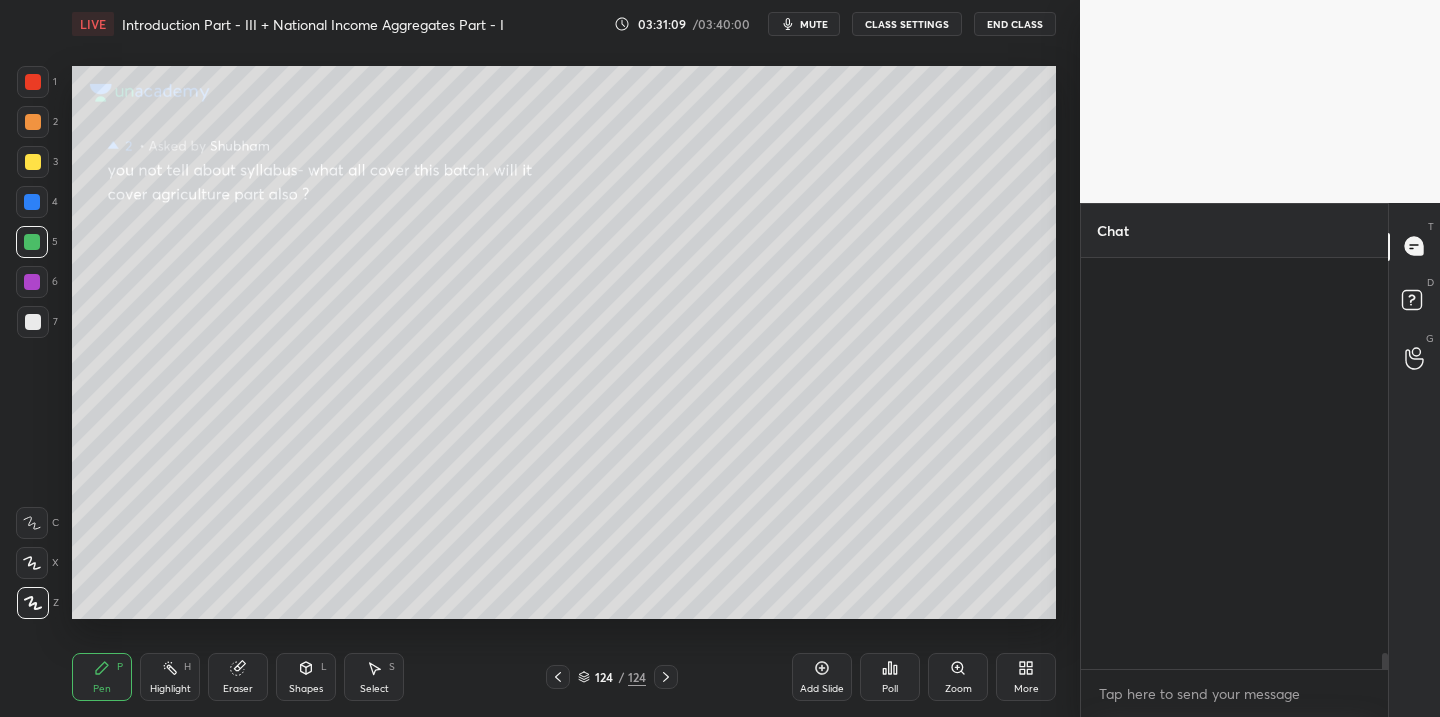scroll, scrollTop: 11393, scrollLeft: 0, axis: vertical 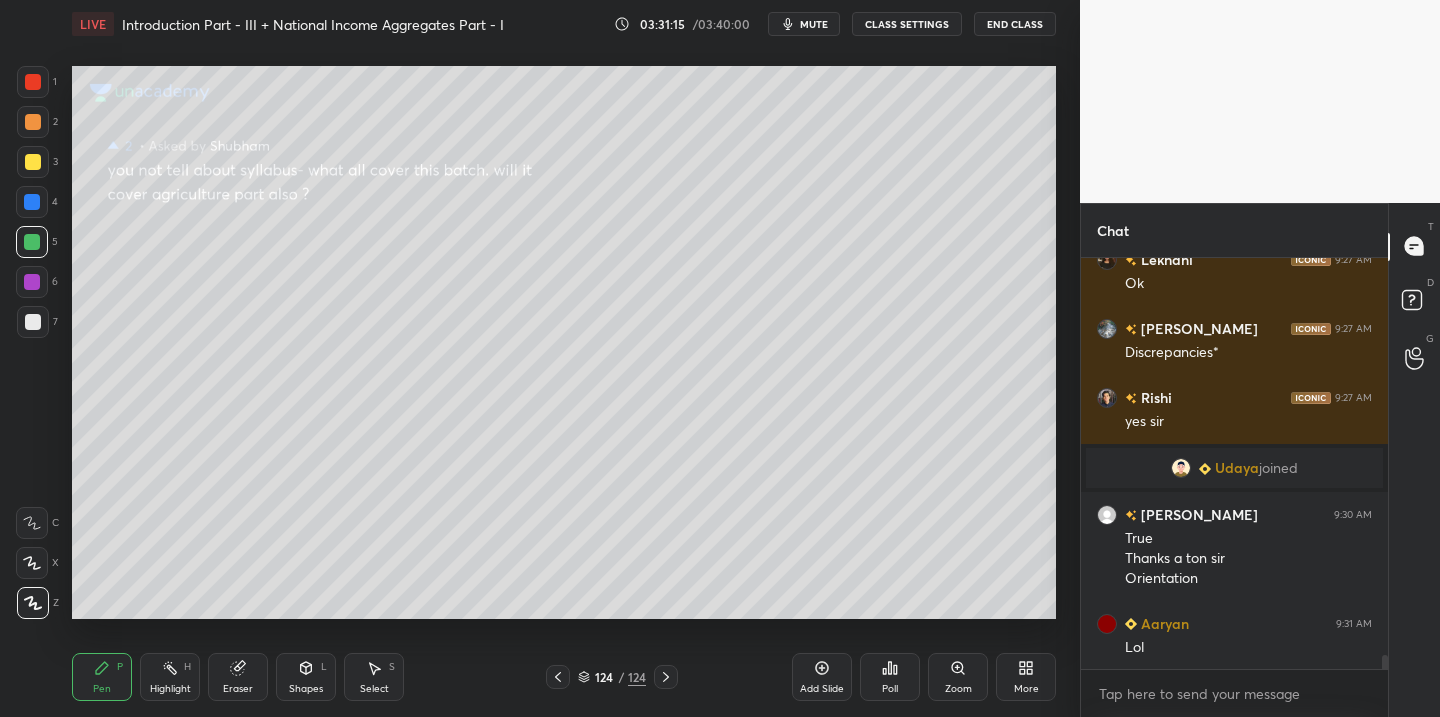 click 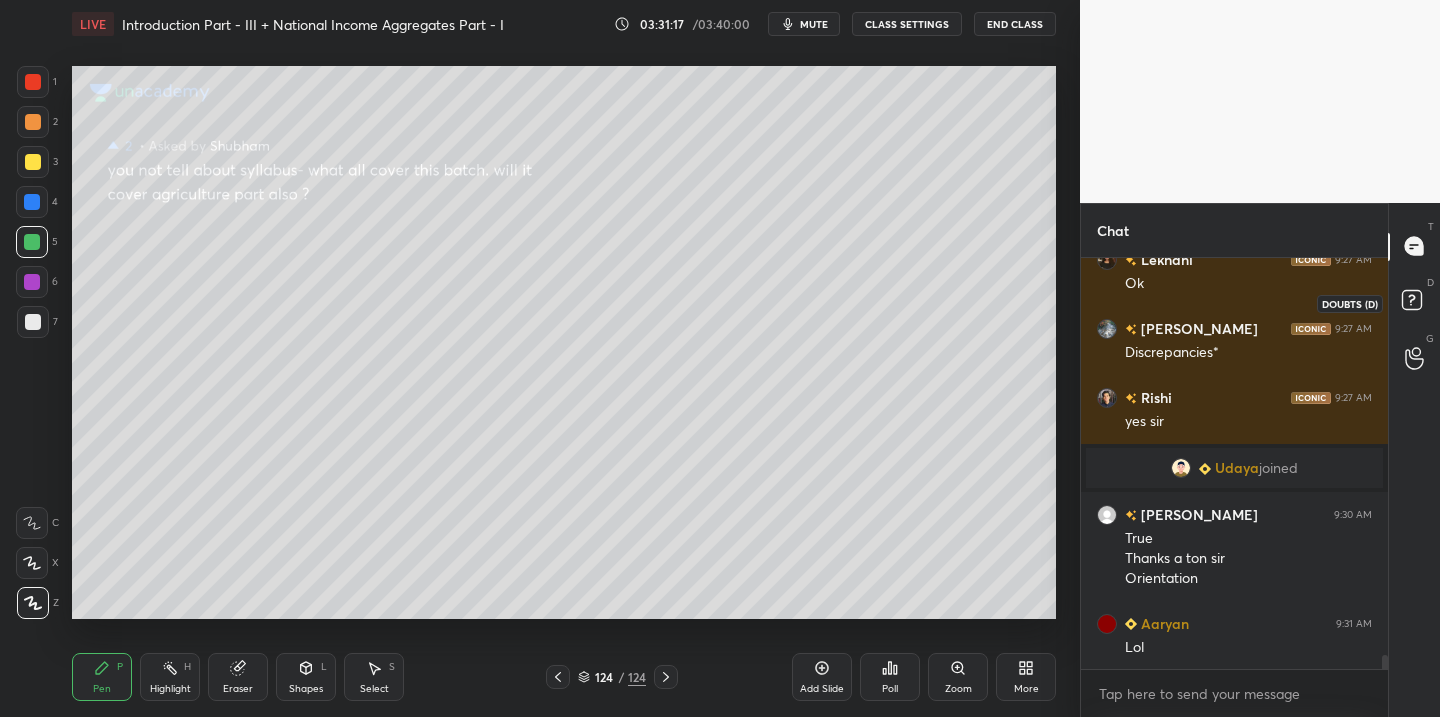 drag, startPoint x: 1414, startPoint y: 303, endPoint x: 1358, endPoint y: 338, distance: 66.037865 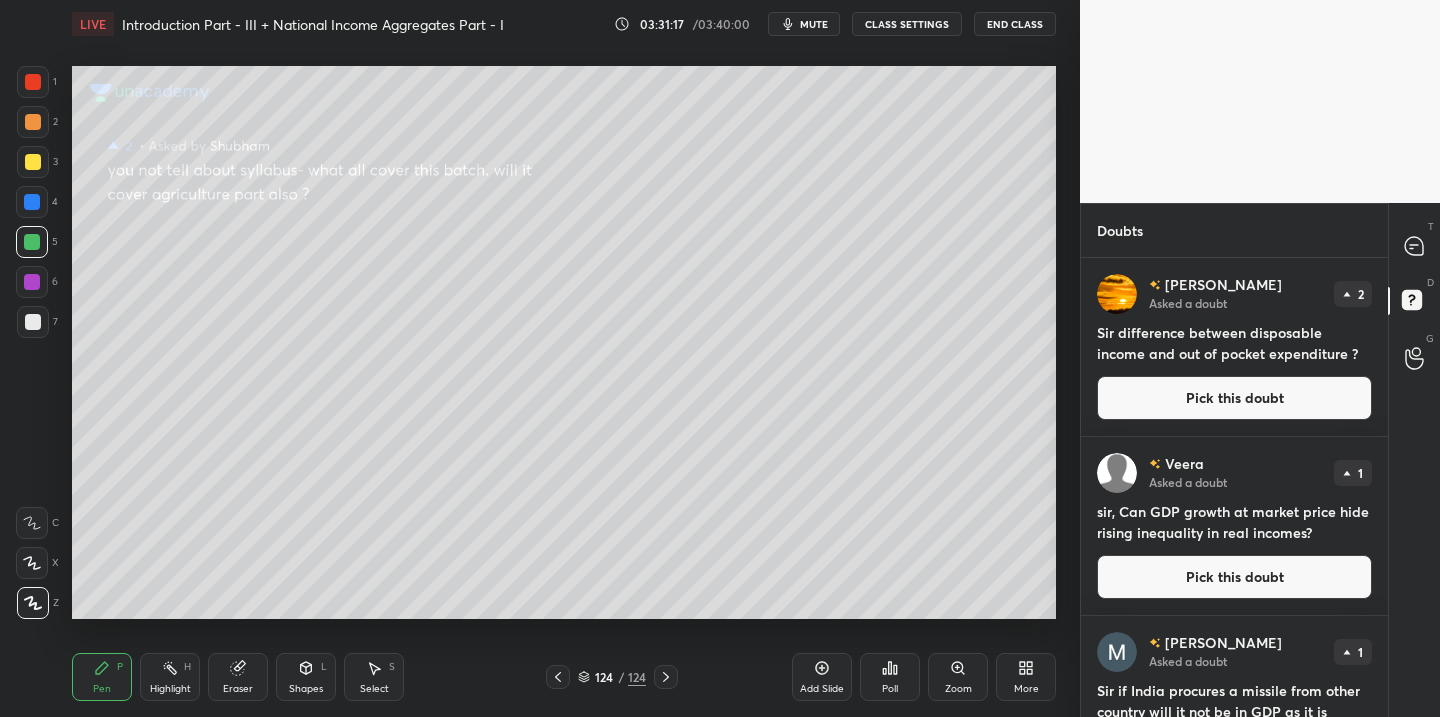 drag, startPoint x: 1160, startPoint y: 403, endPoint x: 1140, endPoint y: 410, distance: 21.189621 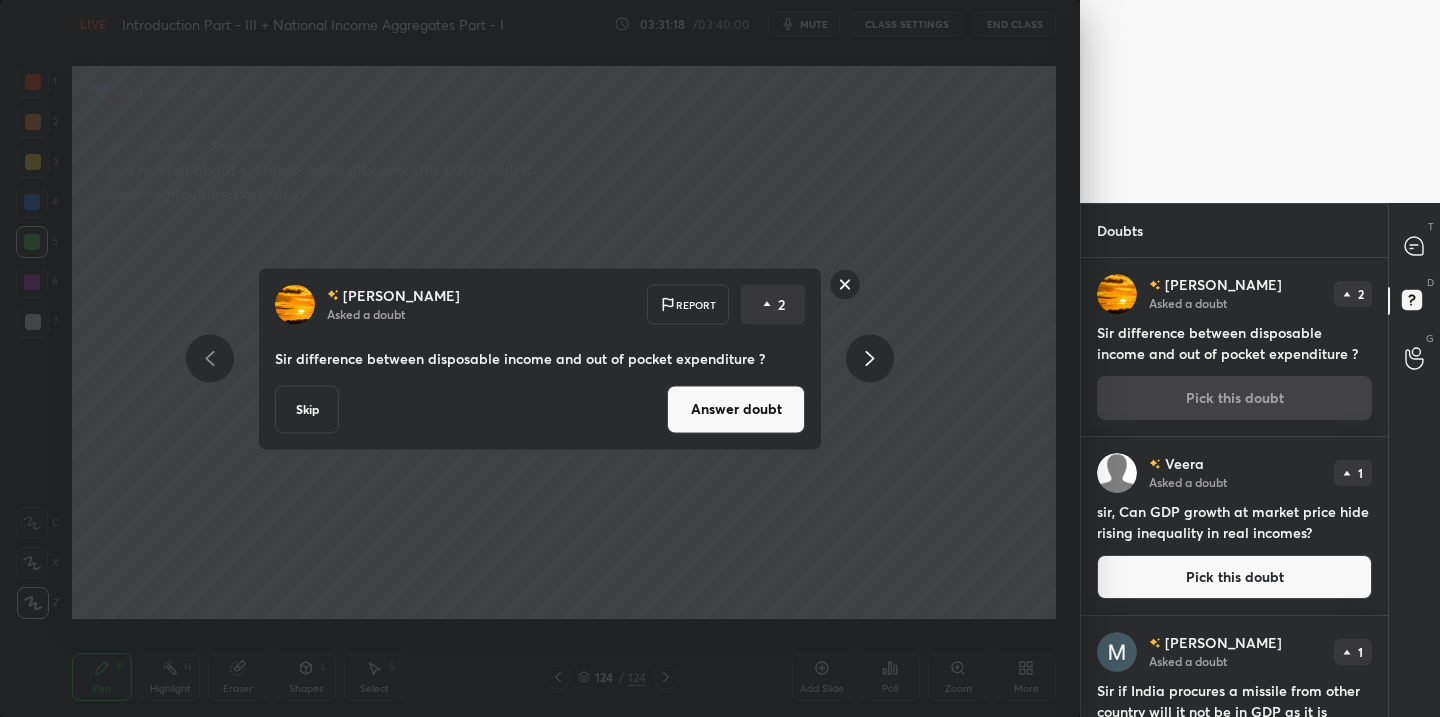 click on "Answer doubt" at bounding box center (736, 409) 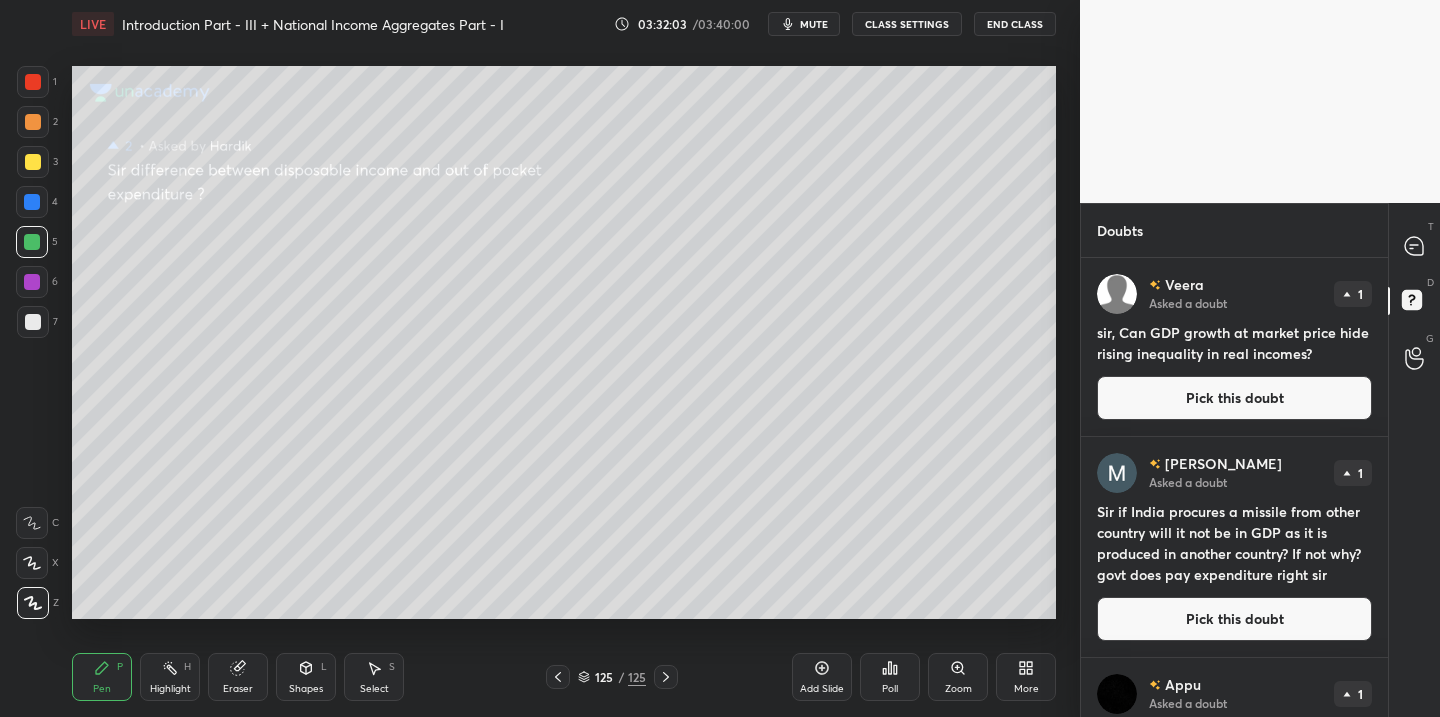 click on "Pick this doubt" at bounding box center [1234, 398] 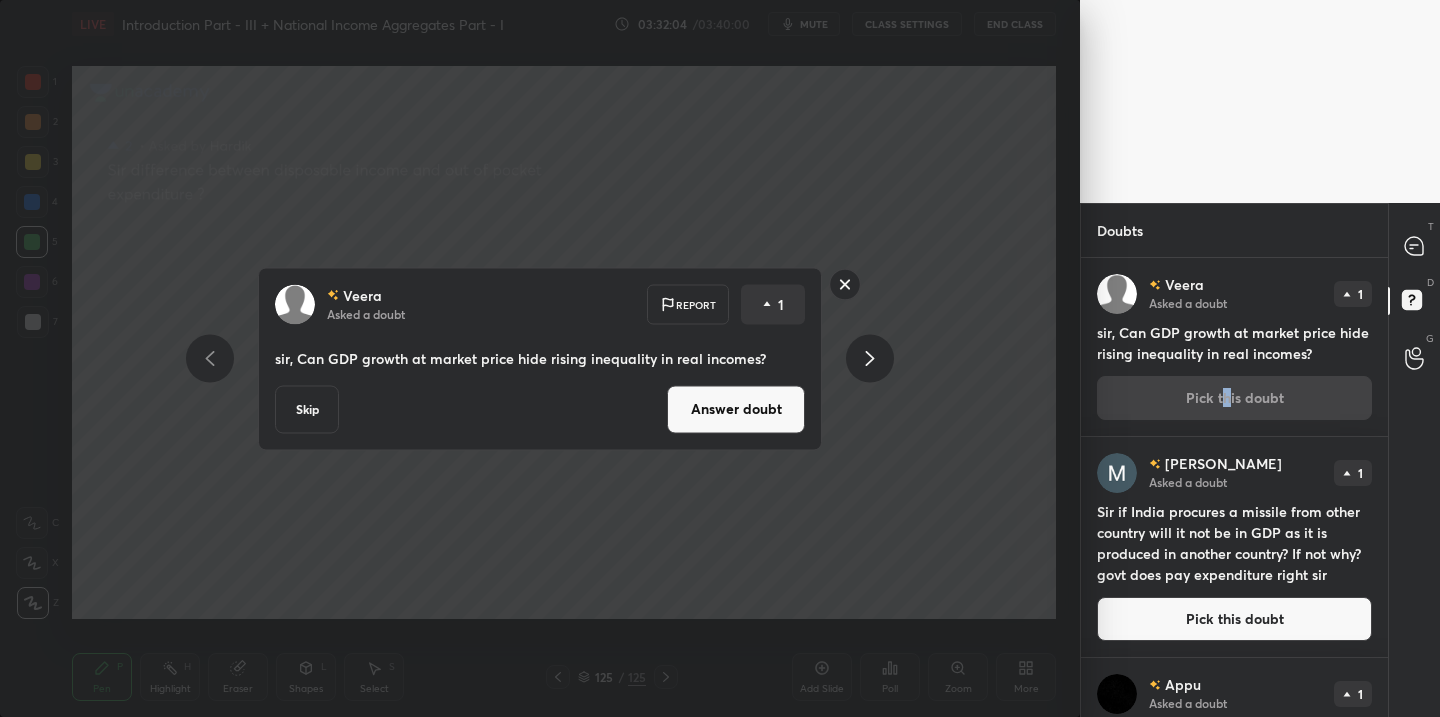 drag, startPoint x: 755, startPoint y: 414, endPoint x: 740, endPoint y: 436, distance: 26.627054 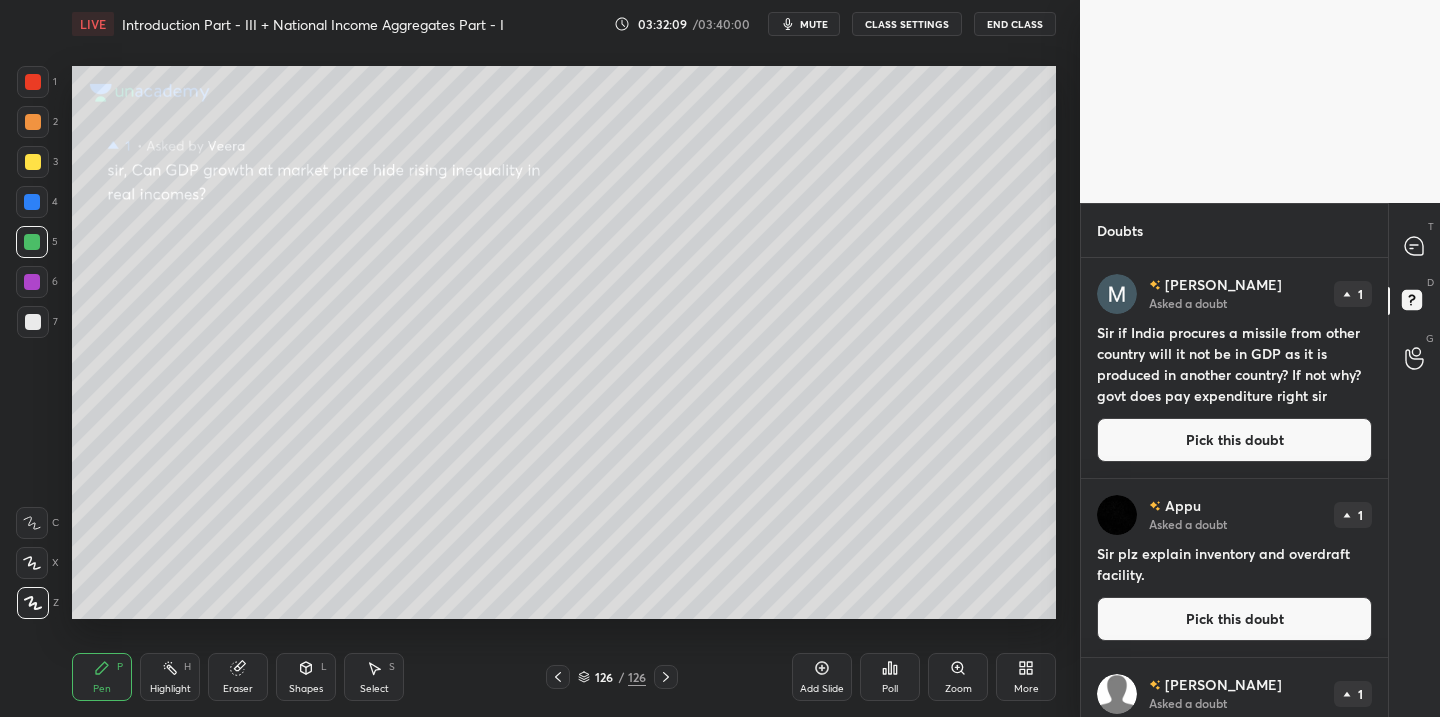scroll, scrollTop: 0, scrollLeft: 0, axis: both 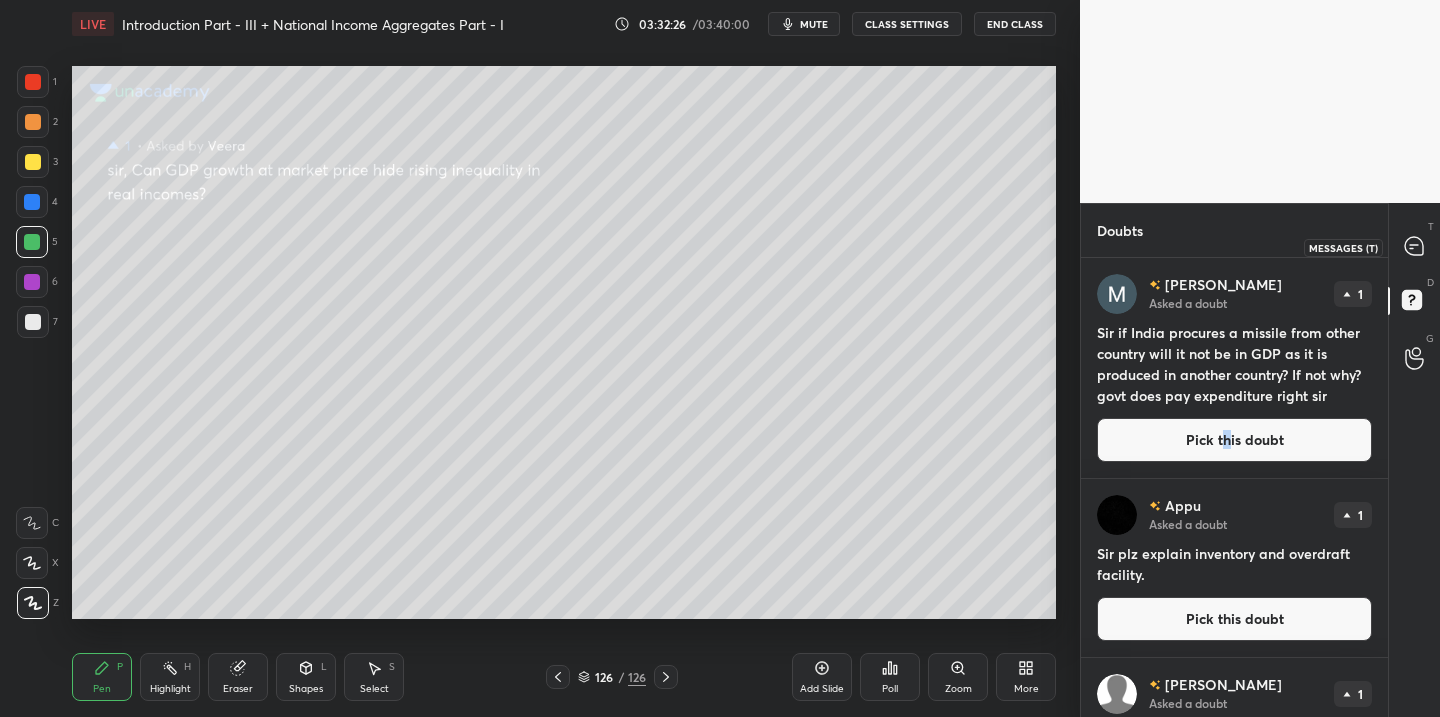click 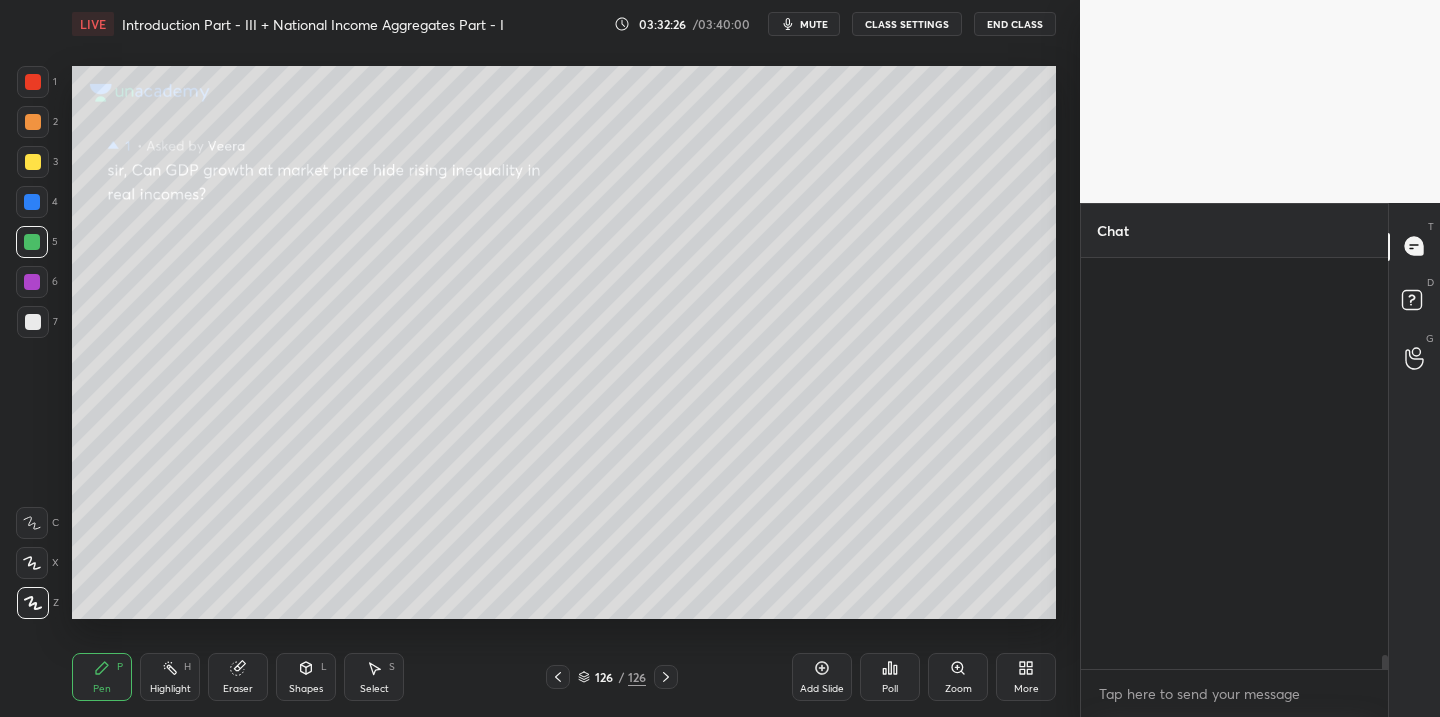 scroll, scrollTop: 11460, scrollLeft: 0, axis: vertical 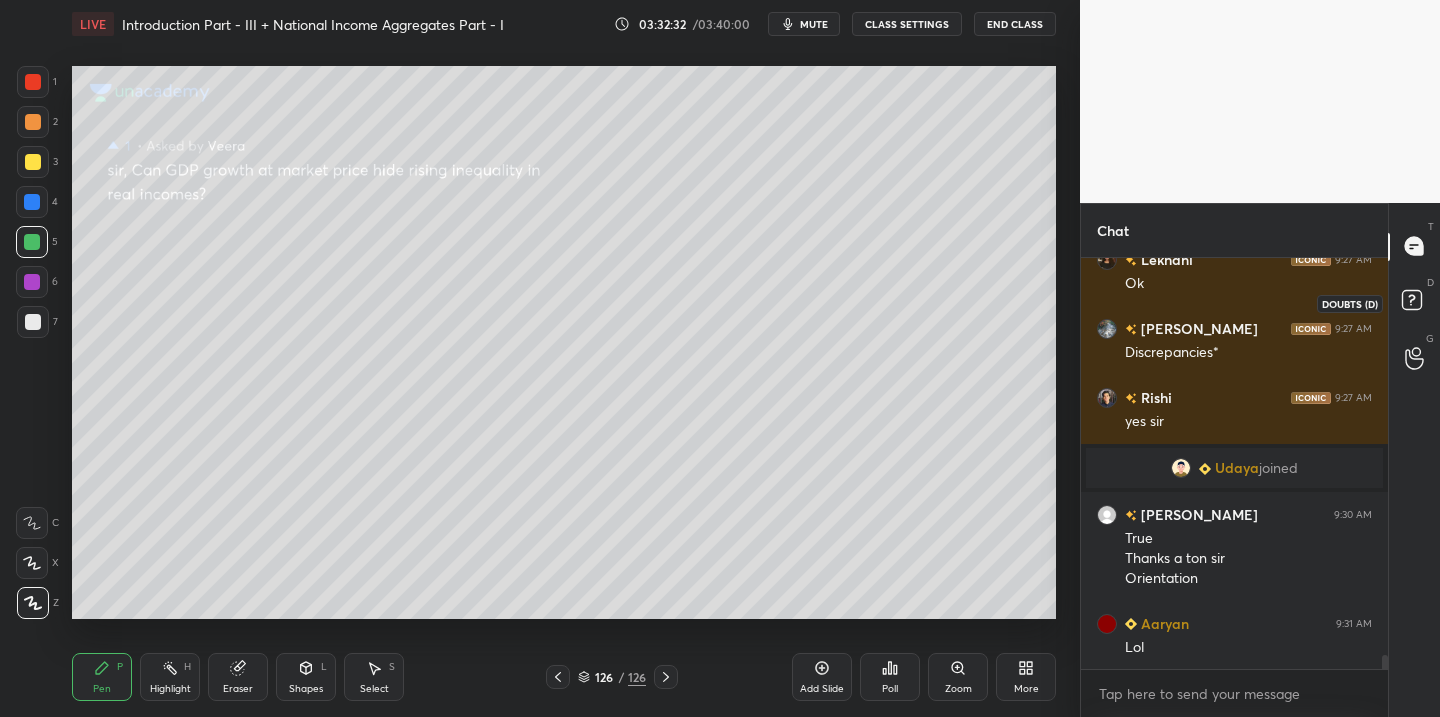 click 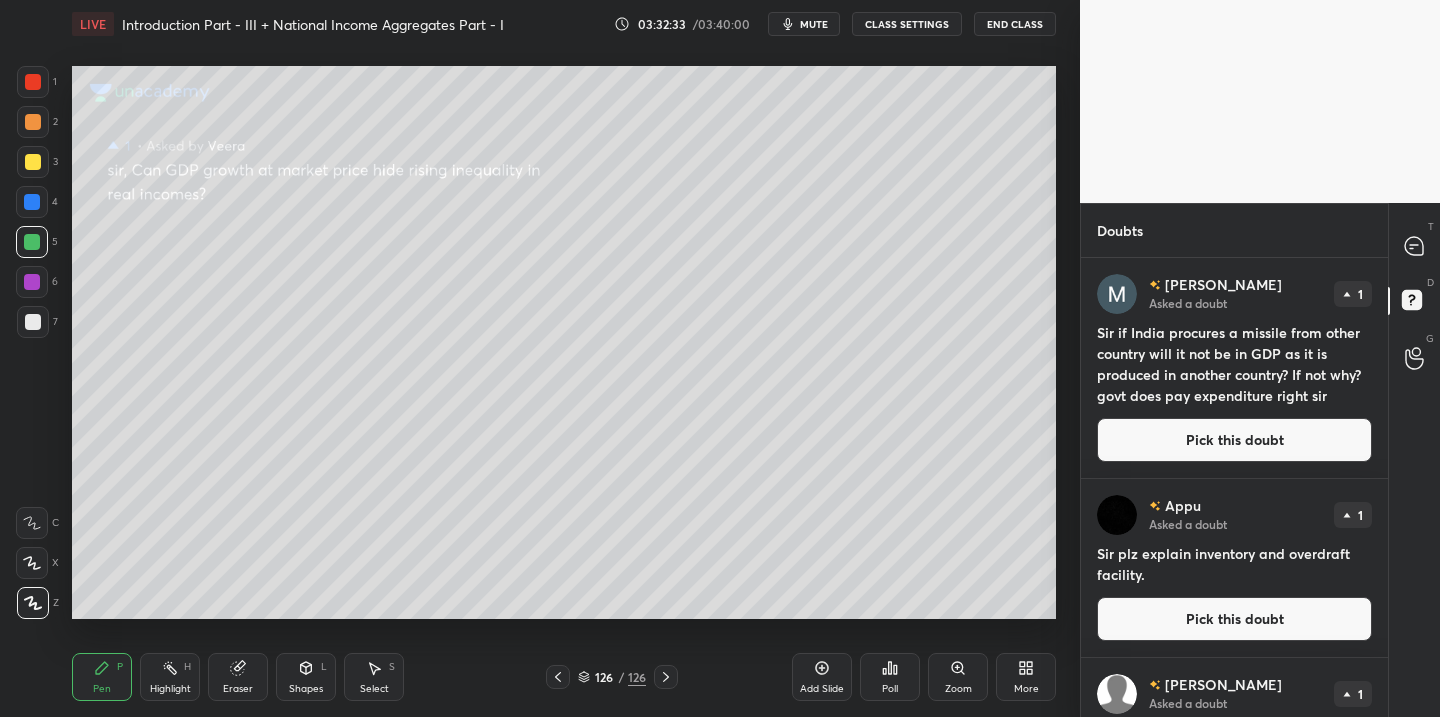 click on "Pick this doubt" at bounding box center (1234, 440) 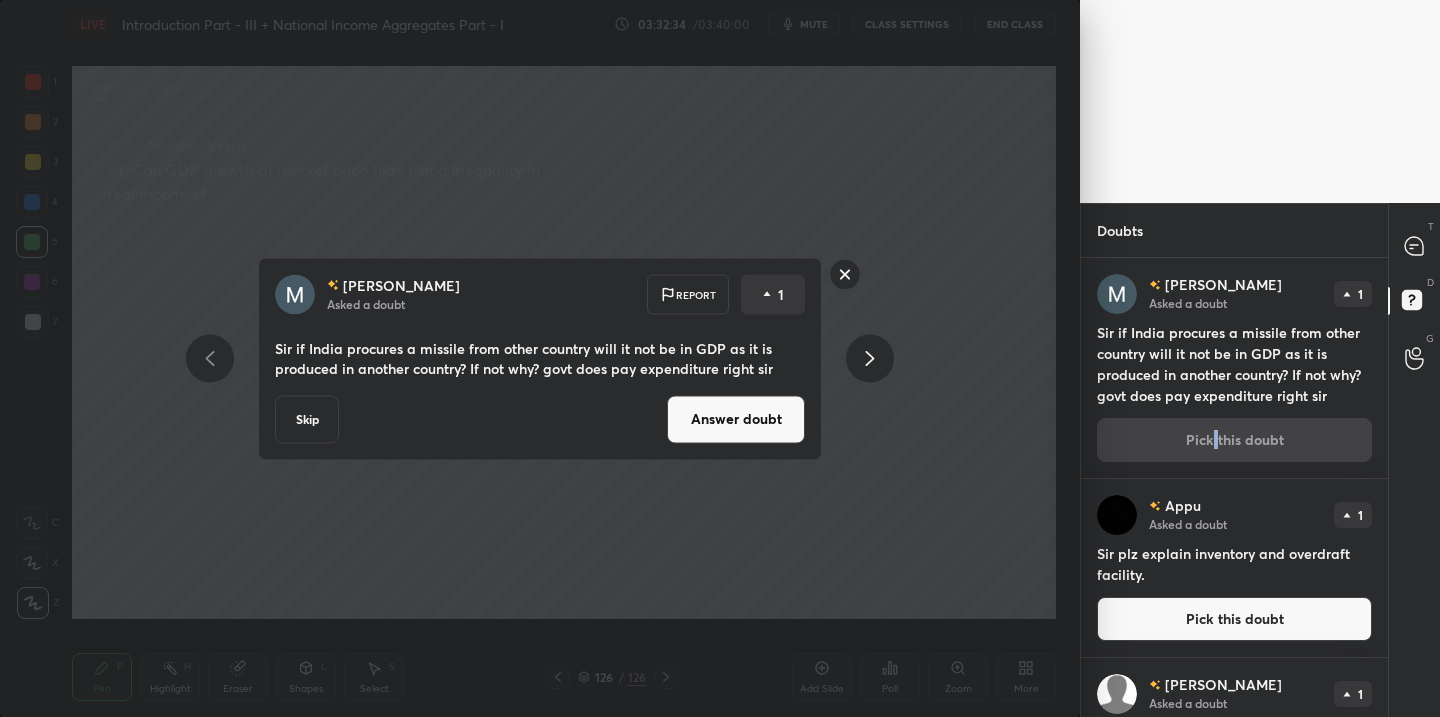 click on "Answer doubt" at bounding box center (736, 419) 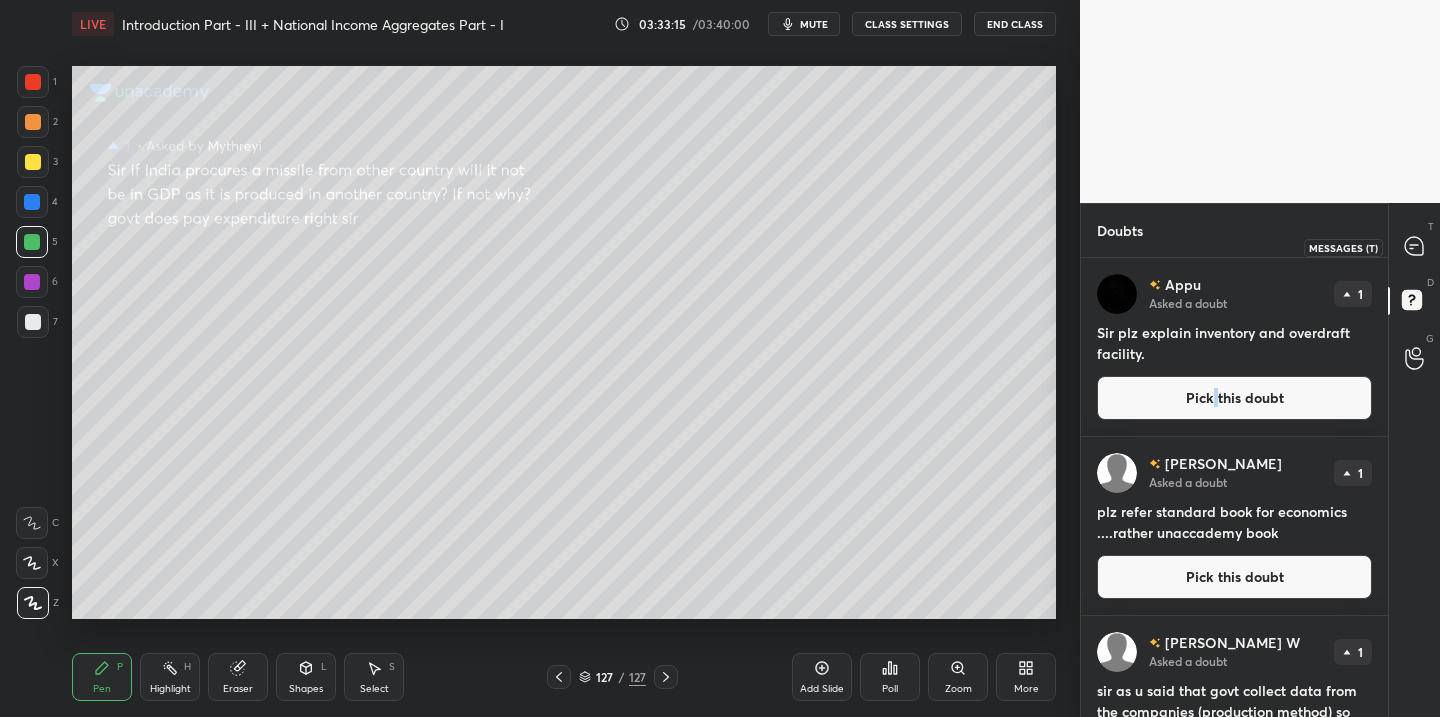 click 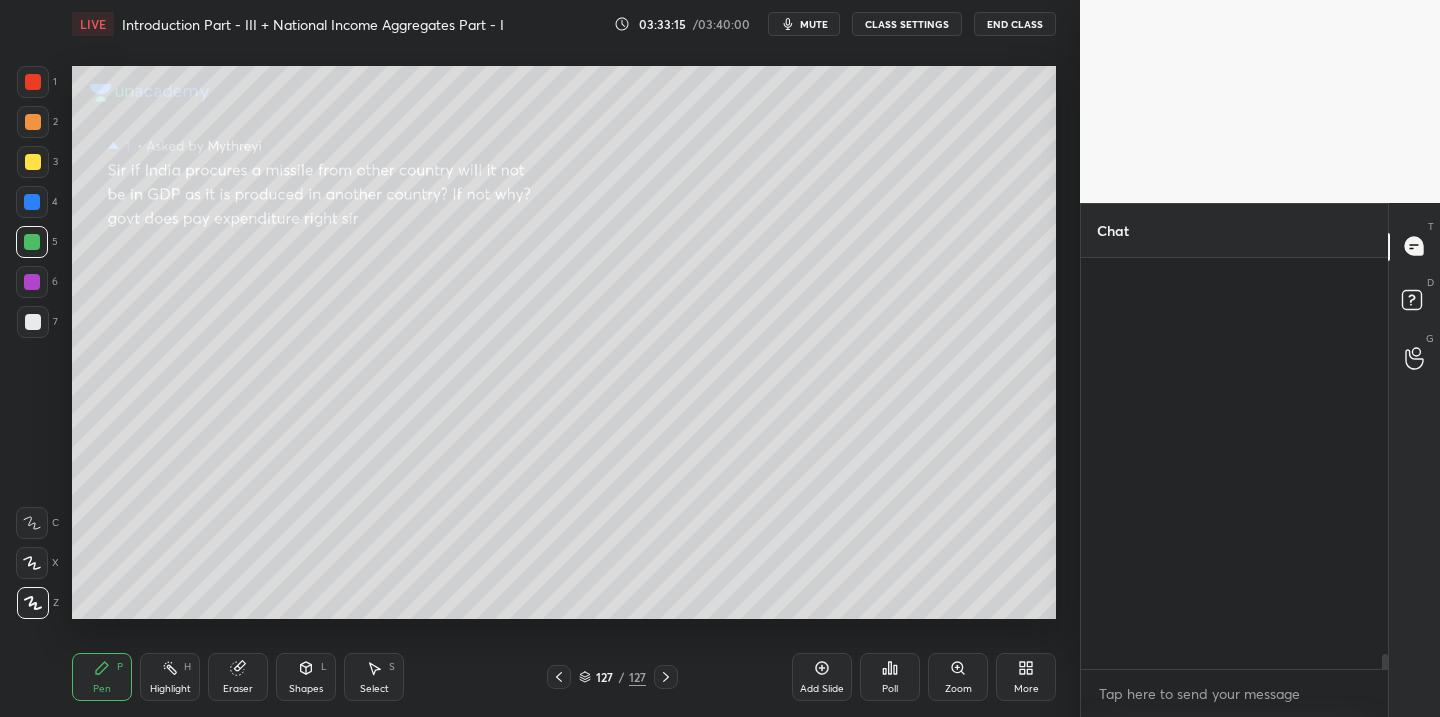scroll, scrollTop: 11489, scrollLeft: 0, axis: vertical 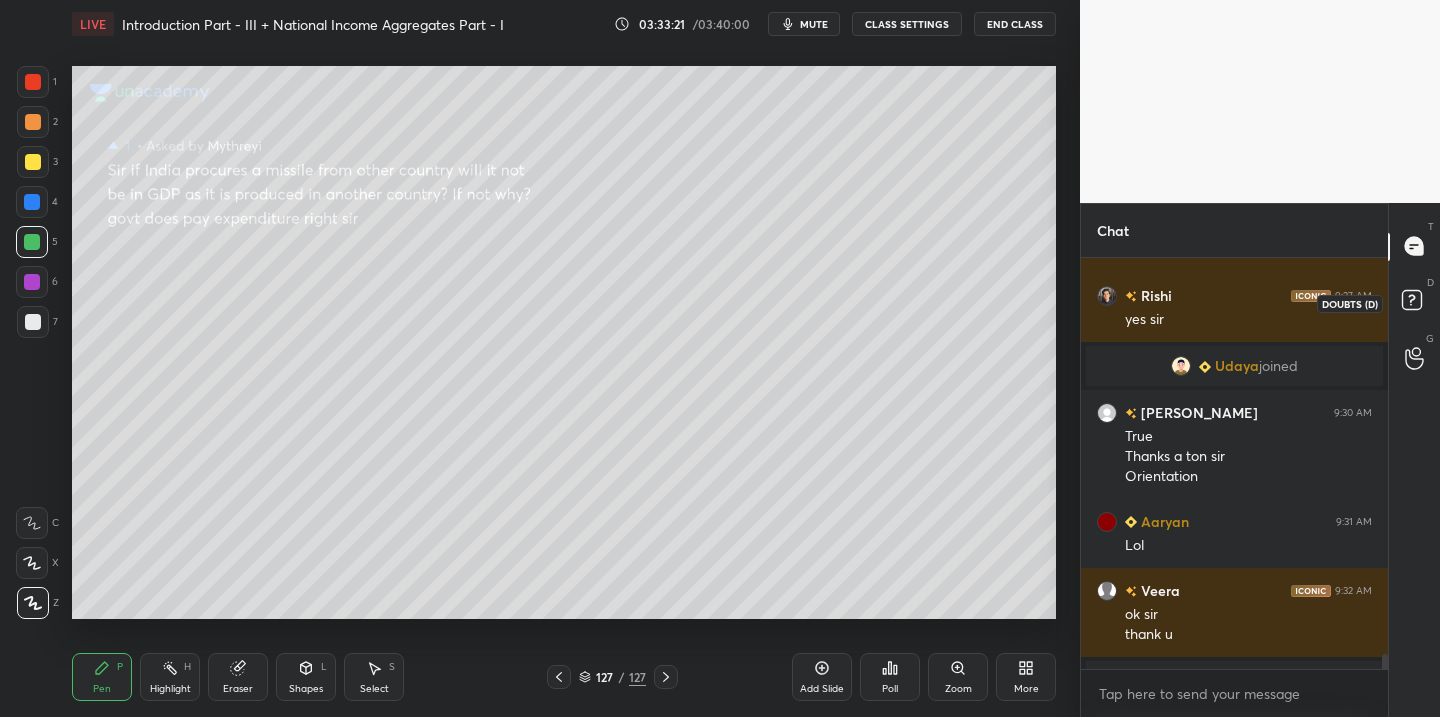 click 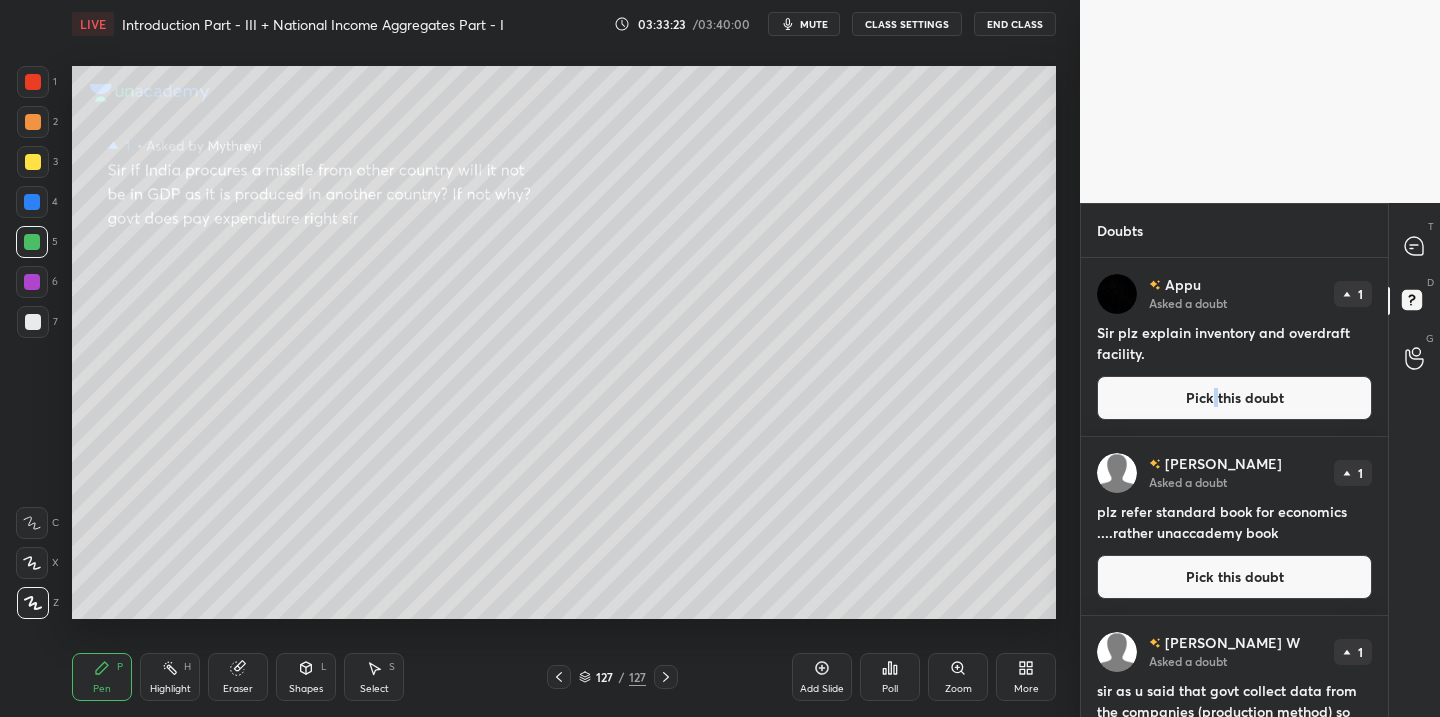 click on "Pick this doubt" at bounding box center (1234, 398) 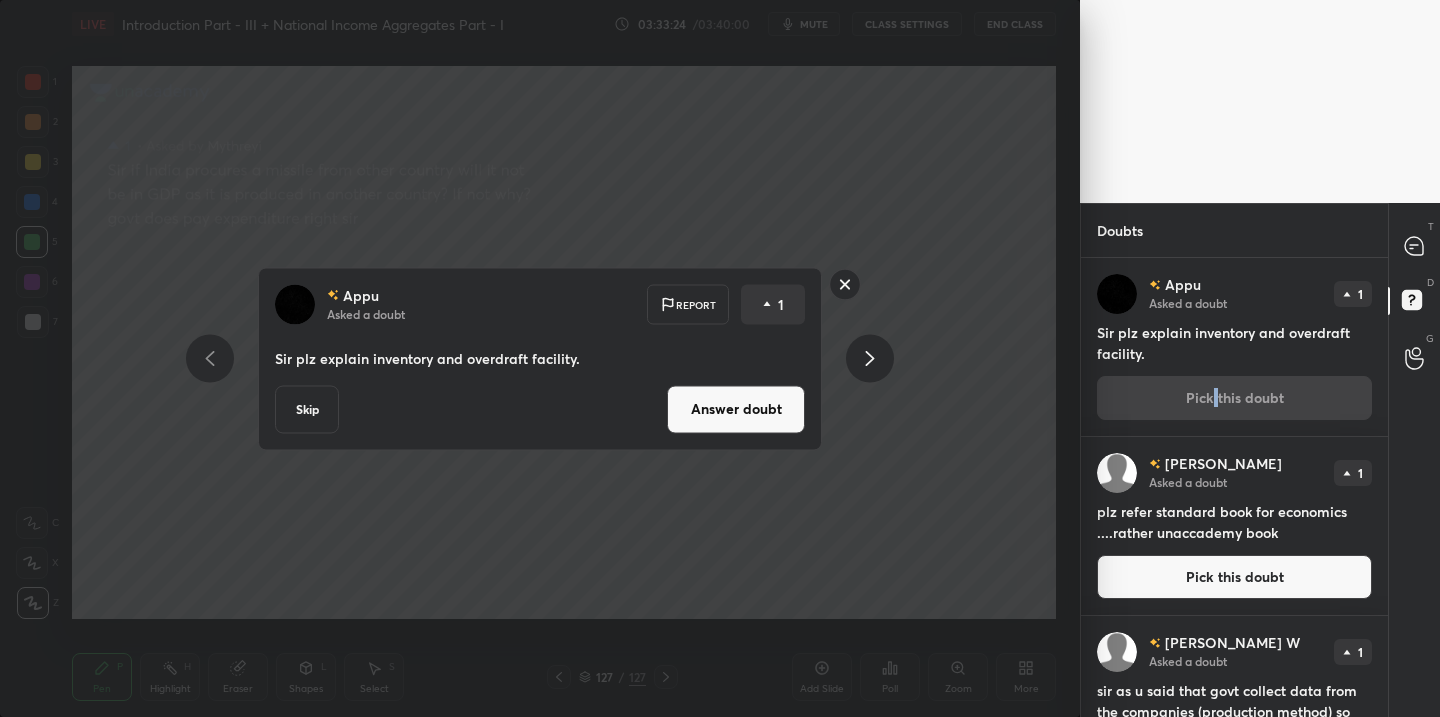 click on "Answer doubt" at bounding box center [736, 409] 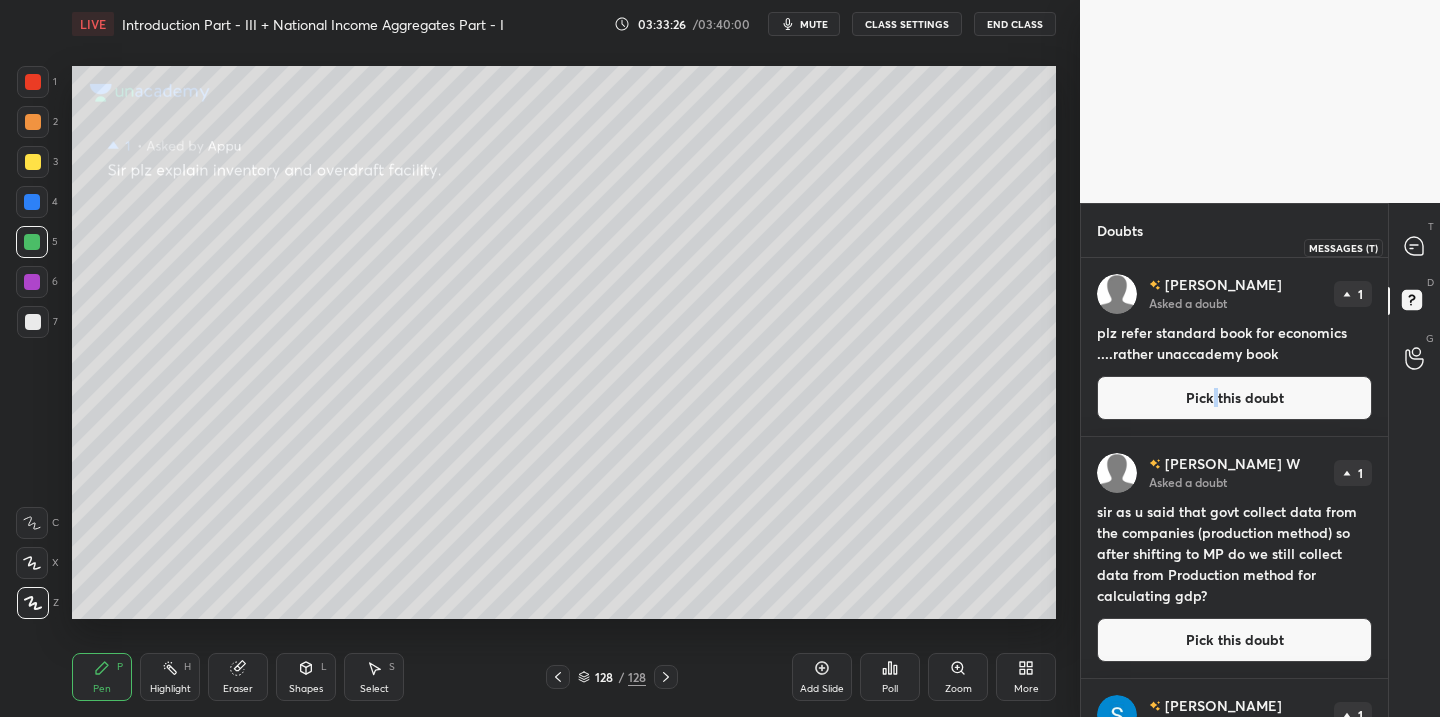 click 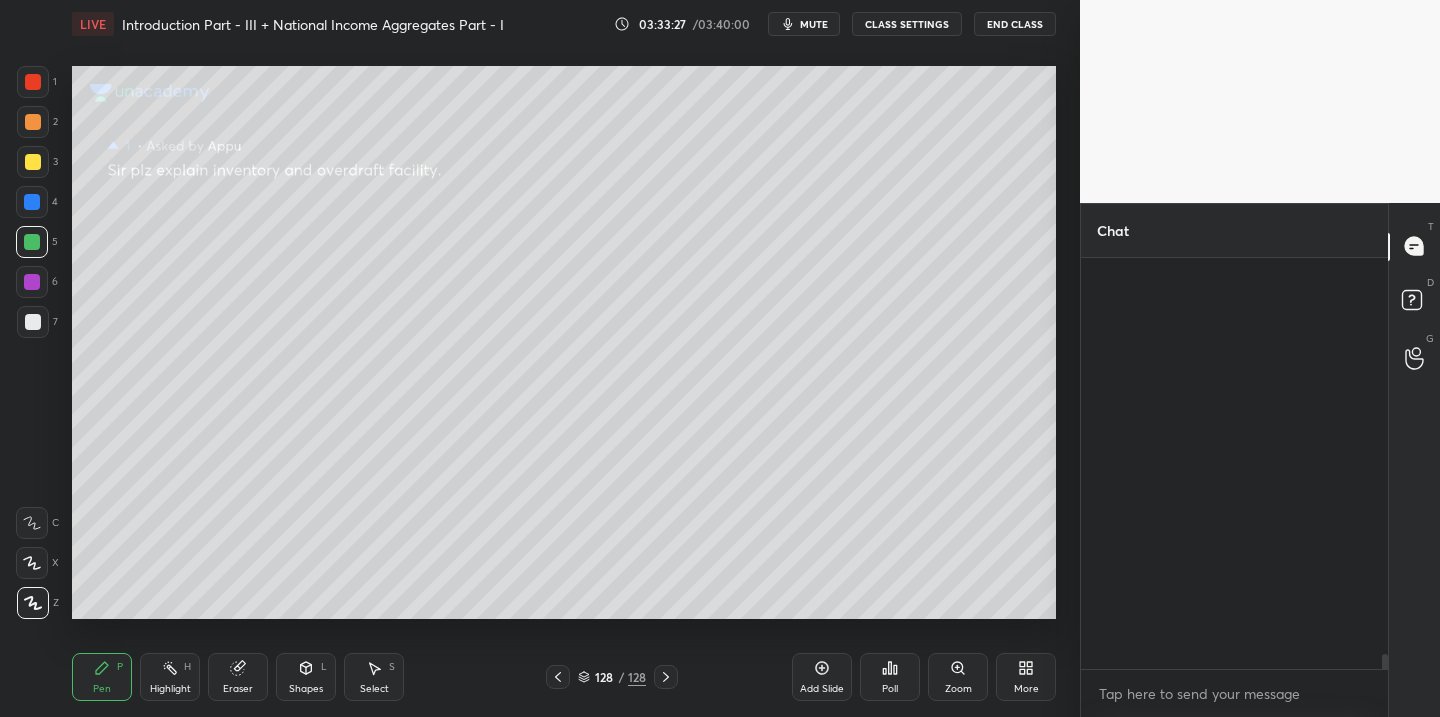 scroll, scrollTop: 11478, scrollLeft: 0, axis: vertical 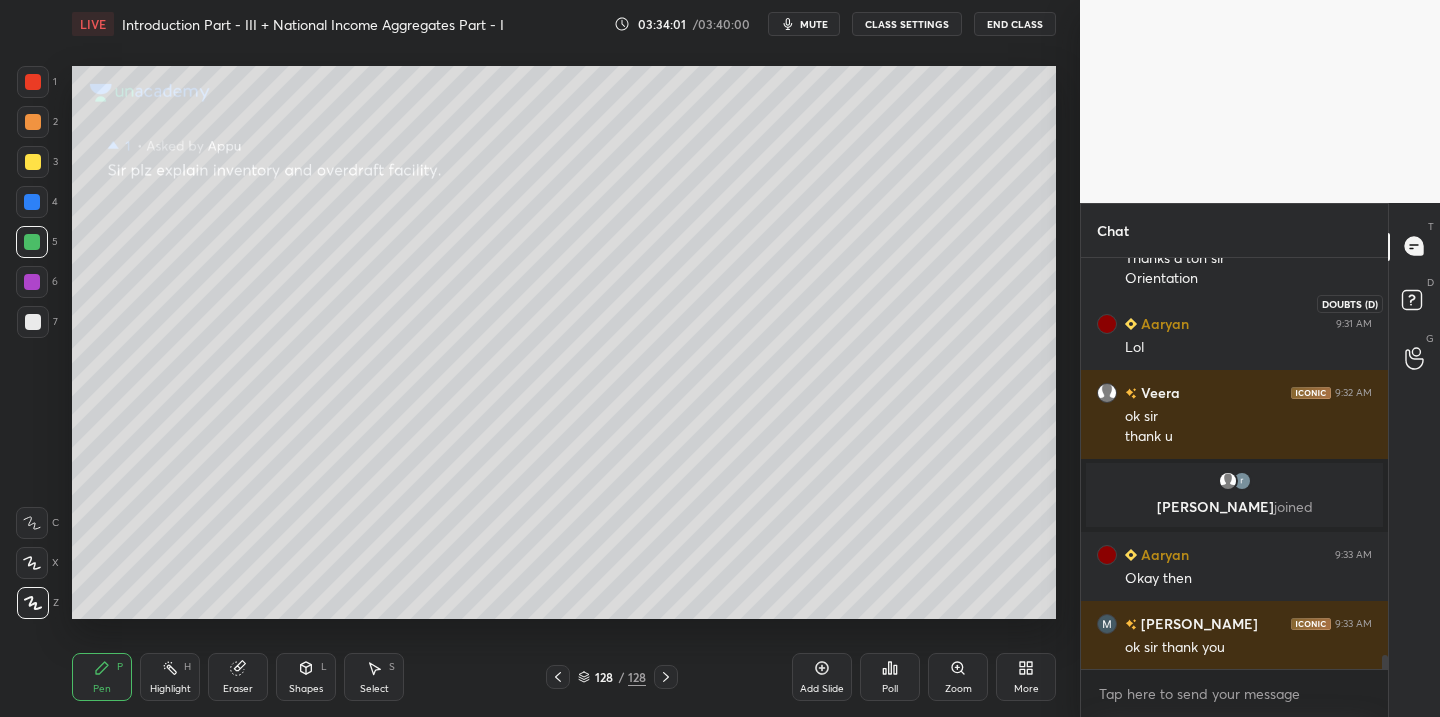 click 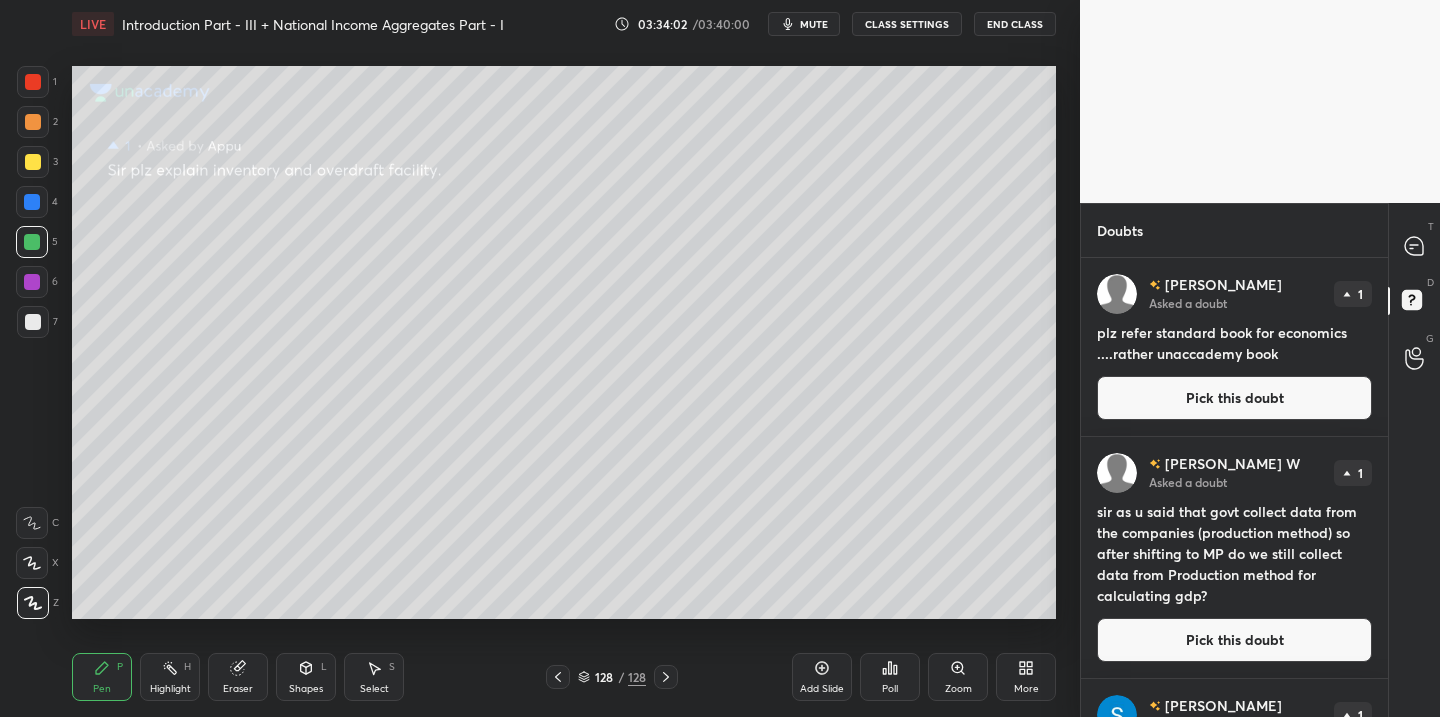 drag, startPoint x: 1237, startPoint y: 404, endPoint x: 1192, endPoint y: 421, distance: 48.104053 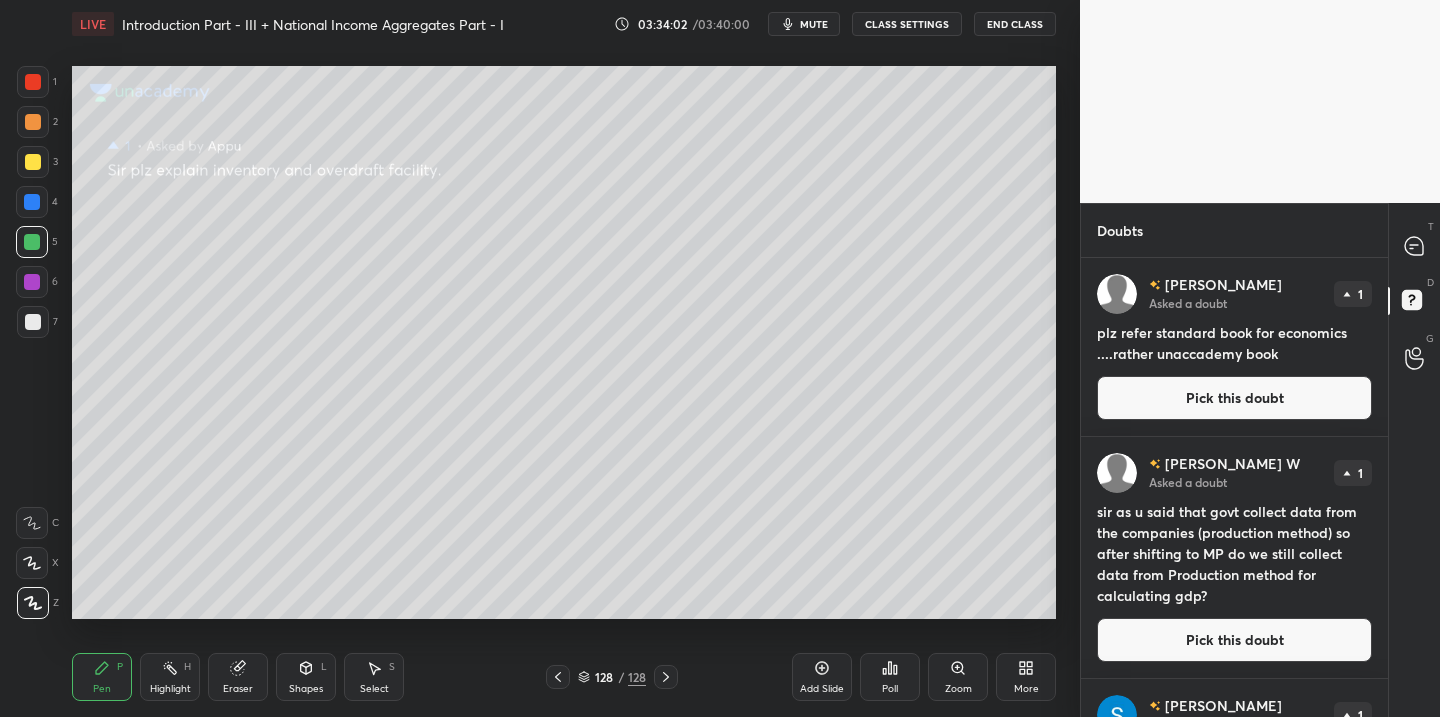 click on "Pick this doubt" at bounding box center (1234, 398) 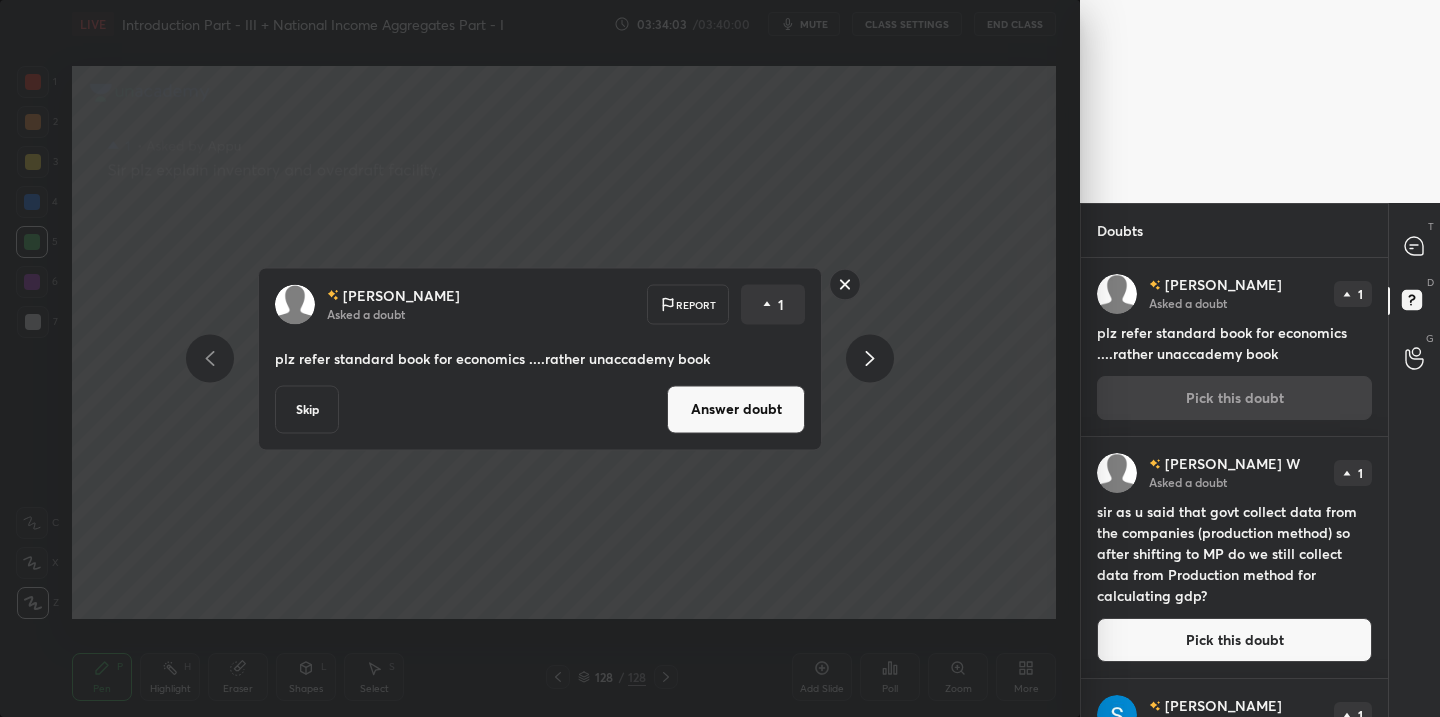 drag, startPoint x: 762, startPoint y: 407, endPoint x: 773, endPoint y: 407, distance: 11 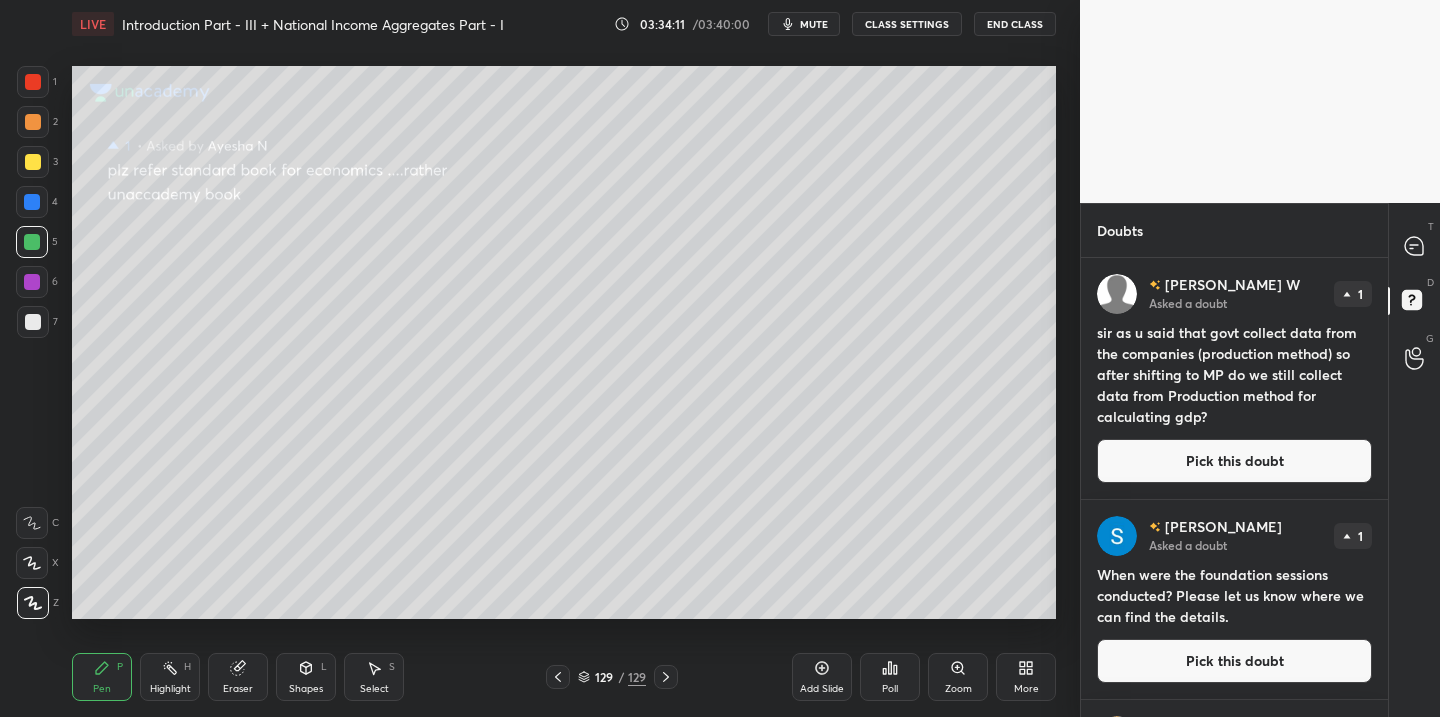 click on "Pick this doubt" at bounding box center (1234, 461) 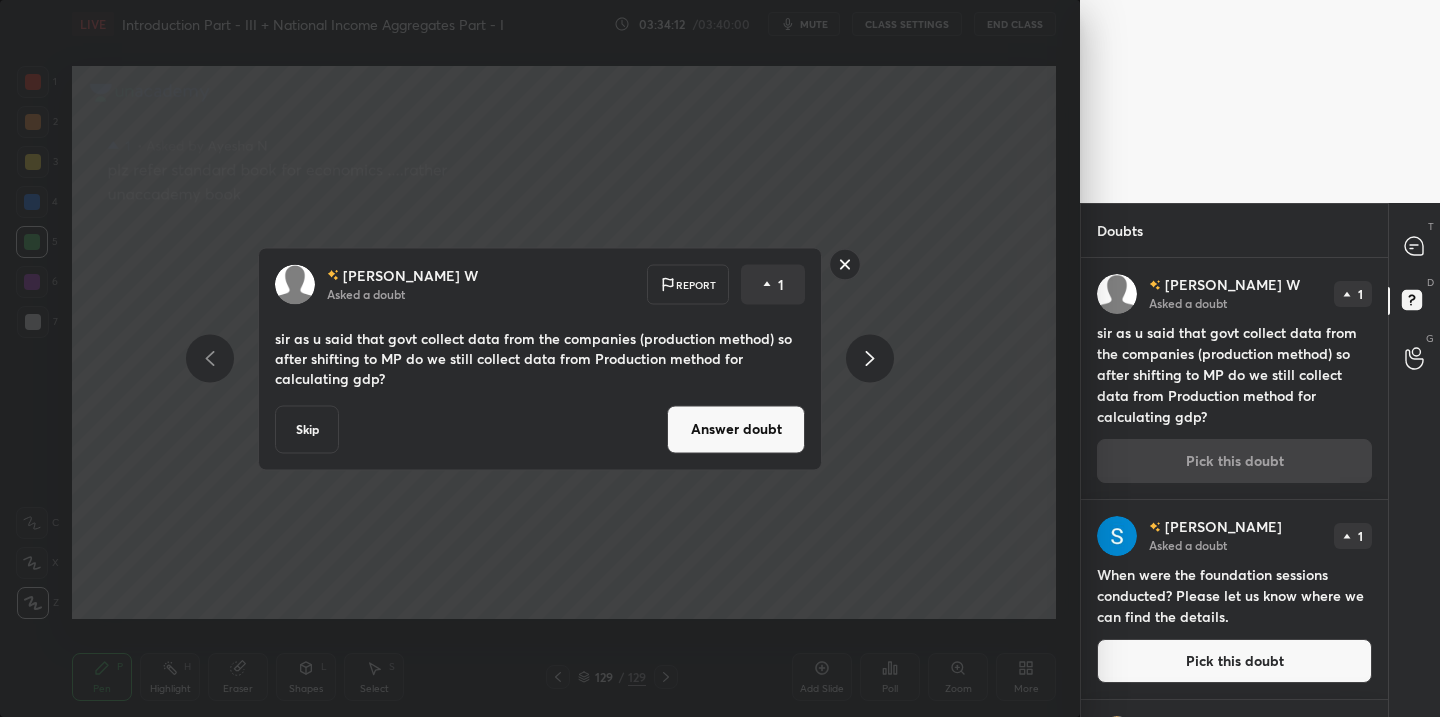 click on "Answer doubt" at bounding box center [736, 429] 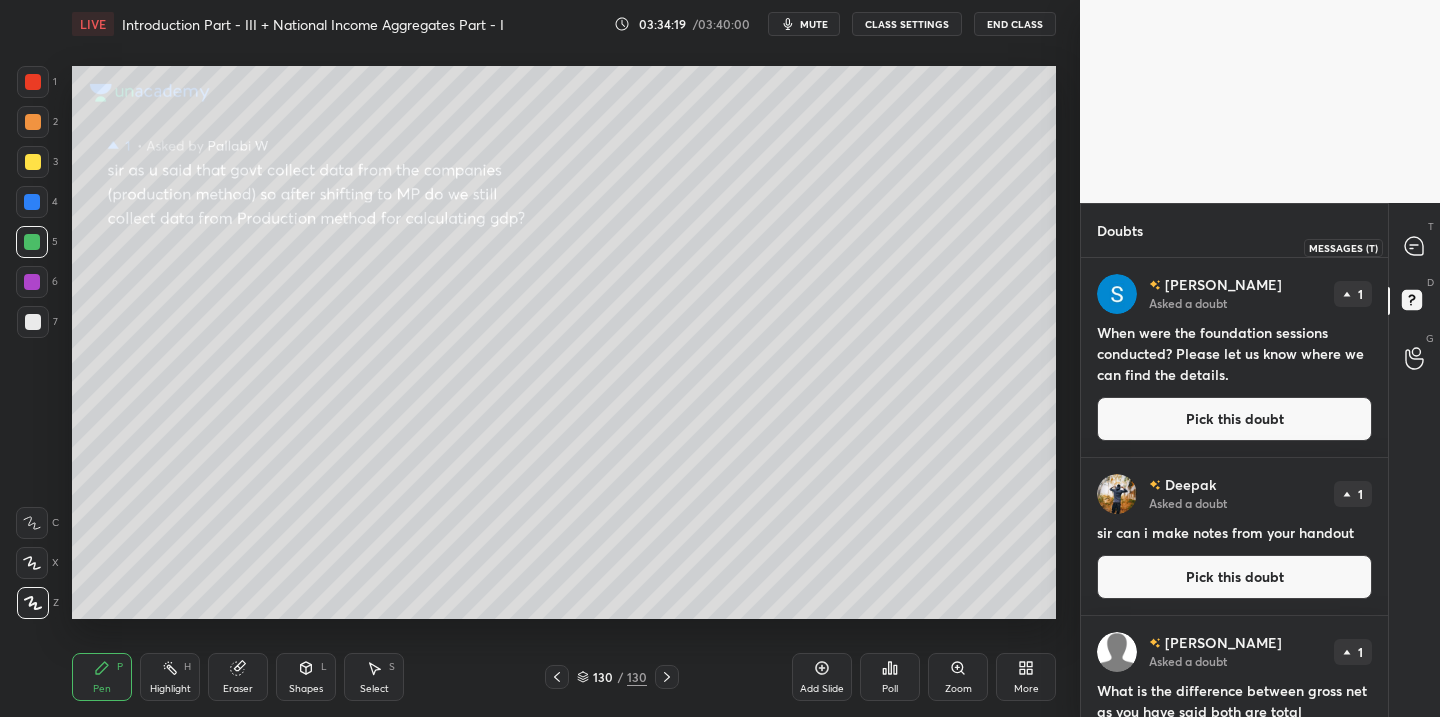 drag, startPoint x: 1414, startPoint y: 247, endPoint x: 1400, endPoint y: 256, distance: 16.643316 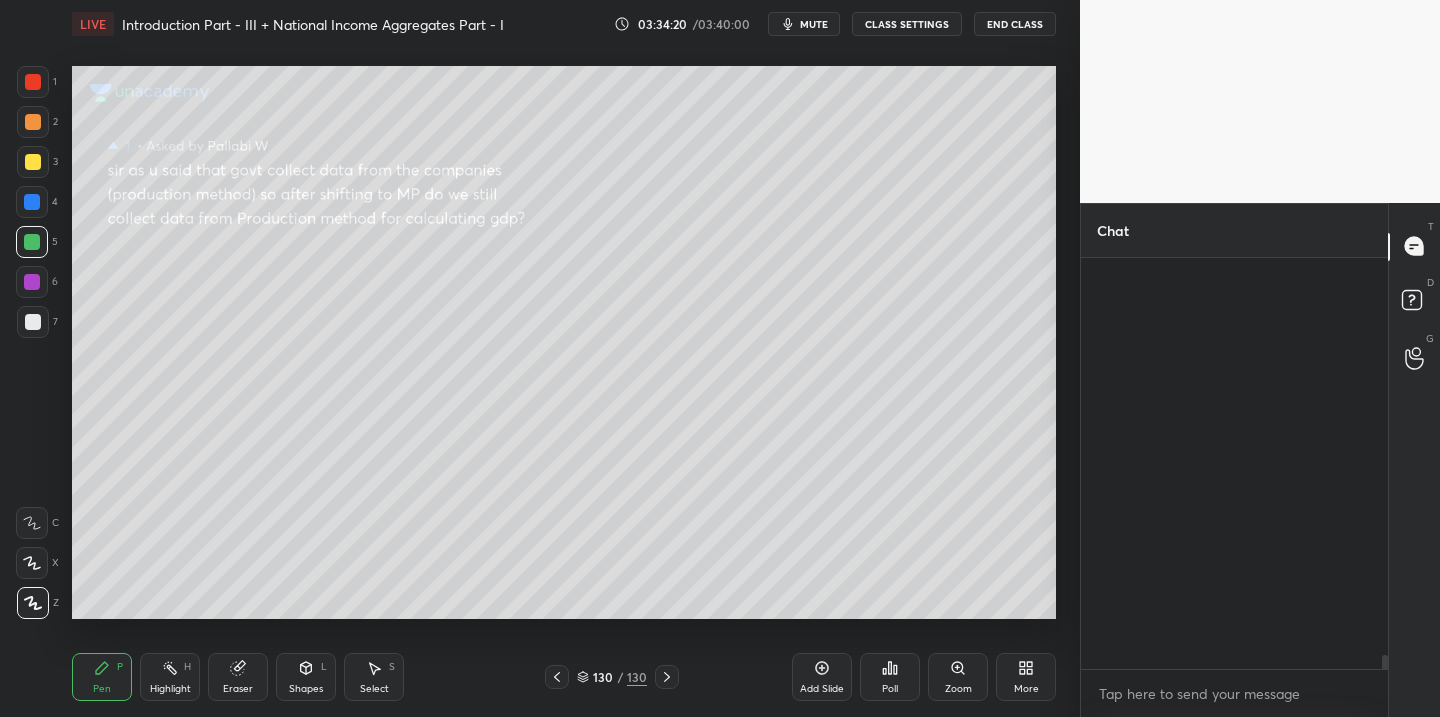 scroll, scrollTop: 11510, scrollLeft: 0, axis: vertical 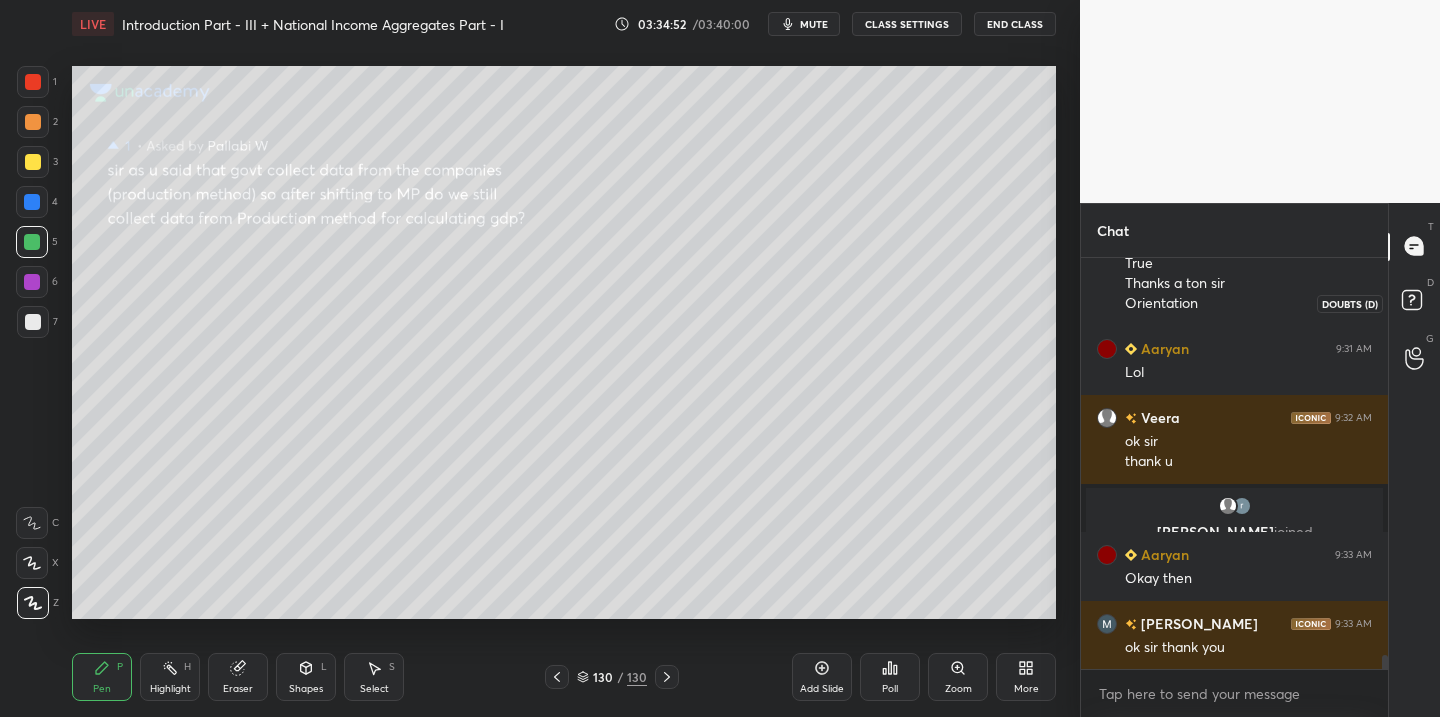 click 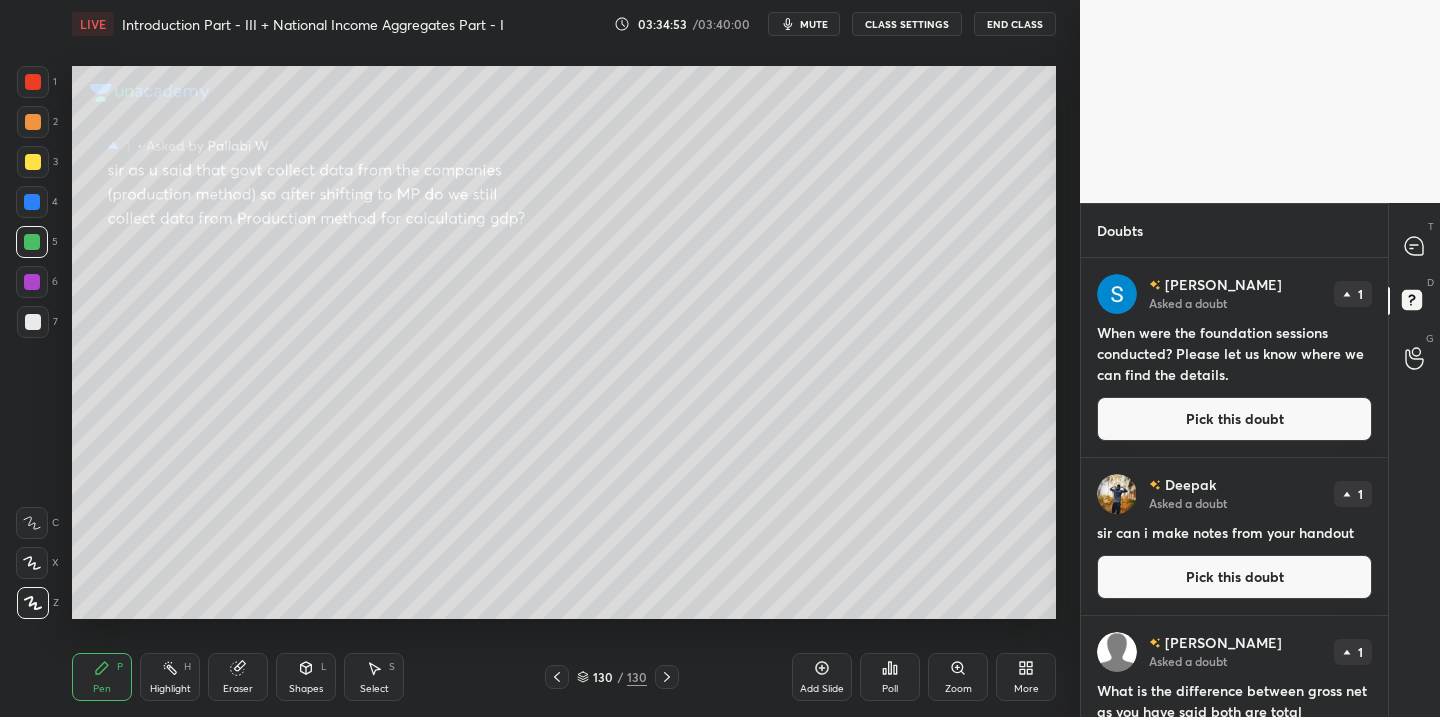 drag, startPoint x: 1148, startPoint y: 415, endPoint x: 1112, endPoint y: 430, distance: 39 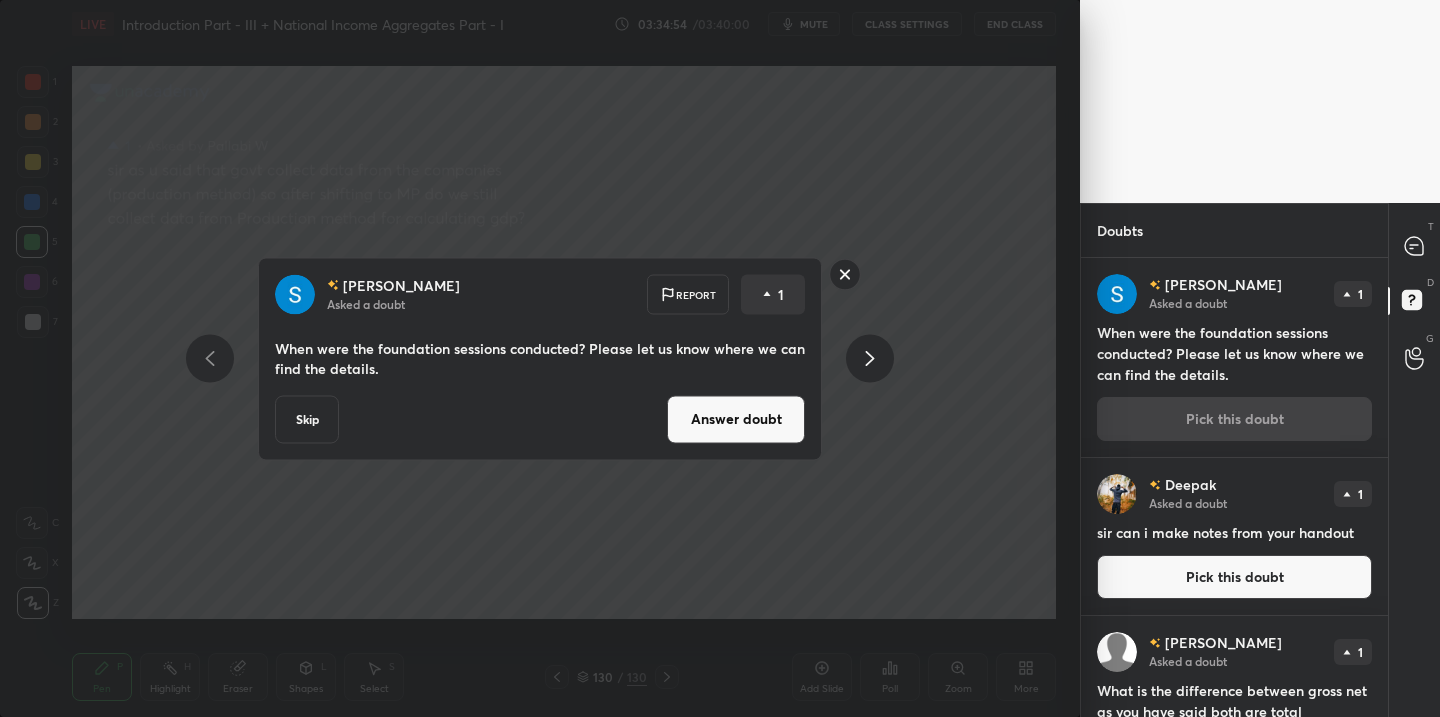 click on "Answer doubt" at bounding box center (736, 419) 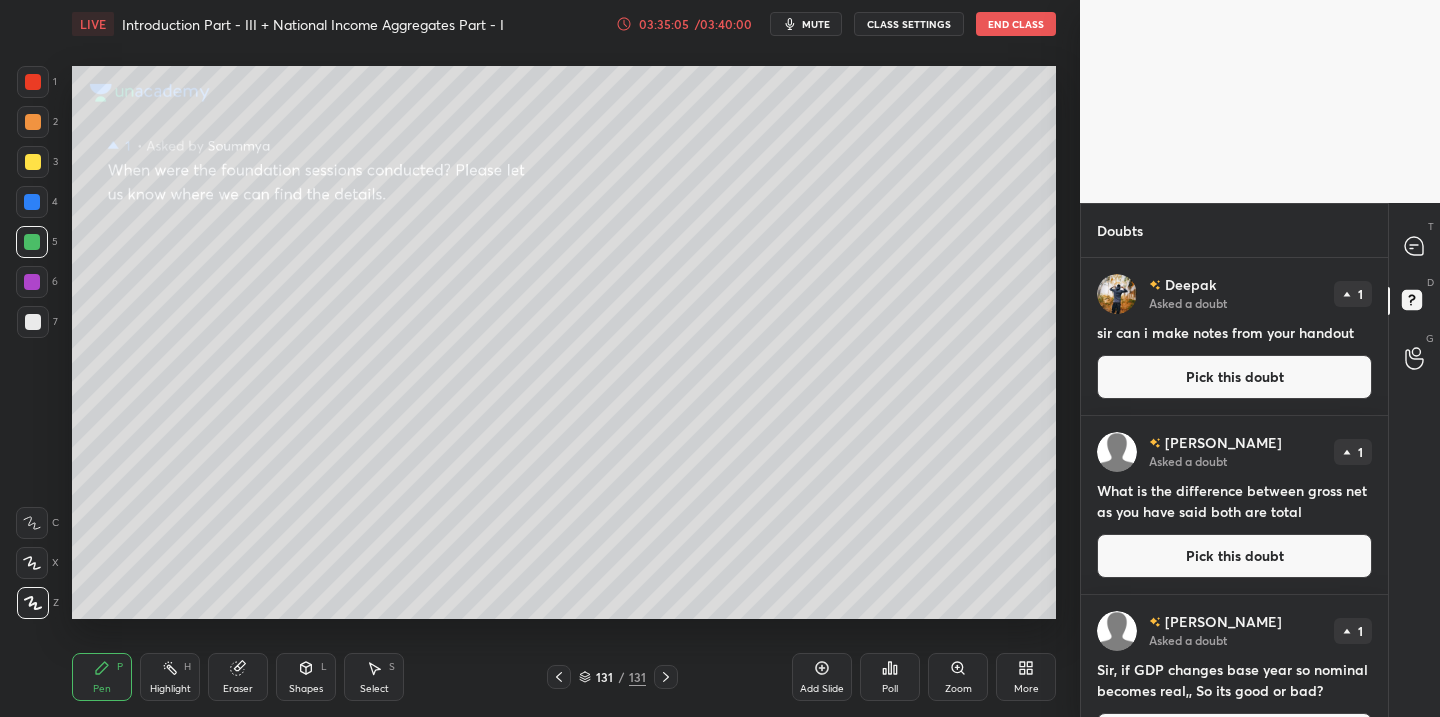 click on "03:35:05 /  03:40:00" at bounding box center (685, 24) 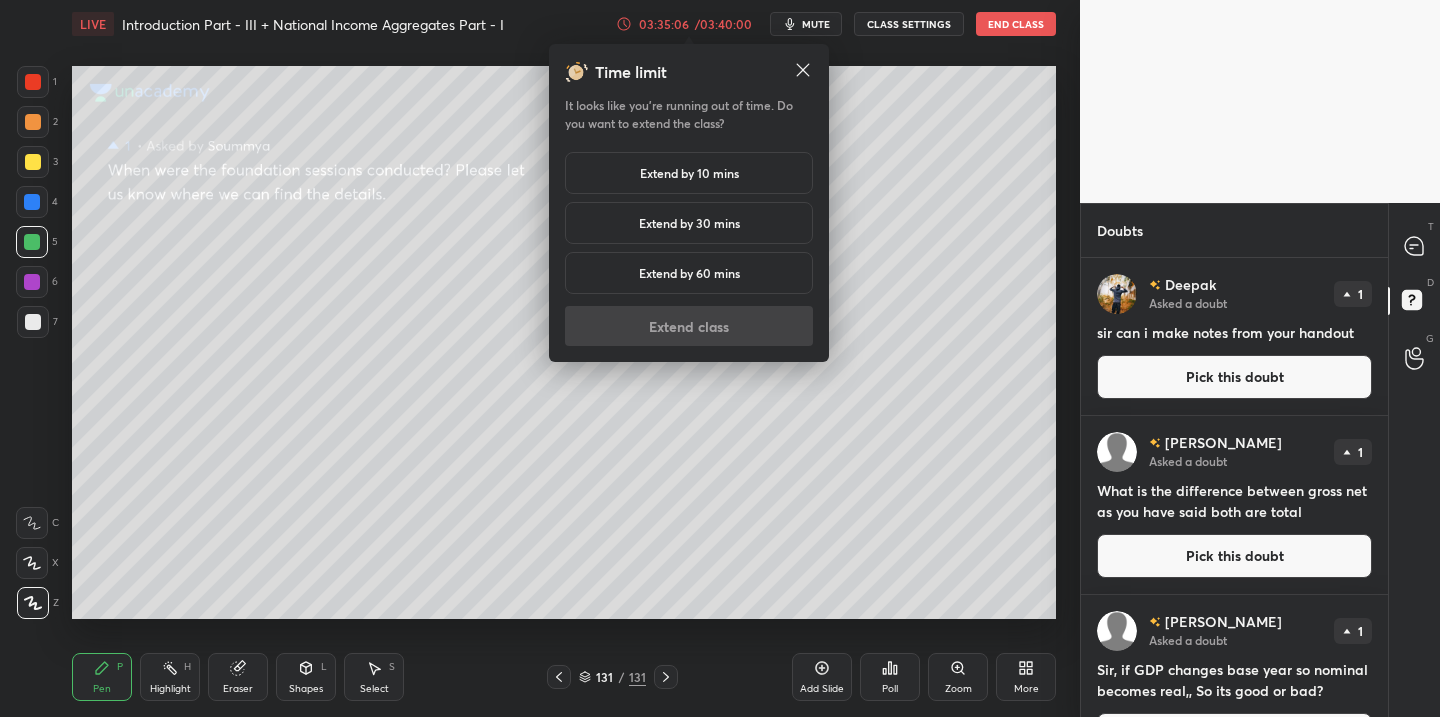 drag, startPoint x: 677, startPoint y: 174, endPoint x: 668, endPoint y: 180, distance: 10.816654 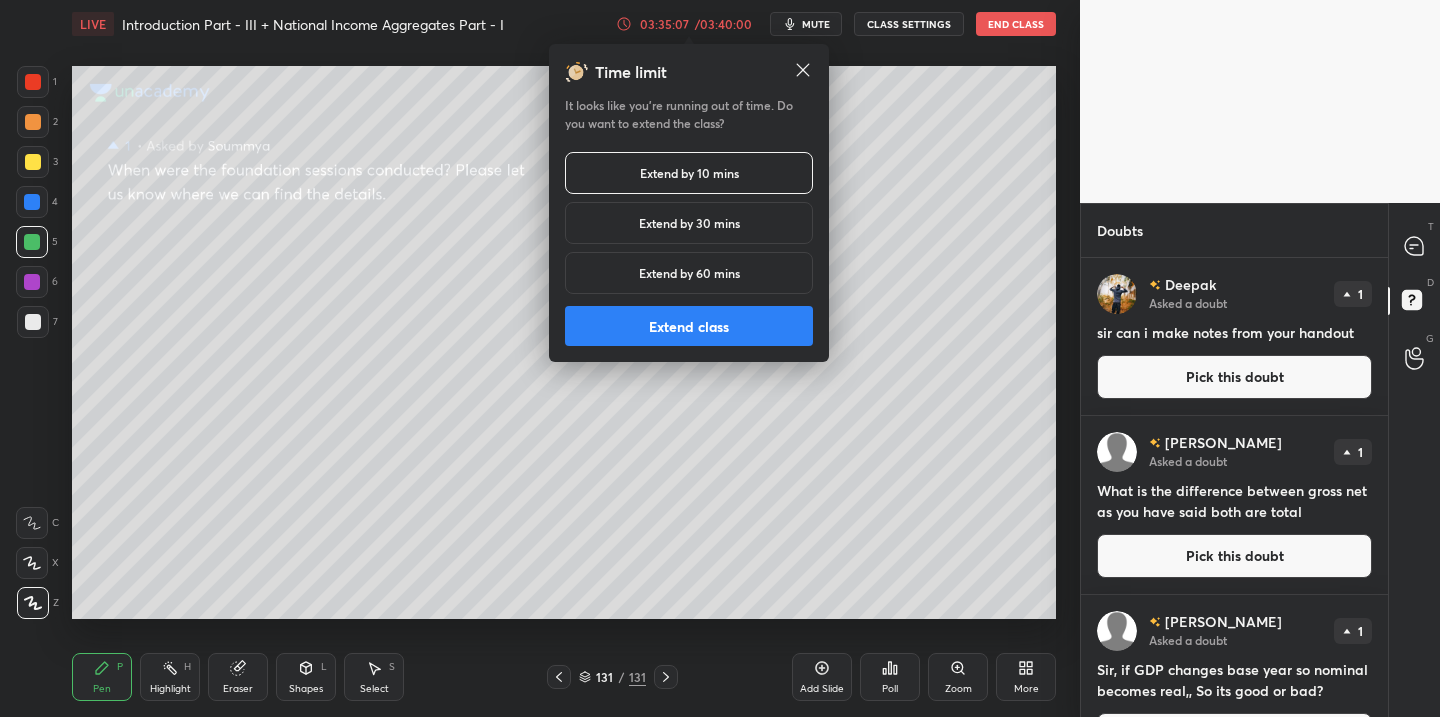 click on "Extend class" at bounding box center [689, 326] 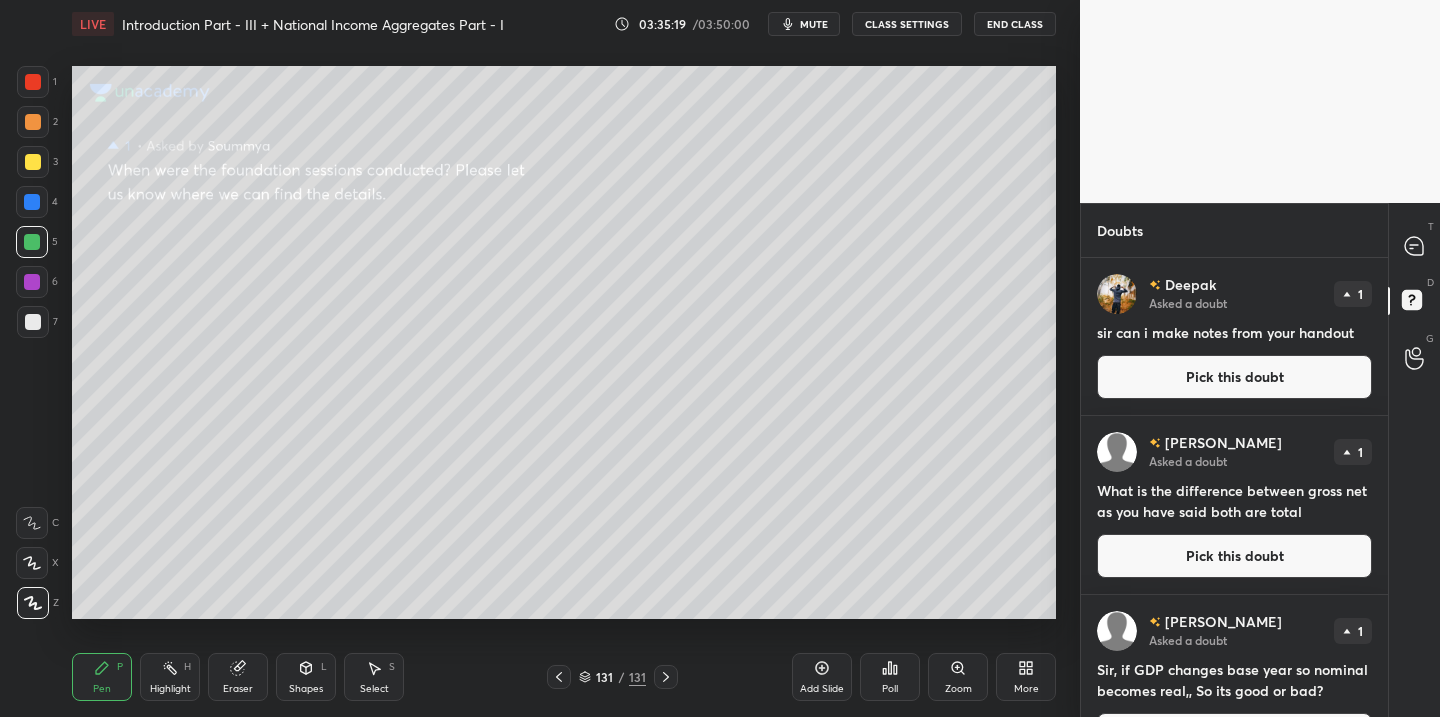 drag, startPoint x: 1198, startPoint y: 377, endPoint x: 1113, endPoint y: 393, distance: 86.492775 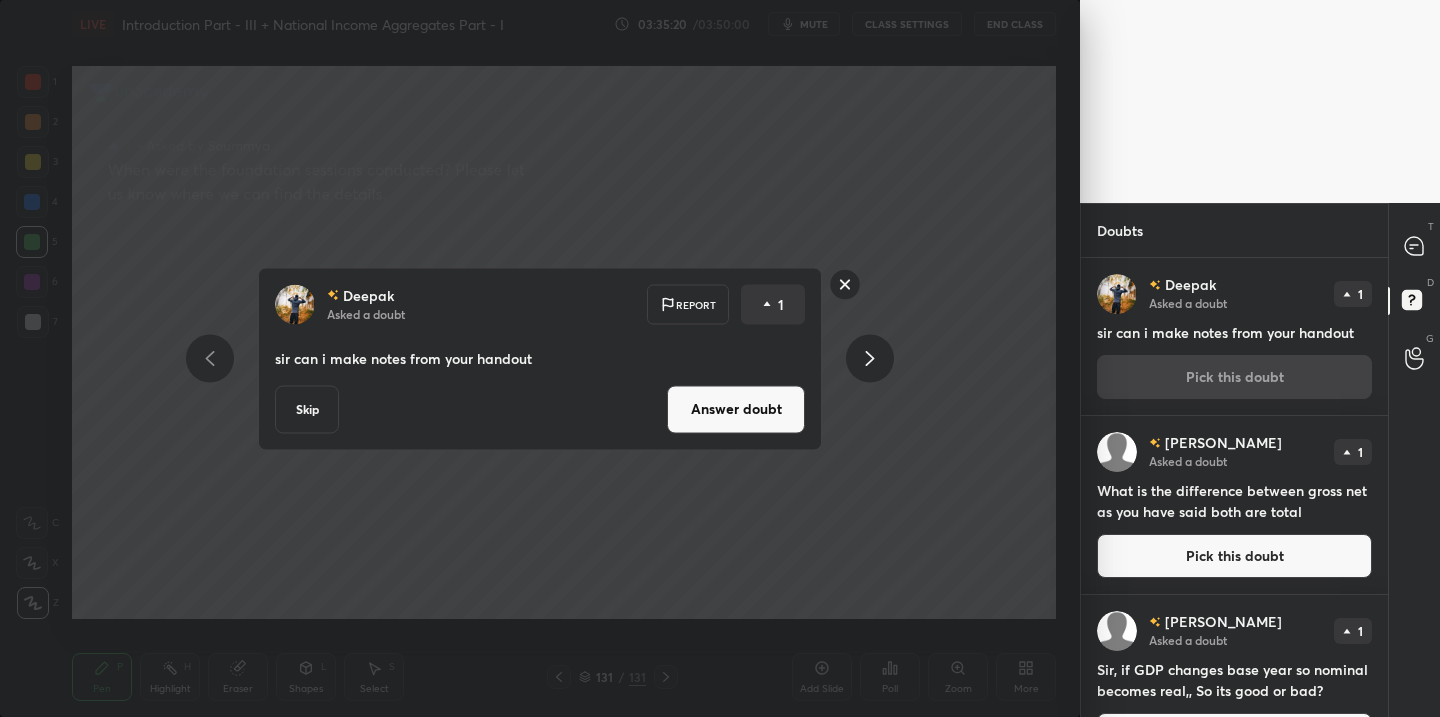 drag, startPoint x: 730, startPoint y: 406, endPoint x: 704, endPoint y: 411, distance: 26.476404 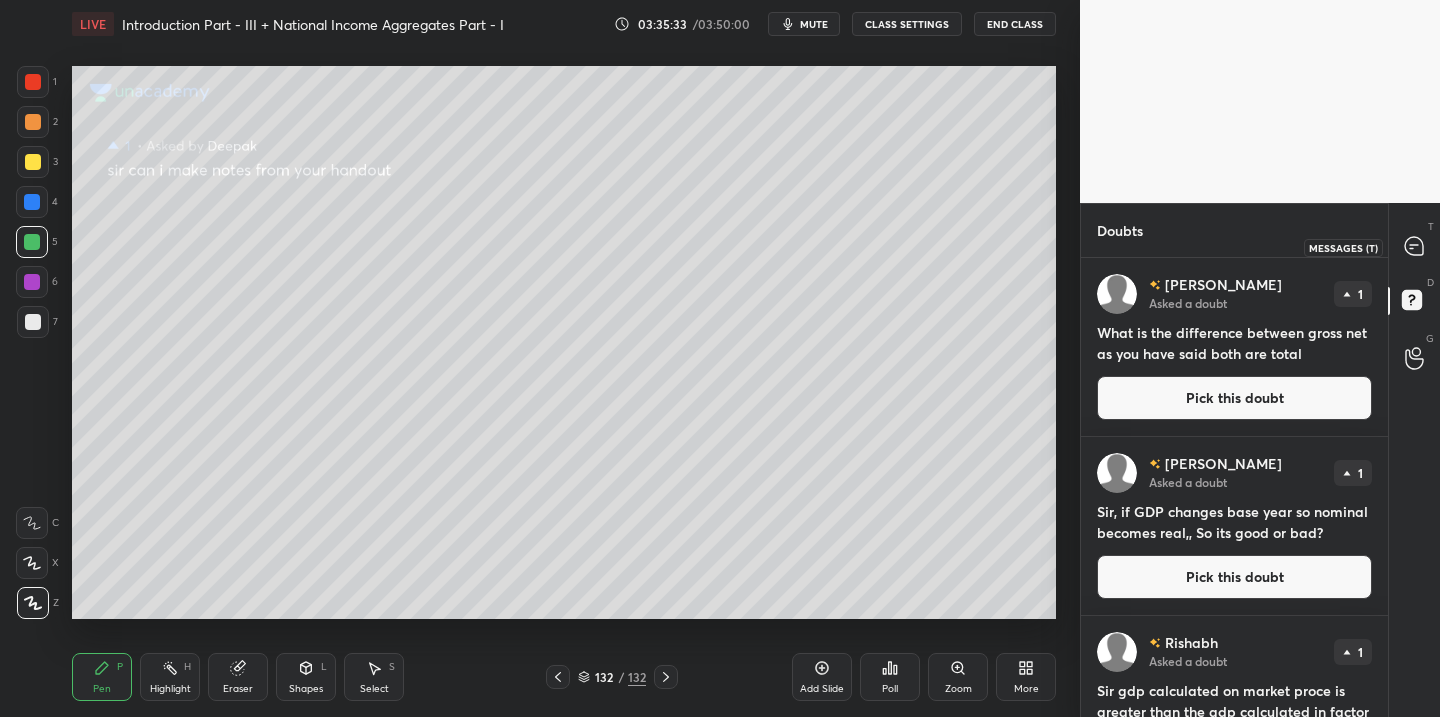 drag, startPoint x: 1415, startPoint y: 249, endPoint x: 1387, endPoint y: 275, distance: 38.209946 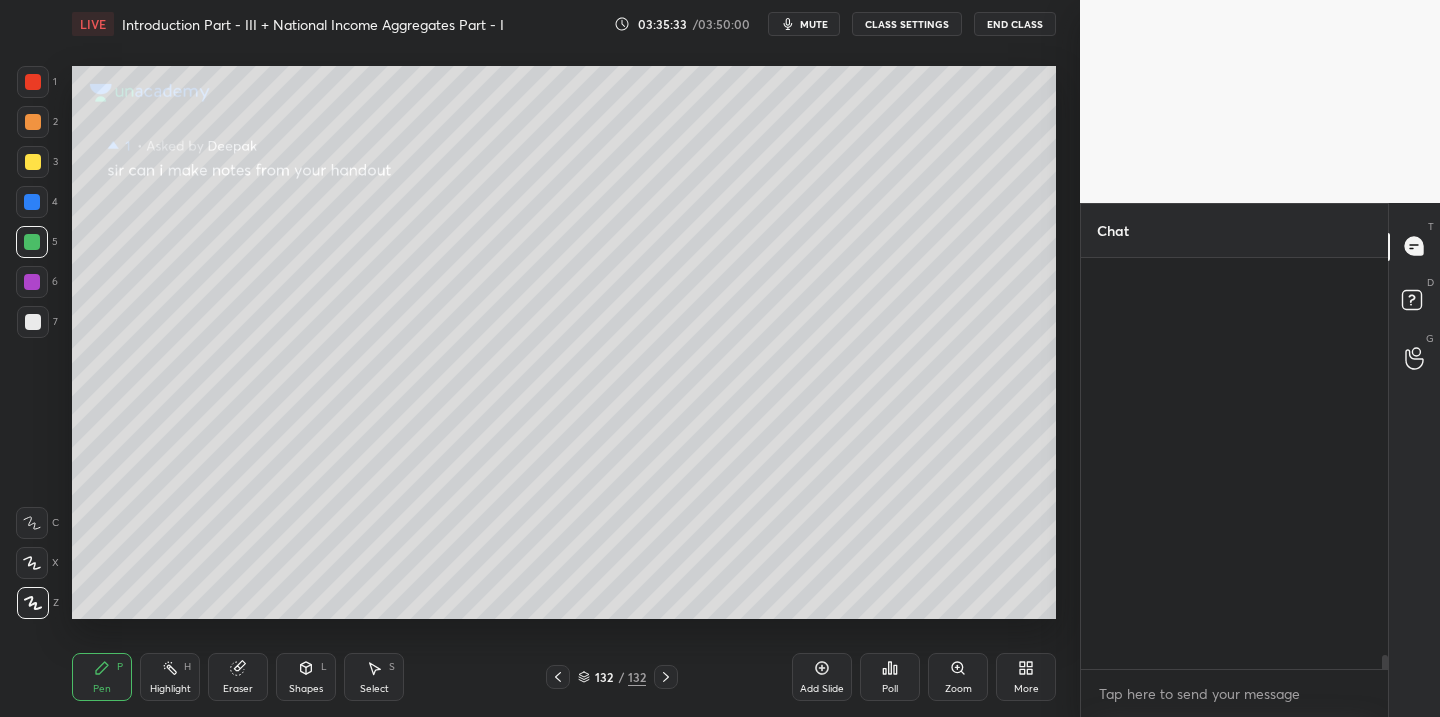 scroll, scrollTop: 11410, scrollLeft: 0, axis: vertical 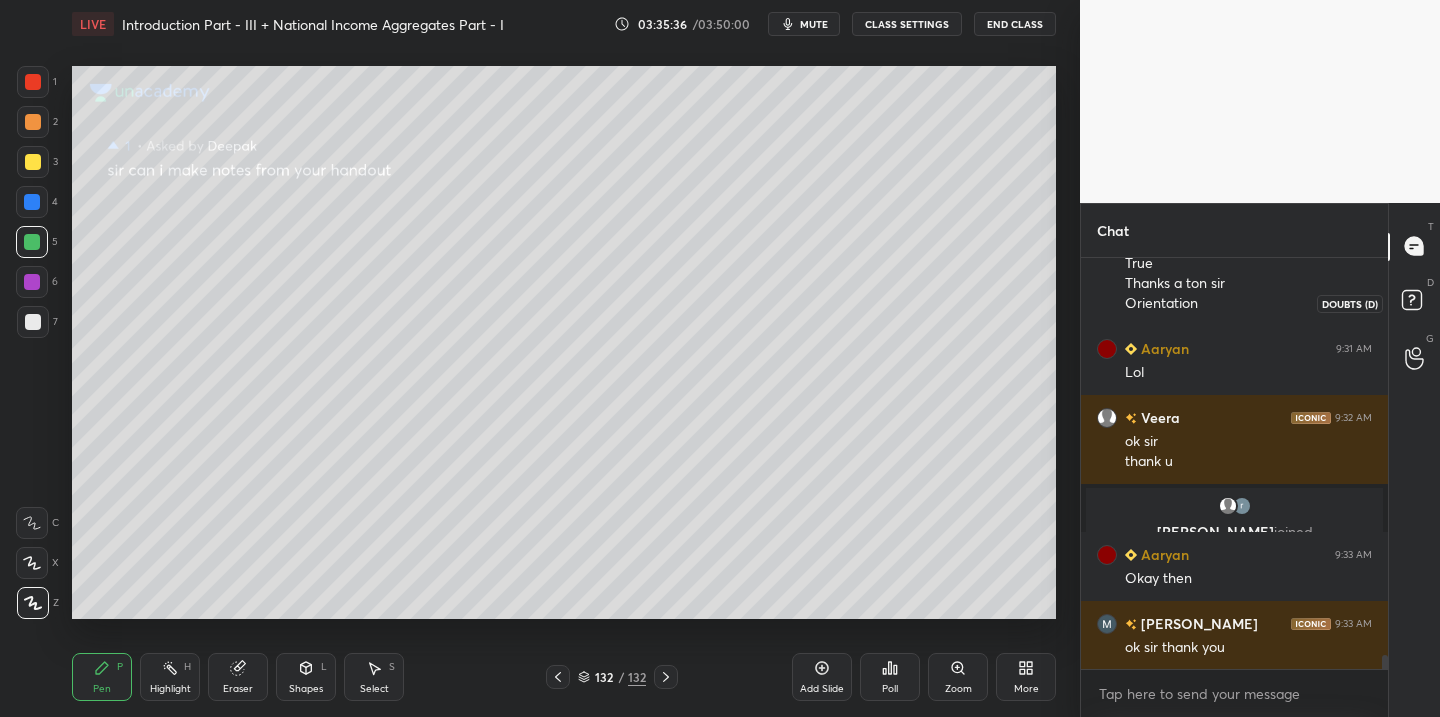 click 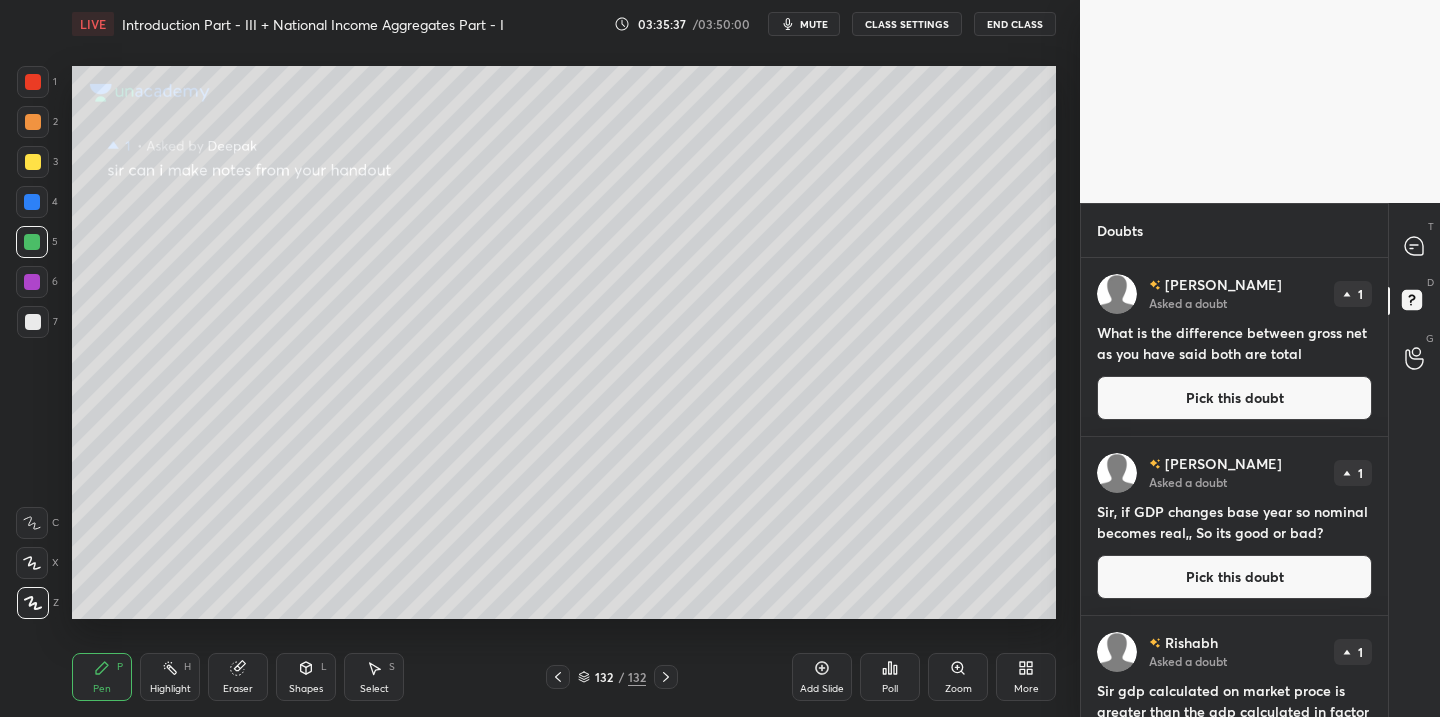 click on "Pick this doubt" at bounding box center [1234, 398] 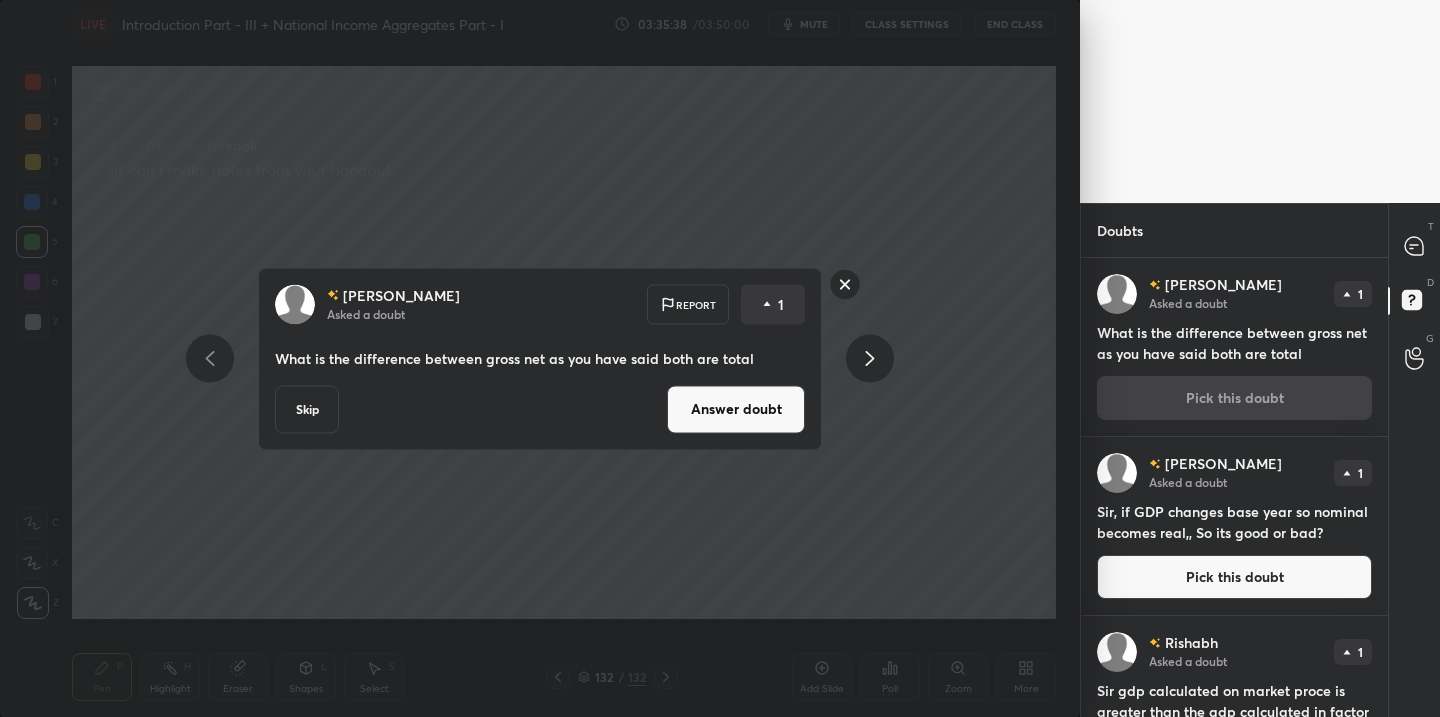 drag, startPoint x: 707, startPoint y: 408, endPoint x: 690, endPoint y: 406, distance: 17.117243 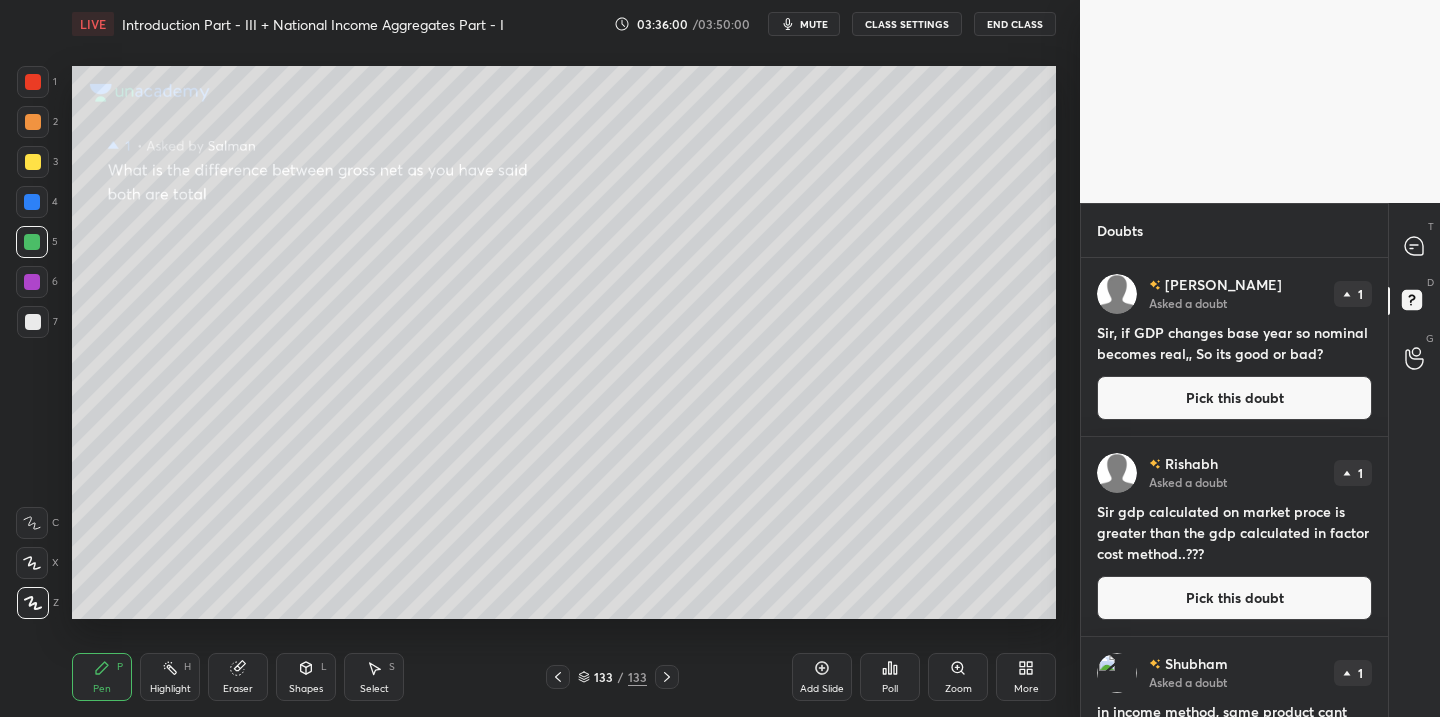 click on "Pick this doubt" at bounding box center (1234, 398) 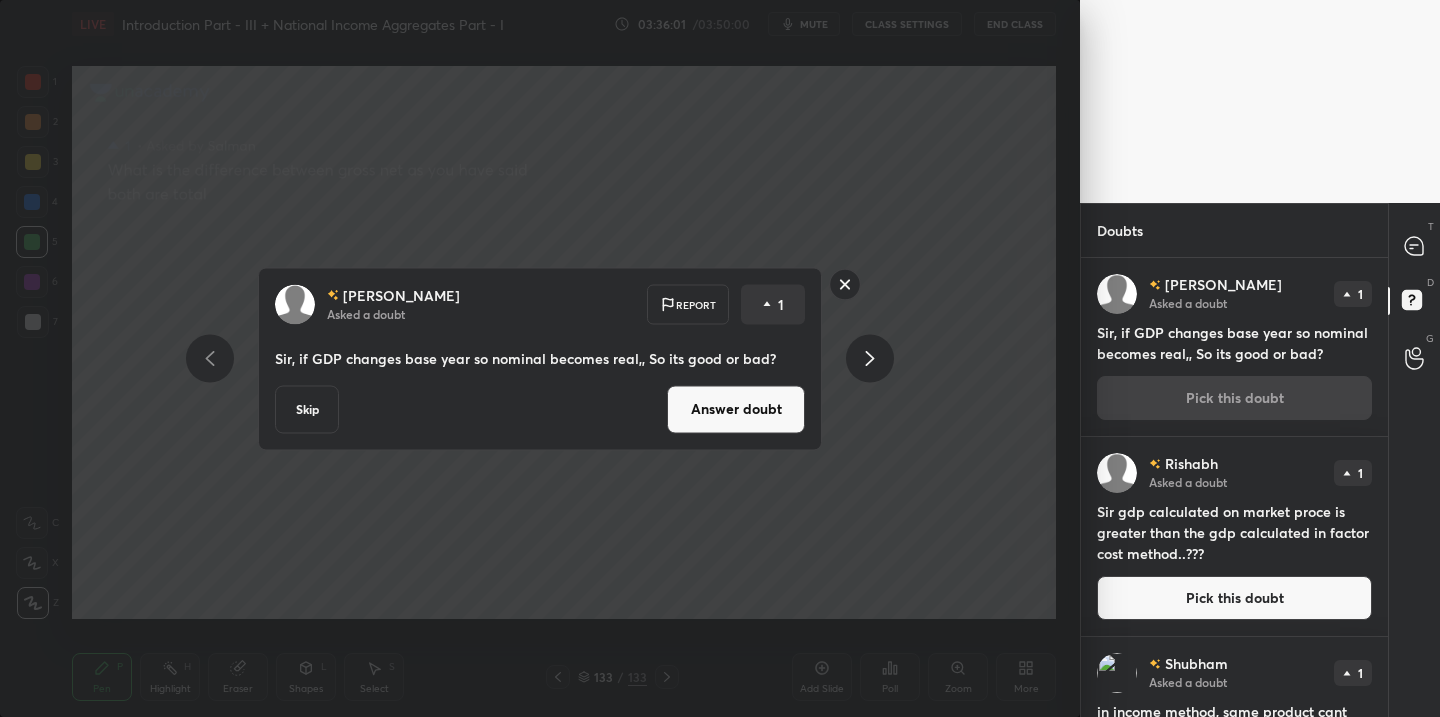 drag, startPoint x: 782, startPoint y: 412, endPoint x: 772, endPoint y: 419, distance: 12.206555 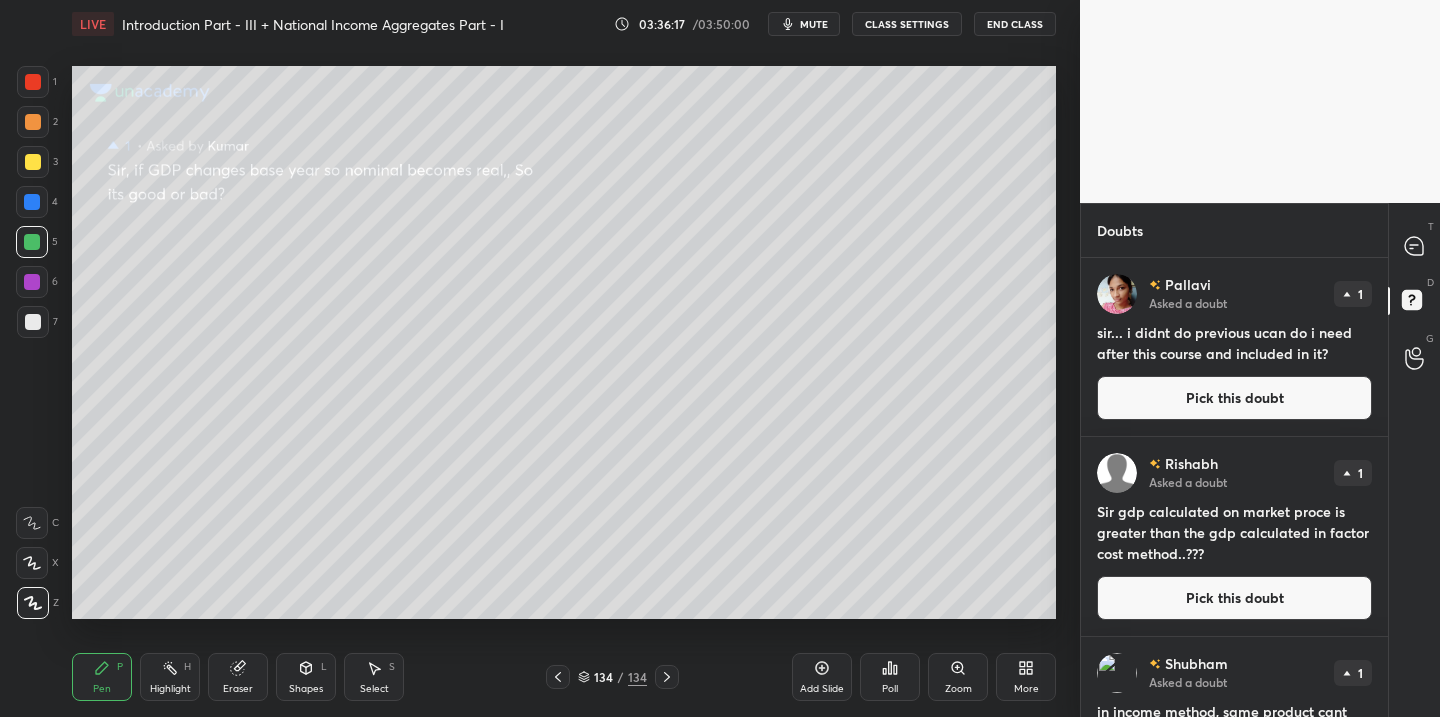 click on "Pick this doubt" at bounding box center [1234, 398] 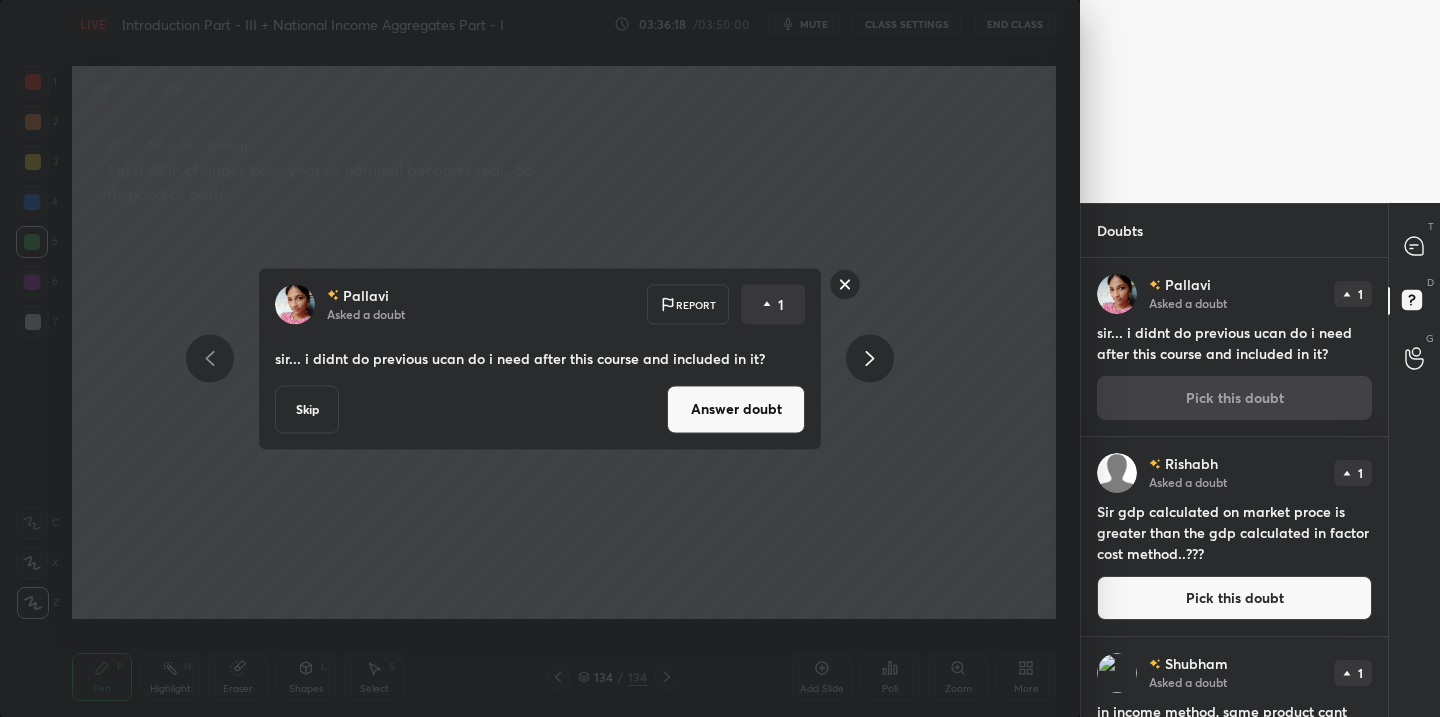 drag, startPoint x: 741, startPoint y: 419, endPoint x: 733, endPoint y: 428, distance: 12.0415945 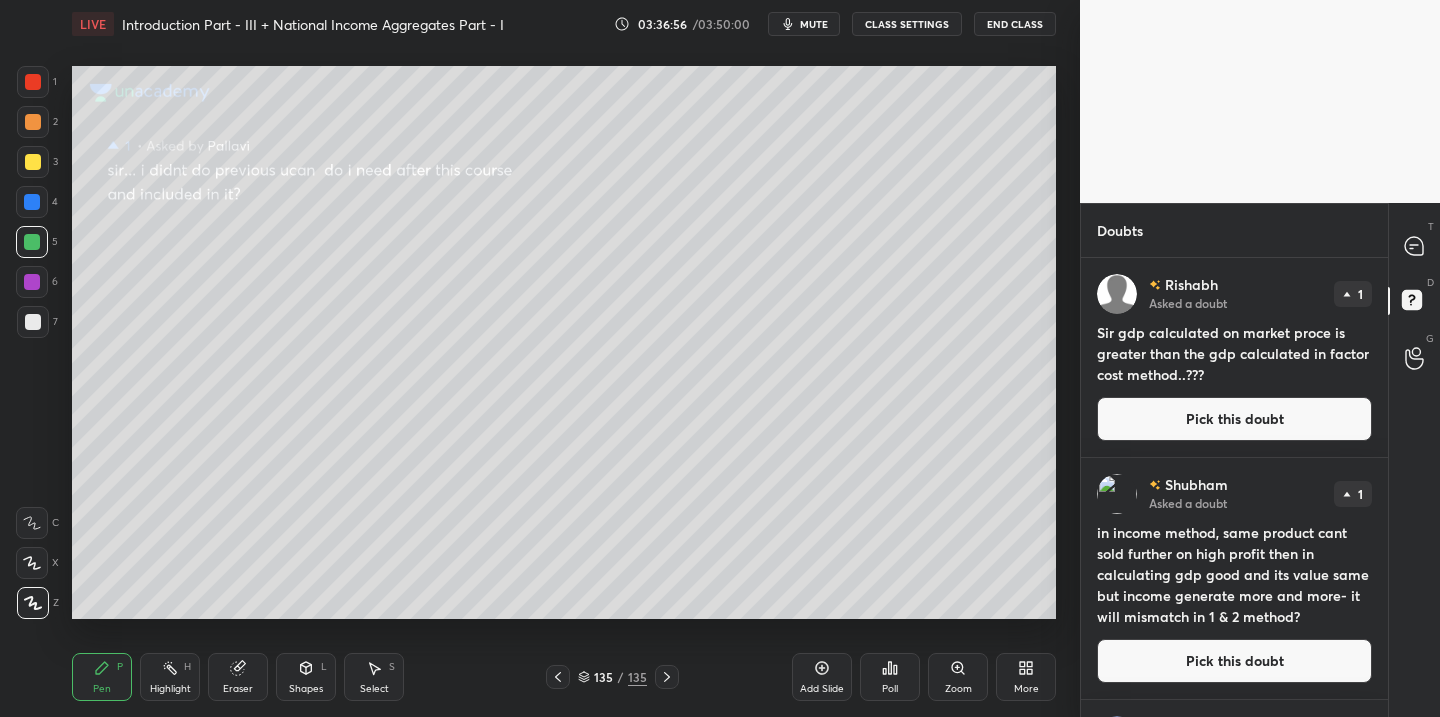 click on "Pick this doubt" at bounding box center [1234, 419] 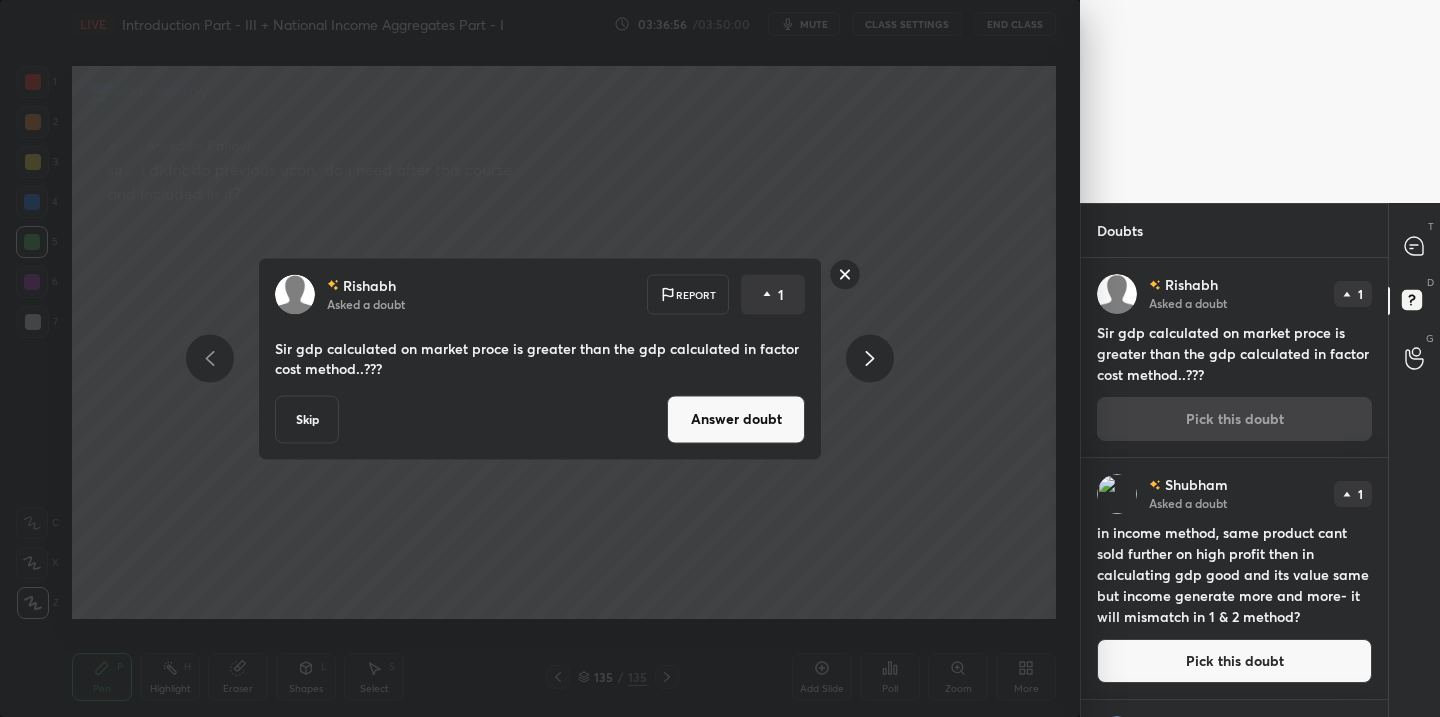 drag, startPoint x: 731, startPoint y: 420, endPoint x: 710, endPoint y: 423, distance: 21.213203 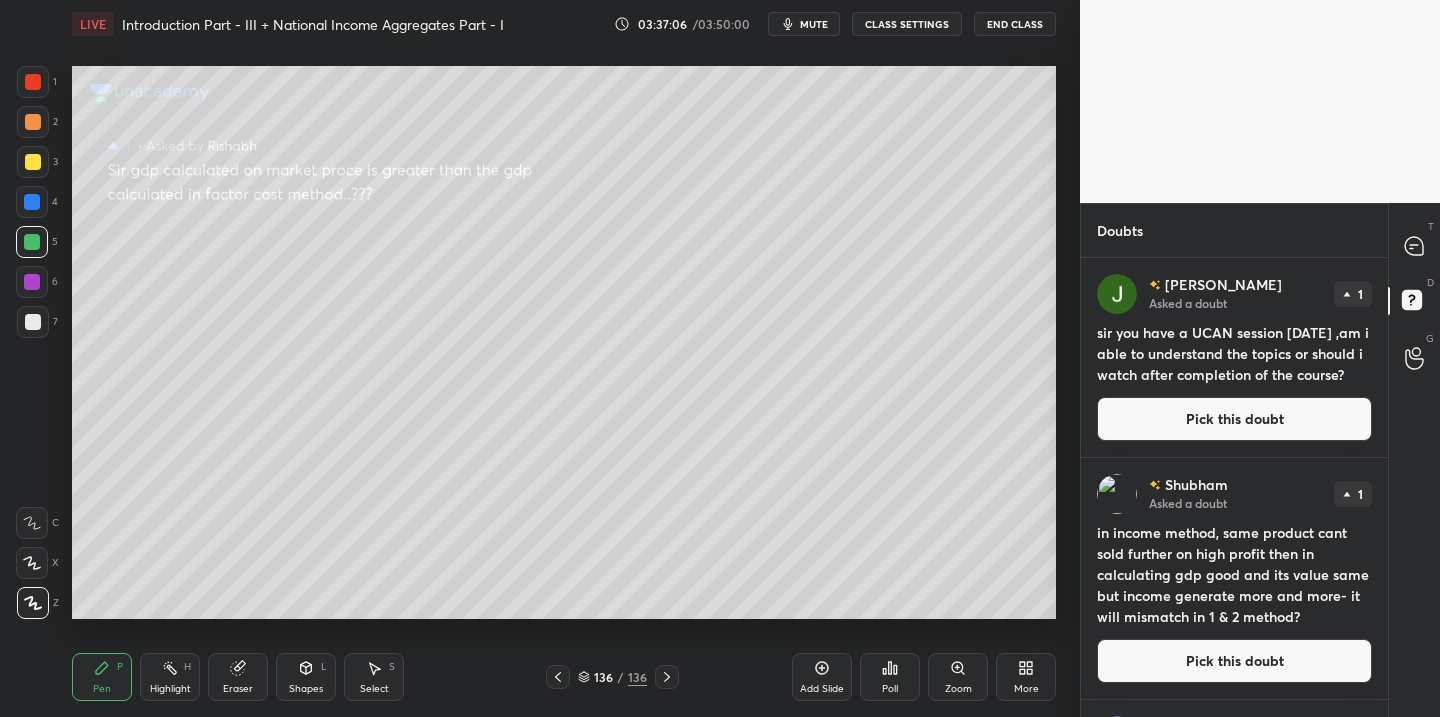 drag, startPoint x: 1137, startPoint y: 419, endPoint x: 1124, endPoint y: 419, distance: 13 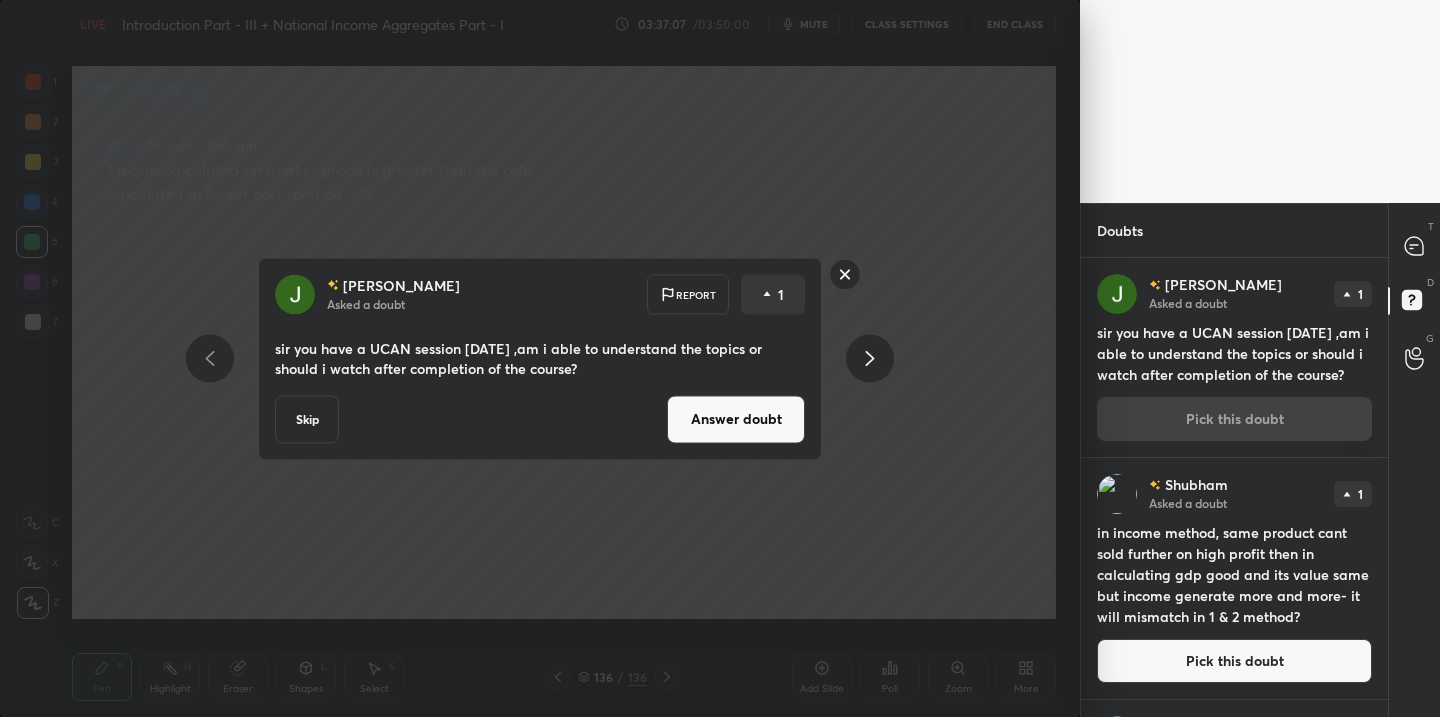 click on "Answer doubt" at bounding box center [736, 419] 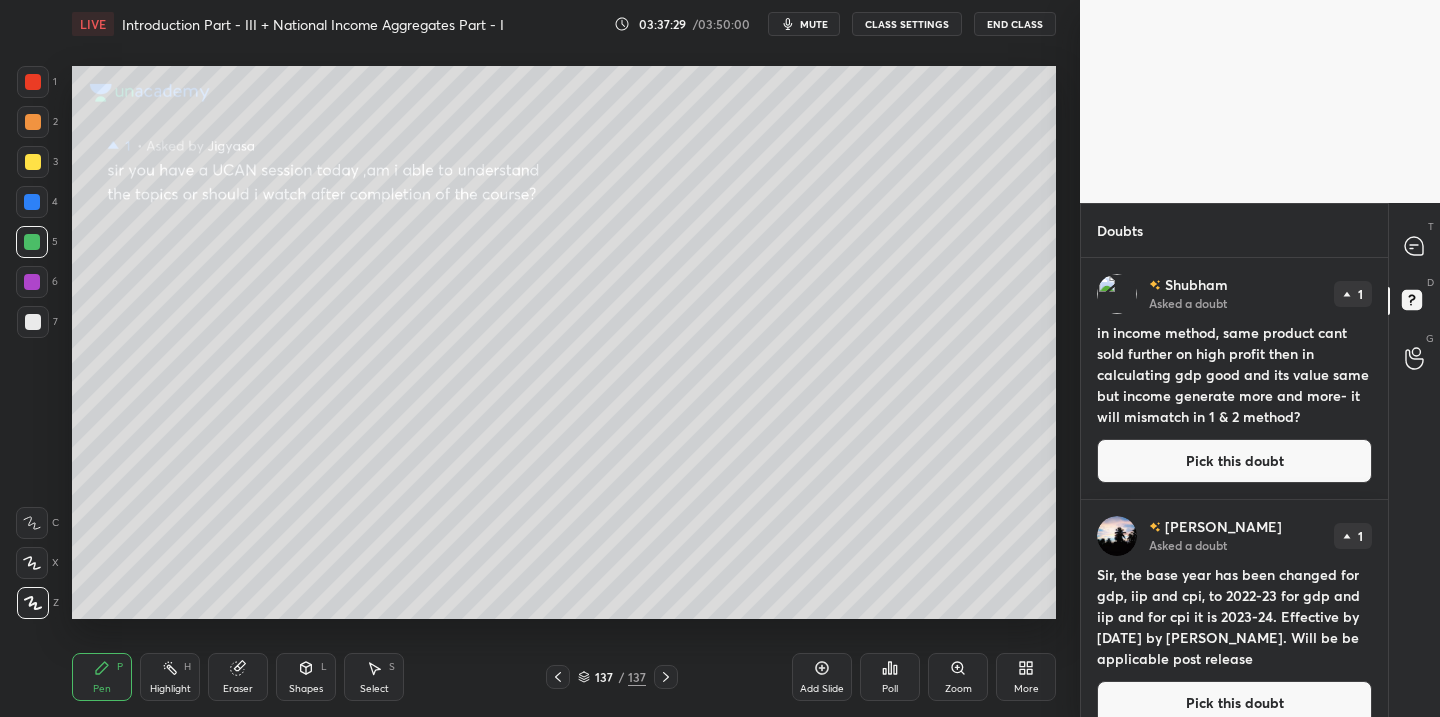 click on "Pick this doubt" at bounding box center (1234, 461) 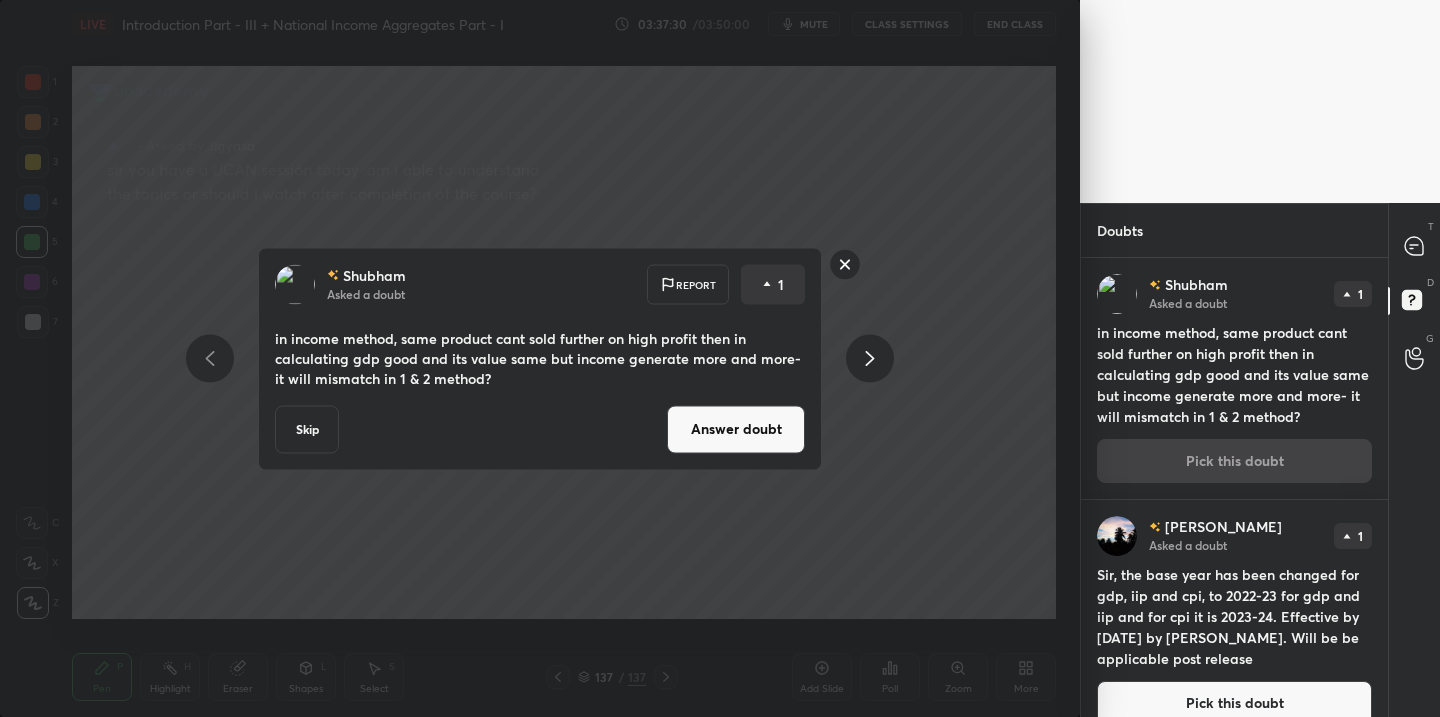 click on "Answer doubt" at bounding box center (736, 429) 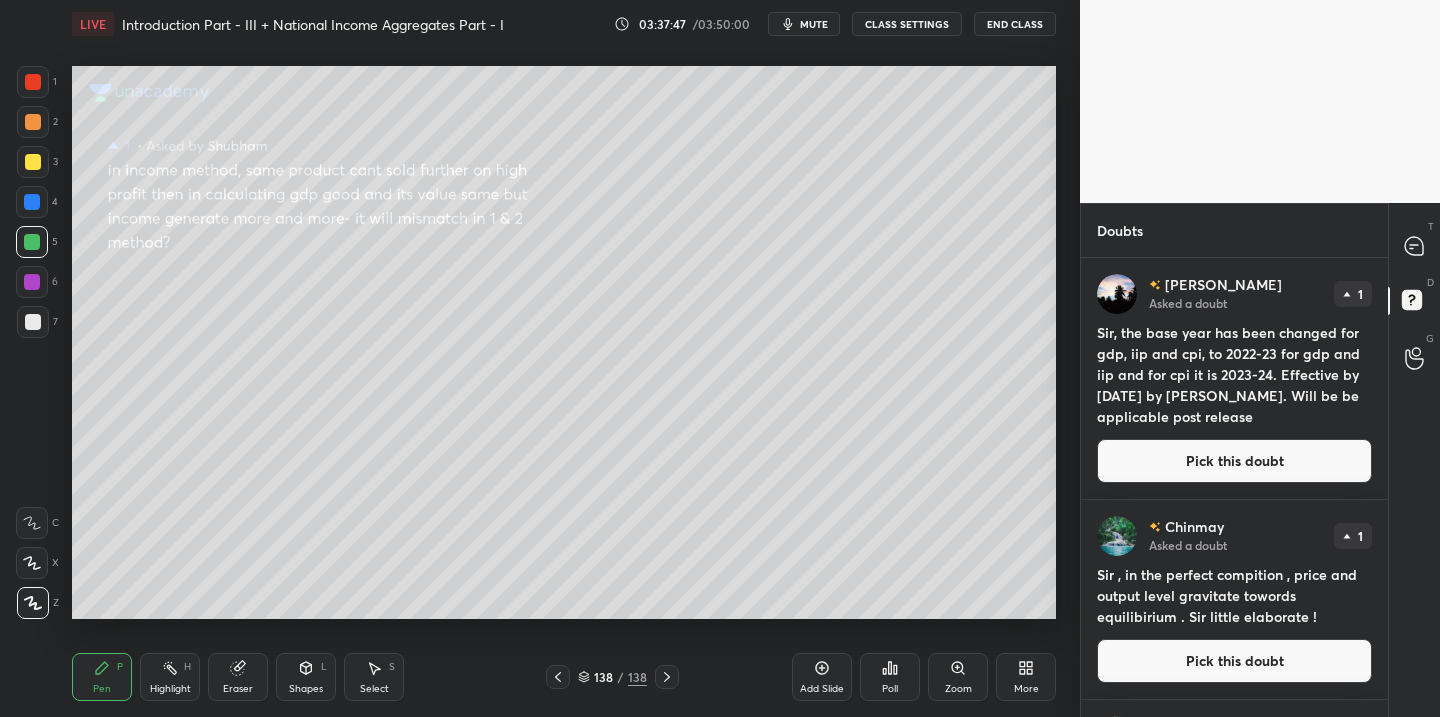 click on "Pick this doubt" at bounding box center (1234, 461) 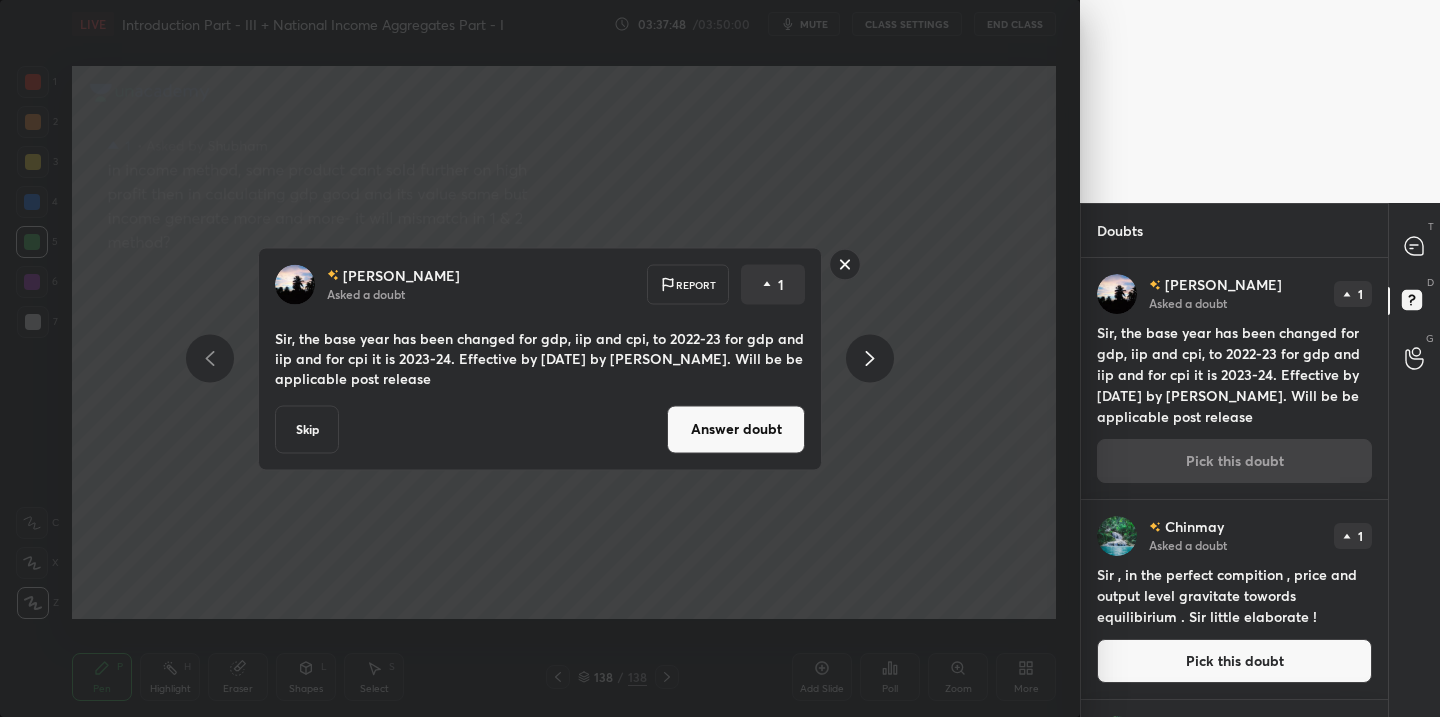 drag, startPoint x: 741, startPoint y: 436, endPoint x: 728, endPoint y: 448, distance: 17.691807 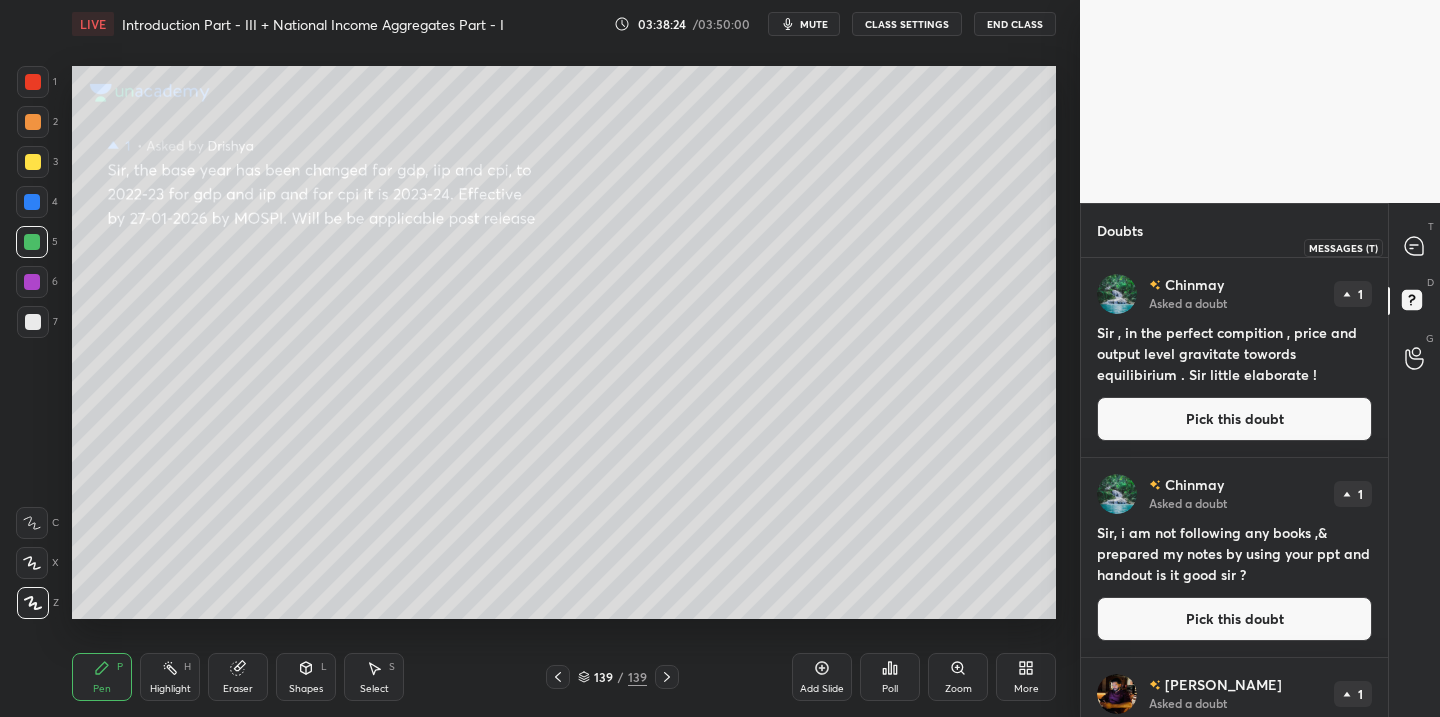 click 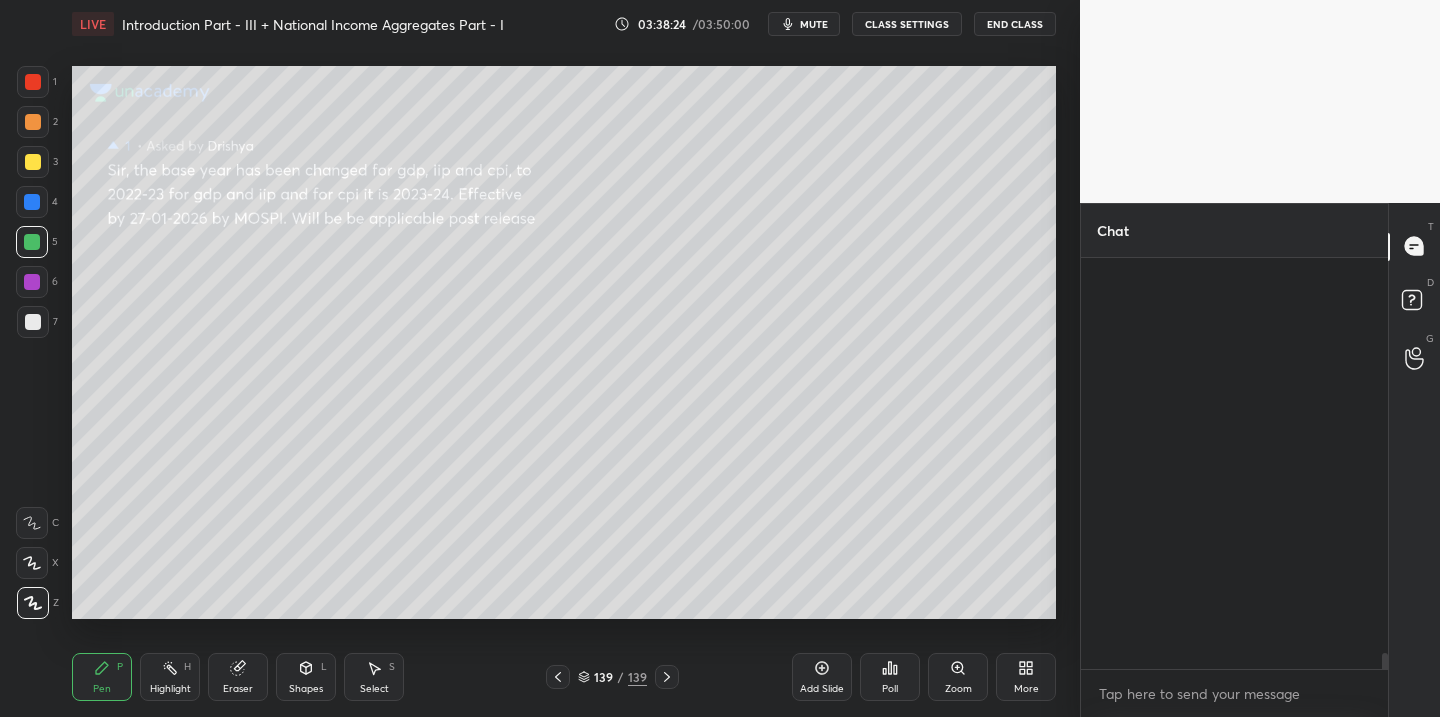scroll, scrollTop: 11464, scrollLeft: 0, axis: vertical 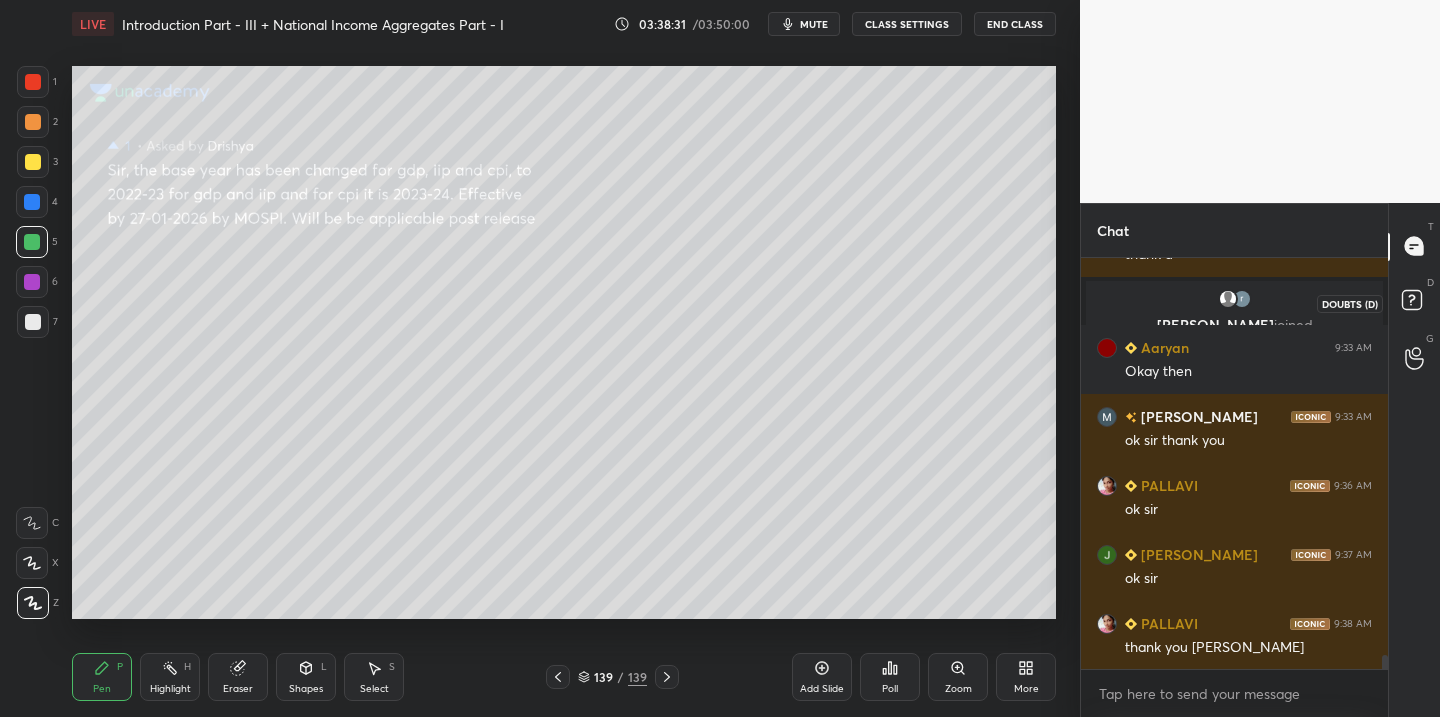 click 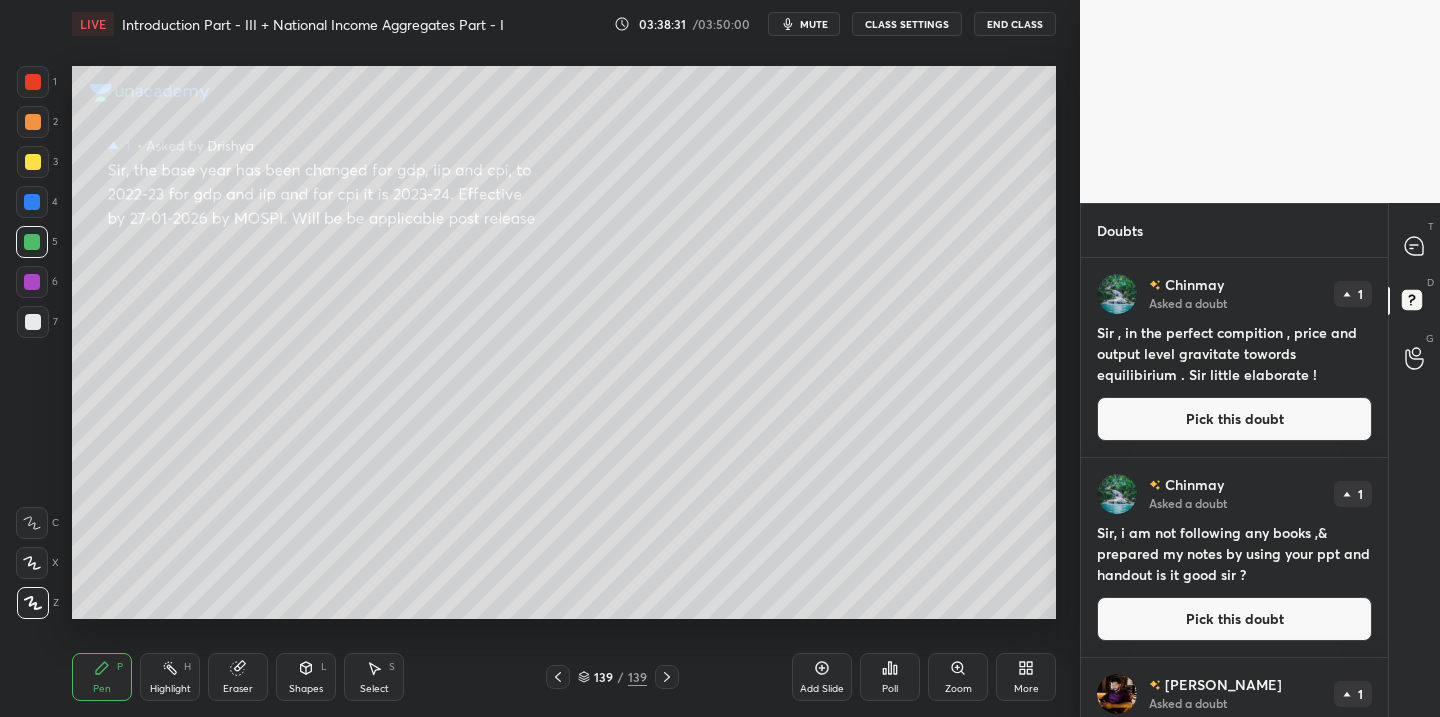 click on "Pick this doubt" at bounding box center [1234, 419] 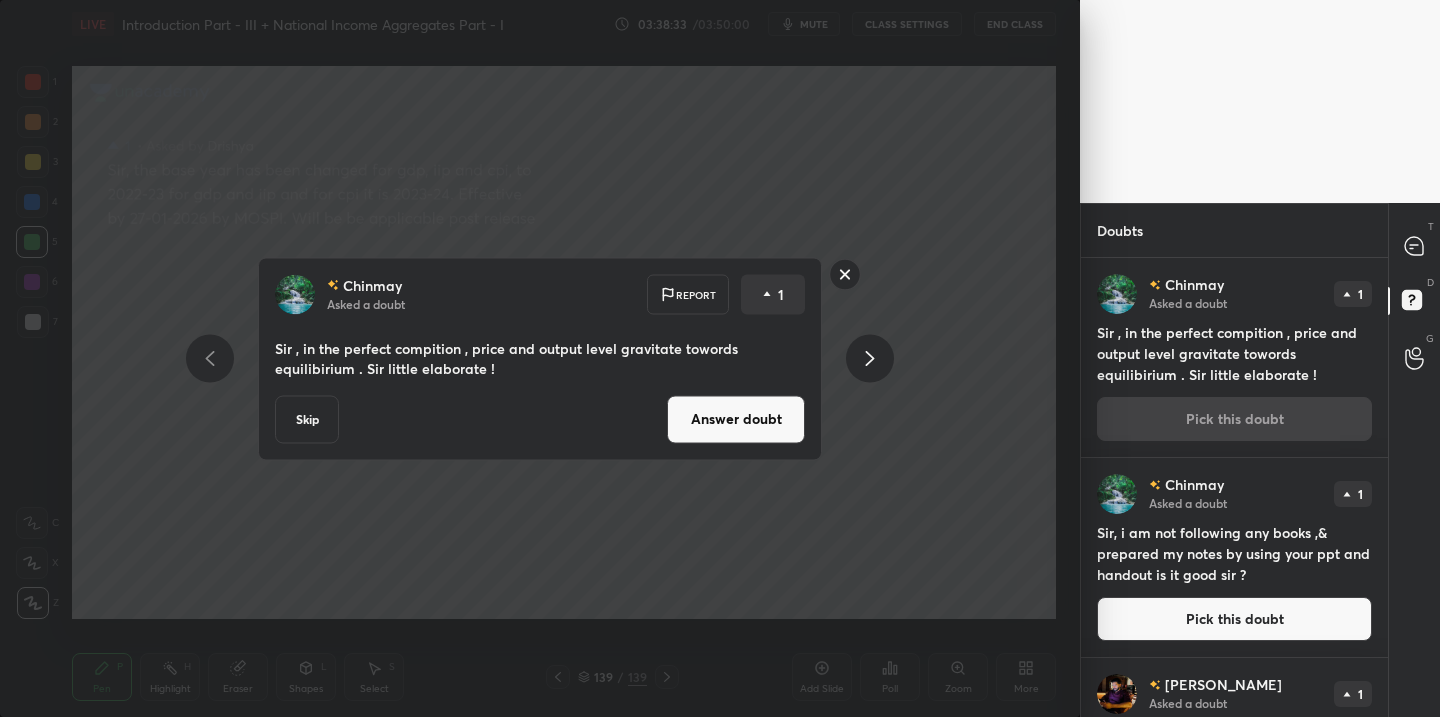 click on "Answer doubt" at bounding box center [736, 419] 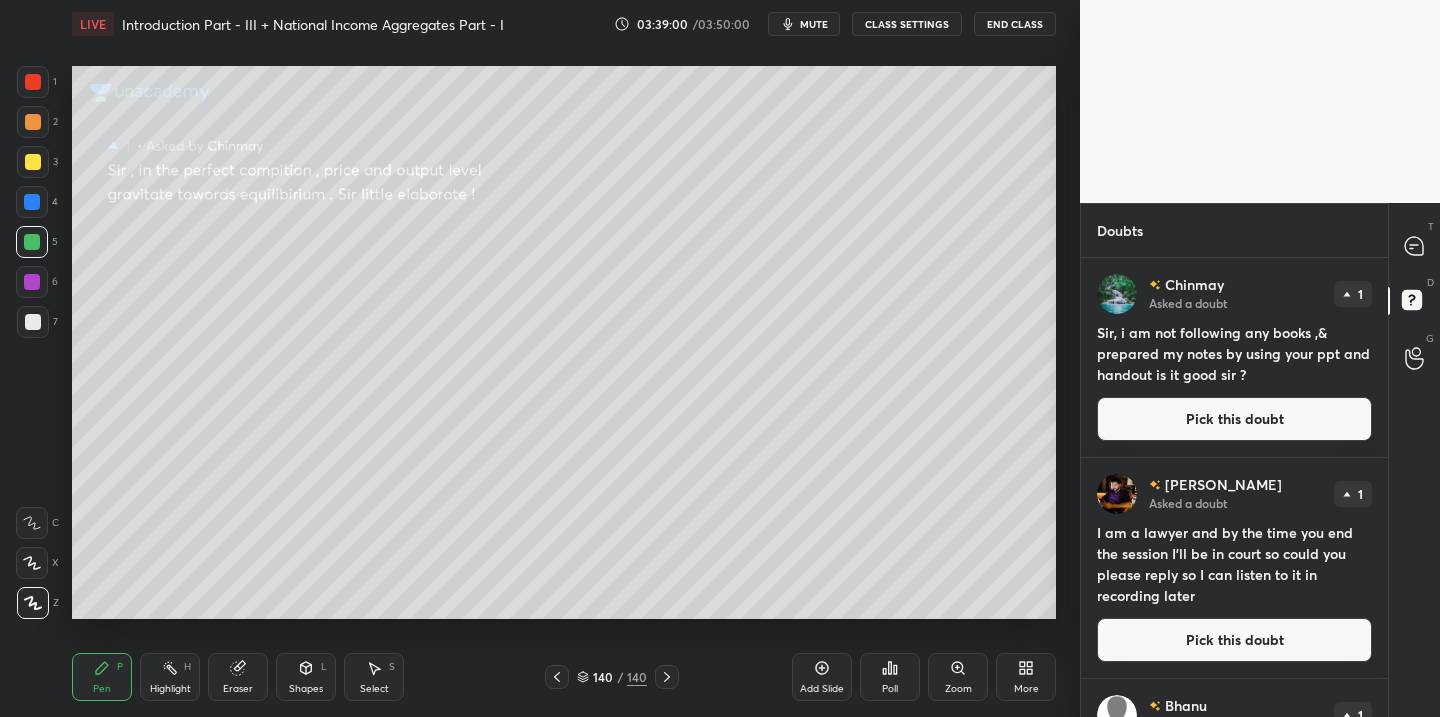 drag, startPoint x: 1215, startPoint y: 427, endPoint x: 1197, endPoint y: 431, distance: 18.439089 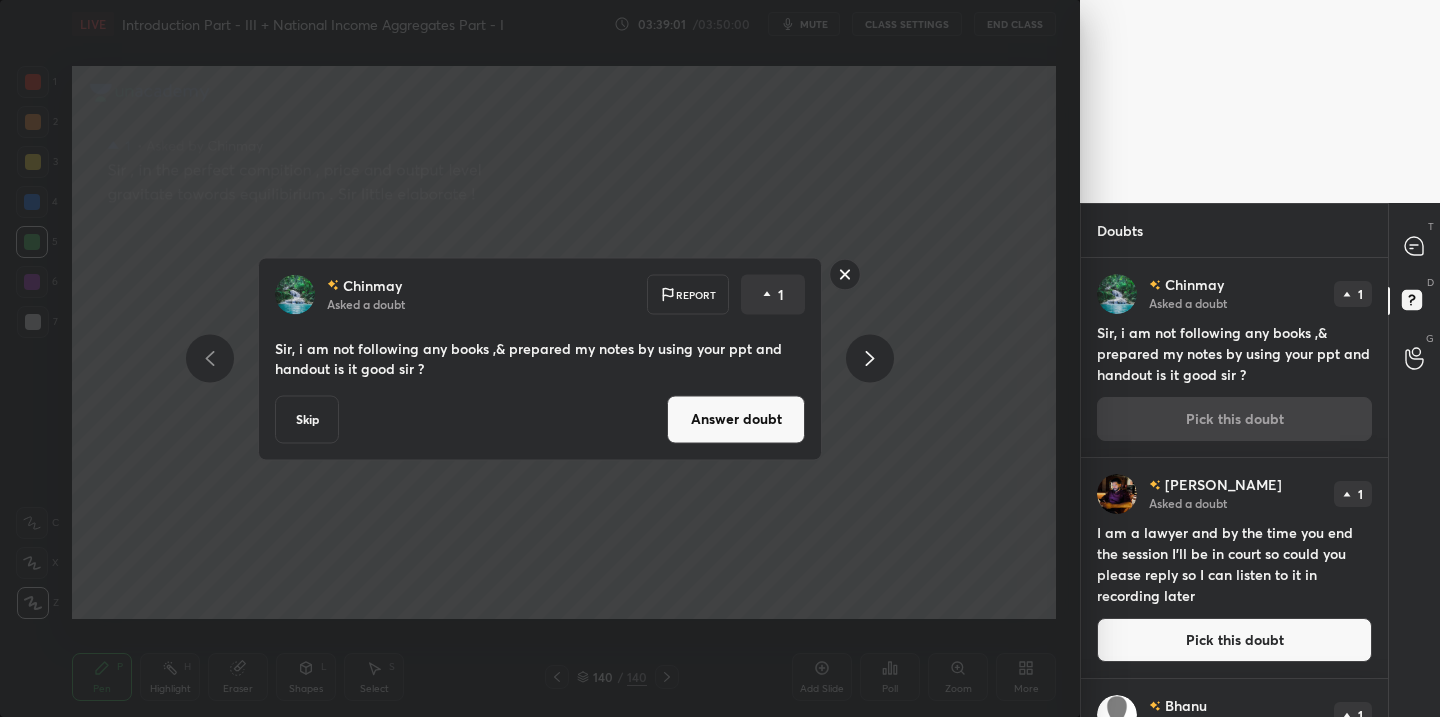drag, startPoint x: 771, startPoint y: 419, endPoint x: 755, endPoint y: 430, distance: 19.416489 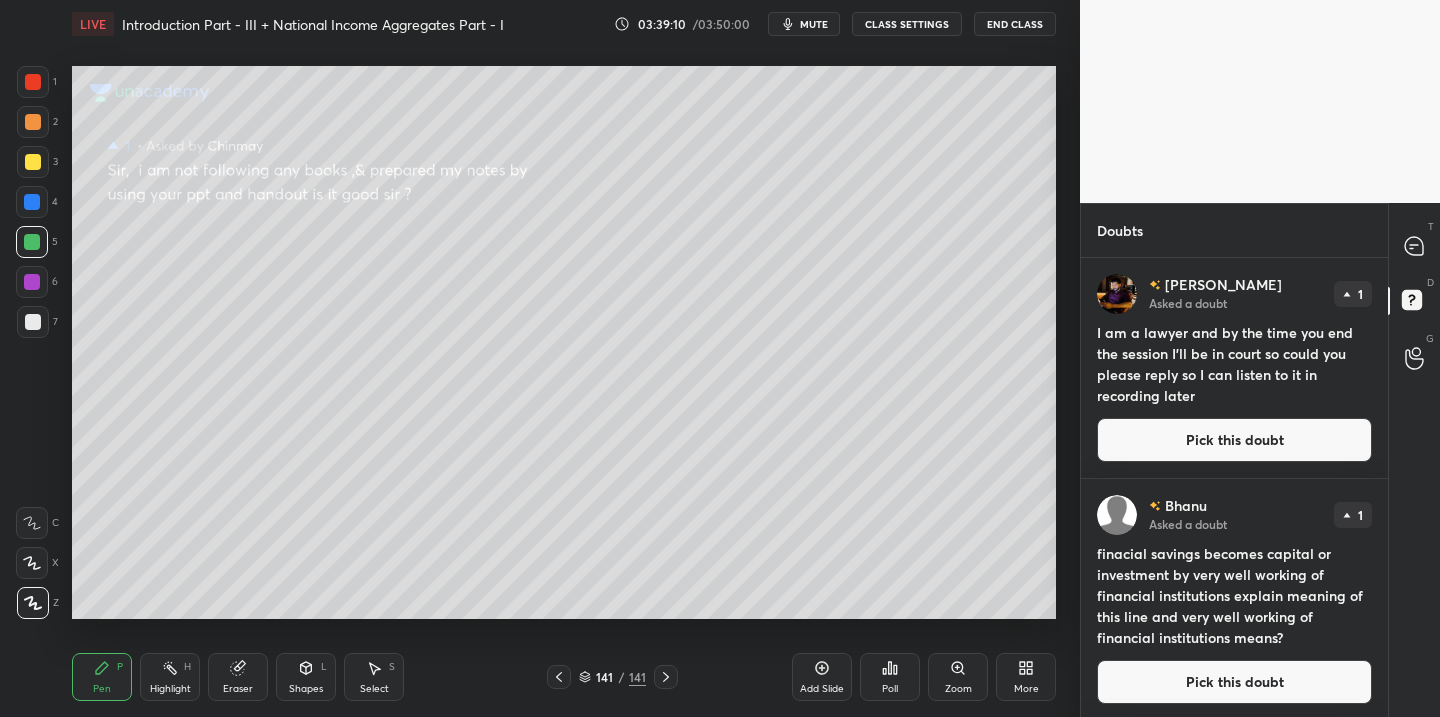 drag, startPoint x: 1205, startPoint y: 441, endPoint x: 1178, endPoint y: 451, distance: 28.79236 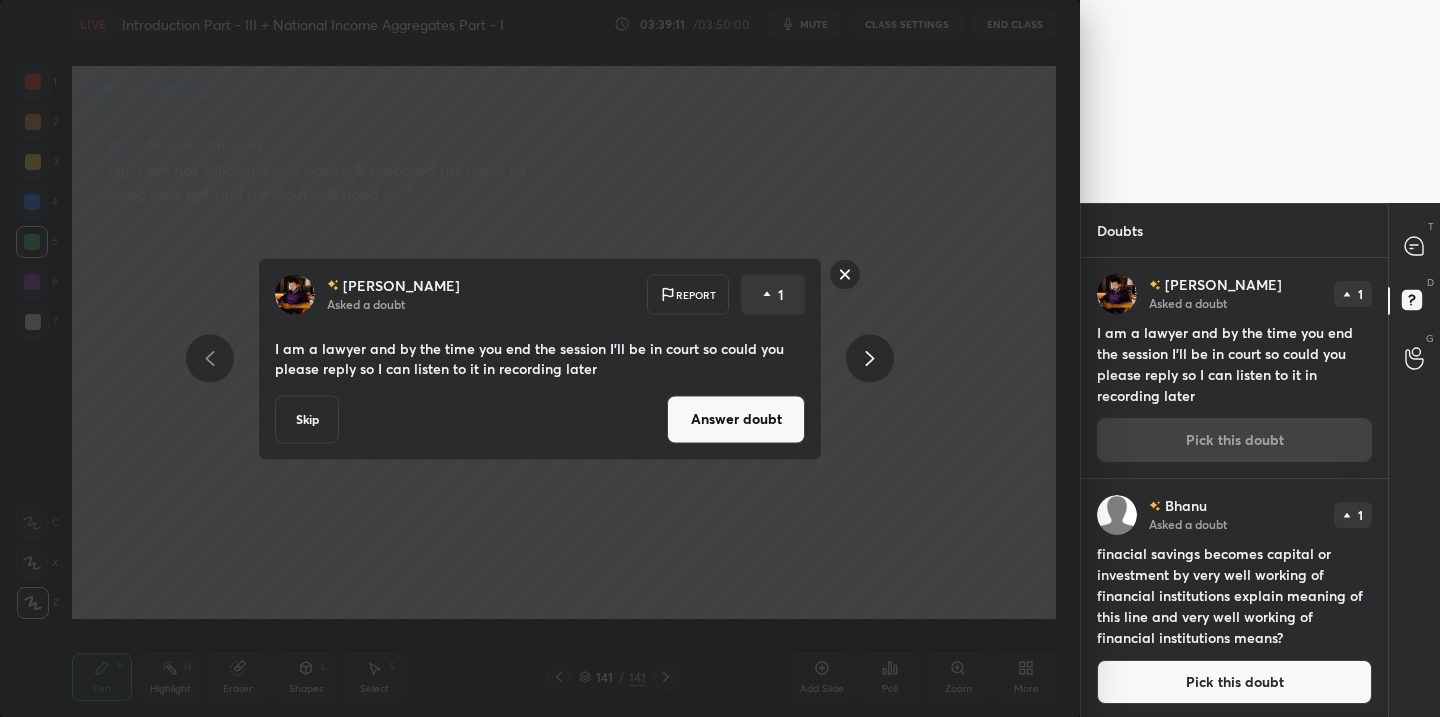 click on "Answer doubt" at bounding box center (736, 419) 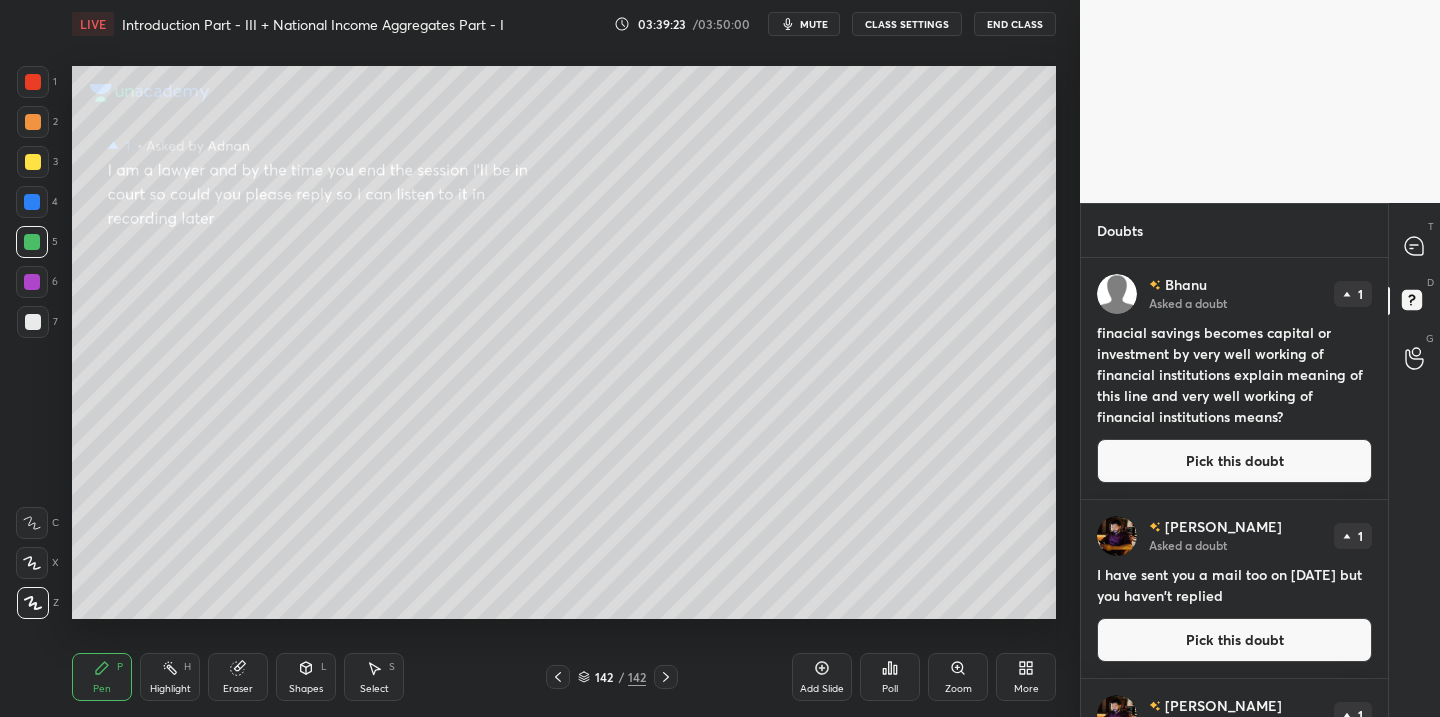 click on "Pick this doubt" at bounding box center [1234, 461] 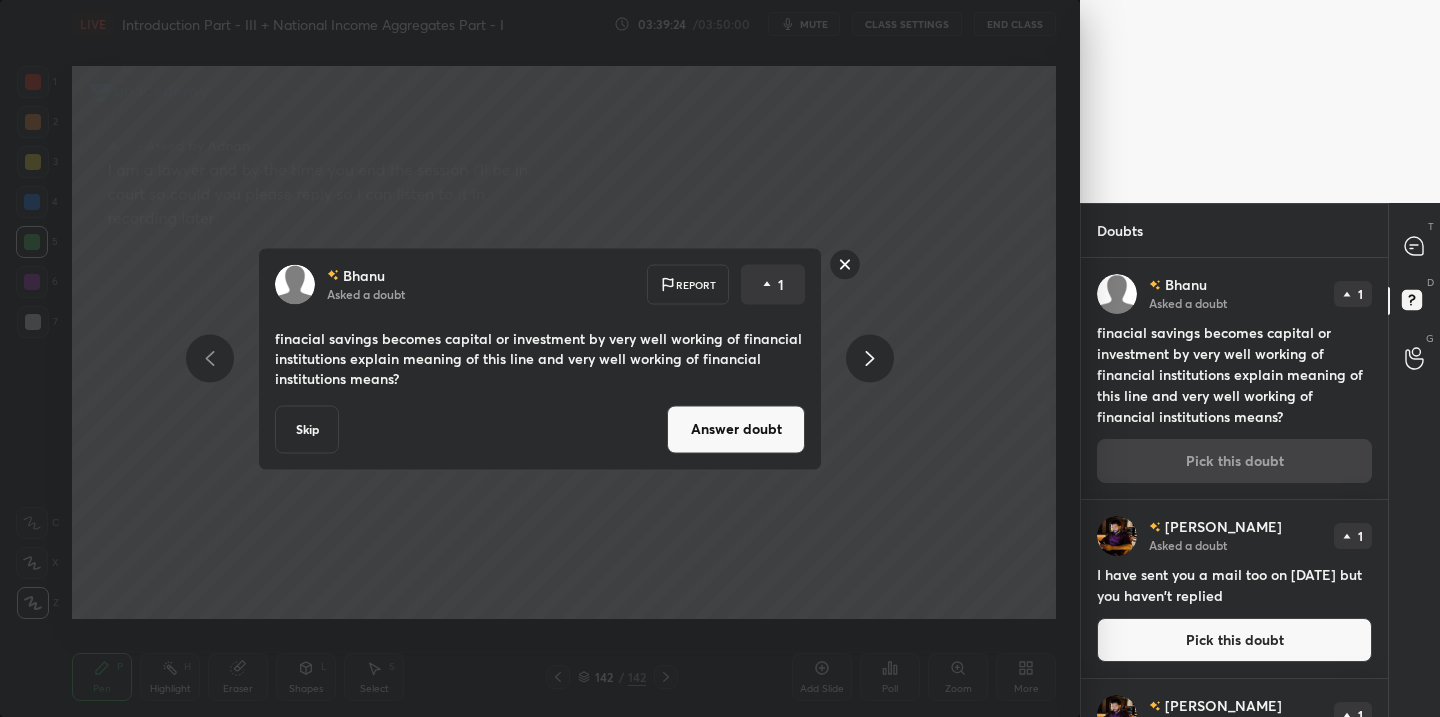 drag, startPoint x: 703, startPoint y: 426, endPoint x: 669, endPoint y: 442, distance: 37.576588 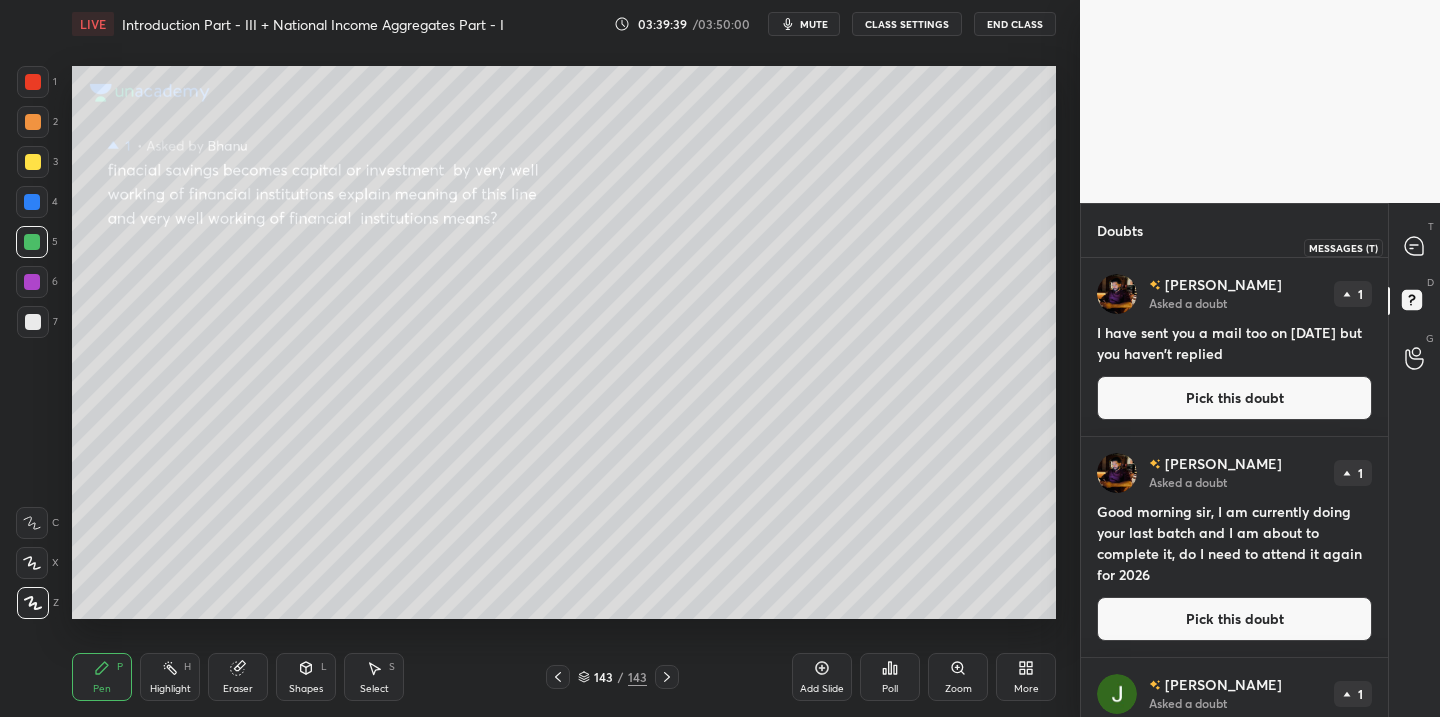 click 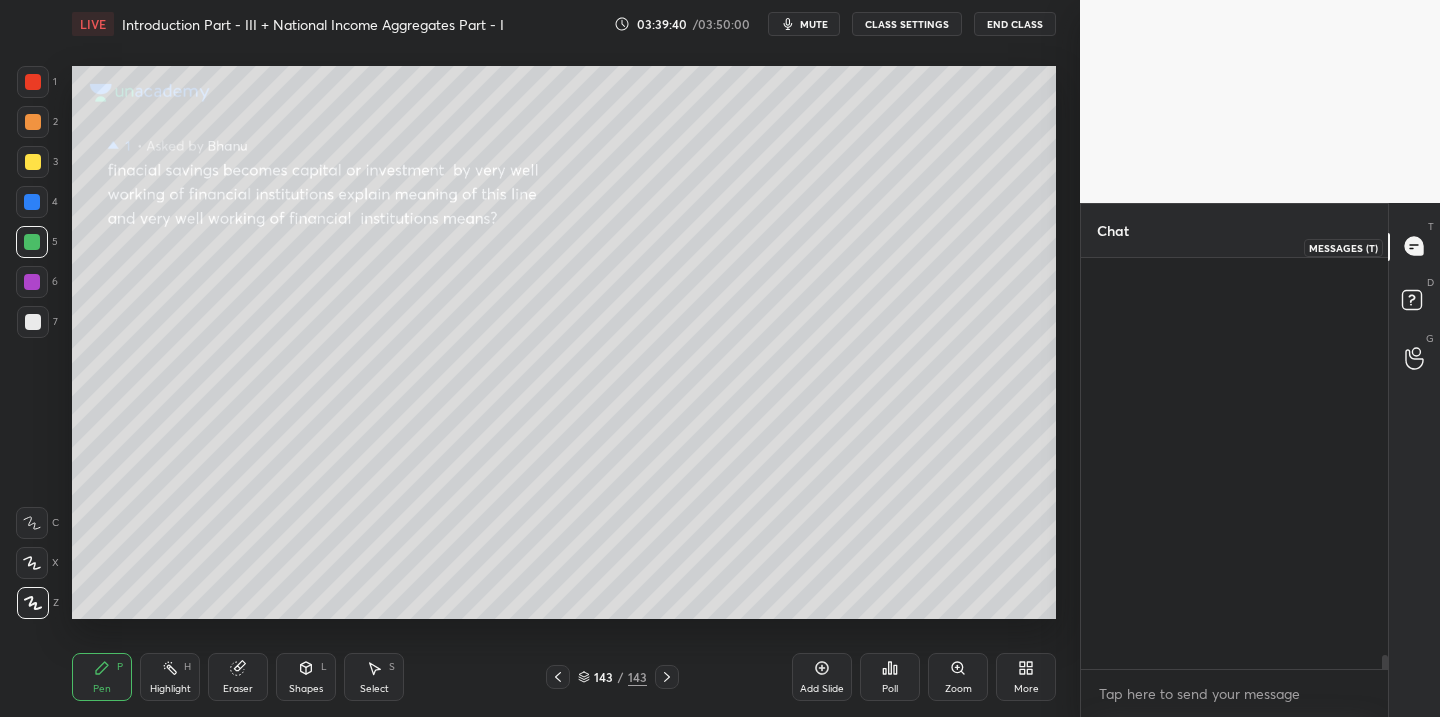 scroll, scrollTop: 11594, scrollLeft: 0, axis: vertical 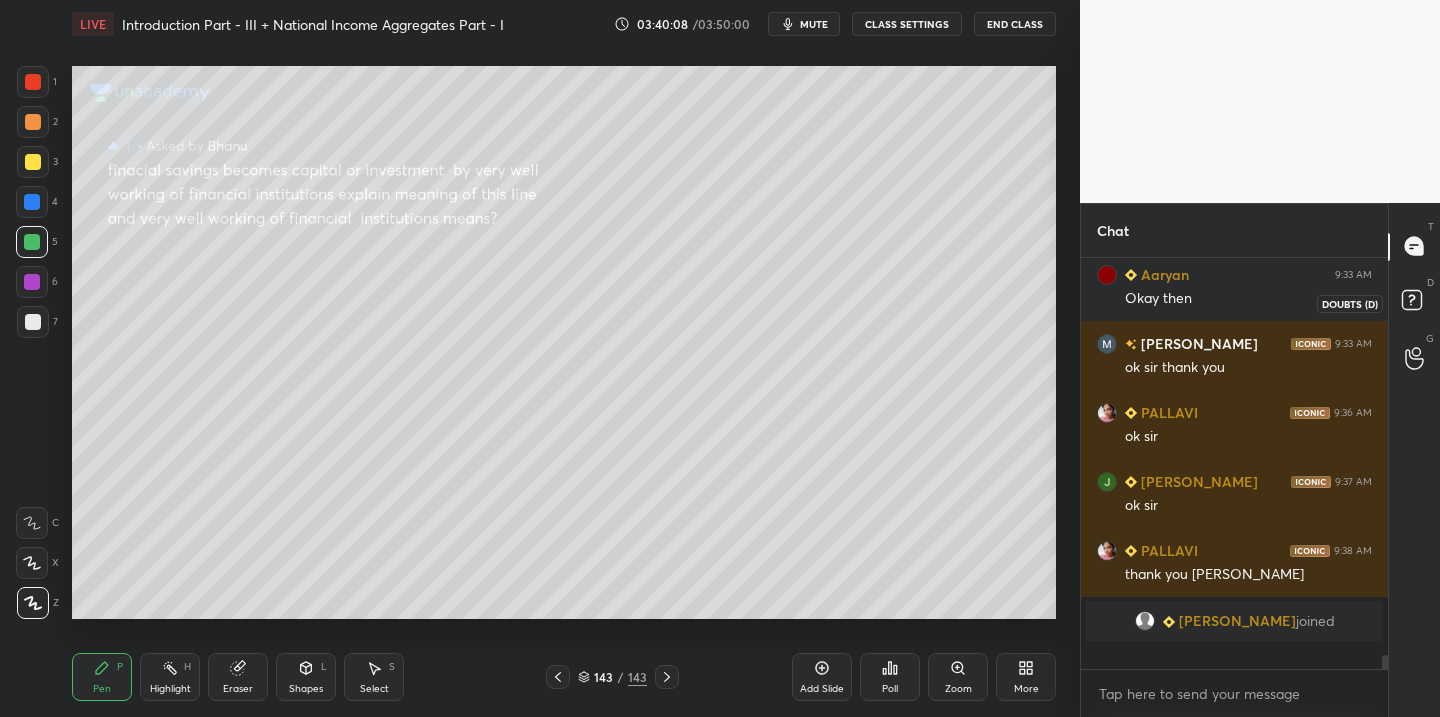 drag, startPoint x: 1412, startPoint y: 298, endPoint x: 1374, endPoint y: 334, distance: 52.34501 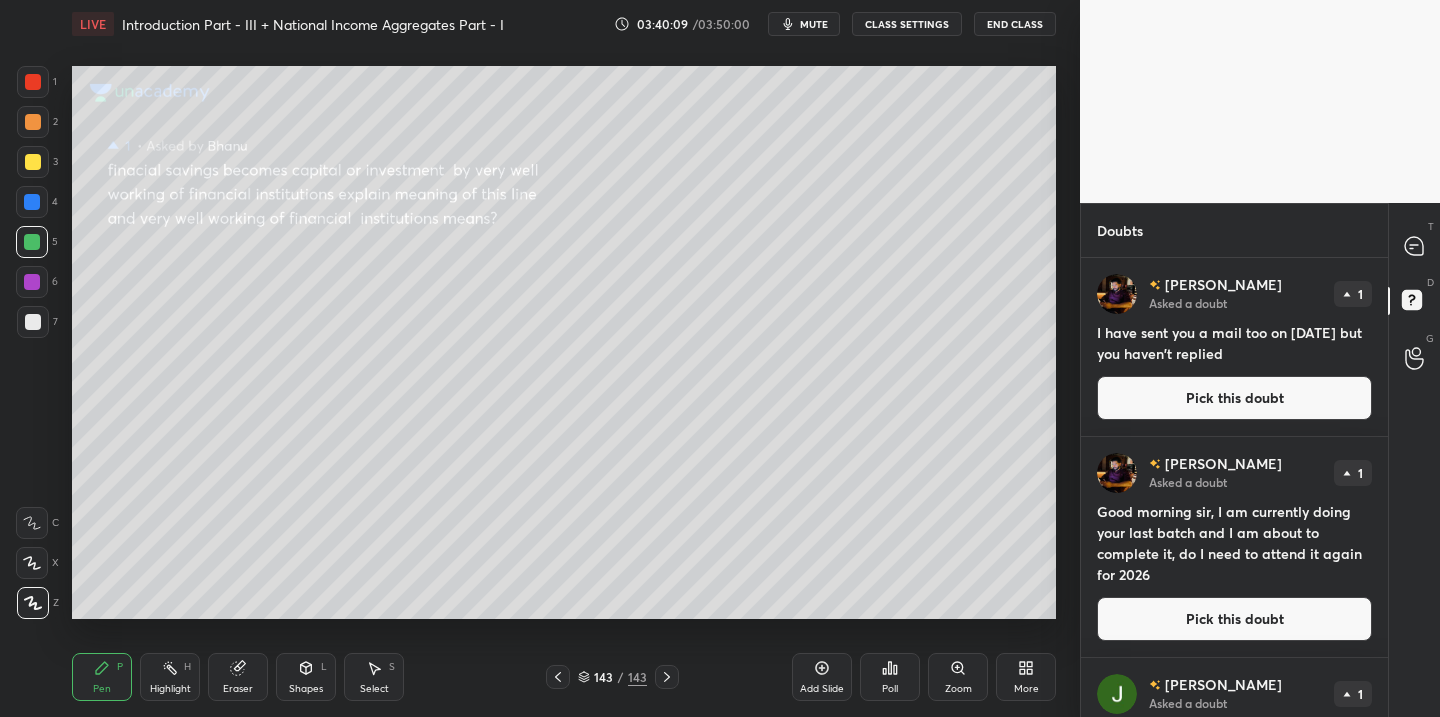 click on "Pick this doubt" at bounding box center (1234, 398) 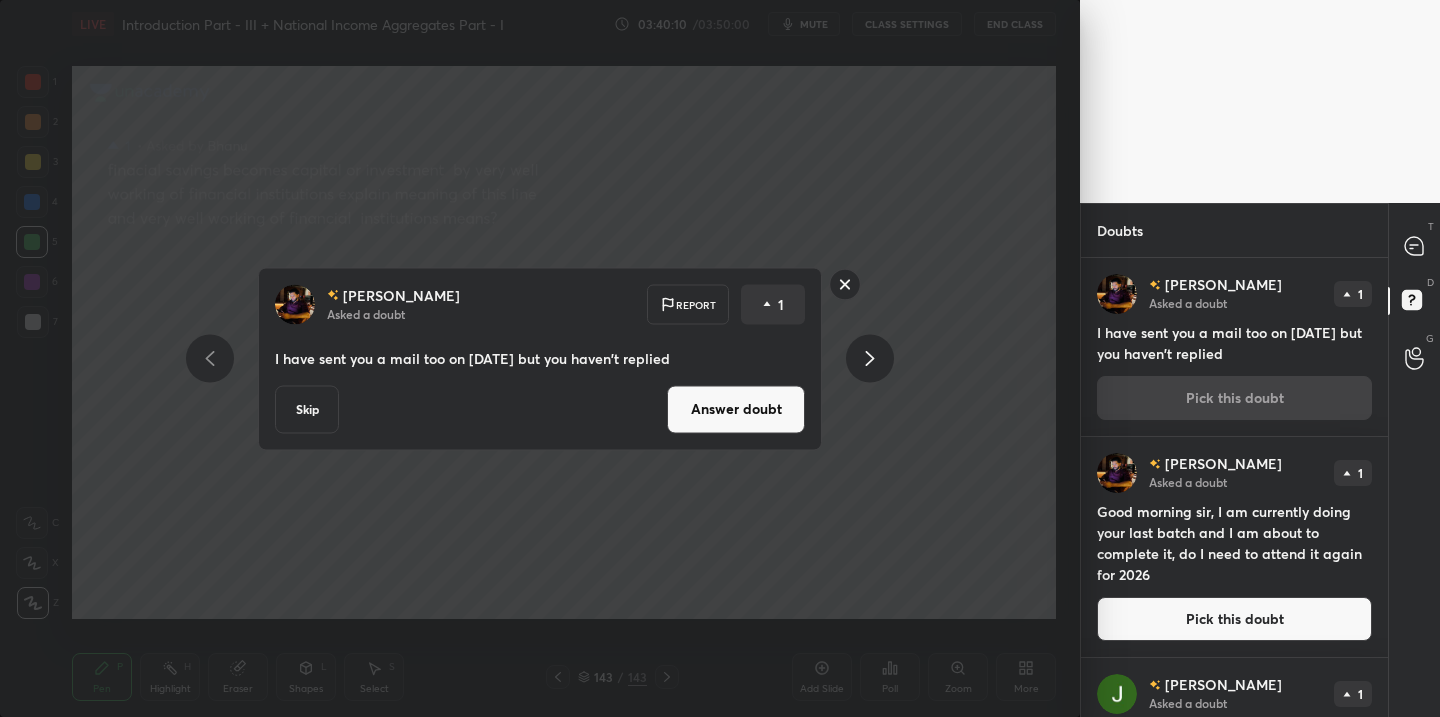 click on "Answer doubt" at bounding box center (736, 409) 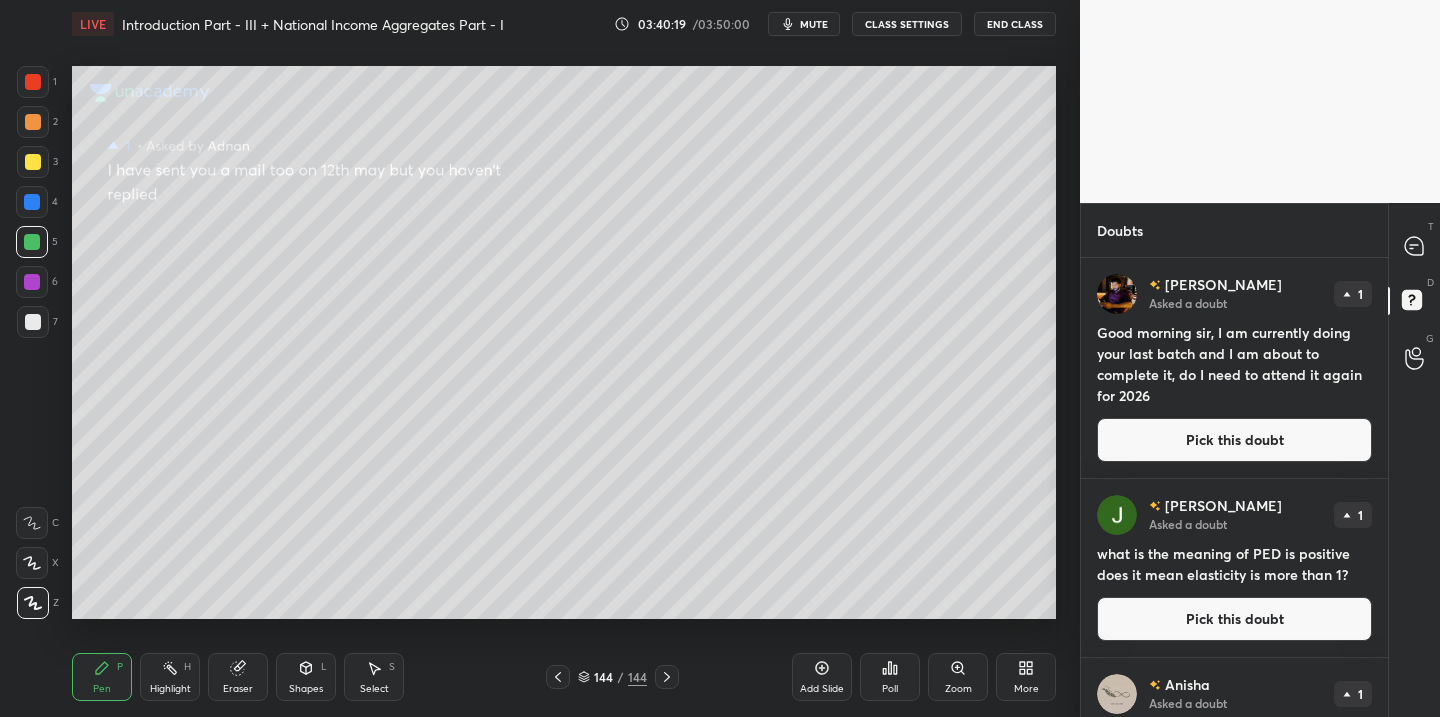 drag, startPoint x: 1193, startPoint y: 444, endPoint x: 1107, endPoint y: 446, distance: 86.023254 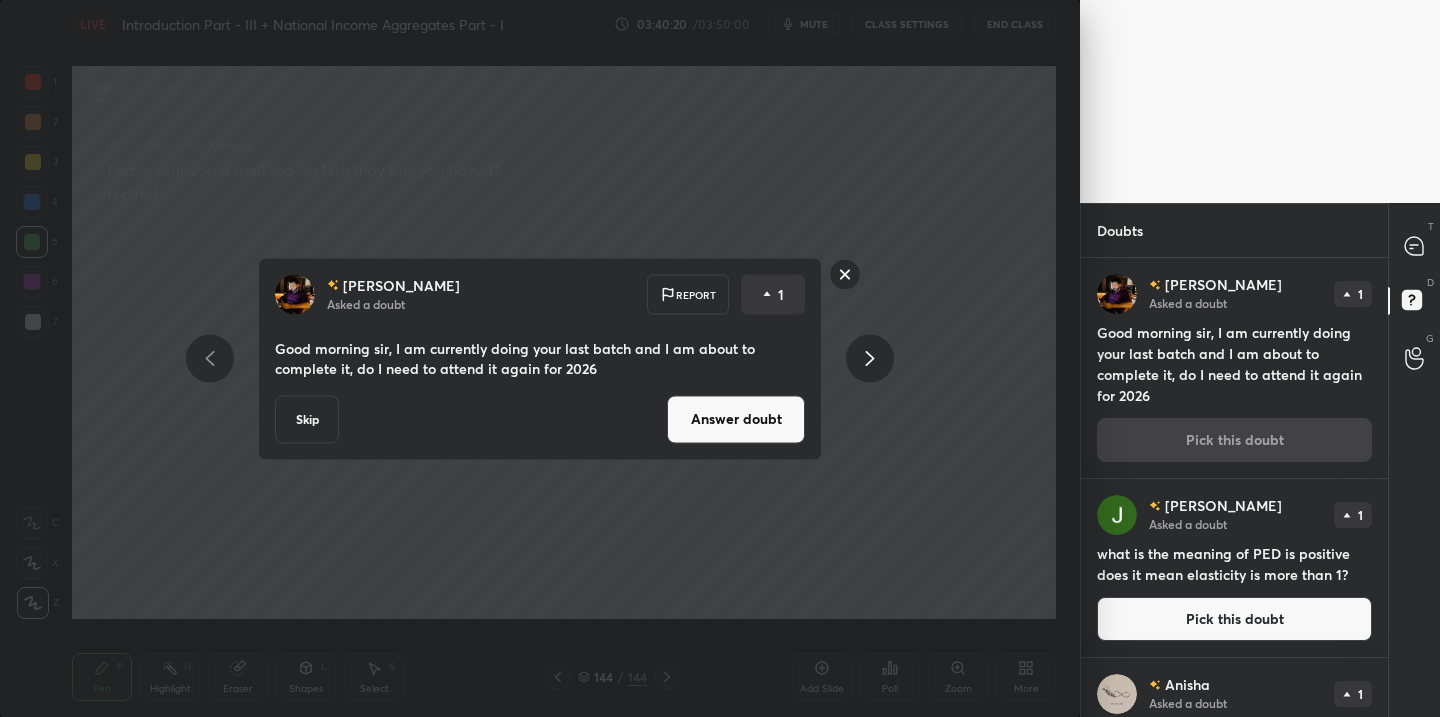 click on "Answer doubt" at bounding box center [736, 419] 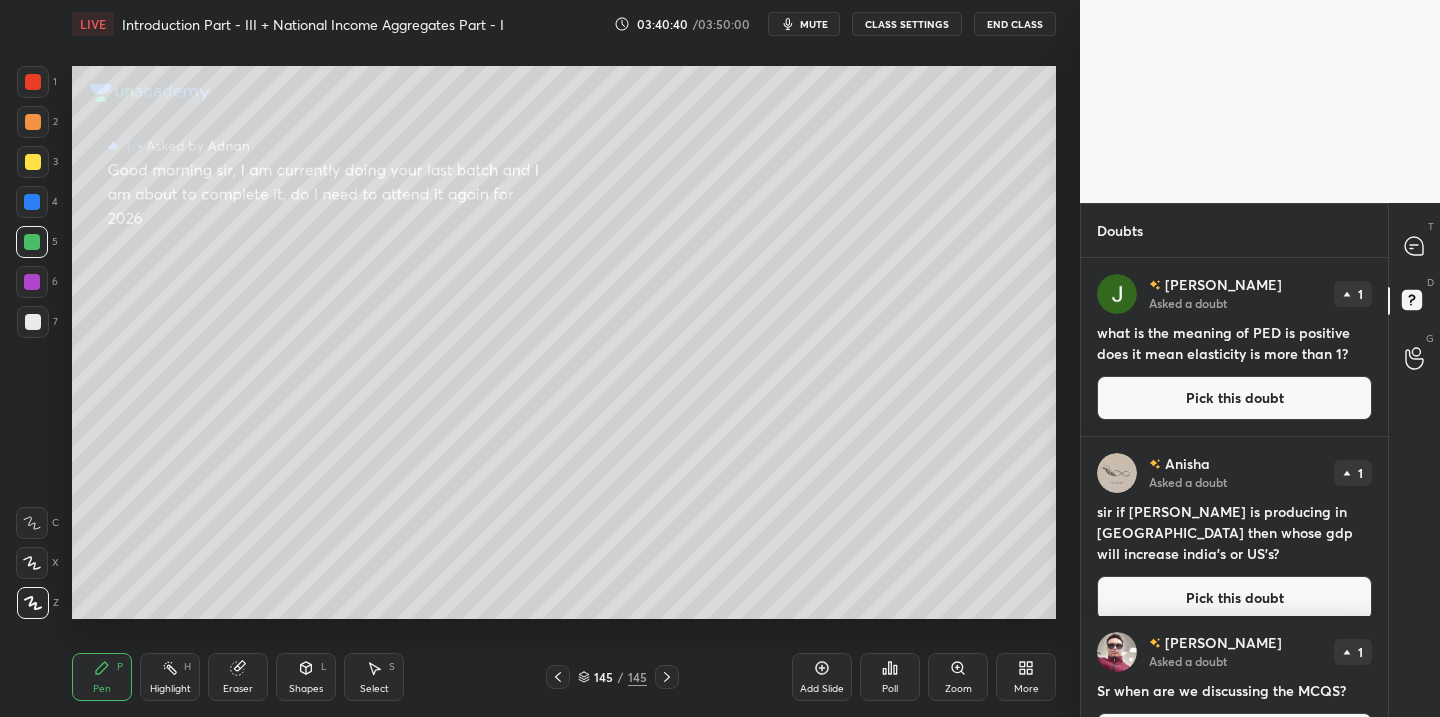 drag, startPoint x: 1249, startPoint y: 400, endPoint x: 1235, endPoint y: 412, distance: 18.439089 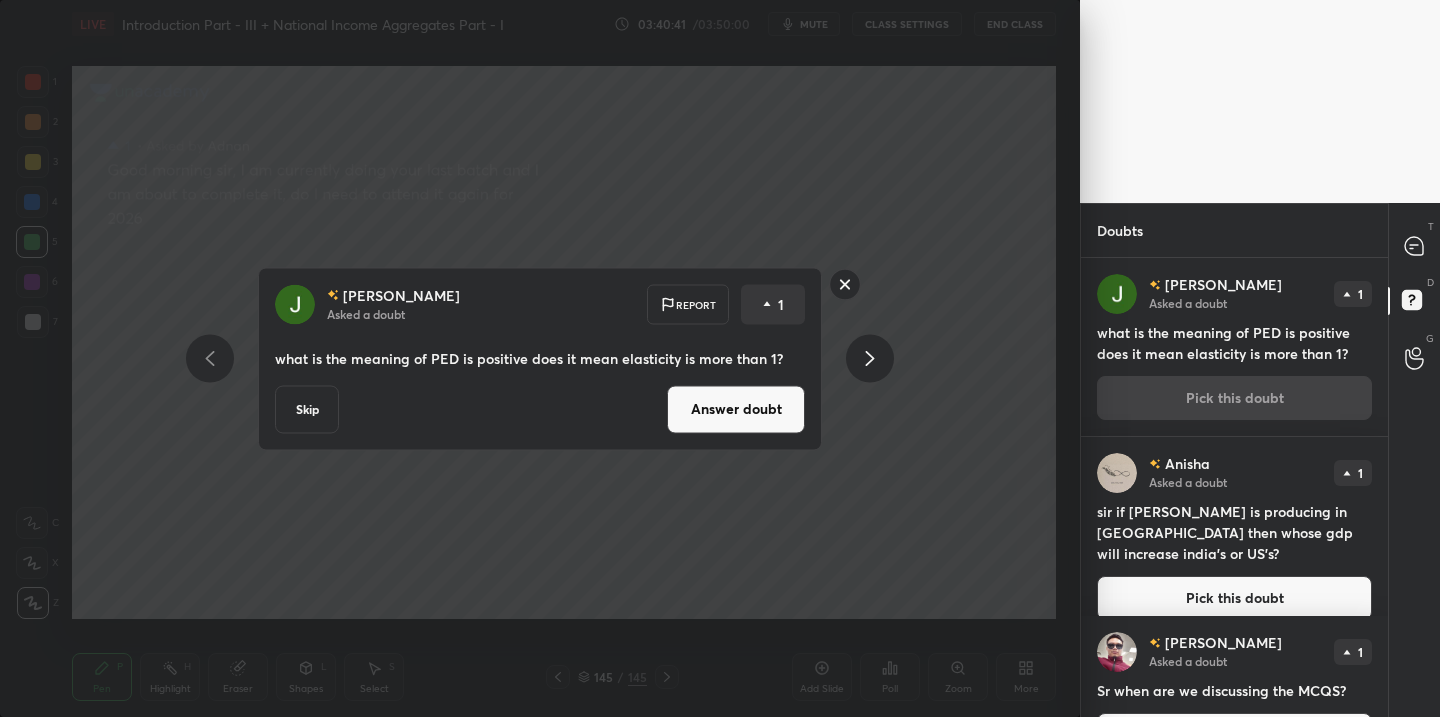 click on "Answer doubt" at bounding box center [736, 409] 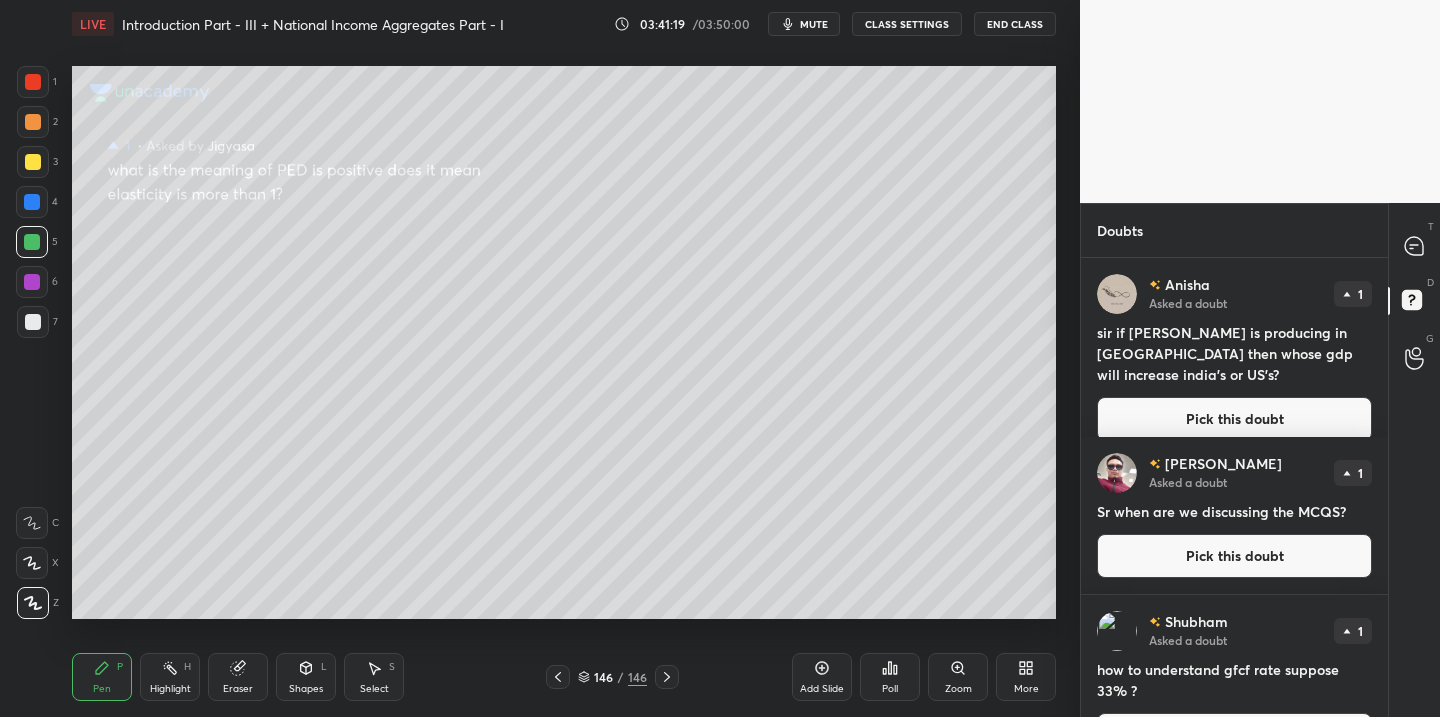 click 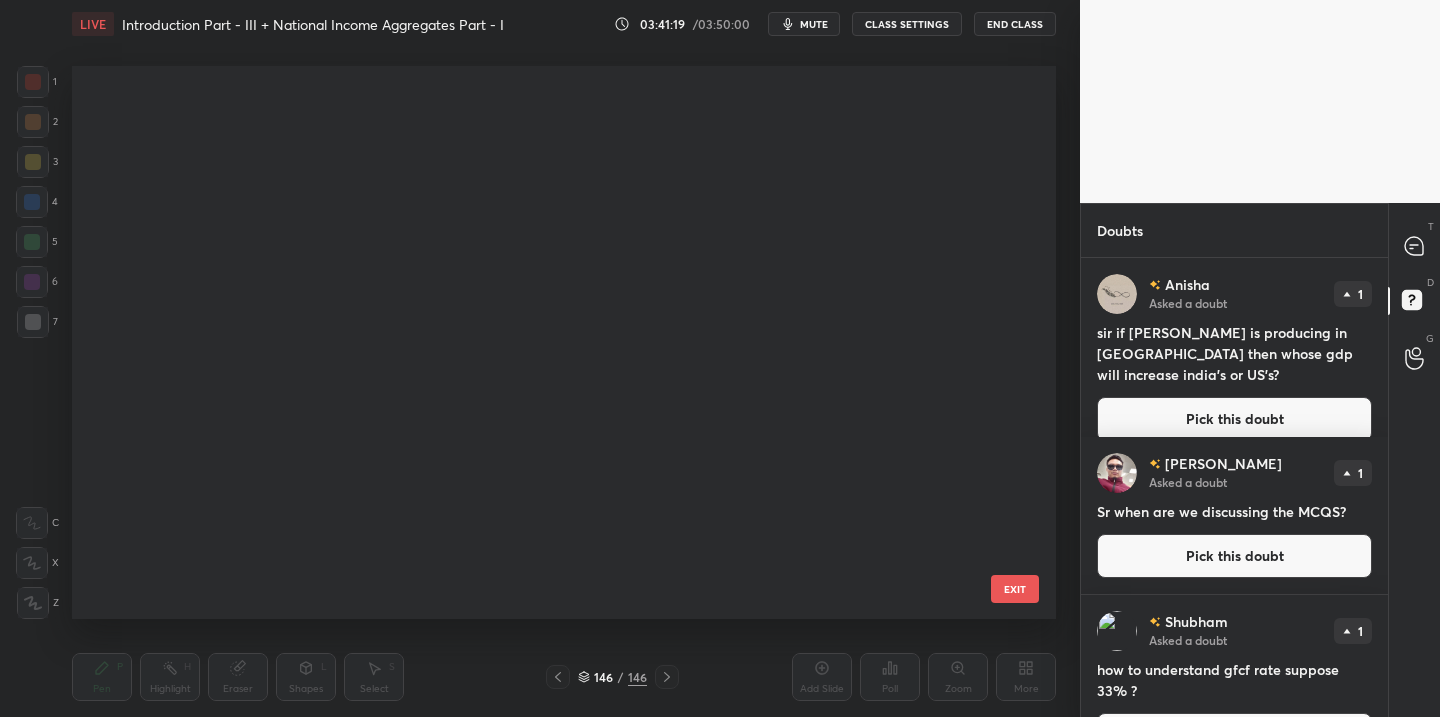 scroll, scrollTop: 7751, scrollLeft: 0, axis: vertical 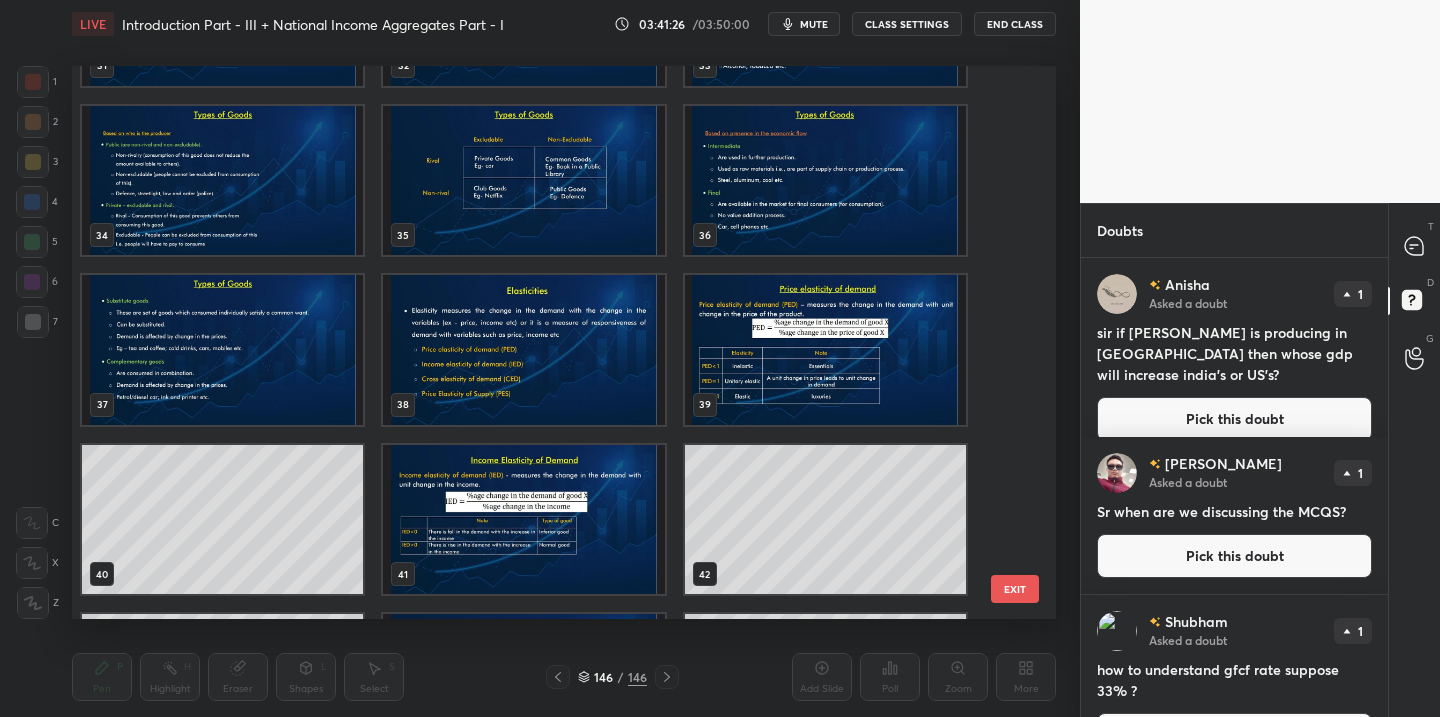 click at bounding box center (825, 350) 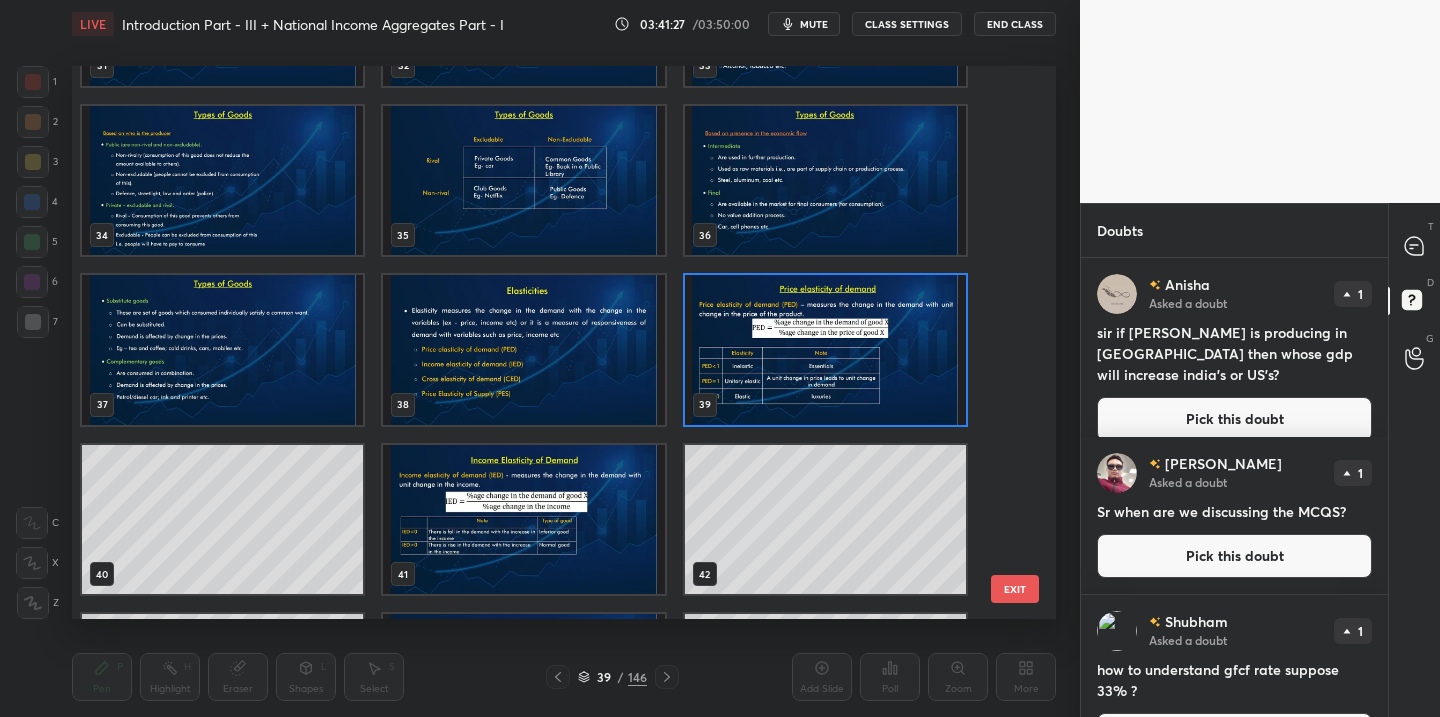 drag, startPoint x: 865, startPoint y: 307, endPoint x: 843, endPoint y: 322, distance: 26.627054 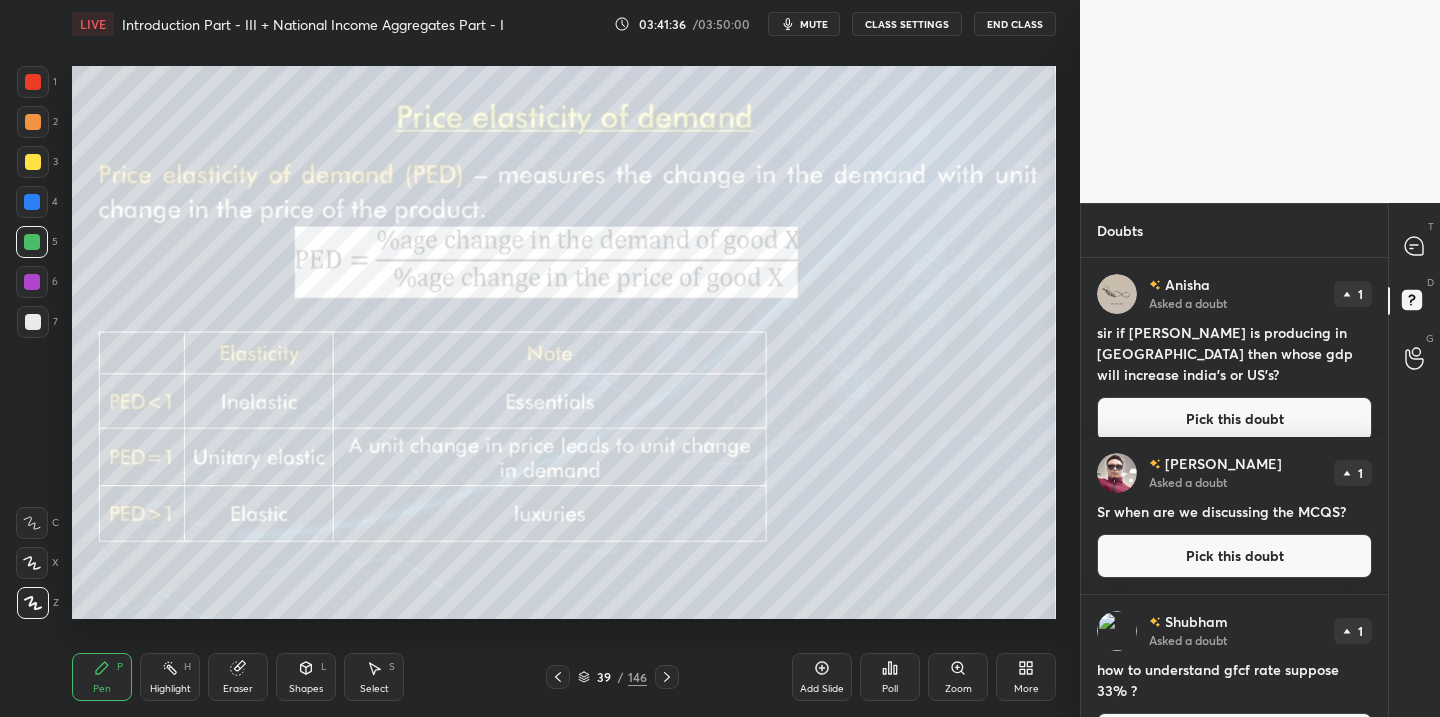 click on "Pick this doubt" at bounding box center (1234, 419) 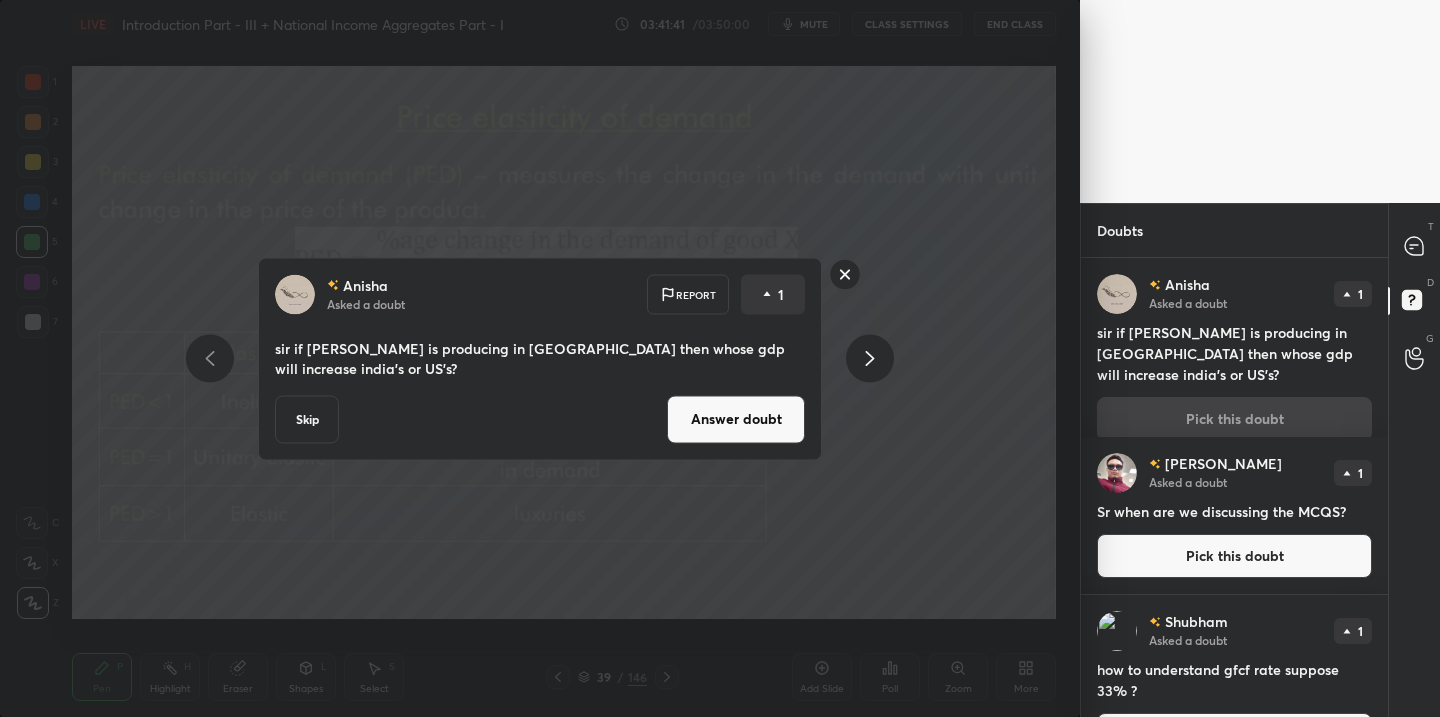 click on "Answer doubt" at bounding box center (736, 419) 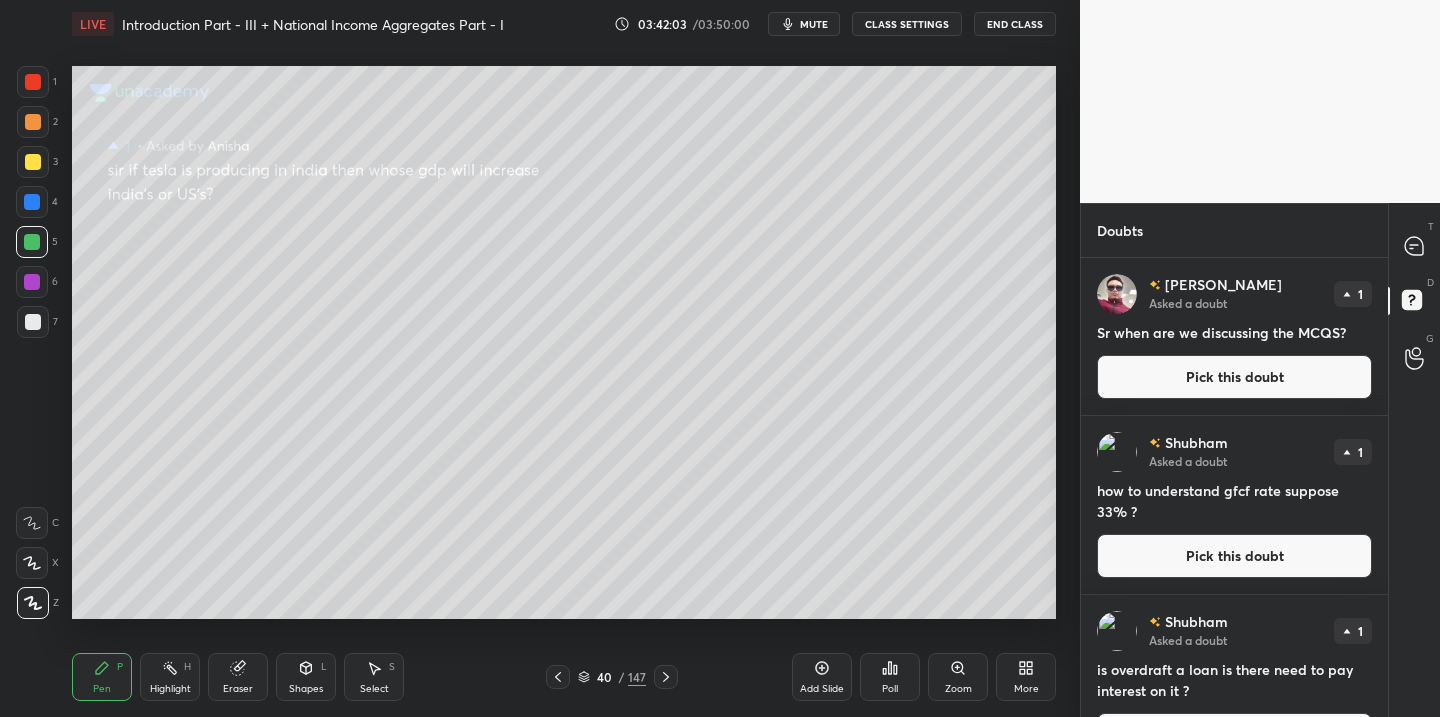 drag, startPoint x: 1172, startPoint y: 388, endPoint x: 1129, endPoint y: 393, distance: 43.289722 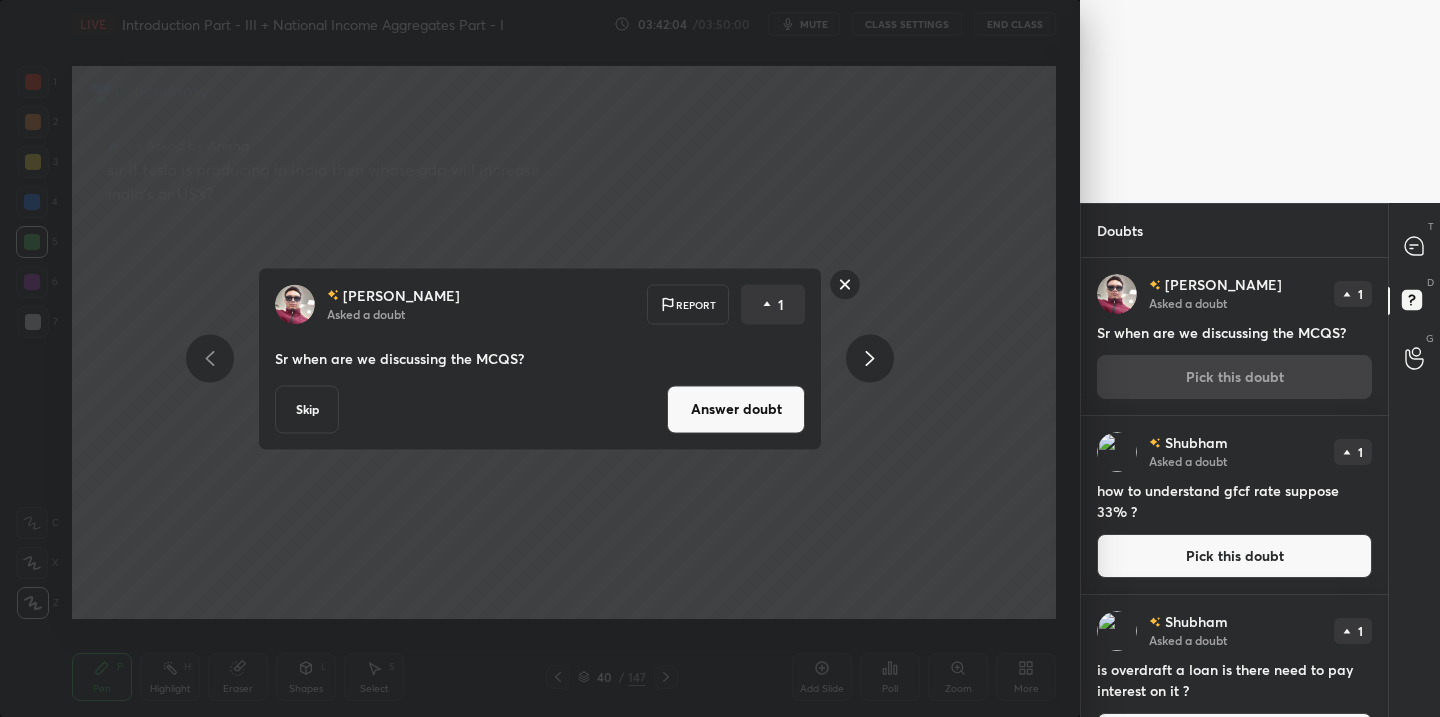 click on "Answer doubt" at bounding box center [736, 409] 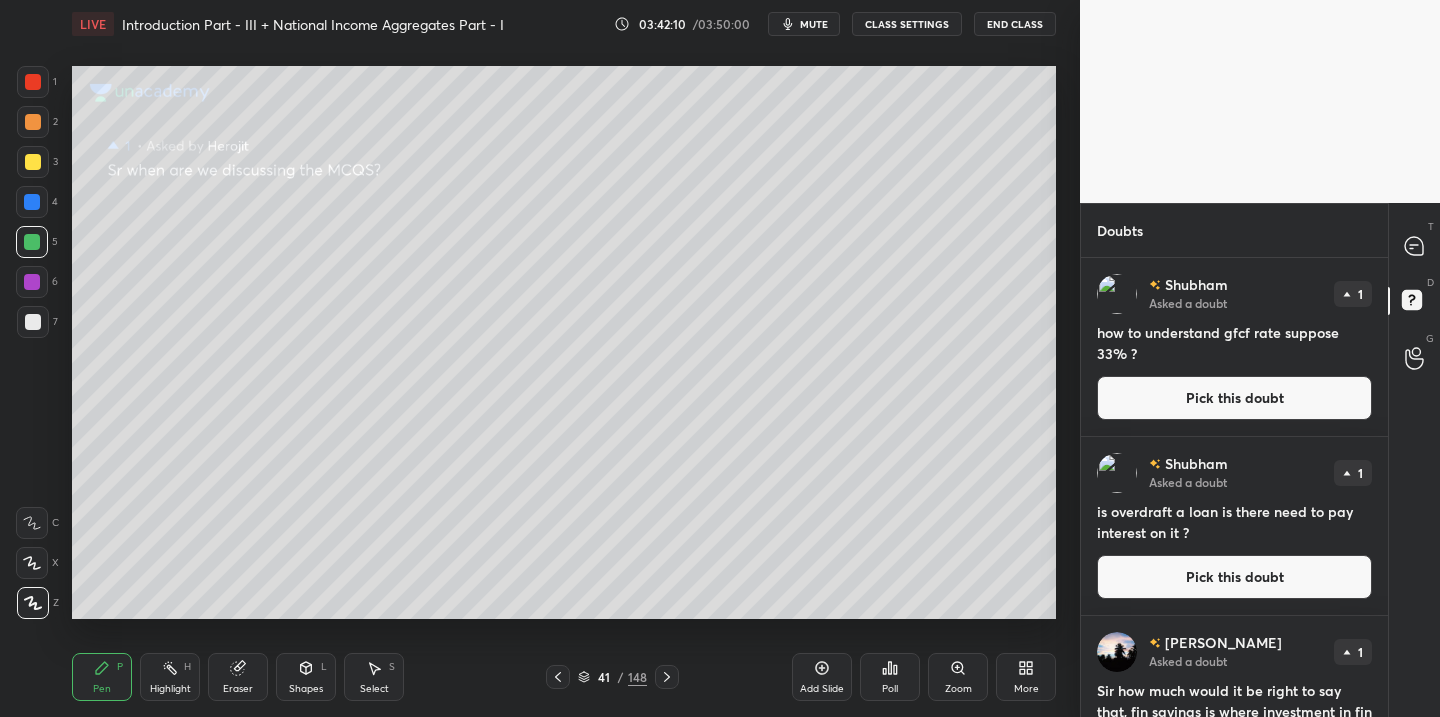 drag, startPoint x: 1223, startPoint y: 403, endPoint x: 1213, endPoint y: 406, distance: 10.440307 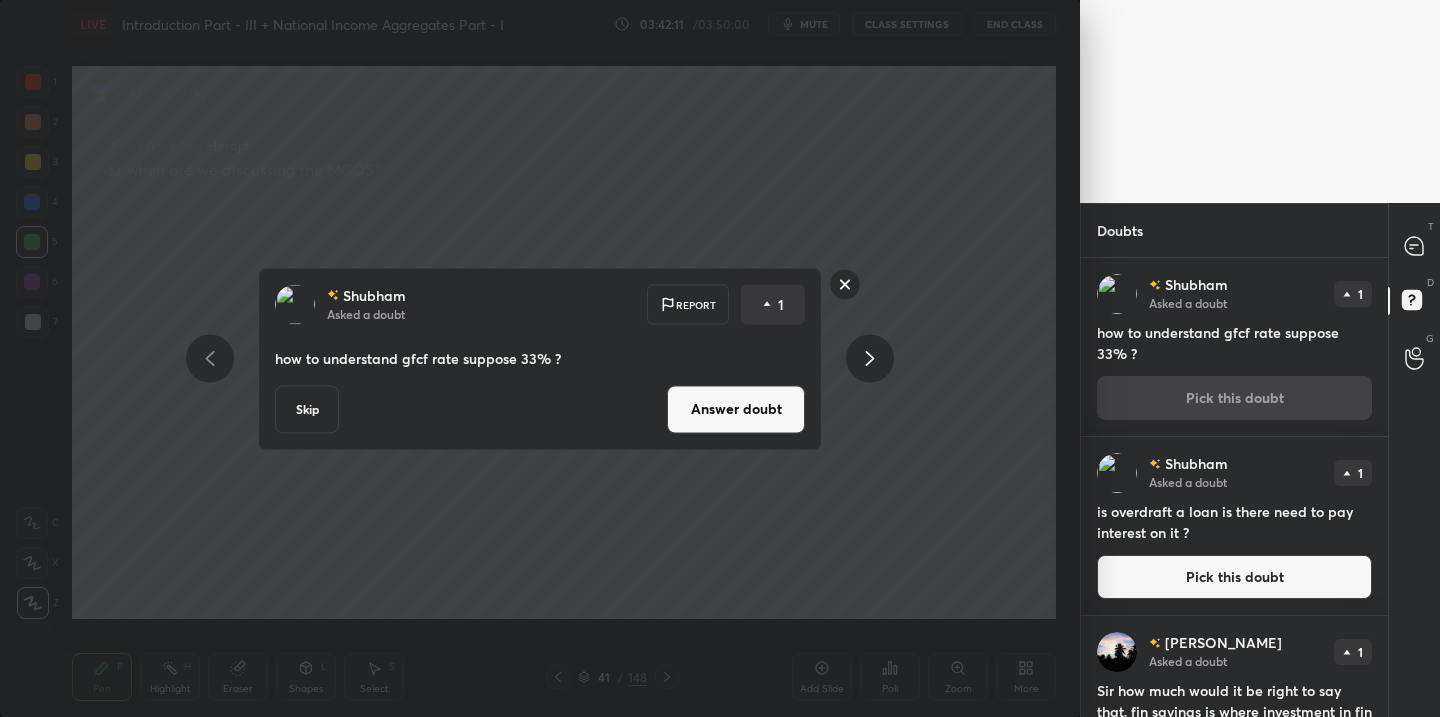 click on "Answer doubt" at bounding box center [736, 409] 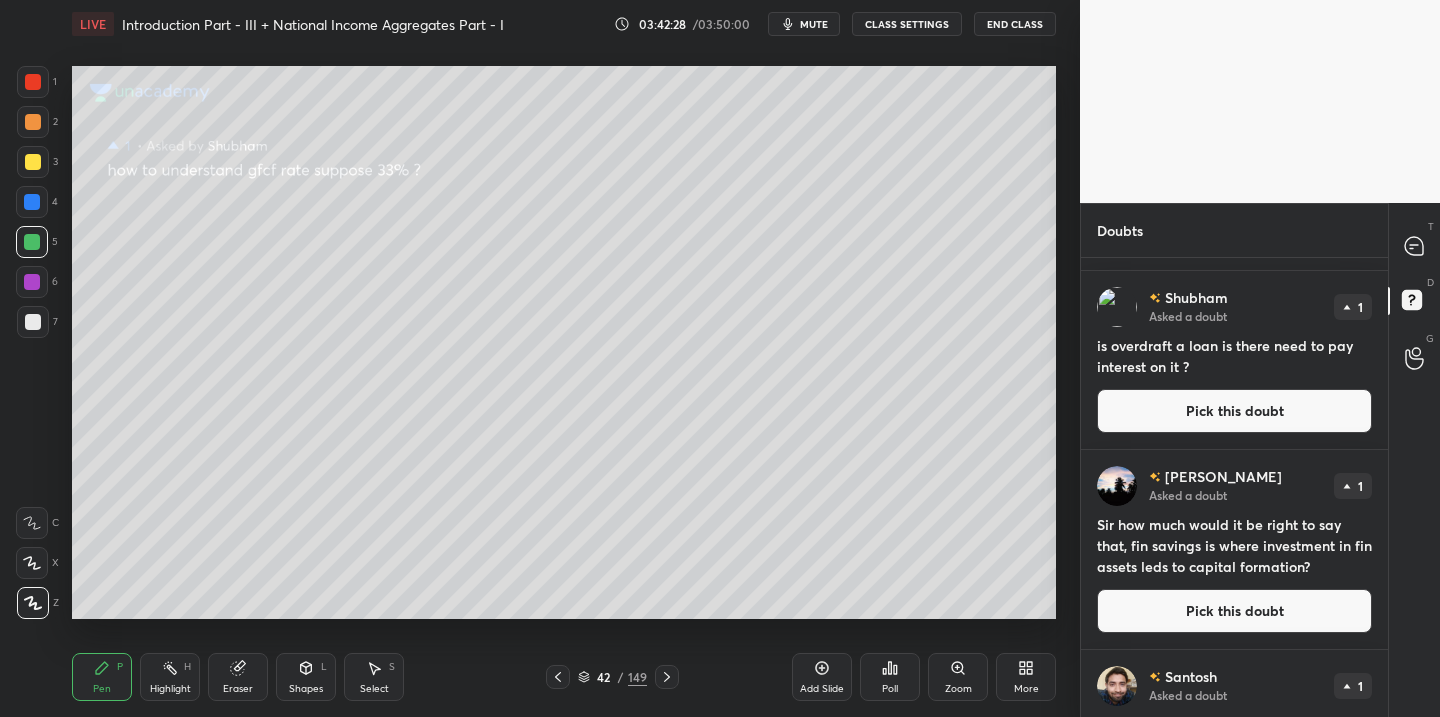 scroll, scrollTop: 236, scrollLeft: 0, axis: vertical 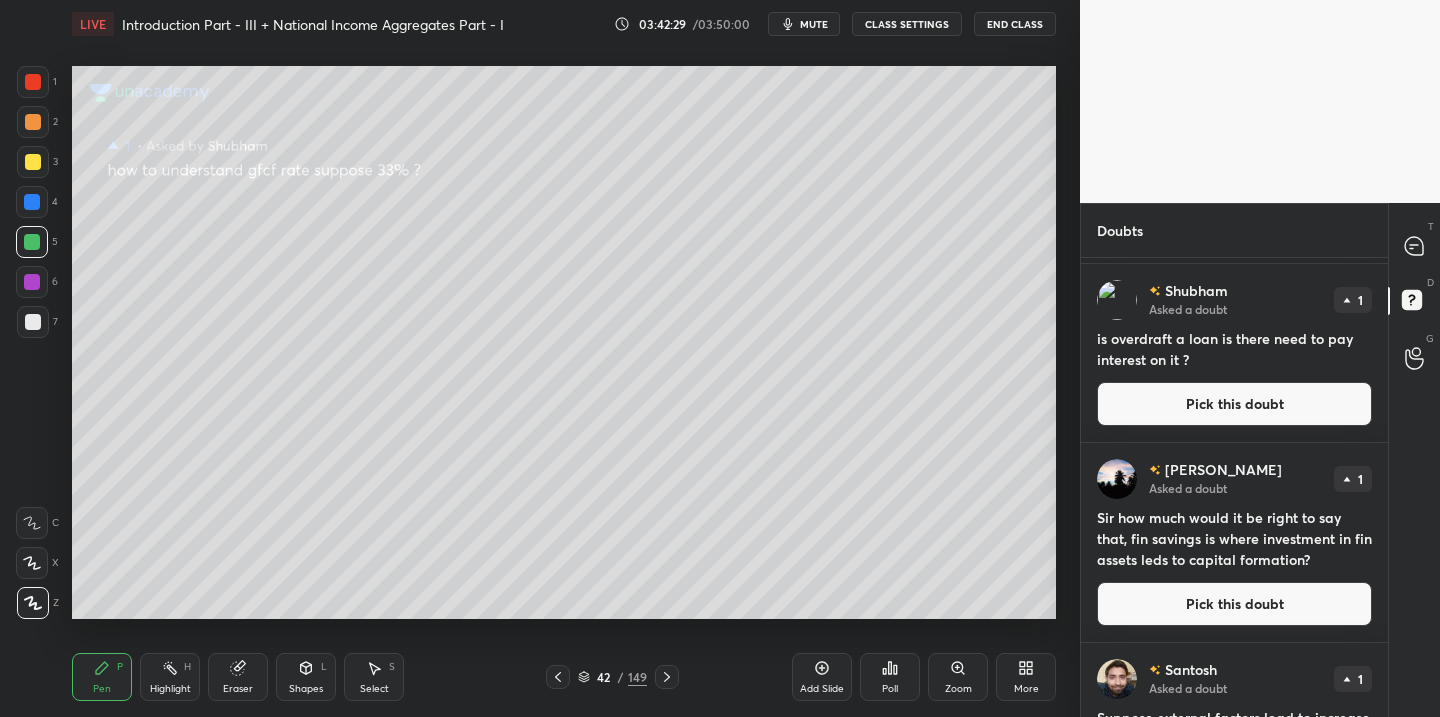 click on "Pick this doubt" at bounding box center (1234, 404) 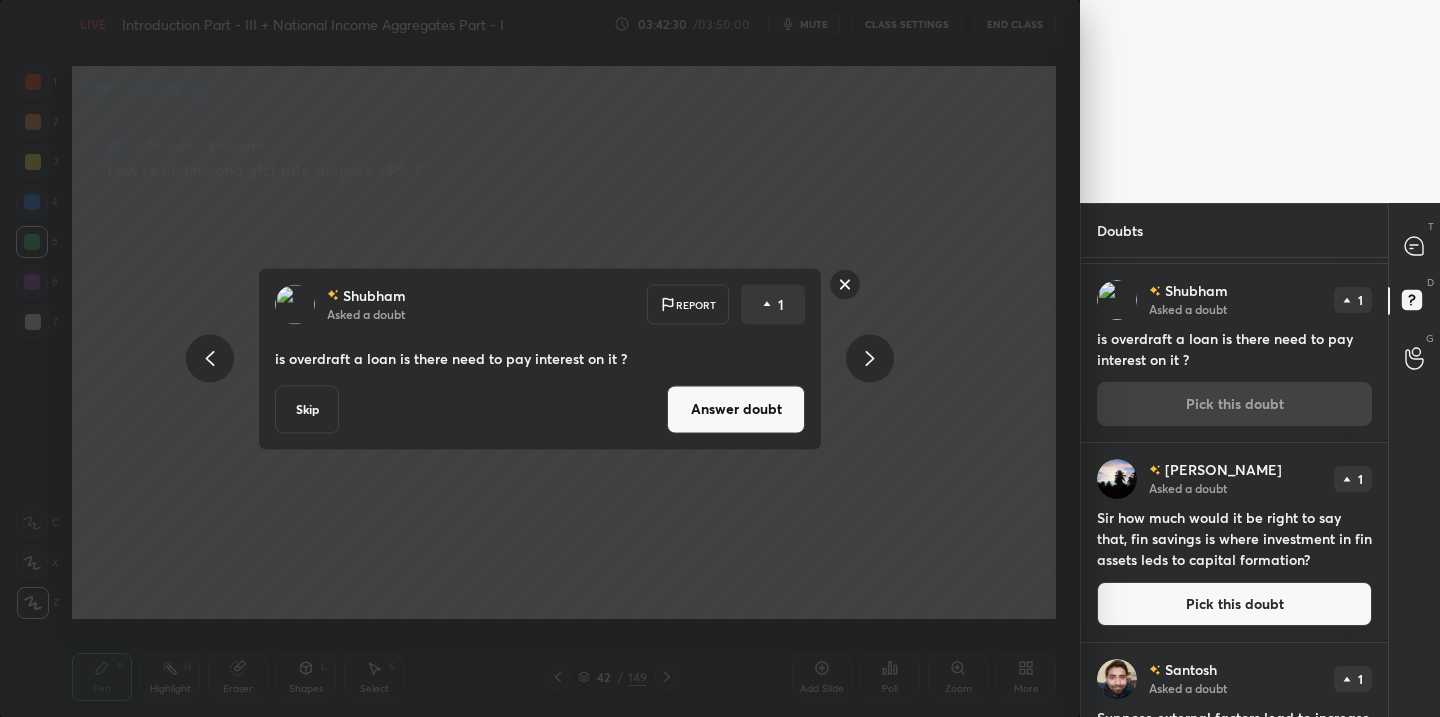 drag, startPoint x: 748, startPoint y: 410, endPoint x: 743, endPoint y: 427, distance: 17.720045 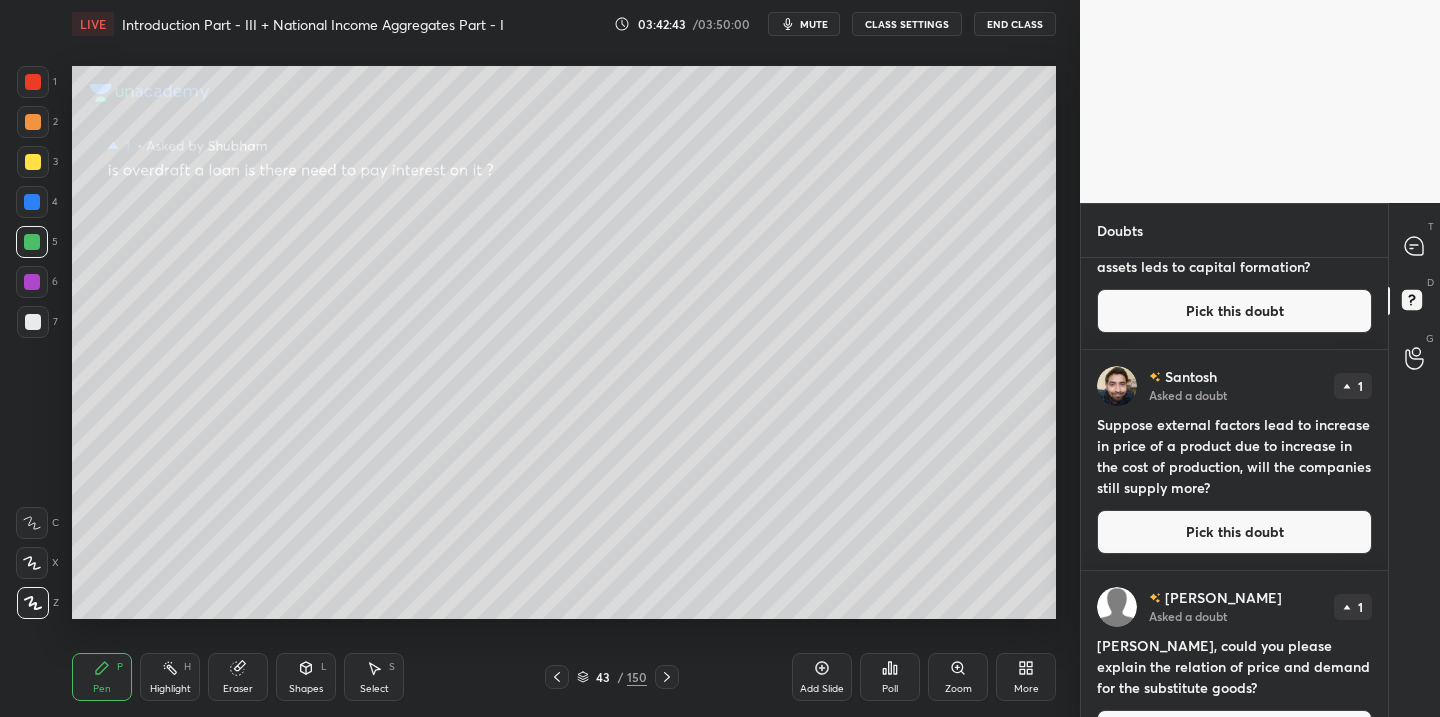 scroll, scrollTop: 347, scrollLeft: 0, axis: vertical 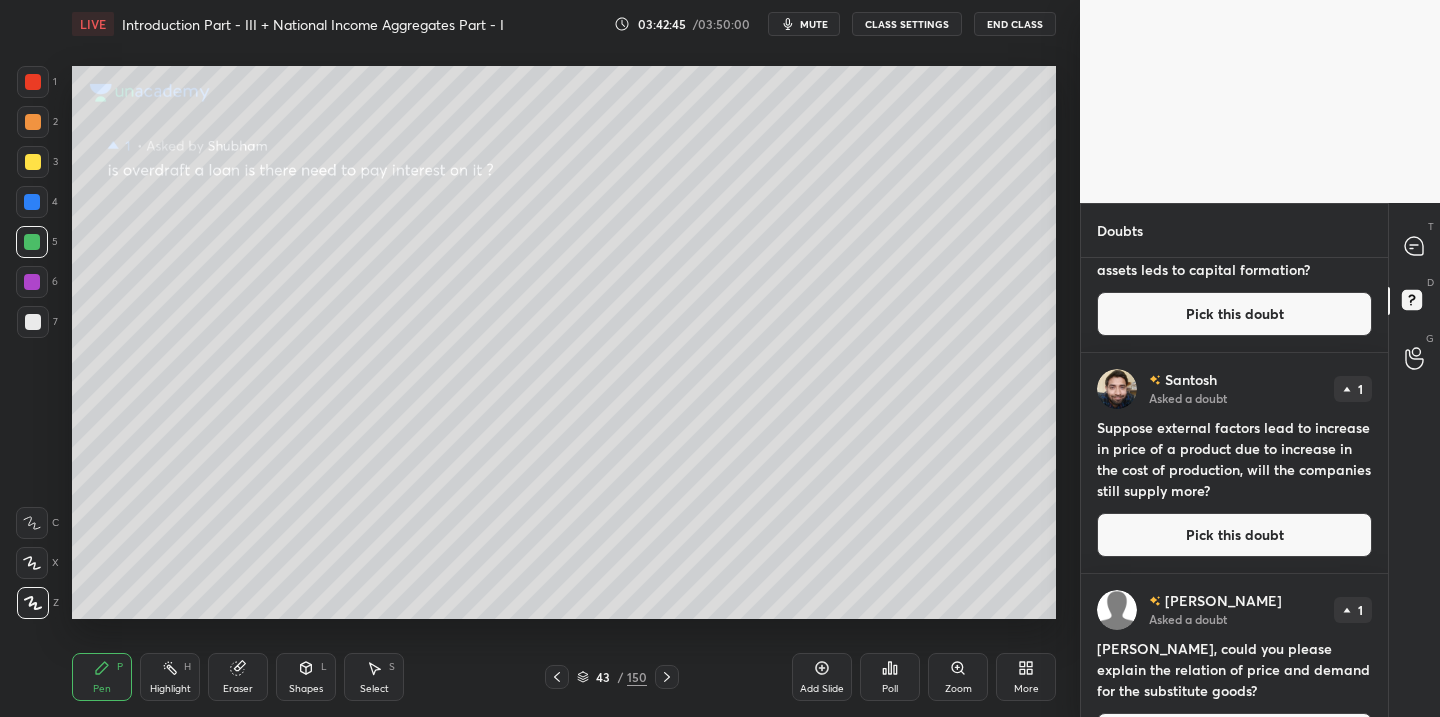 click on "Pick this doubt" at bounding box center (1234, 535) 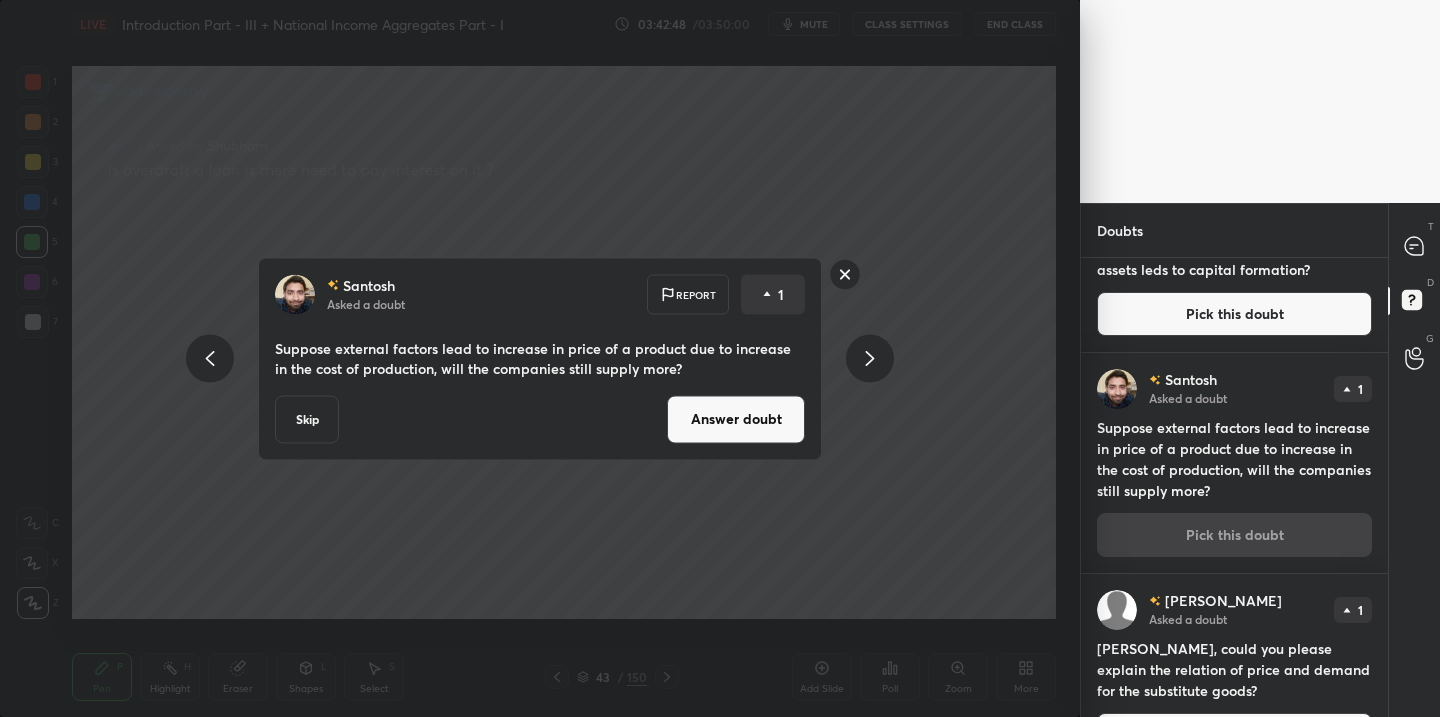click on "Answer doubt" at bounding box center [736, 419] 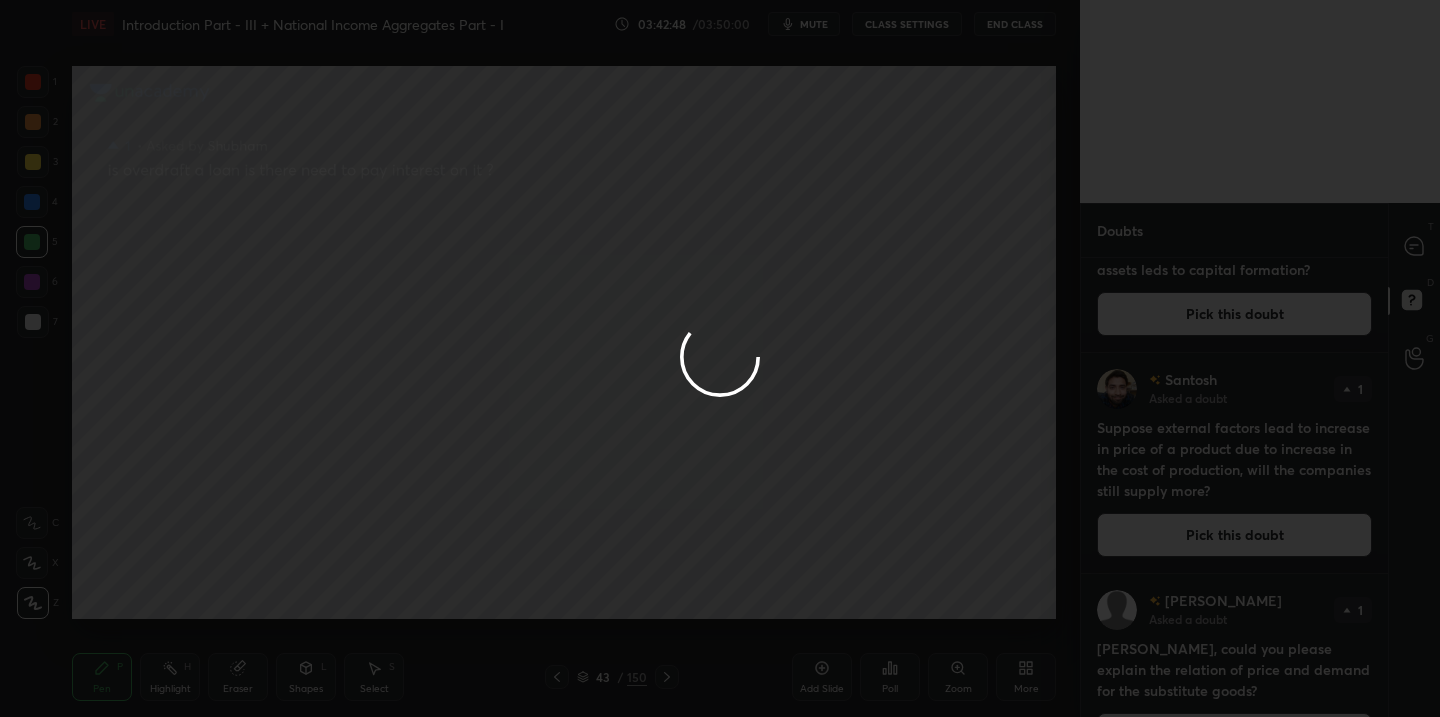 scroll, scrollTop: 0, scrollLeft: 0, axis: both 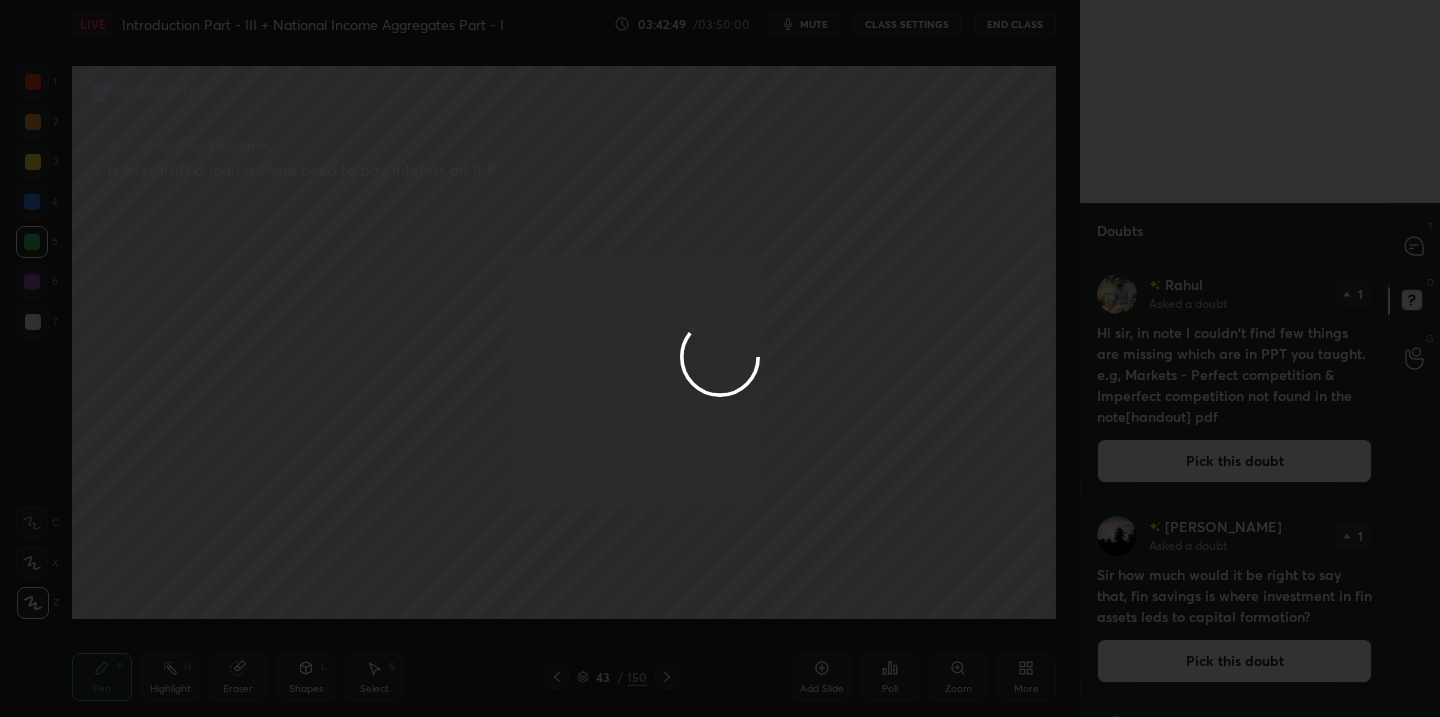 click 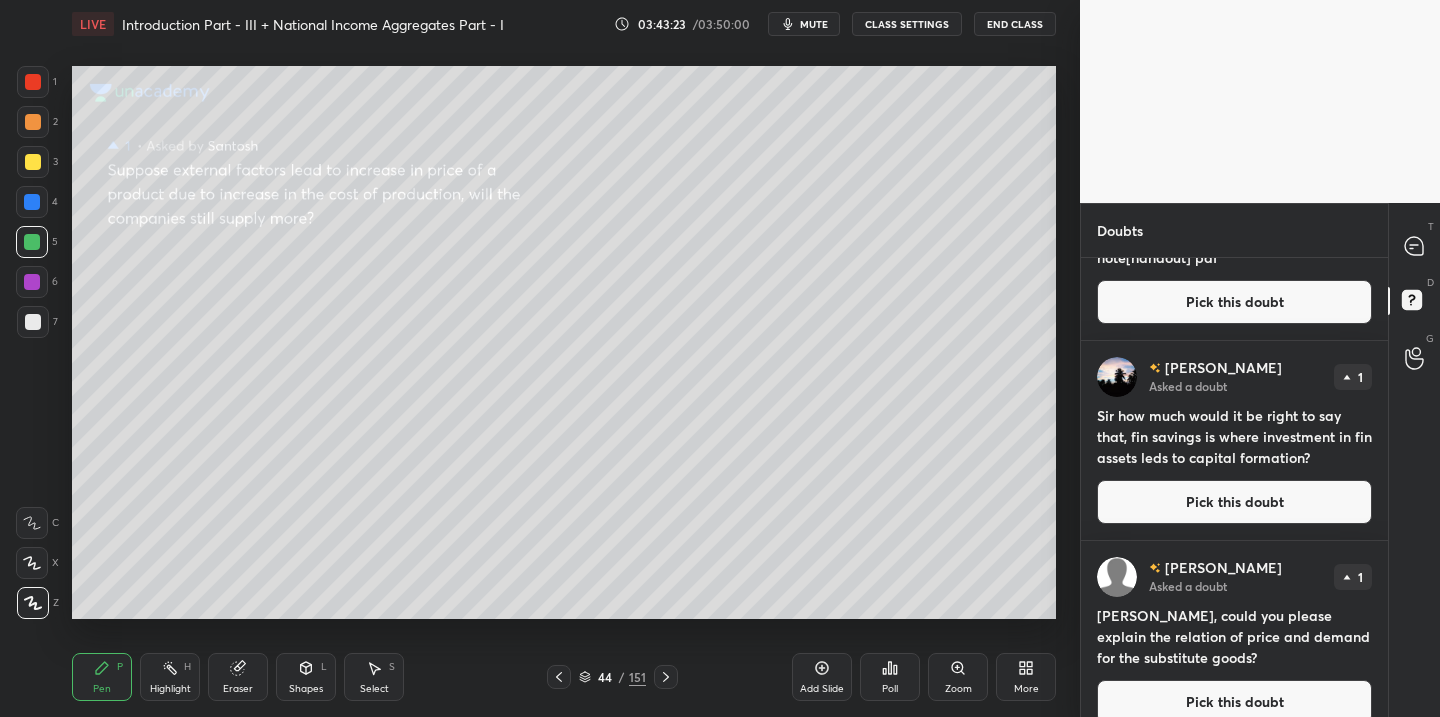 scroll, scrollTop: 182, scrollLeft: 0, axis: vertical 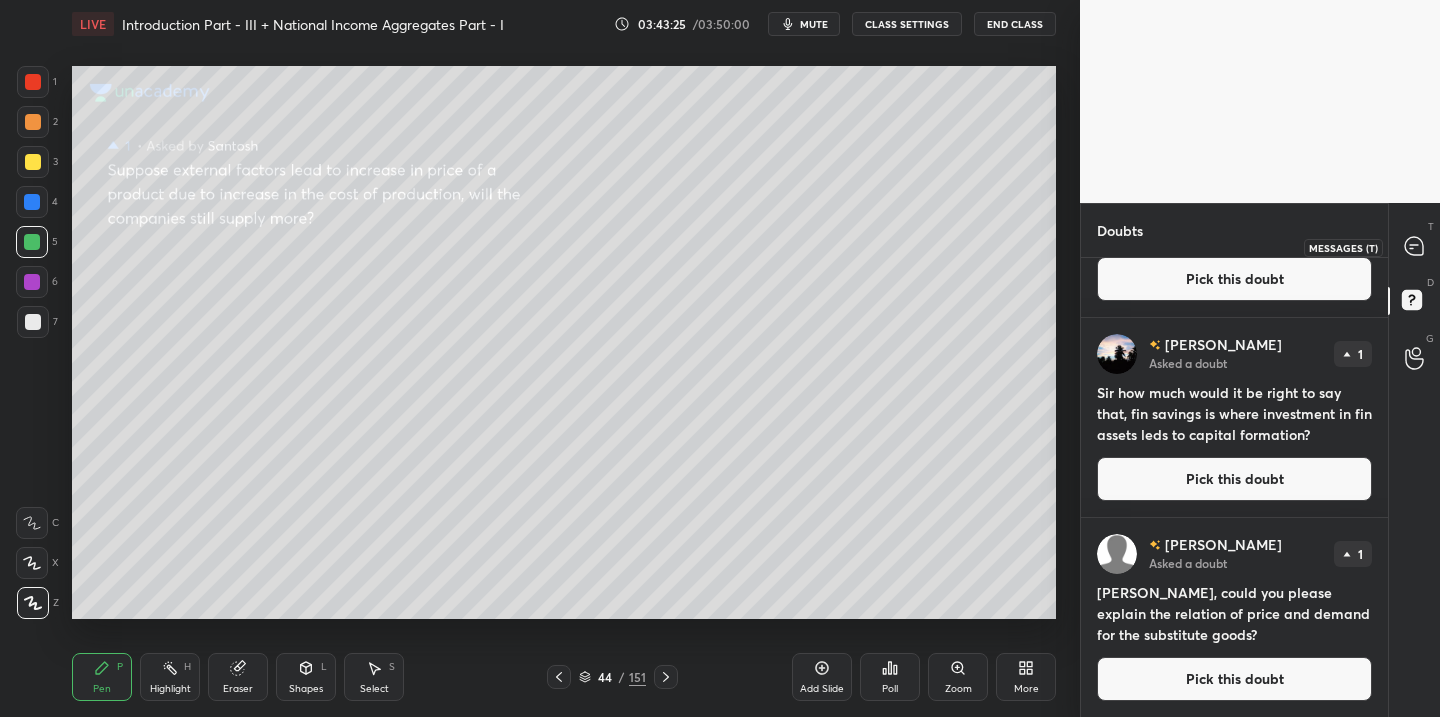 click 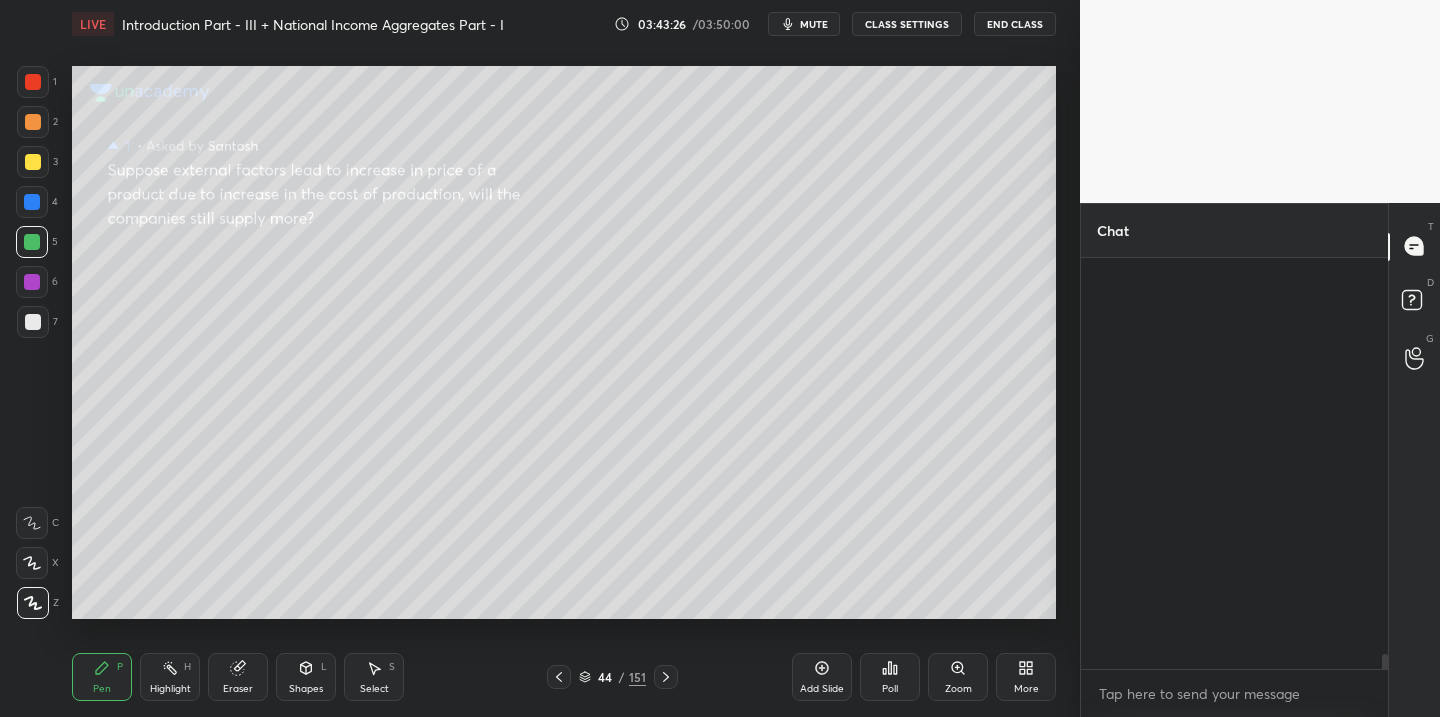 scroll, scrollTop: 11644, scrollLeft: 0, axis: vertical 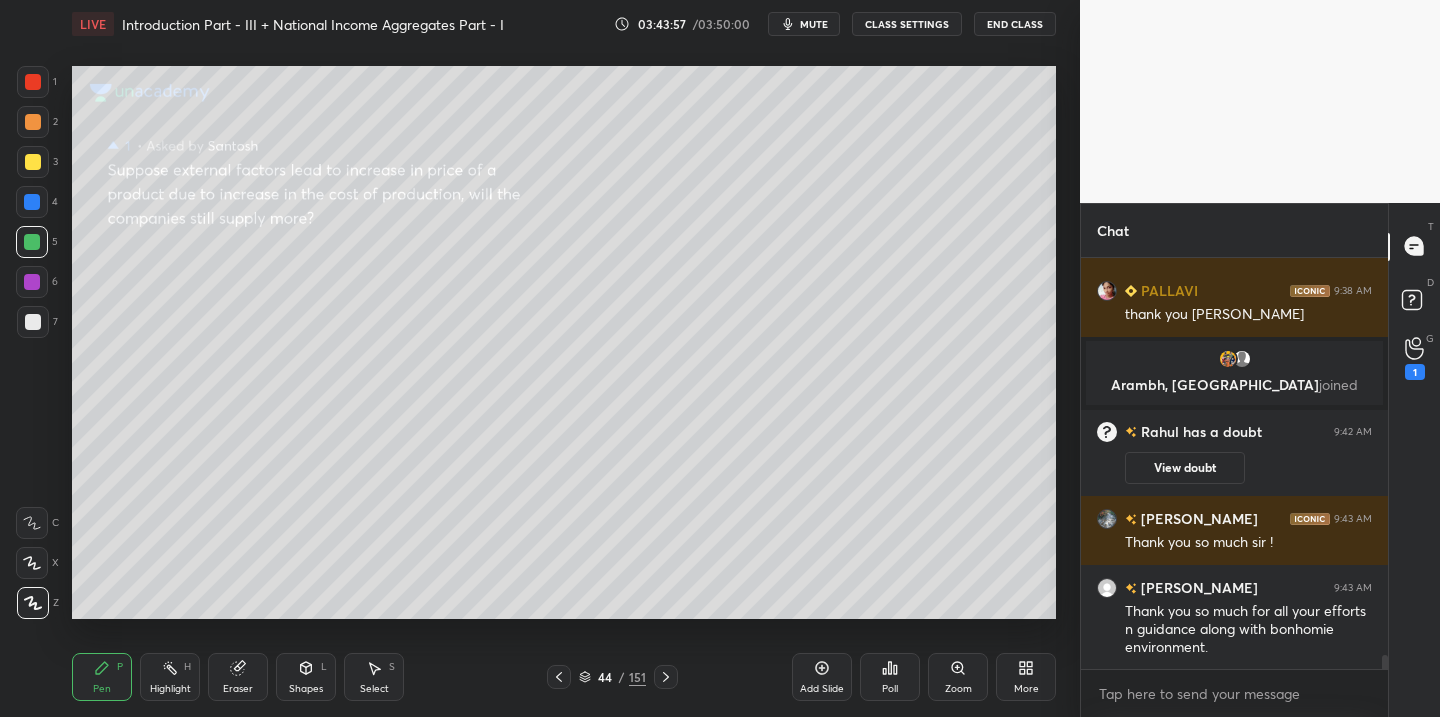 click on "End Class" at bounding box center [1015, 24] 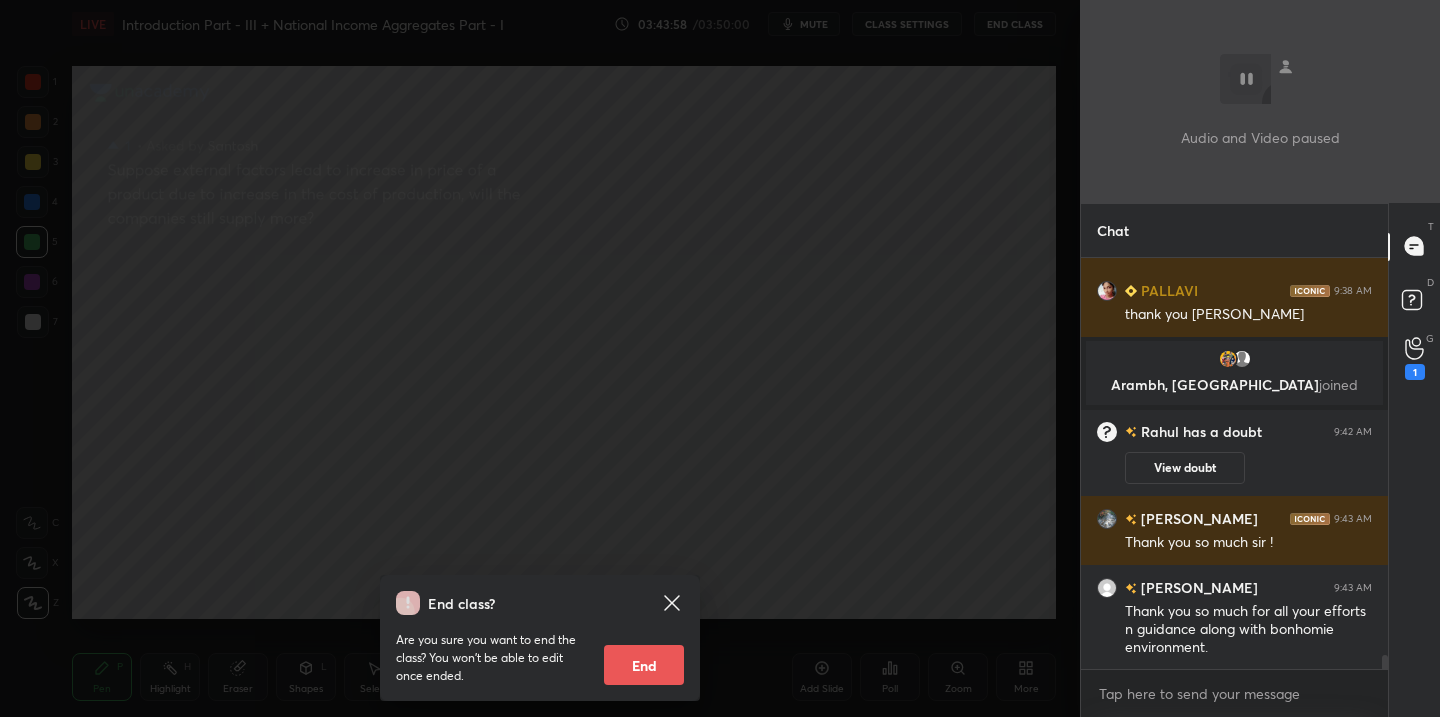 click on "End" at bounding box center [644, 665] 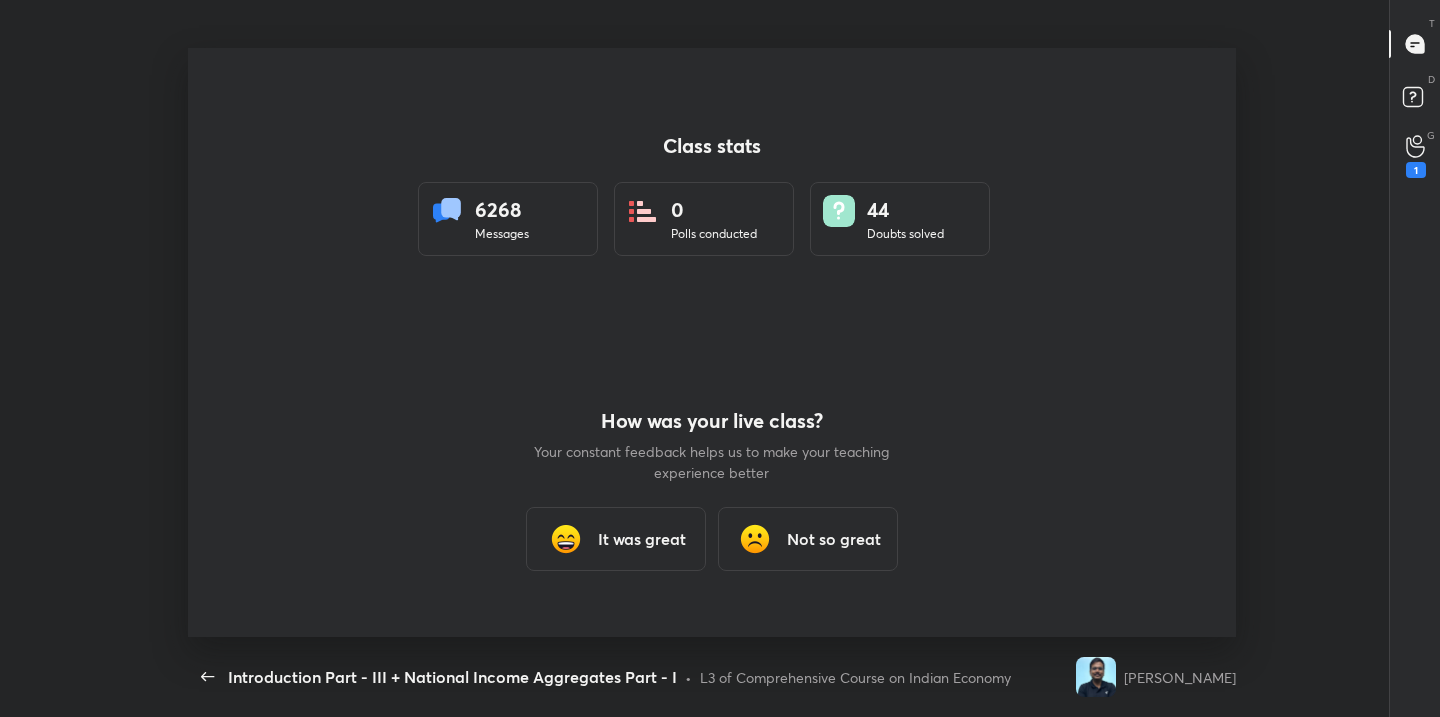 scroll, scrollTop: 99411, scrollLeft: 98868, axis: both 